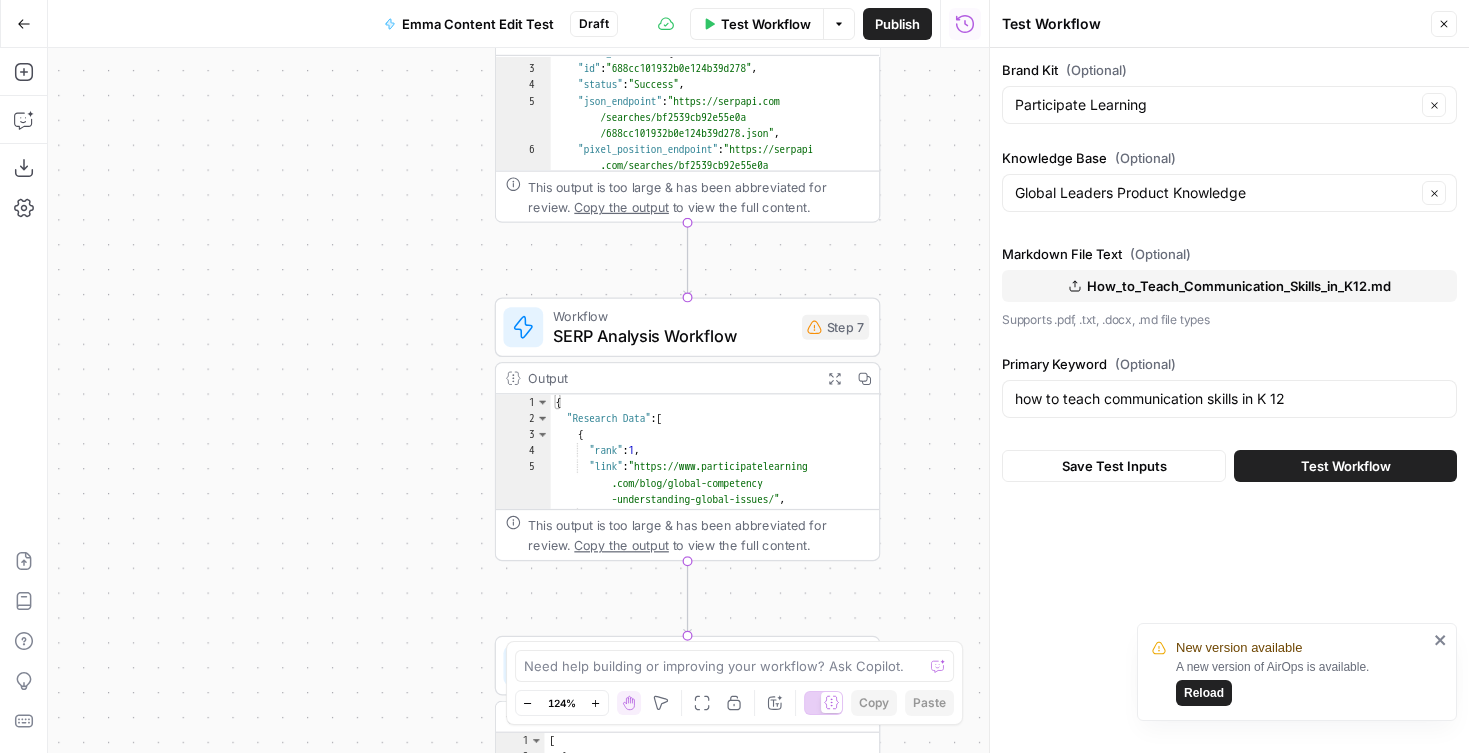scroll, scrollTop: 0, scrollLeft: 0, axis: both 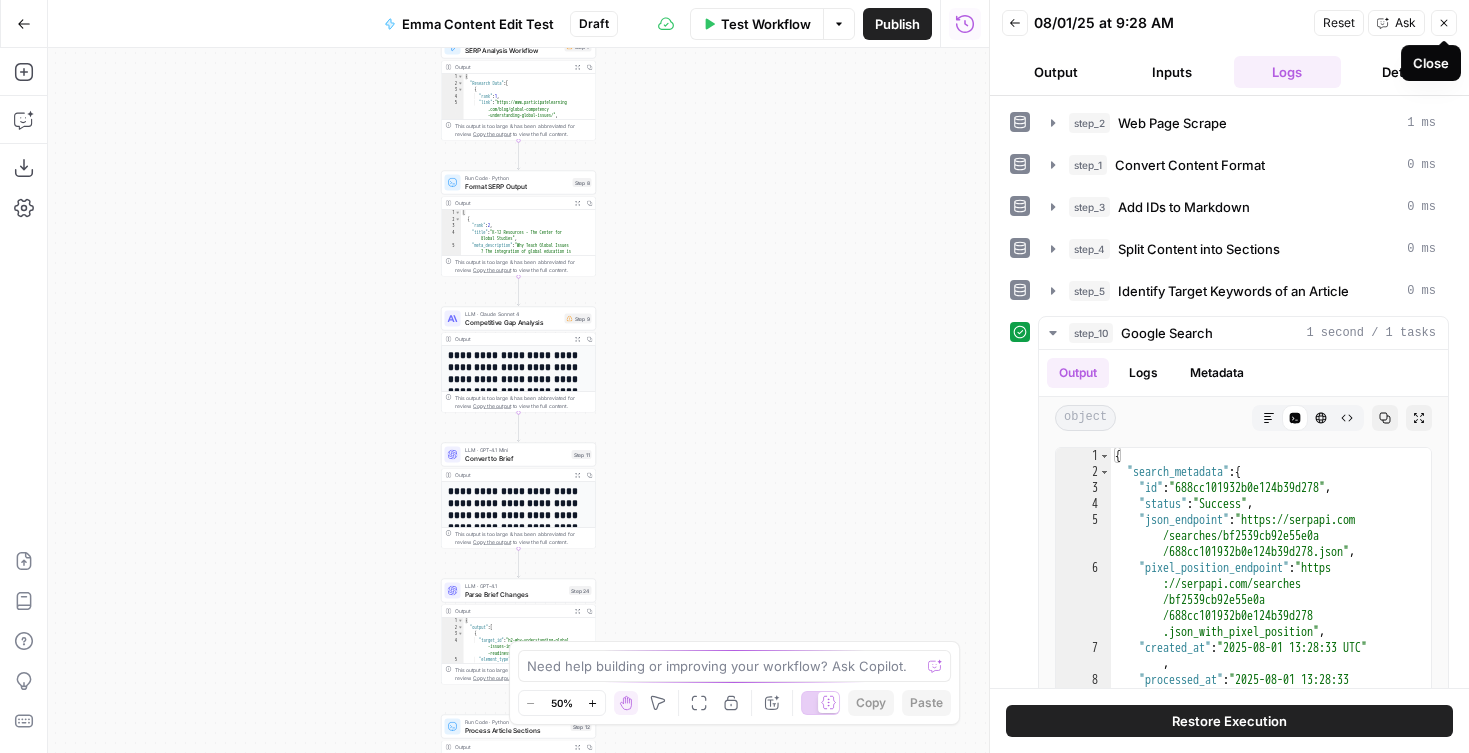 drag, startPoint x: 1438, startPoint y: 19, endPoint x: 1419, endPoint y: 36, distance: 25.495098 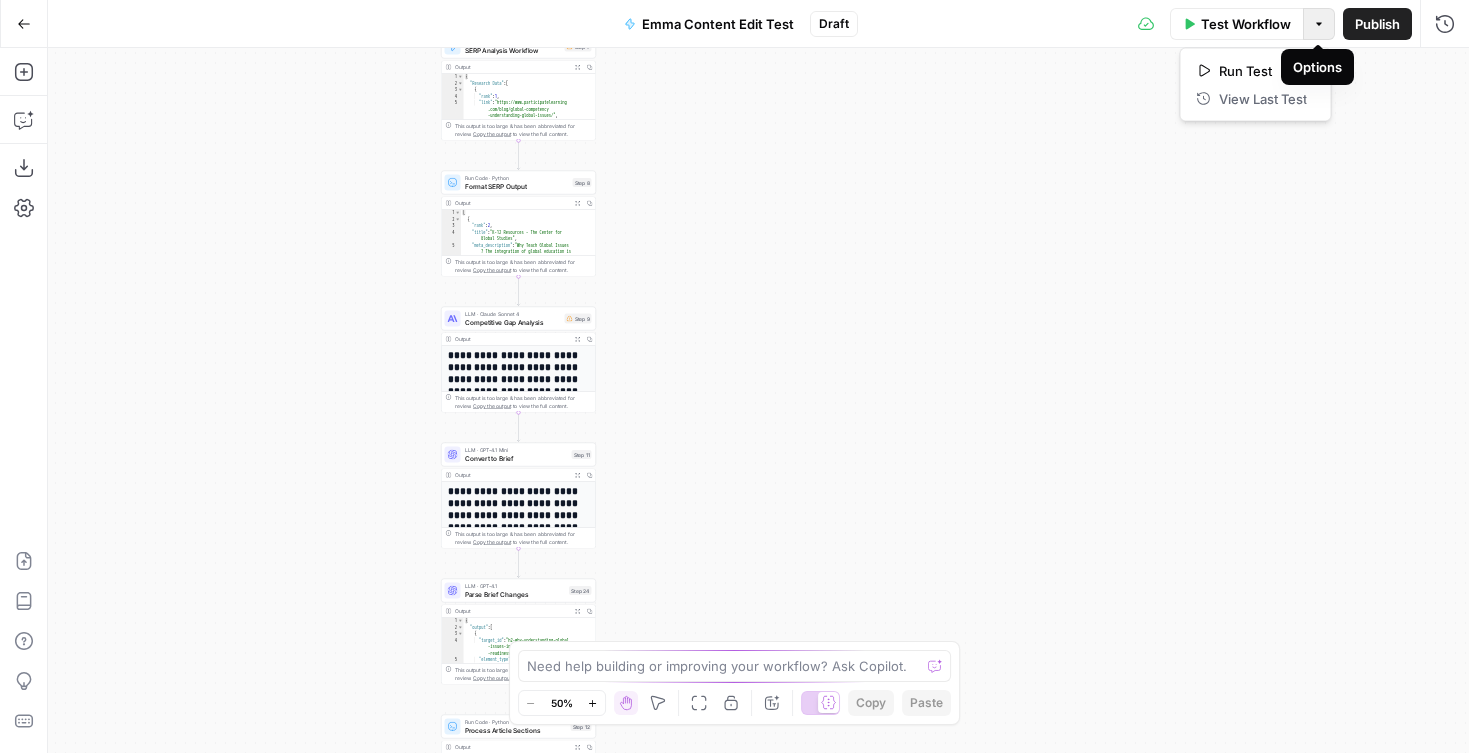 click on "Options" at bounding box center (1319, 24) 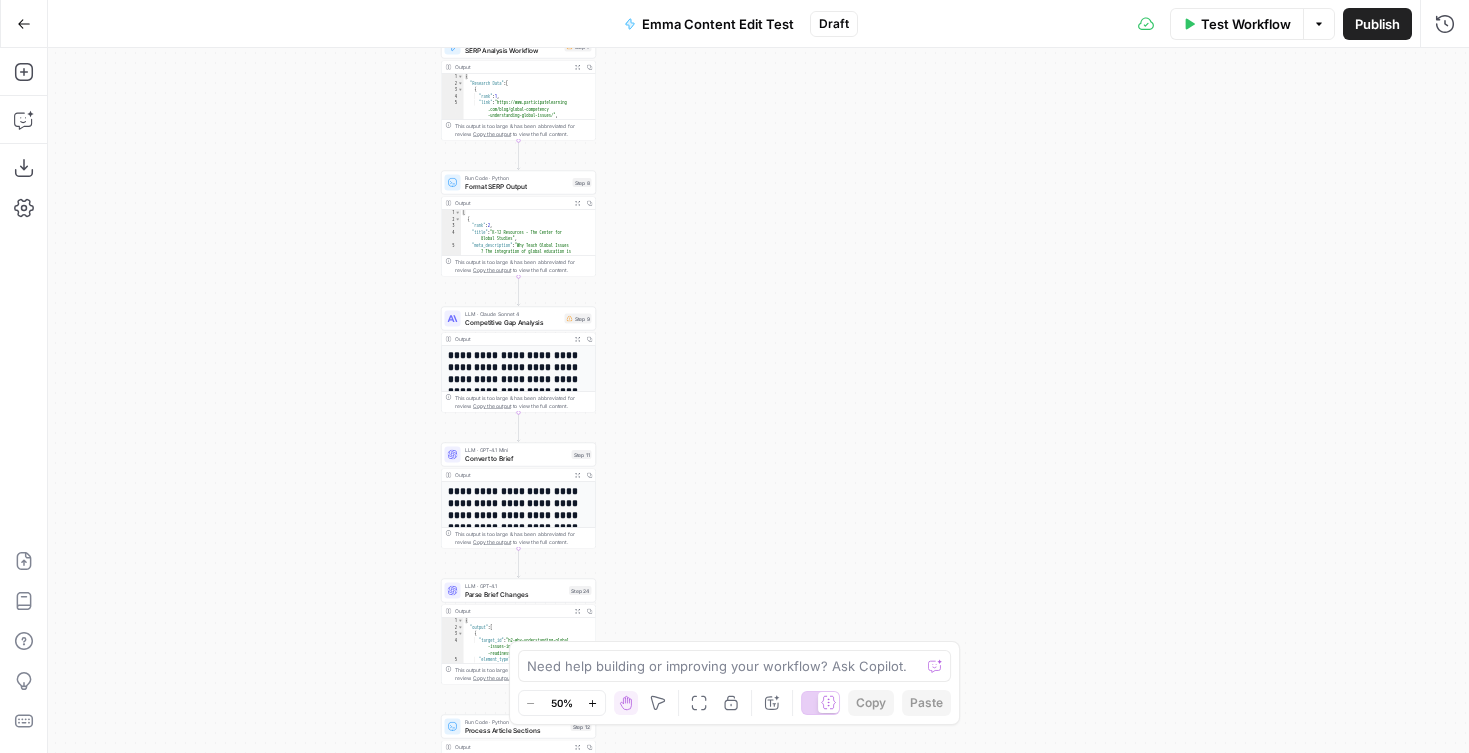 click on "**********" at bounding box center [758, 400] 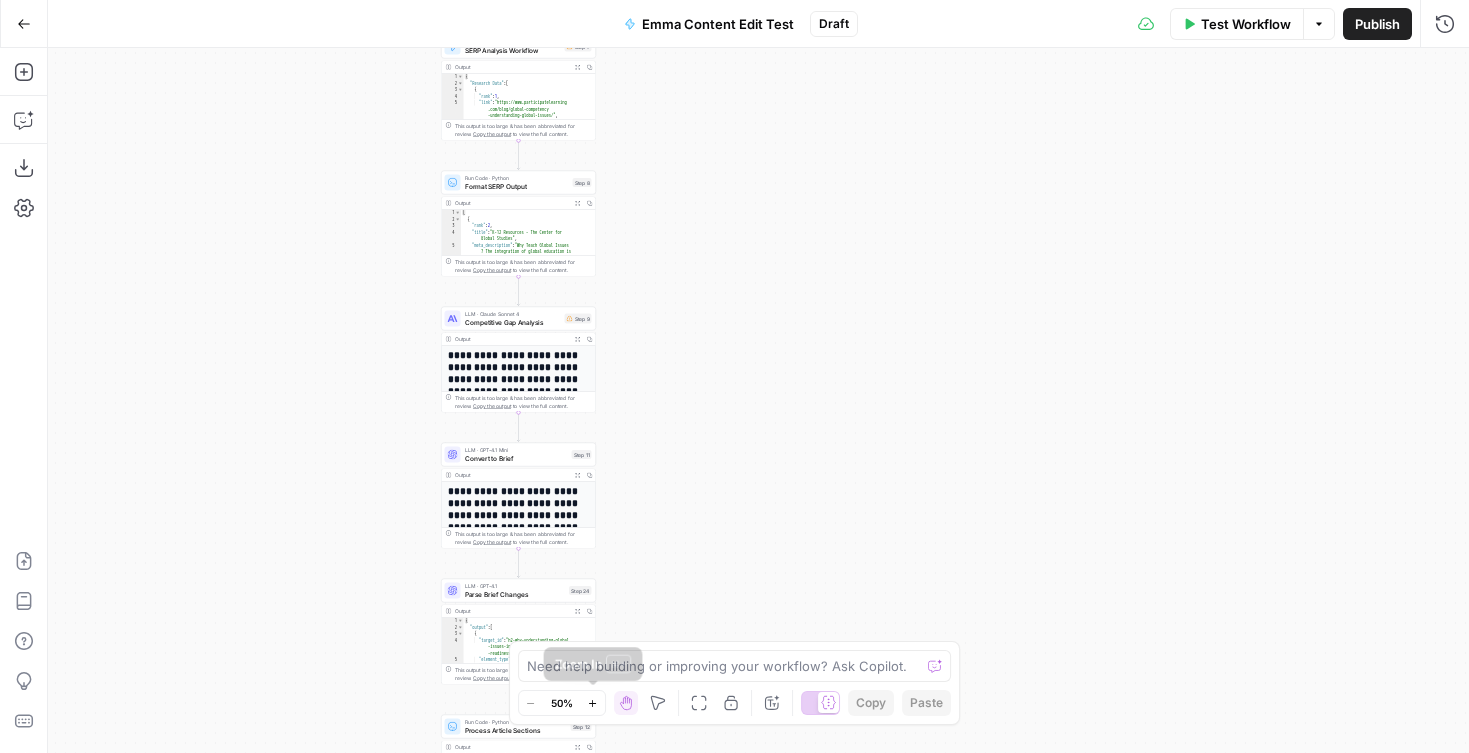 click on "Zoom In" at bounding box center (593, 703) 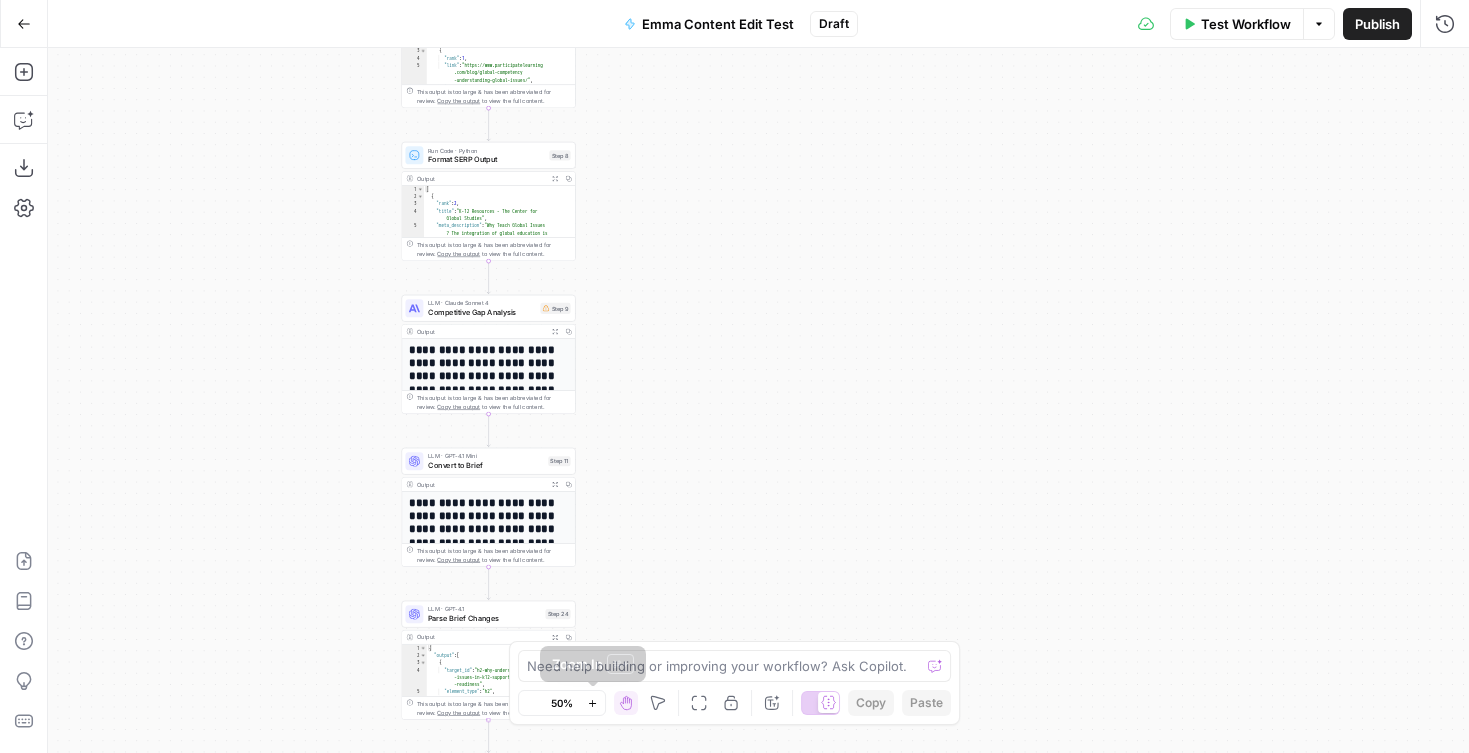 click 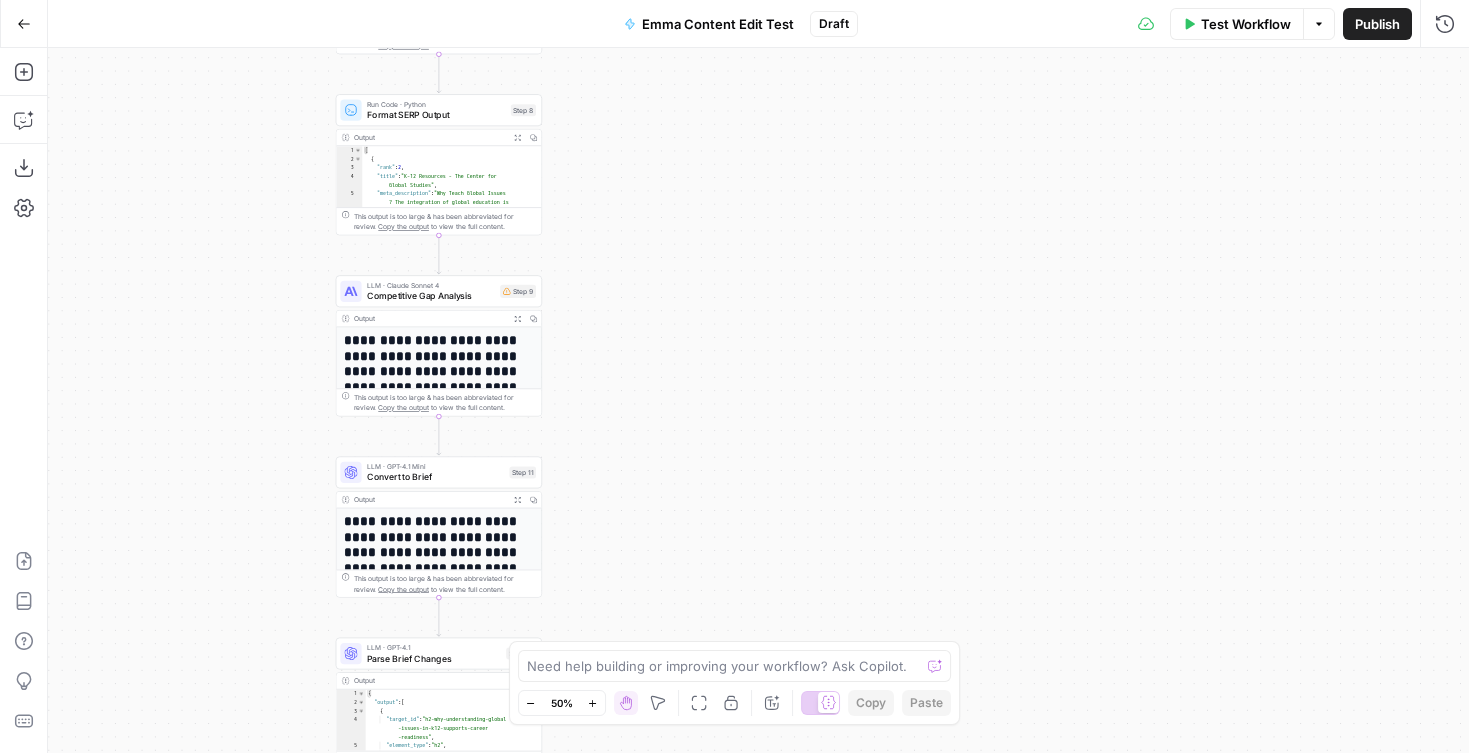 click 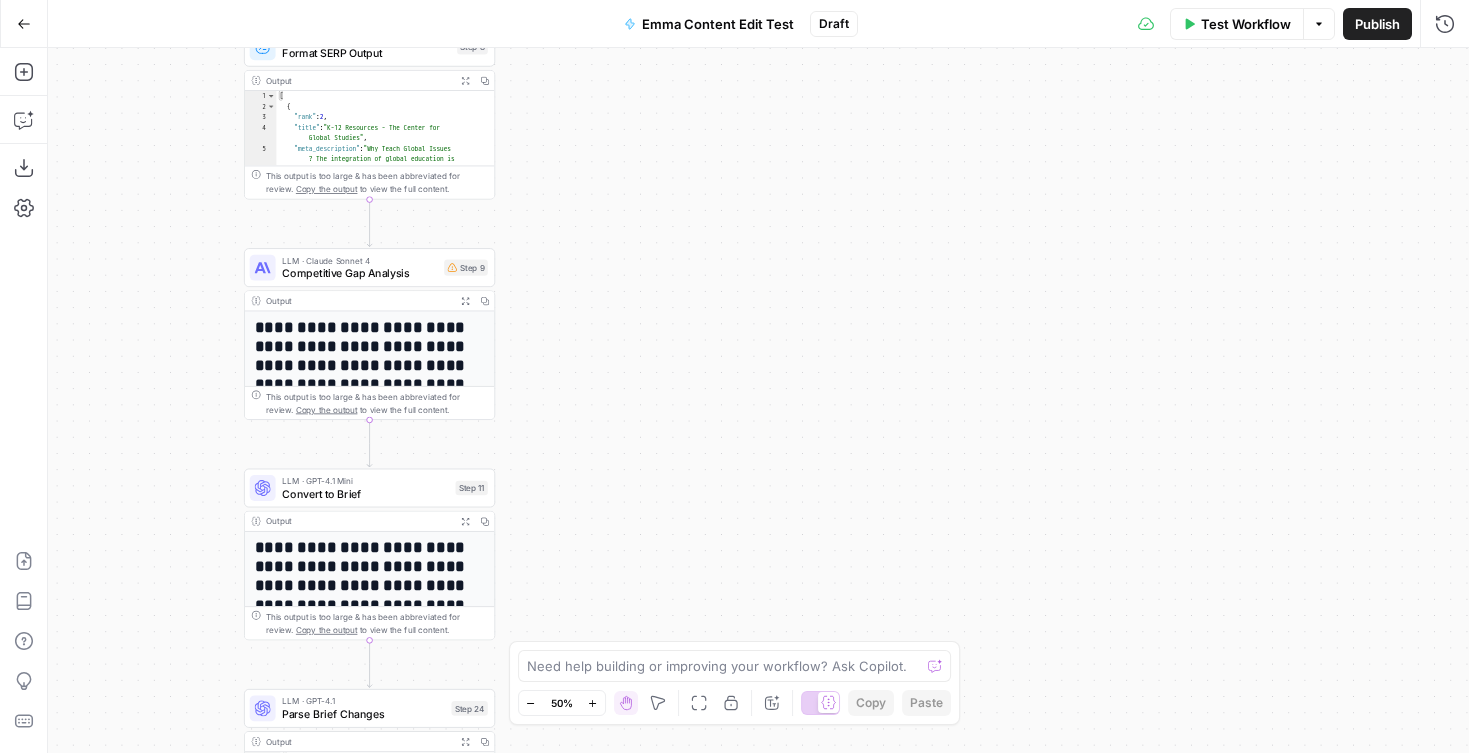 click 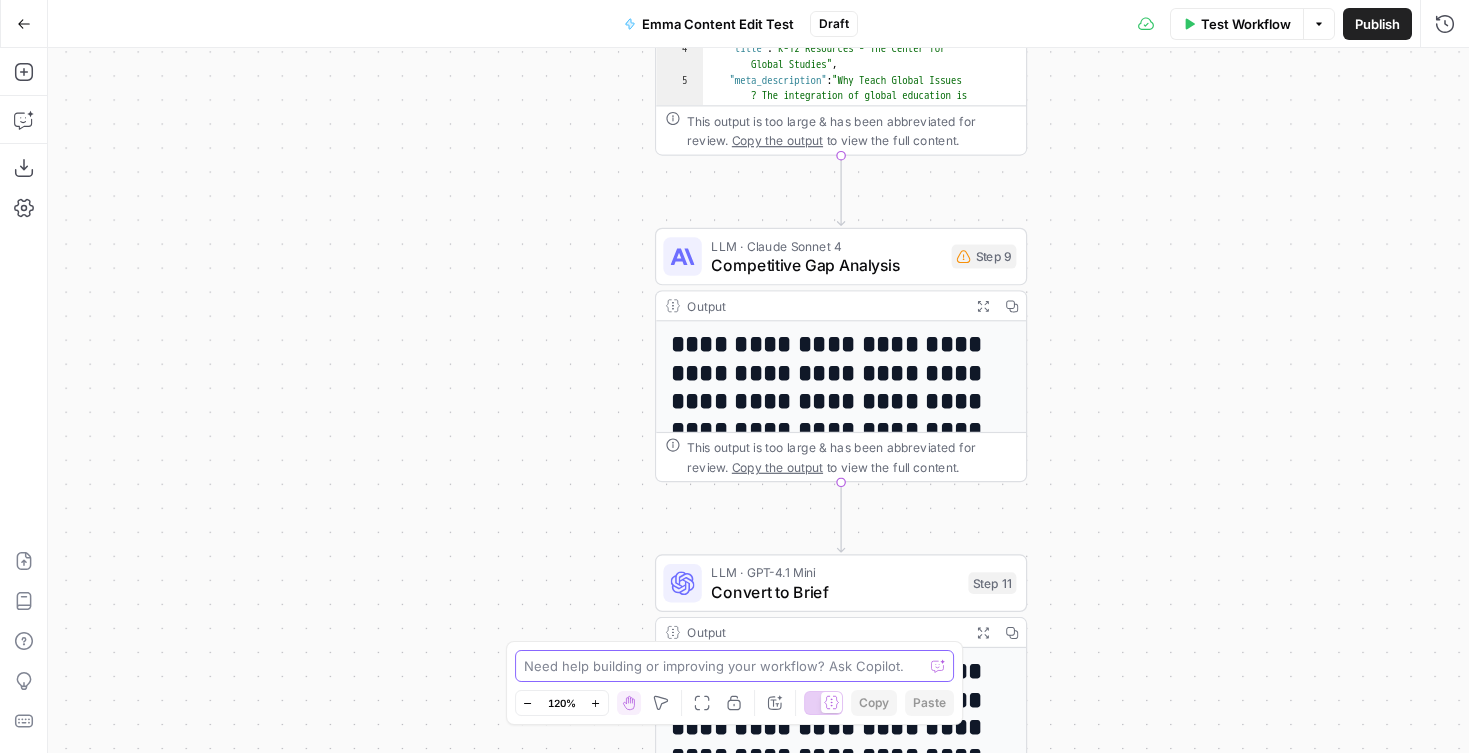 click at bounding box center [724, 666] 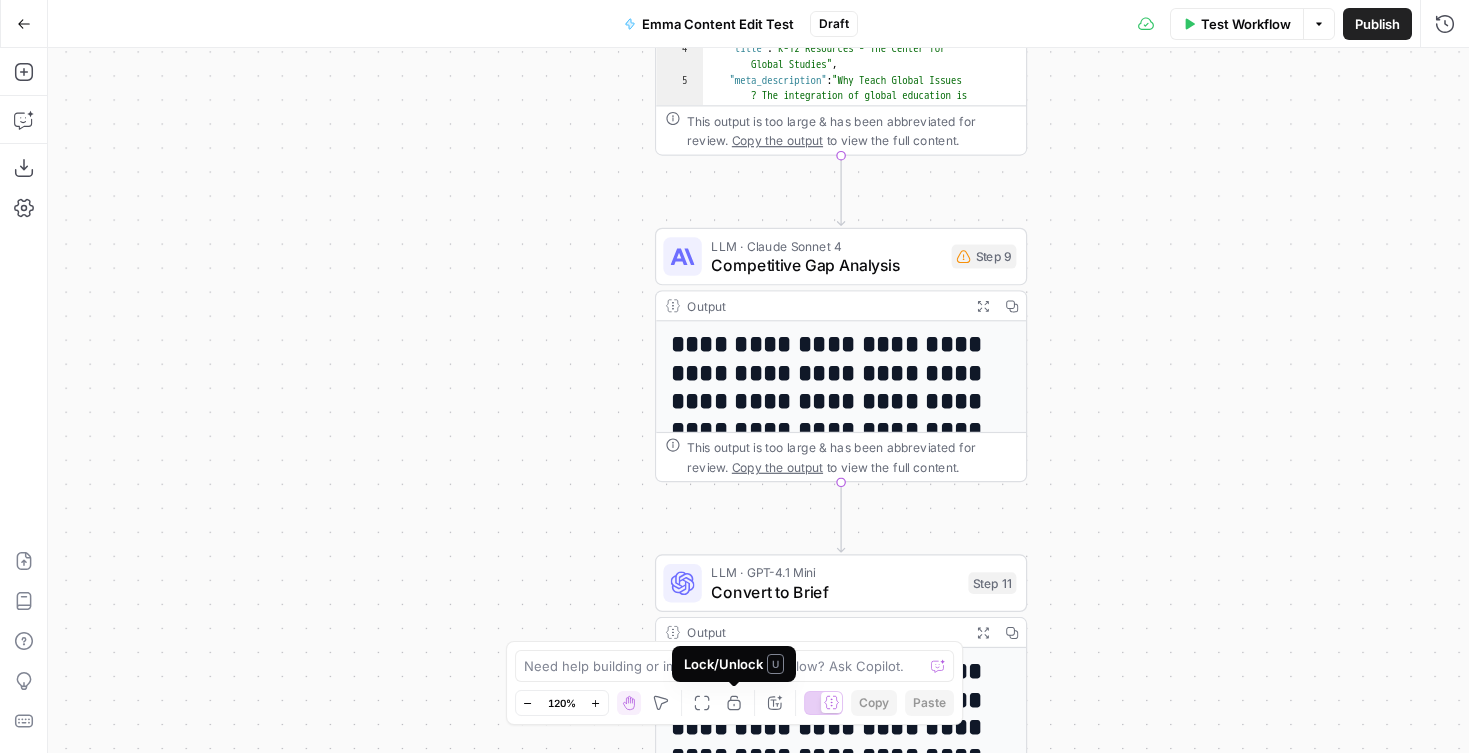 click on "Lock/Unlock U" at bounding box center [734, 664] 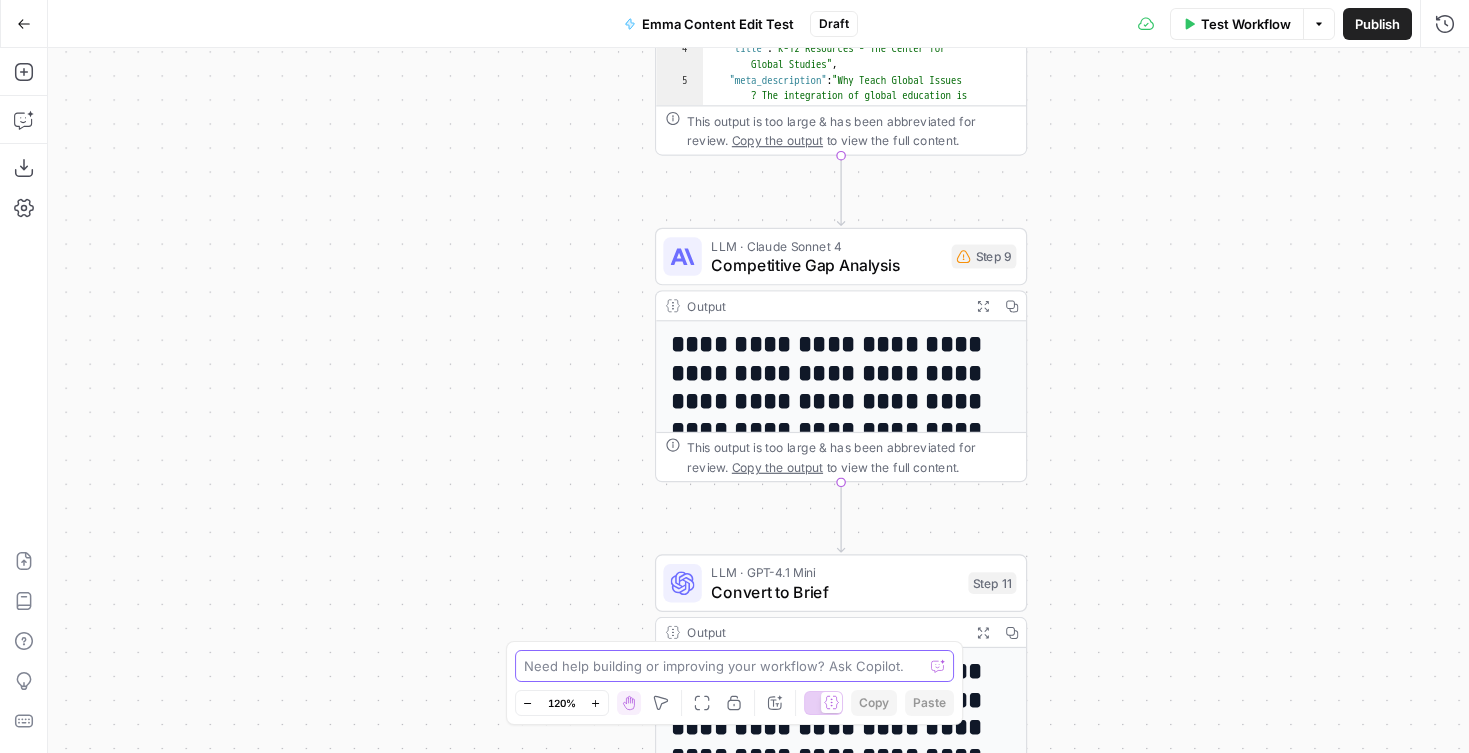 click at bounding box center (724, 666) 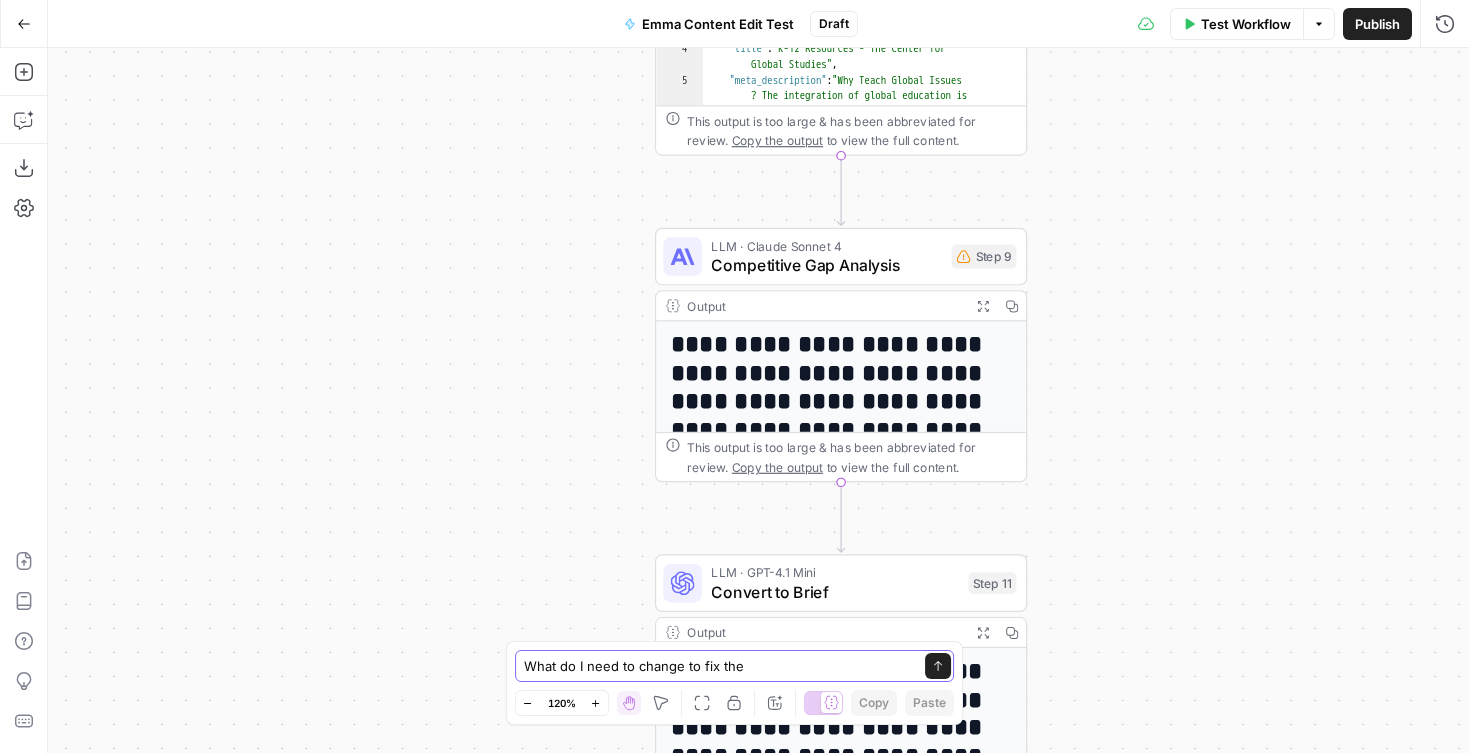 paste on "input error" 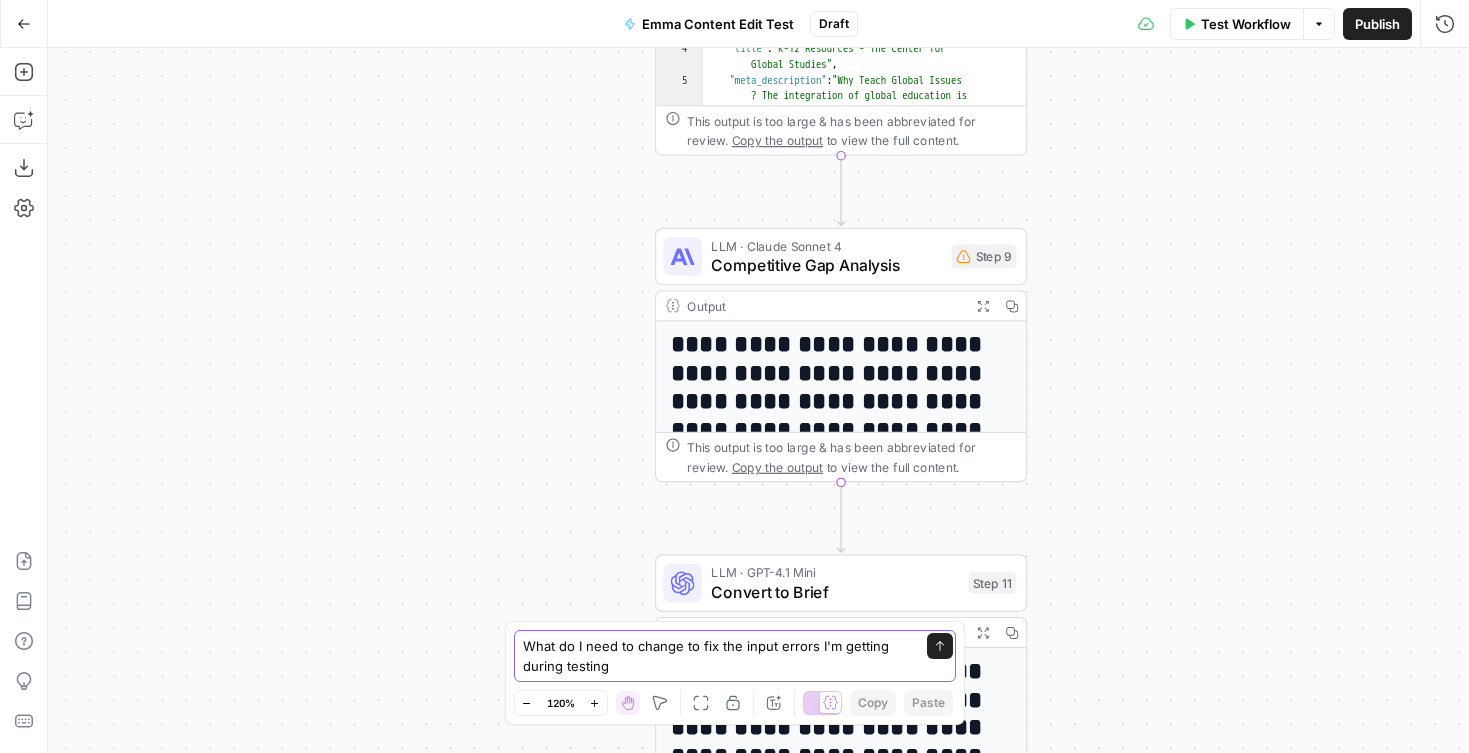 type on "What do I need to change to fix the input errors I'm getting during testing?" 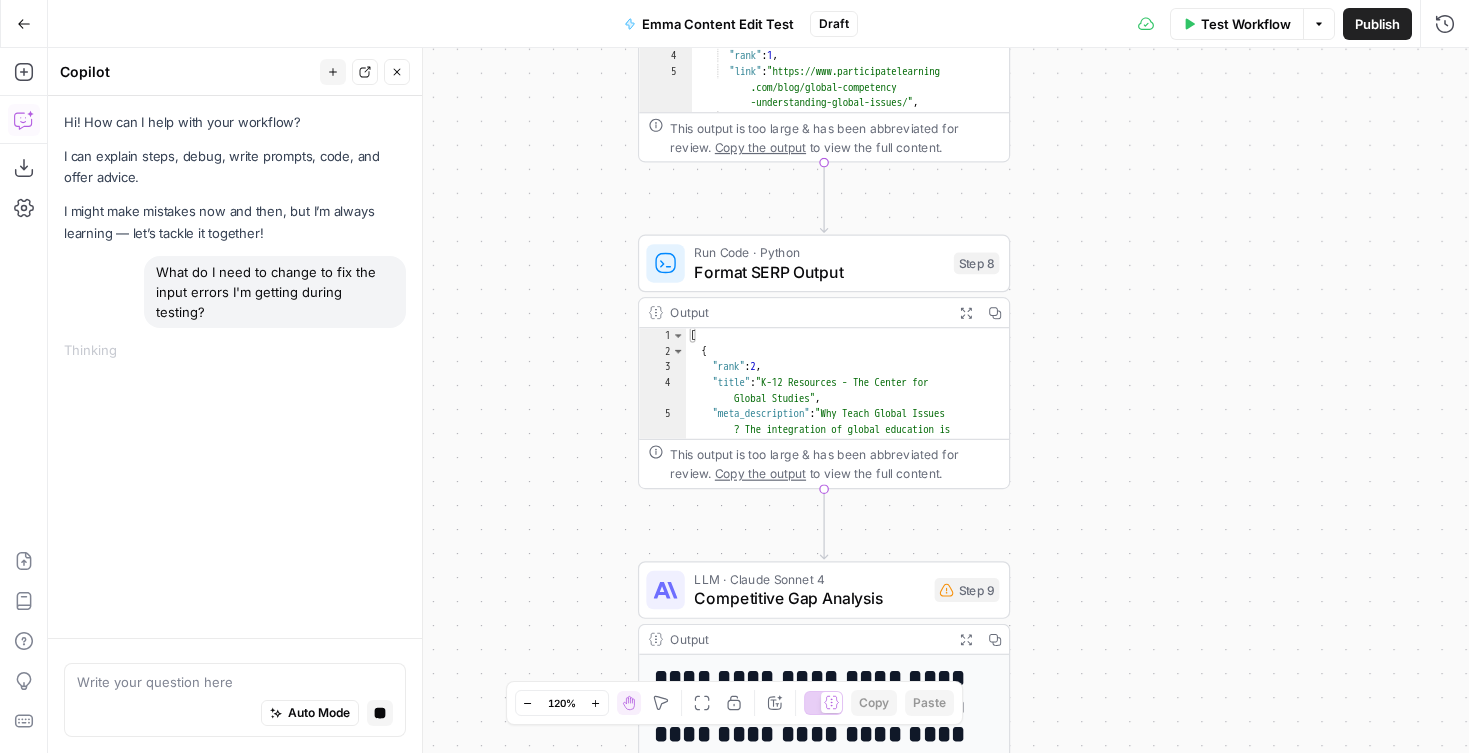 drag, startPoint x: 1070, startPoint y: 173, endPoint x: 1074, endPoint y: 520, distance: 347.02304 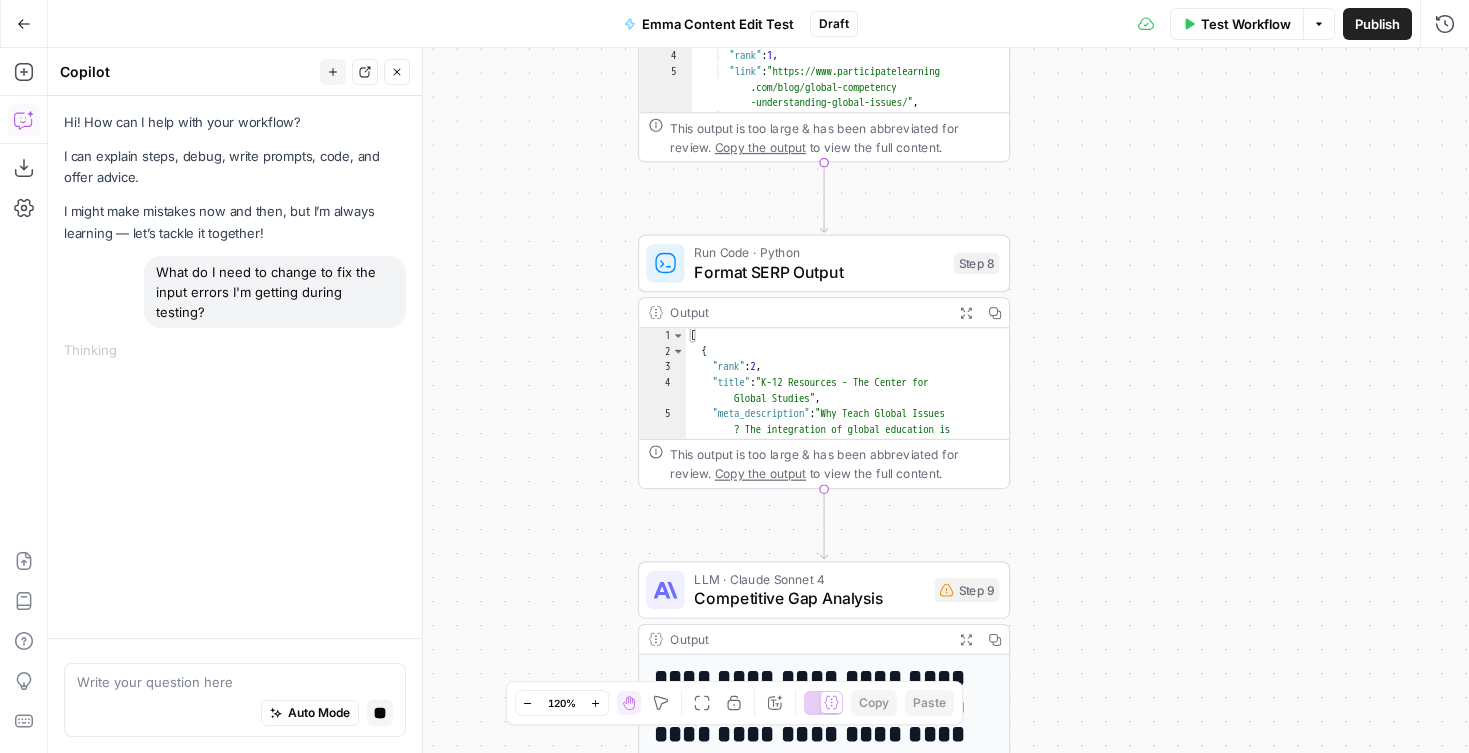 click on "**********" at bounding box center [758, 400] 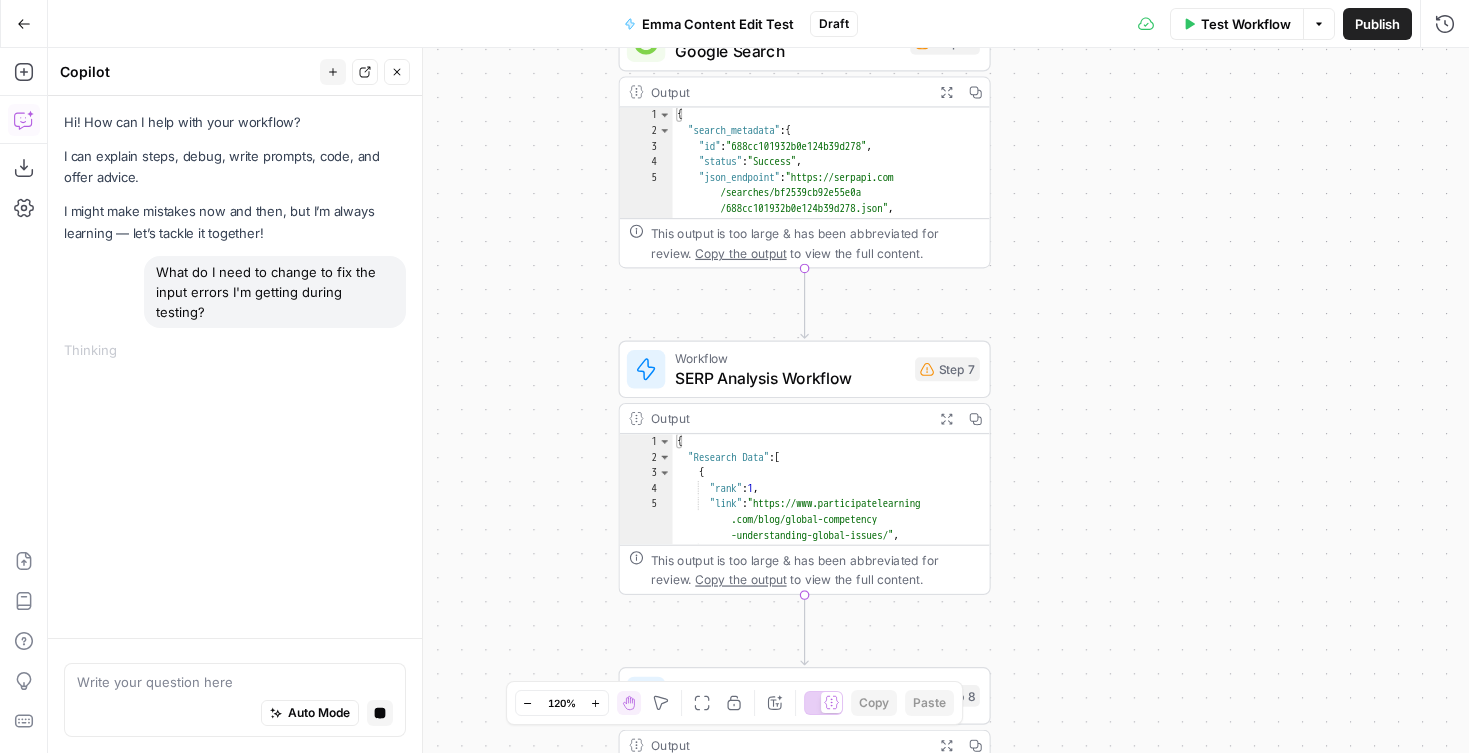 drag, startPoint x: 1092, startPoint y: 211, endPoint x: 1063, endPoint y: 357, distance: 148.85228 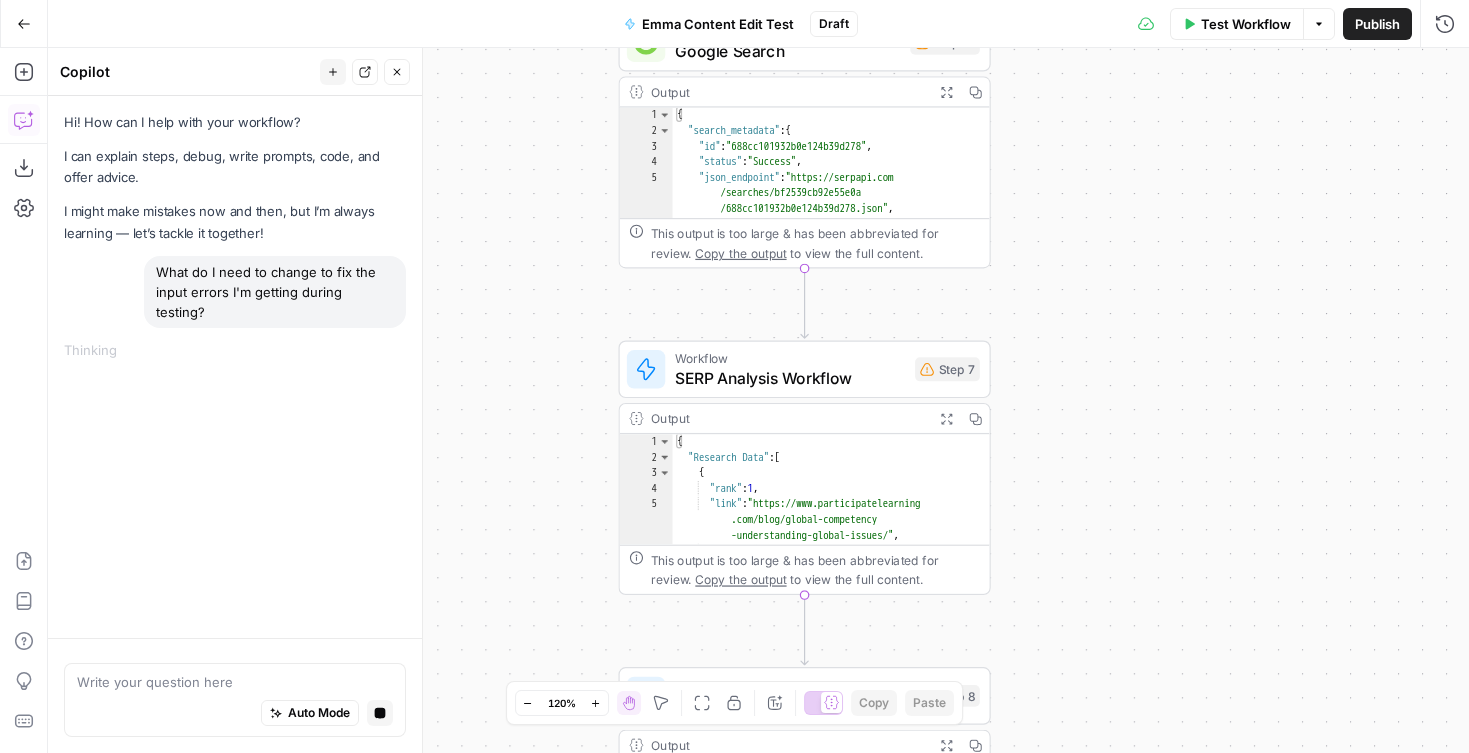 click on "**********" at bounding box center [758, 400] 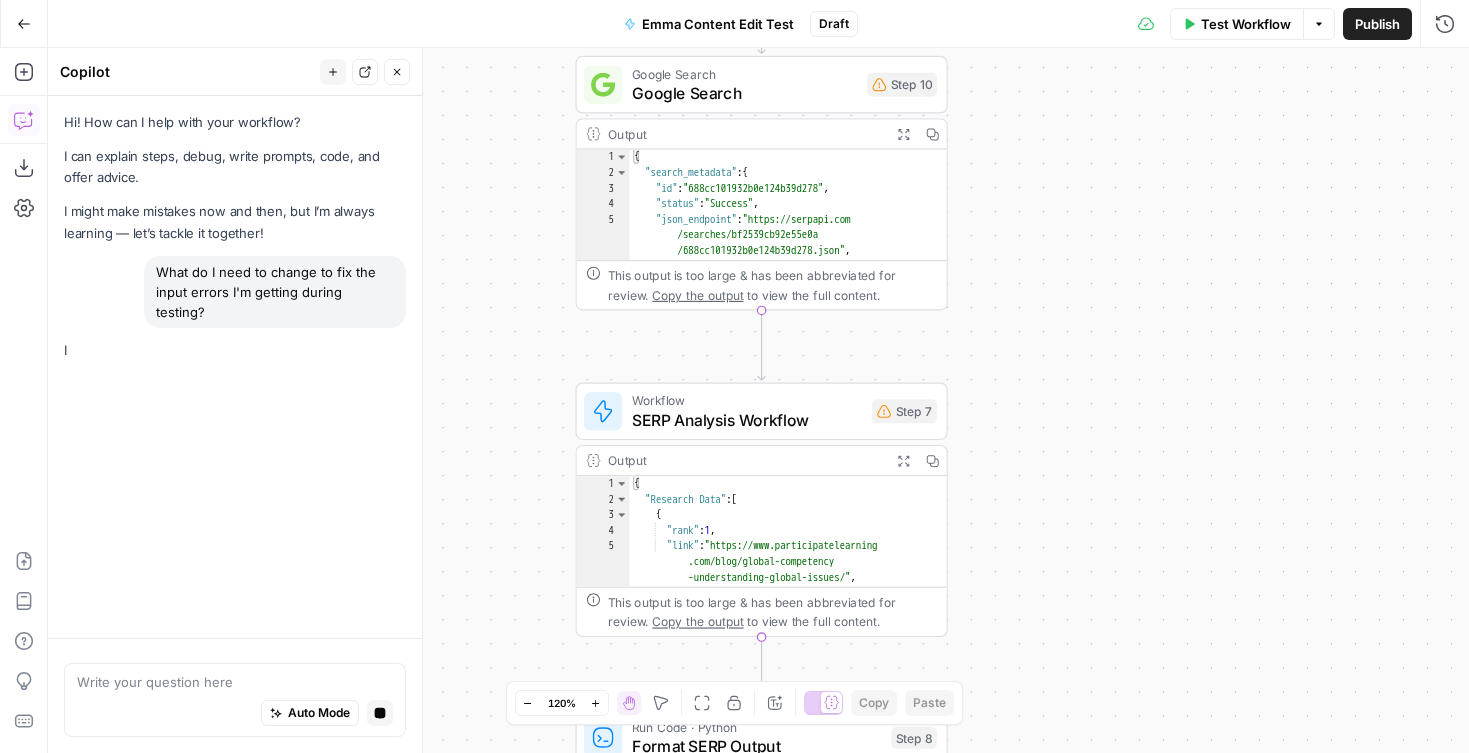 drag, startPoint x: 1088, startPoint y: 319, endPoint x: 1043, endPoint y: 165, distance: 160.44002 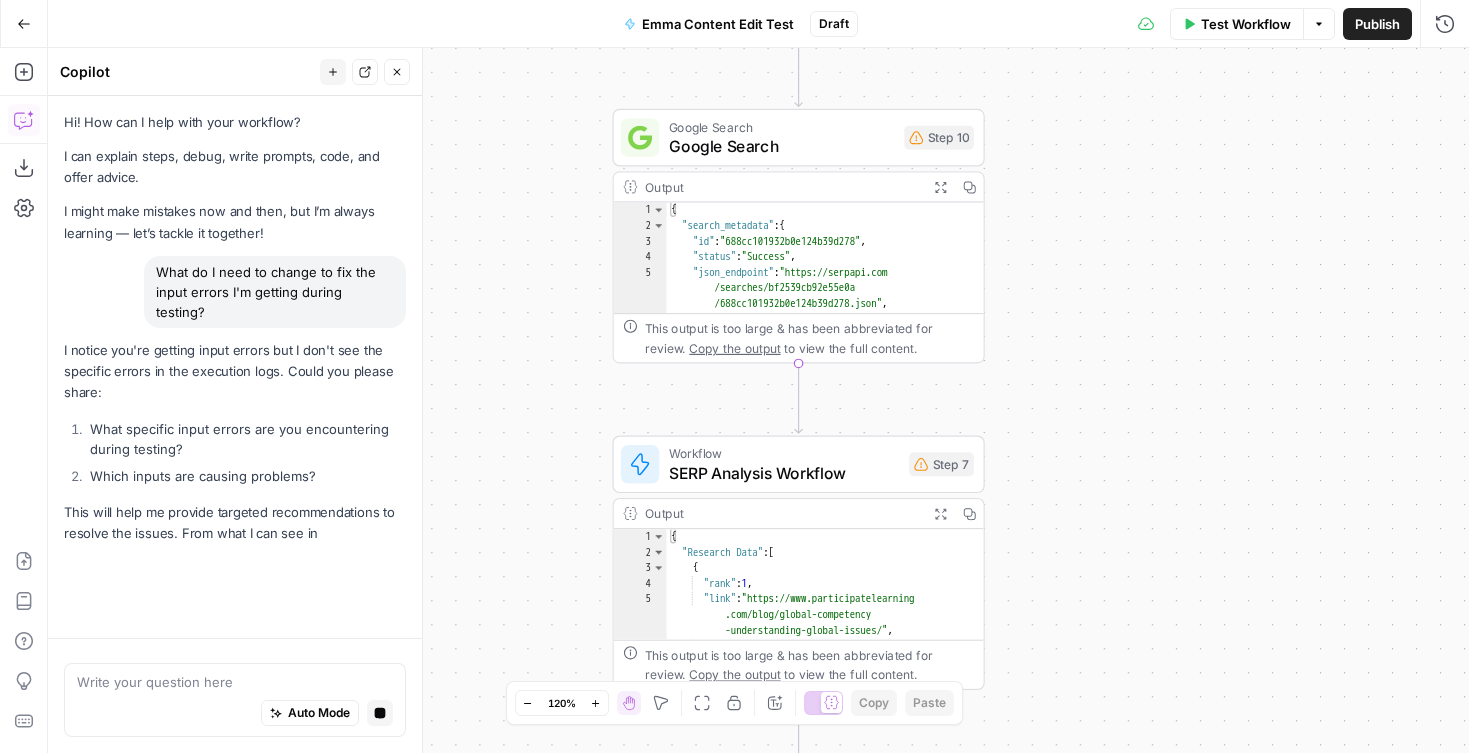 drag, startPoint x: 1085, startPoint y: 406, endPoint x: 1113, endPoint y: 420, distance: 31.304953 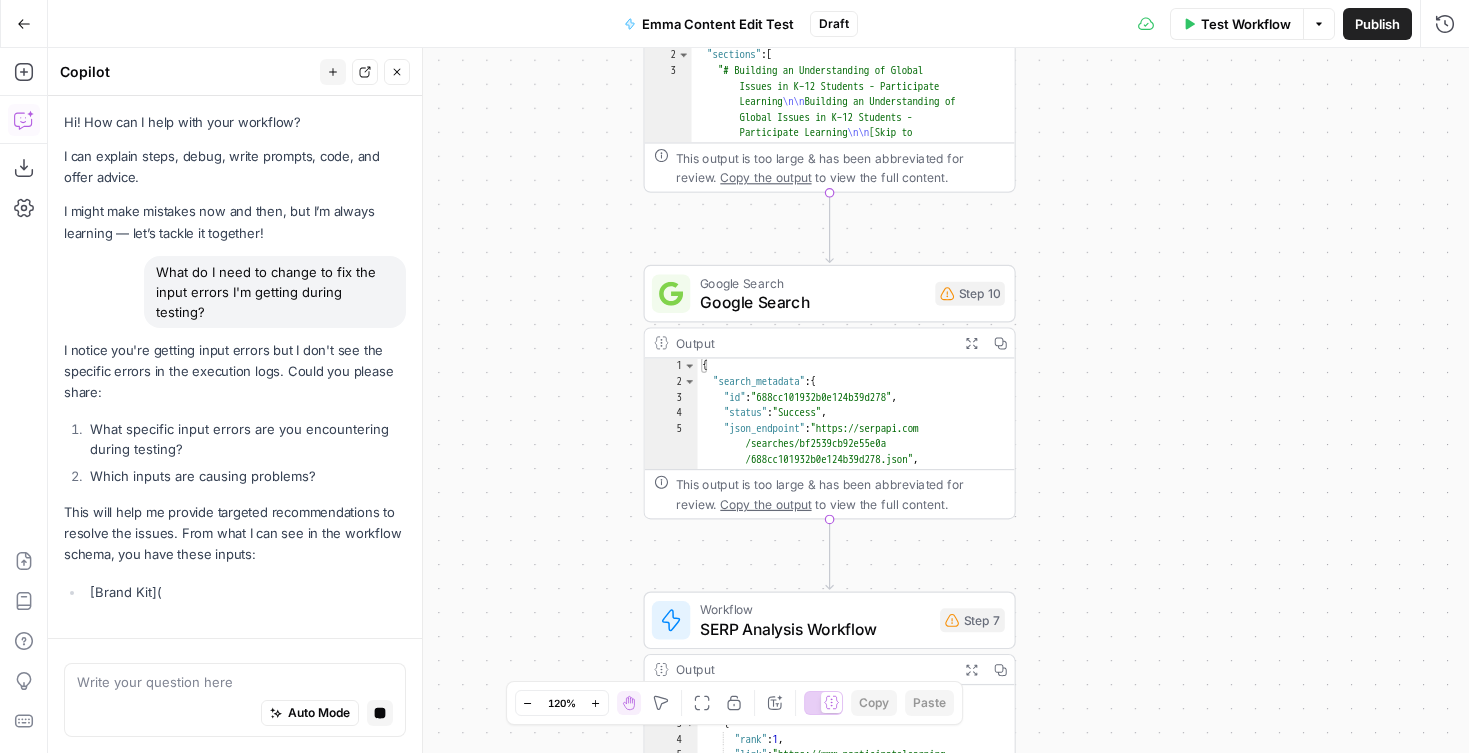 drag, startPoint x: 1113, startPoint y: 284, endPoint x: 1134, endPoint y: 395, distance: 112.969025 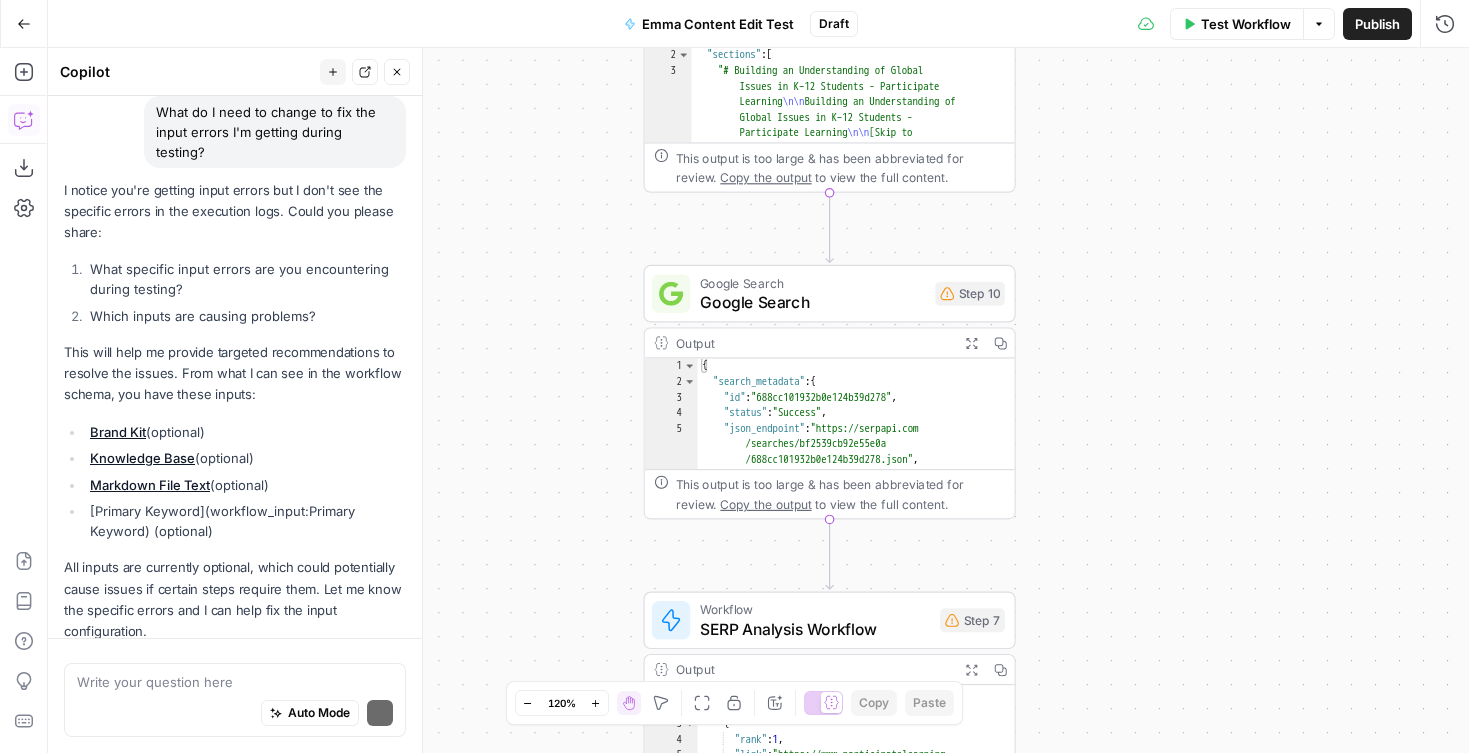 scroll, scrollTop: 192, scrollLeft: 0, axis: vertical 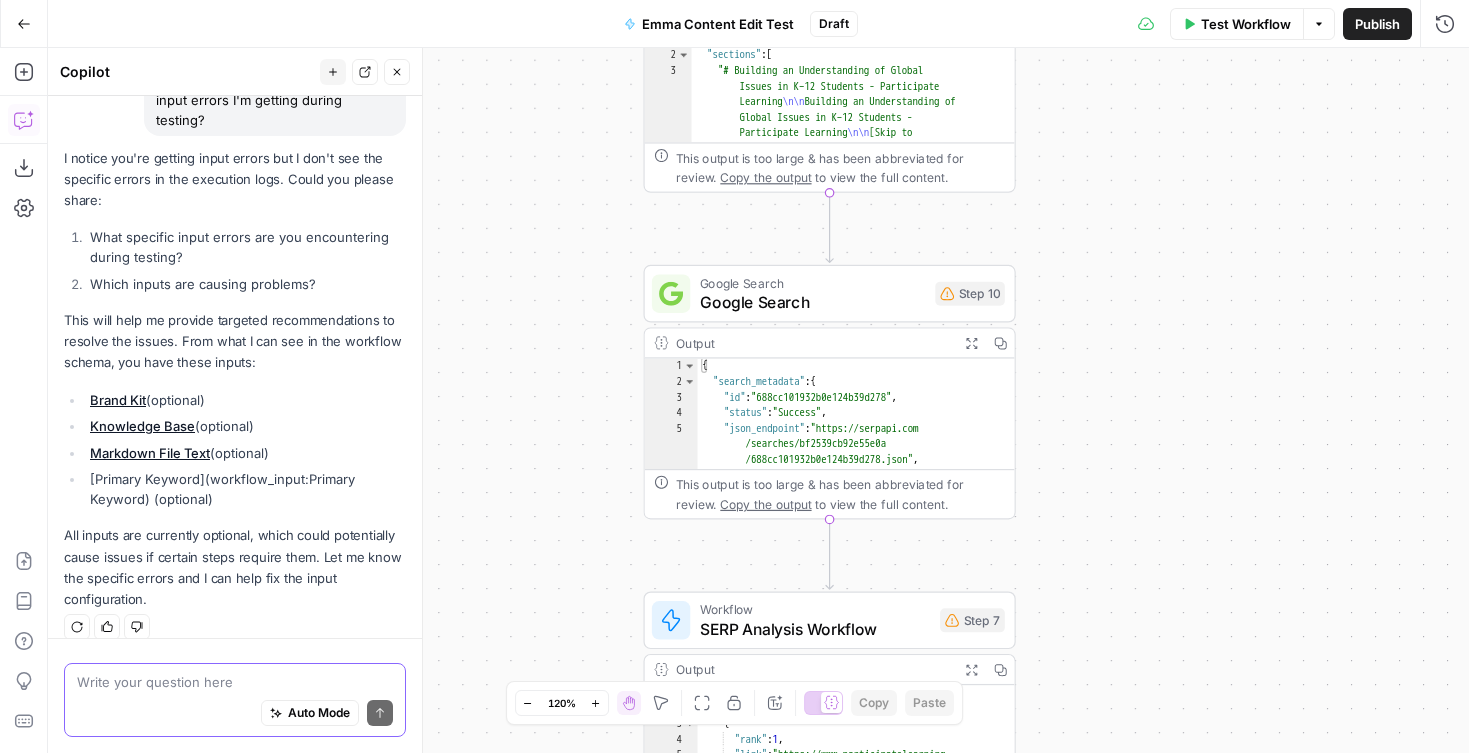 click at bounding box center [235, 682] 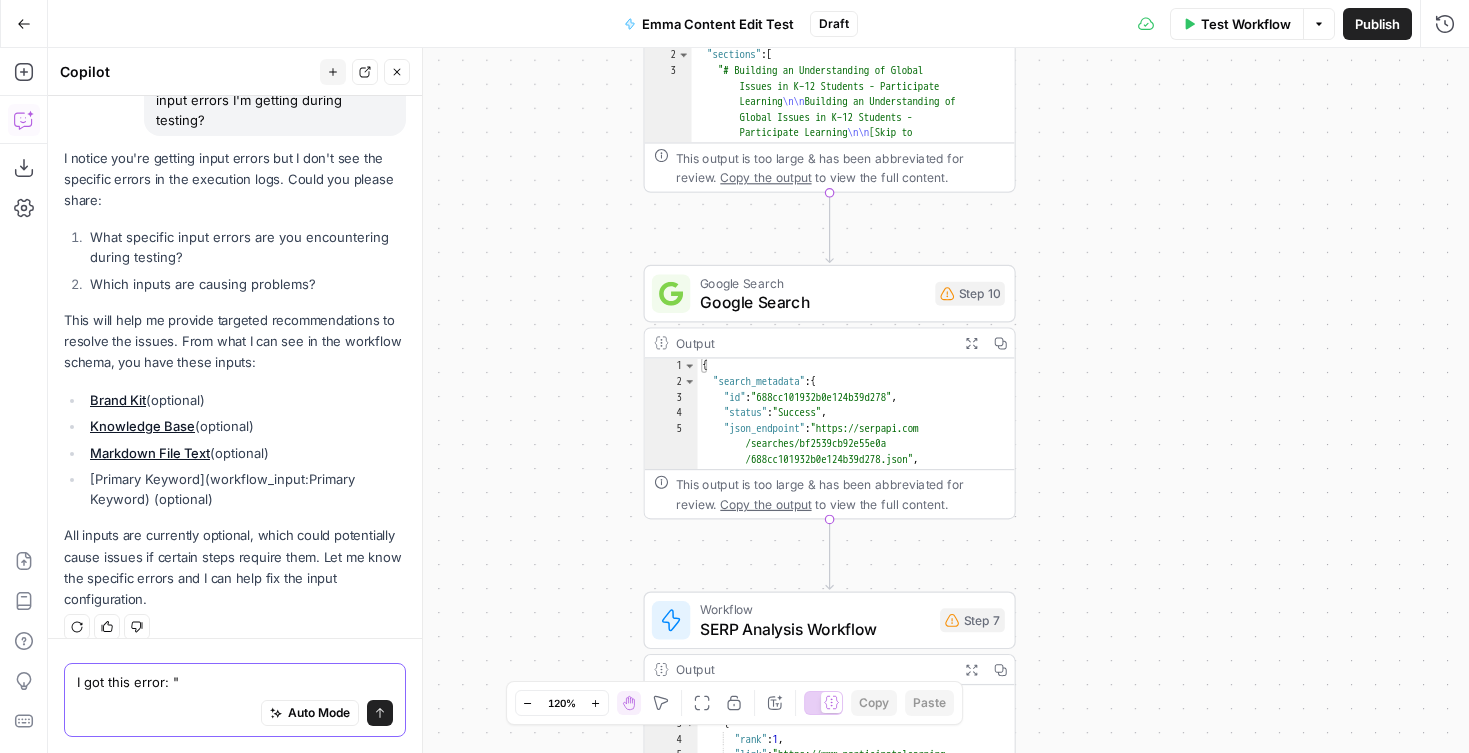 paste on "input error: Inputs schema name should only contain letters, numbers, and underscore" 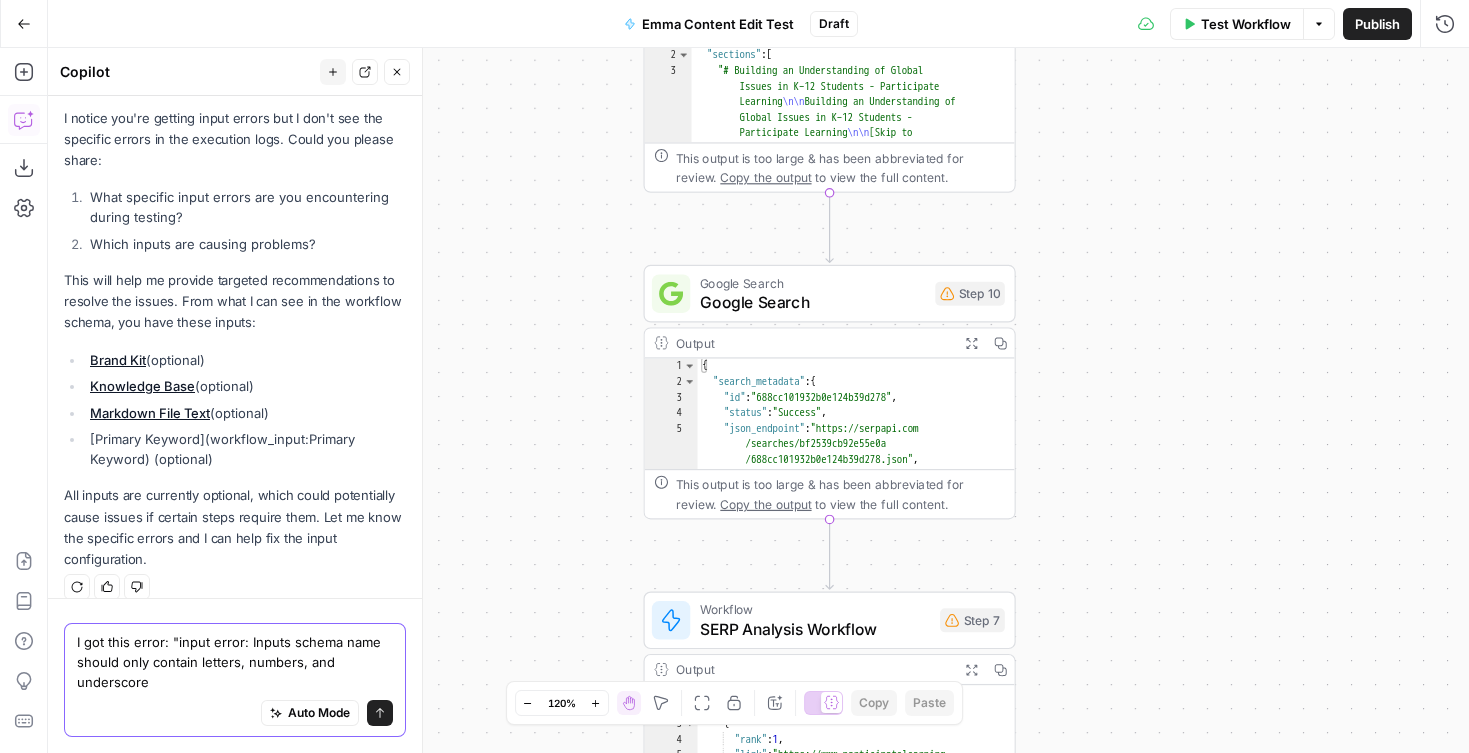 type on "I got this error: "input error: Inputs schema name should only contain letters, numbers, and underscore"" 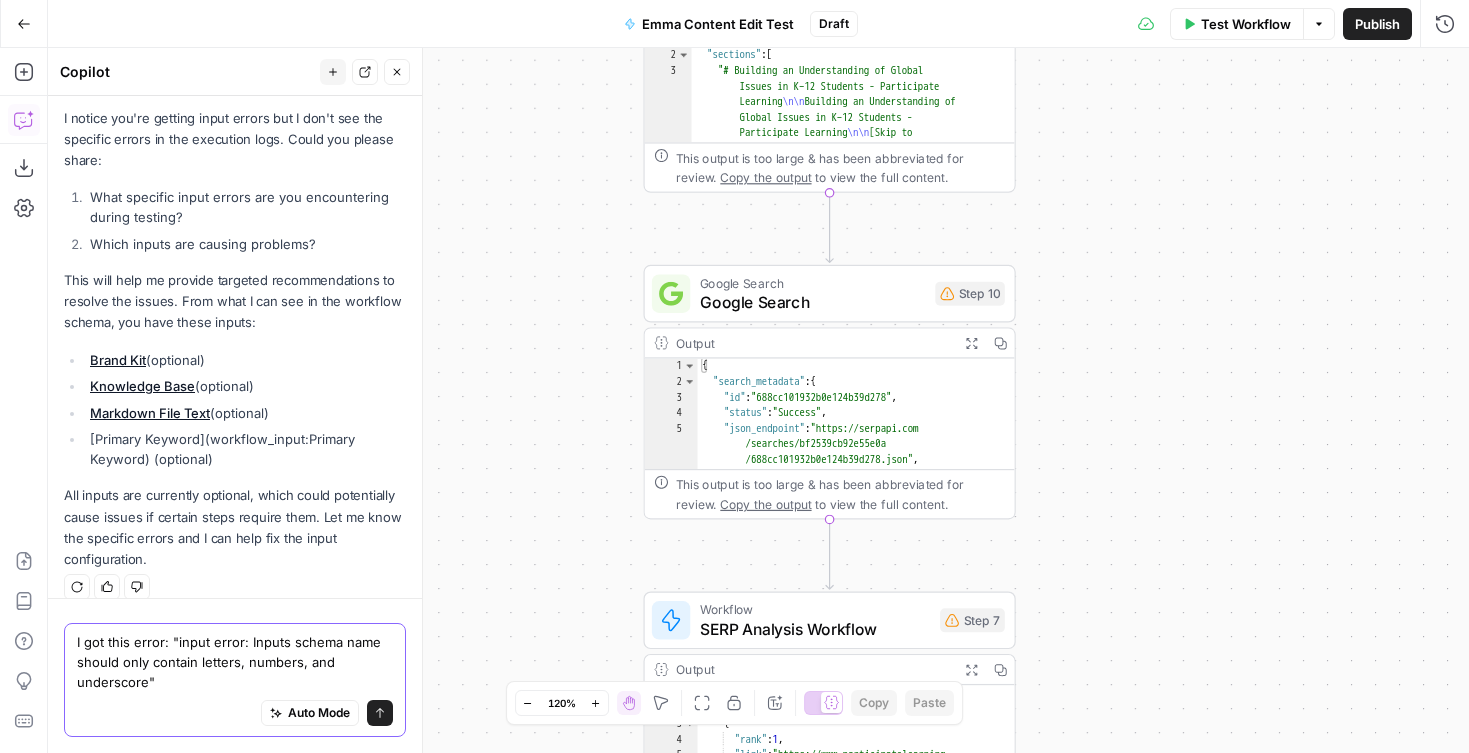 type 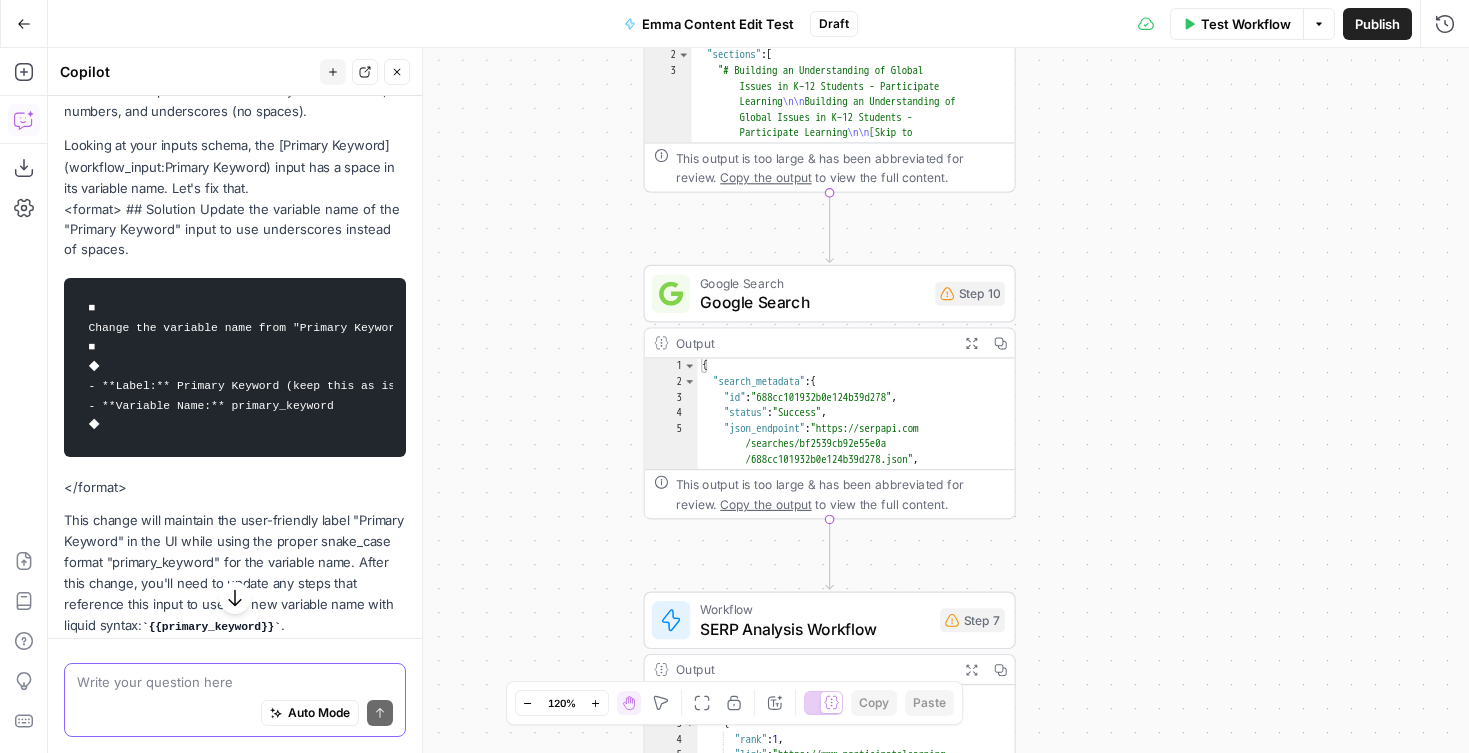 scroll, scrollTop: 876, scrollLeft: 0, axis: vertical 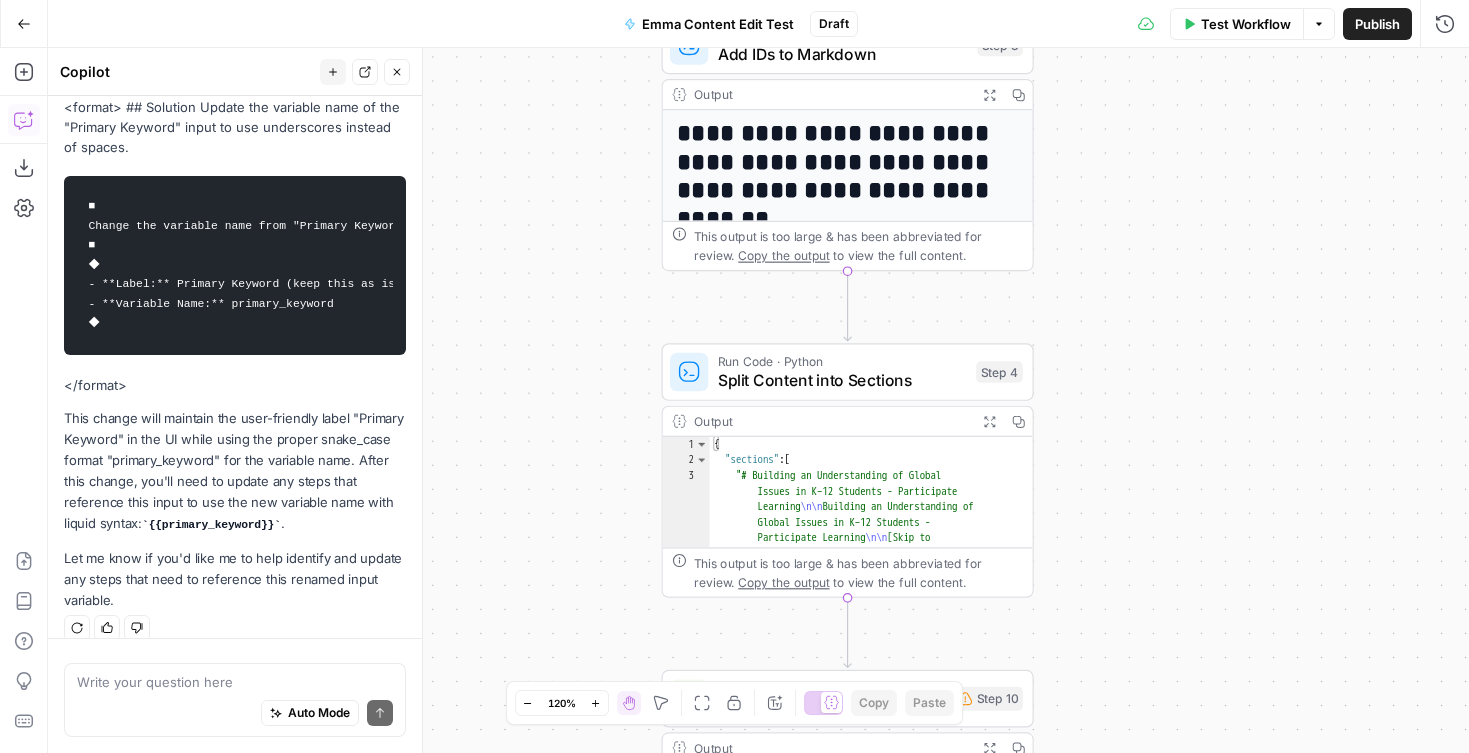 drag, startPoint x: 1199, startPoint y: 99, endPoint x: 1207, endPoint y: 491, distance: 392.08163 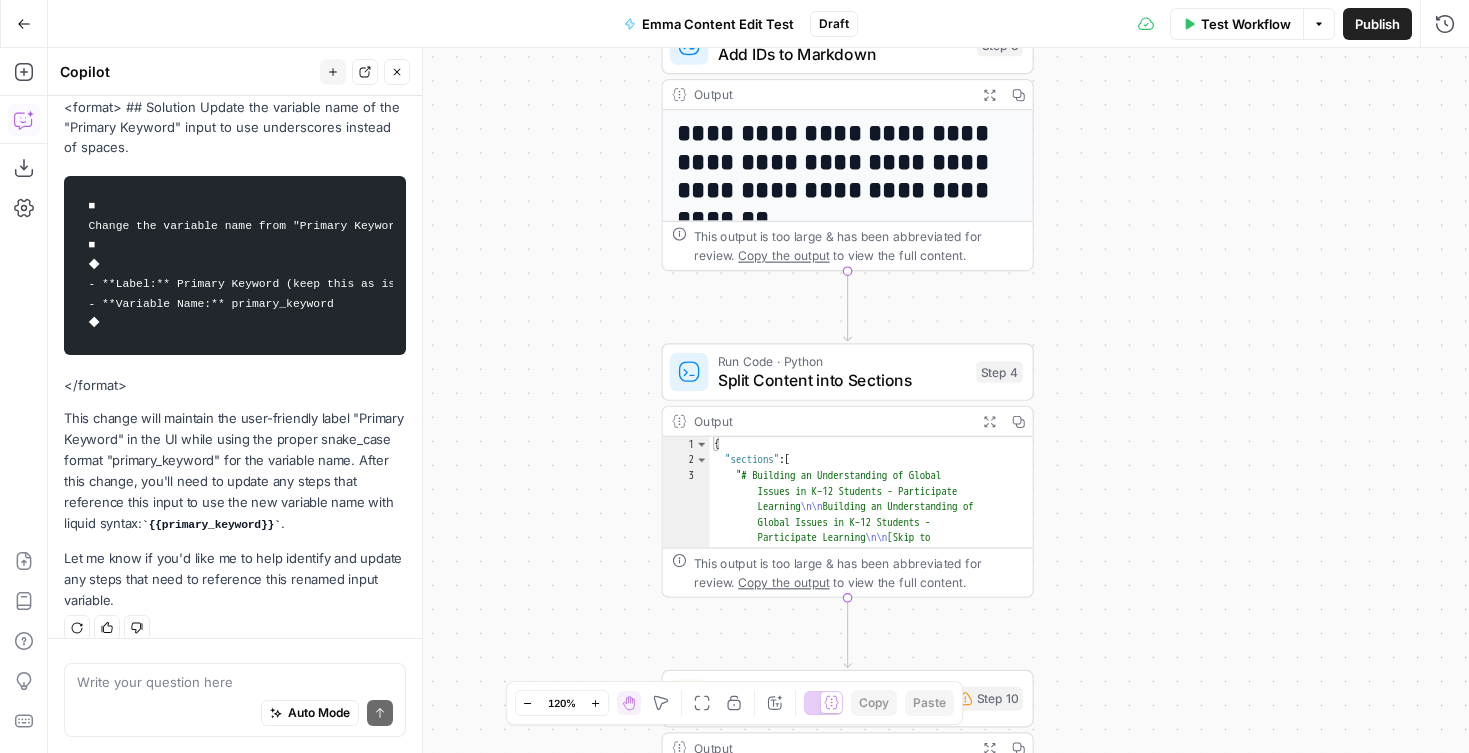 click on "**********" at bounding box center (758, 400) 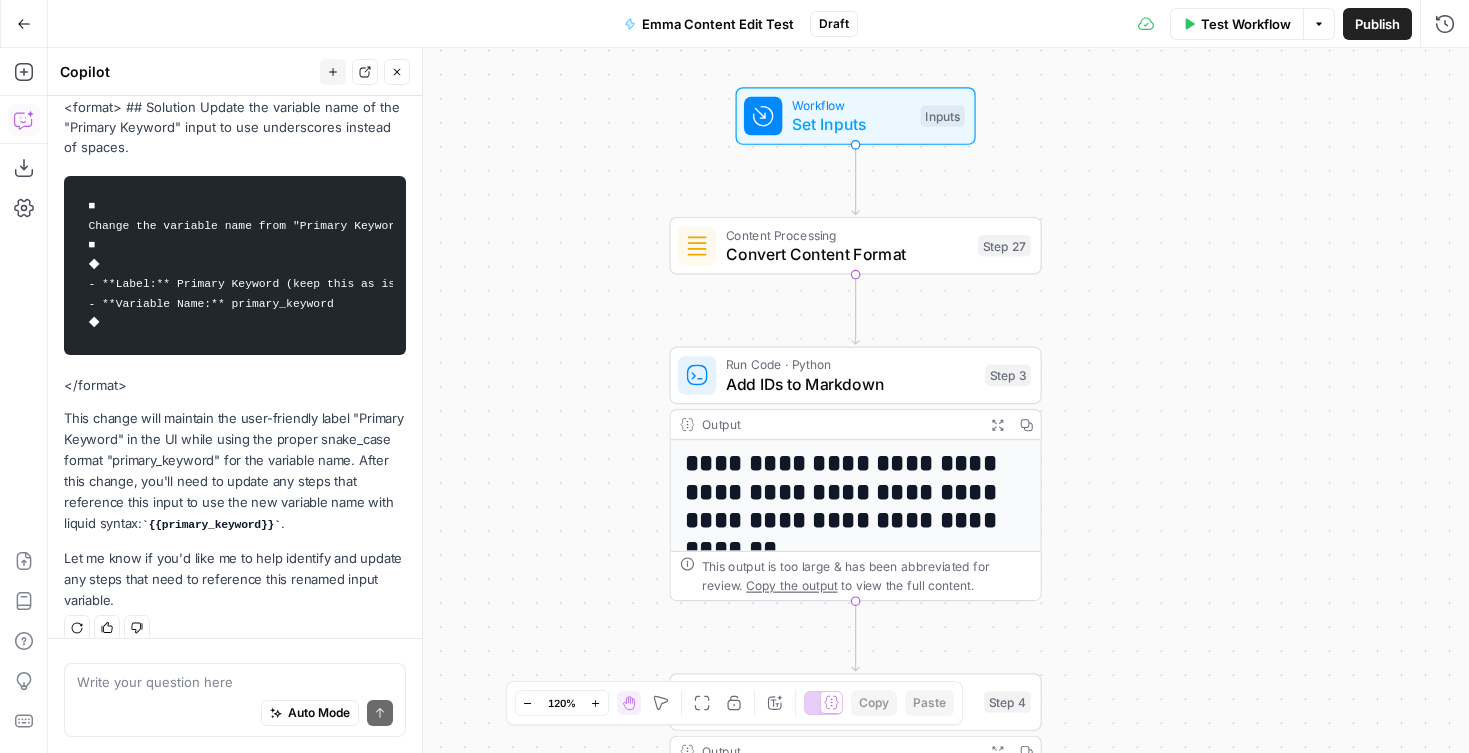 drag, startPoint x: 1183, startPoint y: 533, endPoint x: 1183, endPoint y: 578, distance: 45 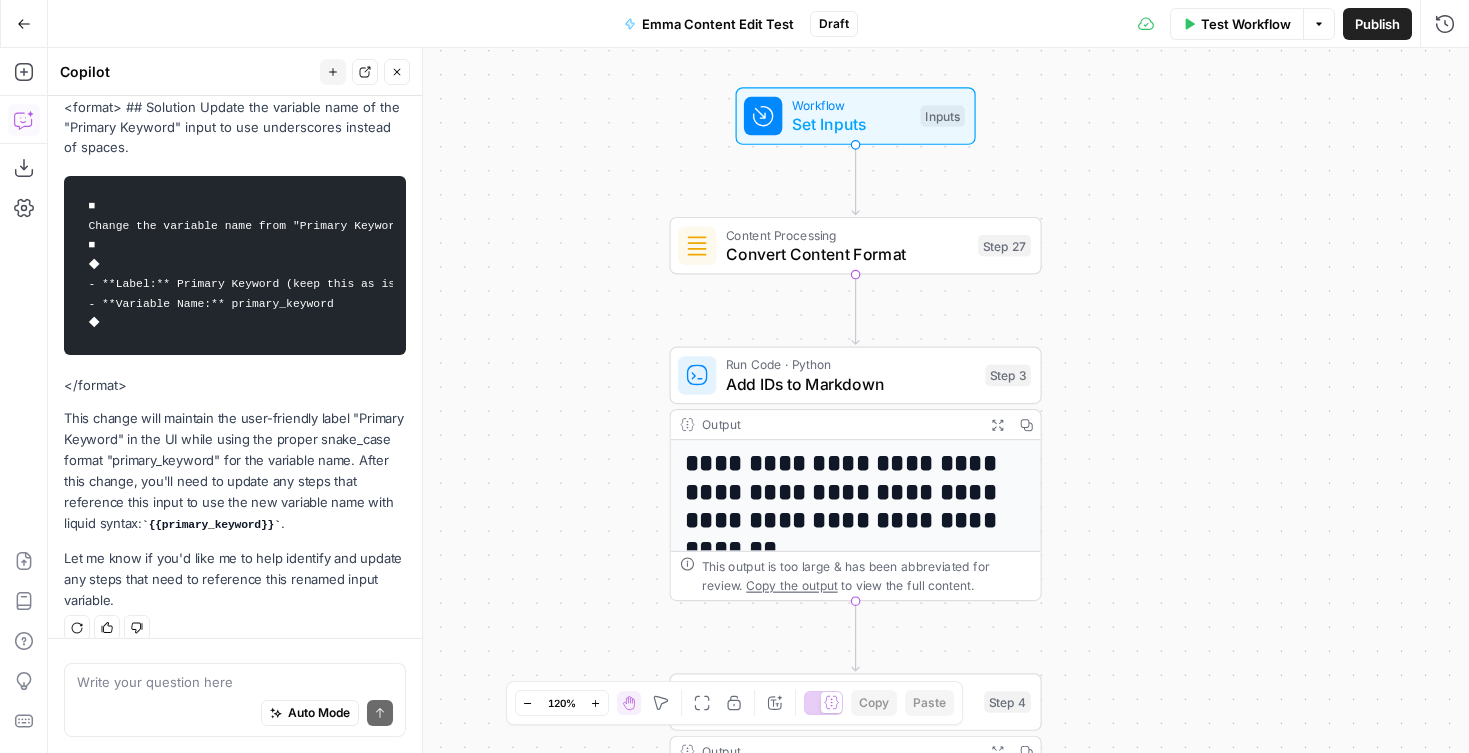 click on "**********" at bounding box center (758, 400) 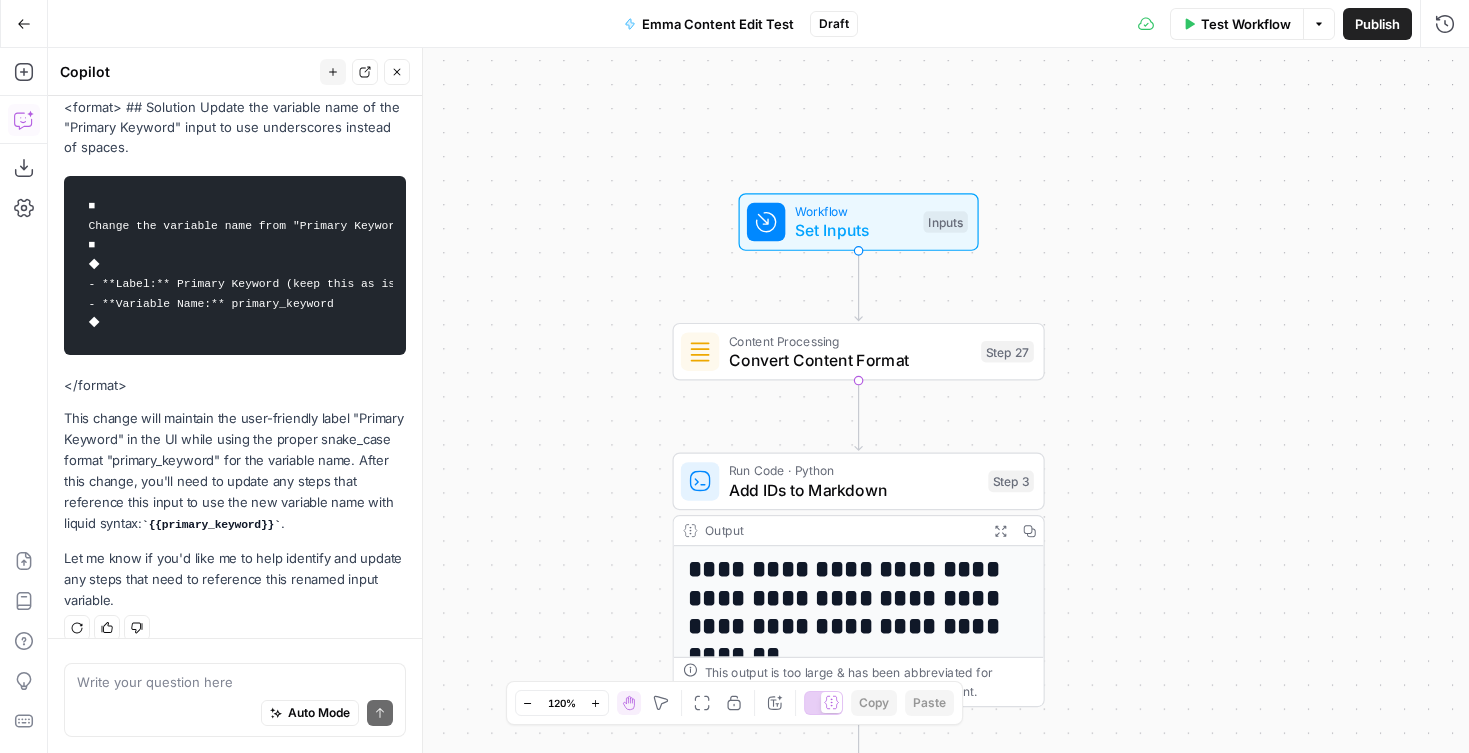 drag, startPoint x: 1183, startPoint y: 312, endPoint x: 1190, endPoint y: 546, distance: 234.10468 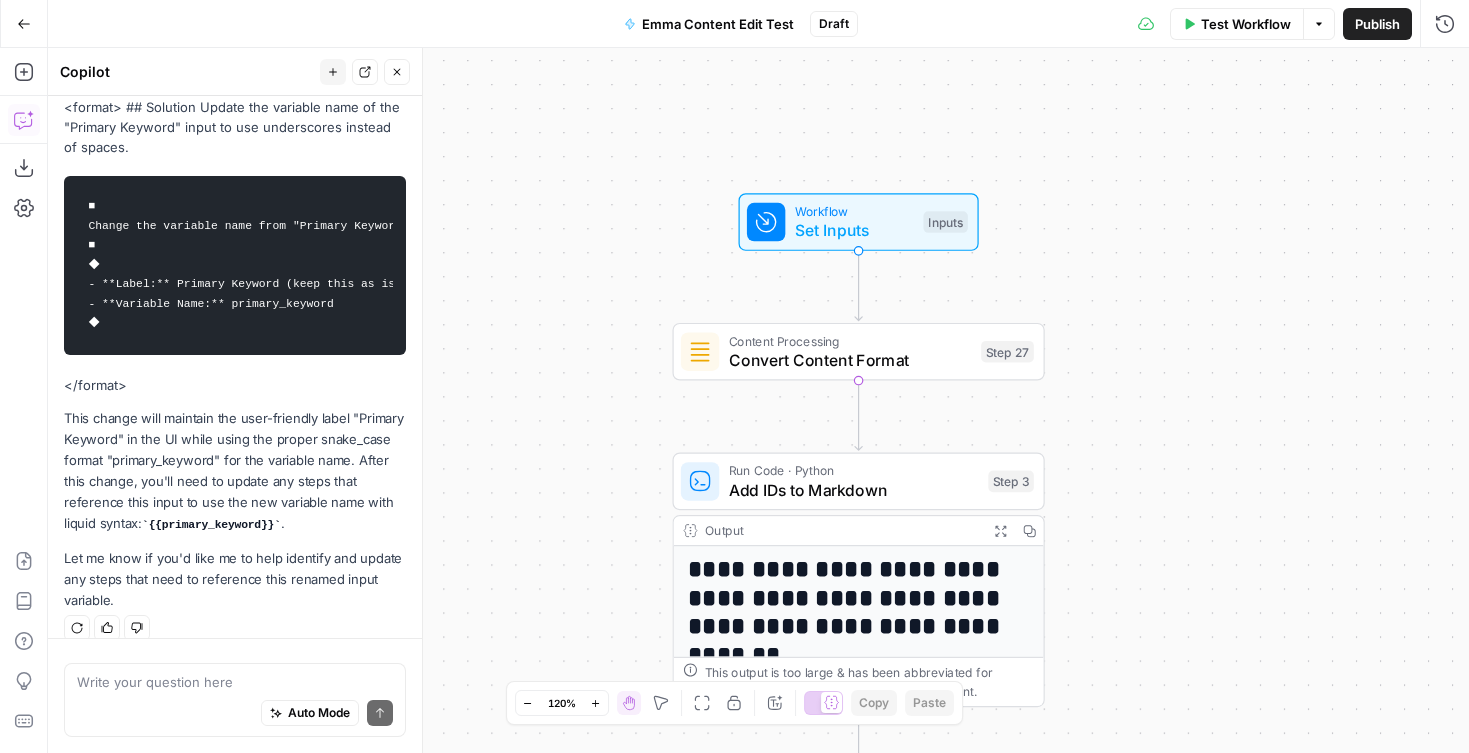 click on "**********" at bounding box center [758, 400] 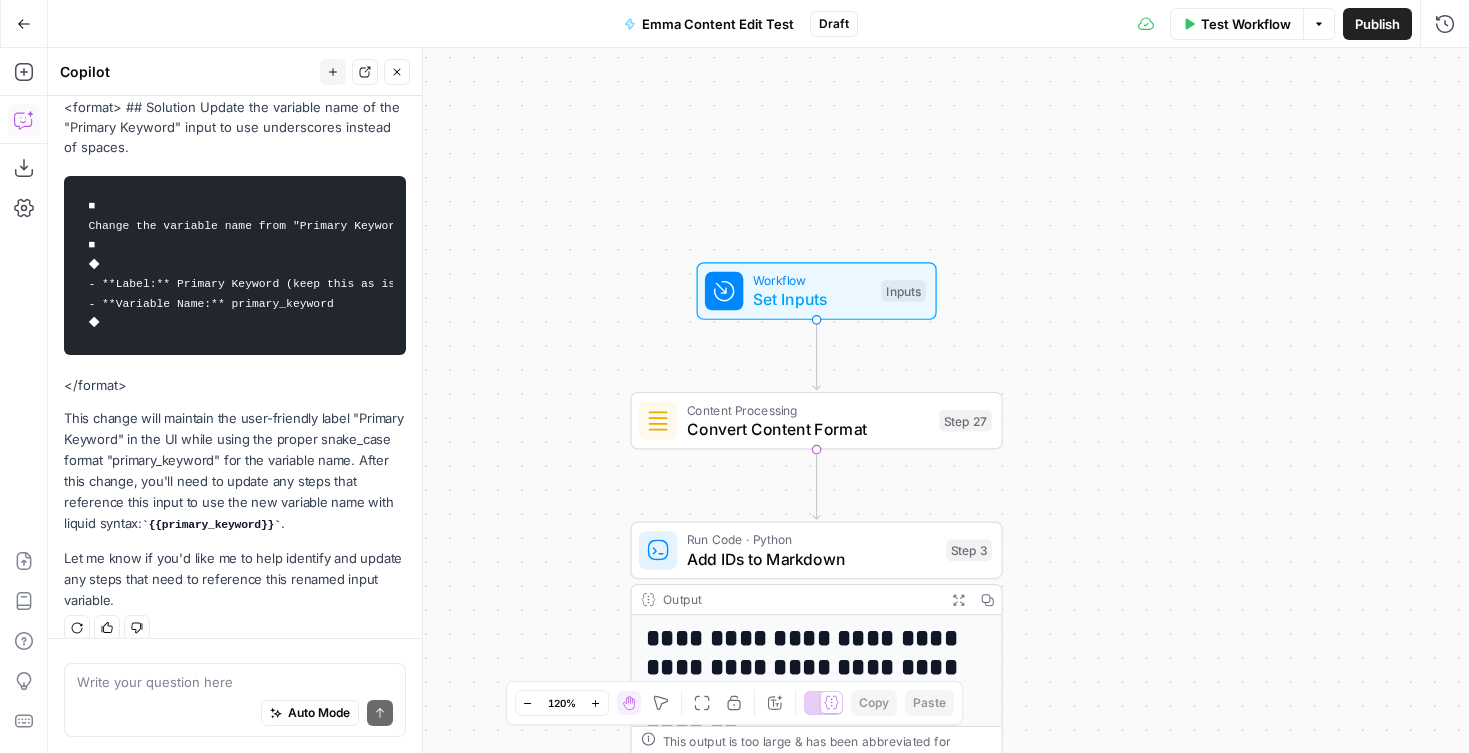 drag, startPoint x: 1178, startPoint y: 404, endPoint x: 1130, endPoint y: 177, distance: 232.0194 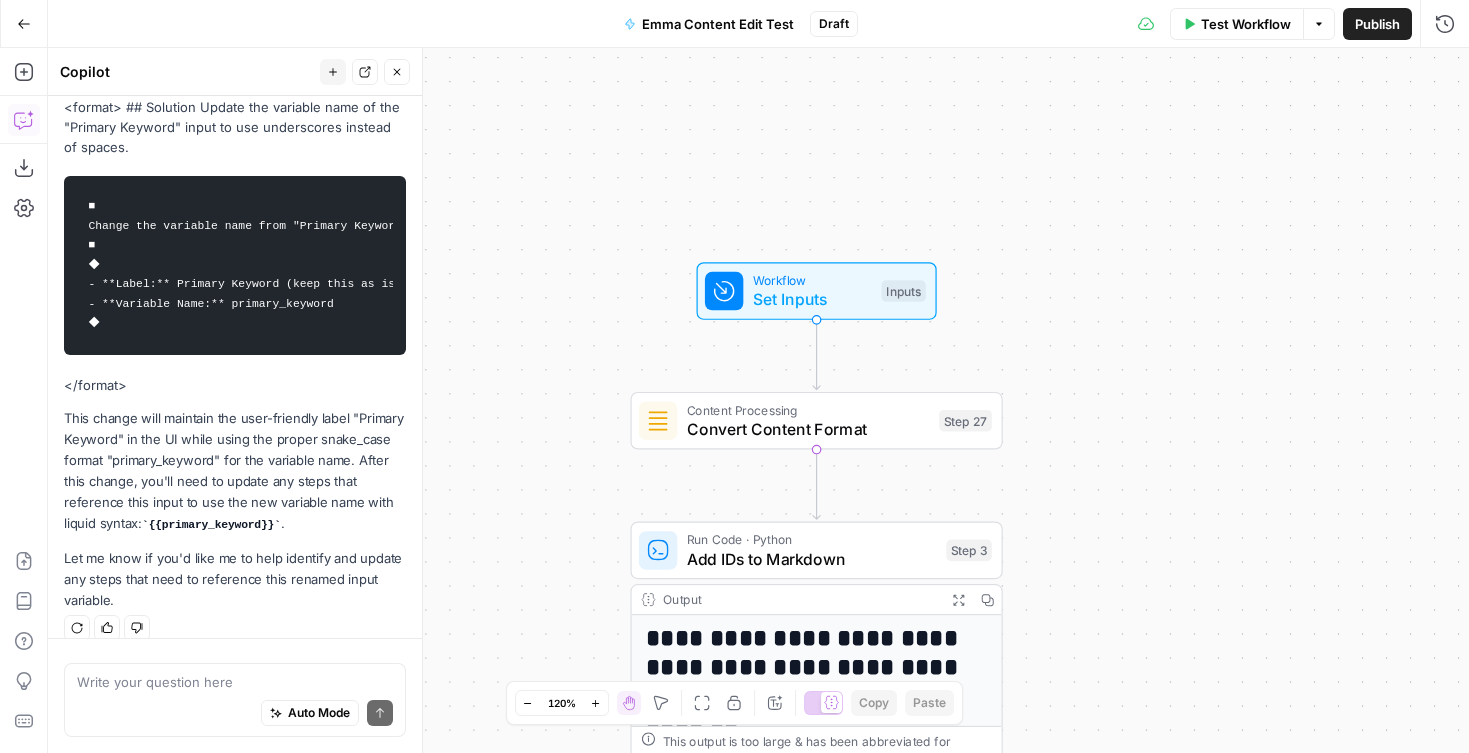 click on "**********" at bounding box center (758, 400) 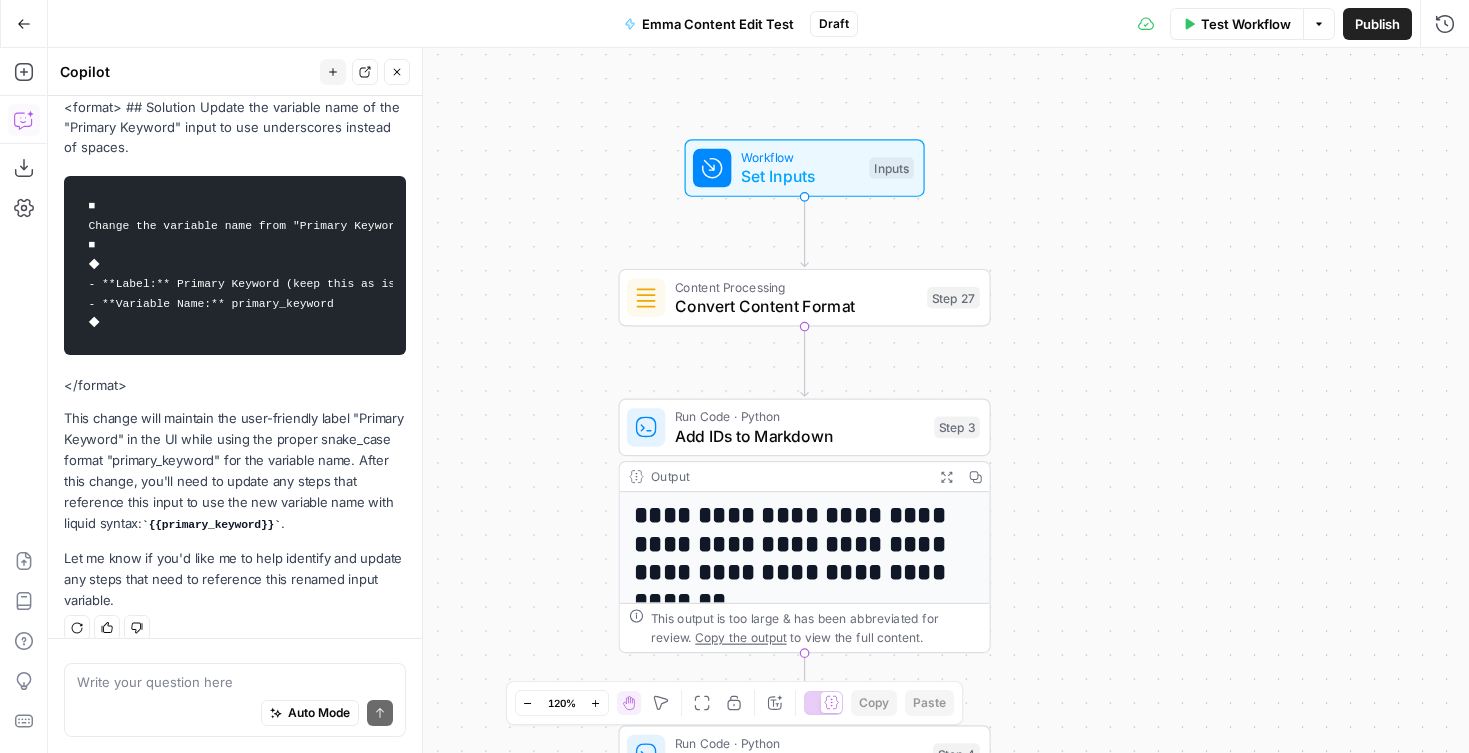 drag, startPoint x: 1135, startPoint y: 304, endPoint x: 1108, endPoint y: 176, distance: 130.81667 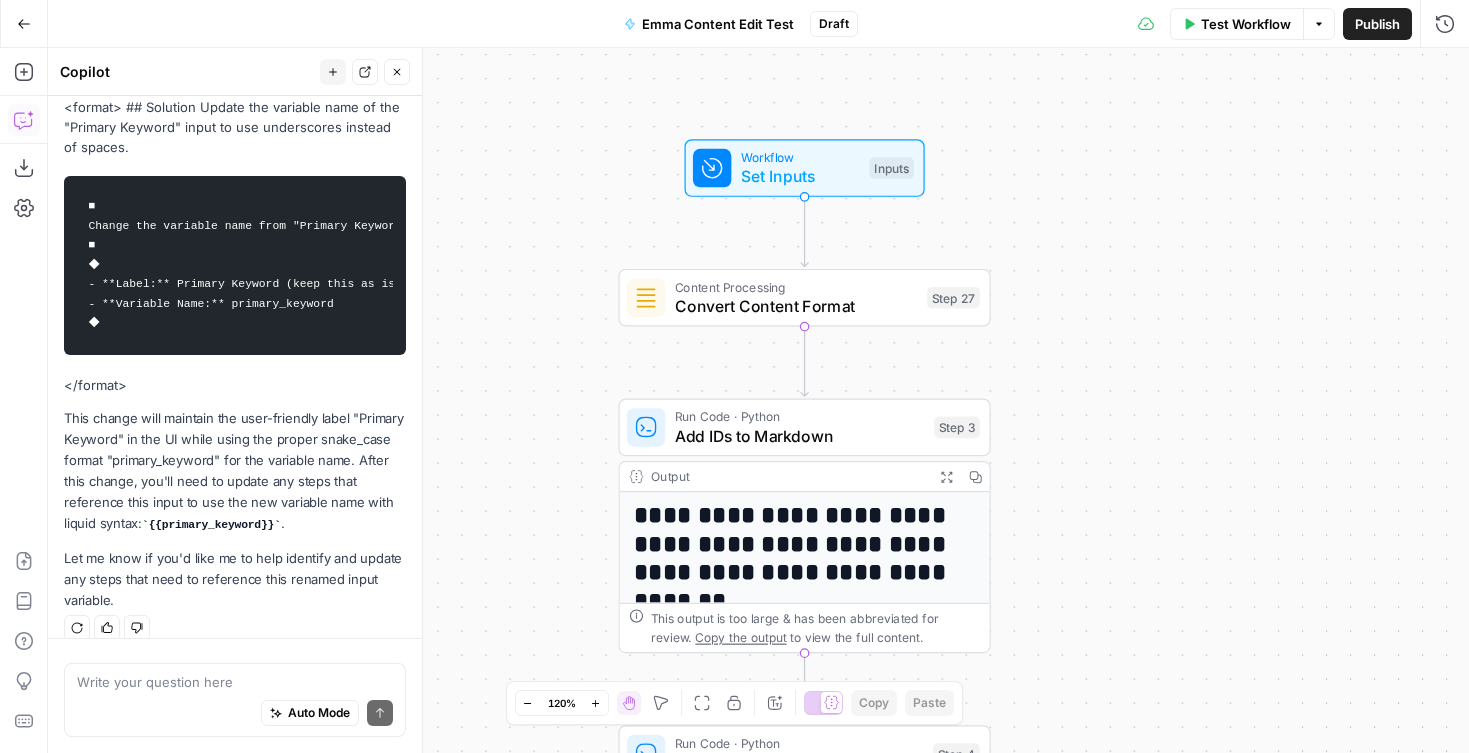 click on "**********" at bounding box center [758, 400] 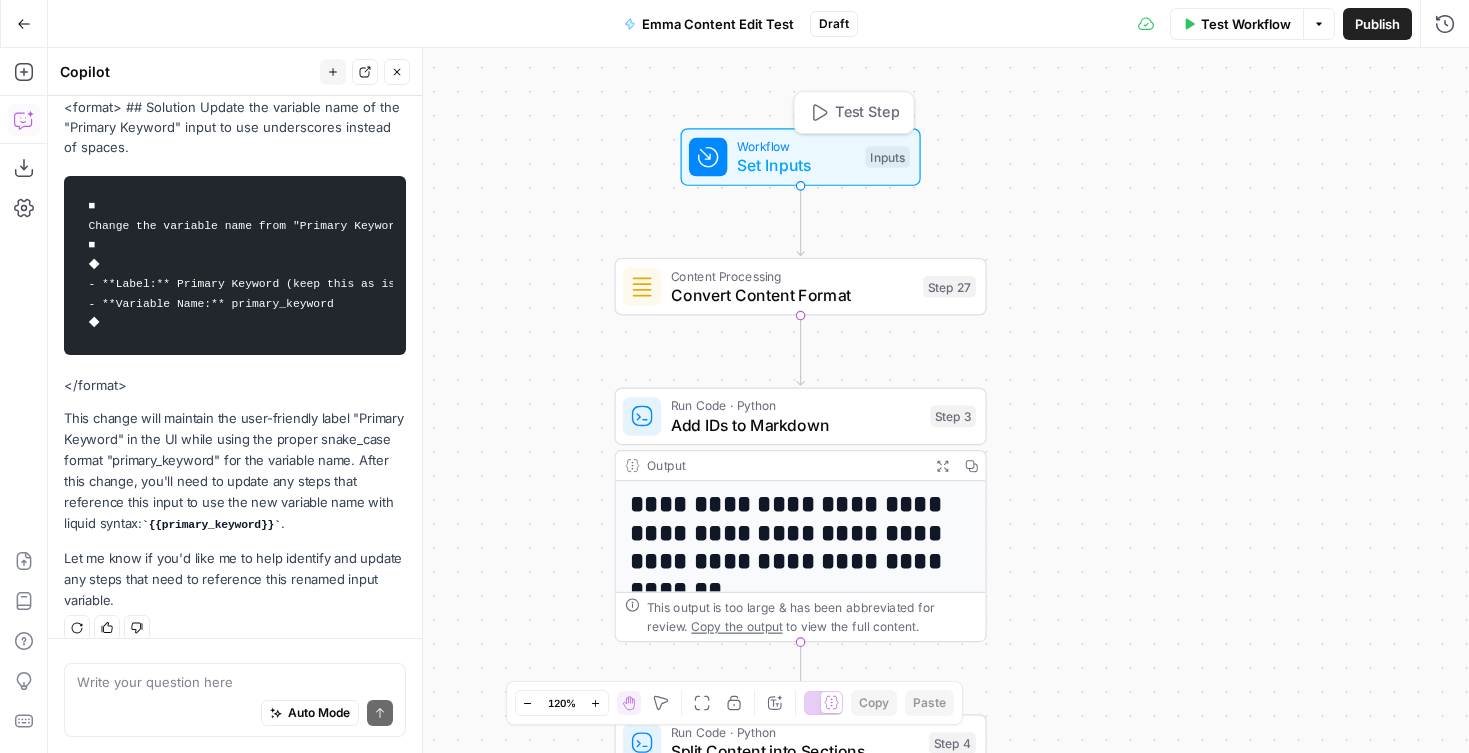 click on "Set Inputs" at bounding box center (796, 165) 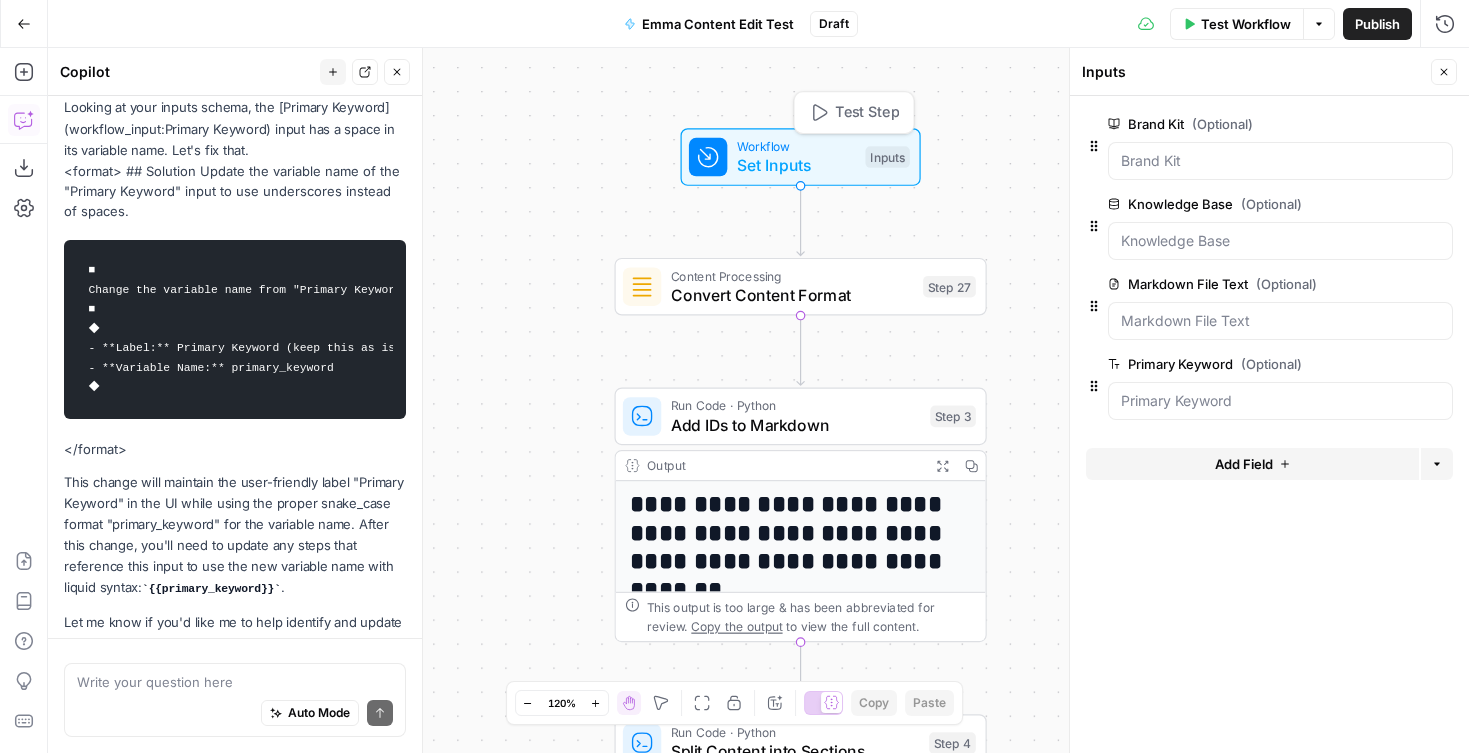 scroll, scrollTop: 1026, scrollLeft: 0, axis: vertical 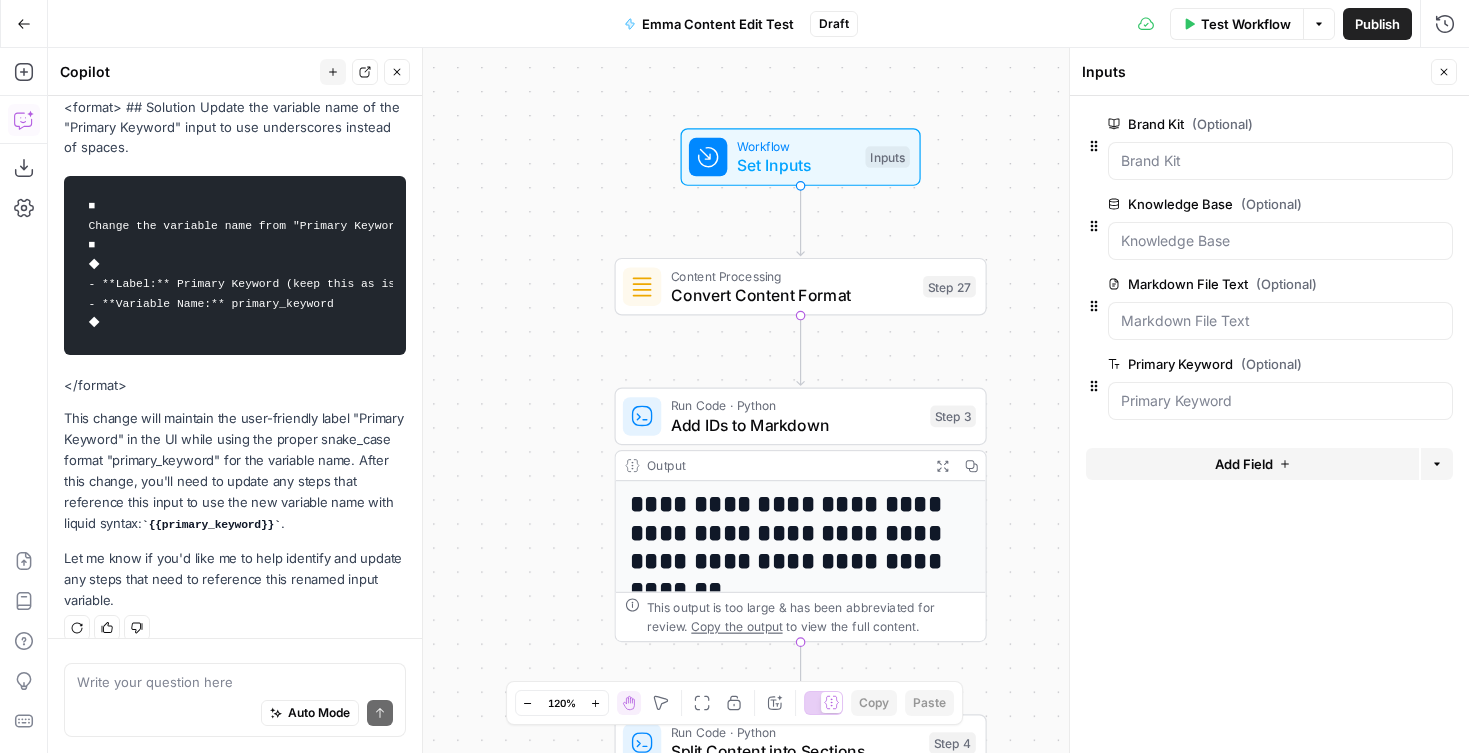 click on "edit field" at bounding box center (1378, 364) 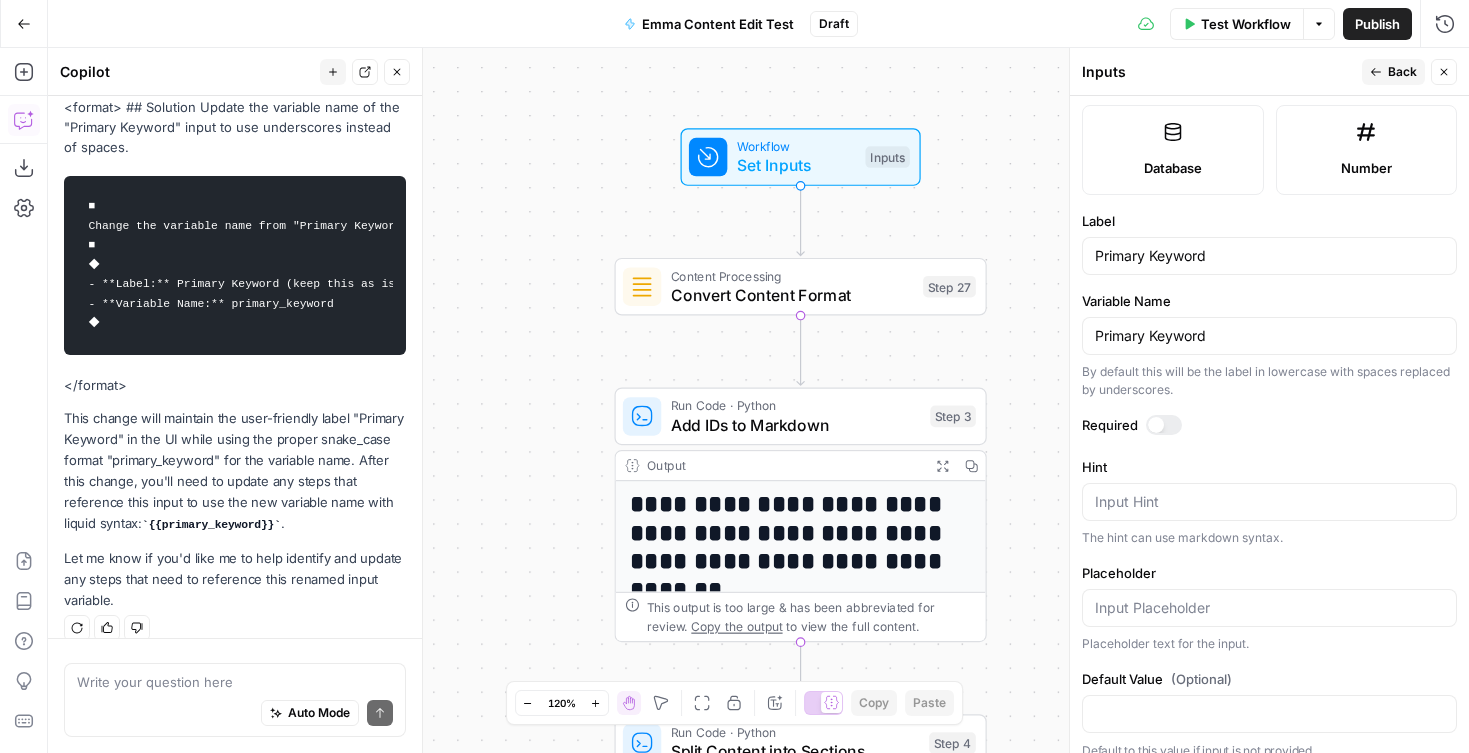 scroll, scrollTop: 558, scrollLeft: 0, axis: vertical 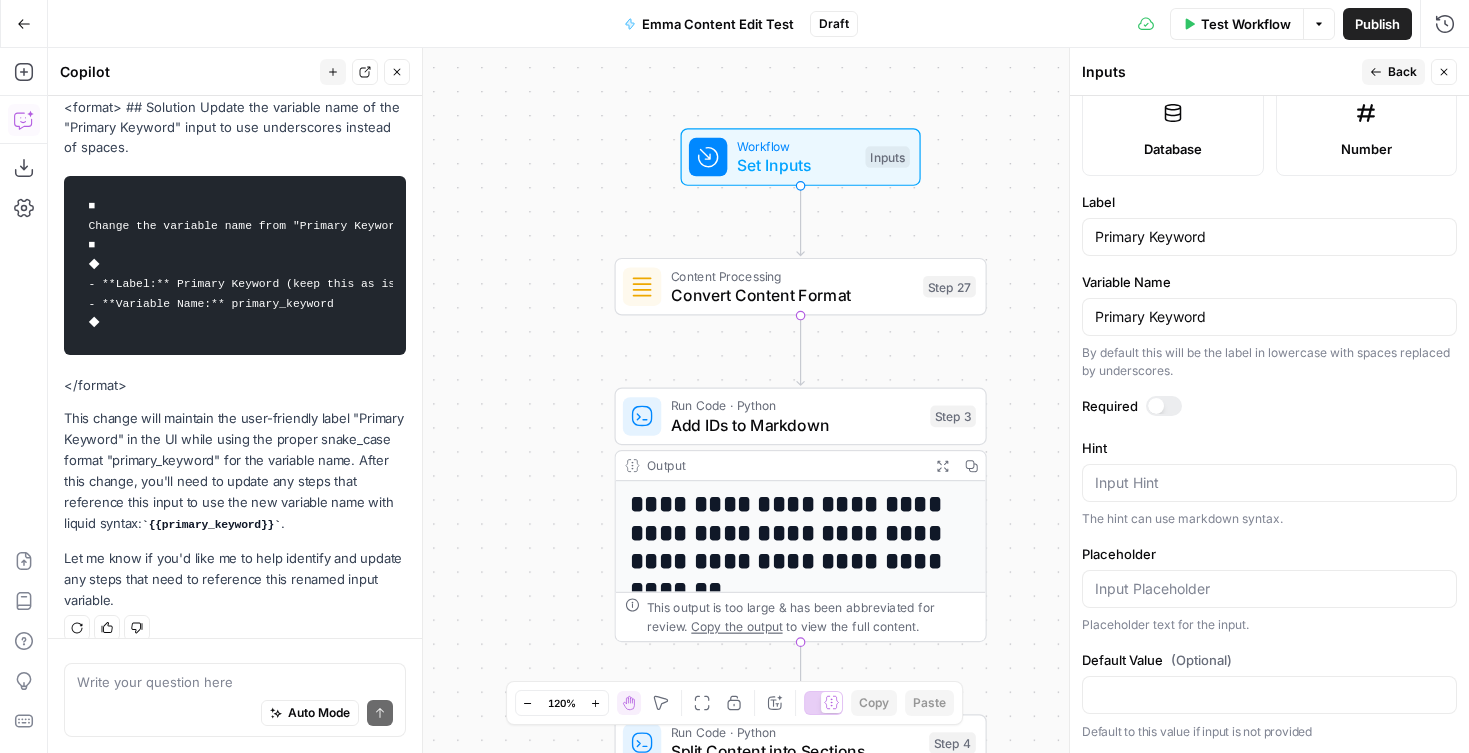 click on "Primary Keyword" at bounding box center (1269, 317) 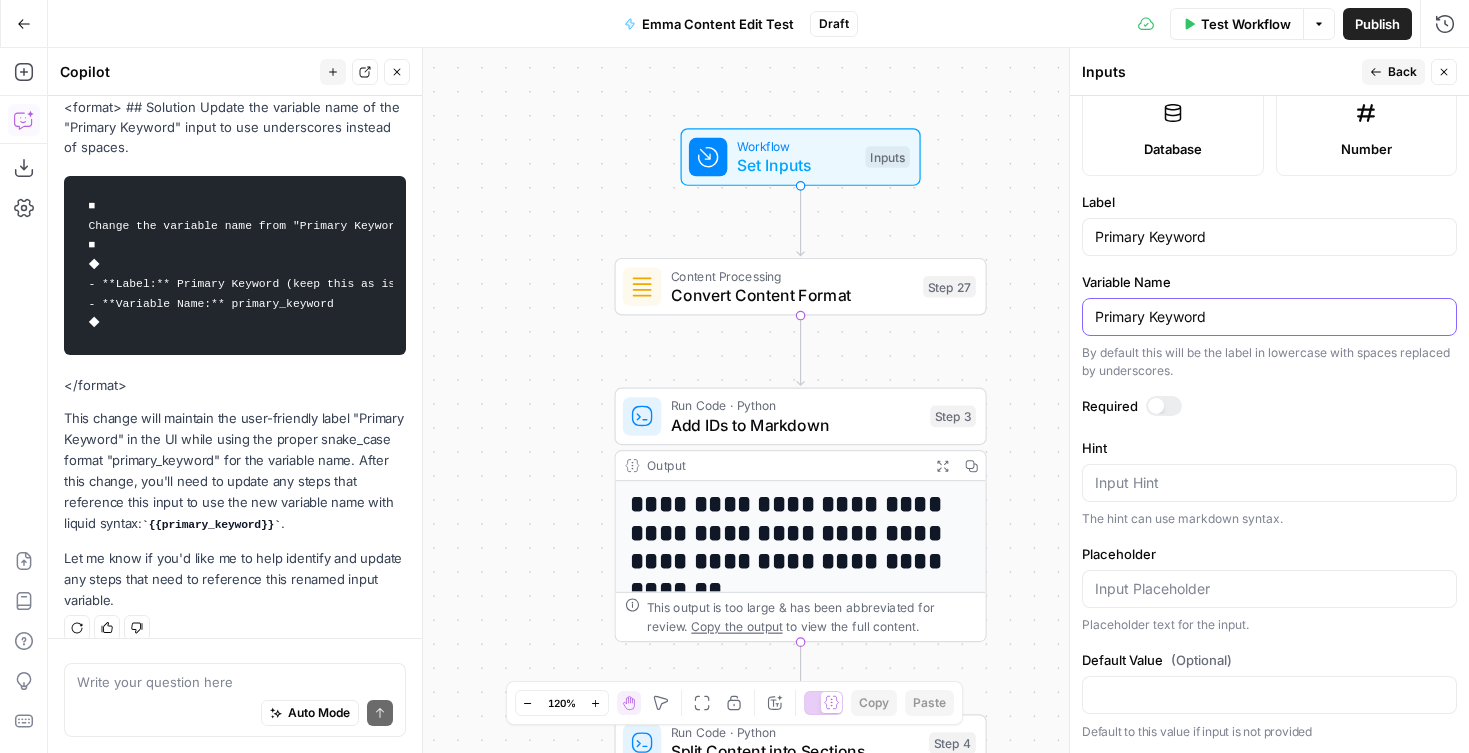 drag, startPoint x: 1203, startPoint y: 312, endPoint x: 1034, endPoint y: 309, distance: 169.02663 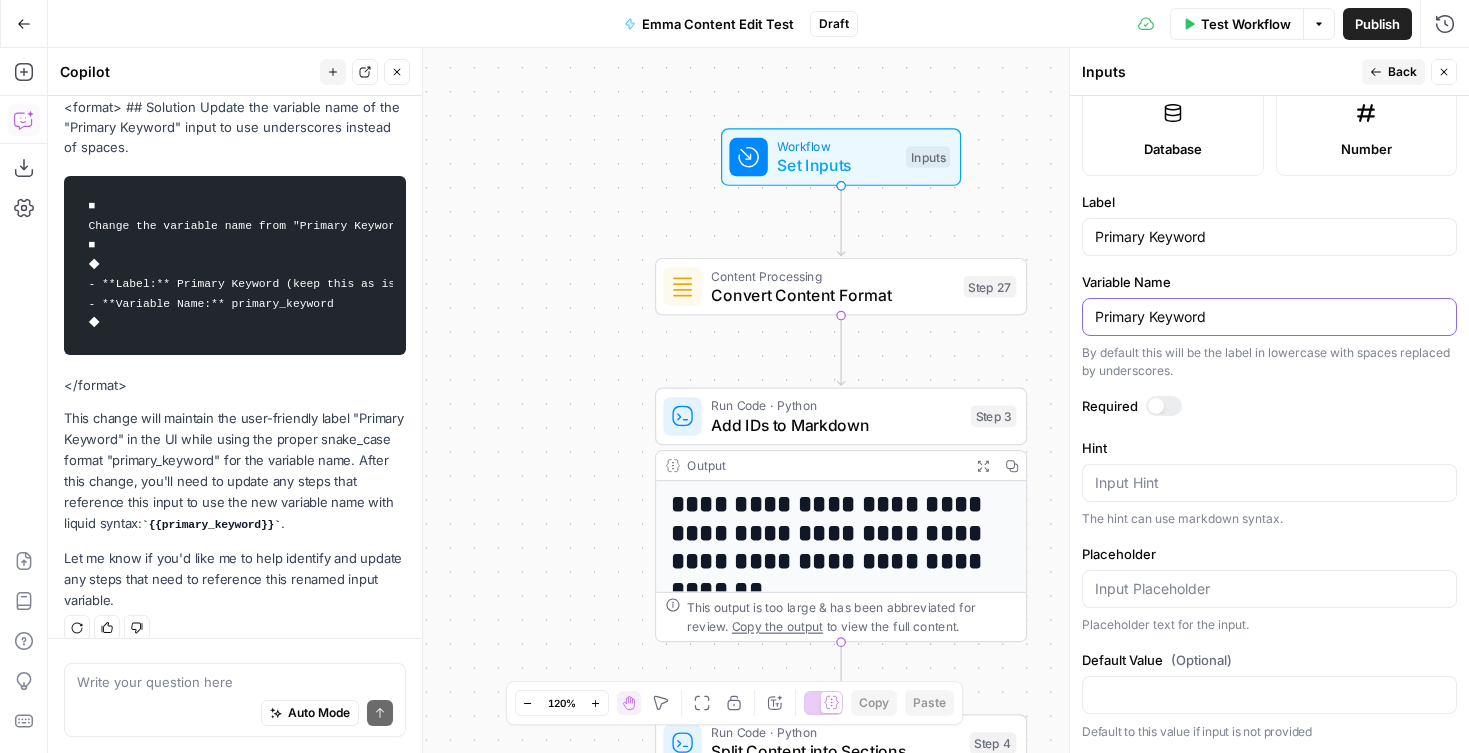 drag, startPoint x: 1195, startPoint y: 322, endPoint x: 1064, endPoint y: 314, distance: 131.24405 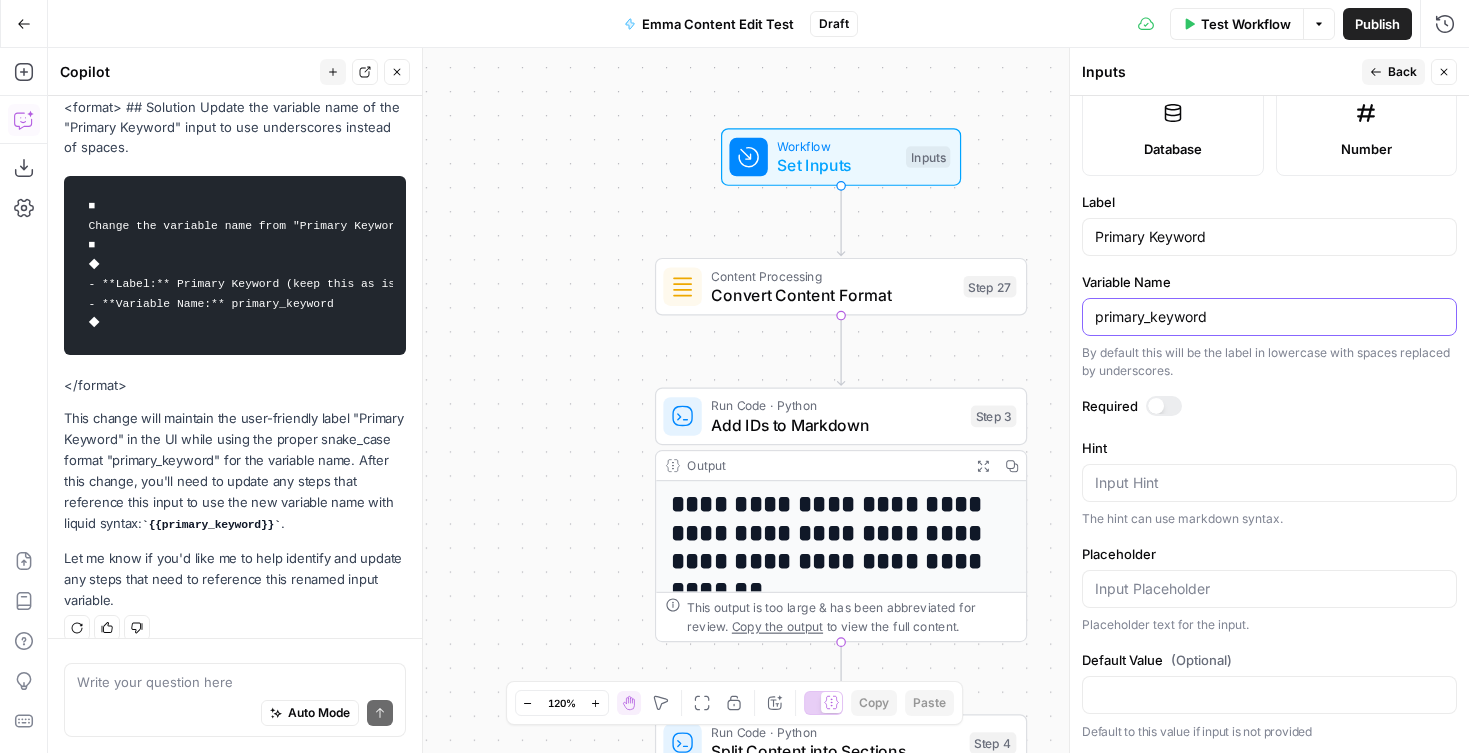 type on "primary_keyword" 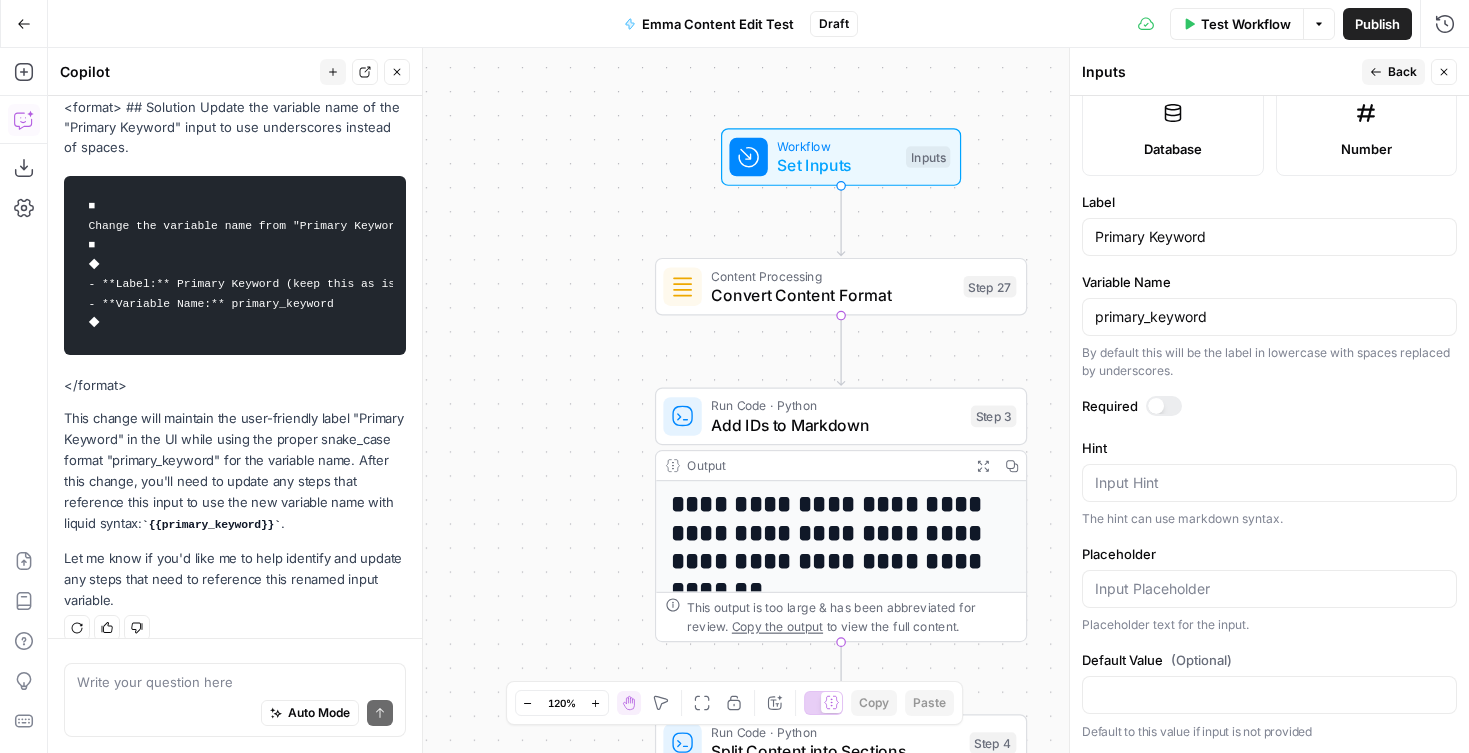 click 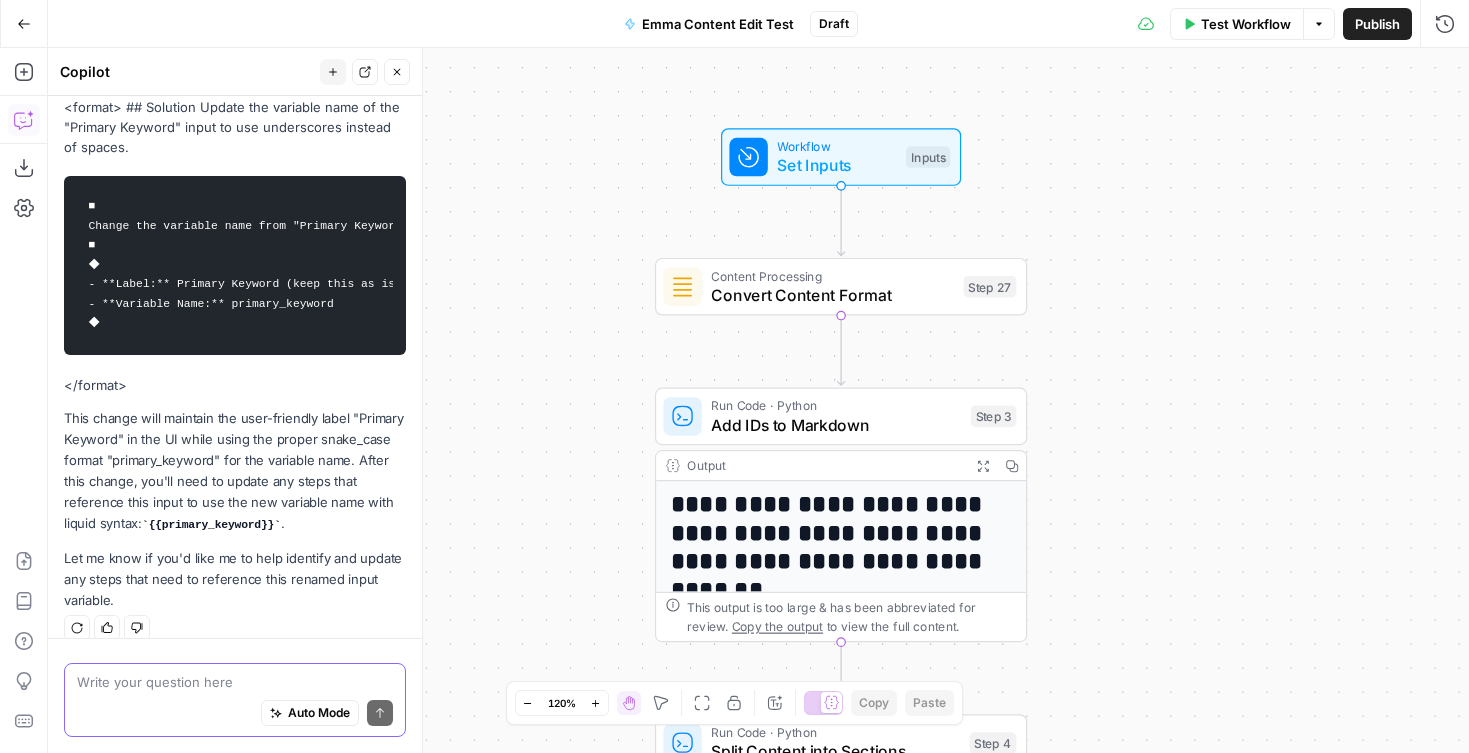click at bounding box center [235, 682] 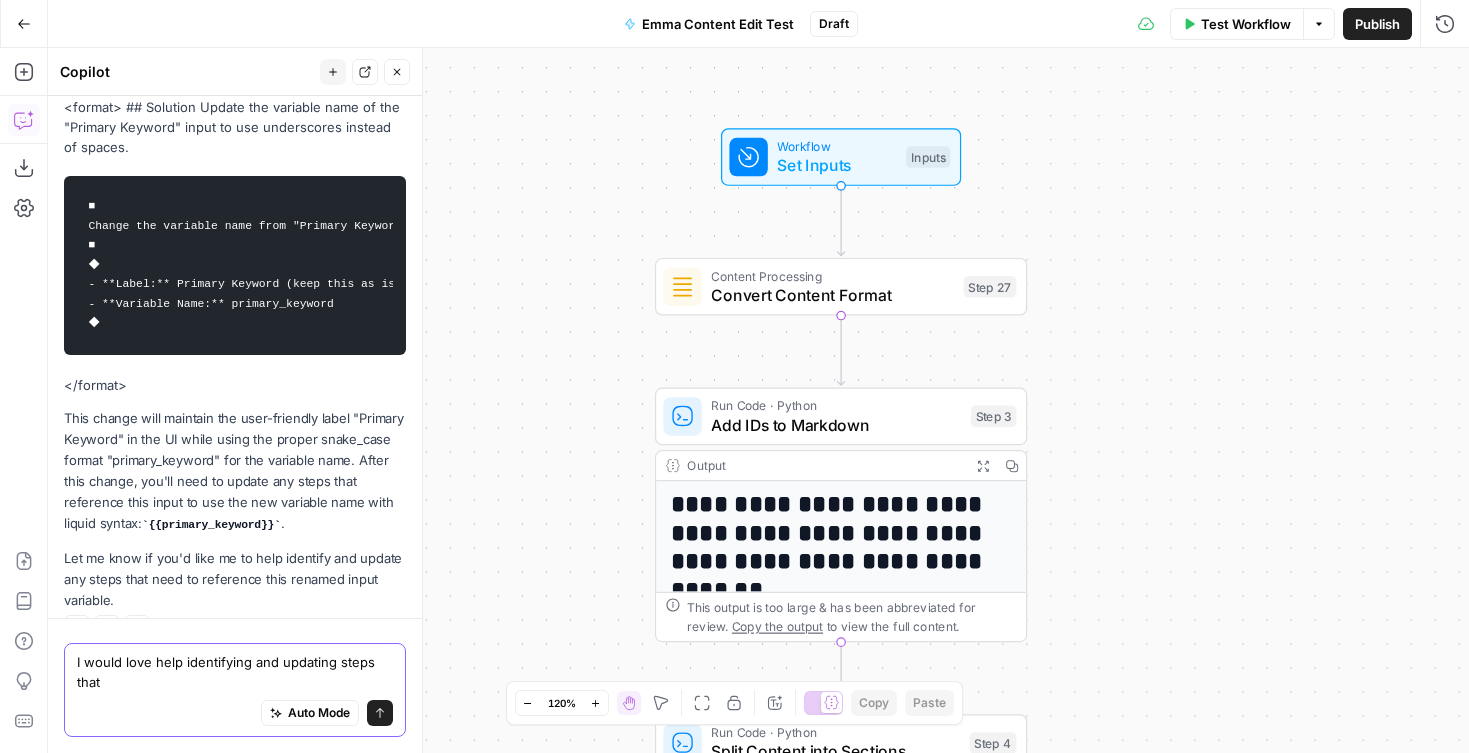 scroll, scrollTop: 1046, scrollLeft: 0, axis: vertical 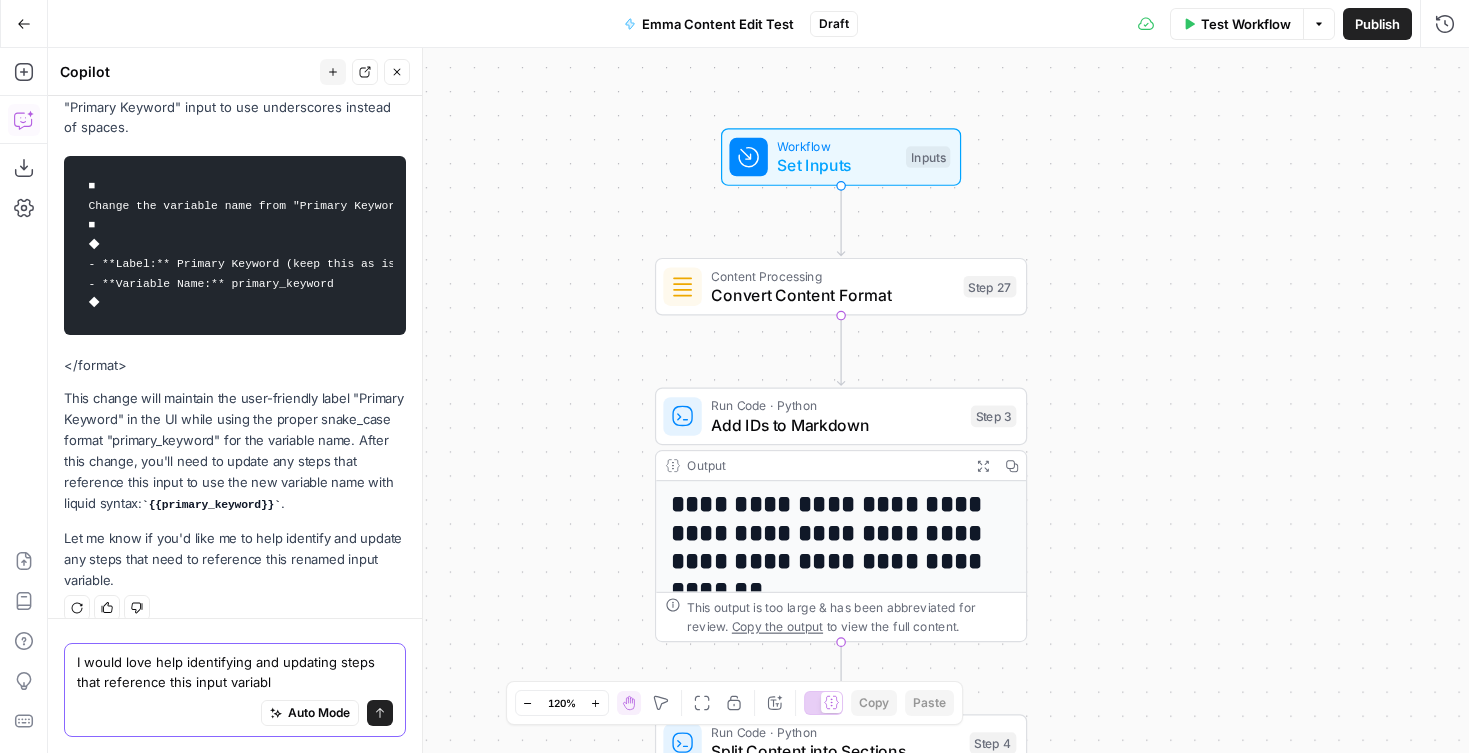 type on "I would love help identifying and updating steps that reference this input variable" 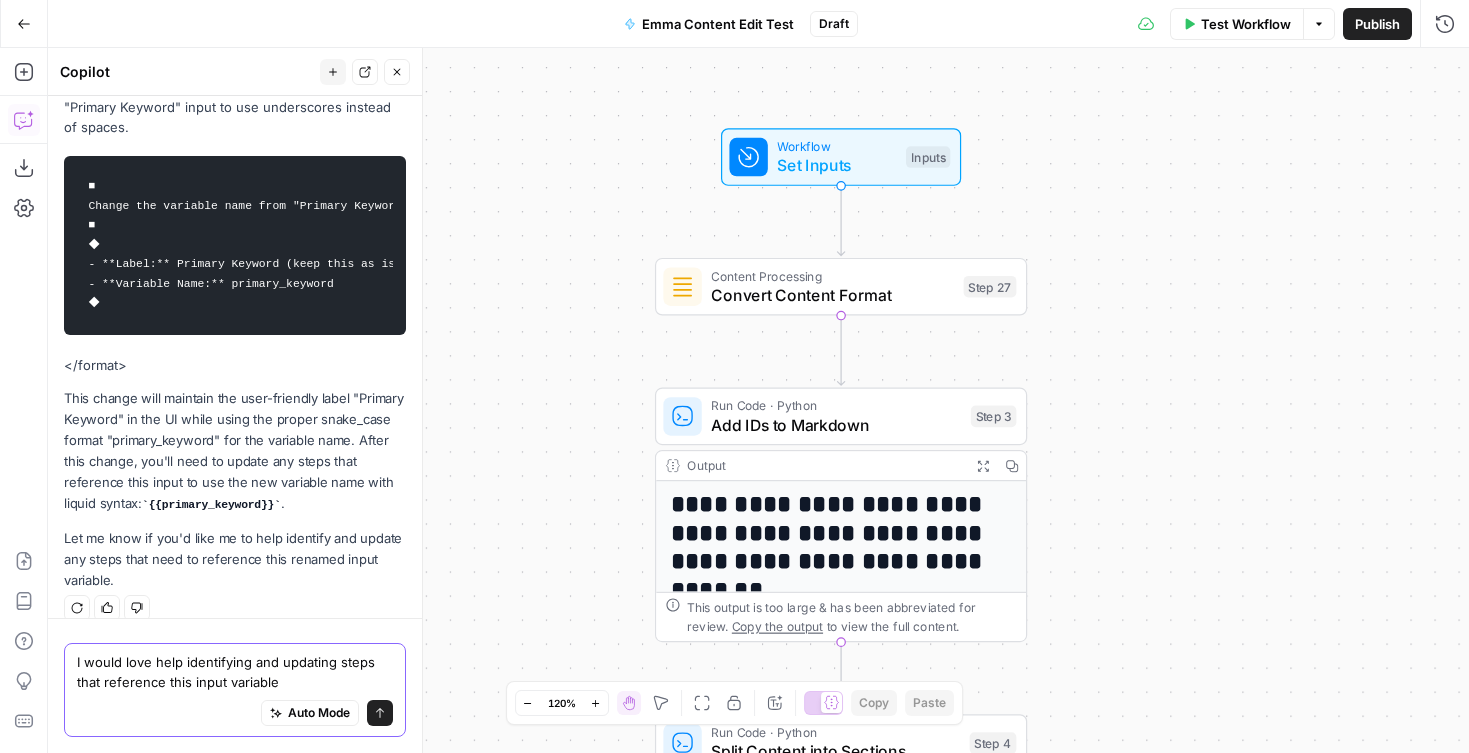 type 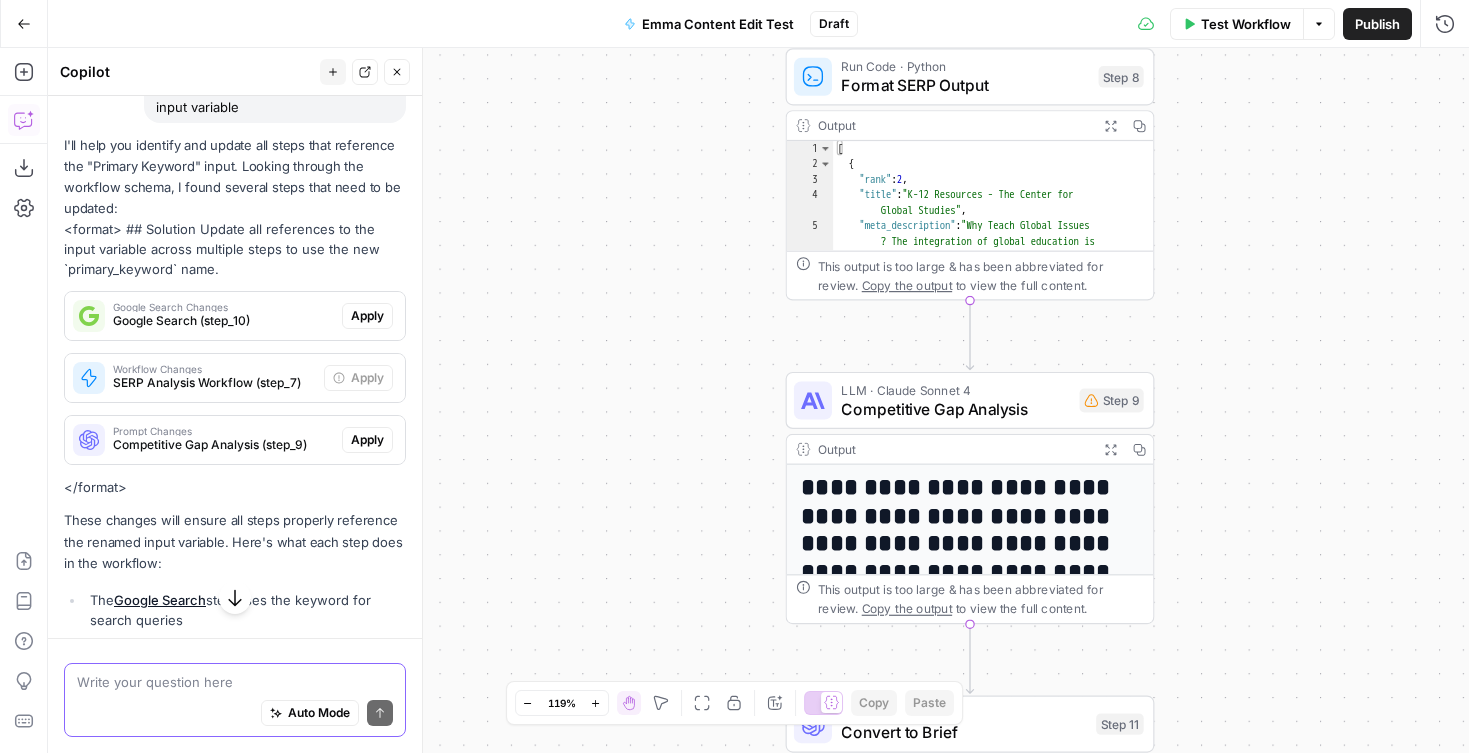 scroll, scrollTop: 1606, scrollLeft: 0, axis: vertical 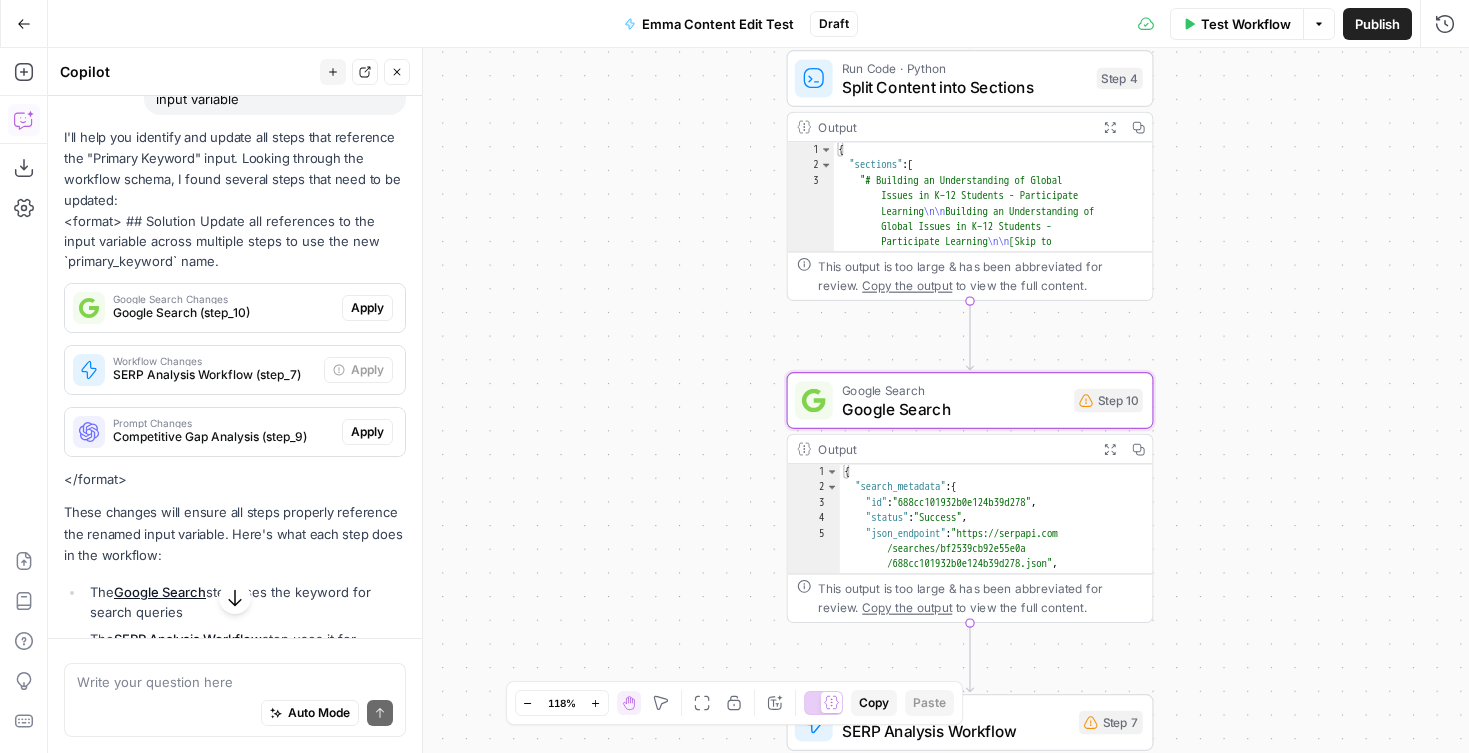 click on "Apply" at bounding box center (367, 308) 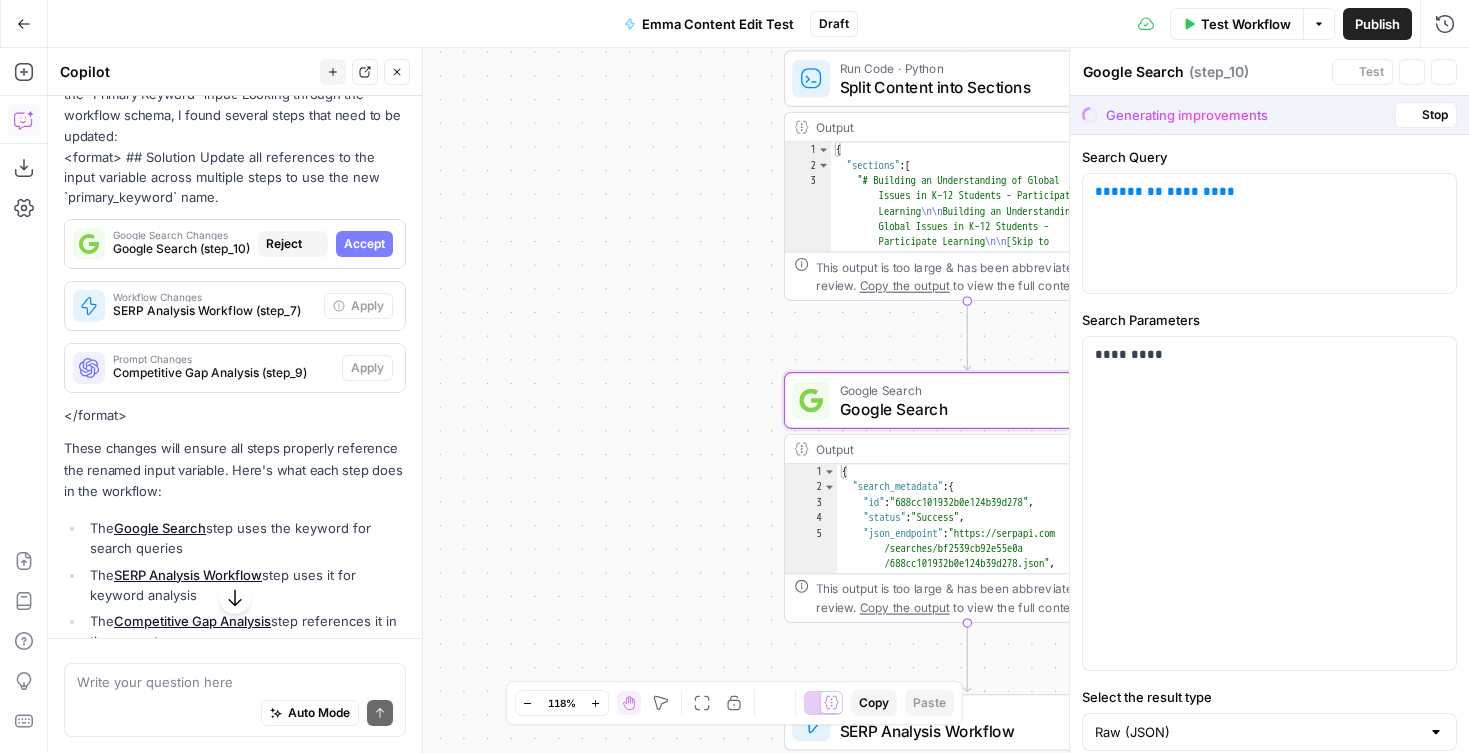 scroll, scrollTop: 1542, scrollLeft: 0, axis: vertical 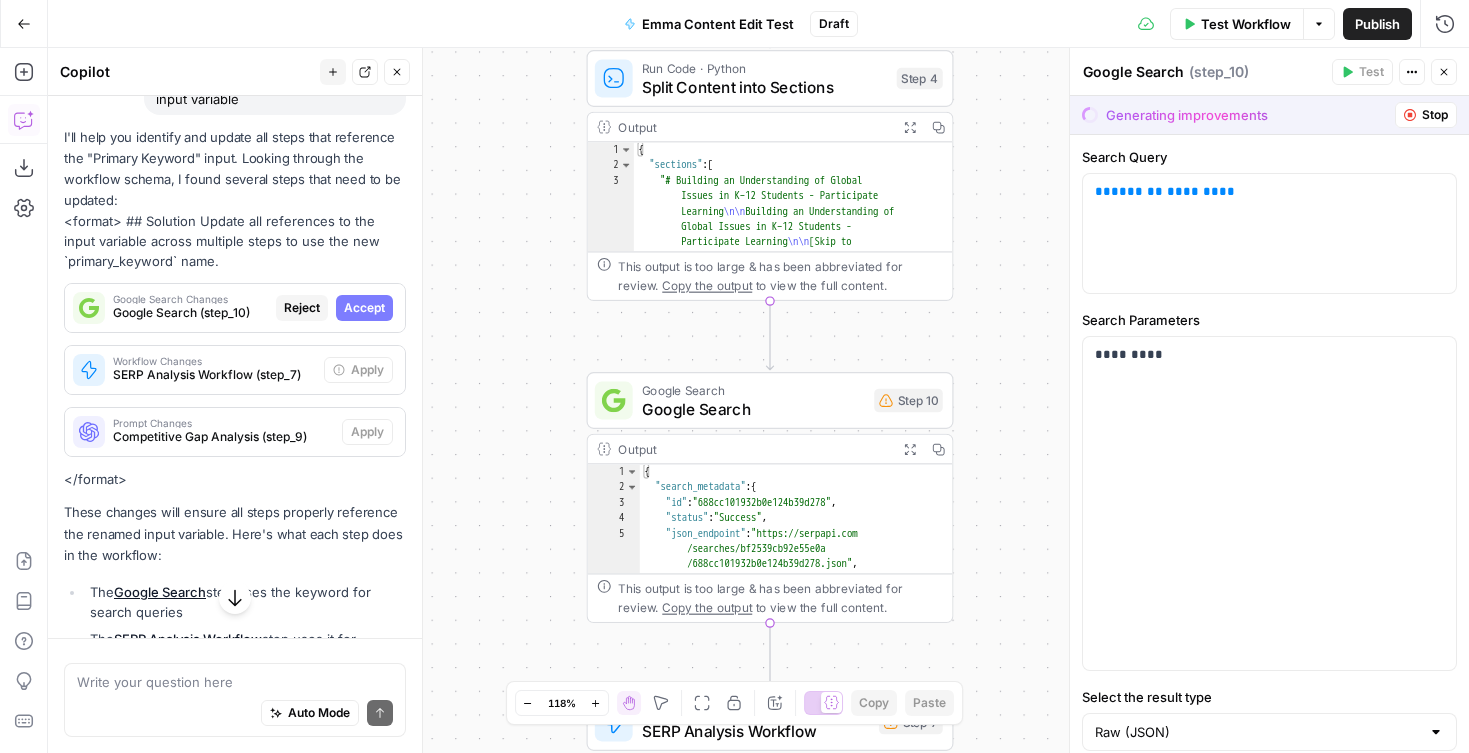 click 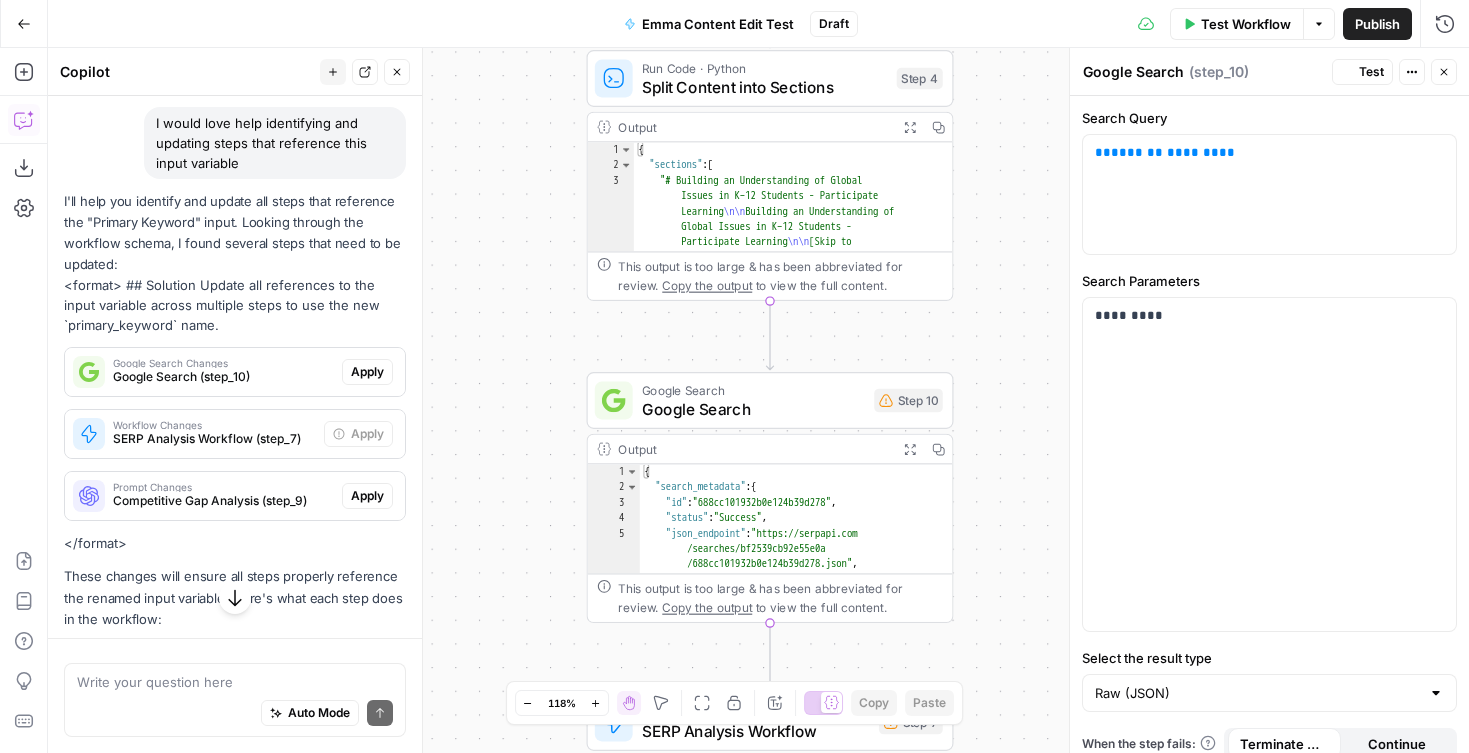 scroll, scrollTop: 1606, scrollLeft: 0, axis: vertical 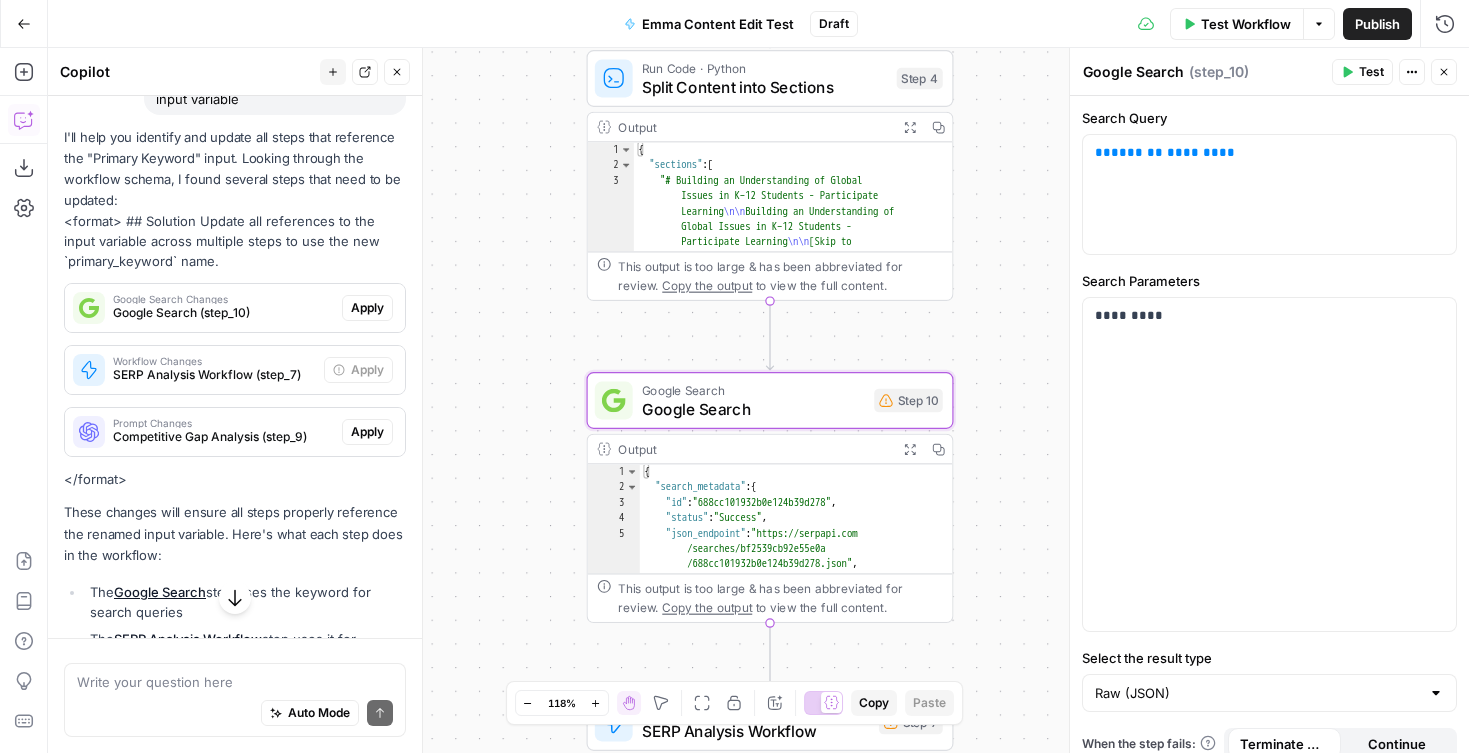 click on "Google Search (step_10)" at bounding box center [223, 313] 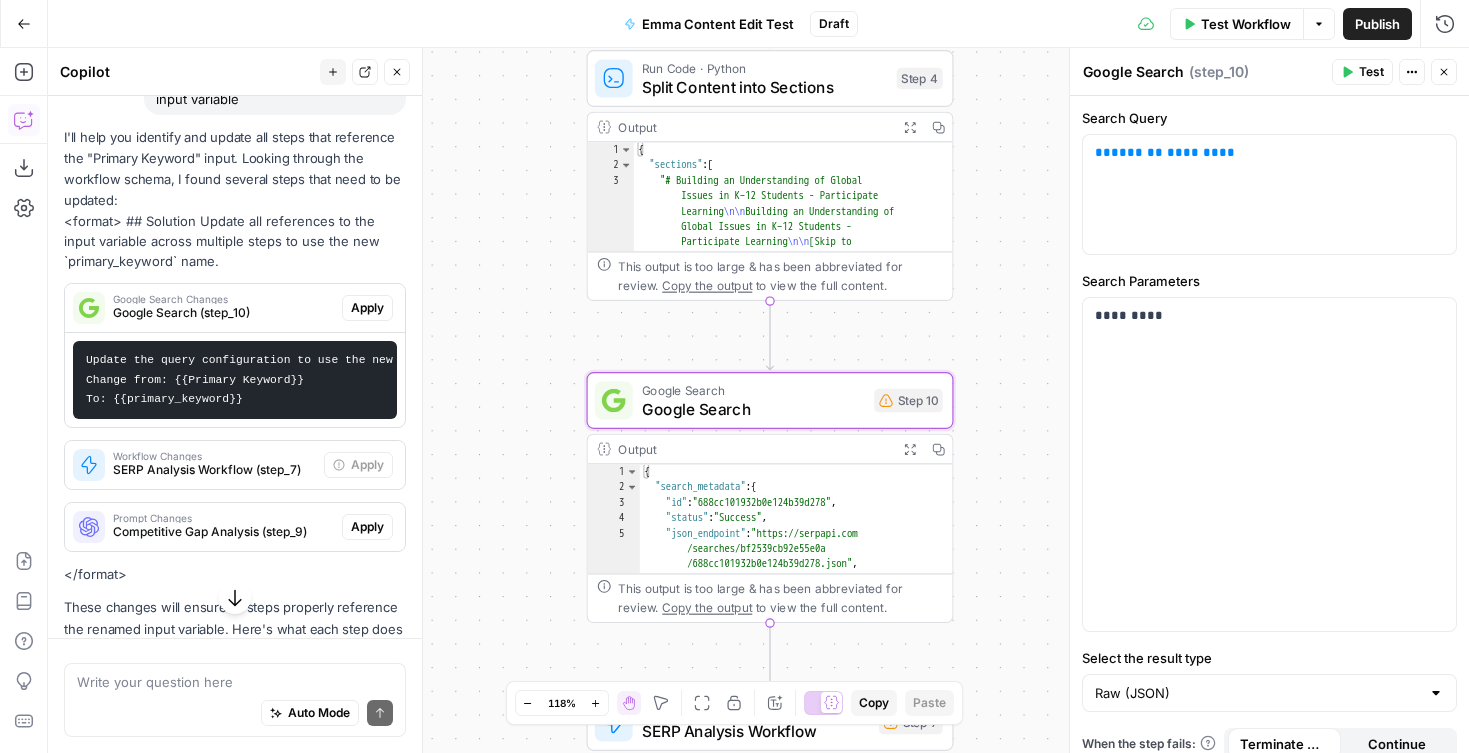 drag, startPoint x: 231, startPoint y: 379, endPoint x: 128, endPoint y: 379, distance: 103 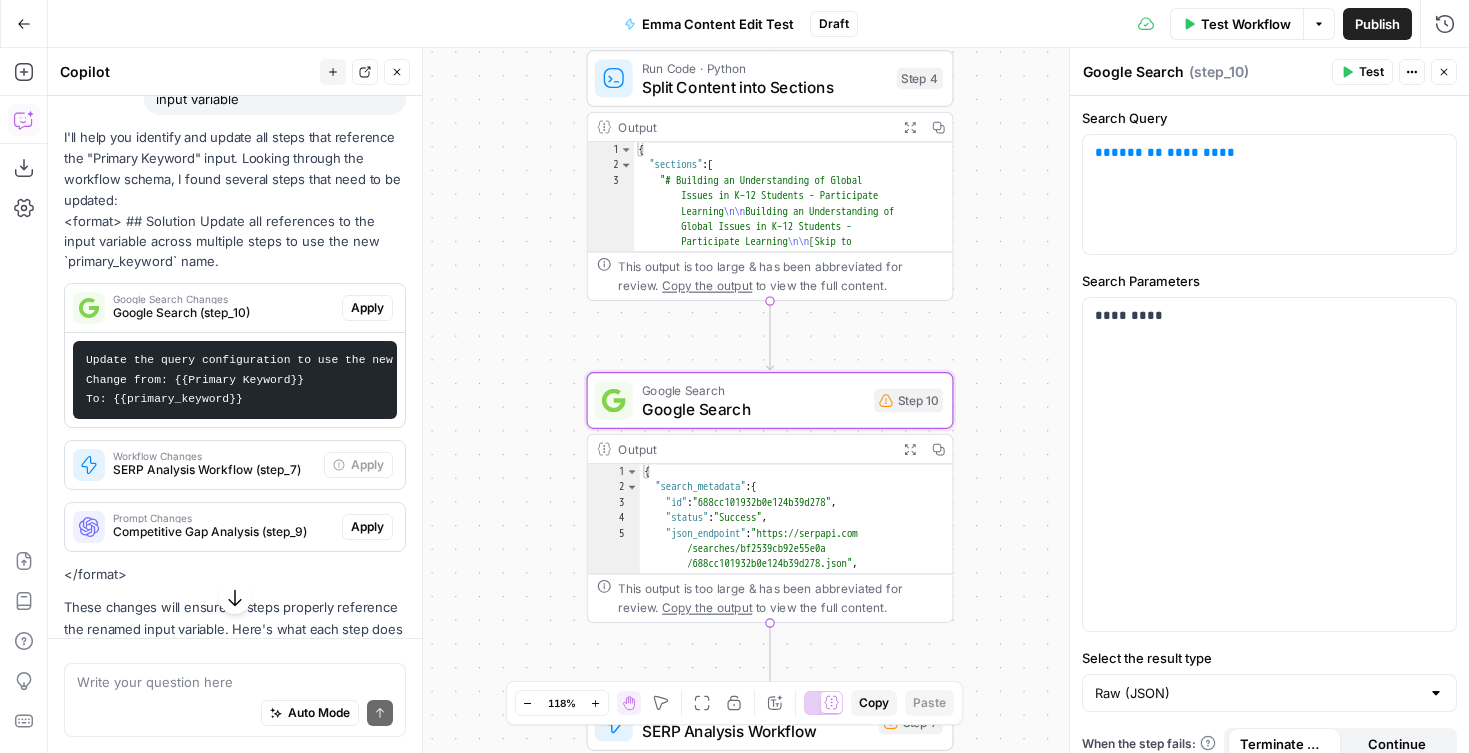 click on "Update the query configuration to use the new variable name:
Change from: {{Primary Keyword}}
To: {{primary_keyword}}" at bounding box center (290, 379) 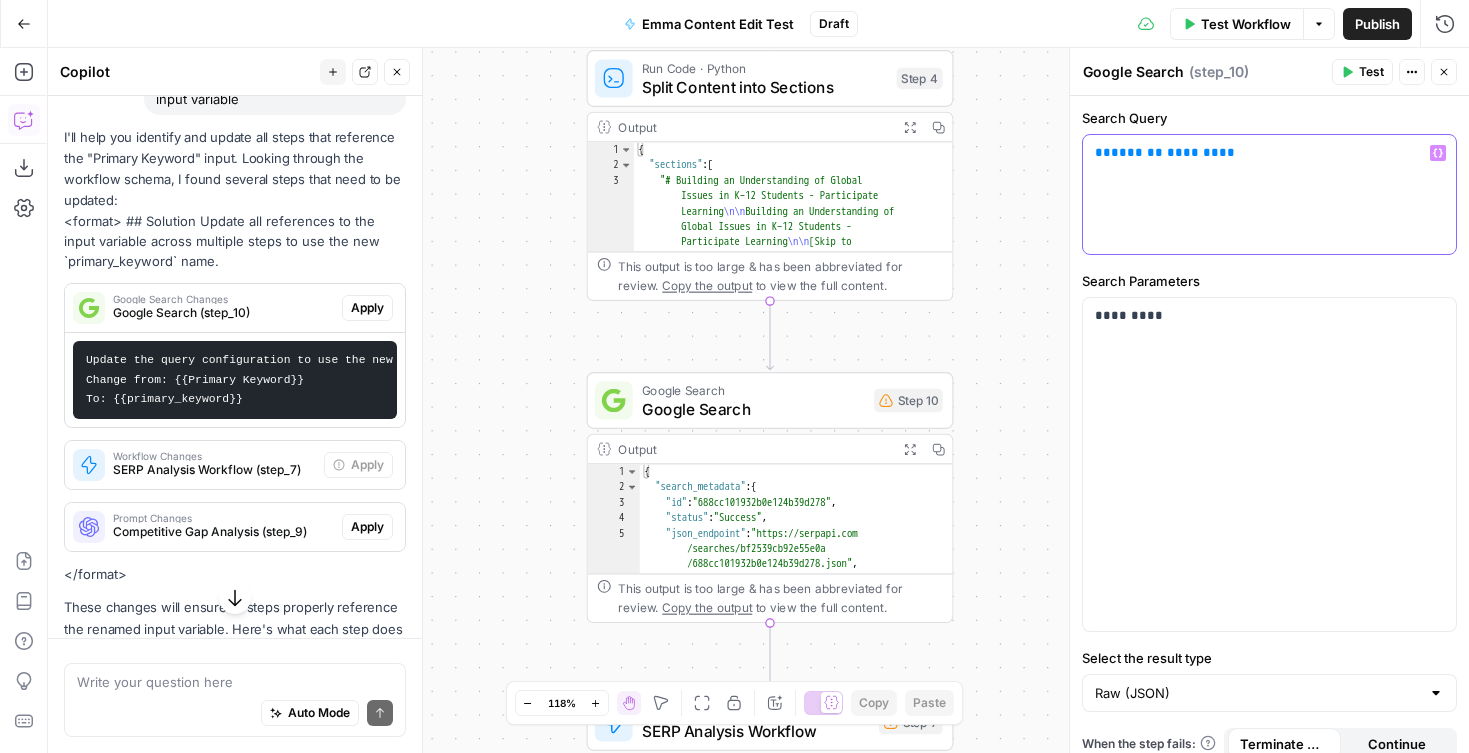 drag, startPoint x: 1210, startPoint y: 155, endPoint x: 1108, endPoint y: 159, distance: 102.0784 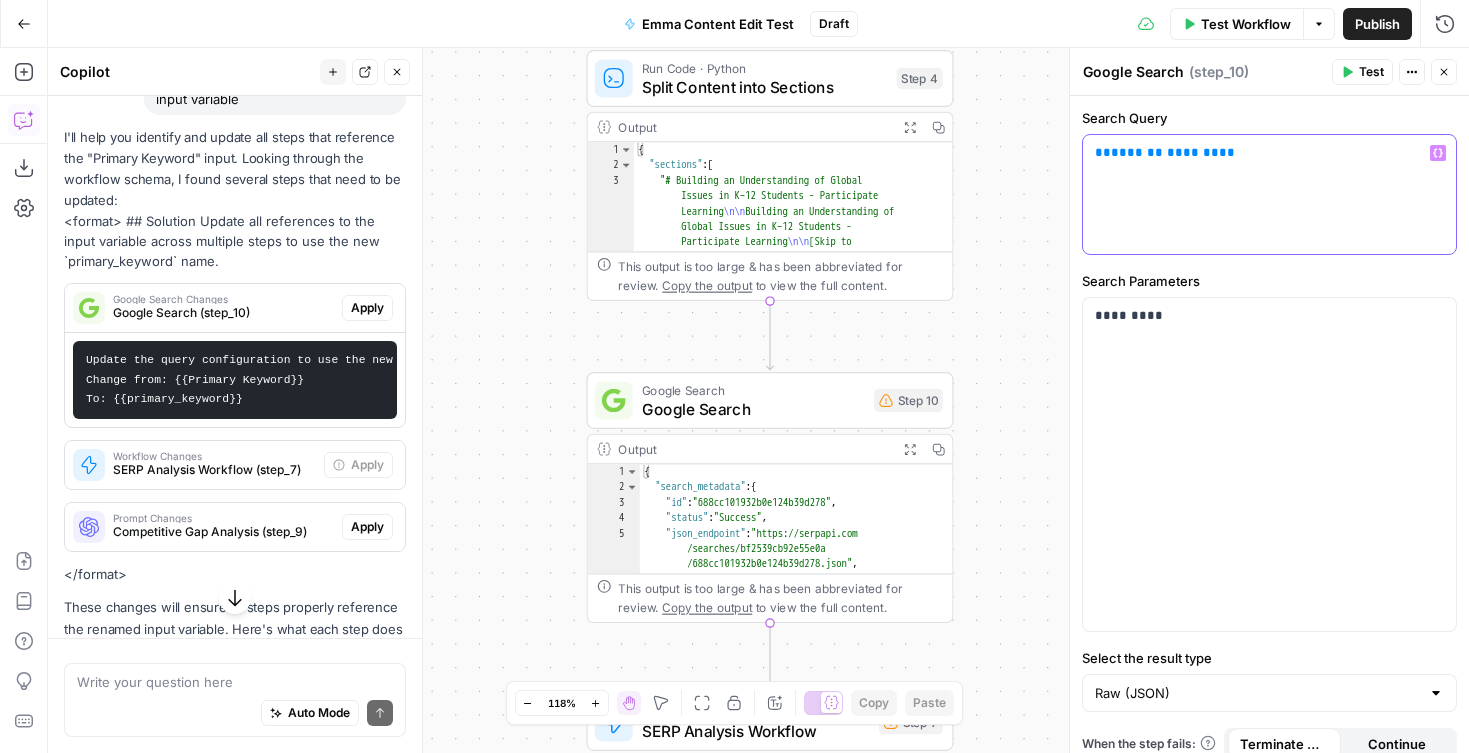 click on "** *******   ******* **" at bounding box center (1269, 153) 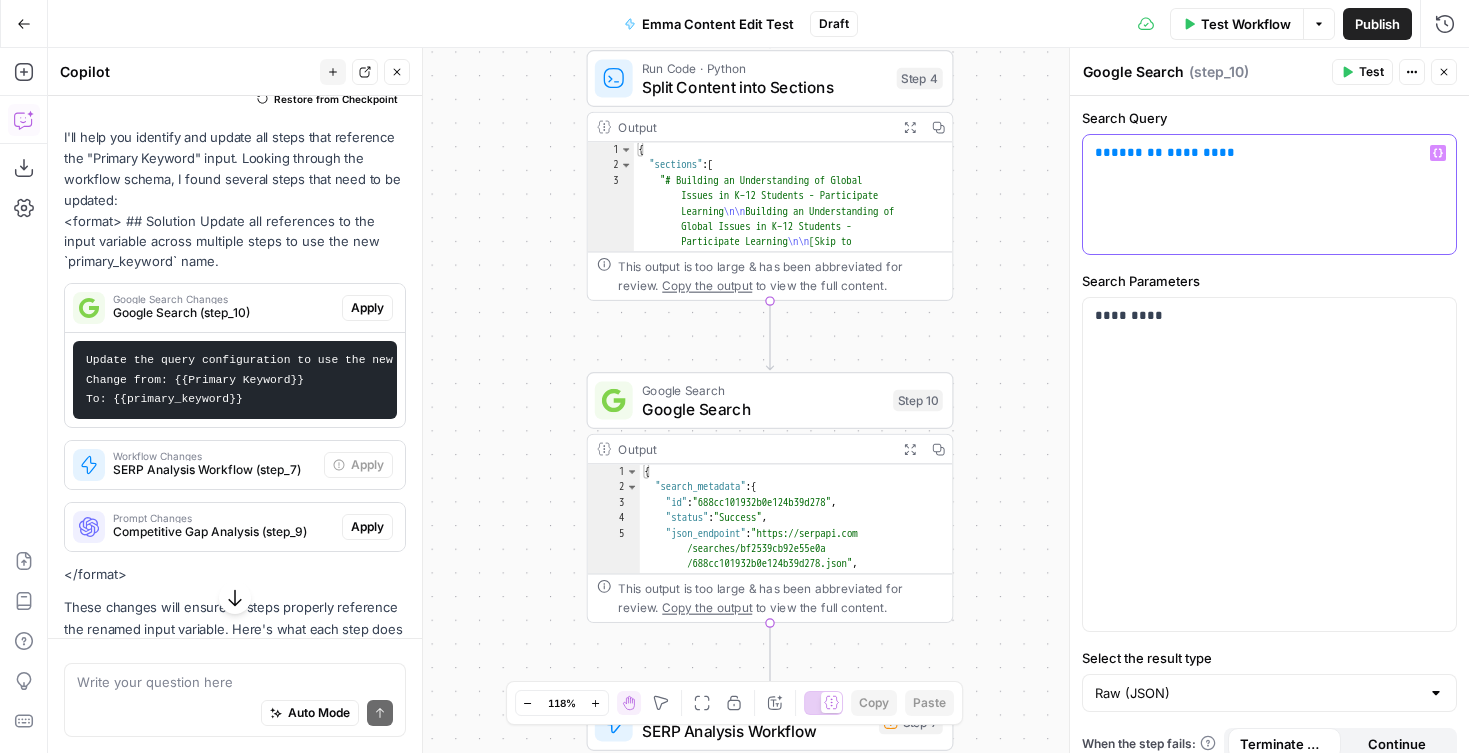 scroll, scrollTop: 1606, scrollLeft: 0, axis: vertical 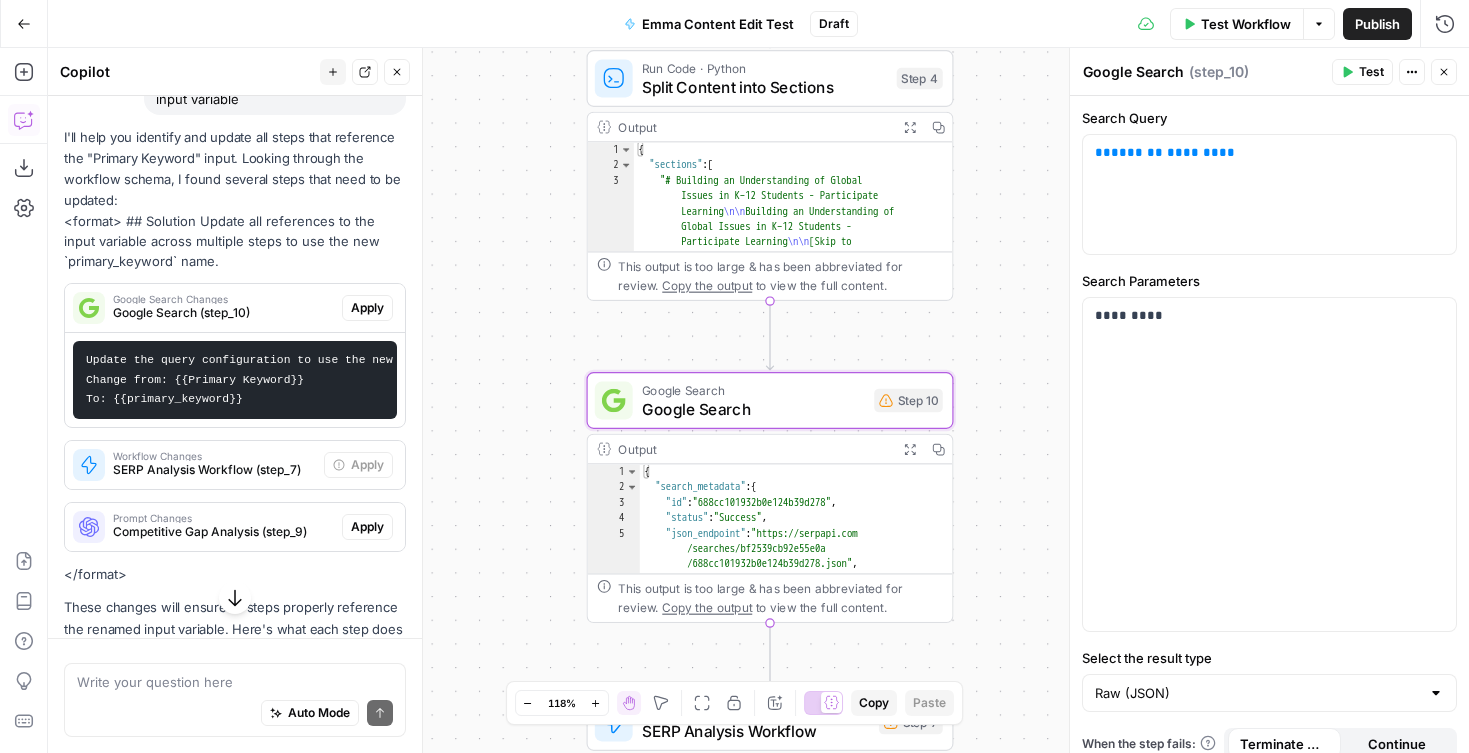 drag, startPoint x: 226, startPoint y: 378, endPoint x: 129, endPoint y: 379, distance: 97.00516 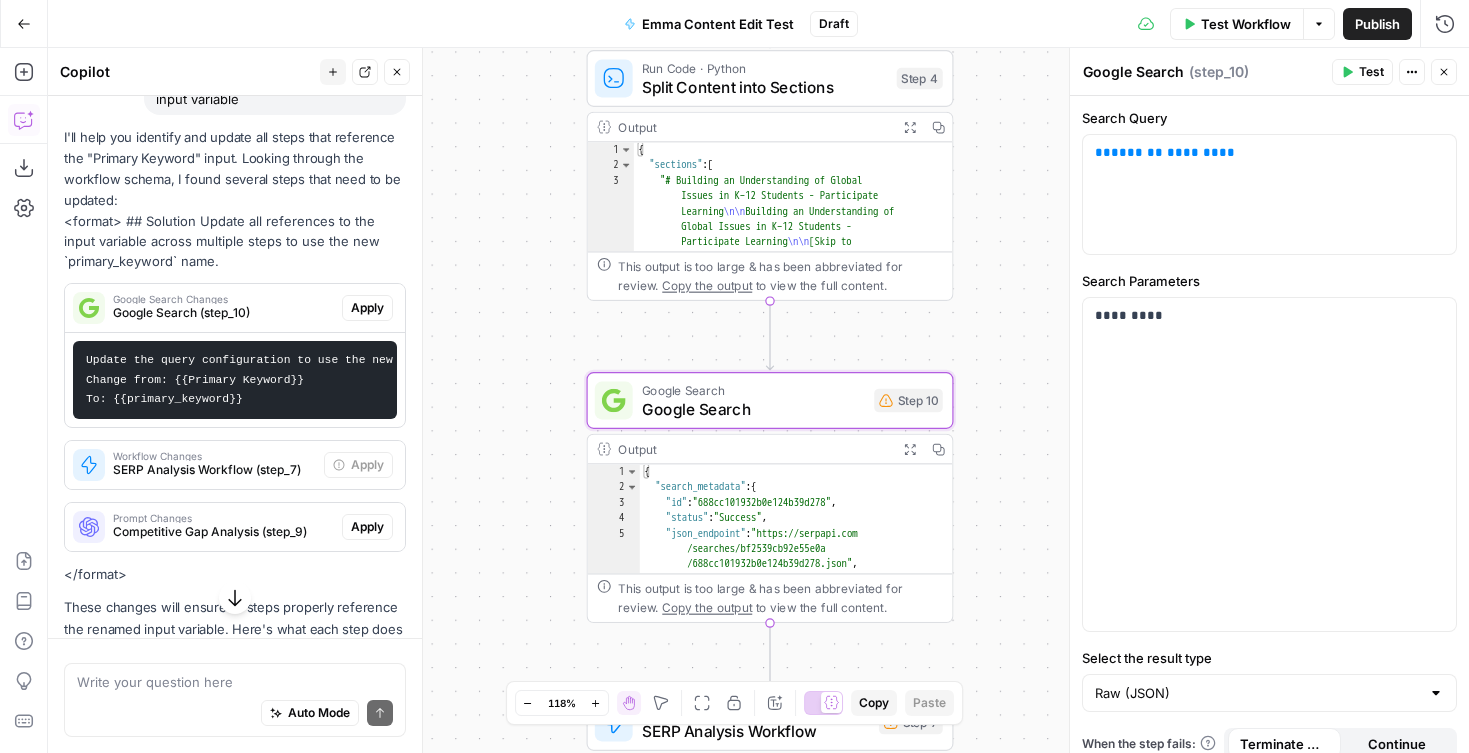 click on "Update the query configuration to use the new variable name:
Change from: {{Primary Keyword}}
To: {{primary_keyword}}" at bounding box center [290, 379] 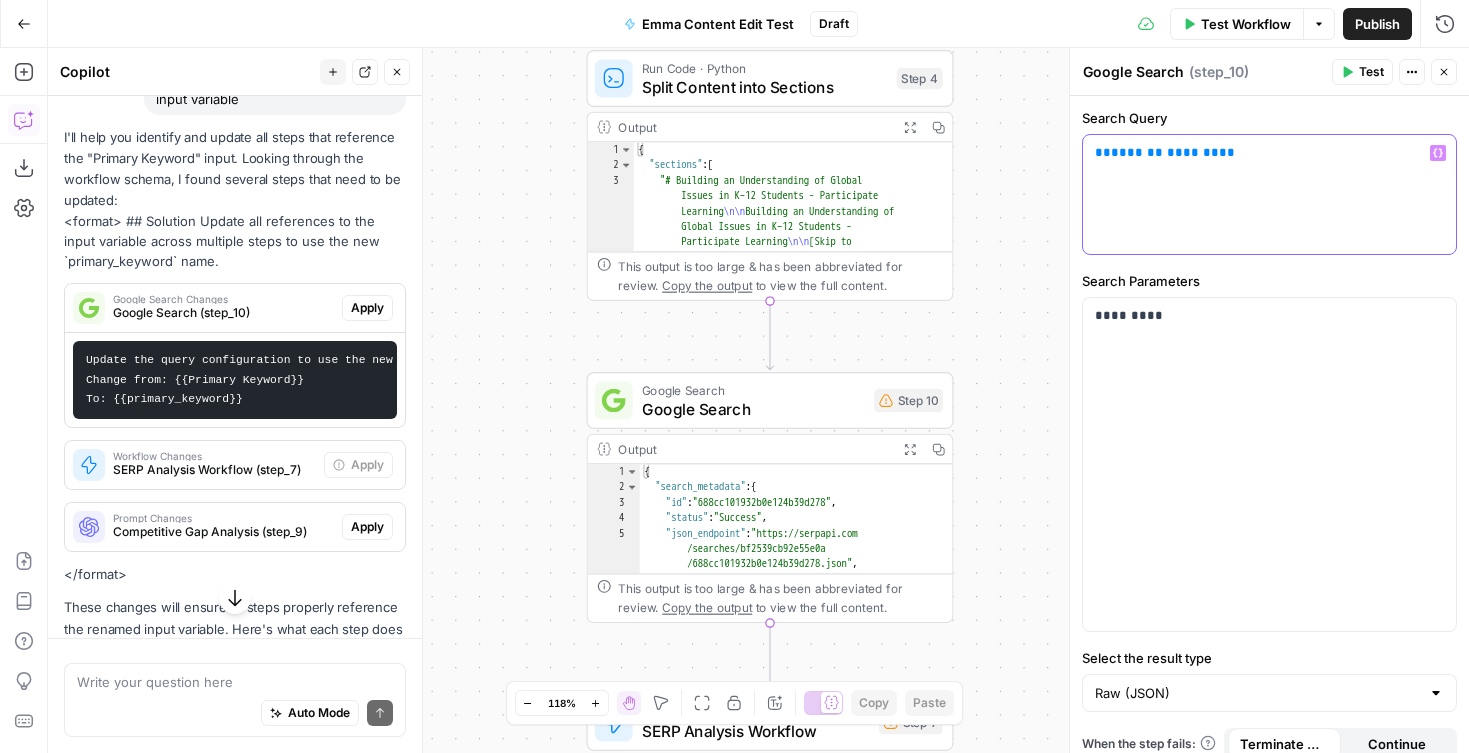 drag, startPoint x: 1213, startPoint y: 153, endPoint x: 1108, endPoint y: 155, distance: 105.01904 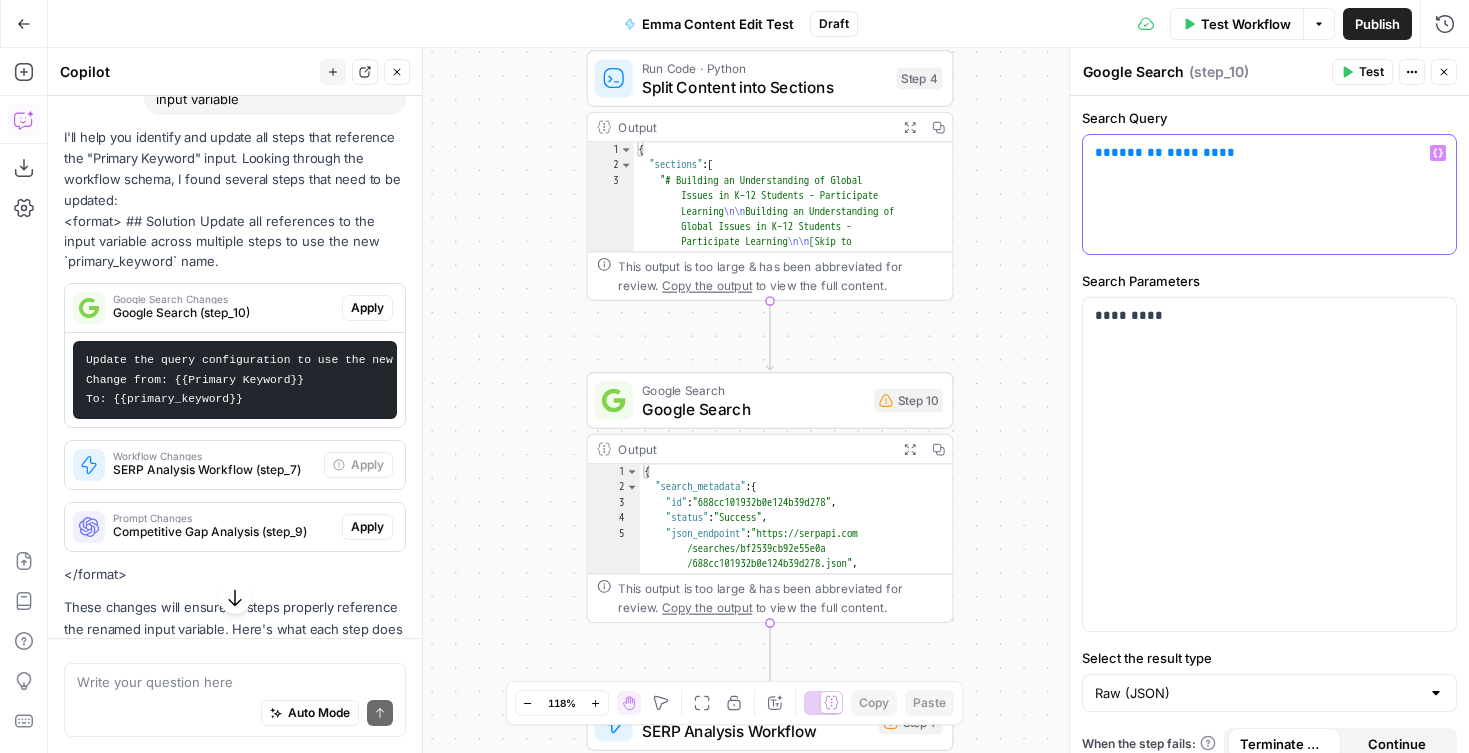 click on "** *******   ******* **" at bounding box center (1269, 153) 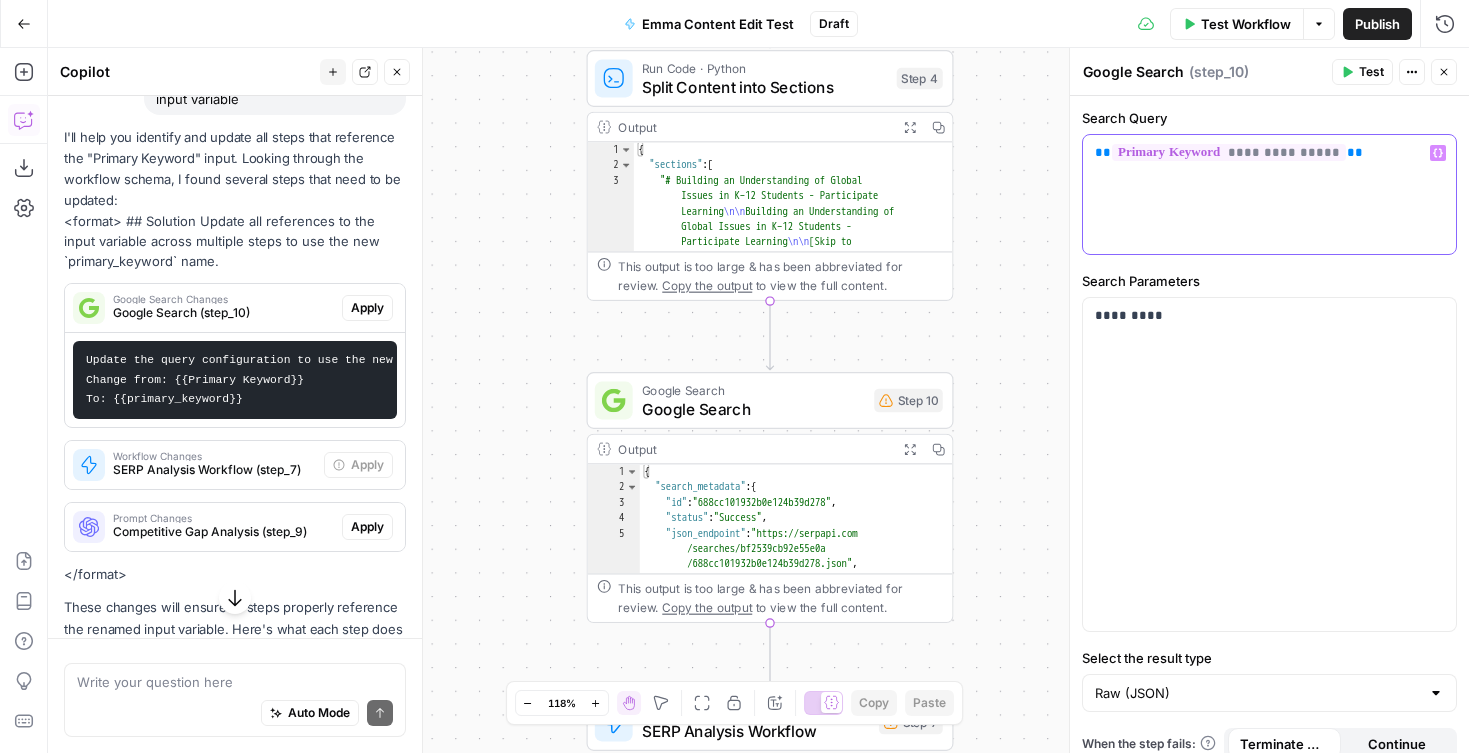scroll, scrollTop: 1638, scrollLeft: 0, axis: vertical 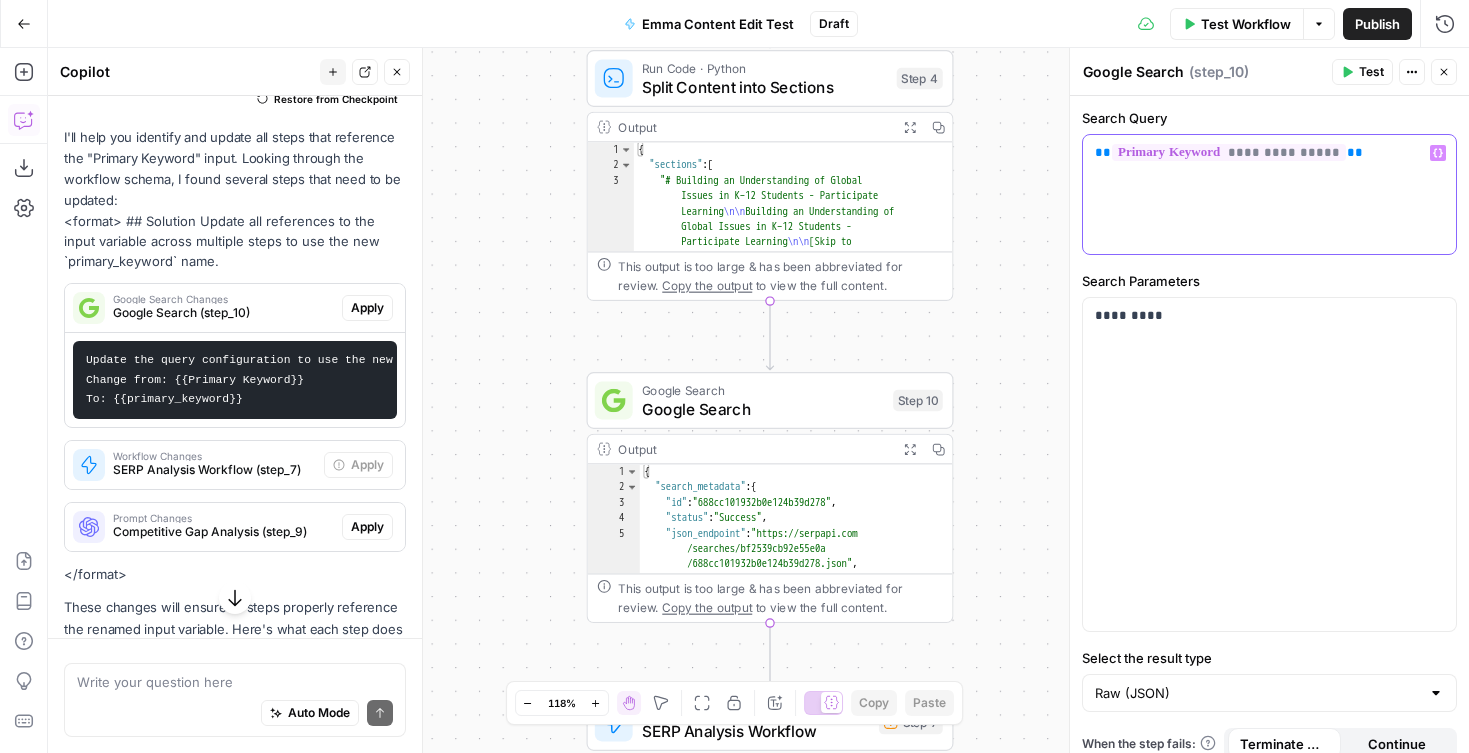 click on "**********" at bounding box center (1269, 194) 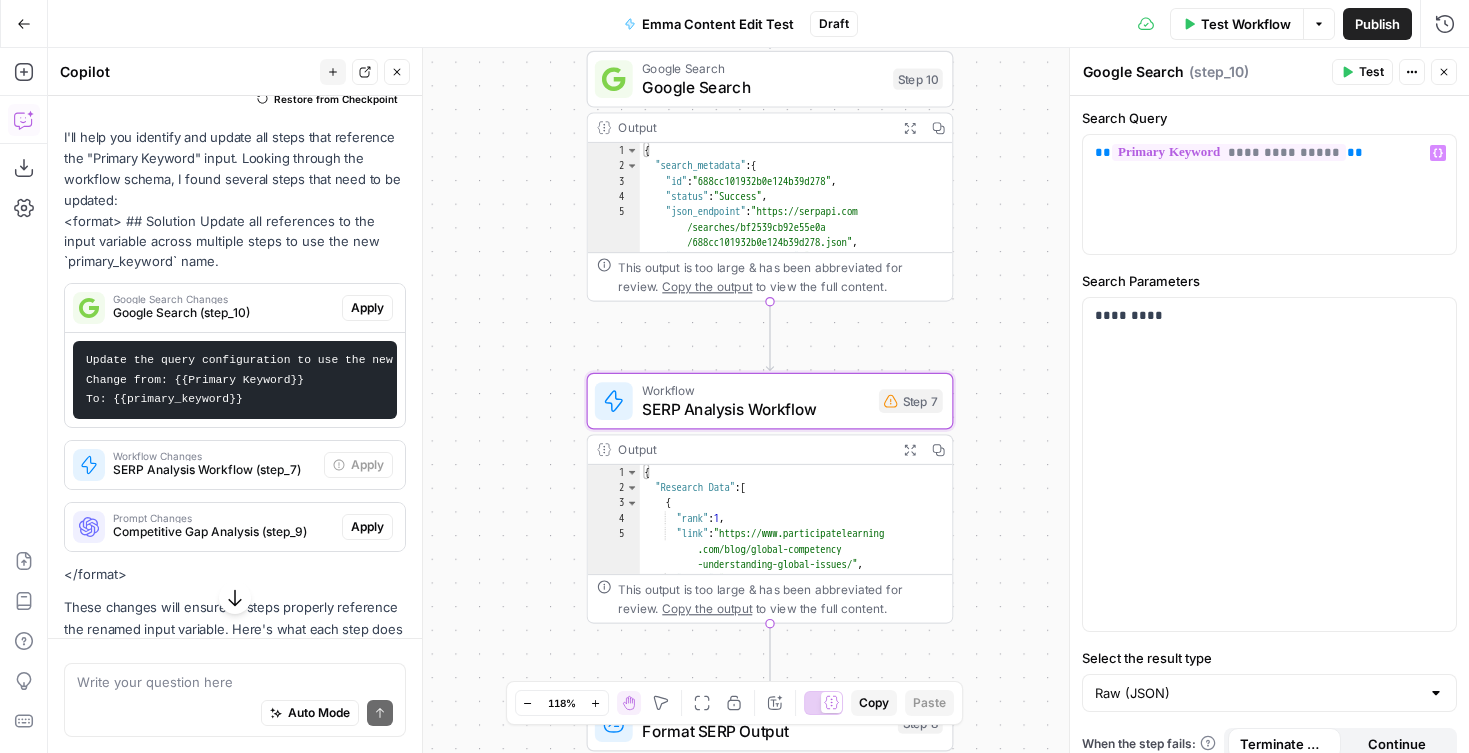 click on "SERP Analysis Workflow (step_7)" at bounding box center (214, 470) 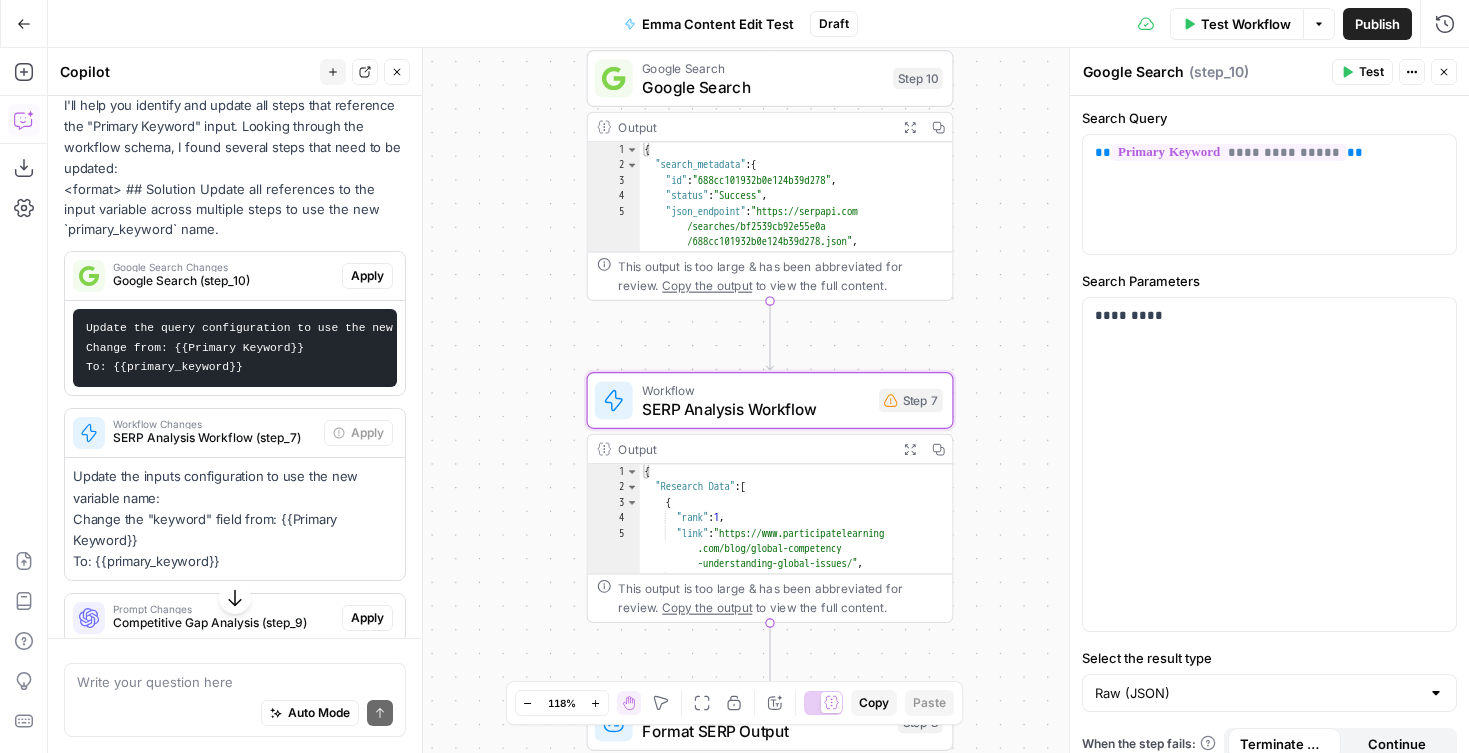 scroll, scrollTop: 1671, scrollLeft: 0, axis: vertical 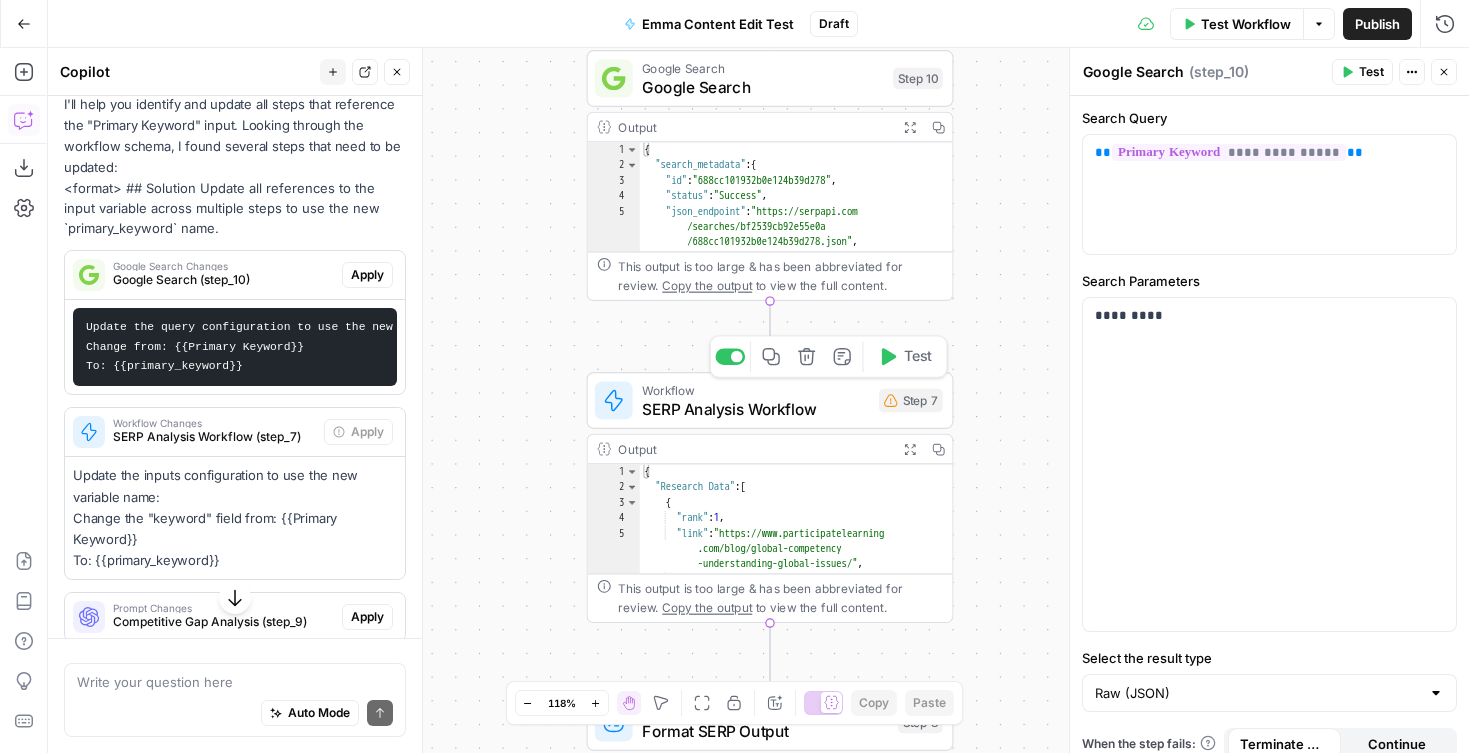 click on "SERP Analysis Workflow" at bounding box center [755, 409] 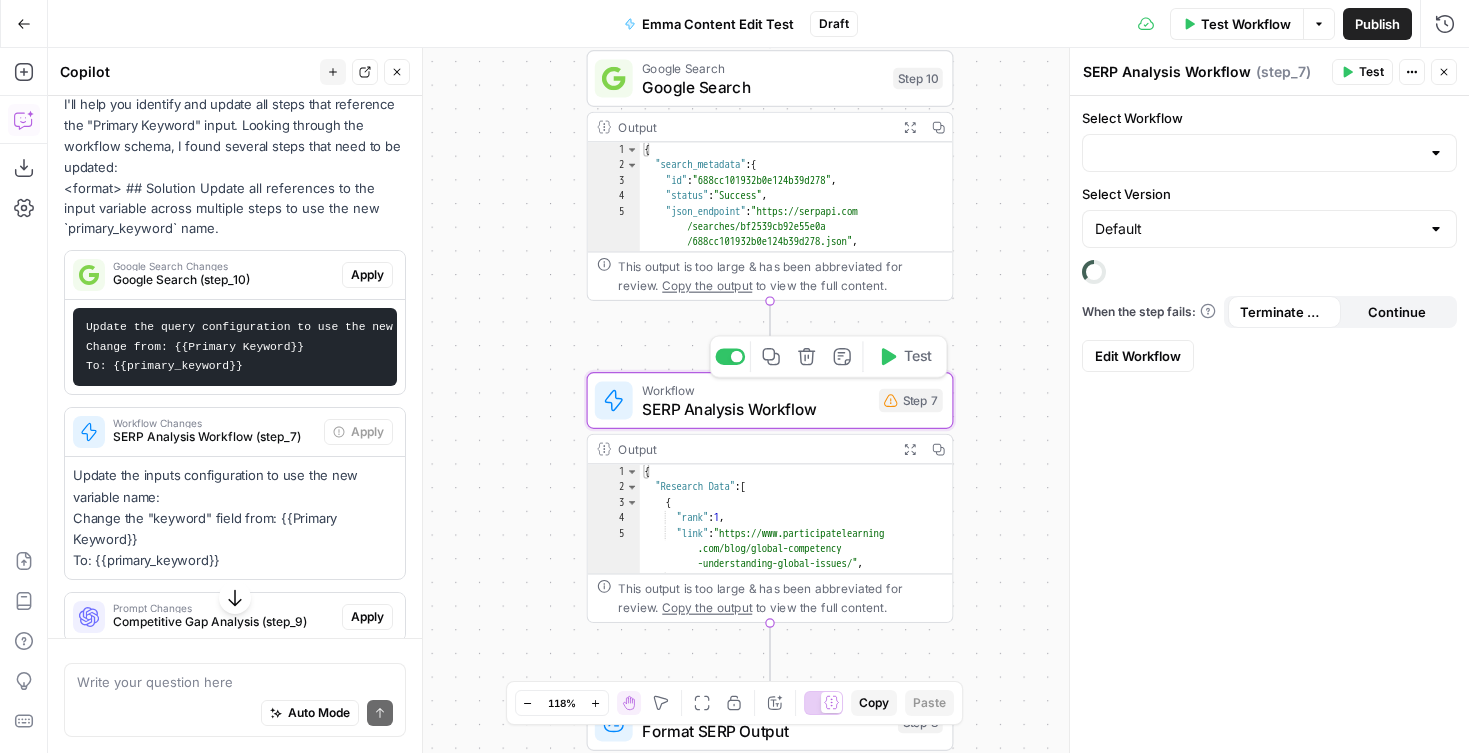 type on "Analyze SERP (Efficient)" 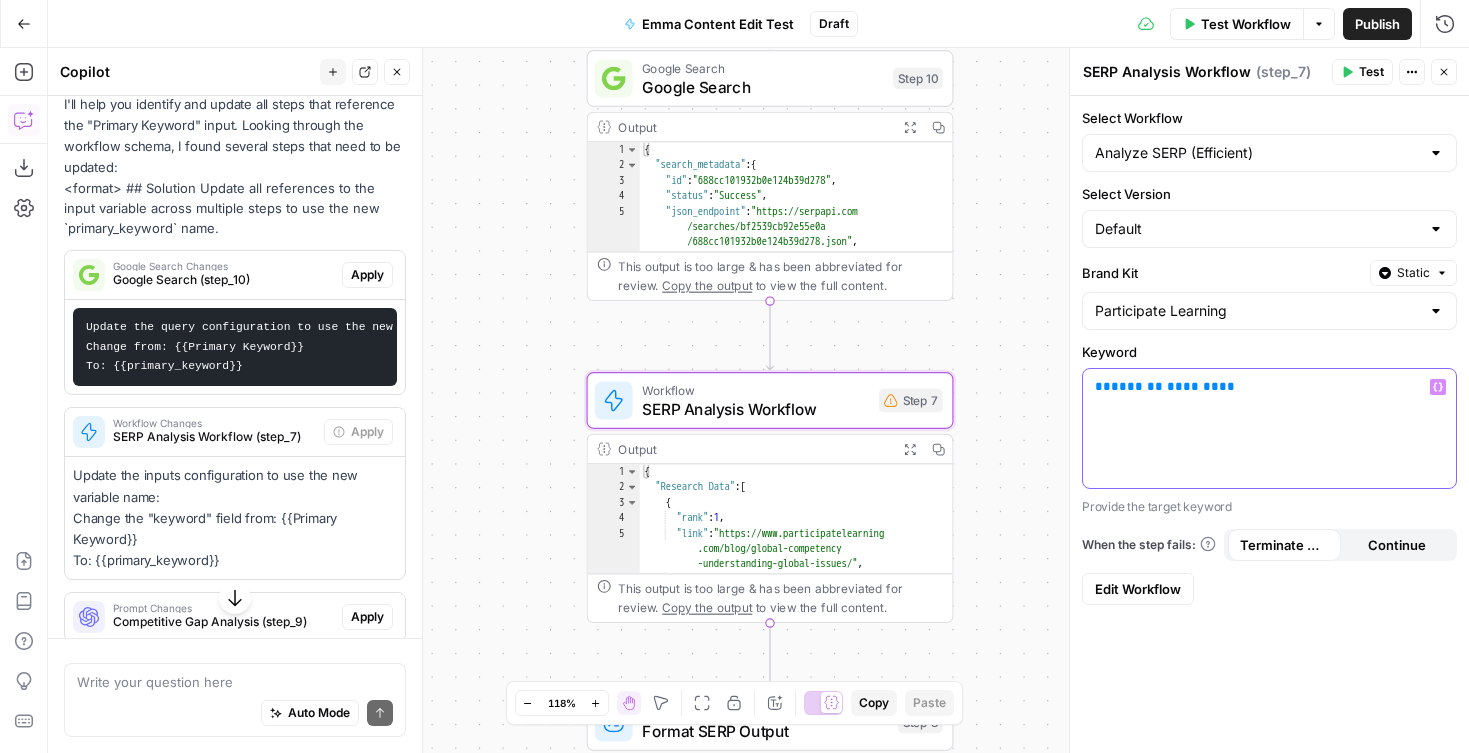 drag, startPoint x: 1211, startPoint y: 387, endPoint x: 1108, endPoint y: 389, distance: 103.01942 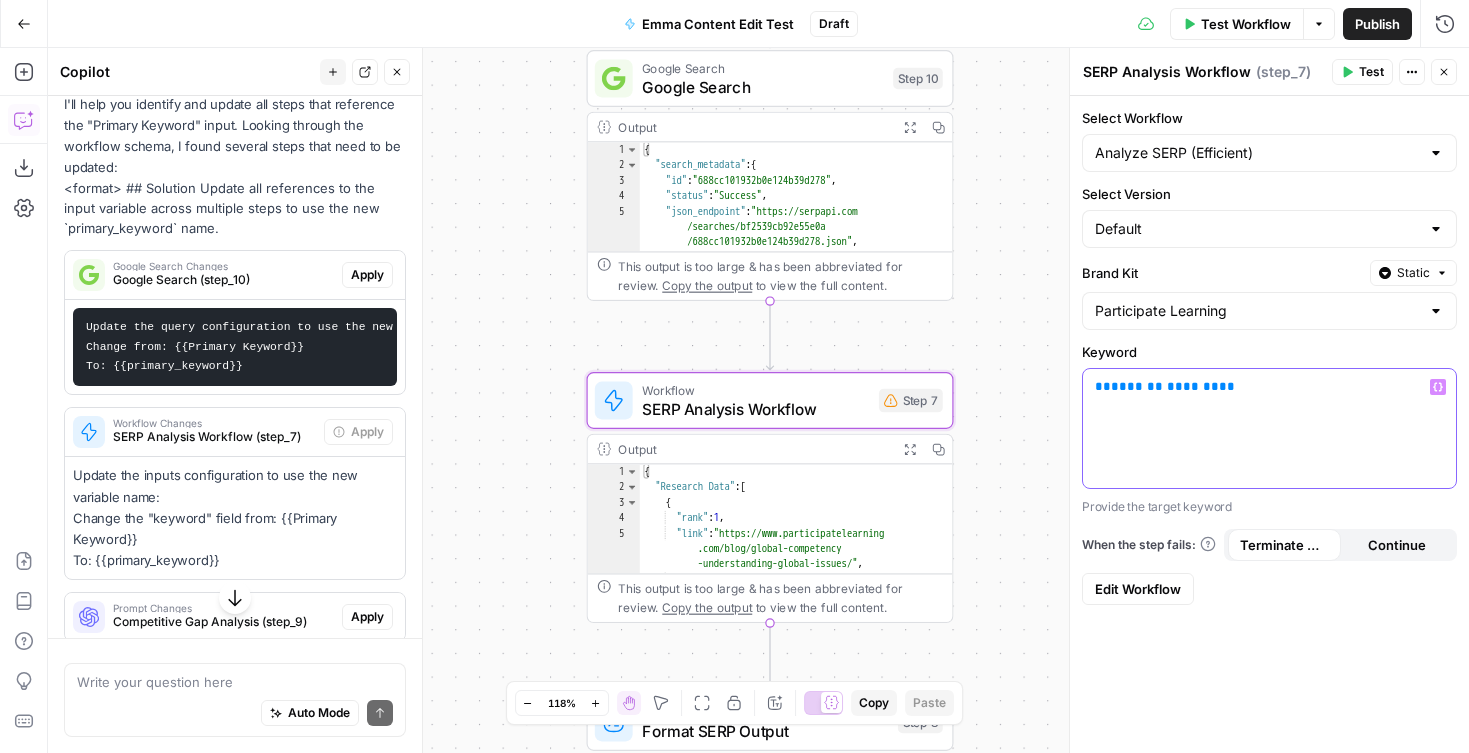 click on "** *******   ******* **" at bounding box center (1269, 387) 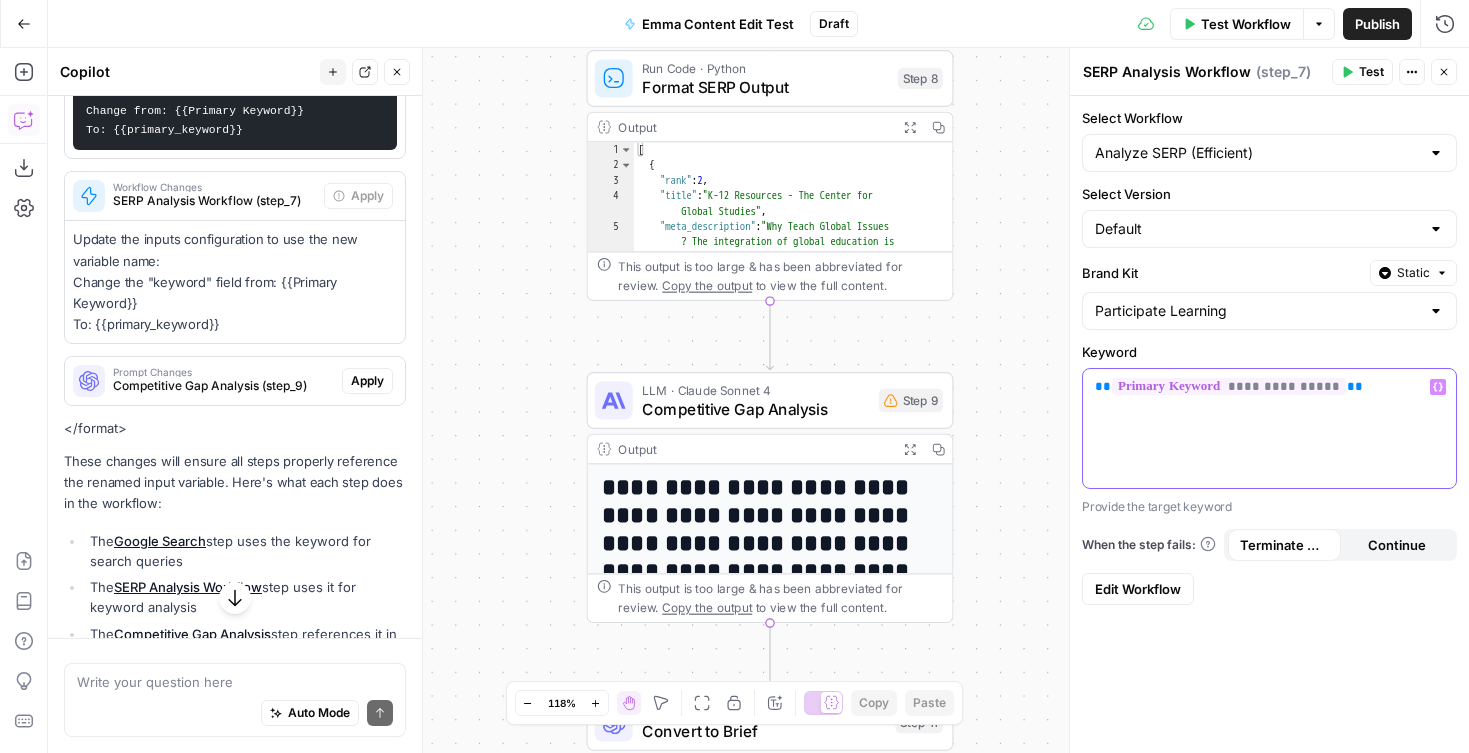 scroll, scrollTop: 1911, scrollLeft: 0, axis: vertical 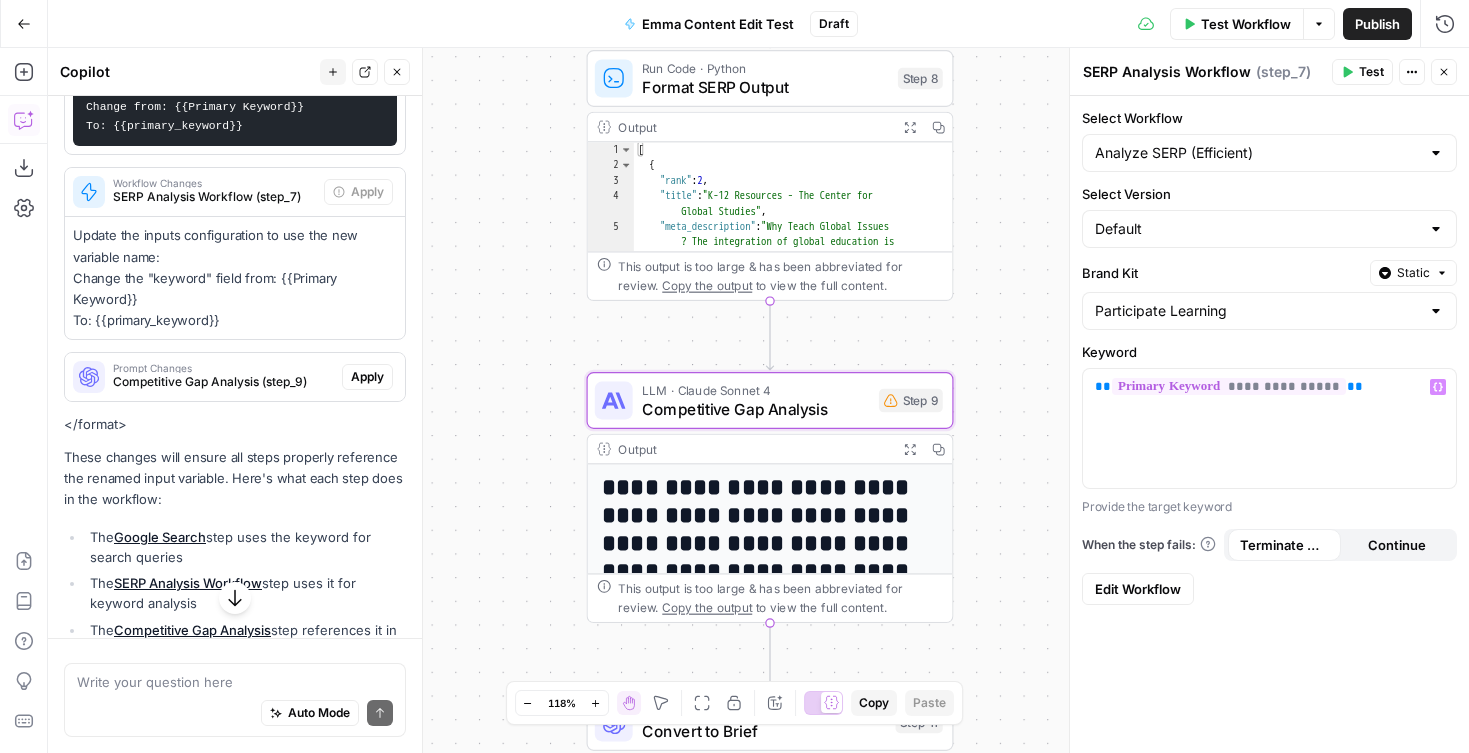 click on "Competitive Gap Analysis (step_9)" at bounding box center [223, 382] 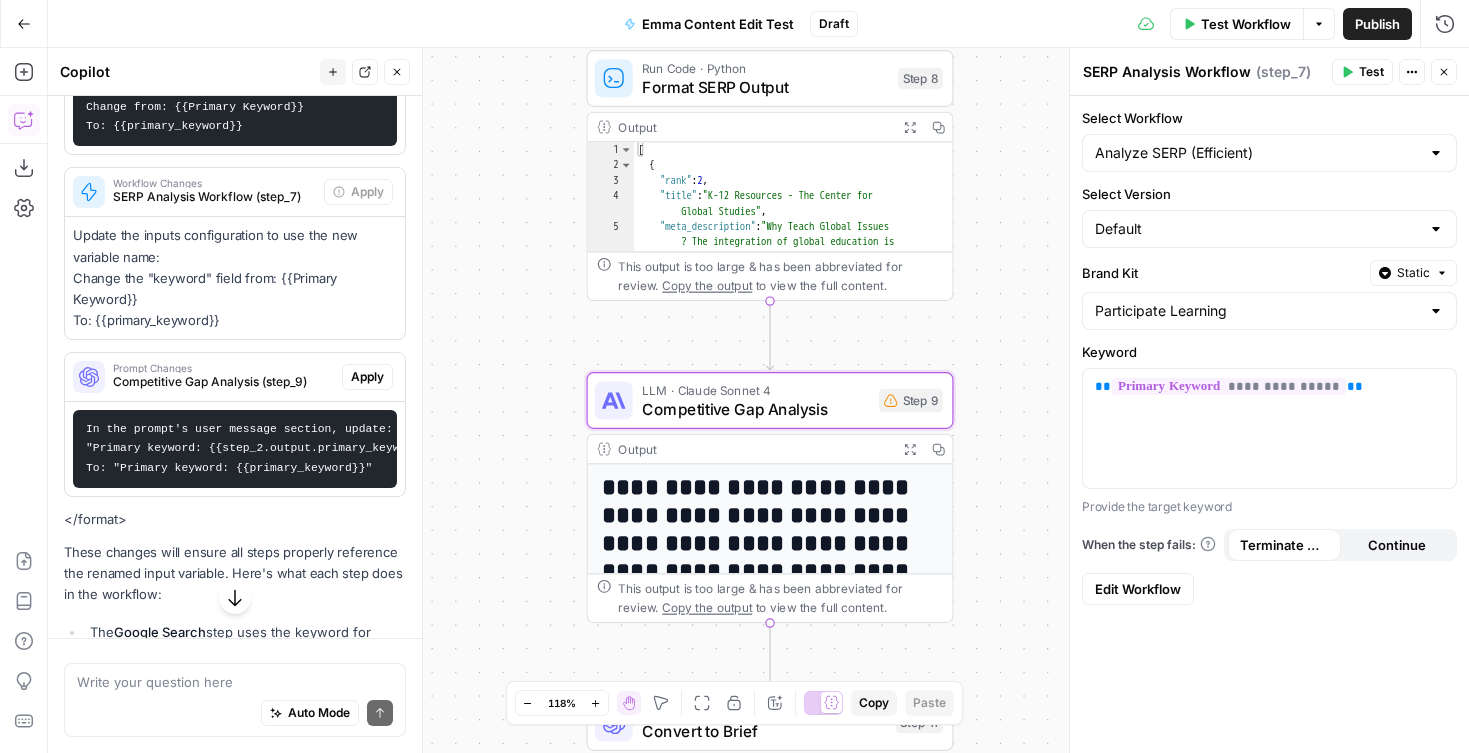 scroll, scrollTop: 0, scrollLeft: 5, axis: horizontal 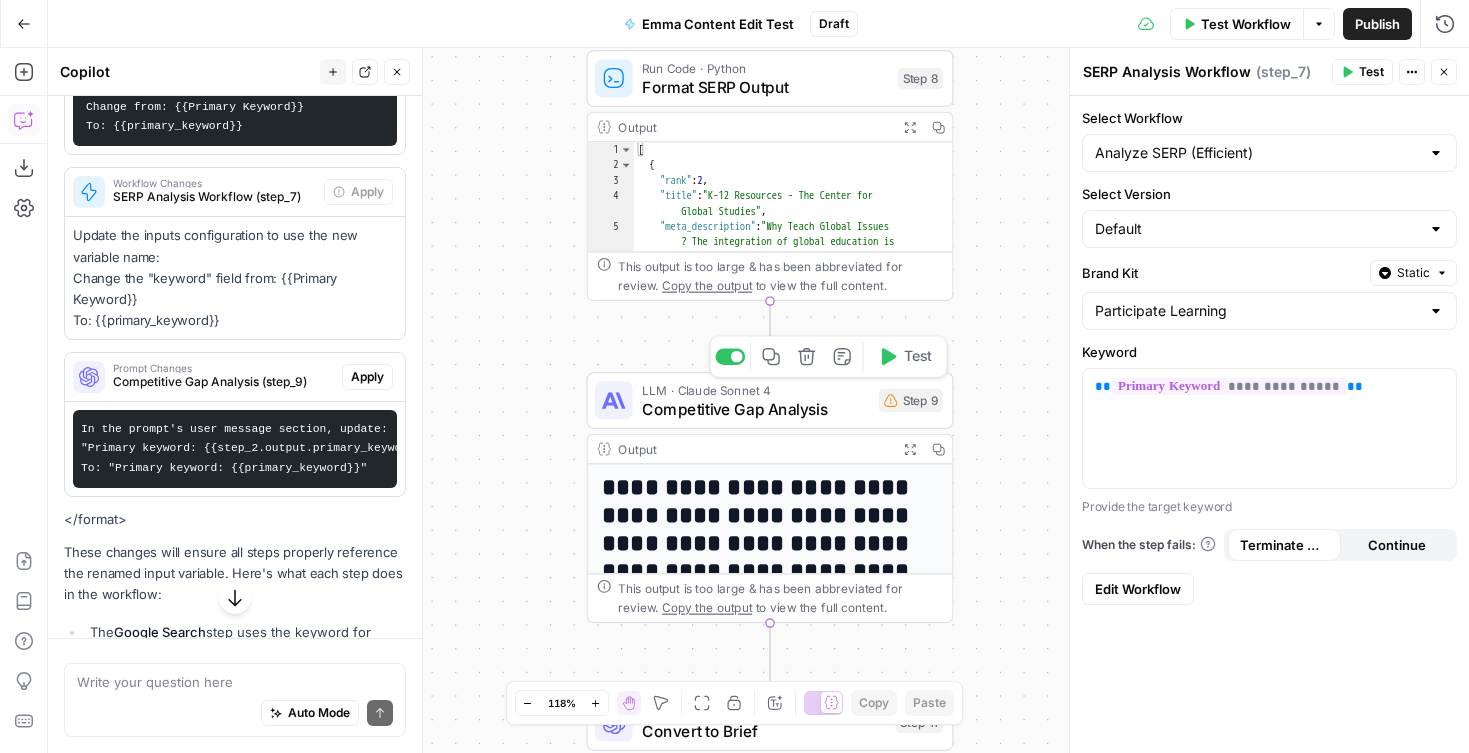 click on "Competitive Gap Analysis" at bounding box center (755, 409) 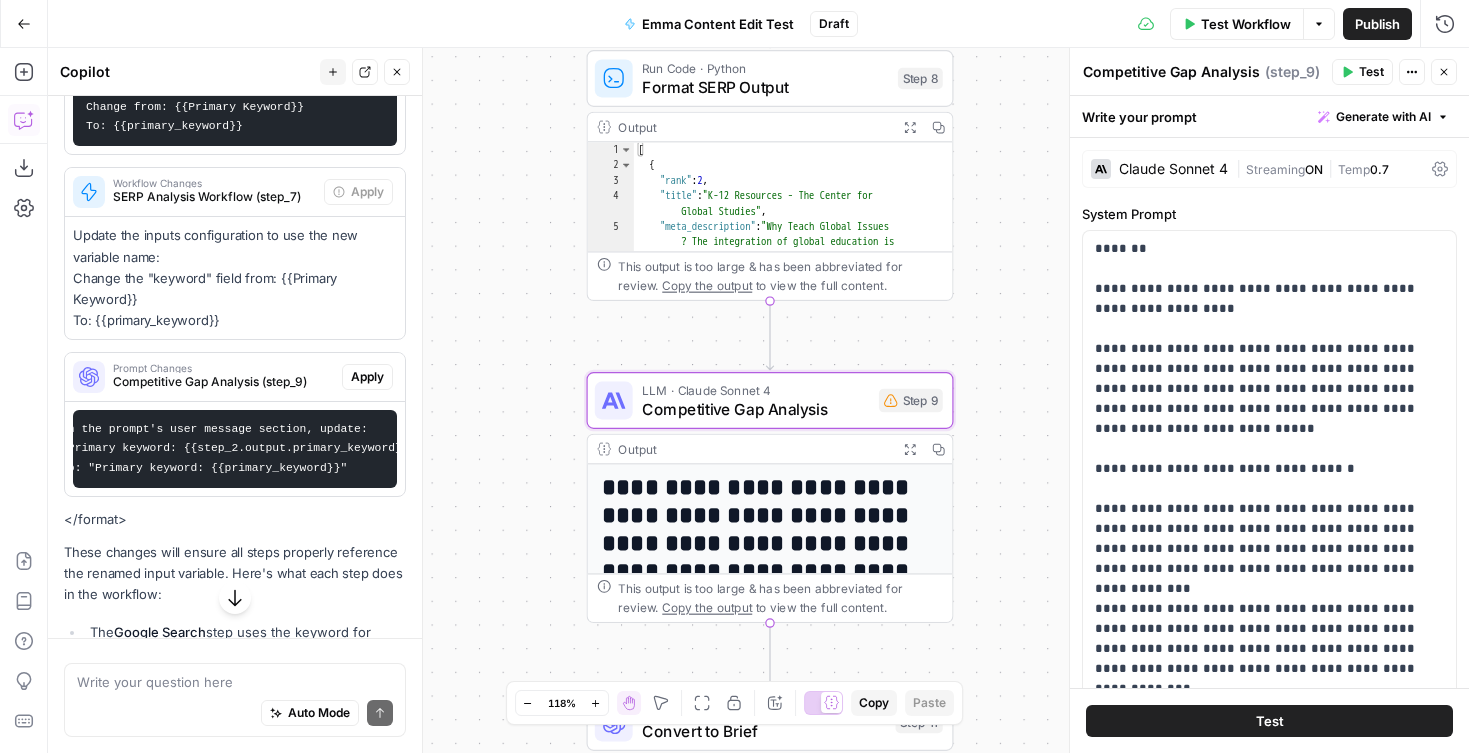 scroll, scrollTop: 0, scrollLeft: 0, axis: both 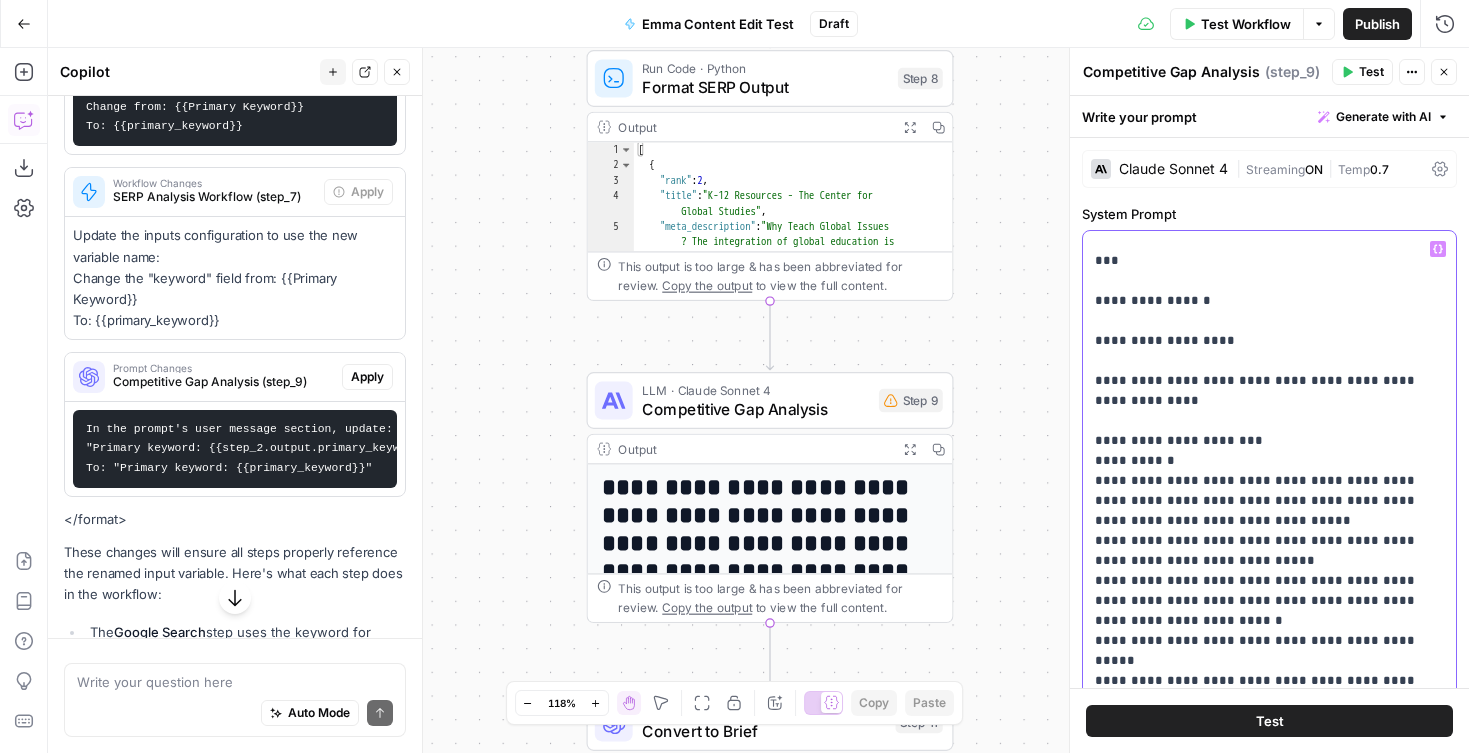 click on "**********" at bounding box center [1269, -709] 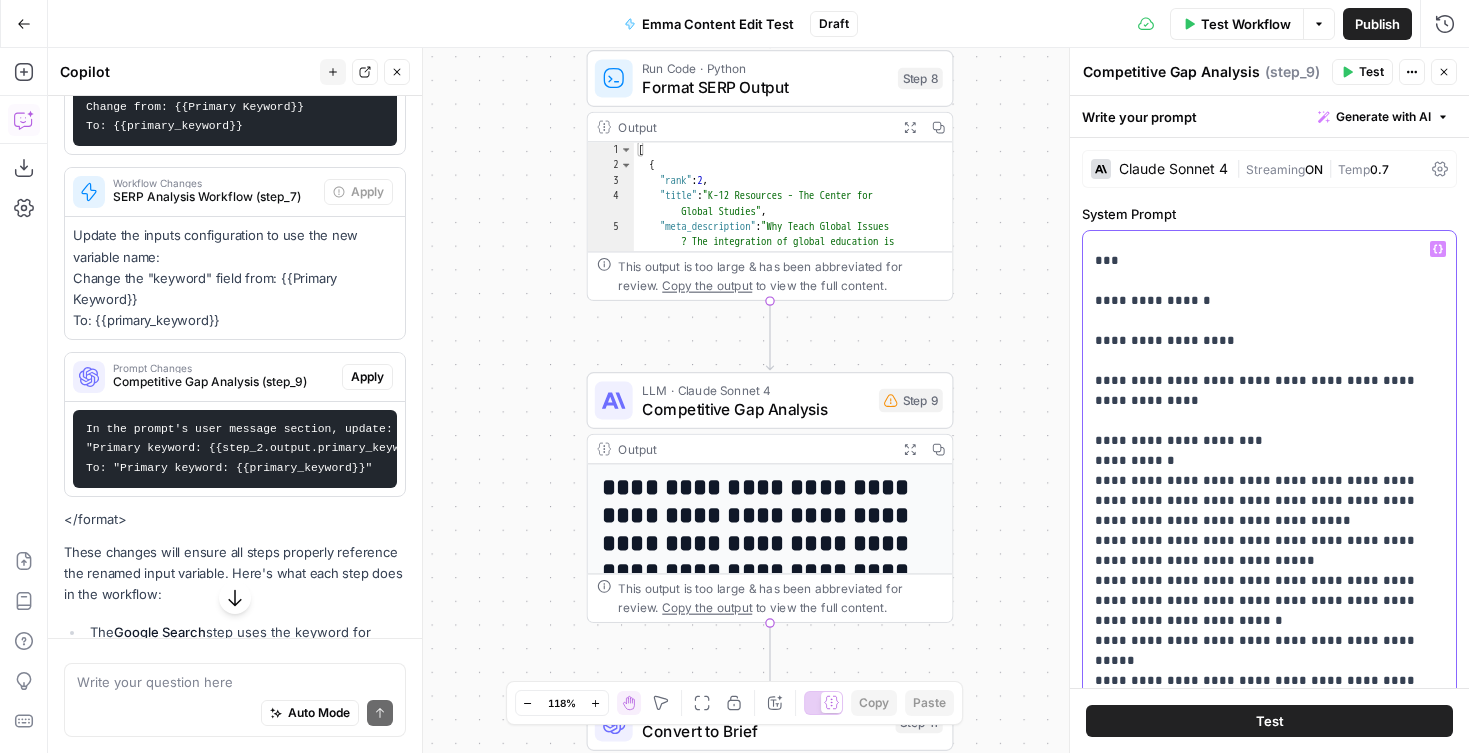 scroll, scrollTop: 3018, scrollLeft: 0, axis: vertical 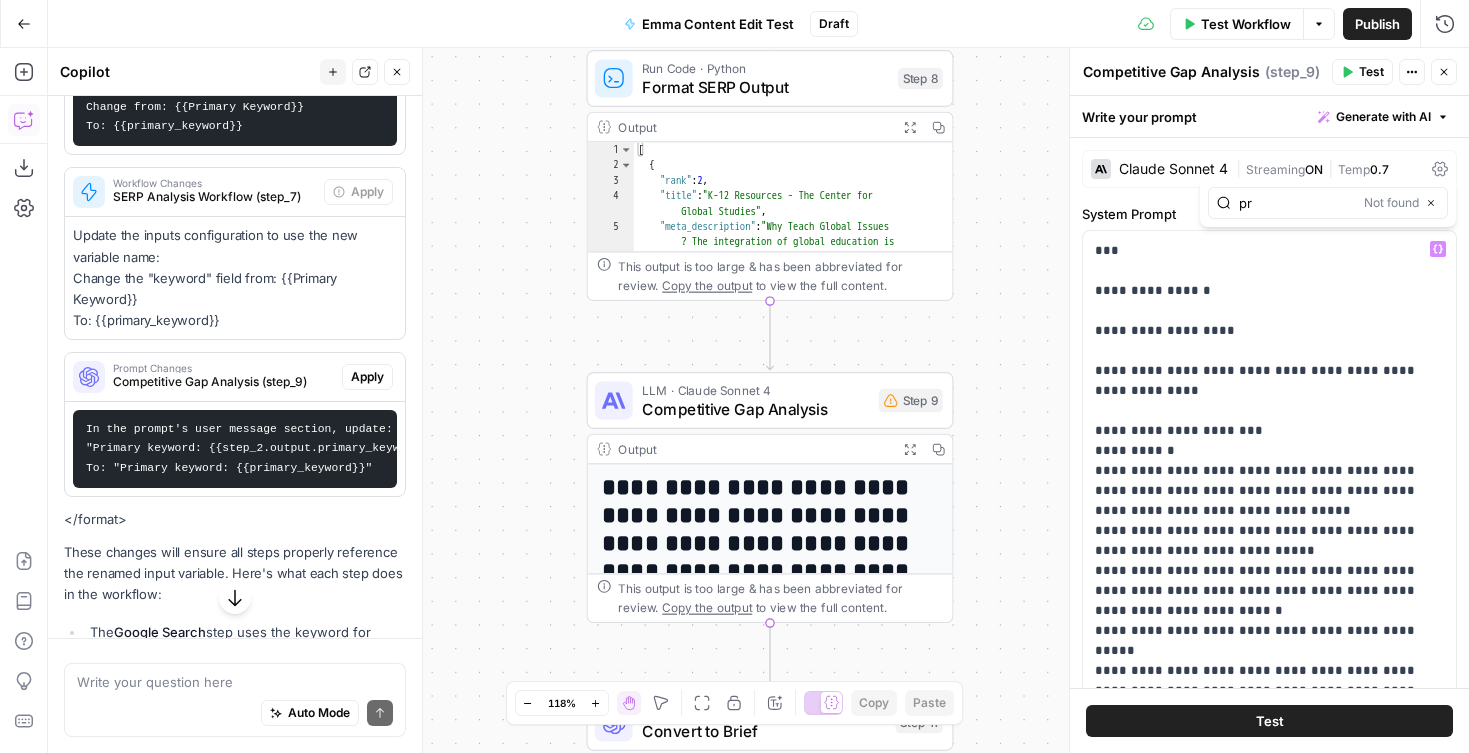 type on "p" 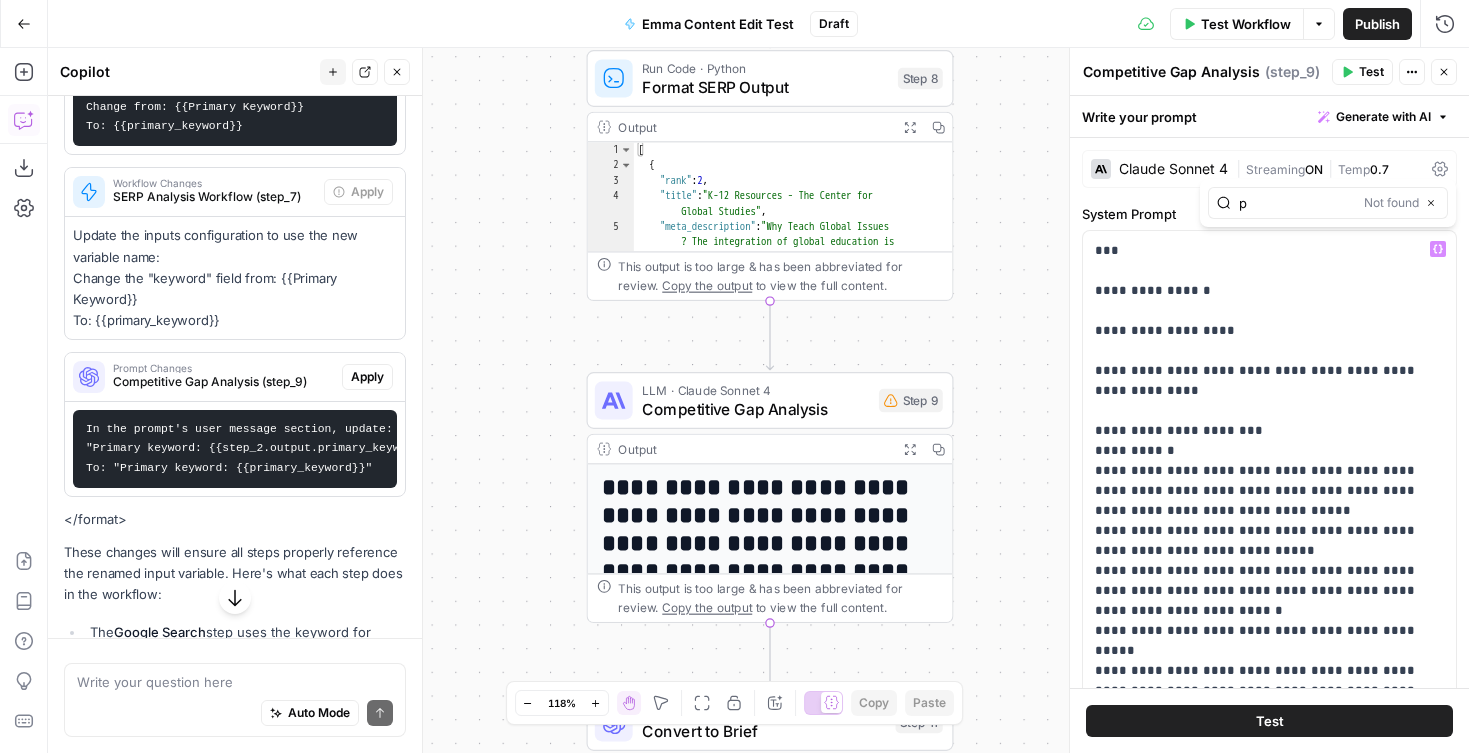 type 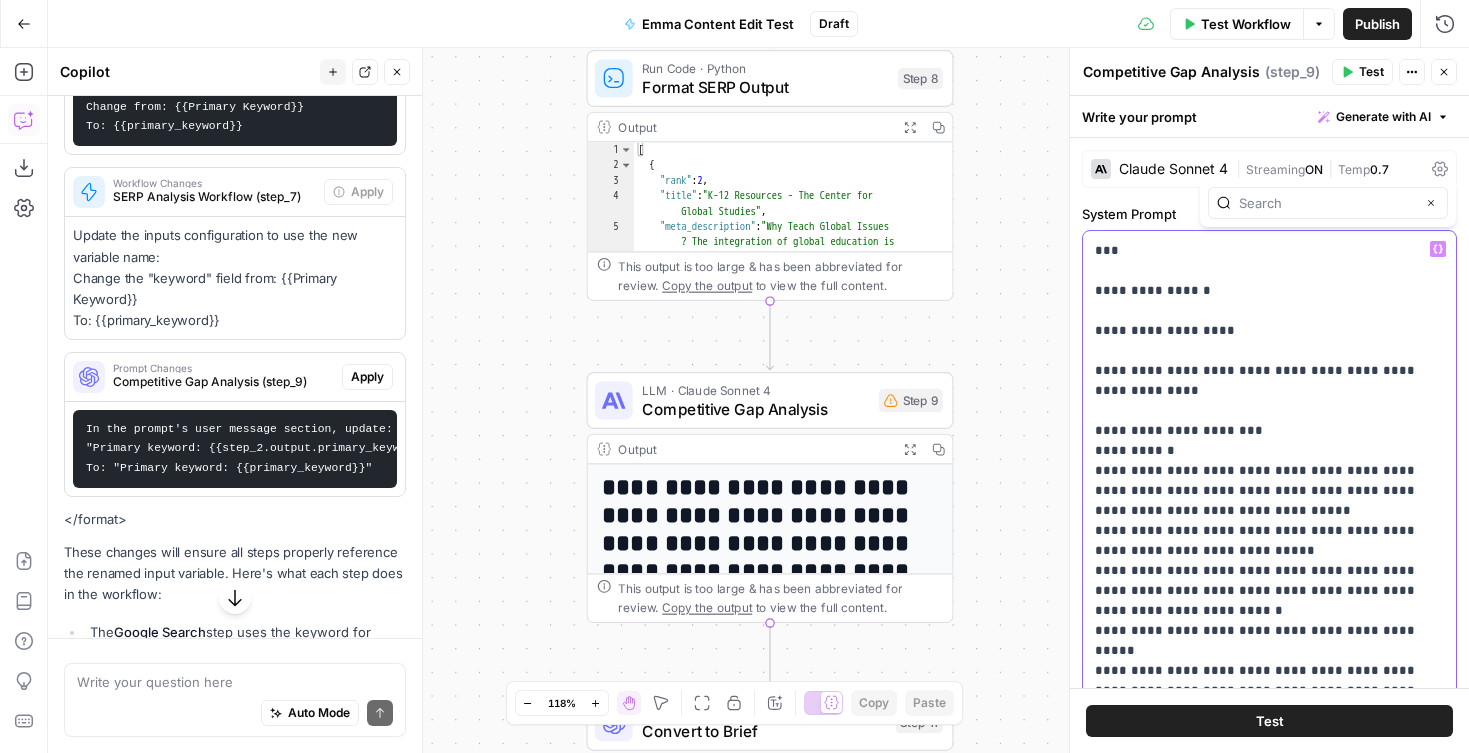 click on "**********" at bounding box center [1269, -719] 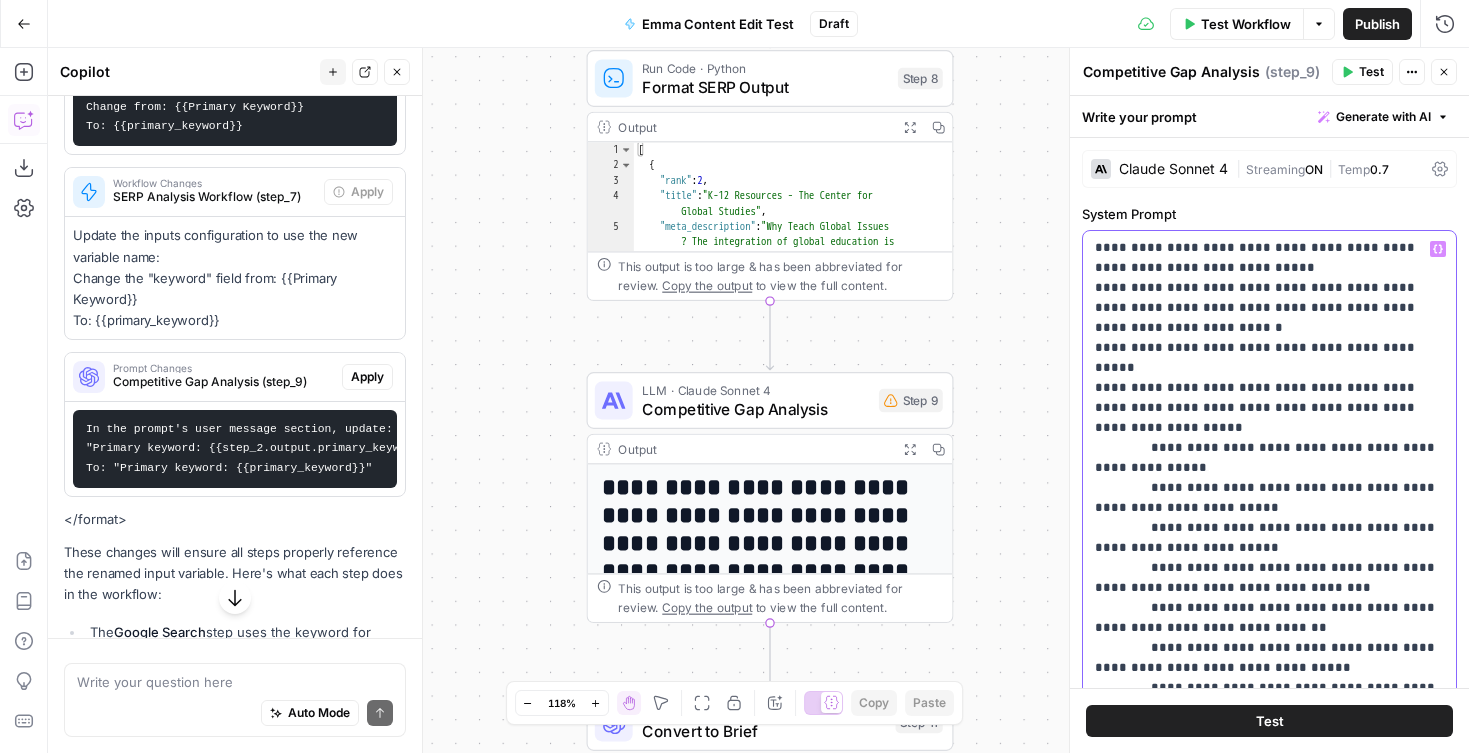 scroll, scrollTop: 3321, scrollLeft: 0, axis: vertical 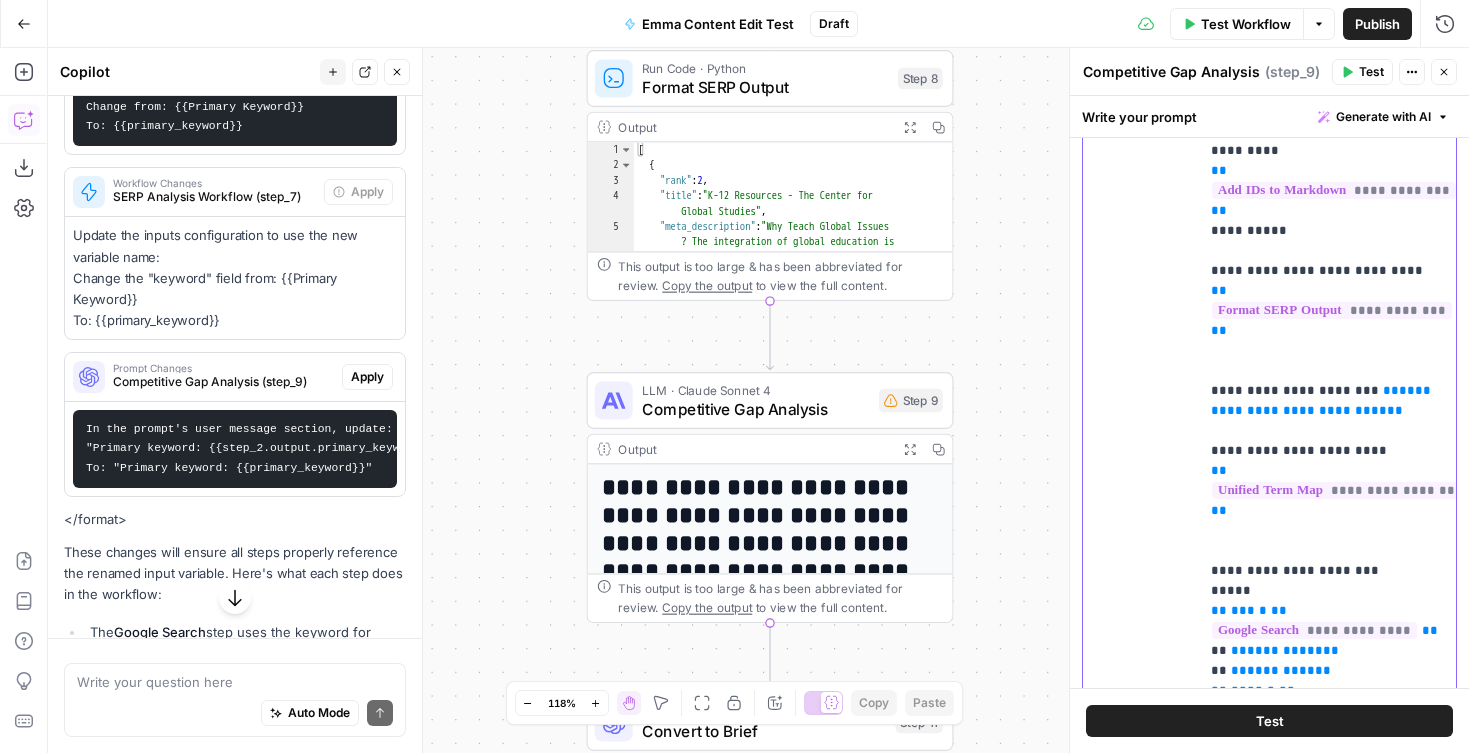 click on "**********" at bounding box center (1323, 400) 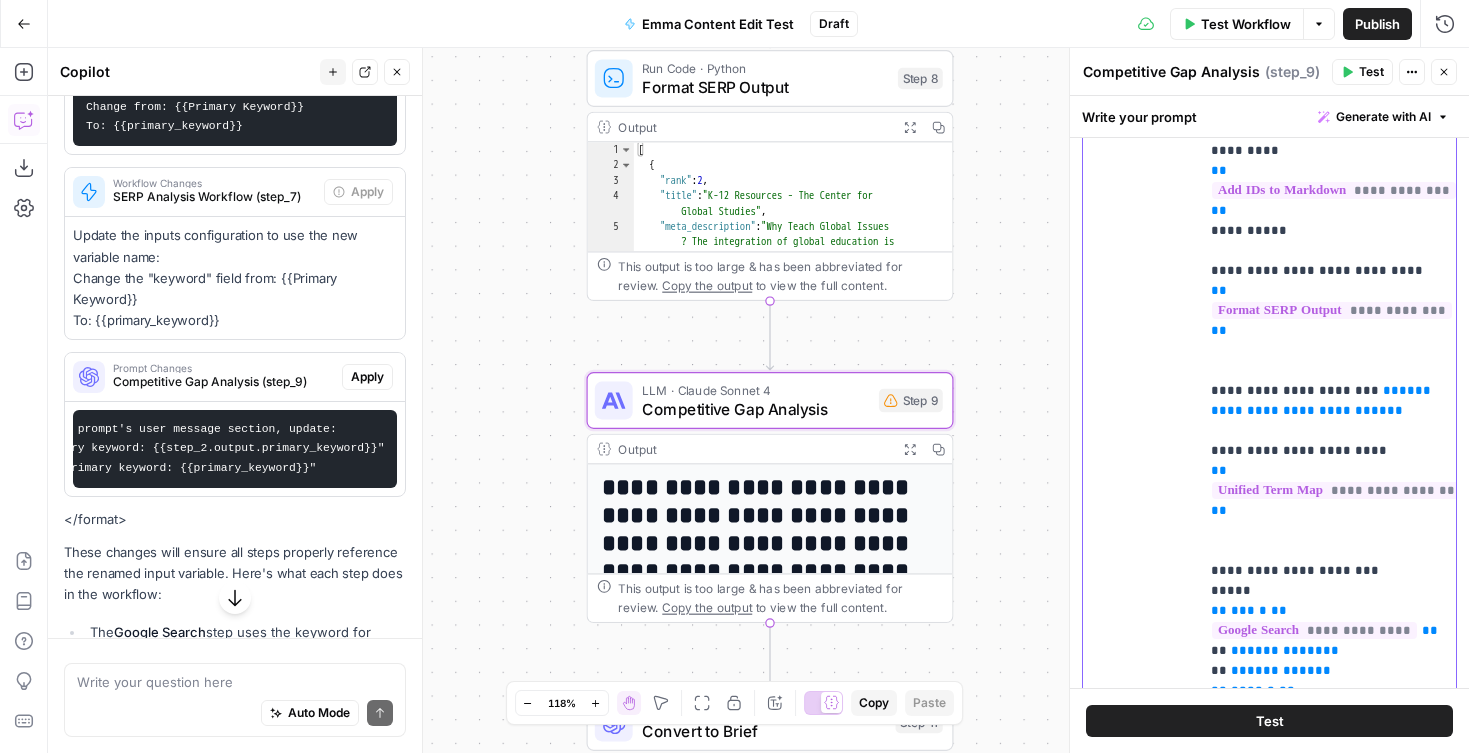 scroll, scrollTop: 0, scrollLeft: 0, axis: both 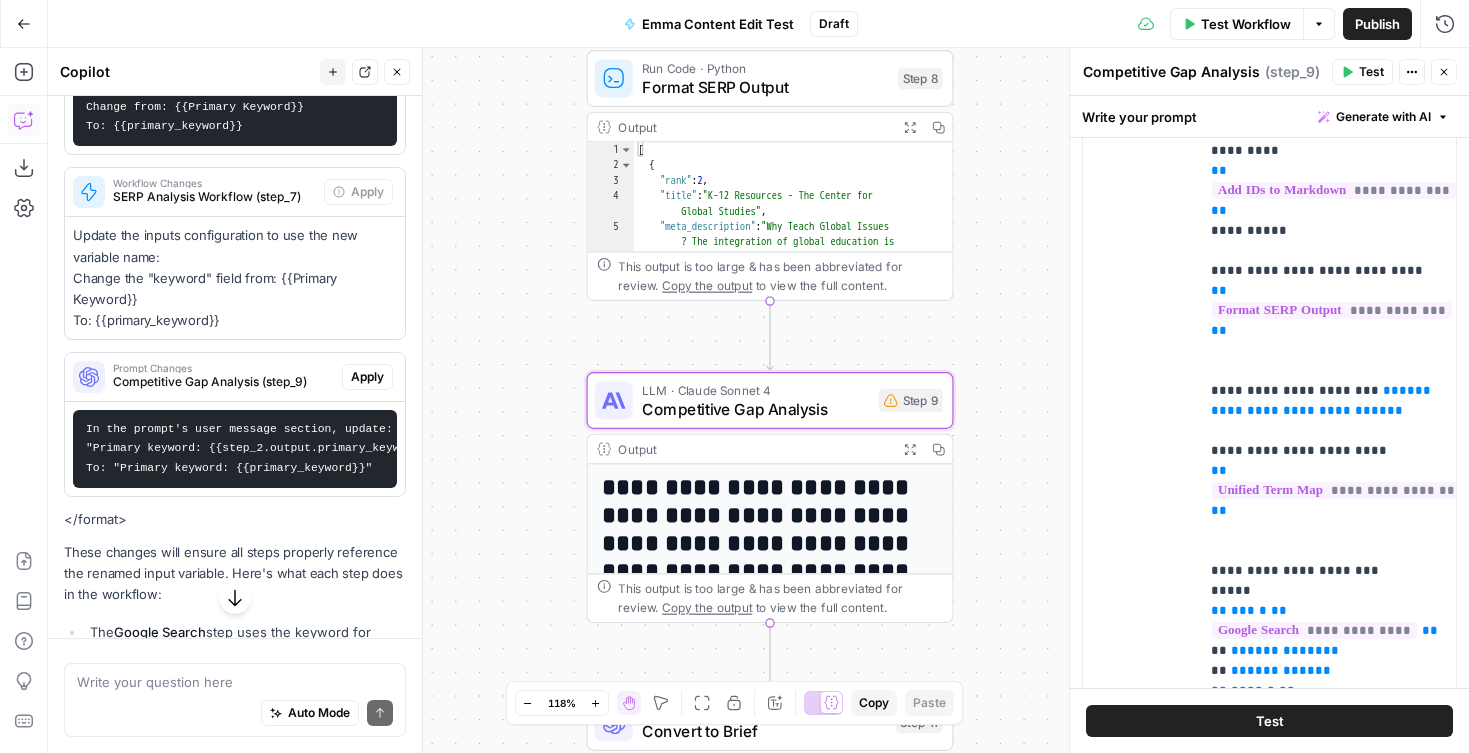 click on "In the prompt's user message section, update:
"Primary keyword: {{step_2.output.primary_keyword}}"
To: "Primary keyword: {{primary_keyword}}"" at bounding box center [263, 448] 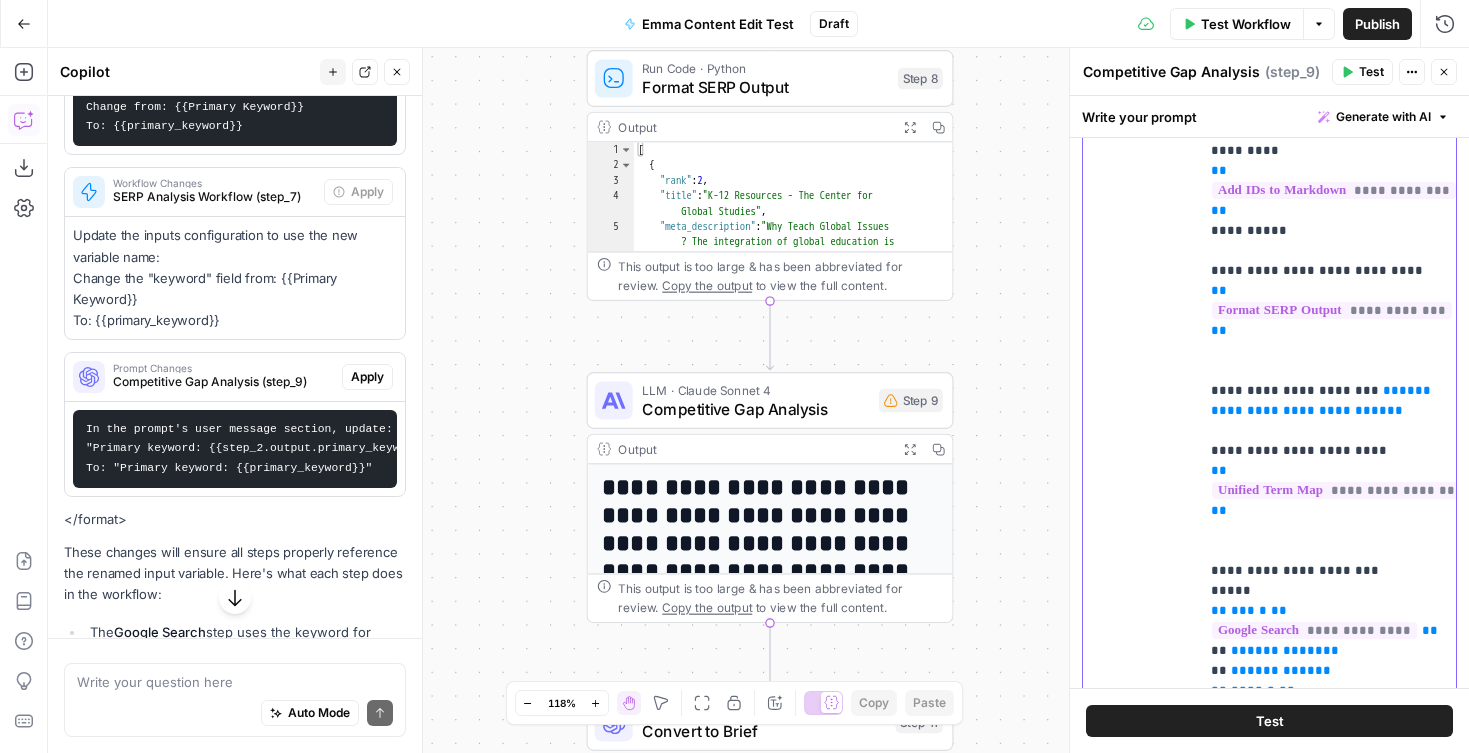 drag, startPoint x: 1309, startPoint y: 415, endPoint x: 1224, endPoint y: 415, distance: 85 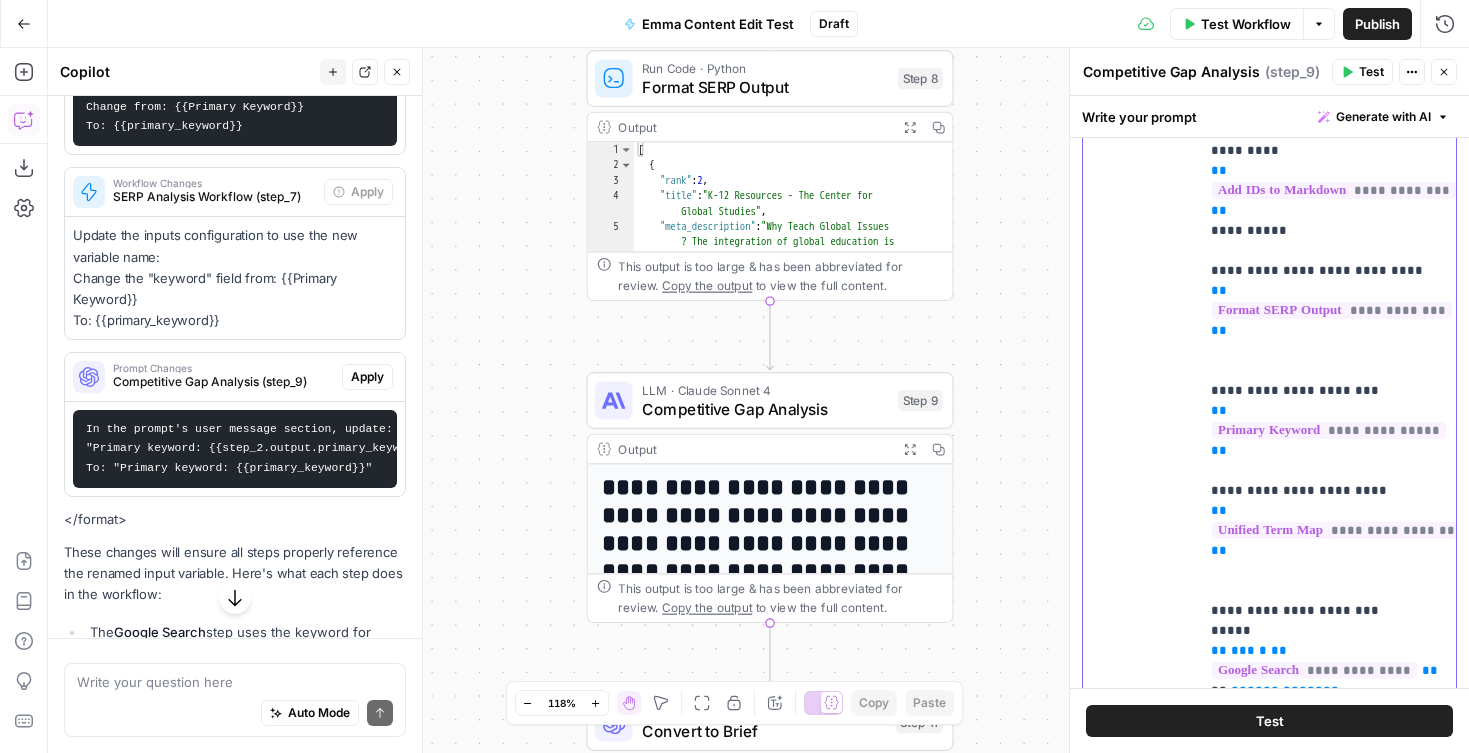 click on "**********" at bounding box center (1327, 421) 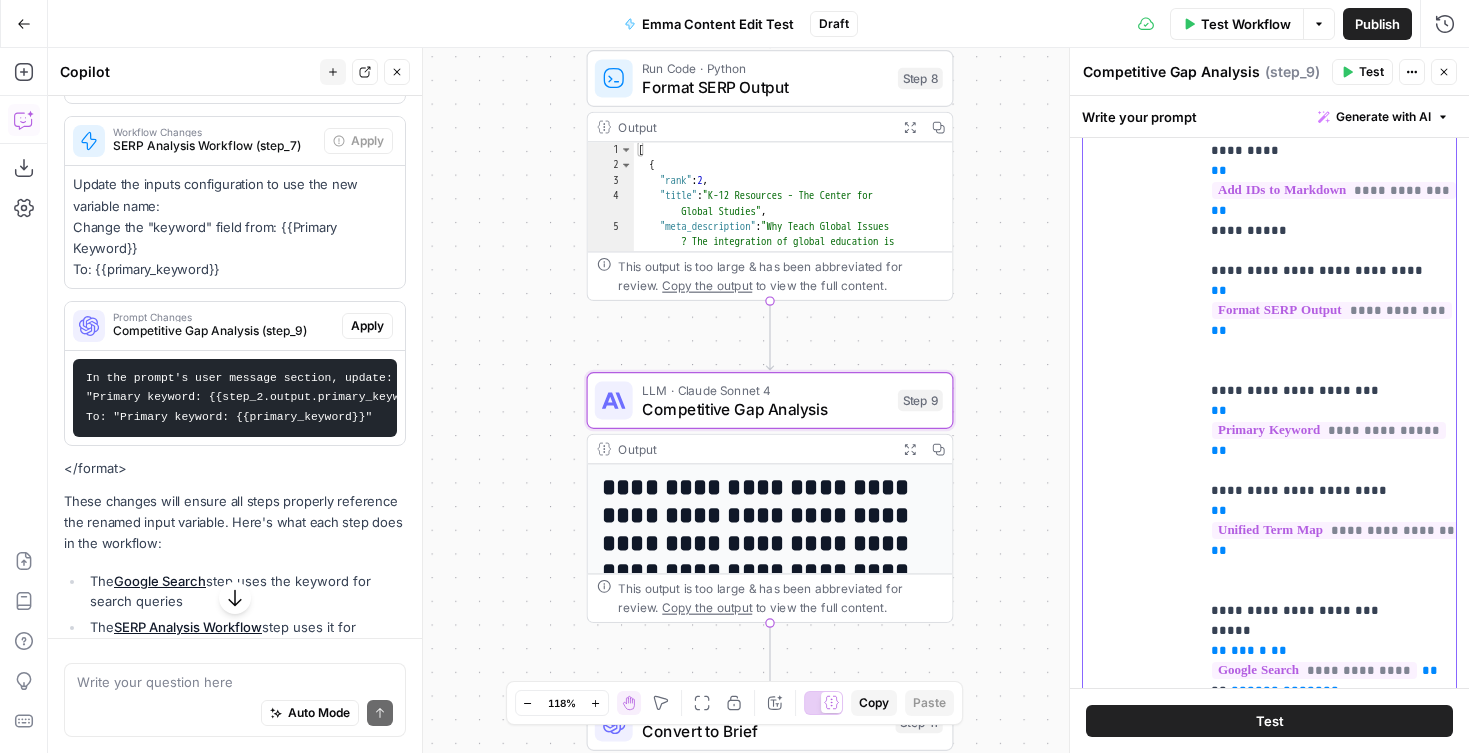 scroll, scrollTop: 1967, scrollLeft: 0, axis: vertical 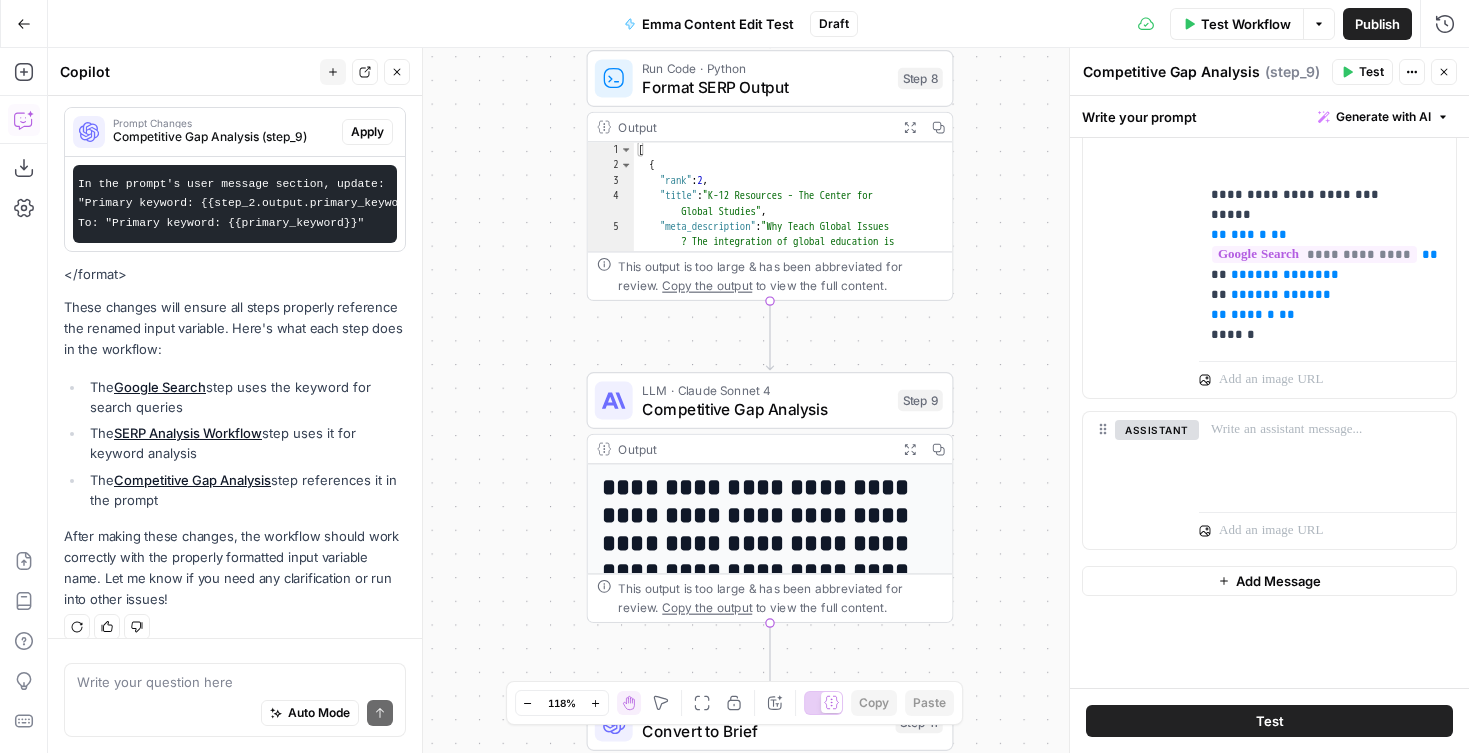 click 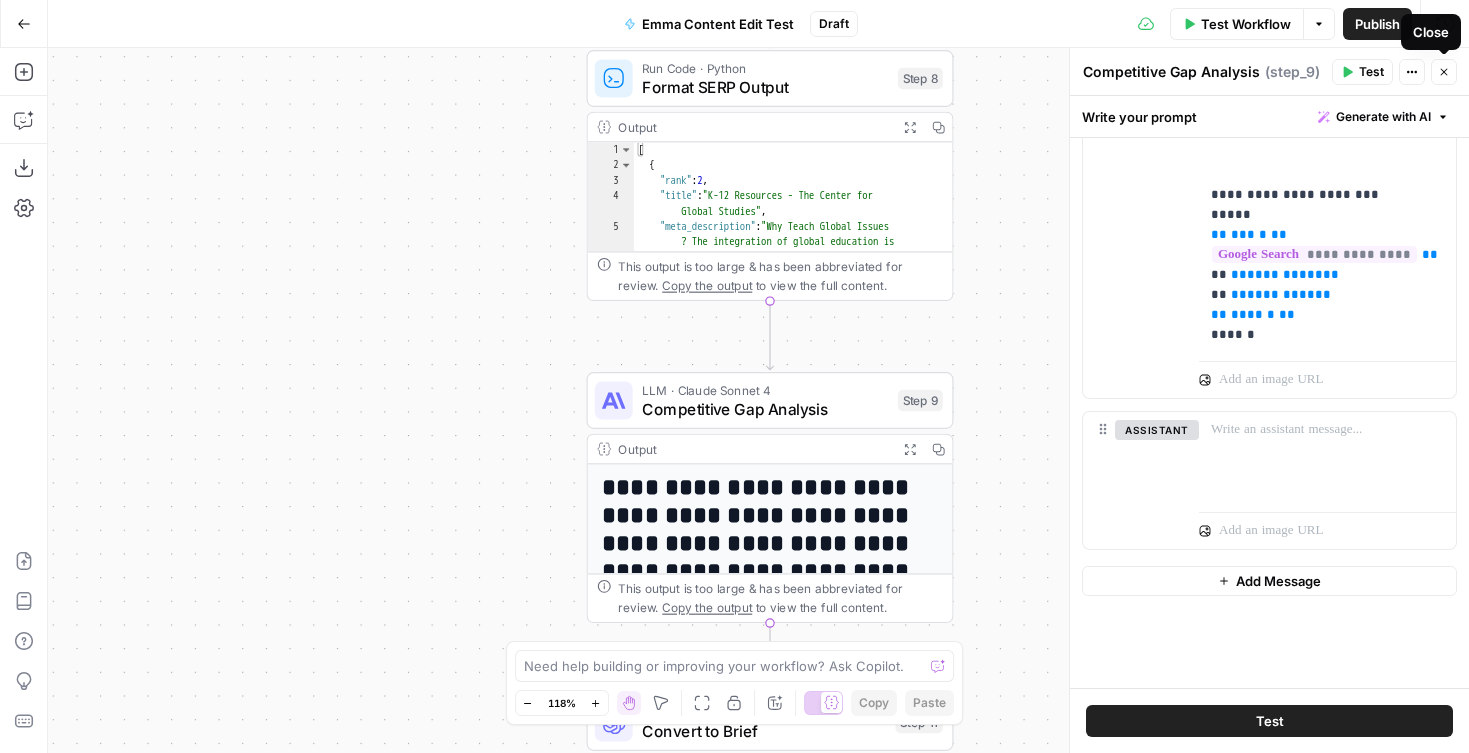 click 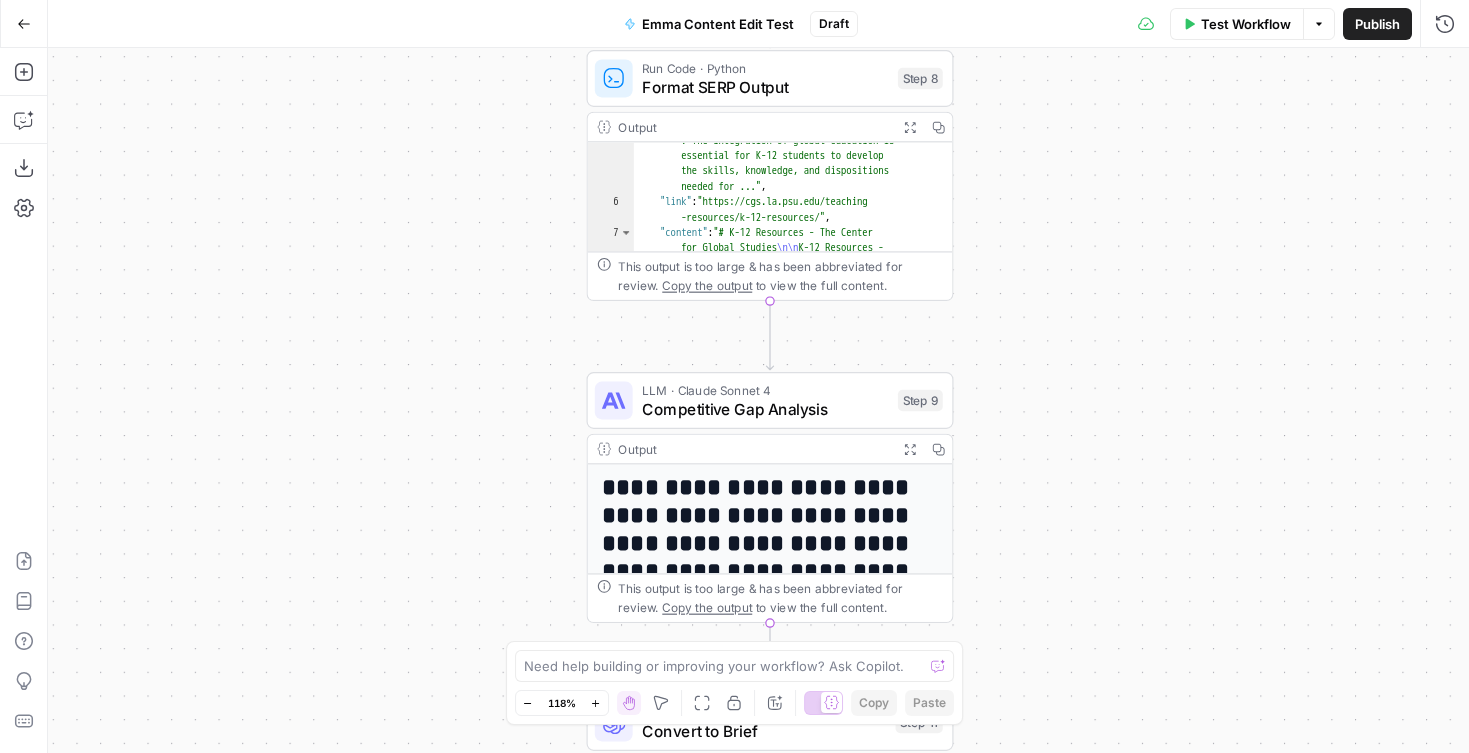 scroll, scrollTop: 0, scrollLeft: 0, axis: both 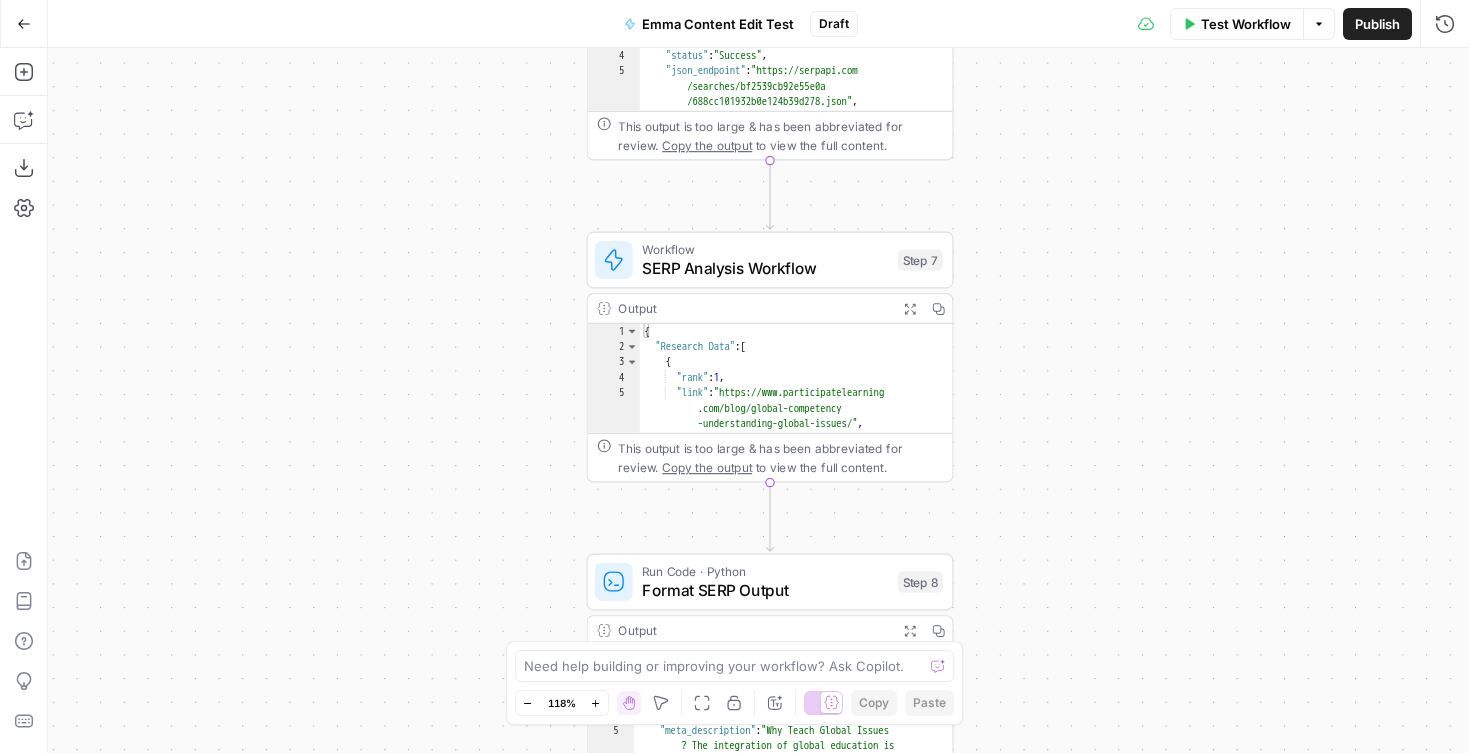 click on "Test Workflow" at bounding box center (1246, 24) 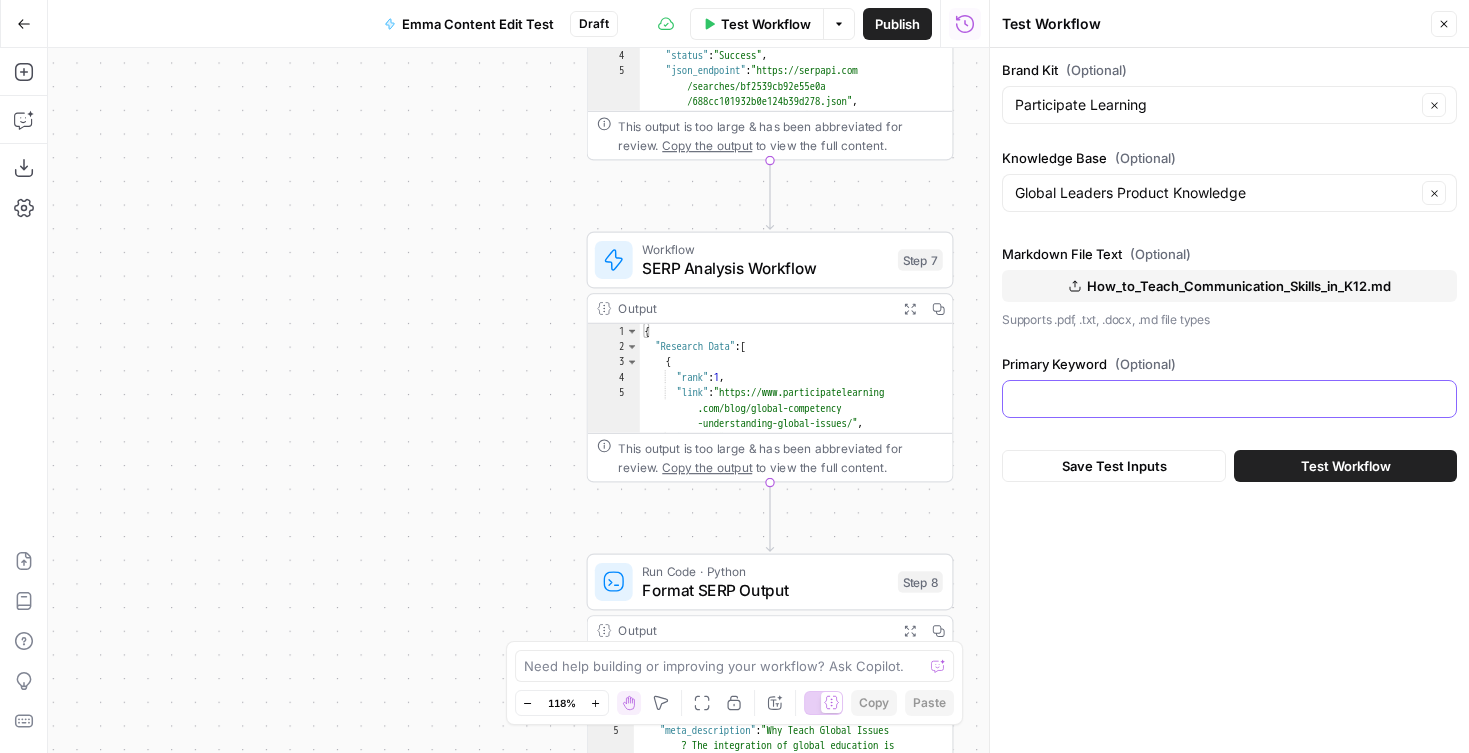 click on "Primary Keyword   (Optional)" at bounding box center (1229, 399) 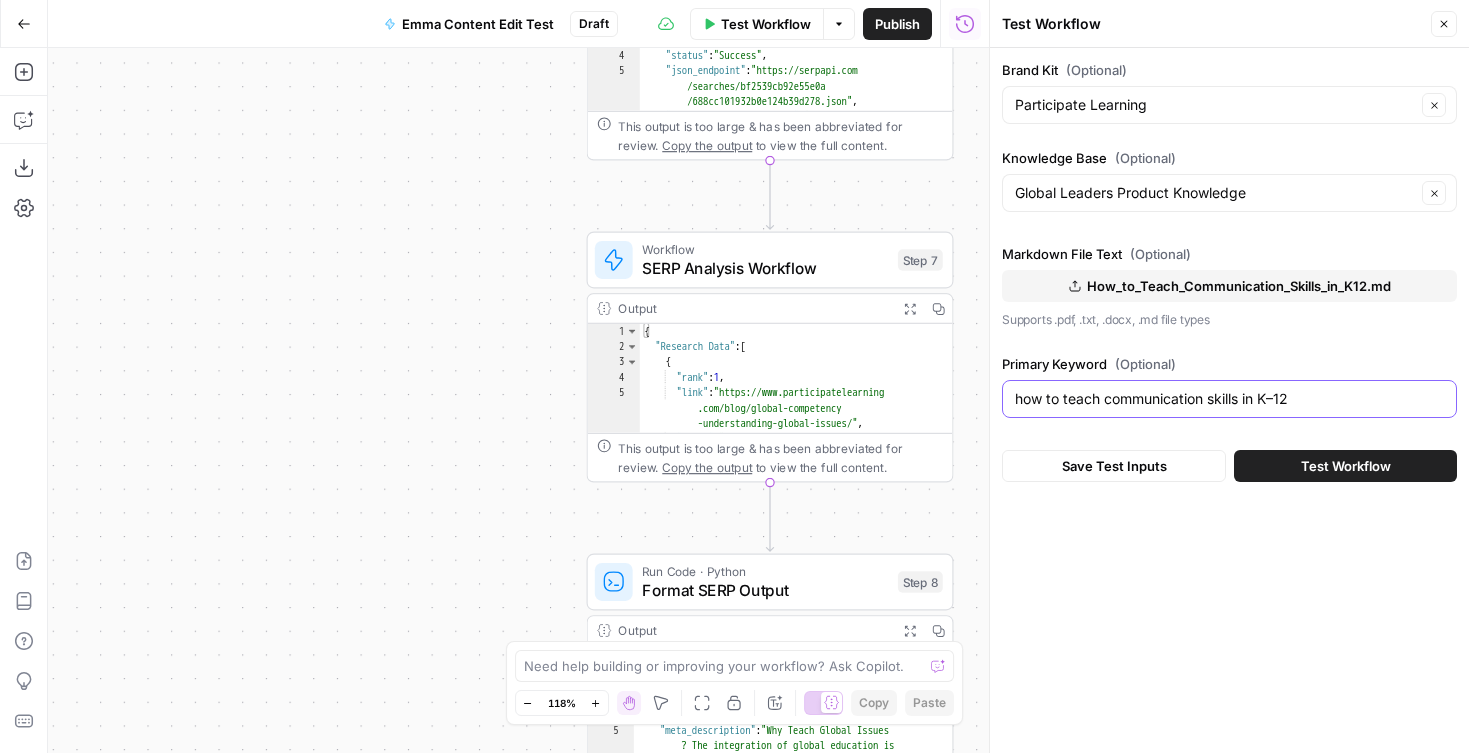 type on "how to teach communication skills in K–12" 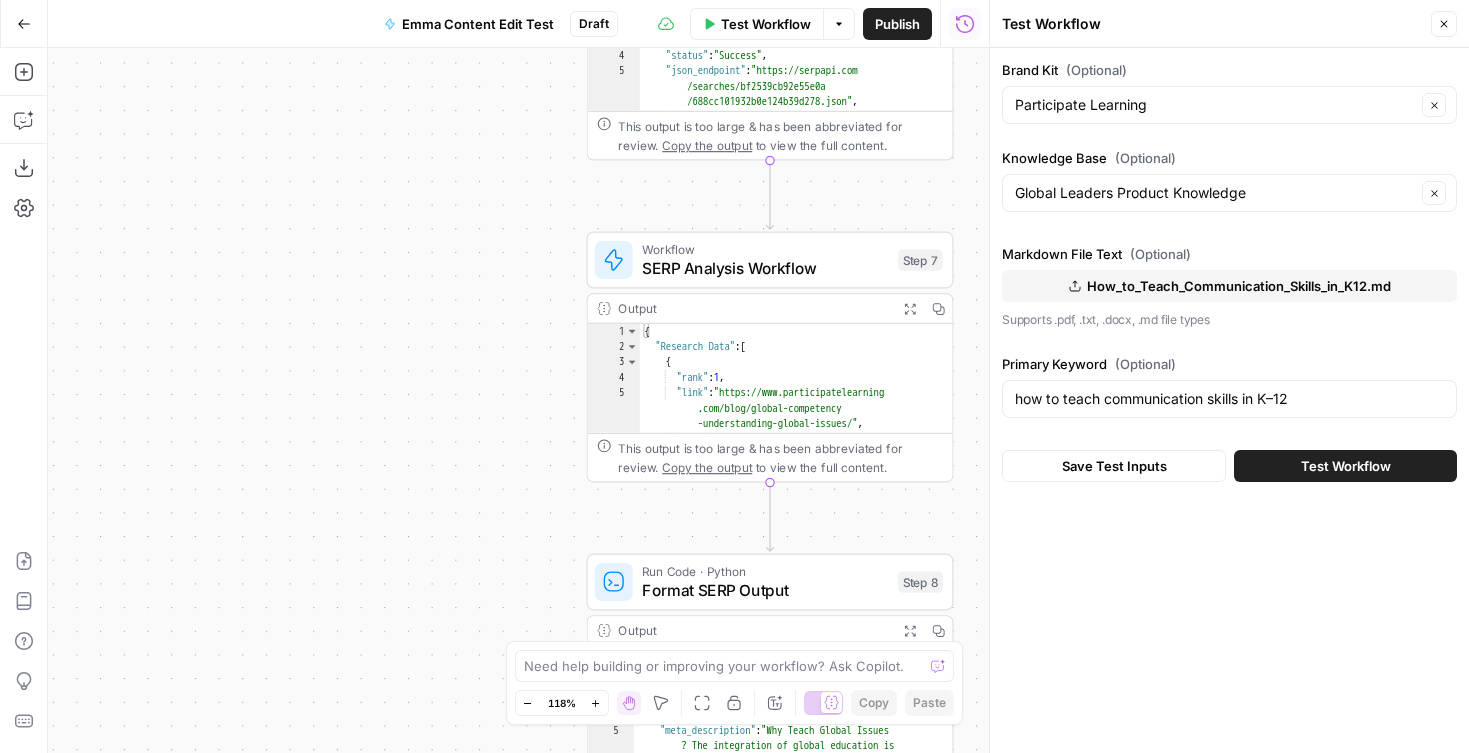 click on "Test Workflow" at bounding box center [1346, 466] 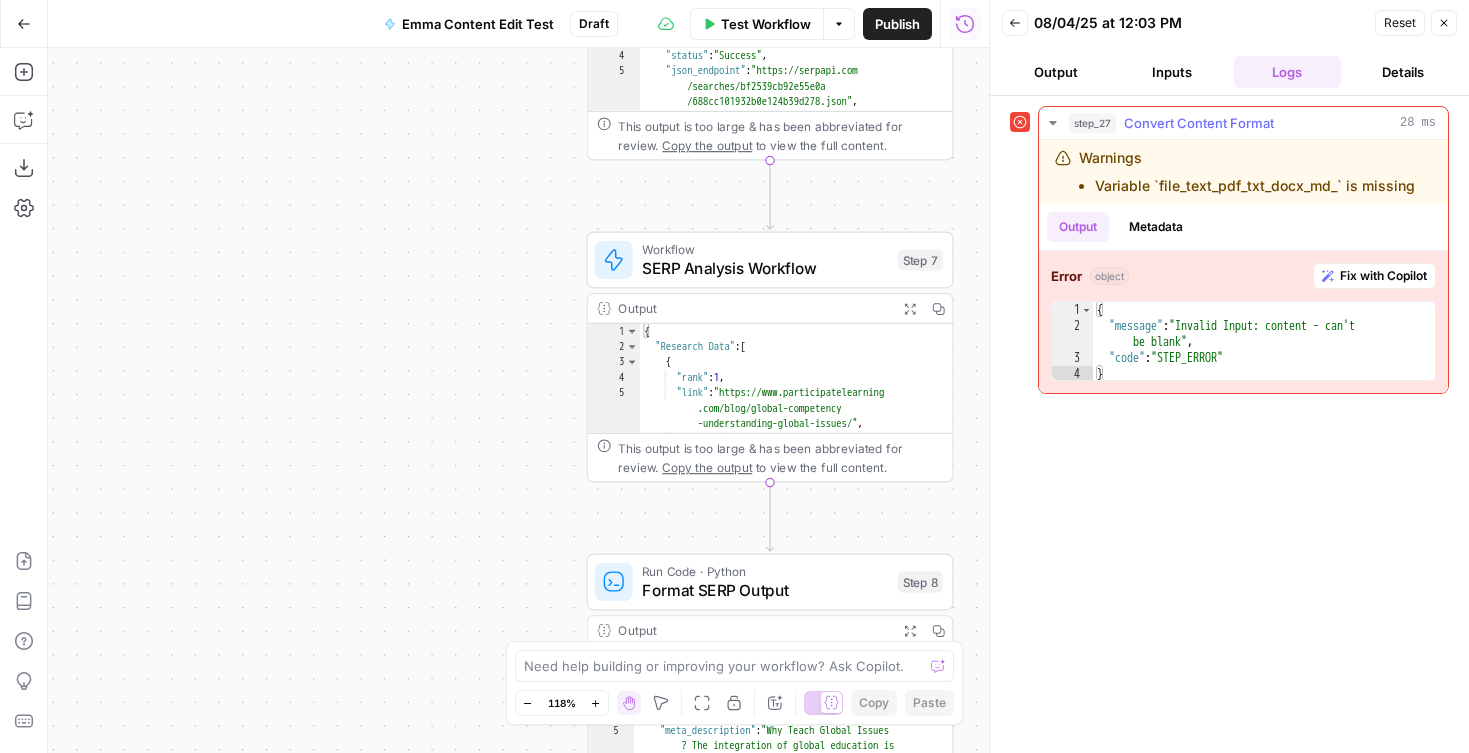 click on "Variable `file_text_pdf_txt_docx_md_` is missing" at bounding box center [1255, 186] 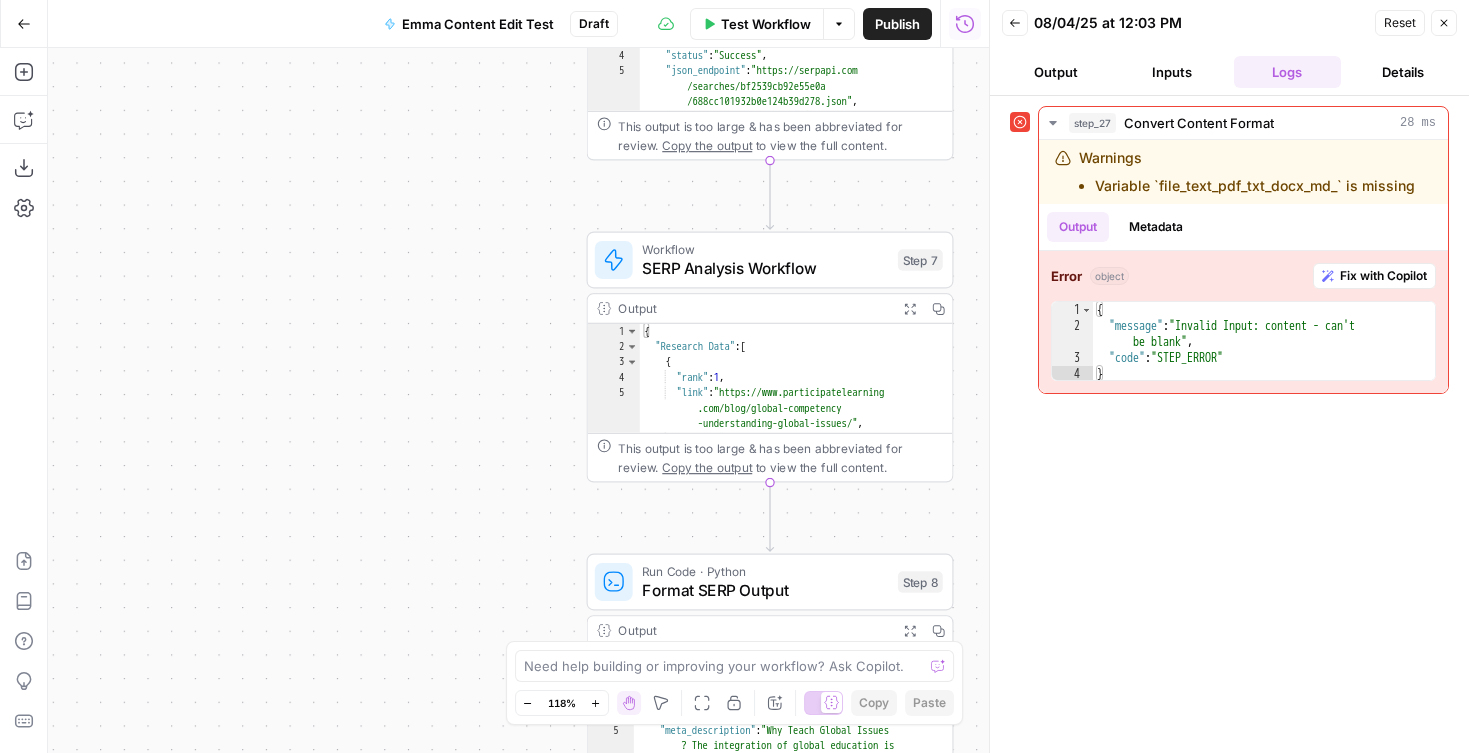 click 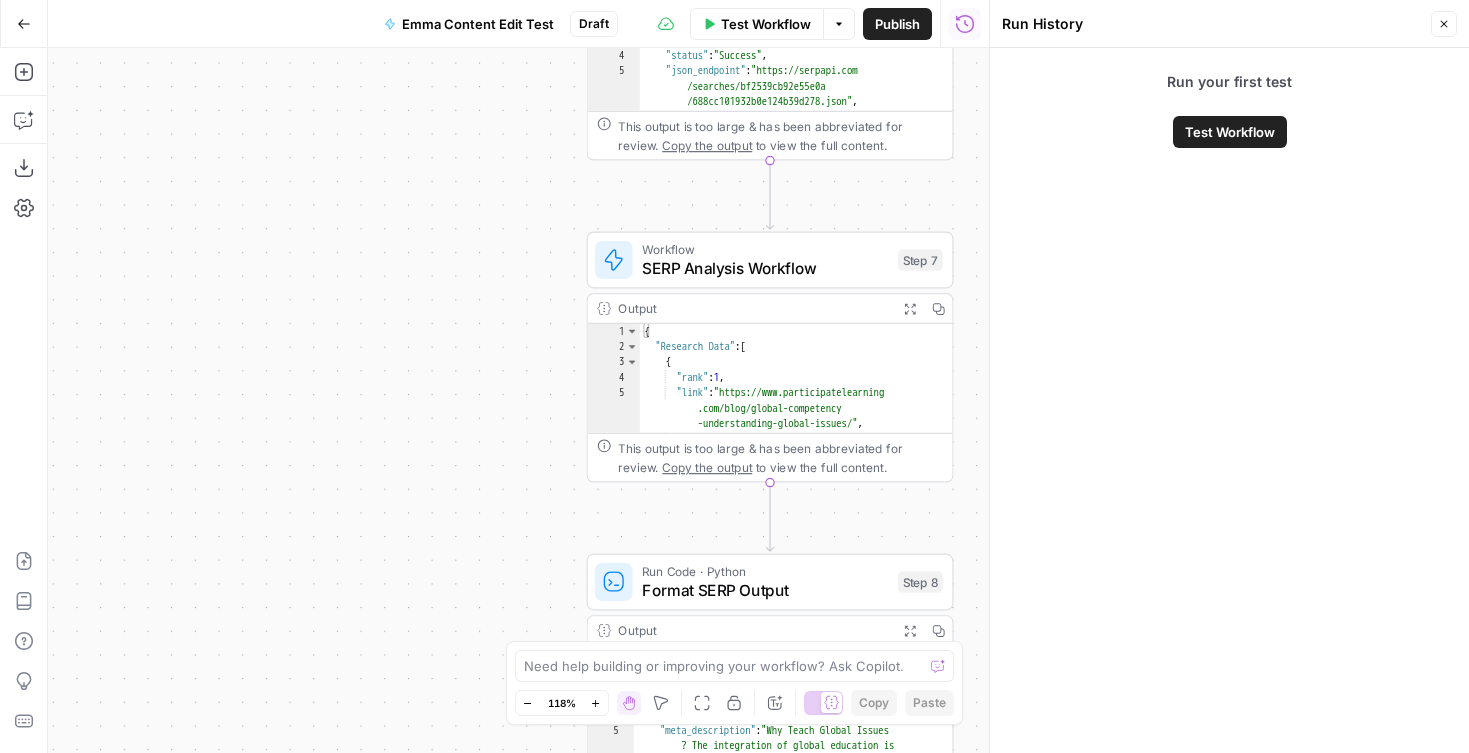 click on "Close" at bounding box center (1444, 24) 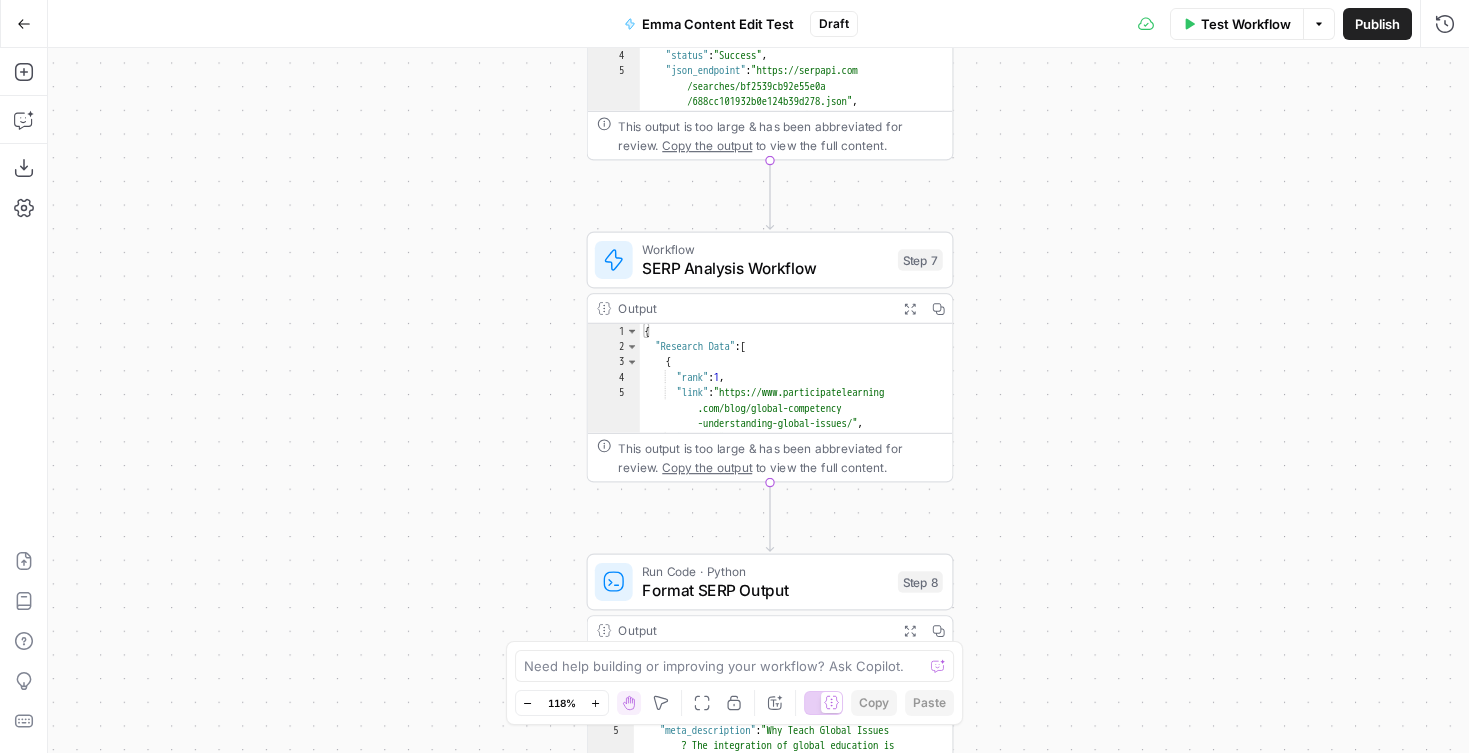 click 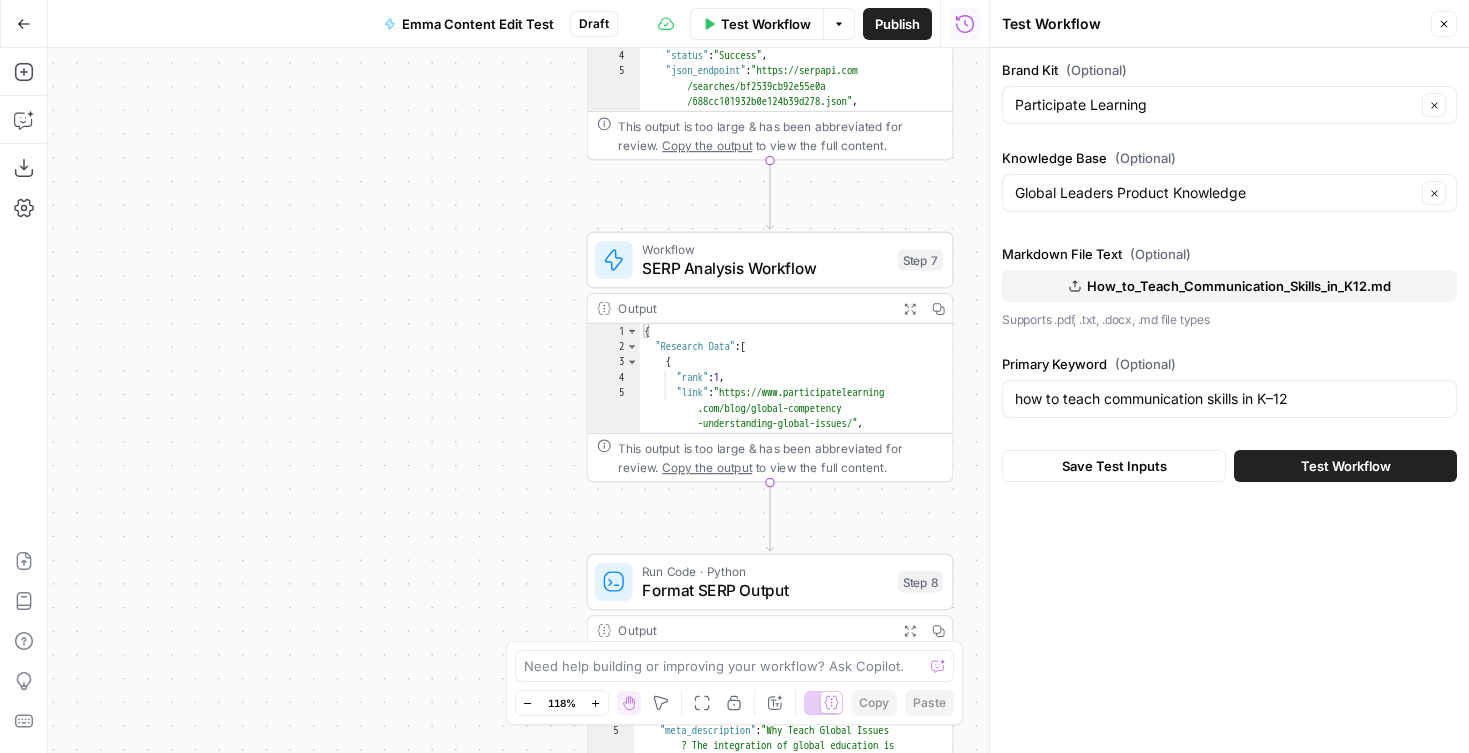 click on "How_to_Teach_Communication_Skills_in_K12.md" at bounding box center [1239, 286] 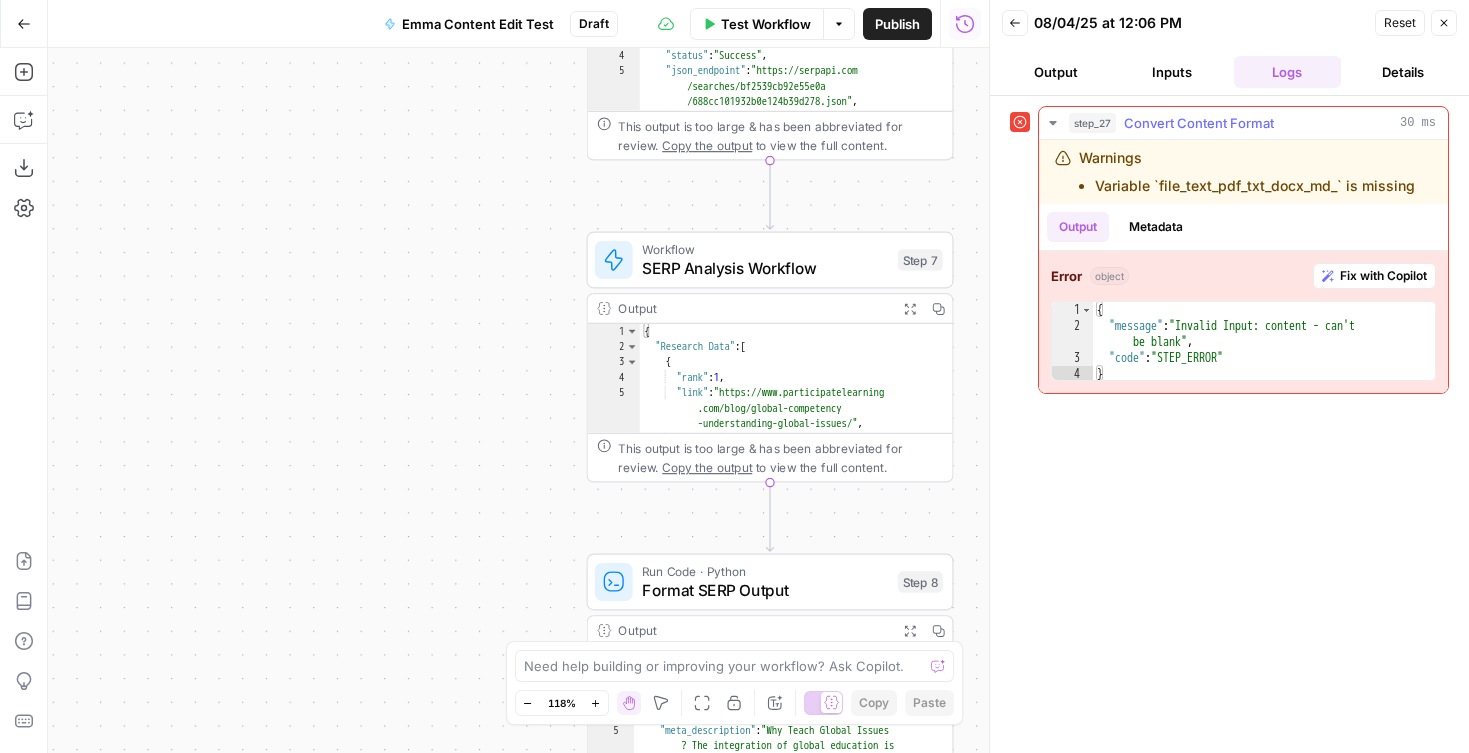 click 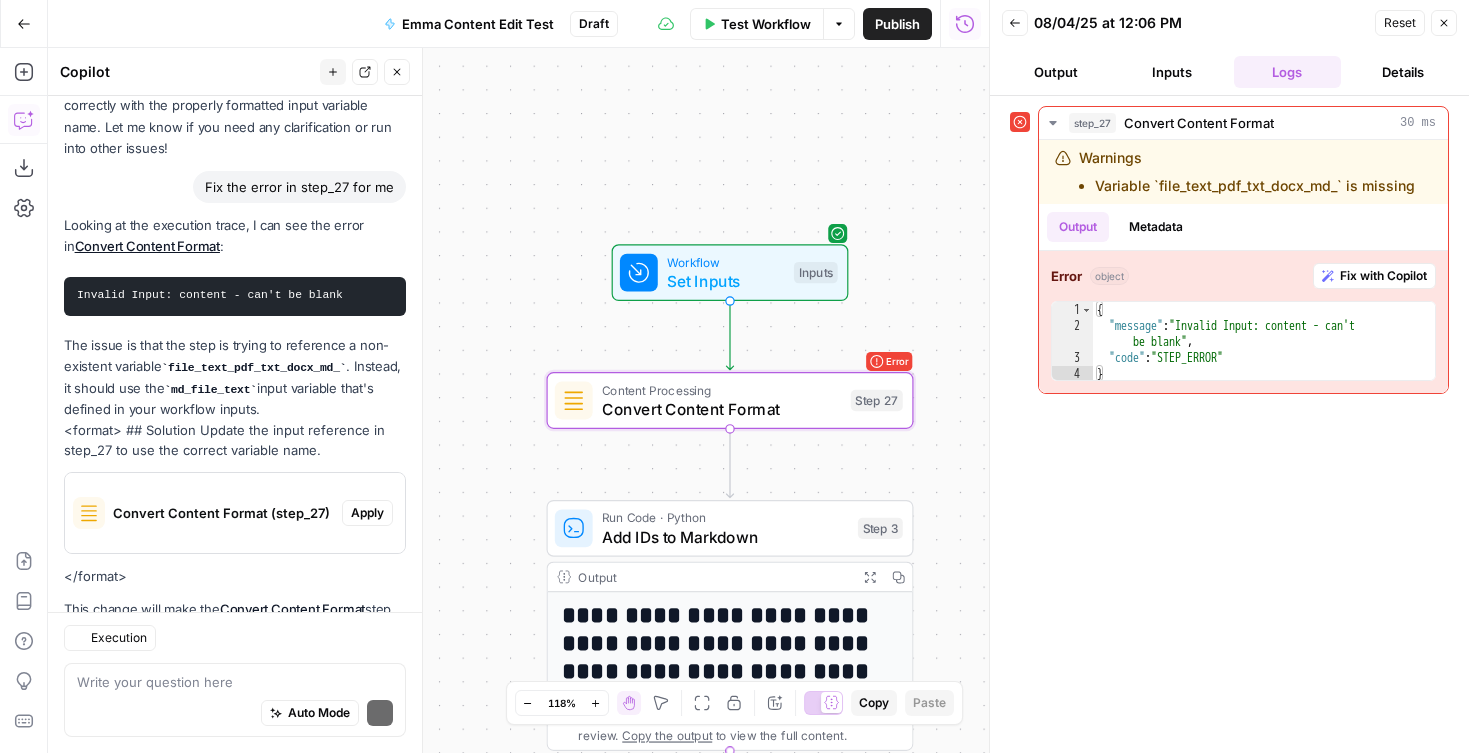 scroll, scrollTop: 2449, scrollLeft: 0, axis: vertical 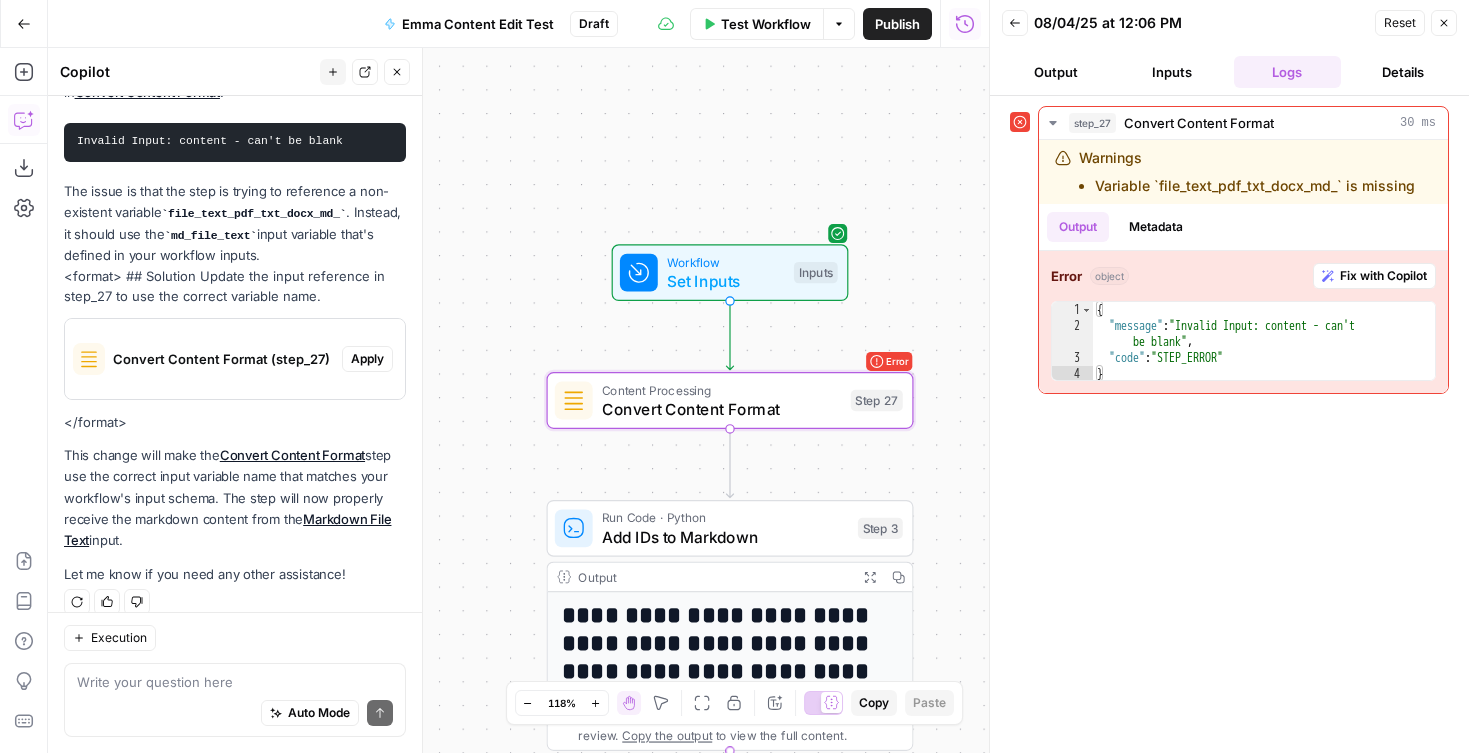 click on "Convert Content Format (step_27)" at bounding box center [203, 359] 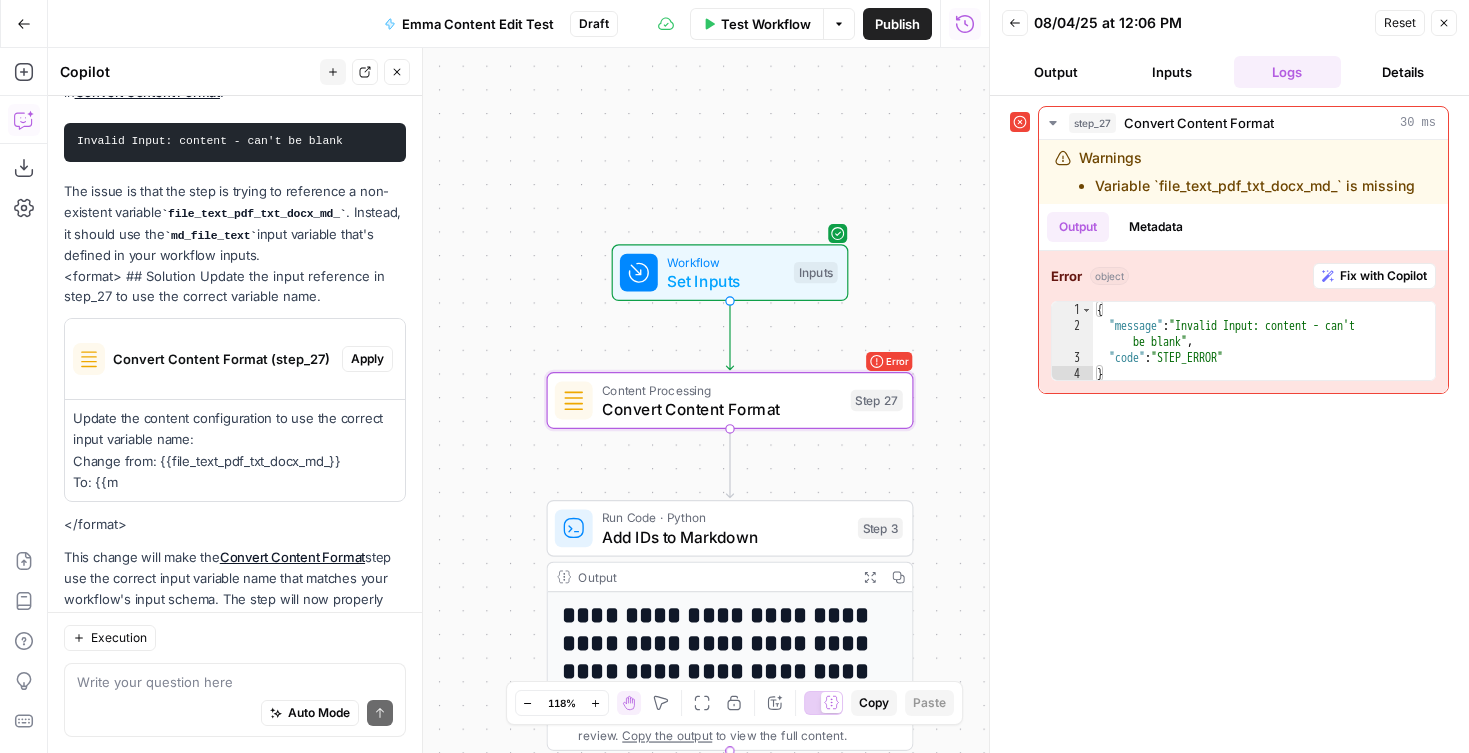 click on "Convert Content Format (step_27)" at bounding box center [203, 359] 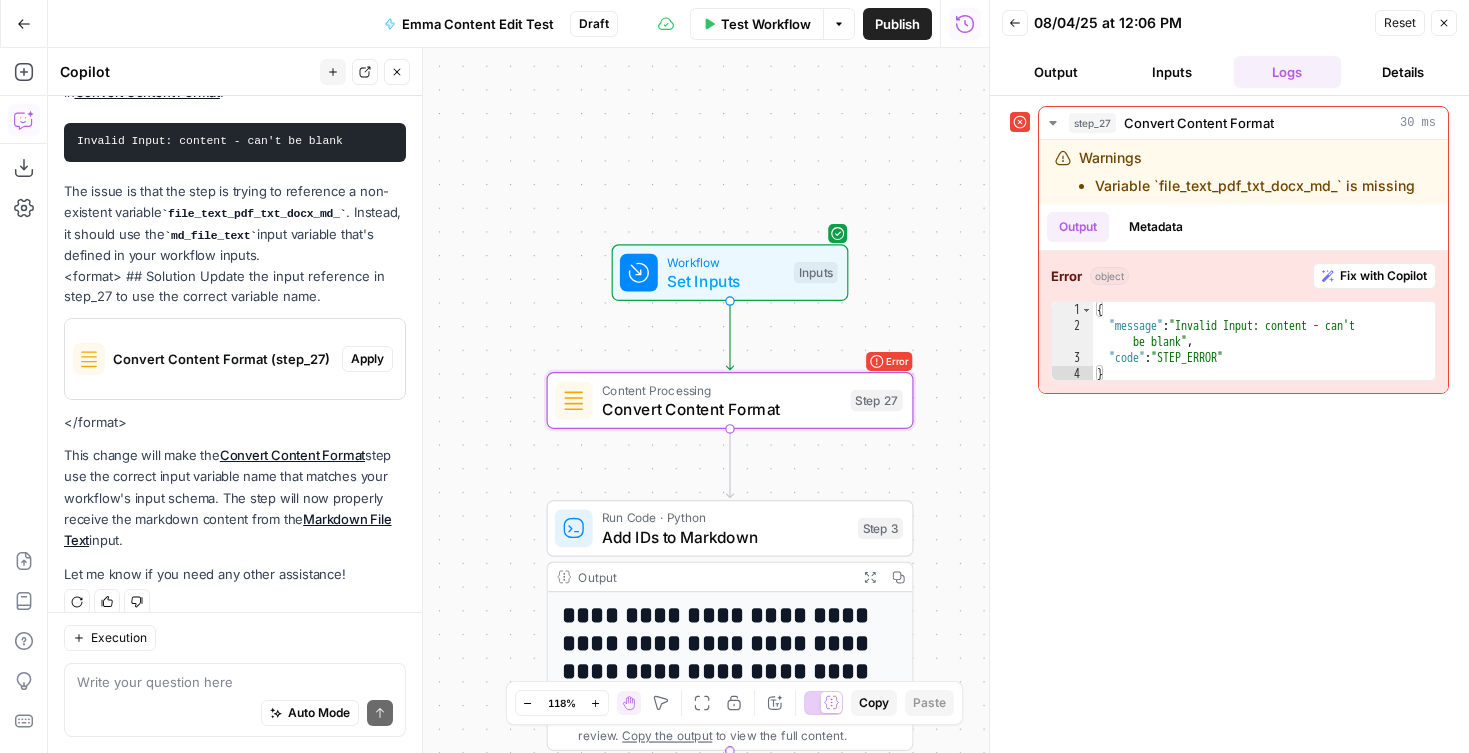click on "Convert Content Format (step_27)" at bounding box center [203, 359] 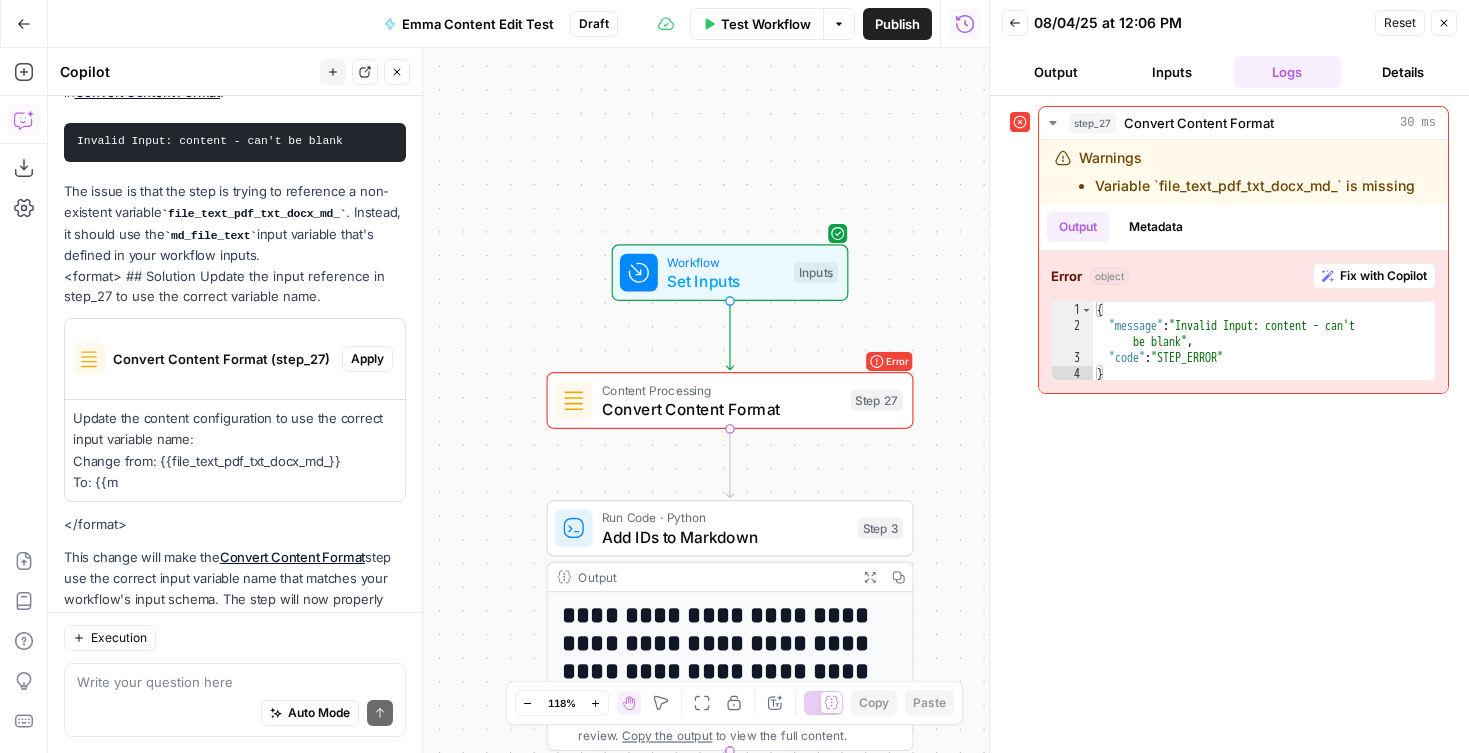 scroll, scrollTop: 2550, scrollLeft: 0, axis: vertical 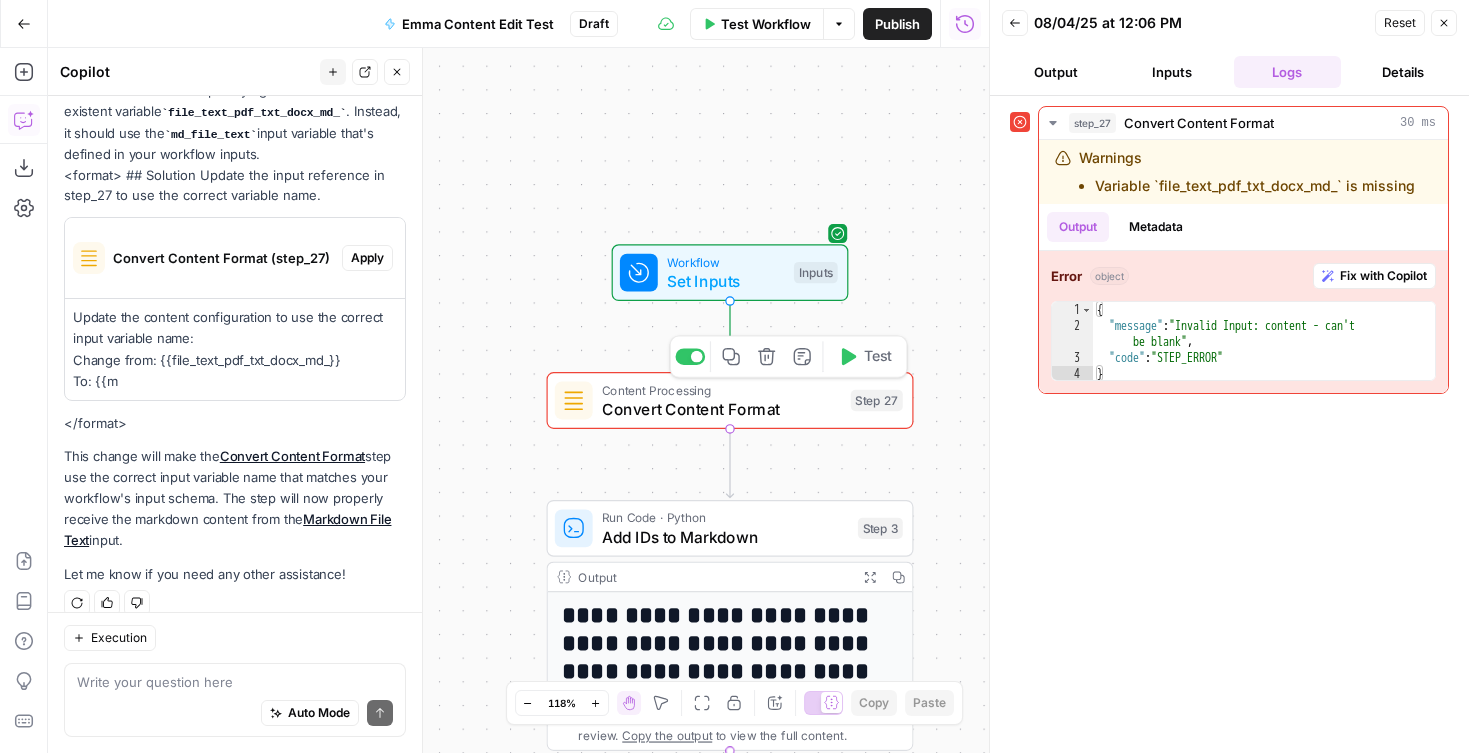 click on "Convert Content Format" at bounding box center (721, 409) 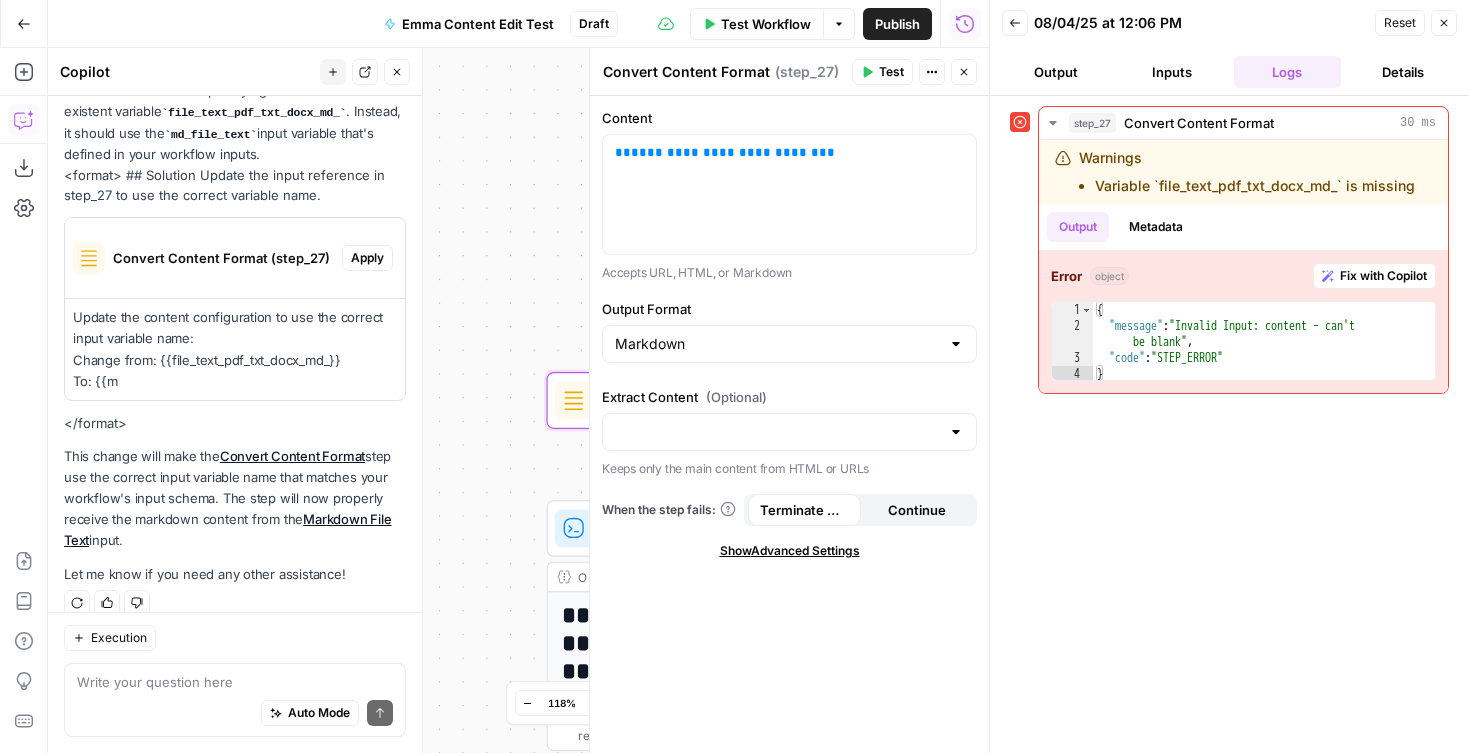 click on "Output" at bounding box center [1056, 72] 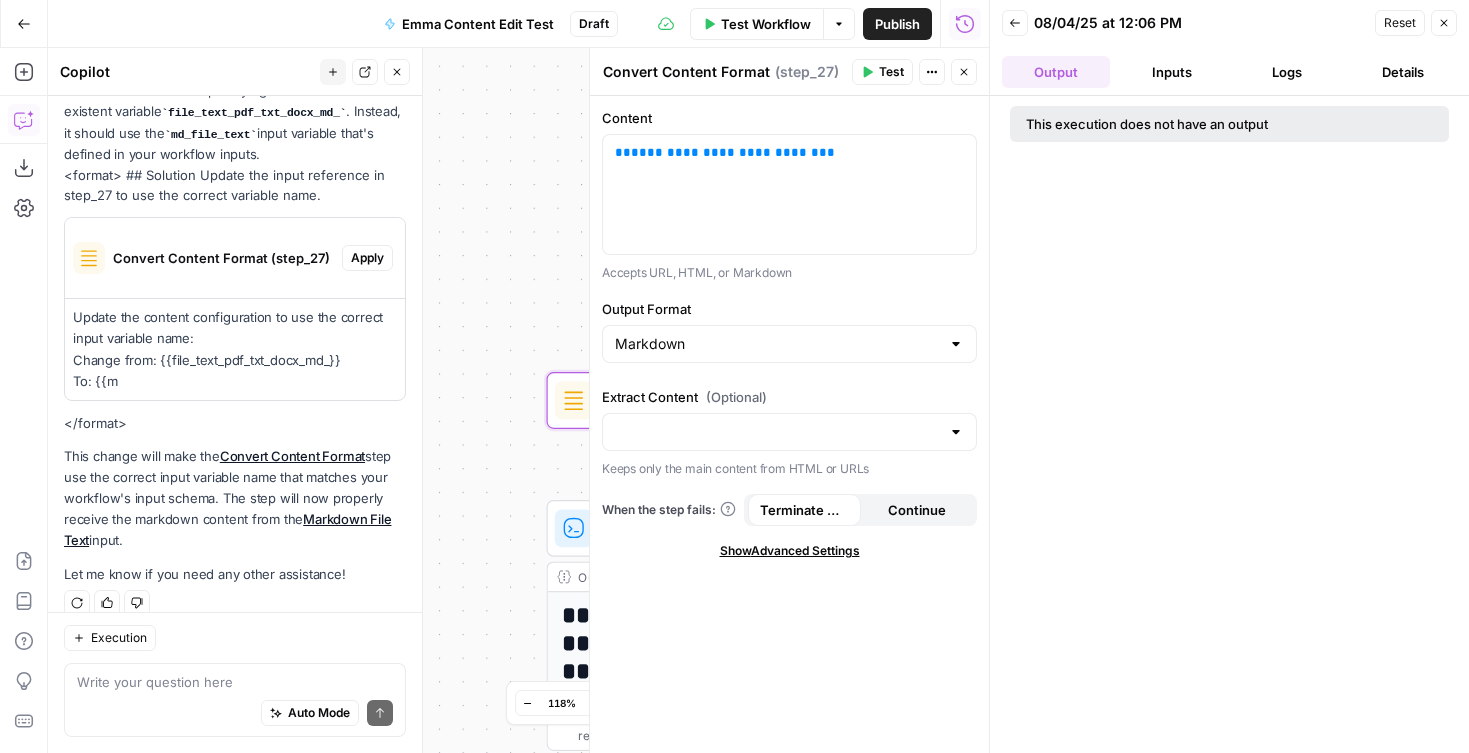 click on "Inputs" at bounding box center [1172, 72] 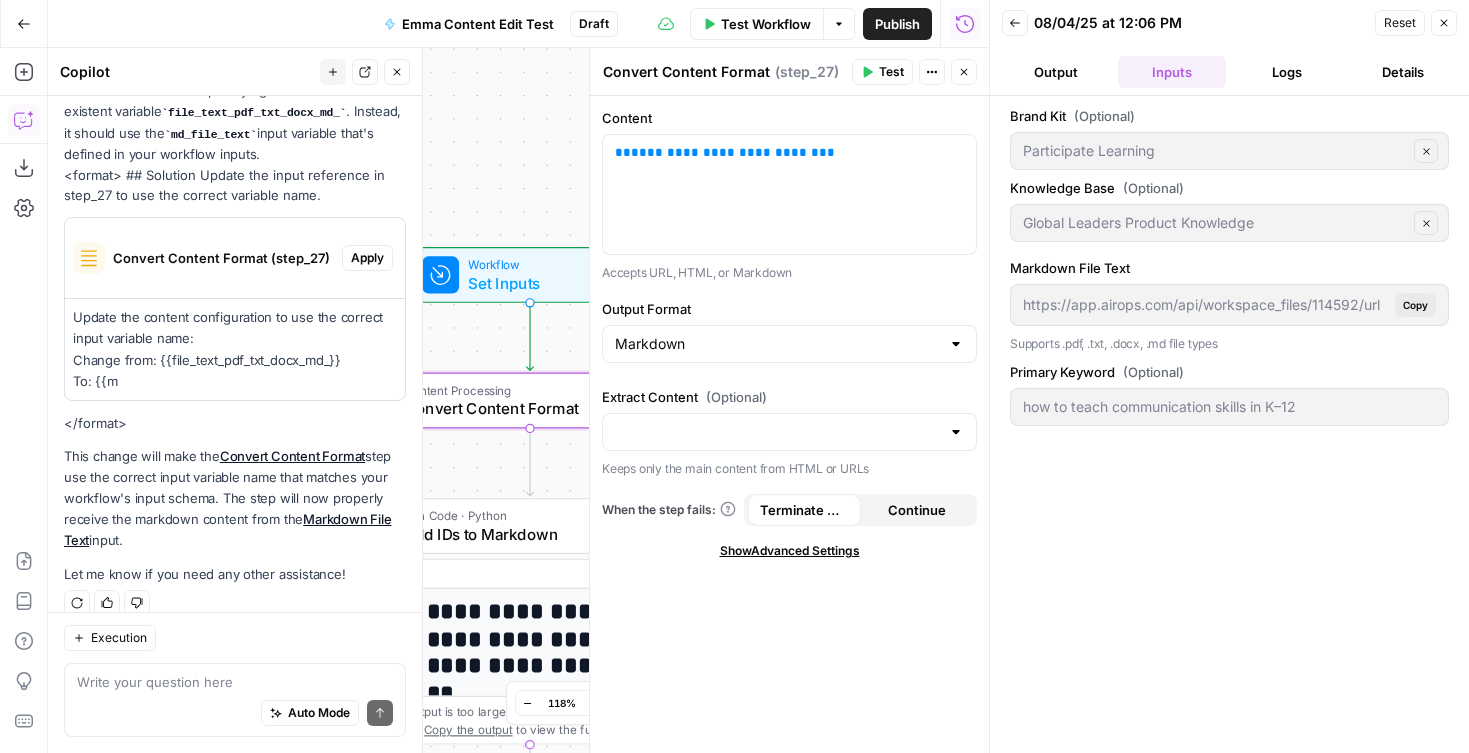 click on "Update the content configuration to use the correct input variable name:
Change from: {{file_text_pdf_txt_docx_md_}}
To: {{md_file_text}}" at bounding box center [235, 349] 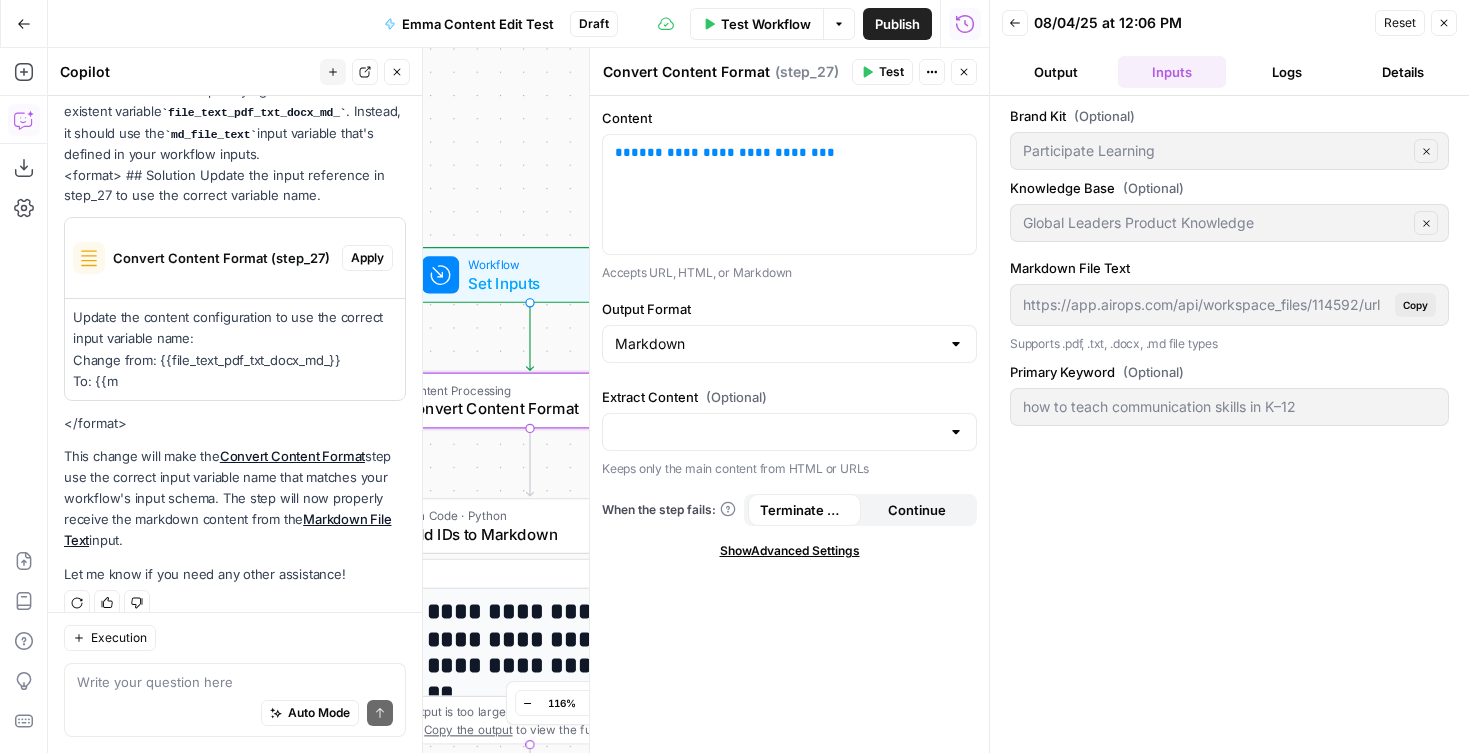 drag, startPoint x: 174, startPoint y: 361, endPoint x: 107, endPoint y: 362, distance: 67.00746 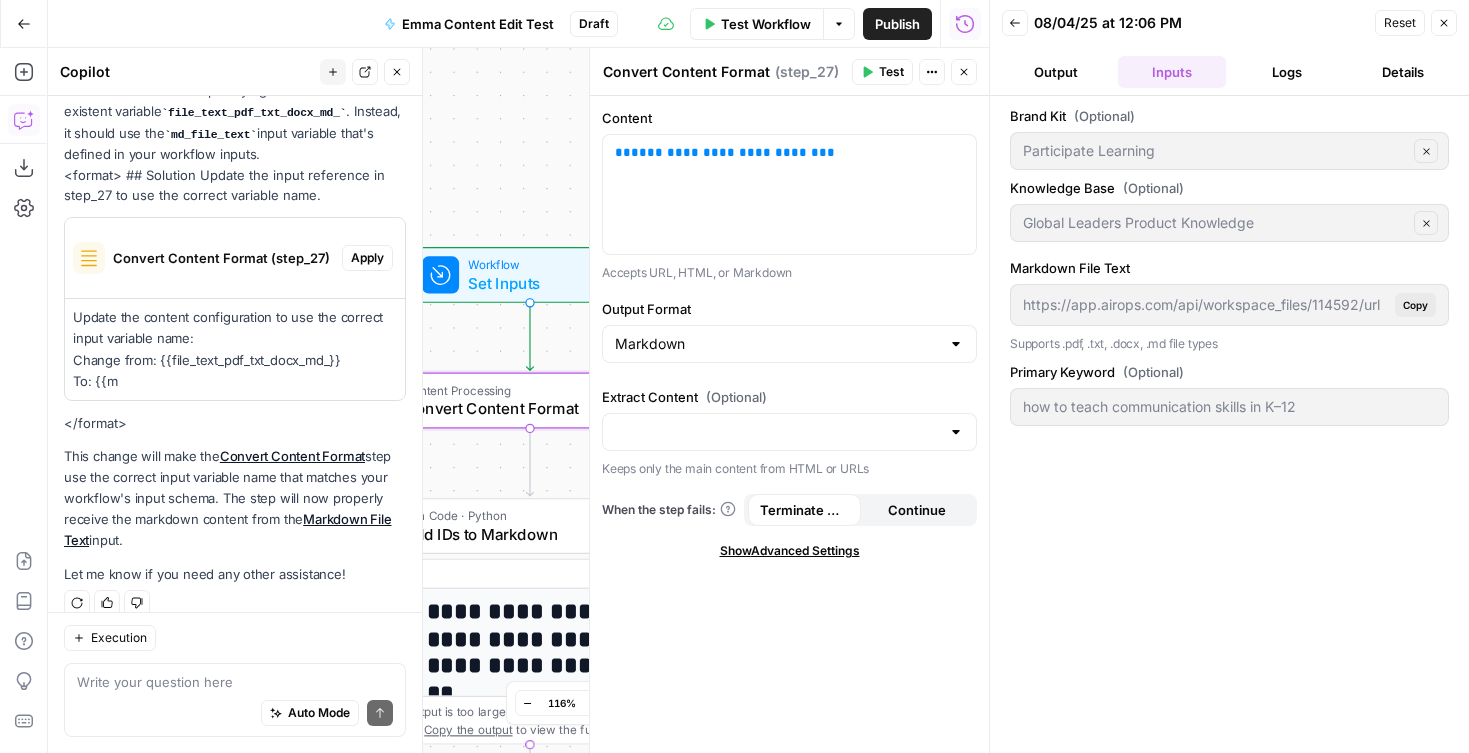 click on "Update the content configuration to use the correct input variable name:
Change from: {{file_text_pdf_txt_docx_md_}}
To: {{md_file_text}}" at bounding box center (235, 349) 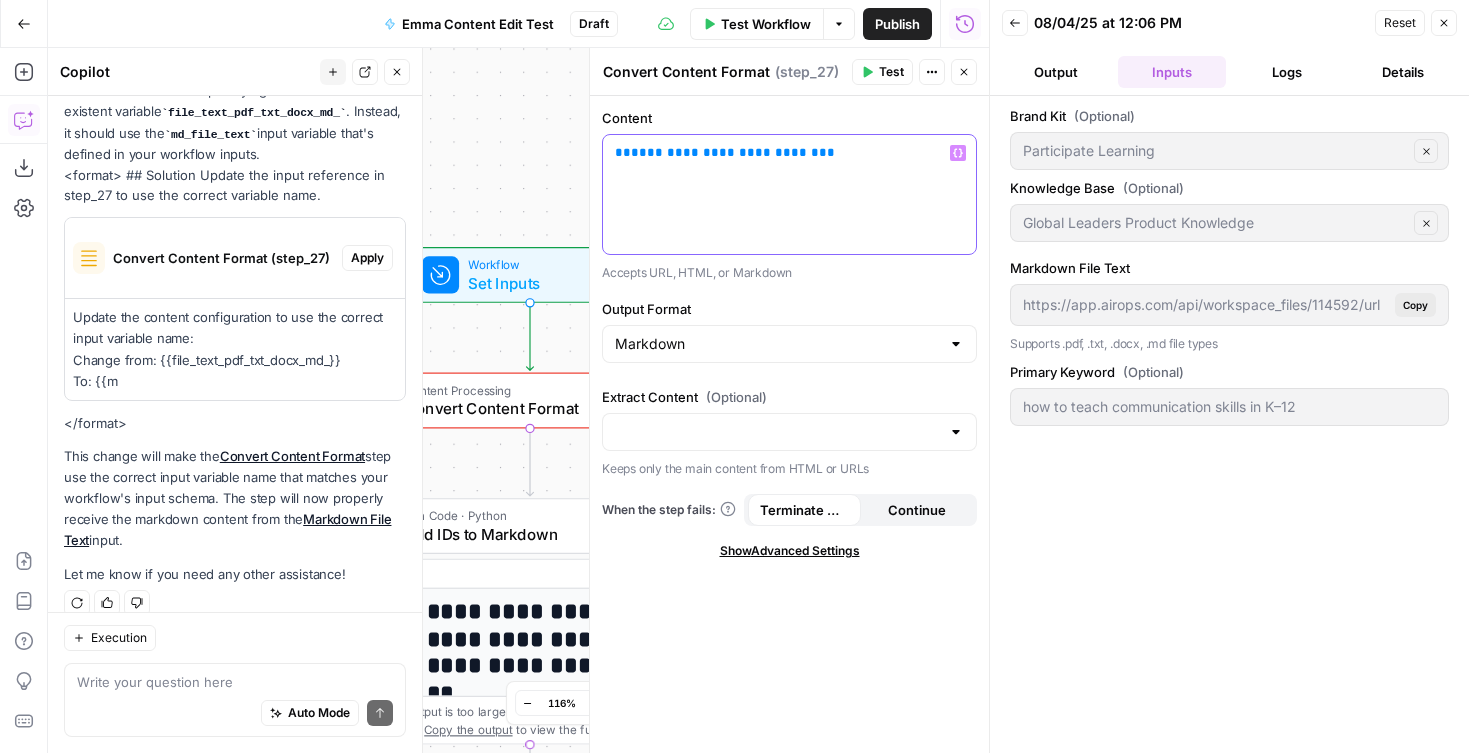 drag, startPoint x: 790, startPoint y: 155, endPoint x: 654, endPoint y: 153, distance: 136.01471 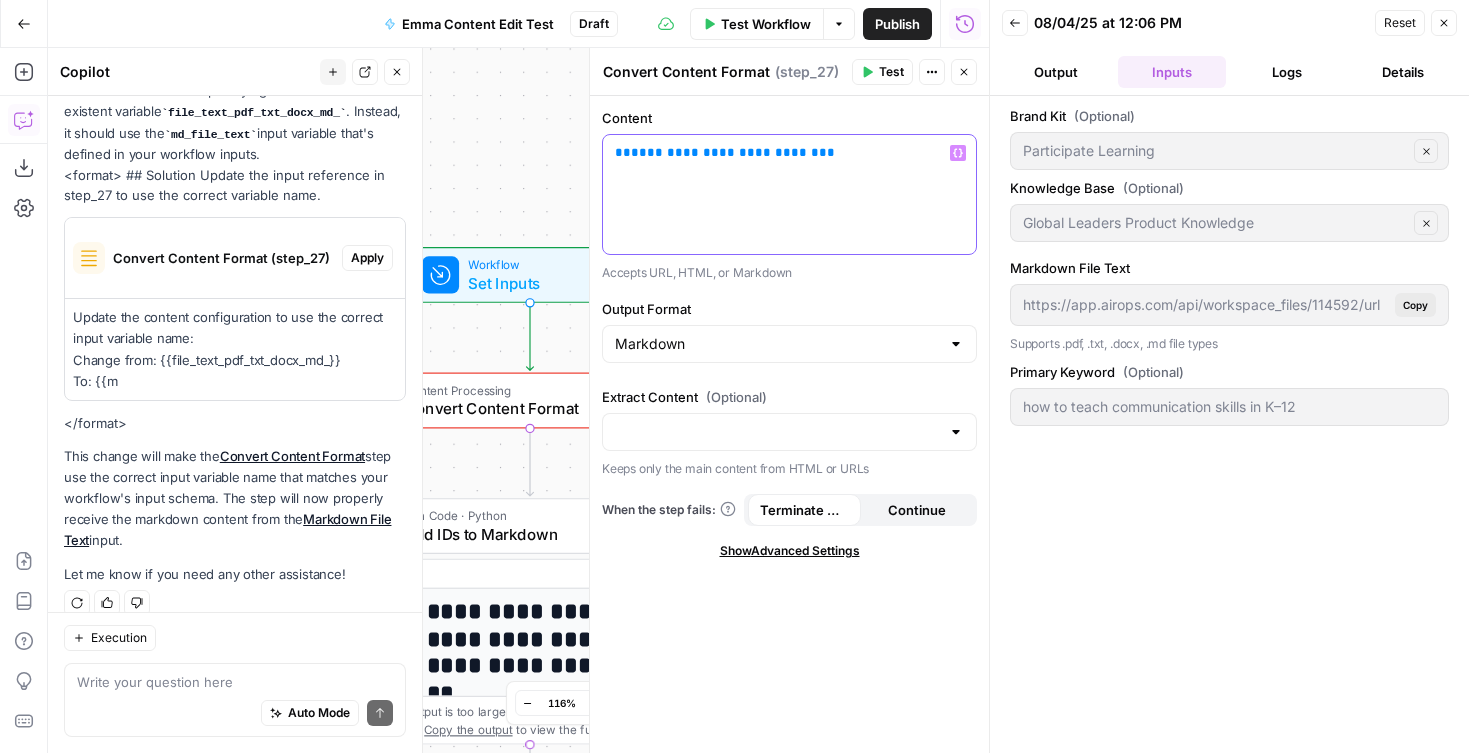 click on "**********" at bounding box center (789, 153) 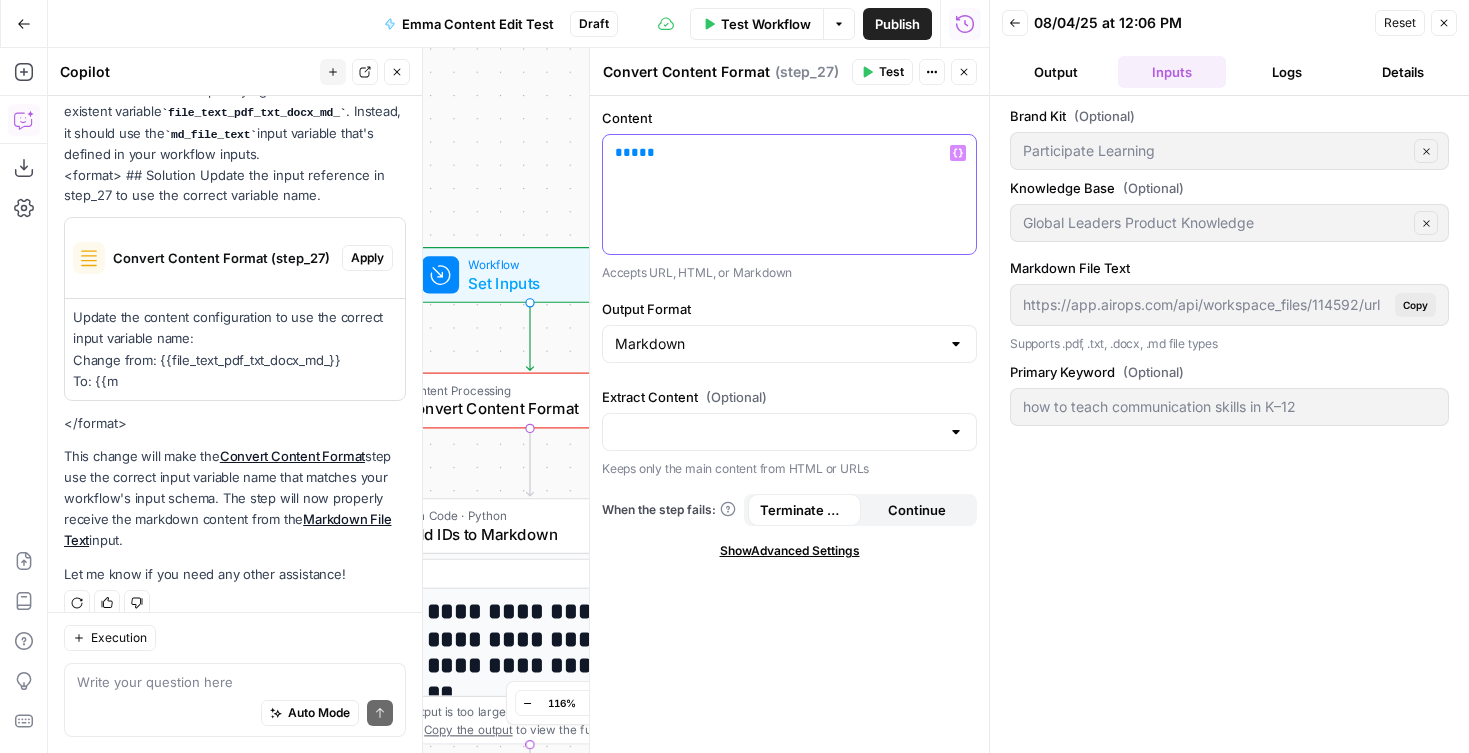 type 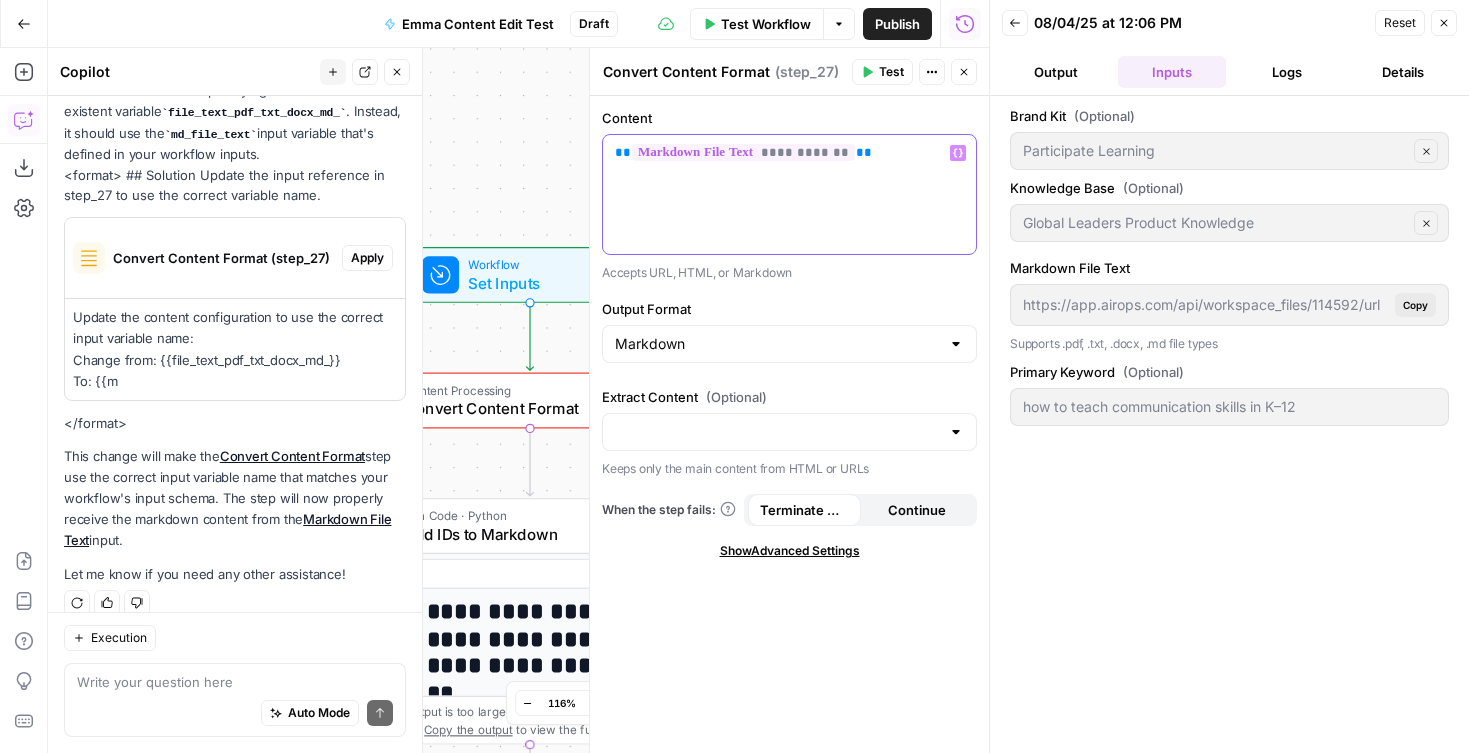 scroll, scrollTop: 2582, scrollLeft: 0, axis: vertical 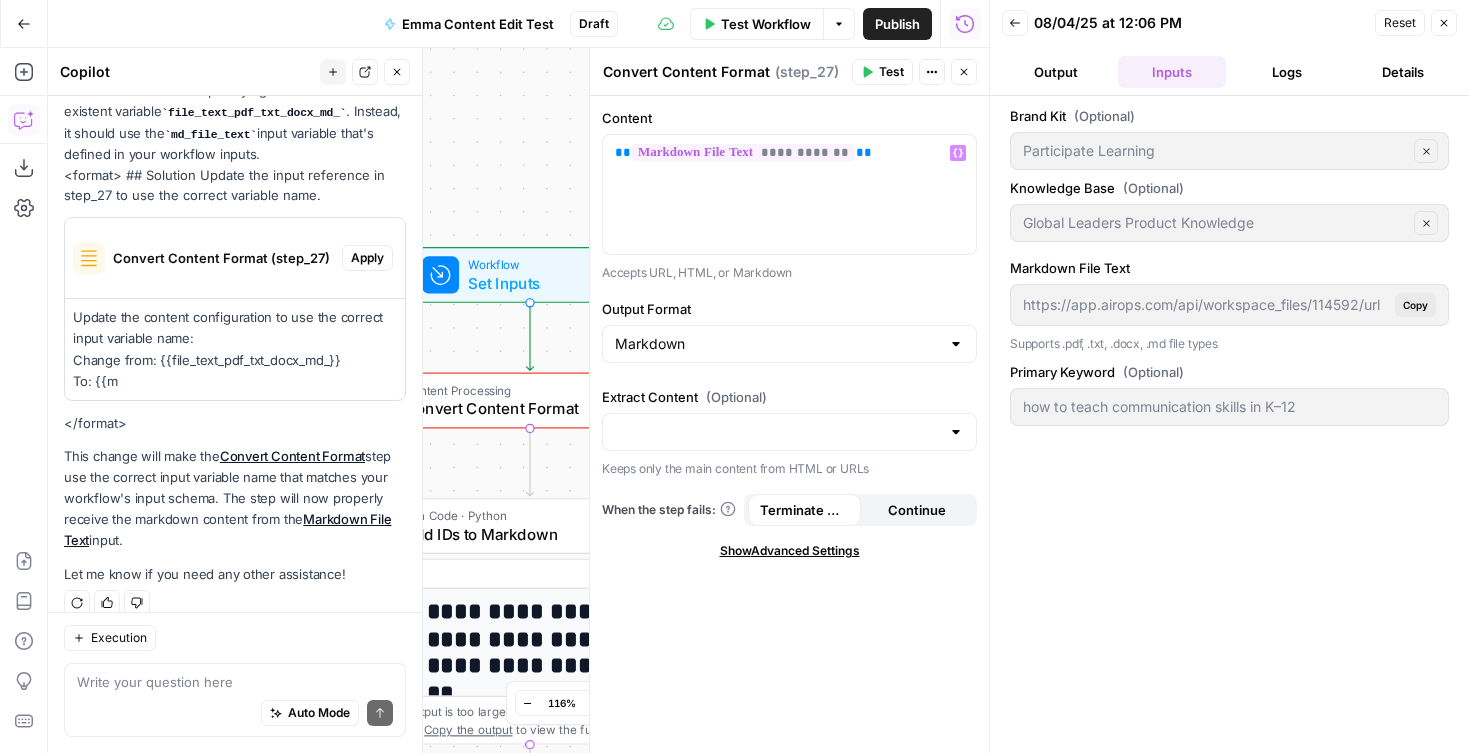 click on "**********" at bounding box center [789, 424] 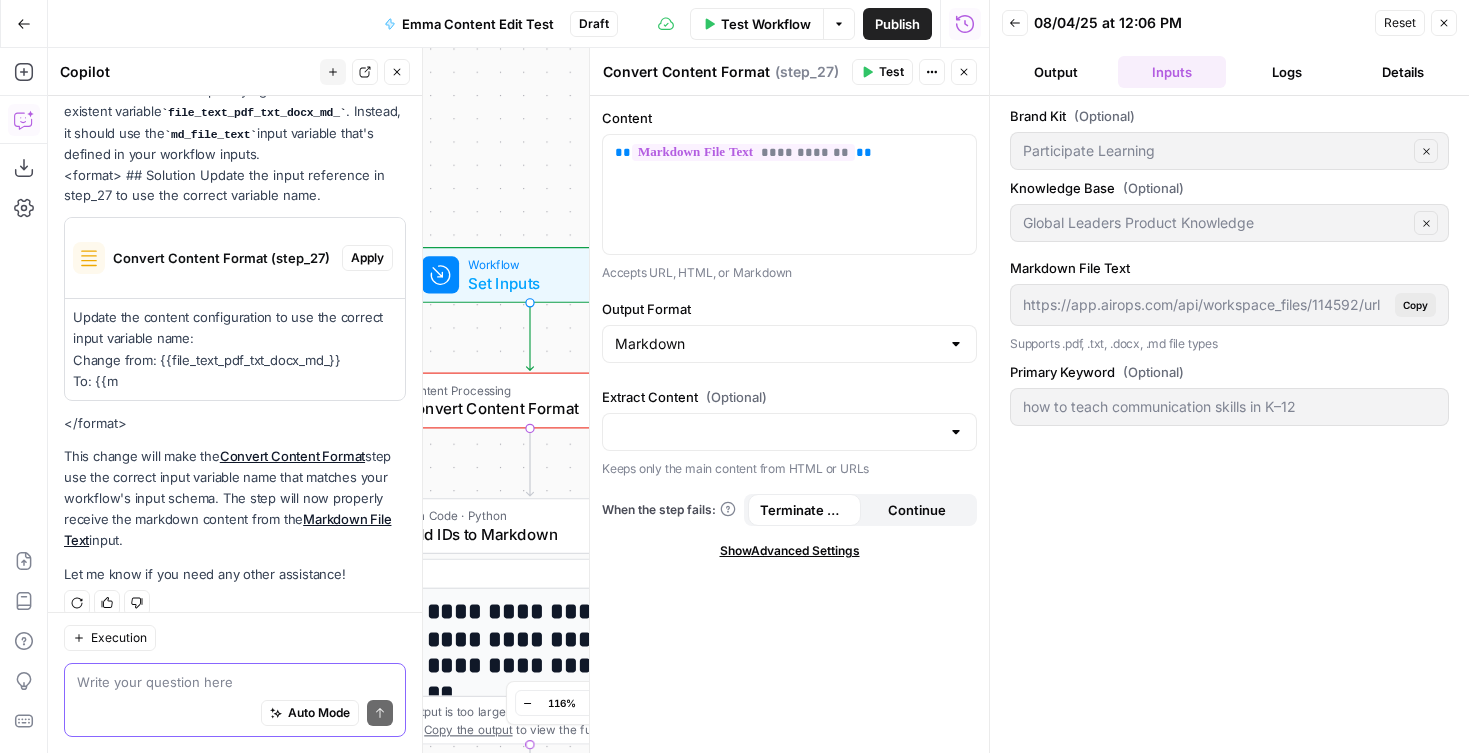 click at bounding box center (235, 682) 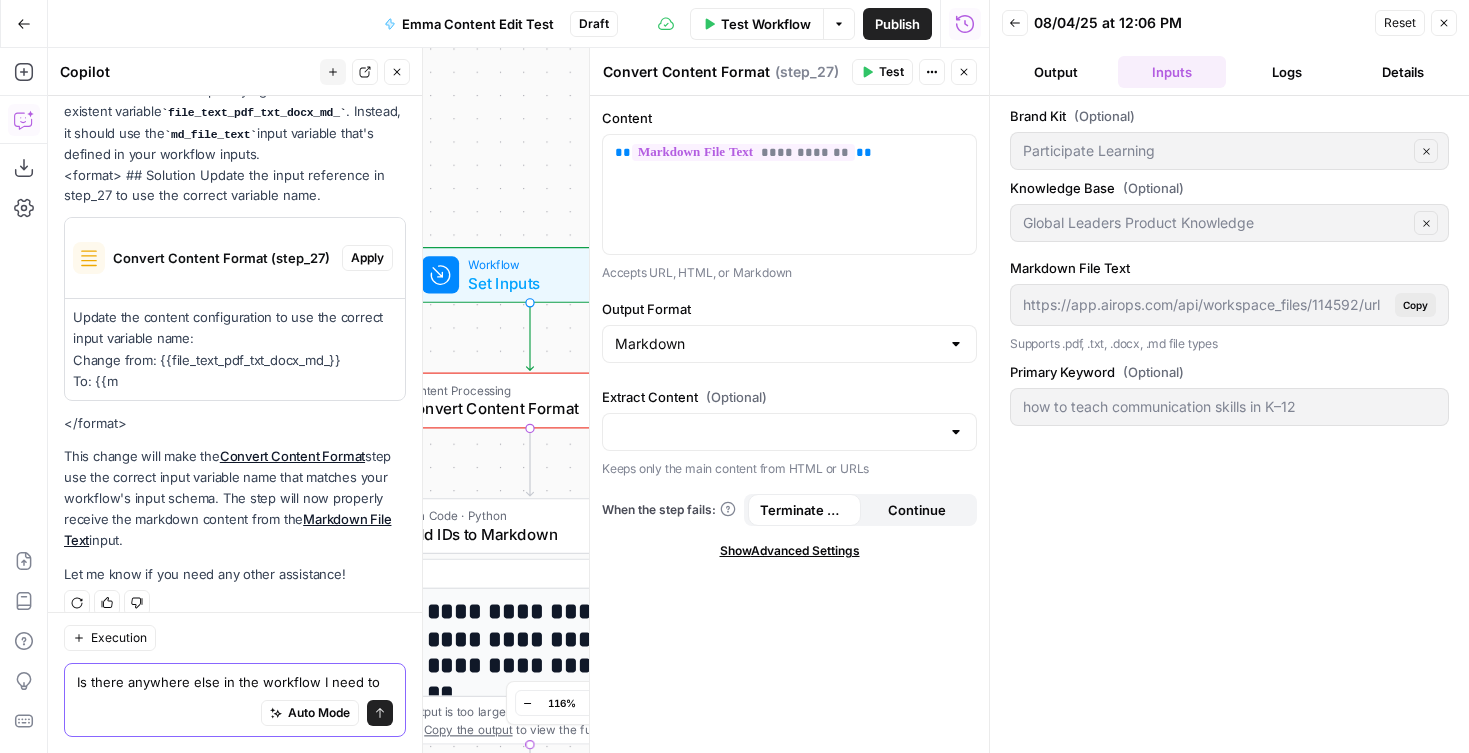 scroll, scrollTop: 2602, scrollLeft: 0, axis: vertical 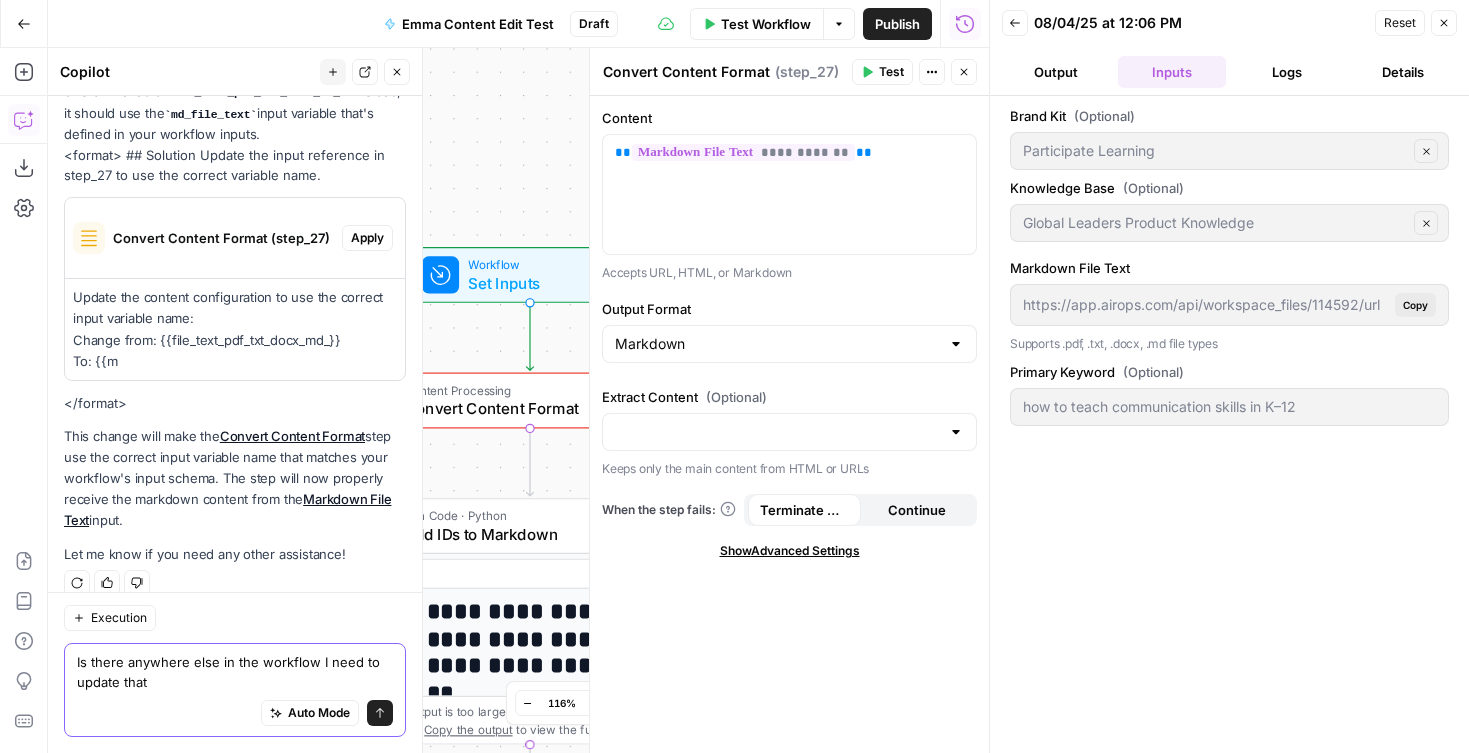 type on "Is there anywhere else in the workflow I need to update that?" 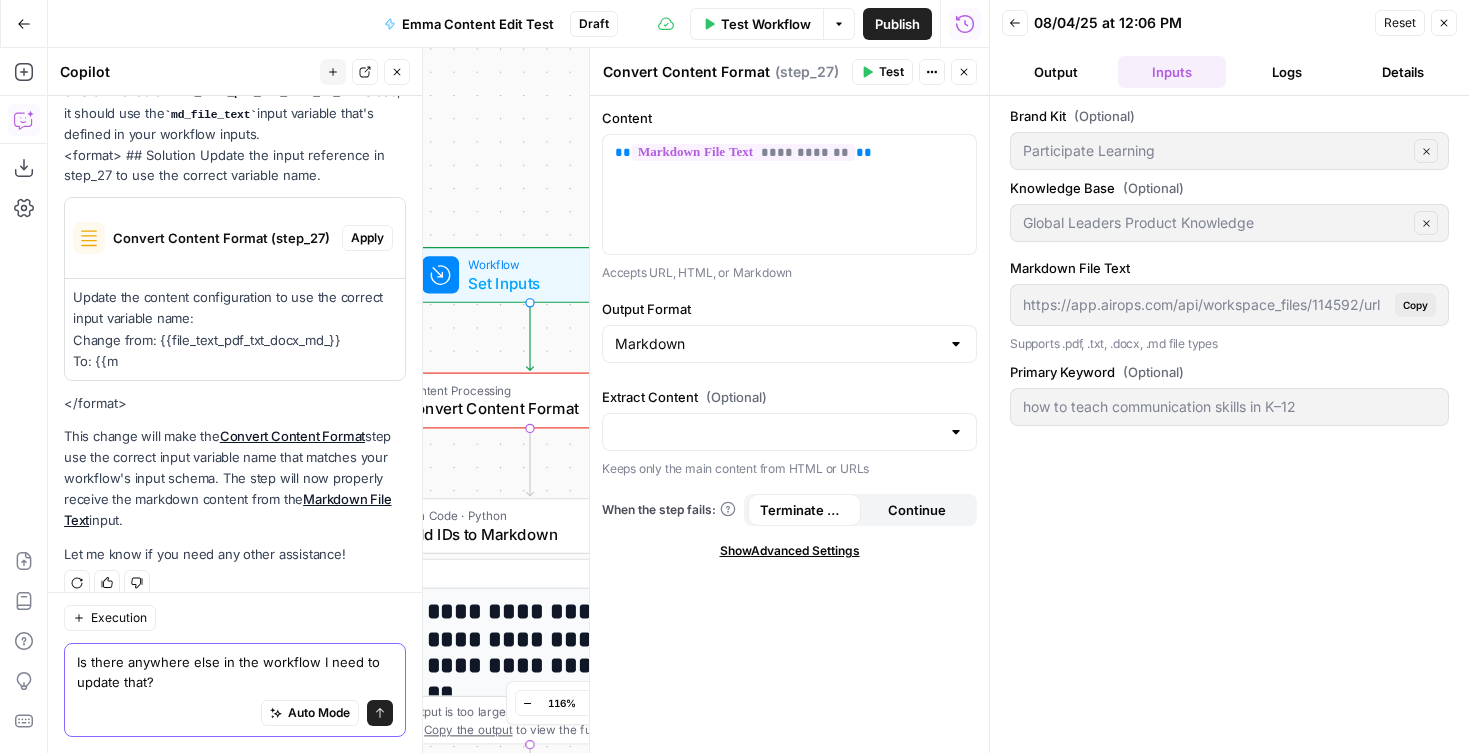 type 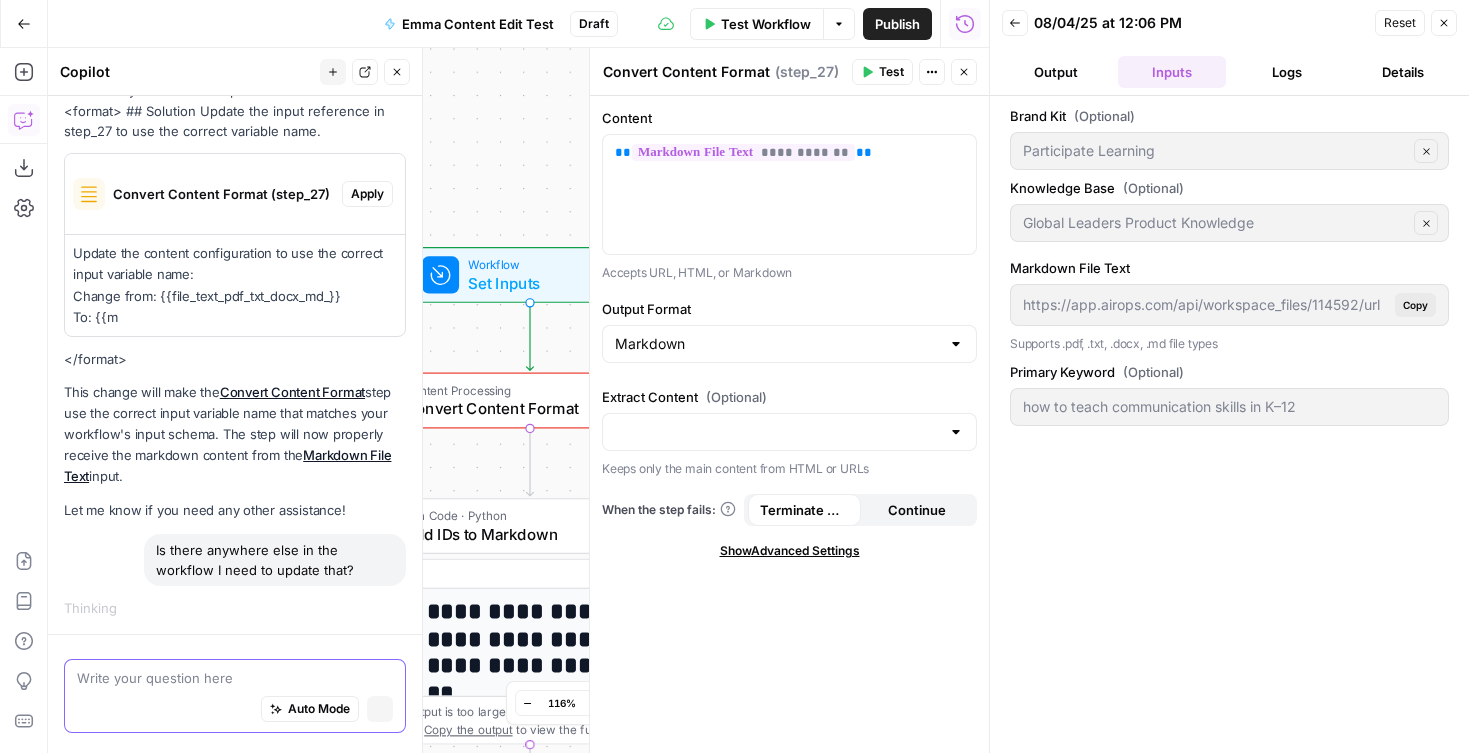 scroll, scrollTop: 2492, scrollLeft: 0, axis: vertical 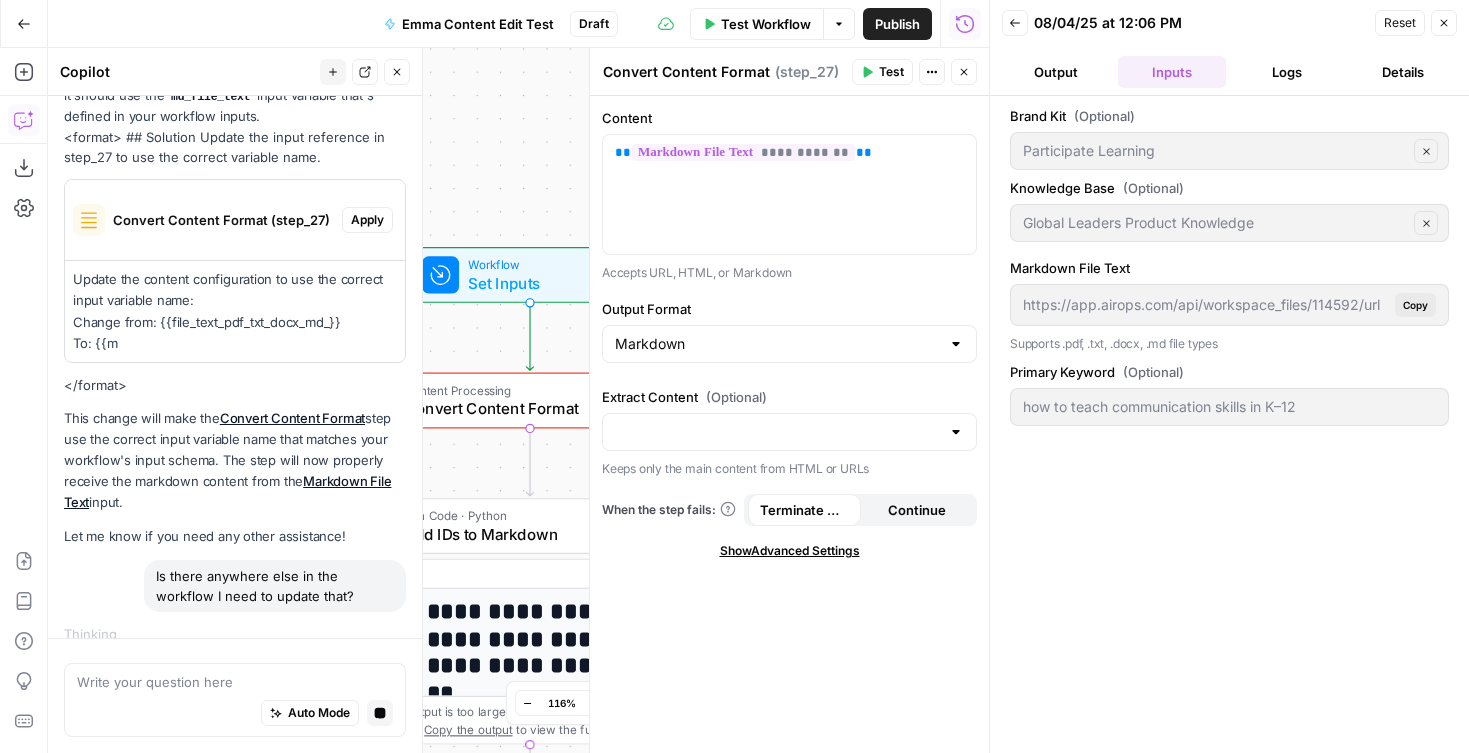 click 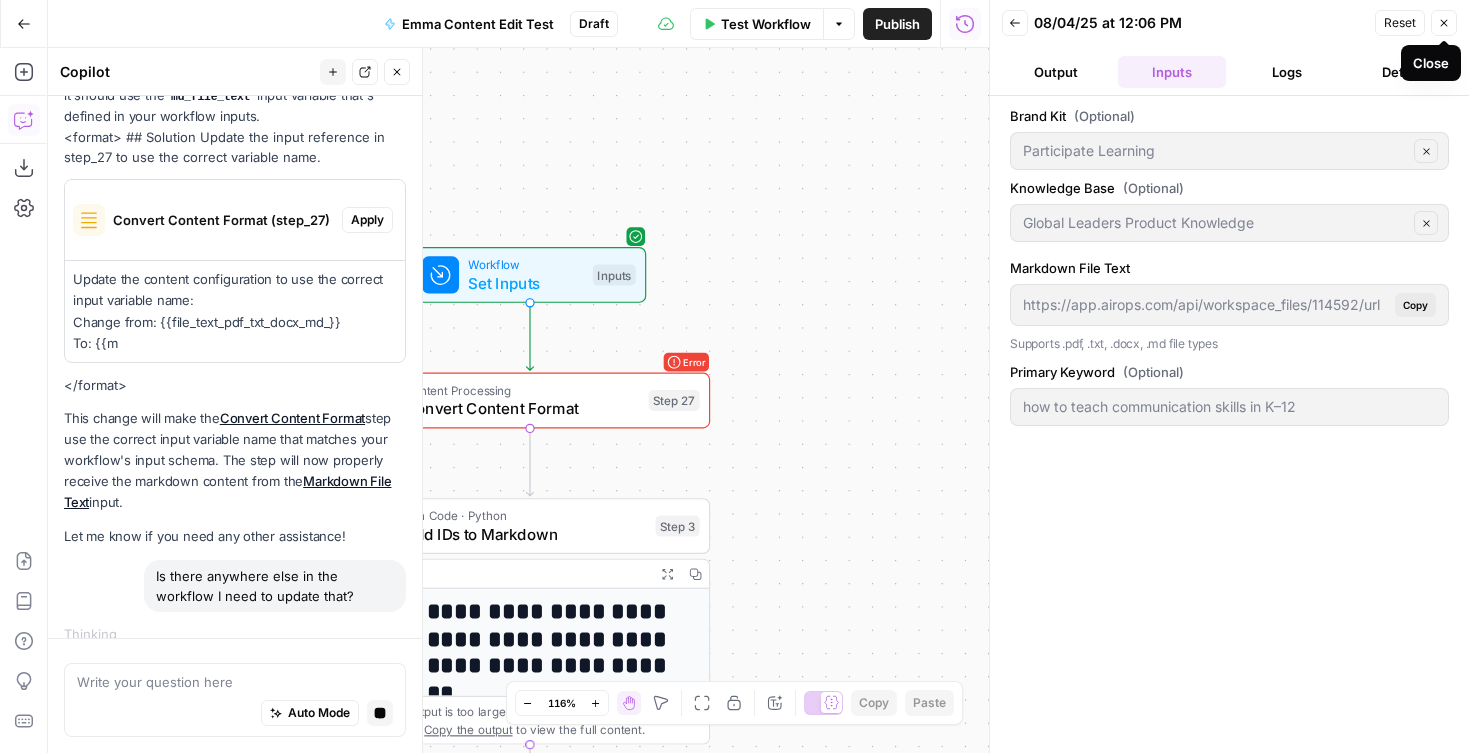 click 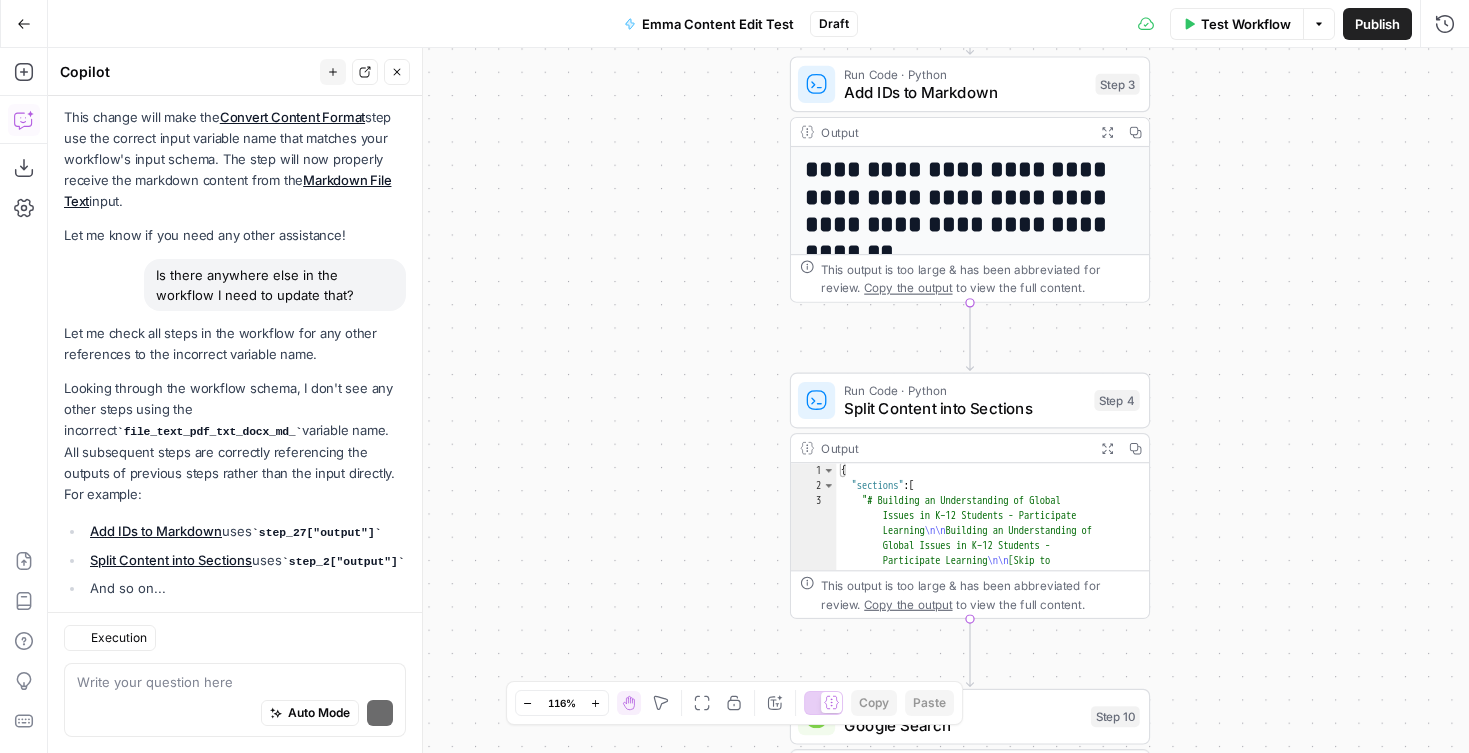scroll, scrollTop: 3107, scrollLeft: 0, axis: vertical 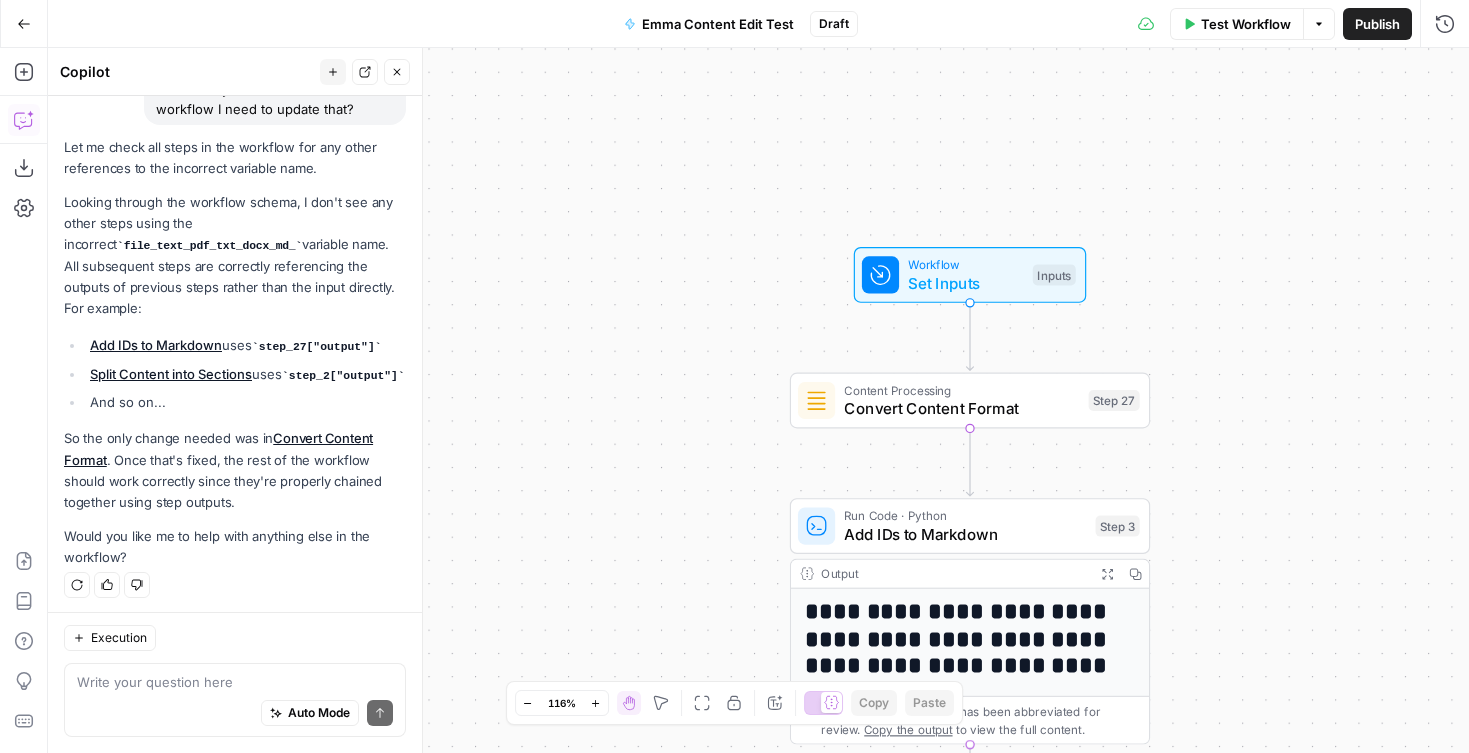 click on "Close" at bounding box center (397, 72) 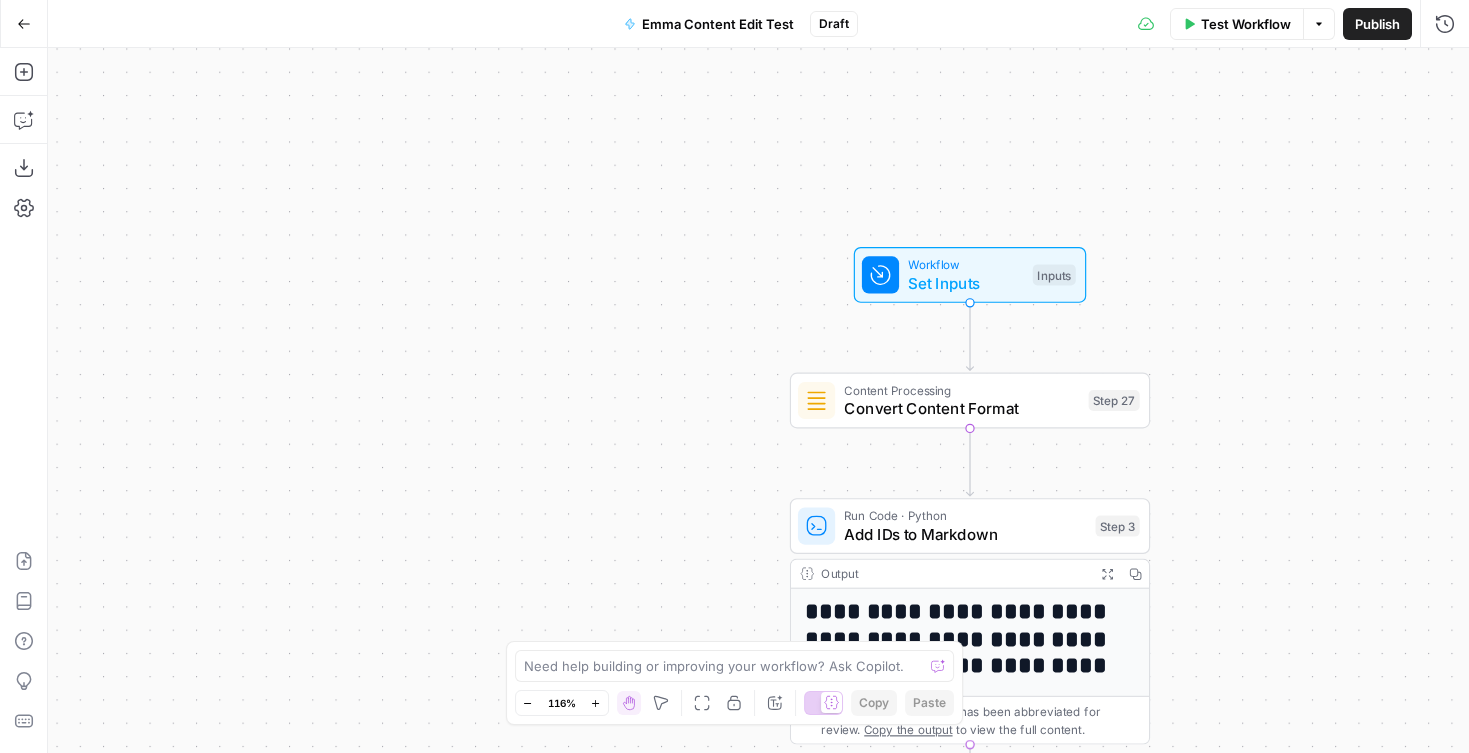 click on "Test Workflow" at bounding box center [1246, 24] 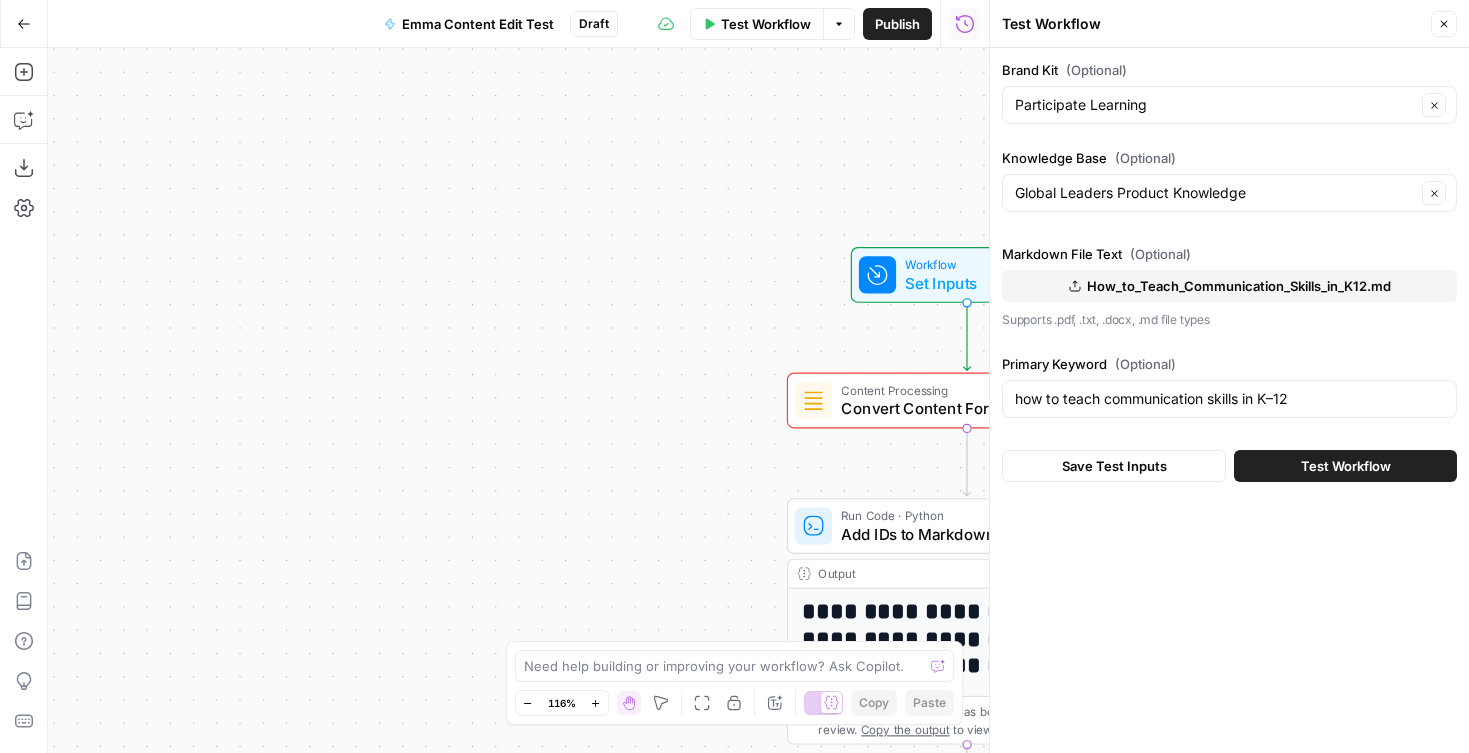 click on "How_to_Teach_Communication_Skills_in_K12.md" at bounding box center [1229, 286] 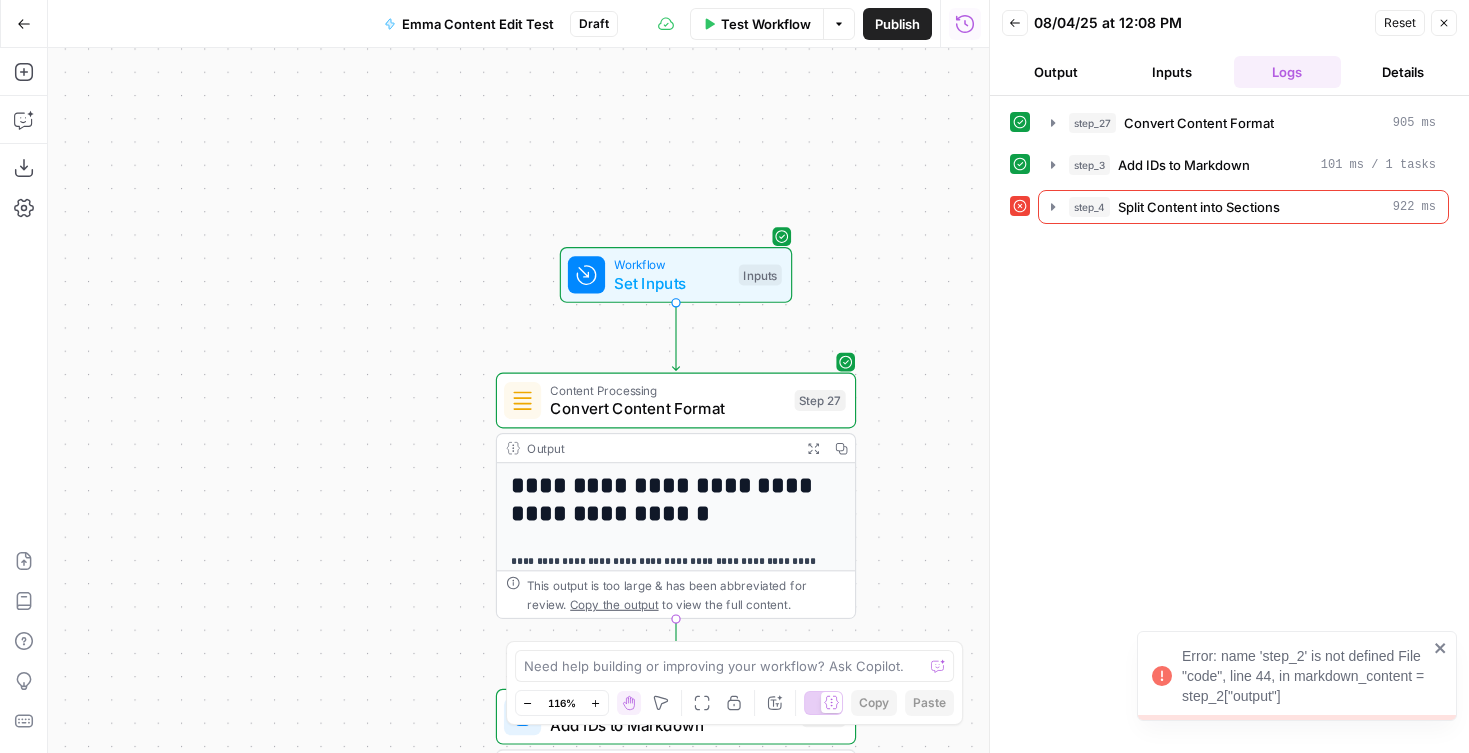 click on "Error: name 'step_2' is not defined
File "code", line 44, in     markdown_content = step_2["output"]" at bounding box center [1305, 676] 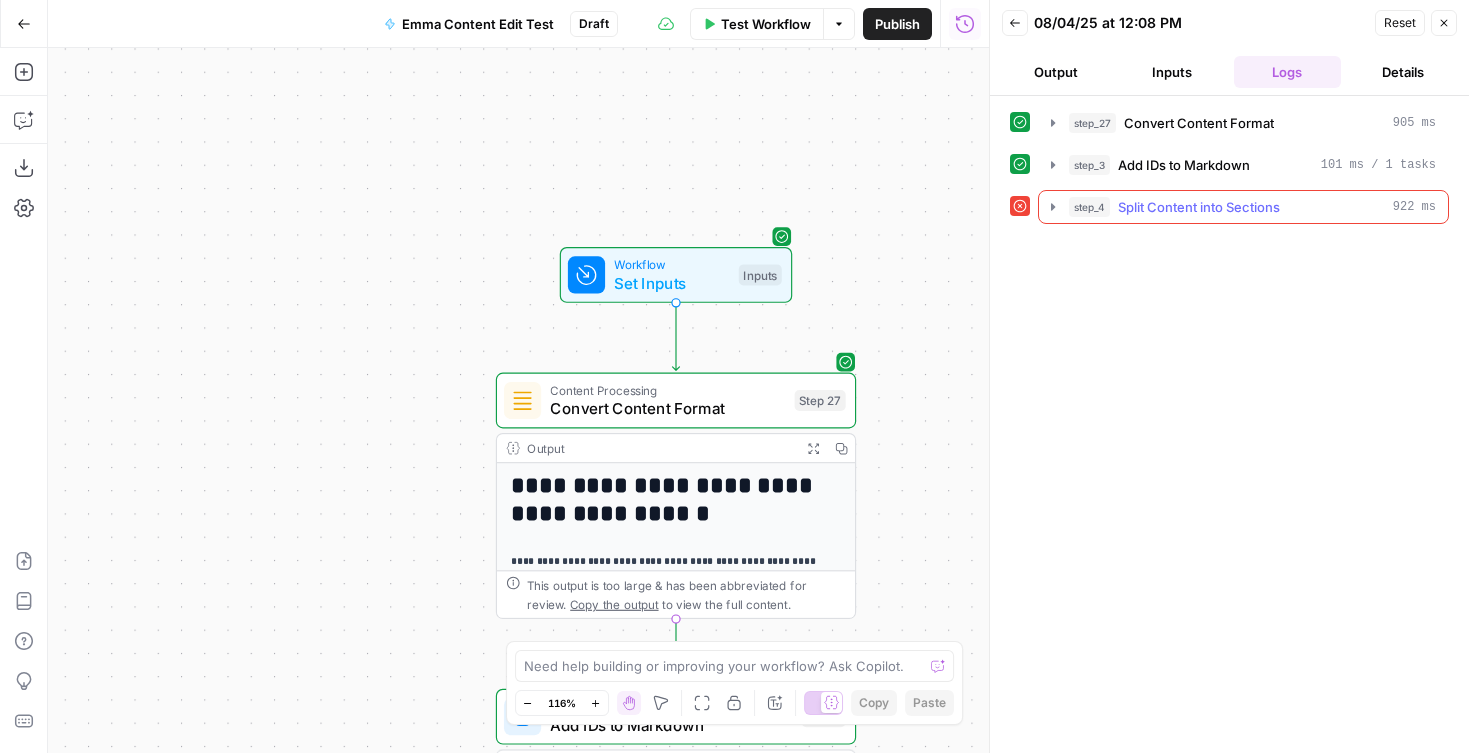 click 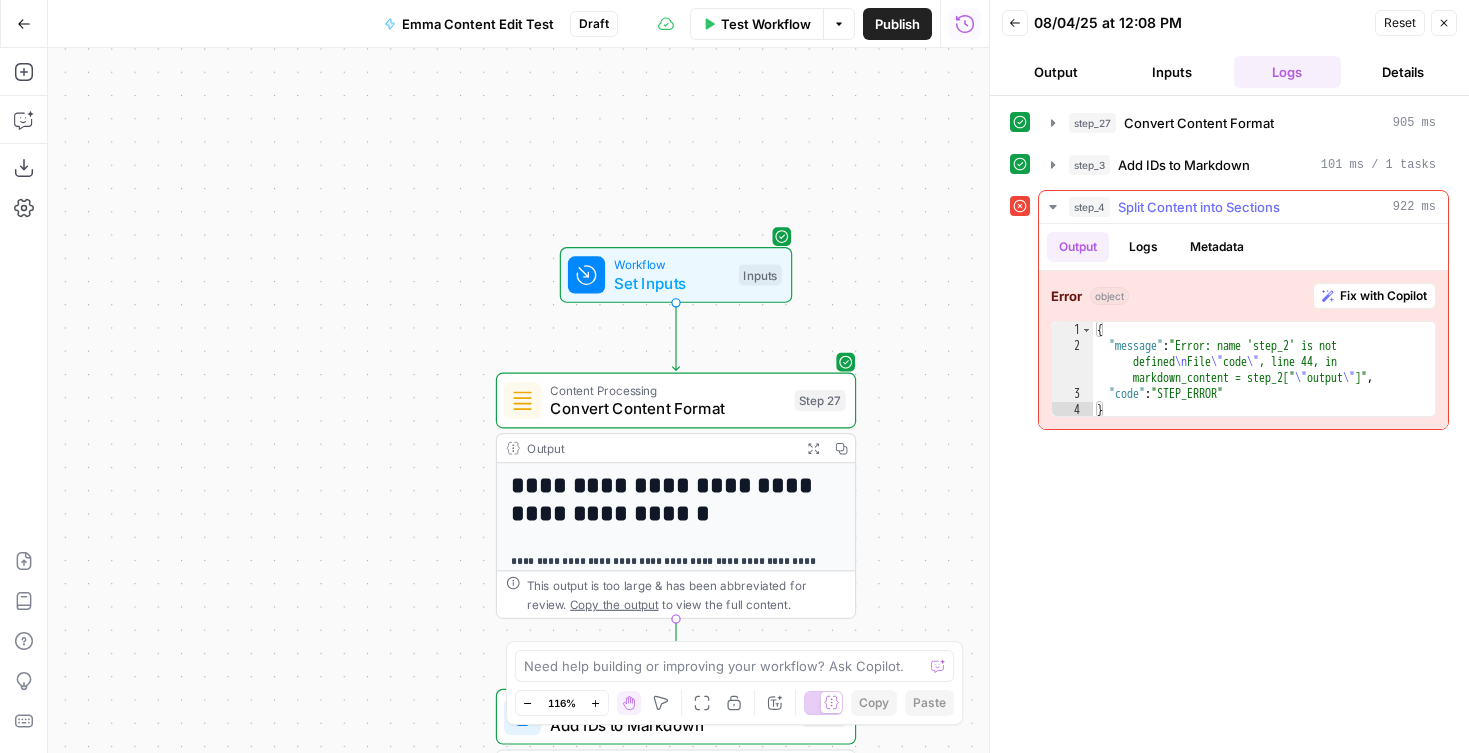 click on "Fix with Copilot" at bounding box center [1383, 296] 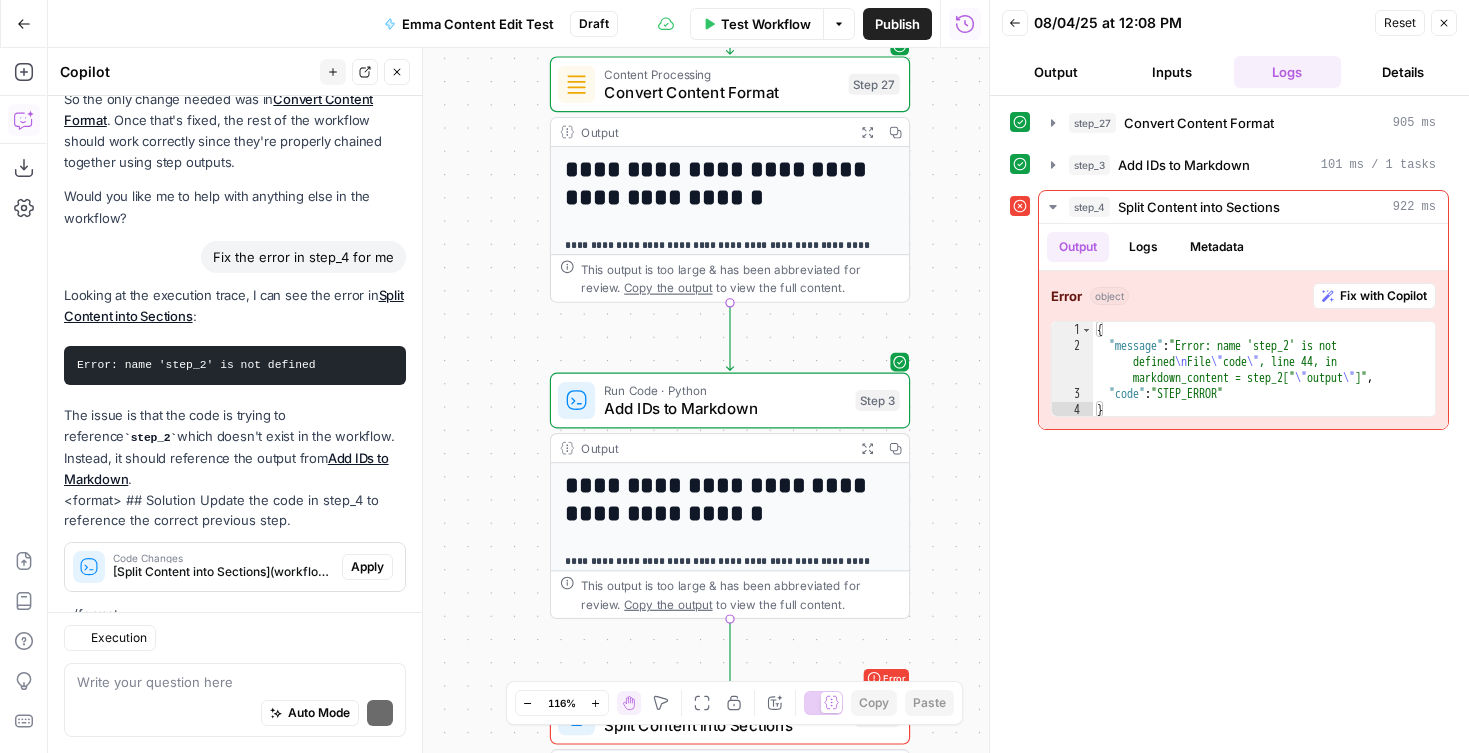 scroll, scrollTop: 3531, scrollLeft: 0, axis: vertical 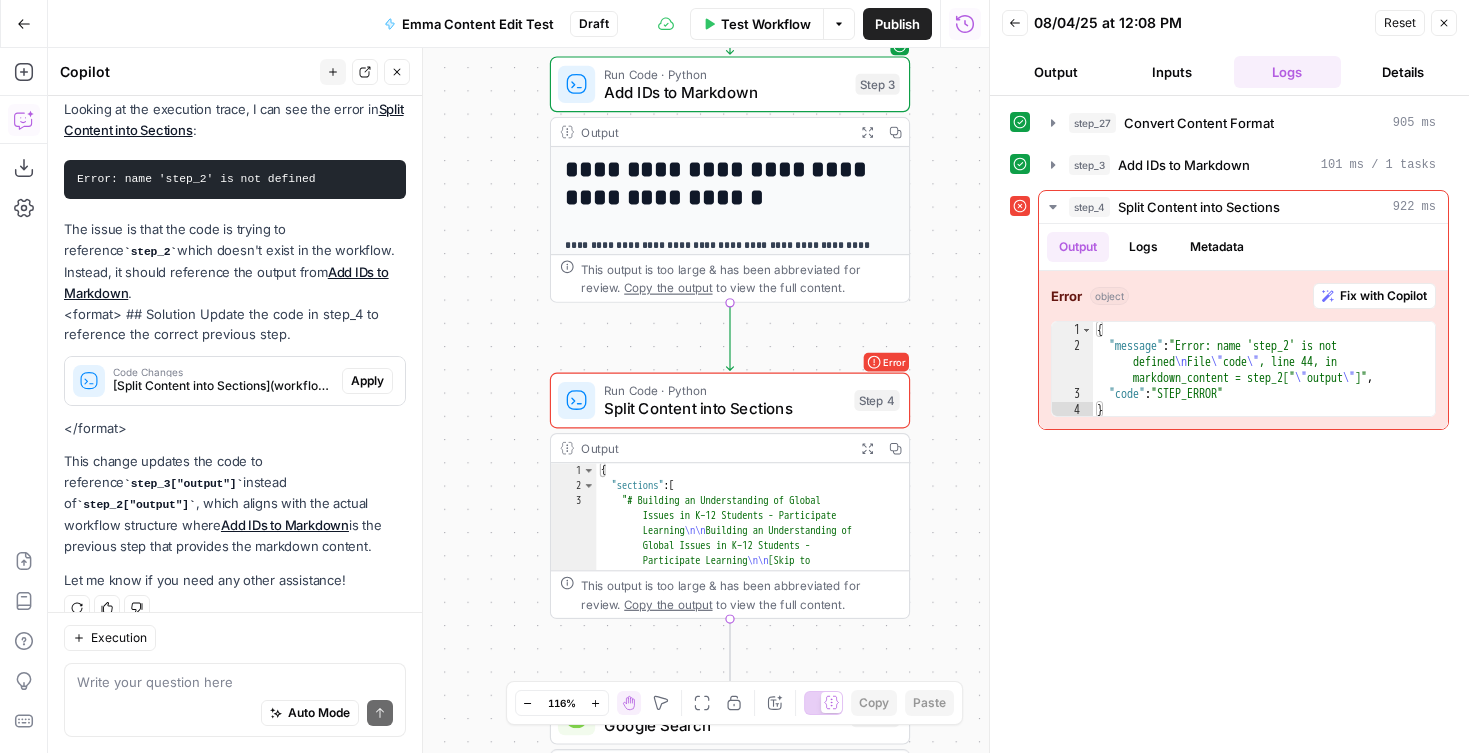 click on "Inputs" at bounding box center (1172, 72) 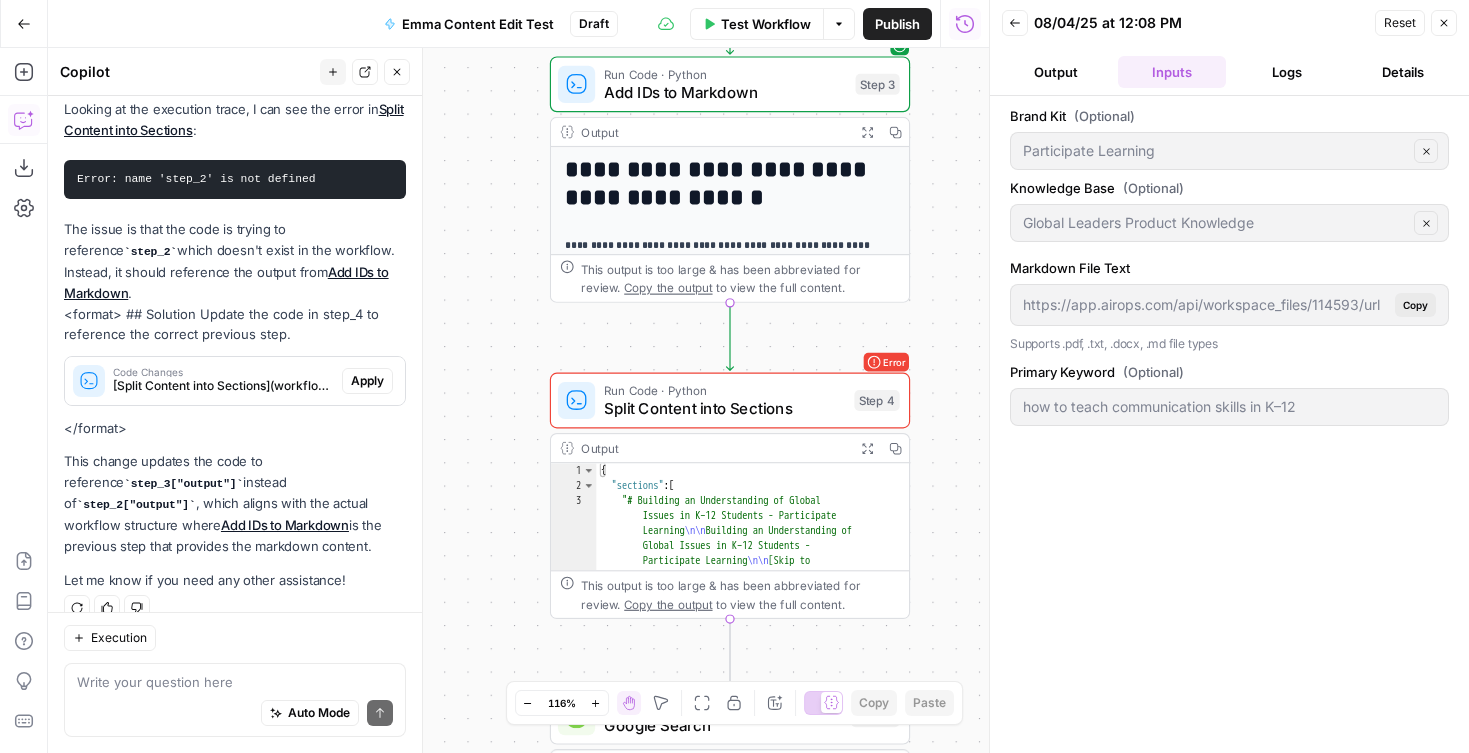 click on "Output" at bounding box center [1056, 72] 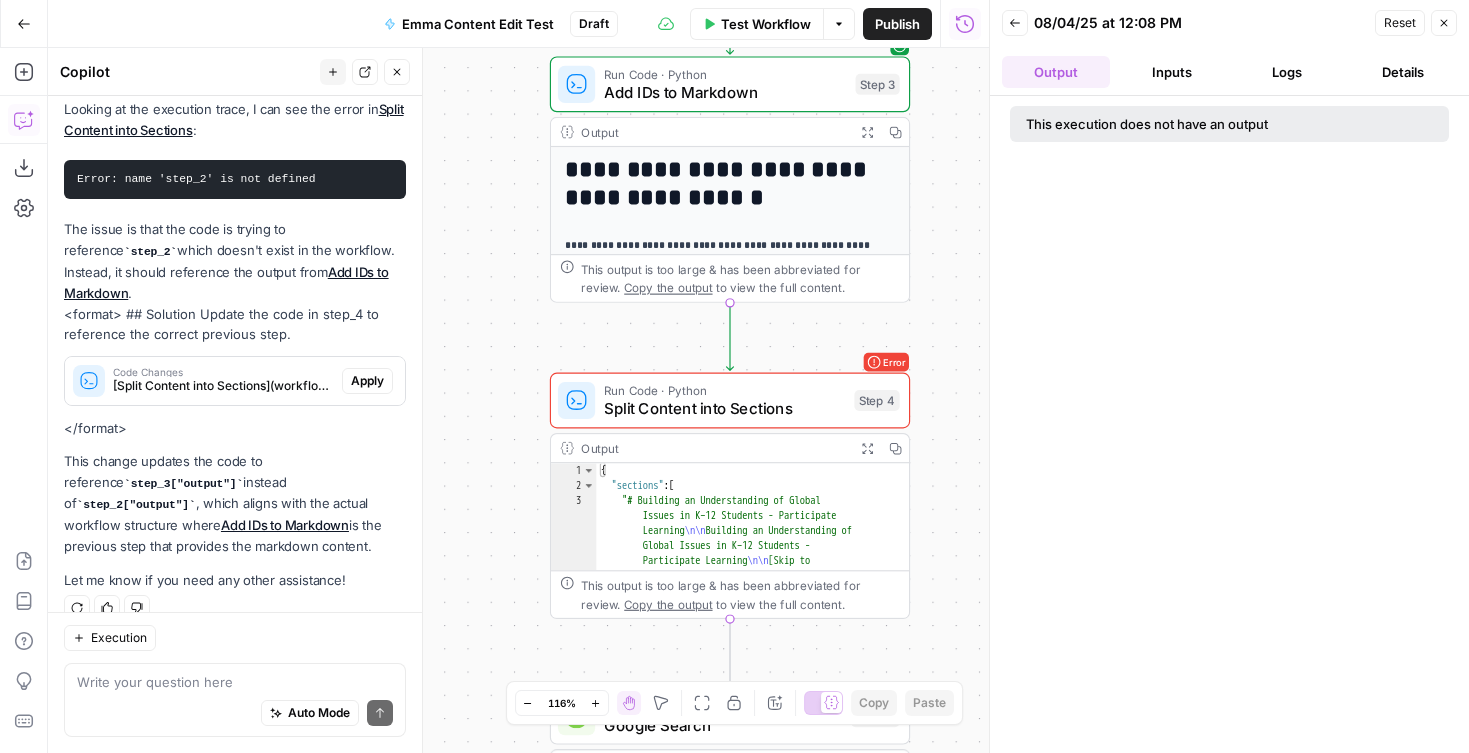 click on "Logs" at bounding box center [1288, 72] 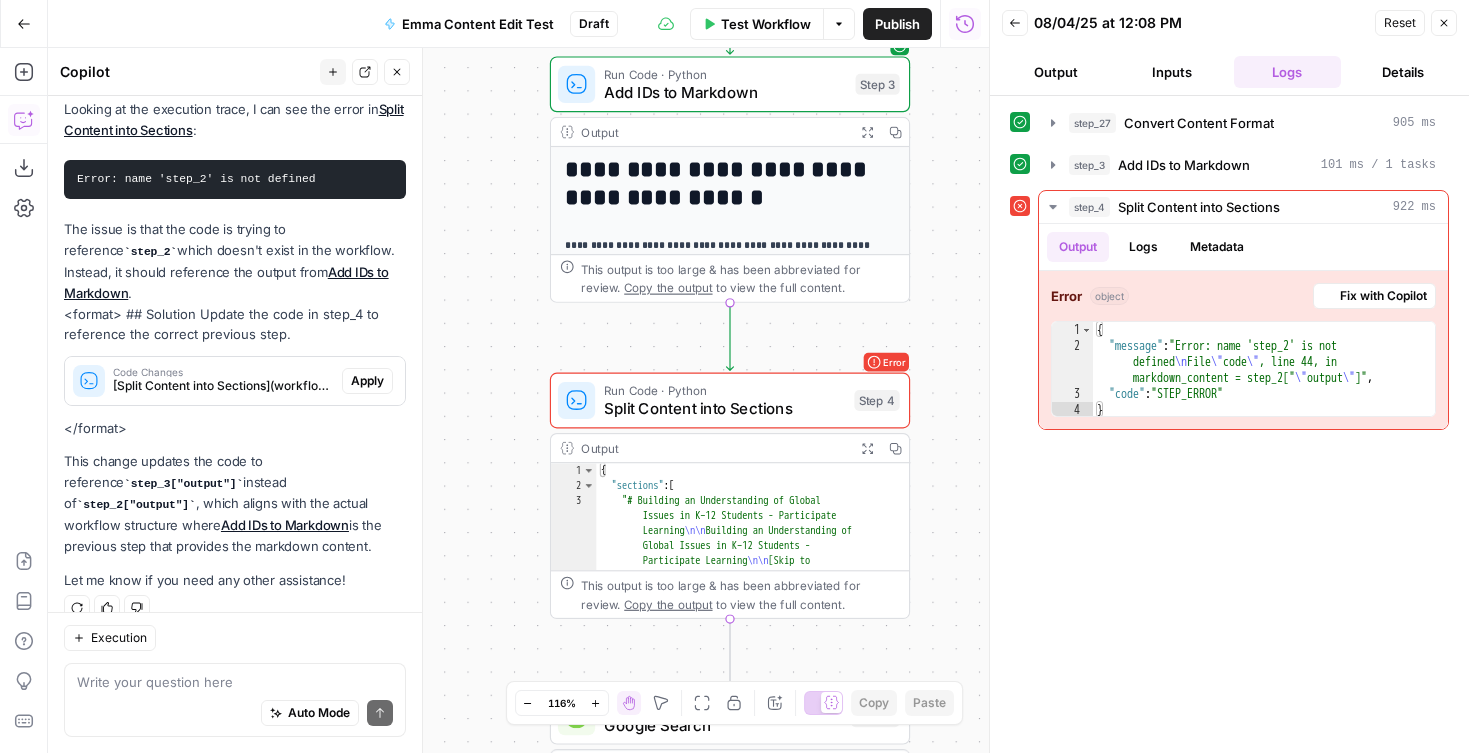 click on "Inputs" at bounding box center (1172, 72) 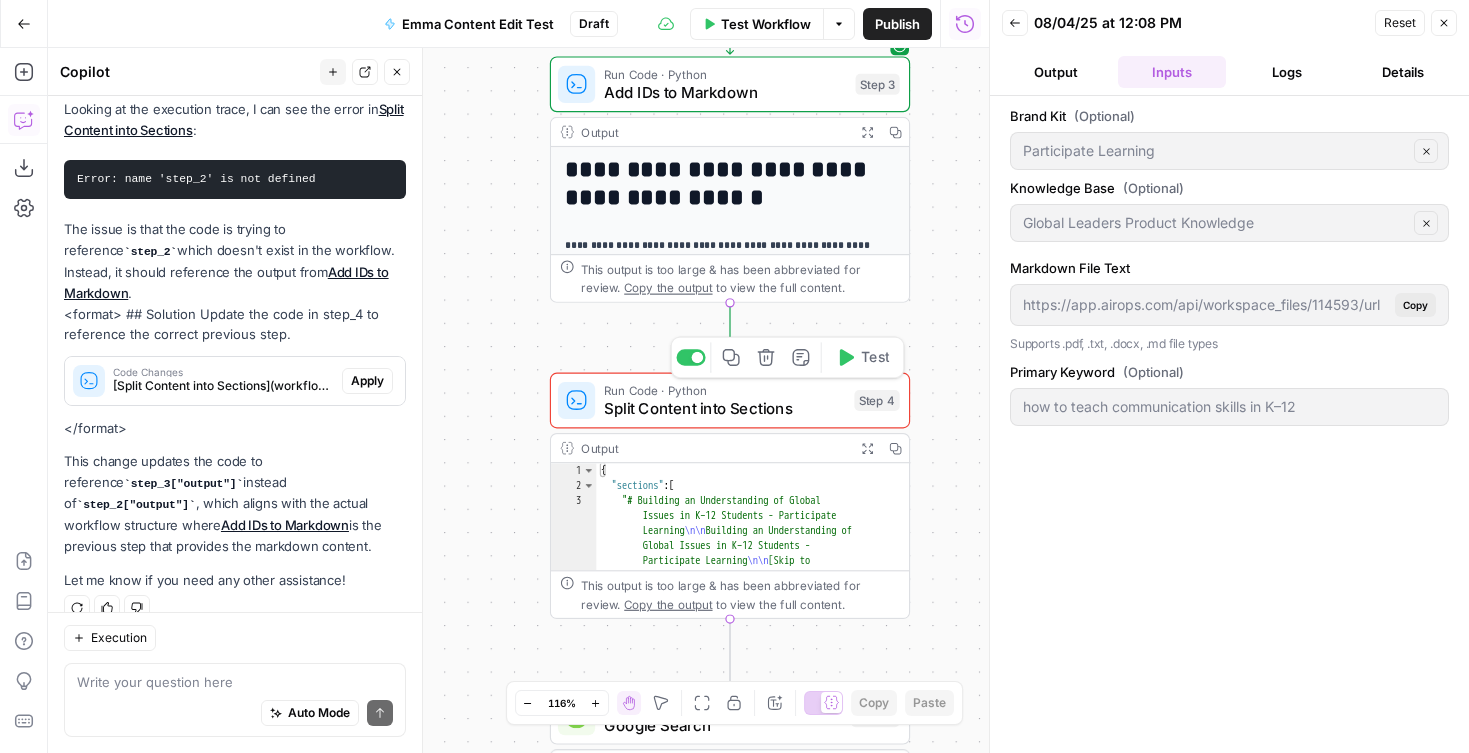 click on "Split Content into Sections" at bounding box center (724, 408) 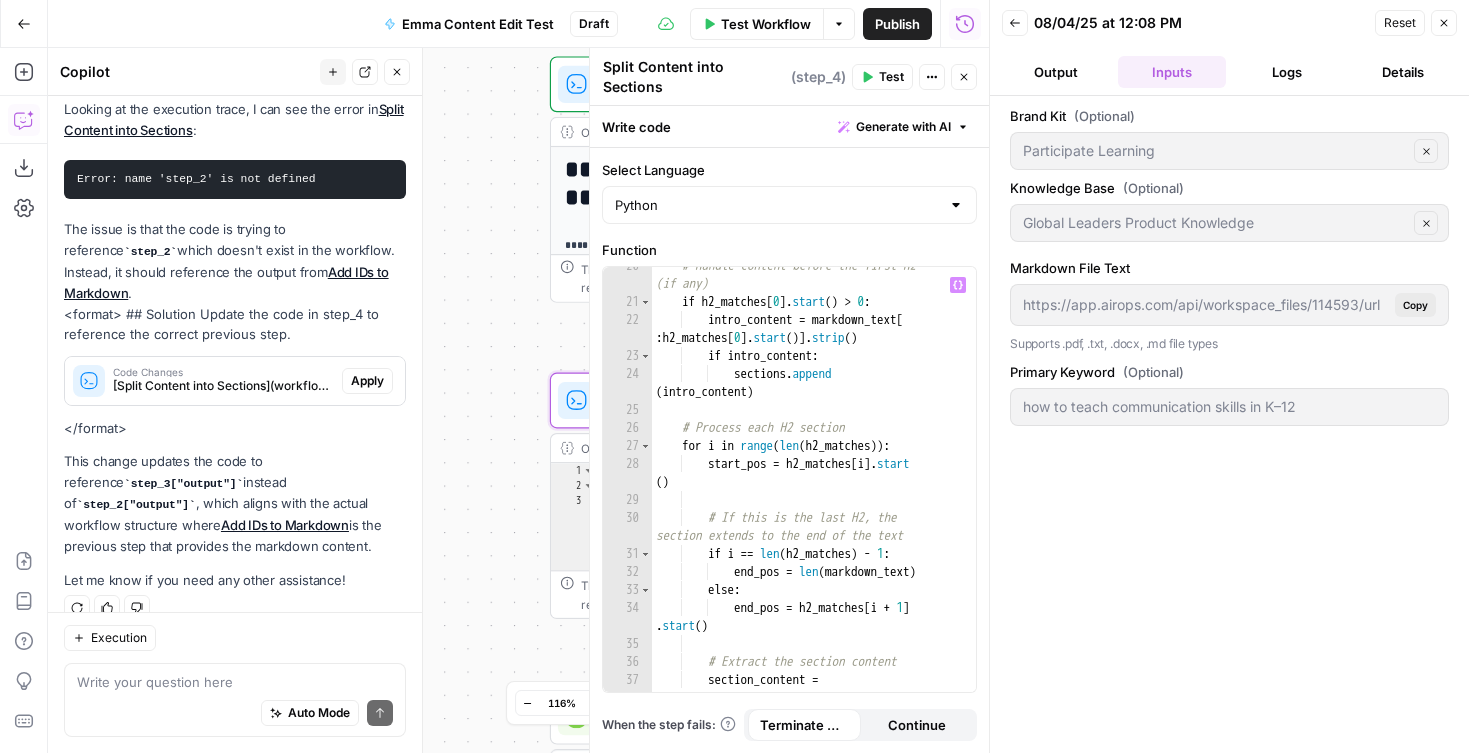 scroll, scrollTop: 469, scrollLeft: 0, axis: vertical 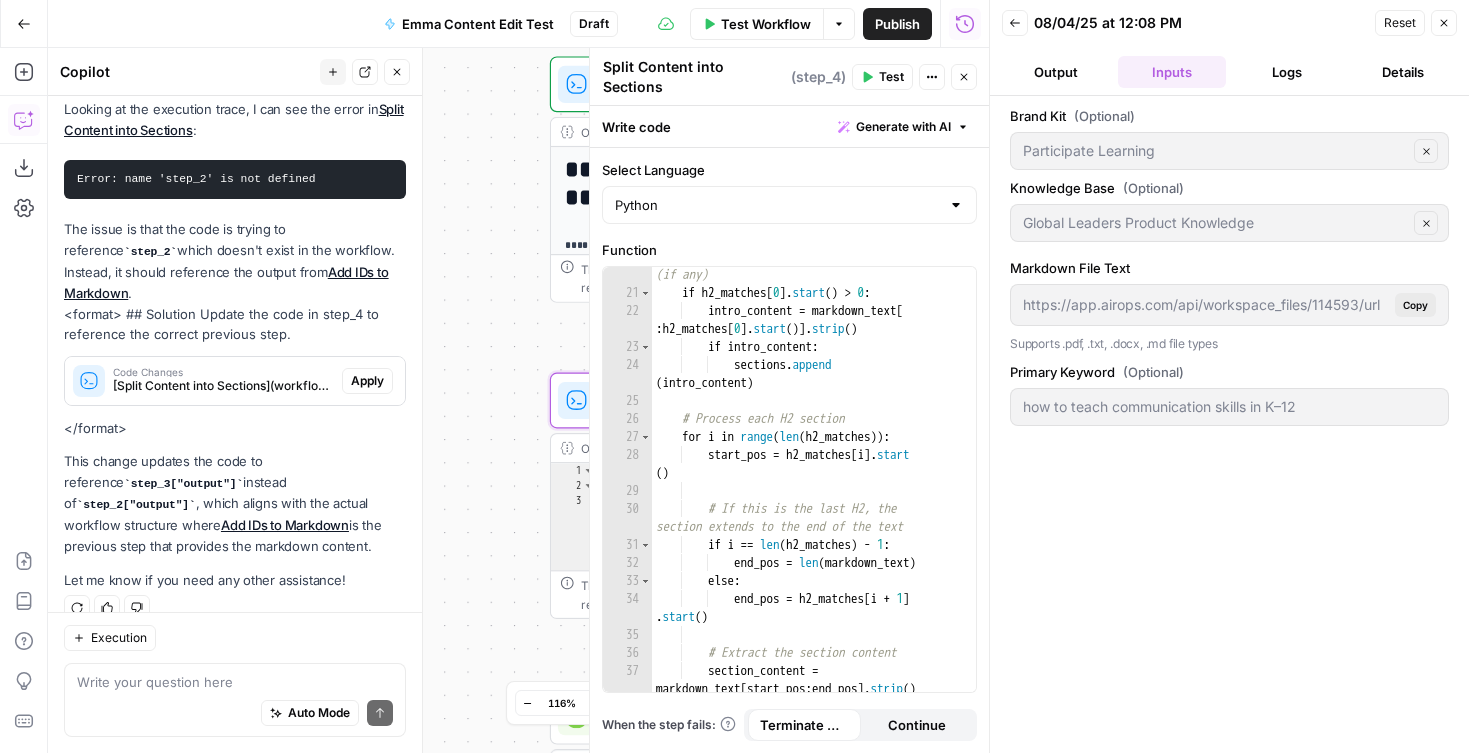 click on "Function" at bounding box center (789, 250) 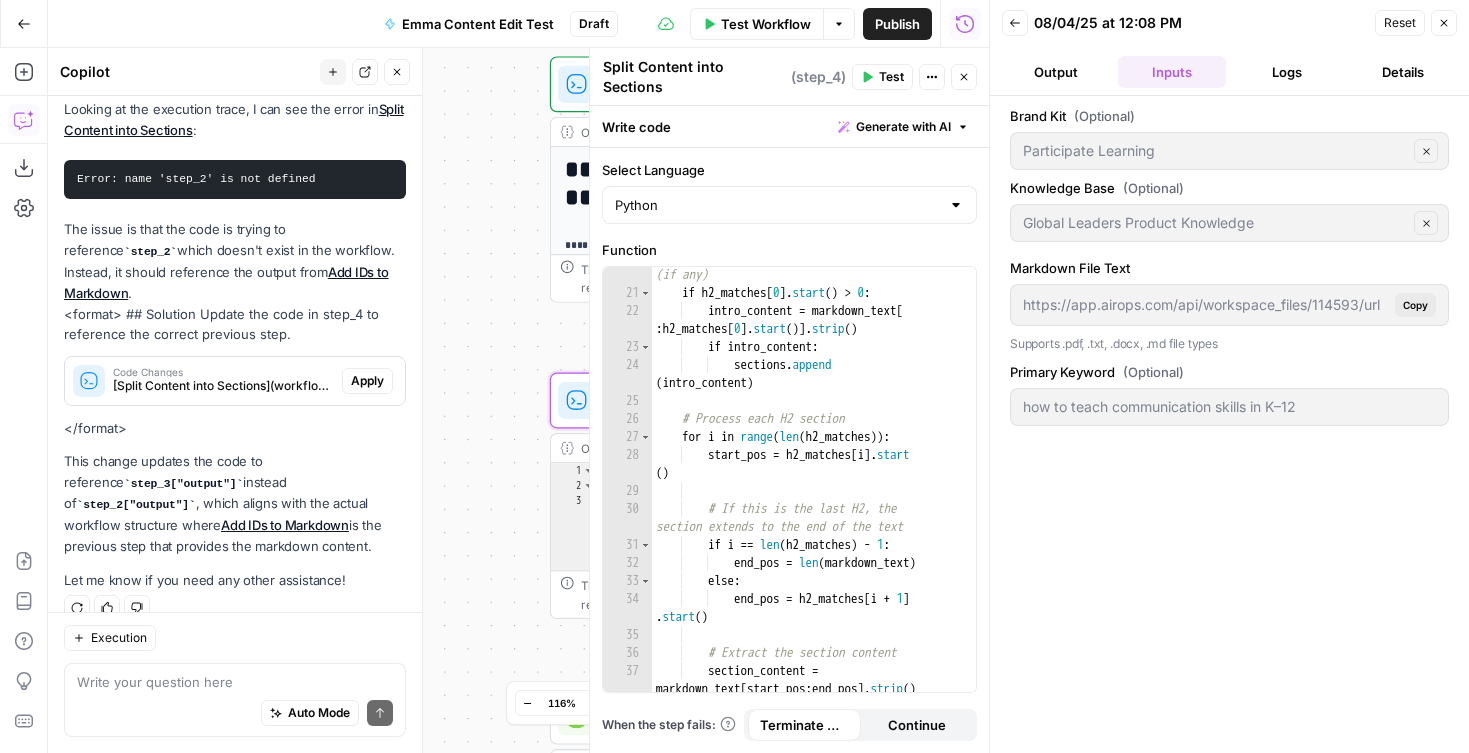 type on "**********" 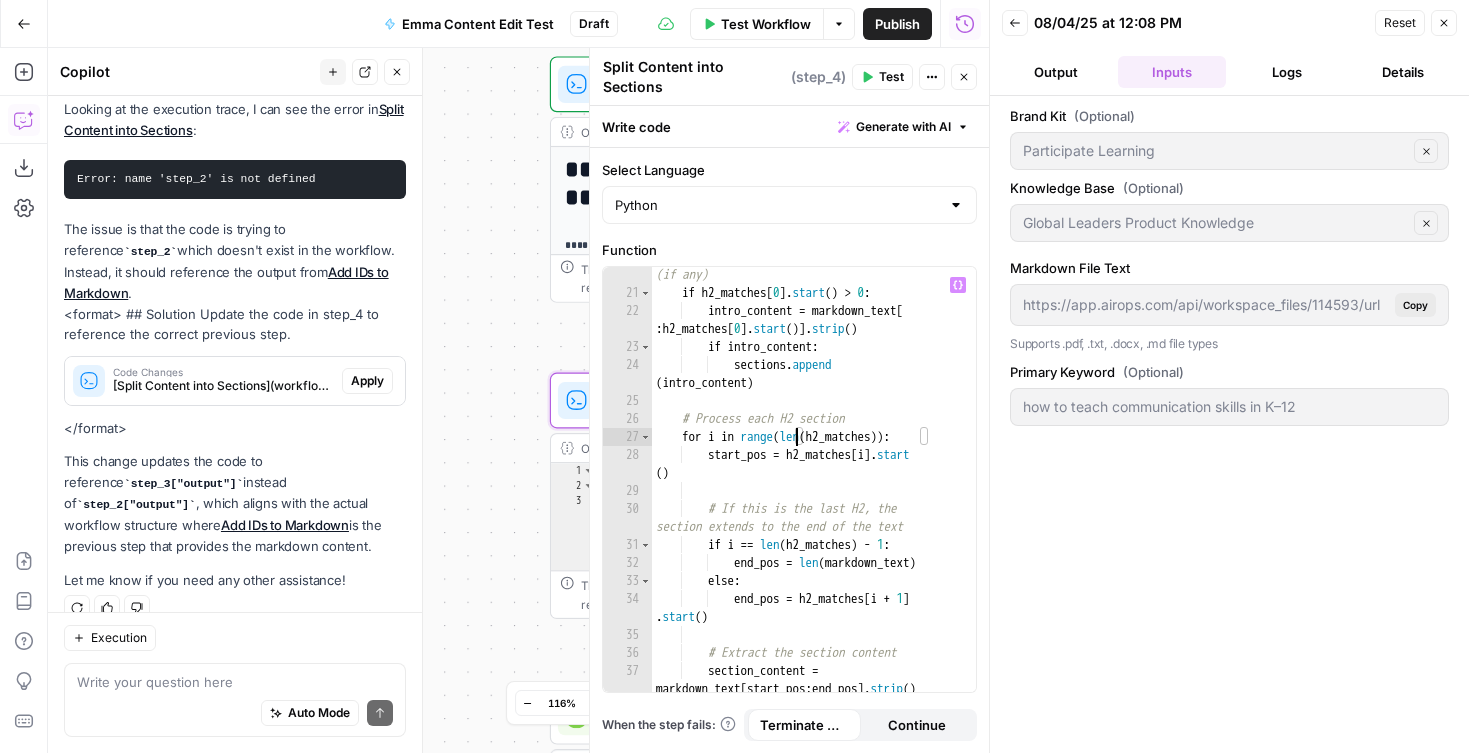 click on "# Handle content before the first H2 (if any) if h2_matches[0].start() > 0: intro_content = markdown_text[:h2_matches[0].start()].strip() if intro_content: sections.append(intro_content) # Process each H2 section for i in range(len(h2_matches)): start_pos = h2_matches[i].start() # If this is the last H2, the section extends to the end of the text if i == len(h2_matches) - 1: end_pos = len(markdown_text) else: end_pos = h2_matches[i + 1].start() # Extract the section content section_content = markdown_text[start_pos:end_pos].strip() sections.append(section_content)" at bounding box center [814, 492] 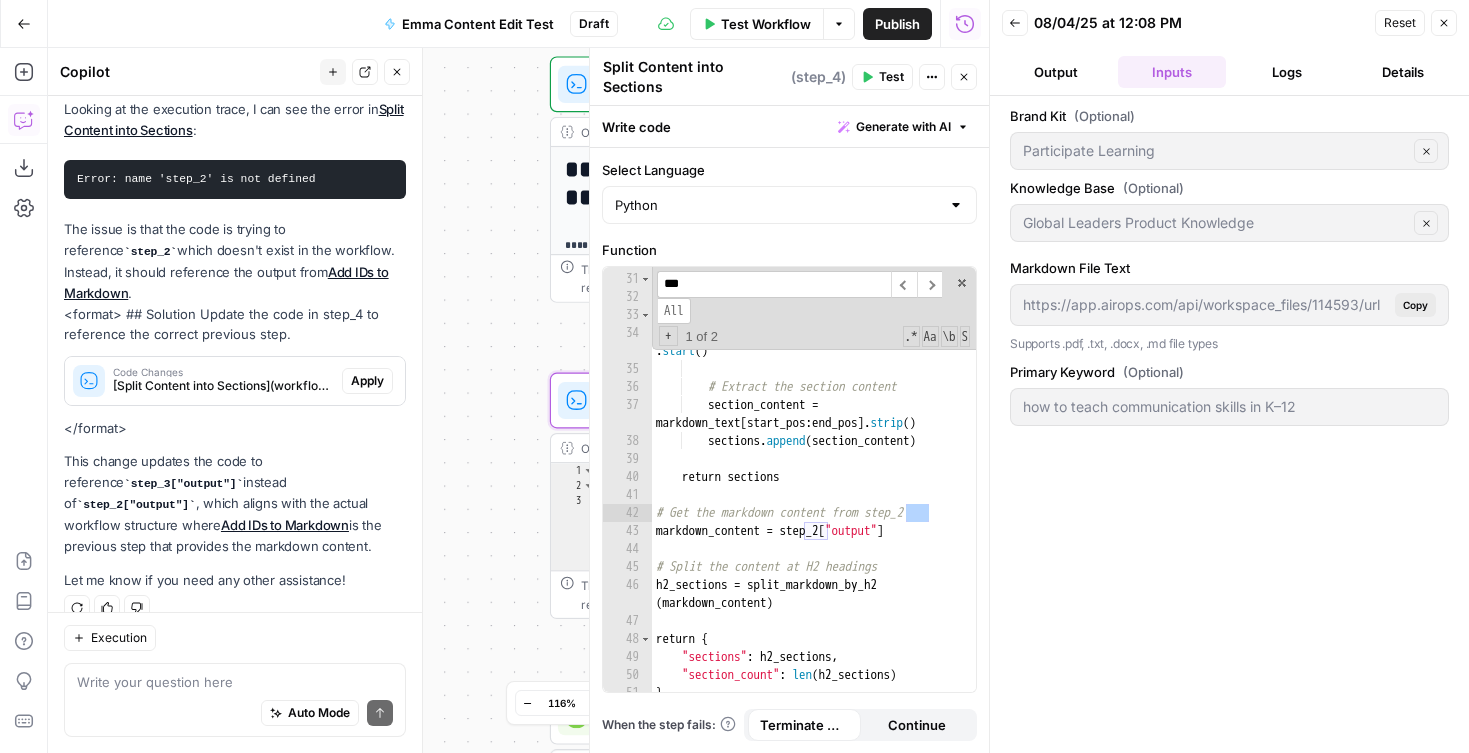 scroll, scrollTop: 735, scrollLeft: 0, axis: vertical 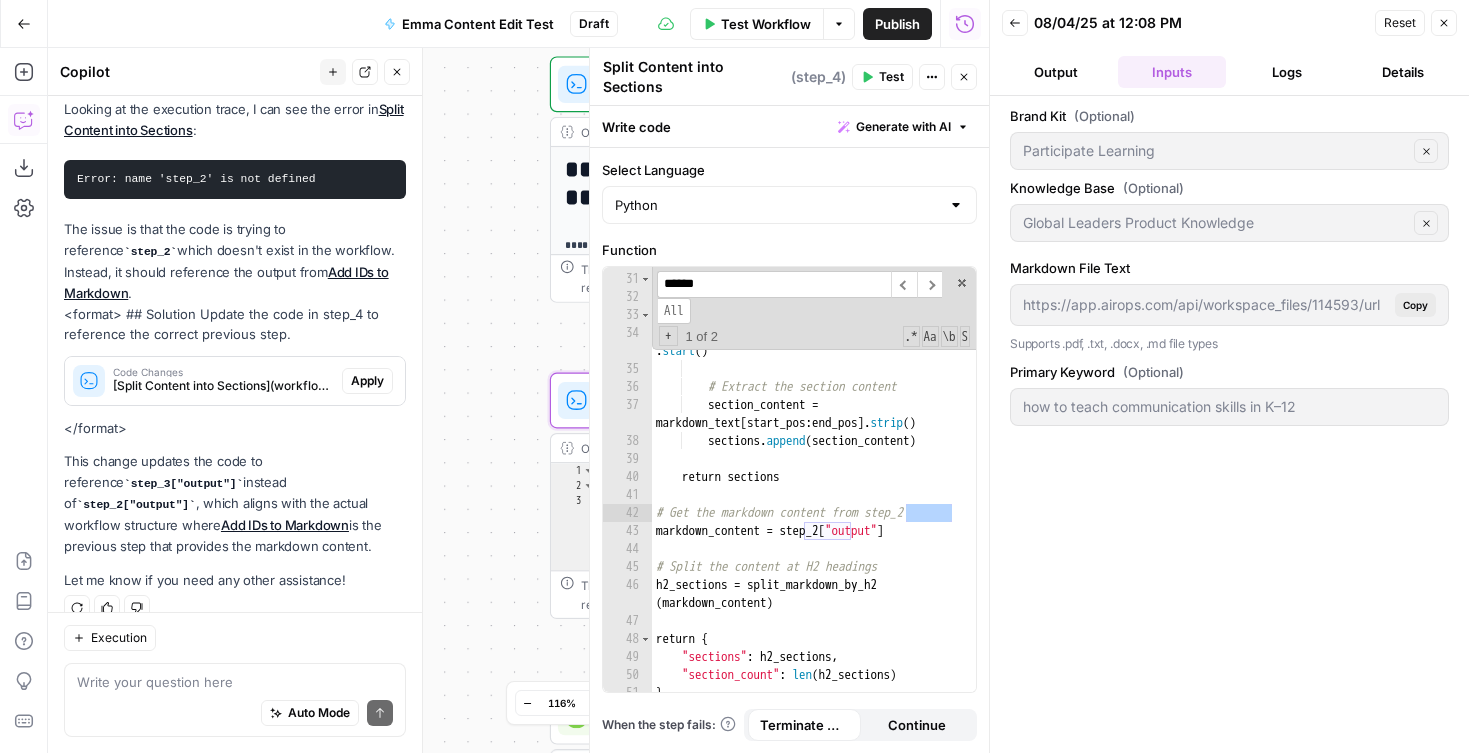 type on "******" 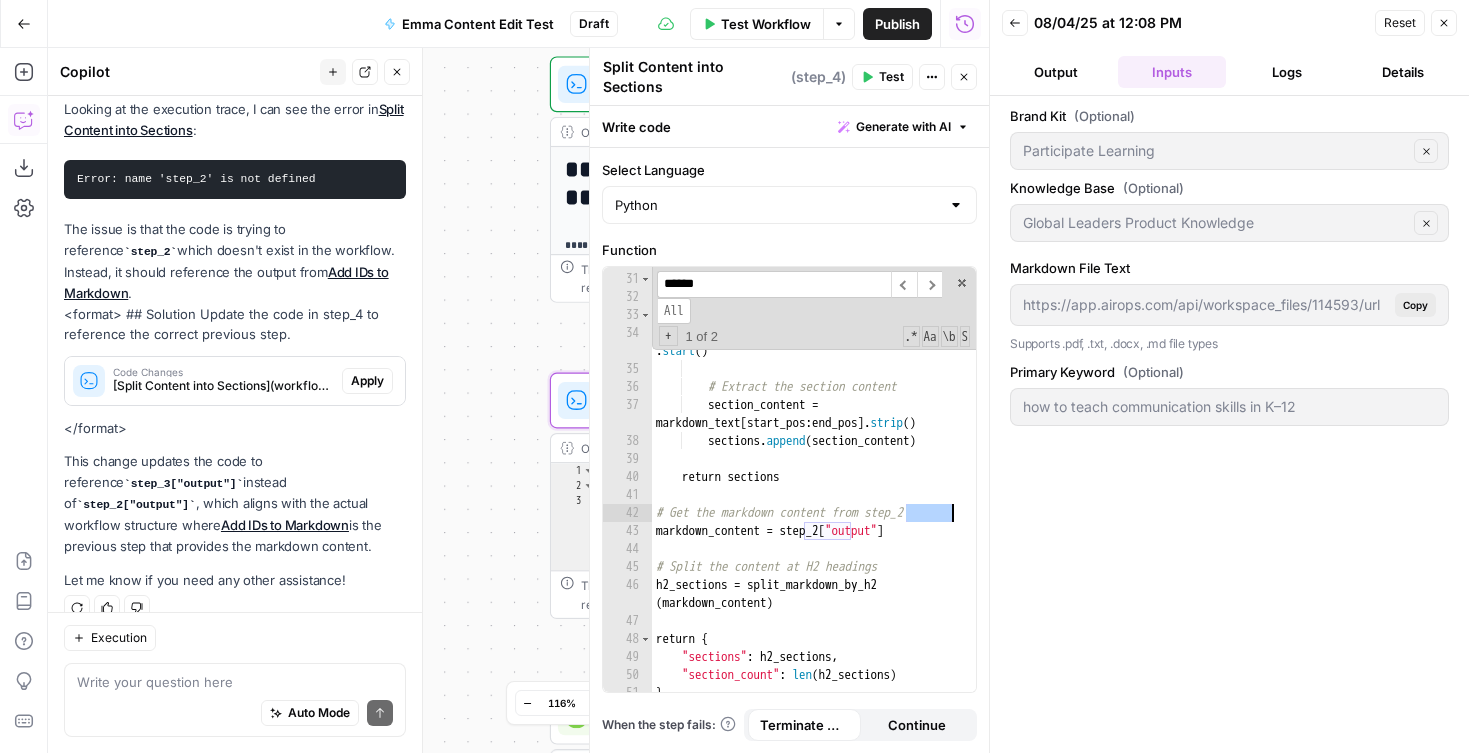 drag, startPoint x: 952, startPoint y: 507, endPoint x: 964, endPoint y: 508, distance: 12.0415945 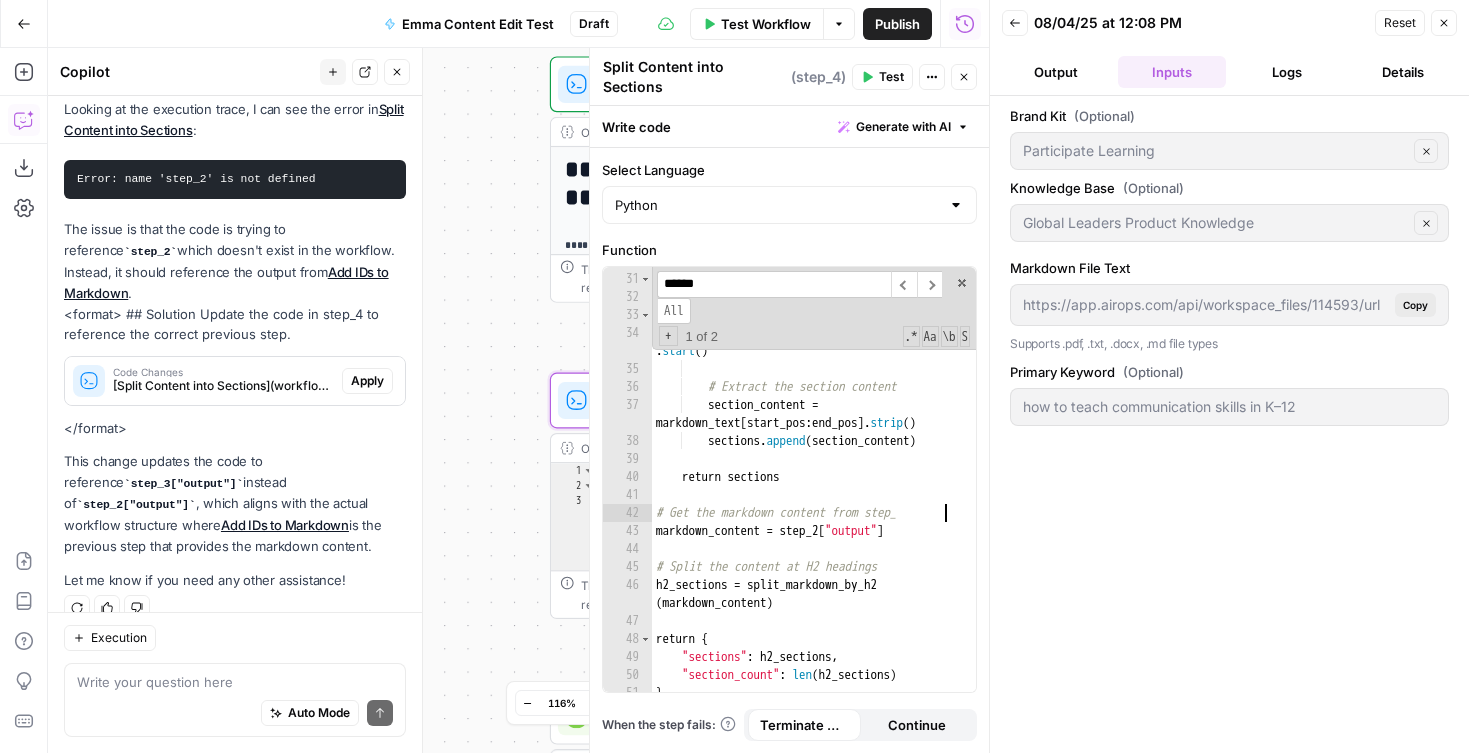 scroll, scrollTop: 0, scrollLeft: 21, axis: horizontal 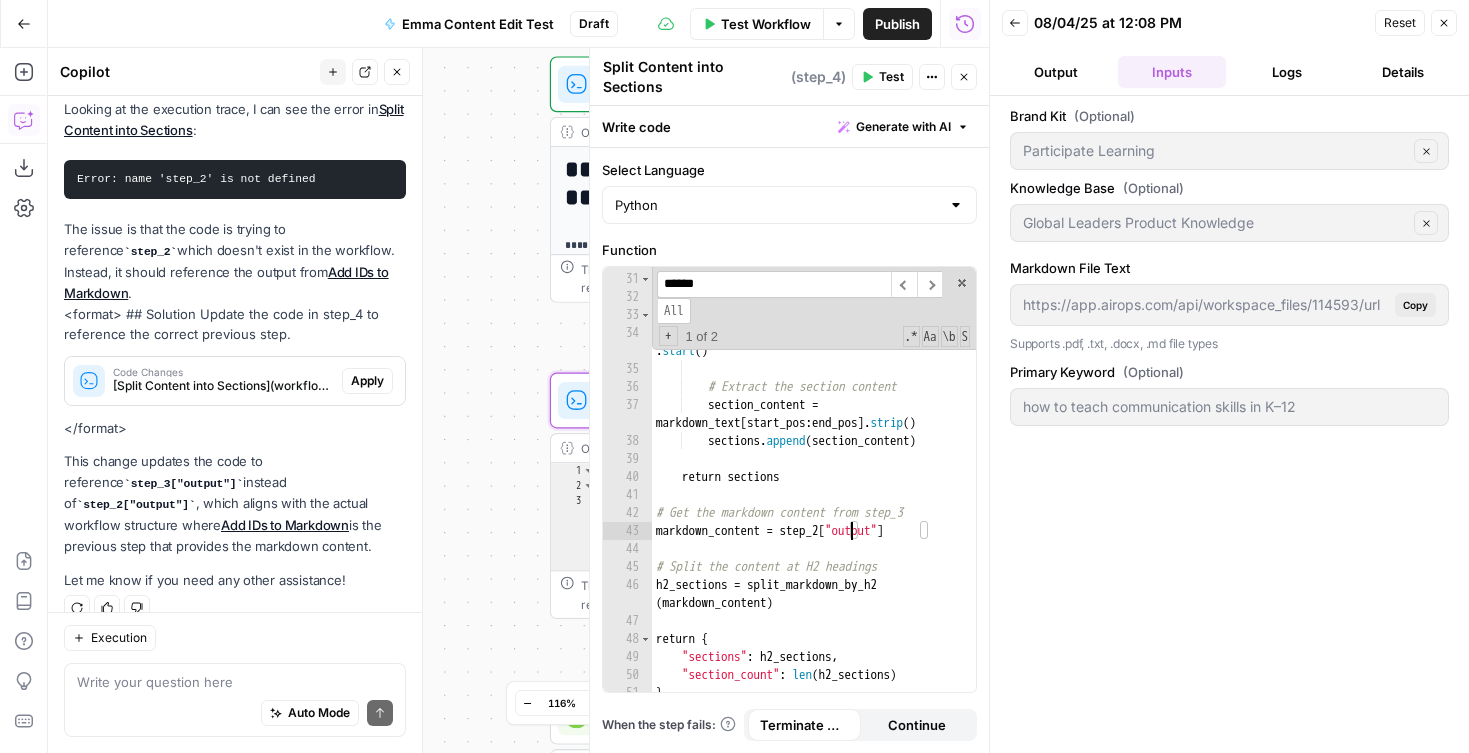 click on "# If this is the last H2, the  section extends to the end of the text           if   i   ==   len ( h2_matches )   -   1 :                end_pos   =   len ( markdown_text )           else :                end_pos   =   h2_matches [ i   +   1 ] . start ( )                     # Extract the section content           section_content   =   markdown_text [ start_pos : end_pos ] . strip ( )           sections . append ( section_content )           return   sections # Get the markdown content from step_3 markdown_content   =   step_2 [ "output" ] # Split the content at H2 headings h2_sections   =   split_markdown_by_h2 ( markdown_content ) return   {      "sections" :   h2_sections ,      "section_count" :   len ( h2_sections ) }" at bounding box center (814, 478) 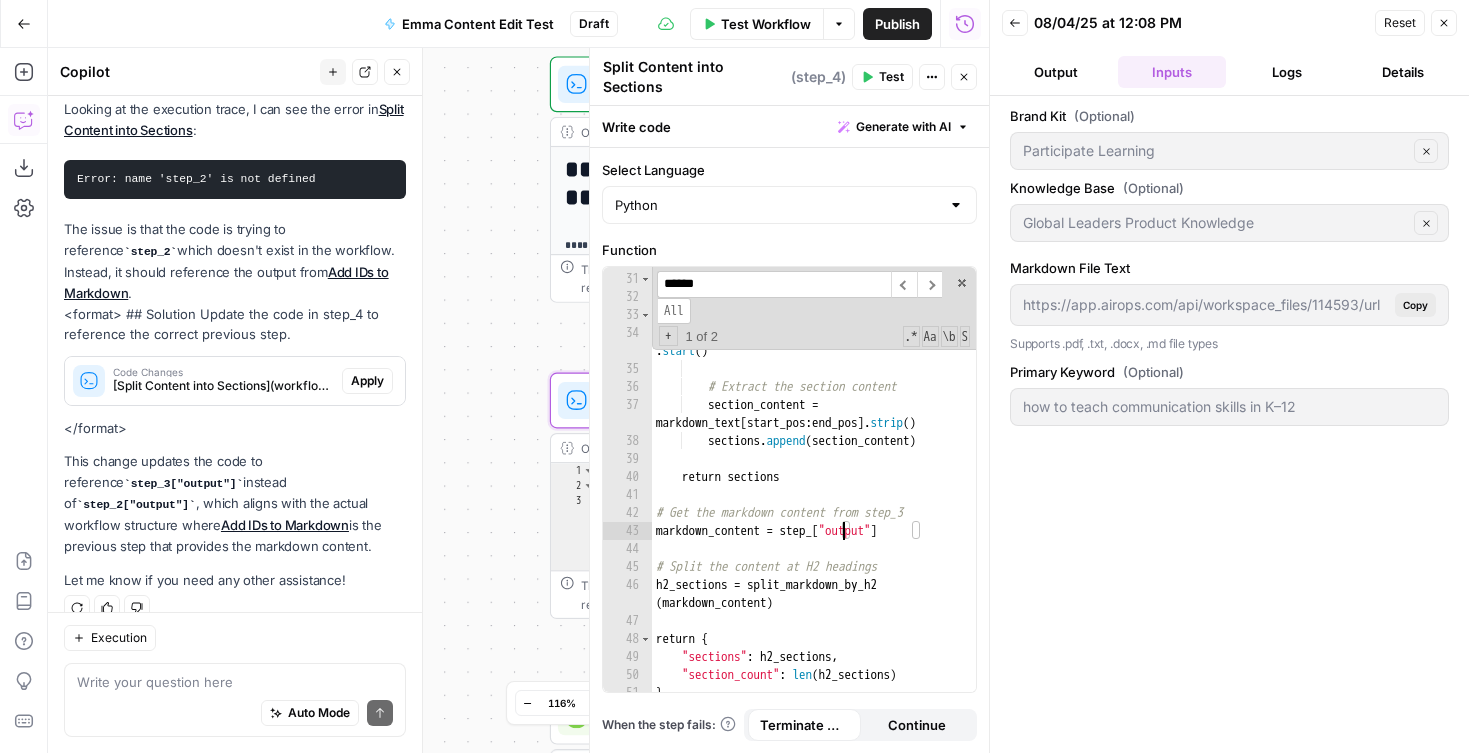 scroll, scrollTop: 0, scrollLeft: 15, axis: horizontal 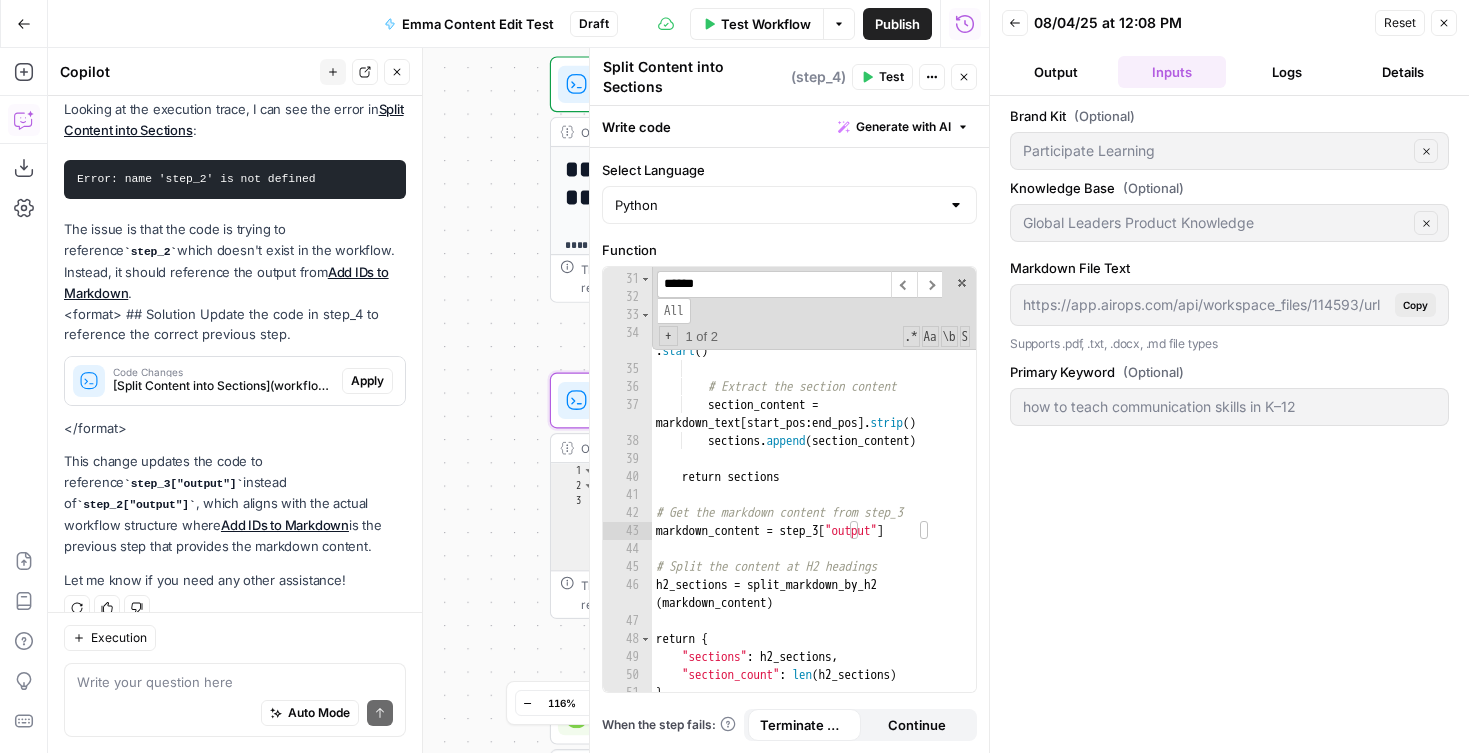 click on "******" at bounding box center (774, 284) 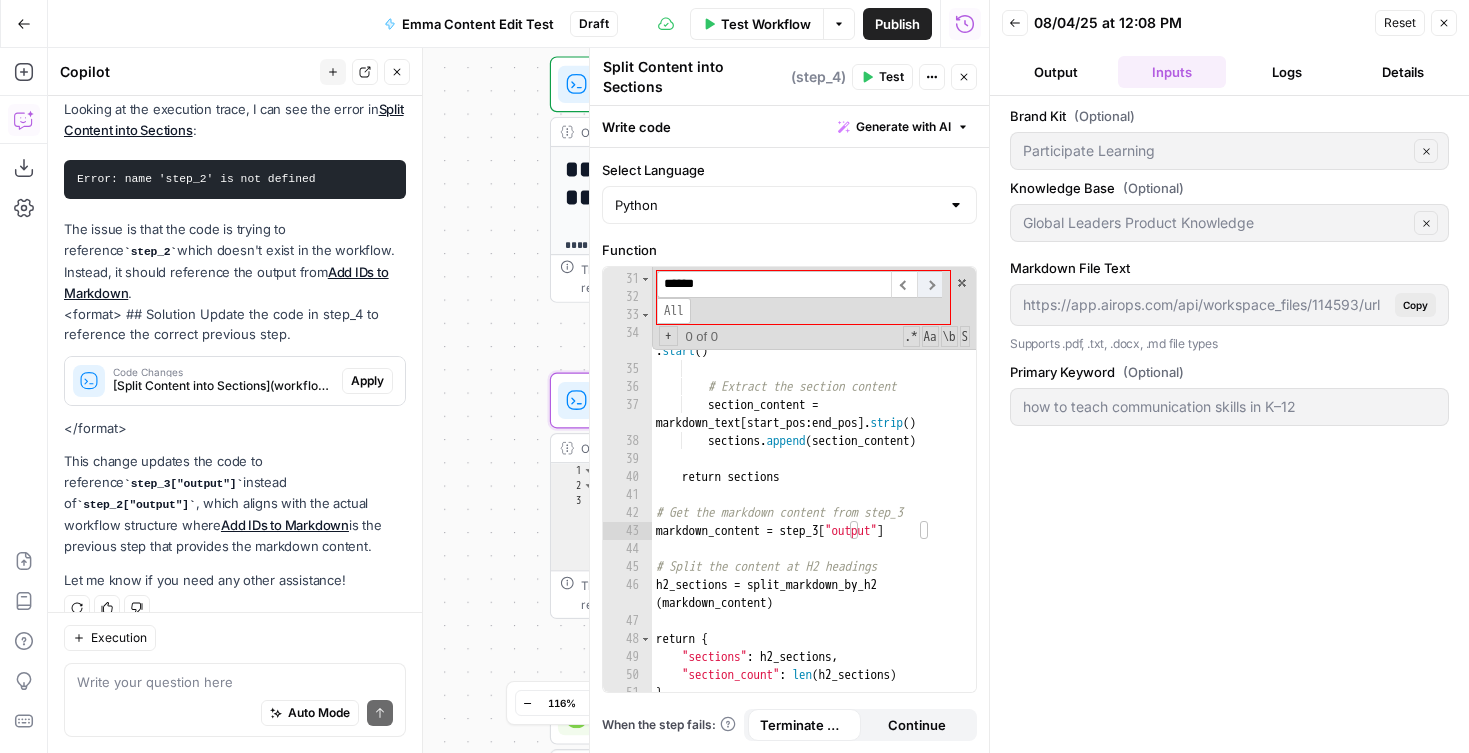 click on "​" at bounding box center (930, 284) 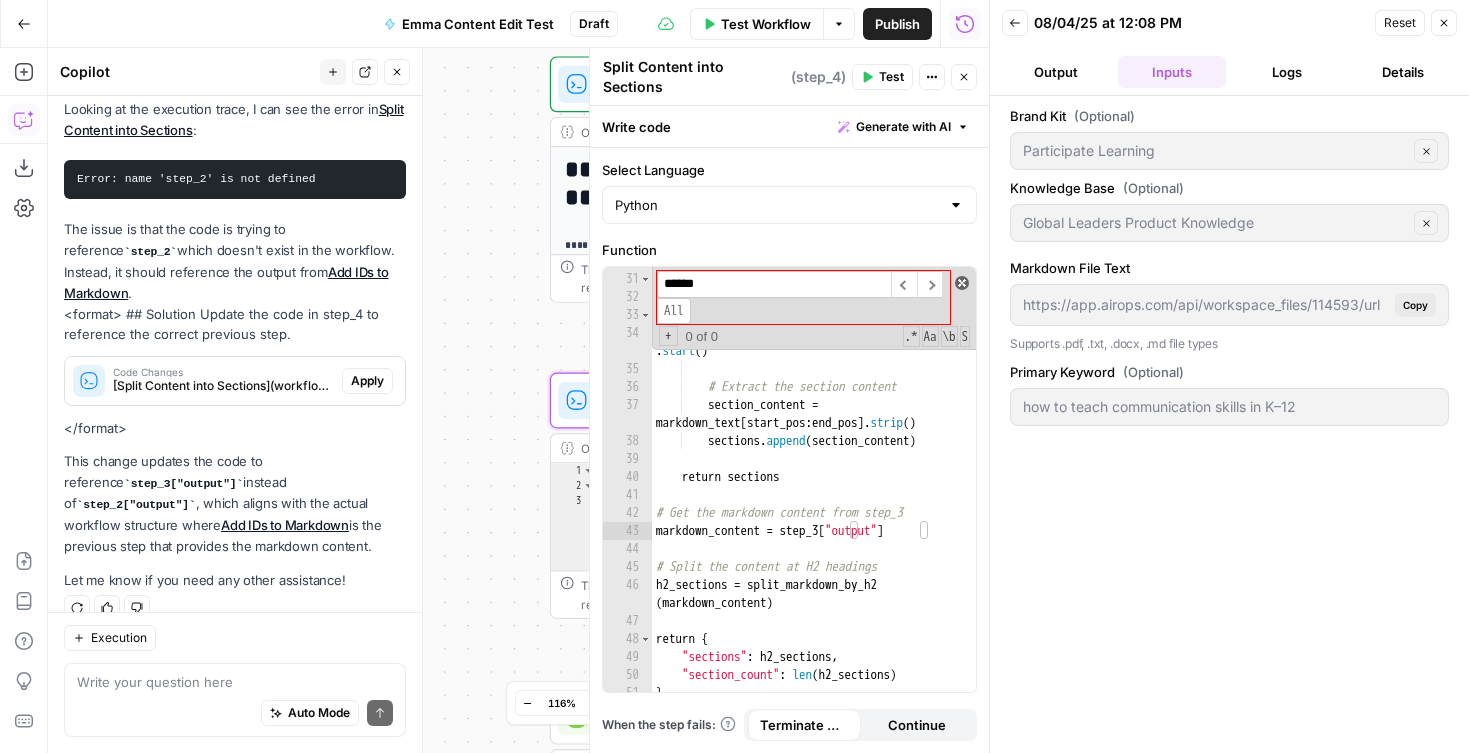 drag, startPoint x: 931, startPoint y: 278, endPoint x: 956, endPoint y: 276, distance: 25.079872 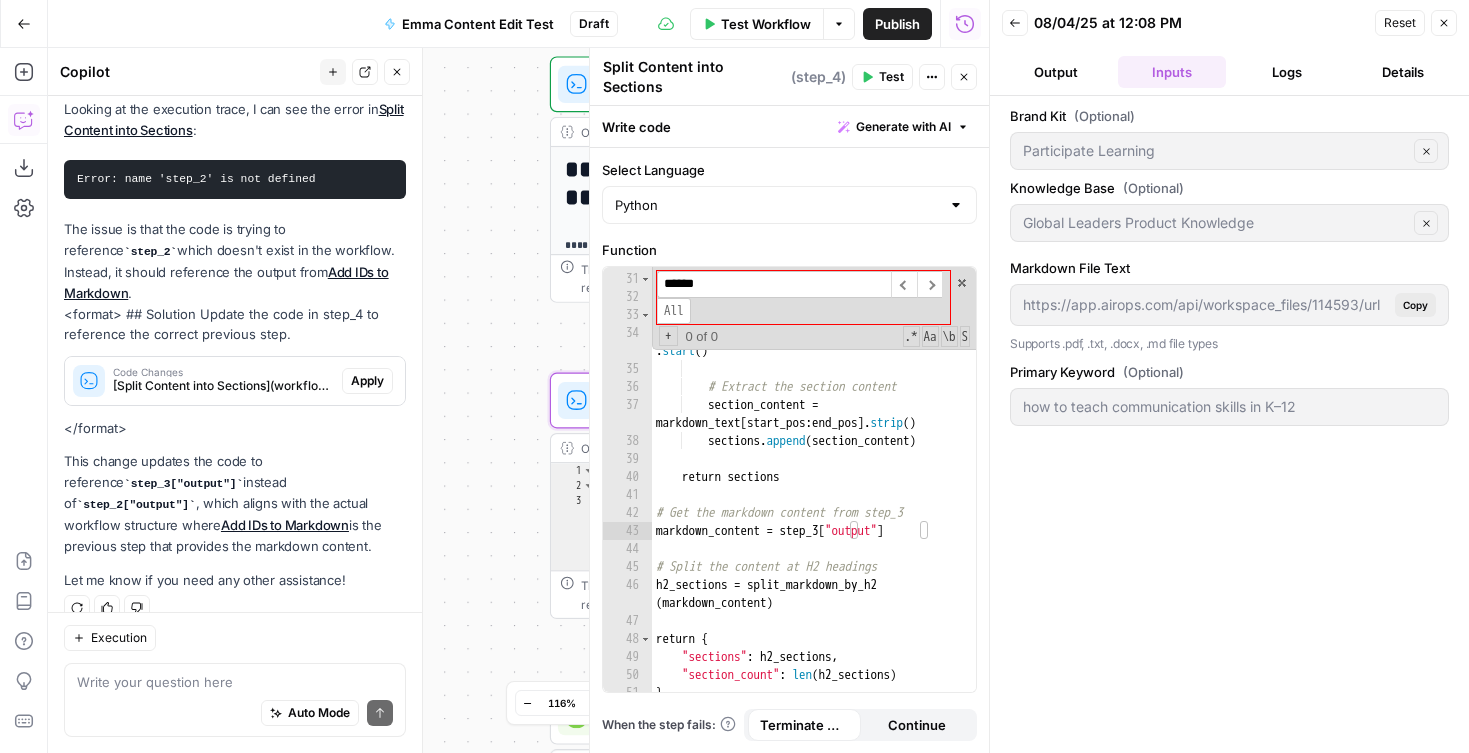 click at bounding box center [962, 283] 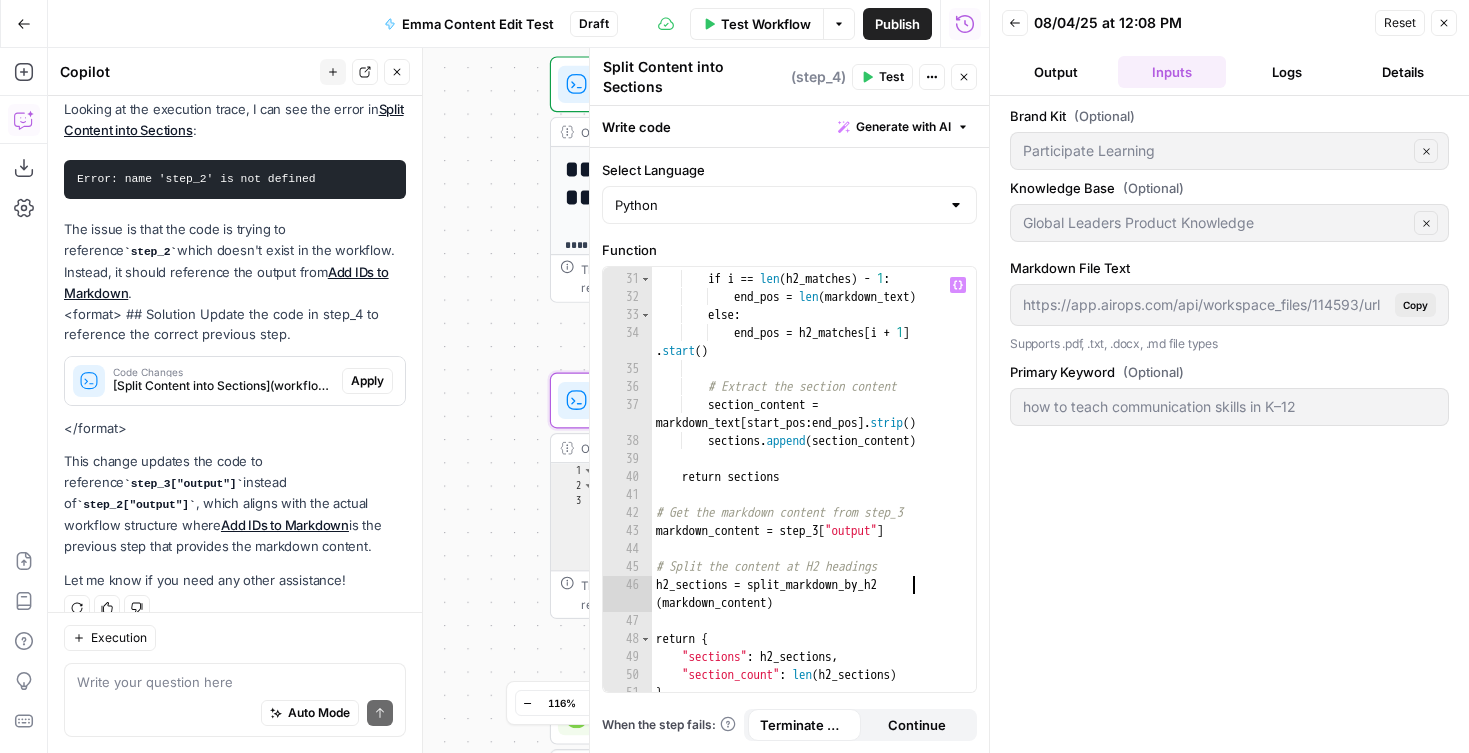 click on "# If this is the last H2, the  section extends to the end of the text           if   i   ==   len ( h2_matches )   -   1 :                end_pos   =   len ( markdown_text )           else :                end_pos   =   h2_matches [ i   +   1 ] . start ( )                     # Extract the section content           section_content   =   markdown_text [ start_pos : end_pos ] . strip ( )           sections . append ( section_content )           return   sections # Get the markdown content from step_3 markdown_content   =   step_3 [ "output" ] # Split the content at H2 headings h2_sections   =   split_markdown_by_h2 ( markdown_content ) return   {      "sections" :   h2_sections ,      "section_count" :   len ( h2_sections ) }" at bounding box center (814, 478) 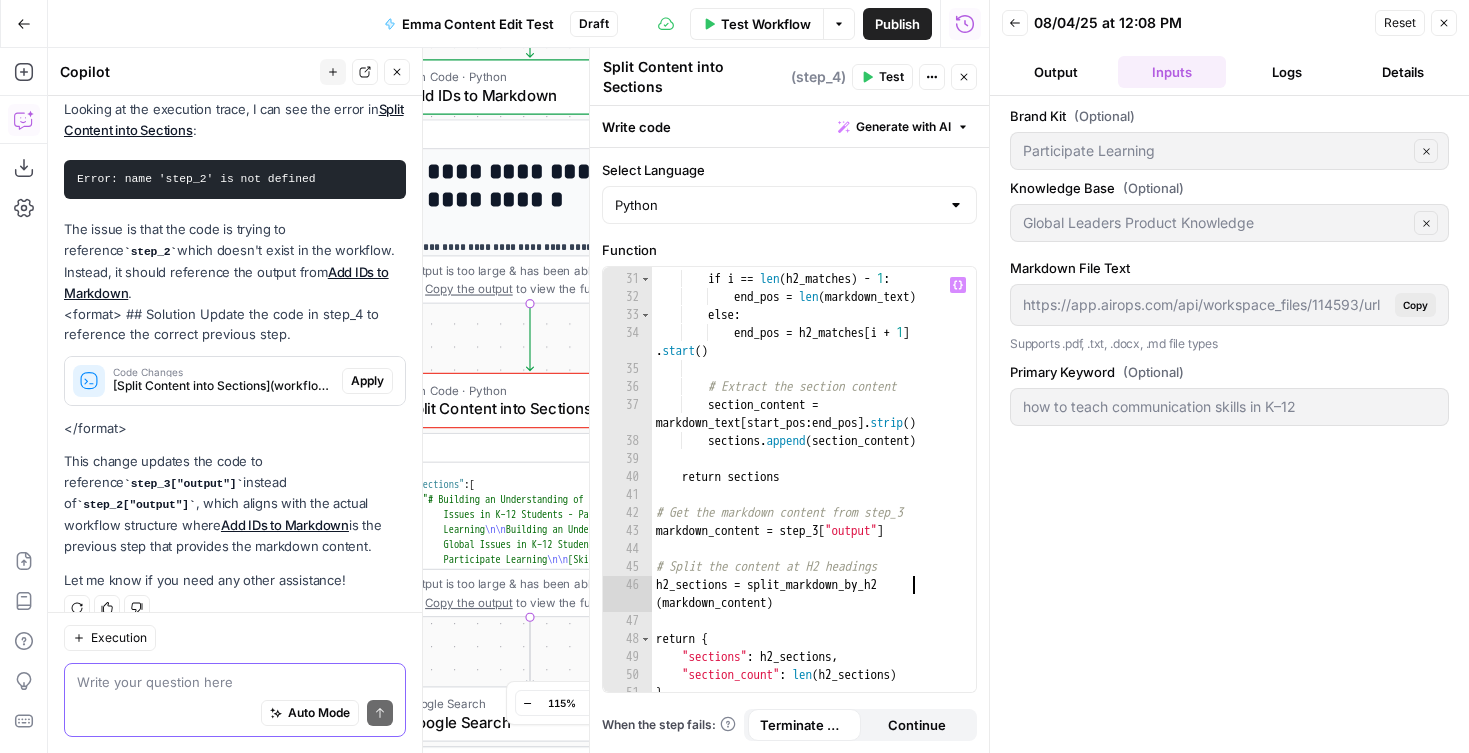 click at bounding box center [235, 682] 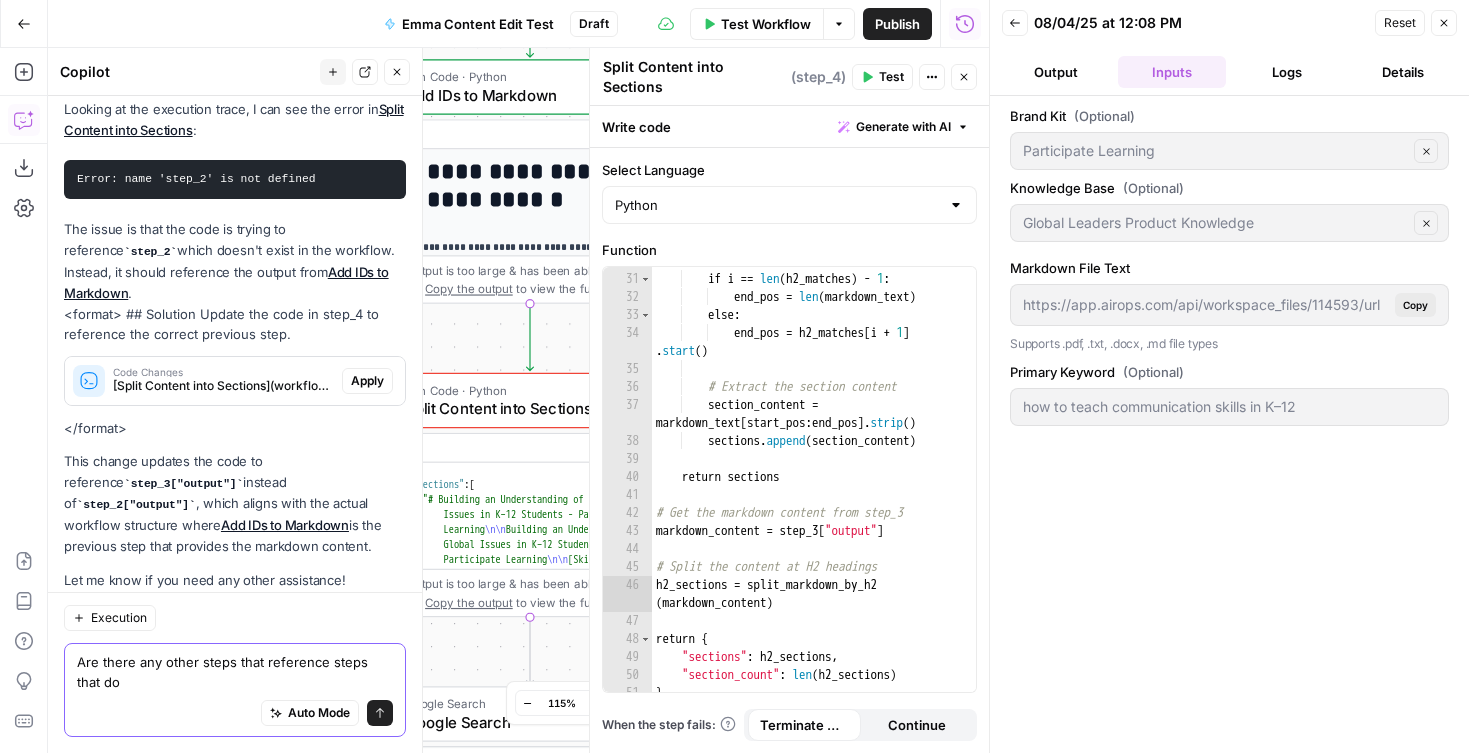 scroll, scrollTop: 3615, scrollLeft: 0, axis: vertical 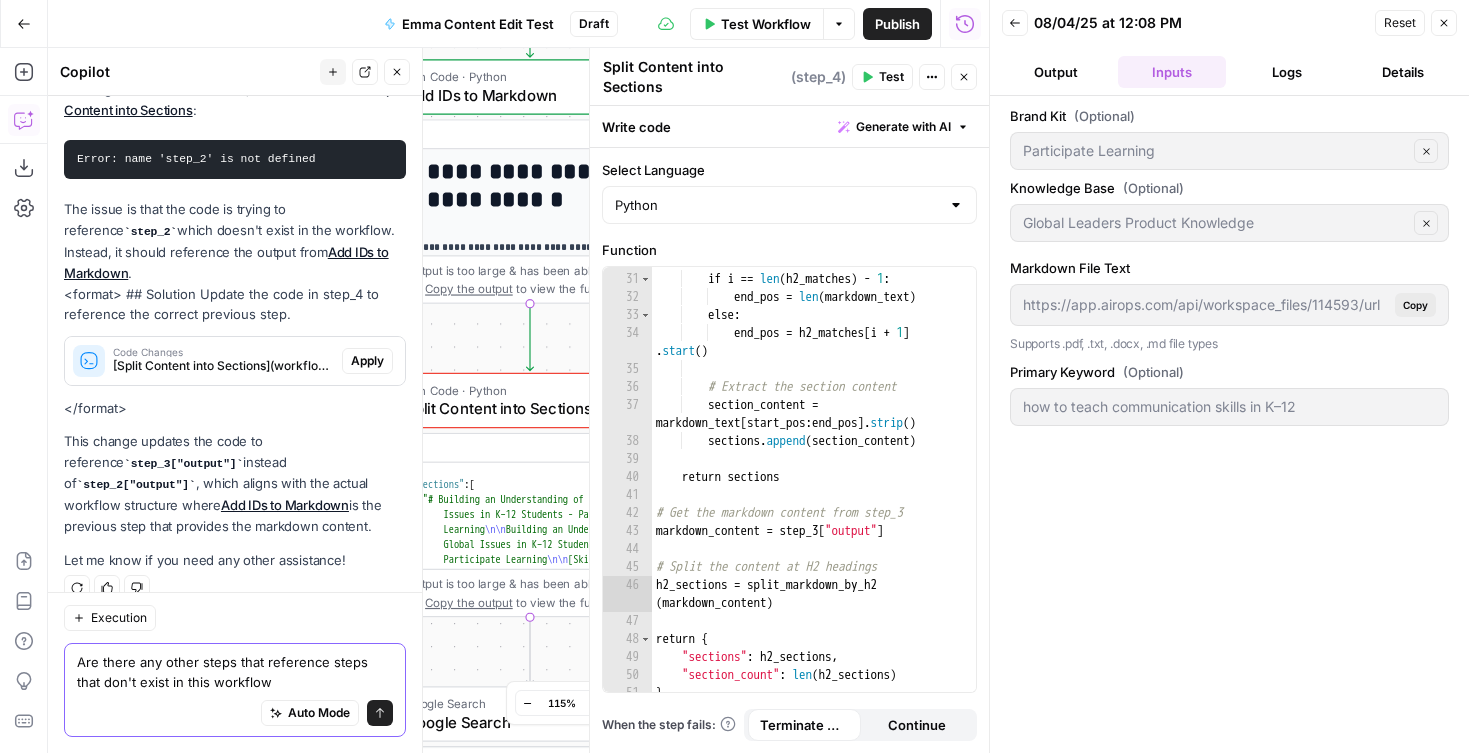 type on "Are there any other steps that reference steps that don't exist in this workflow?" 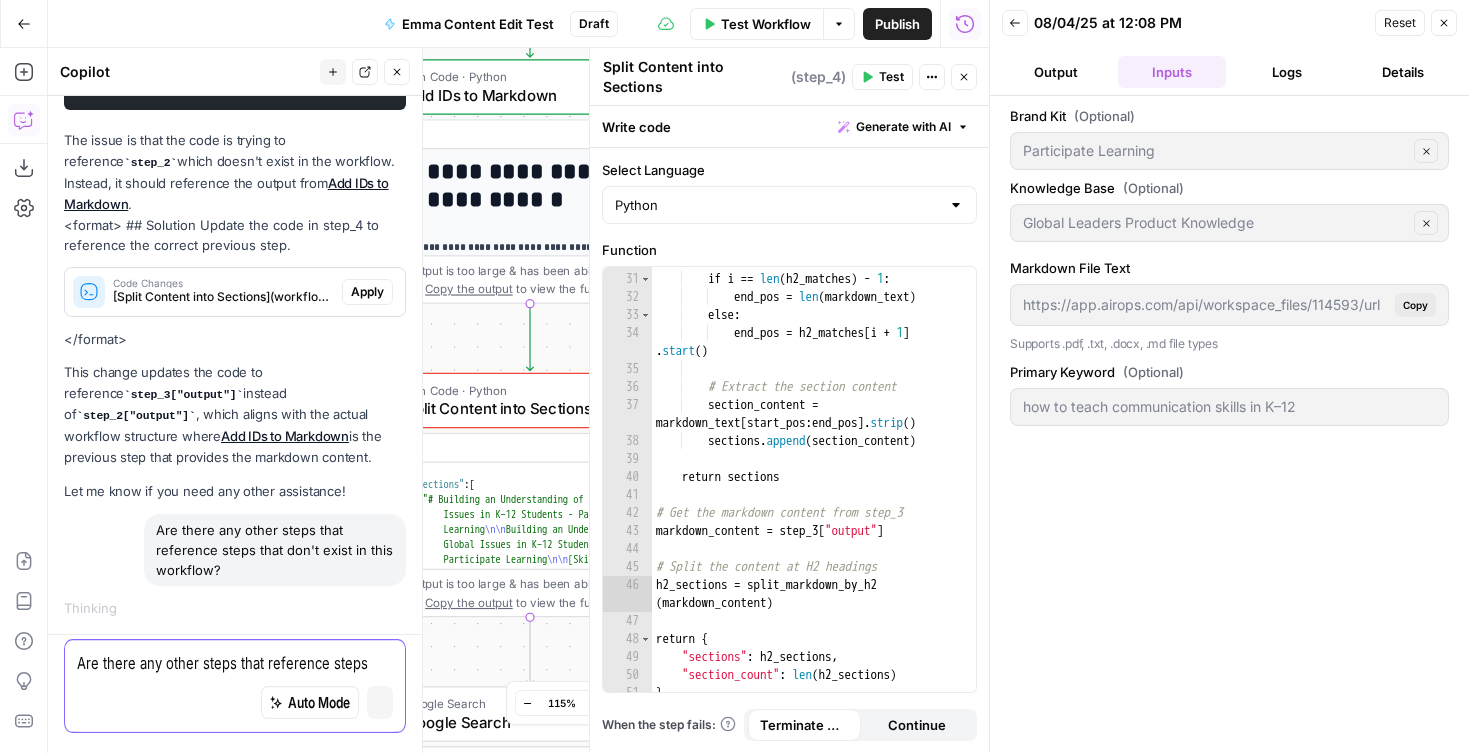 type 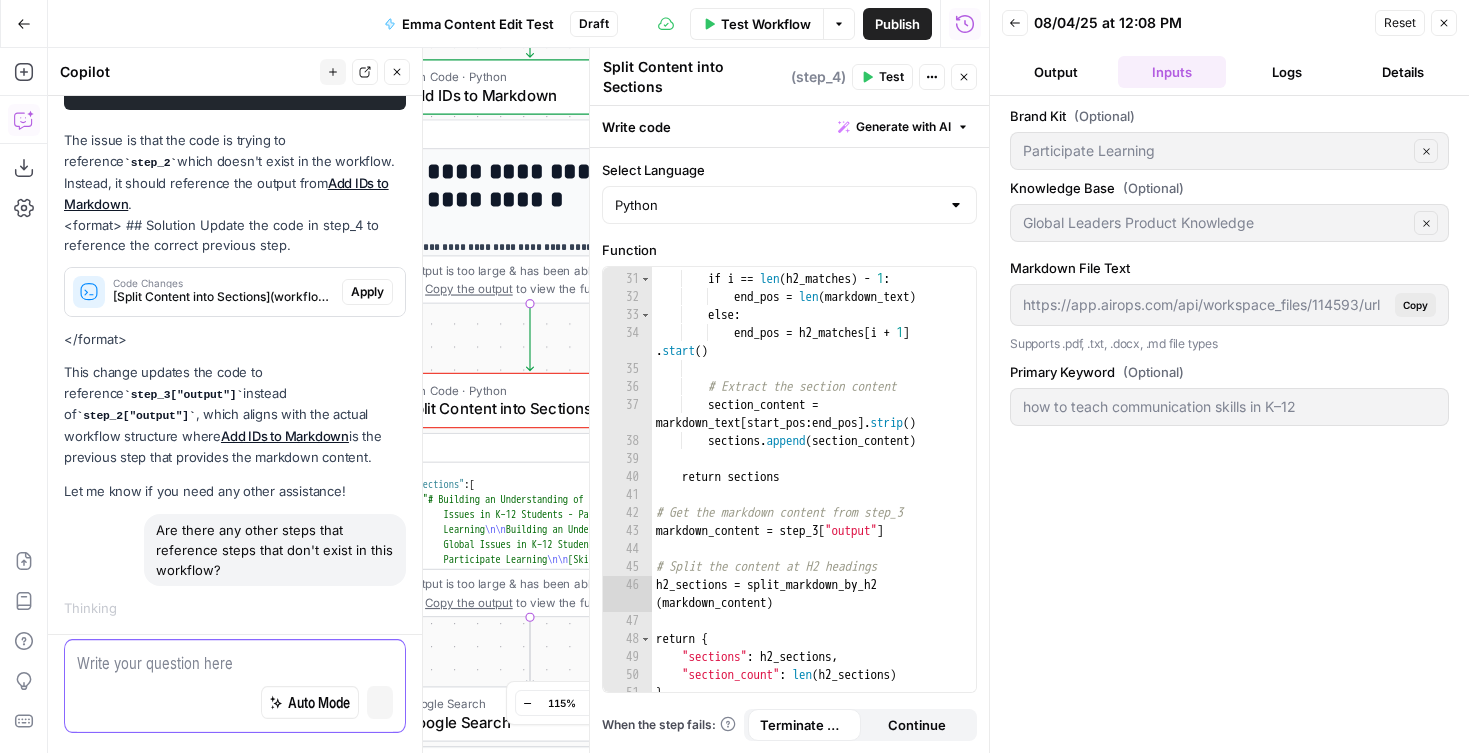 scroll, scrollTop: 3461, scrollLeft: 0, axis: vertical 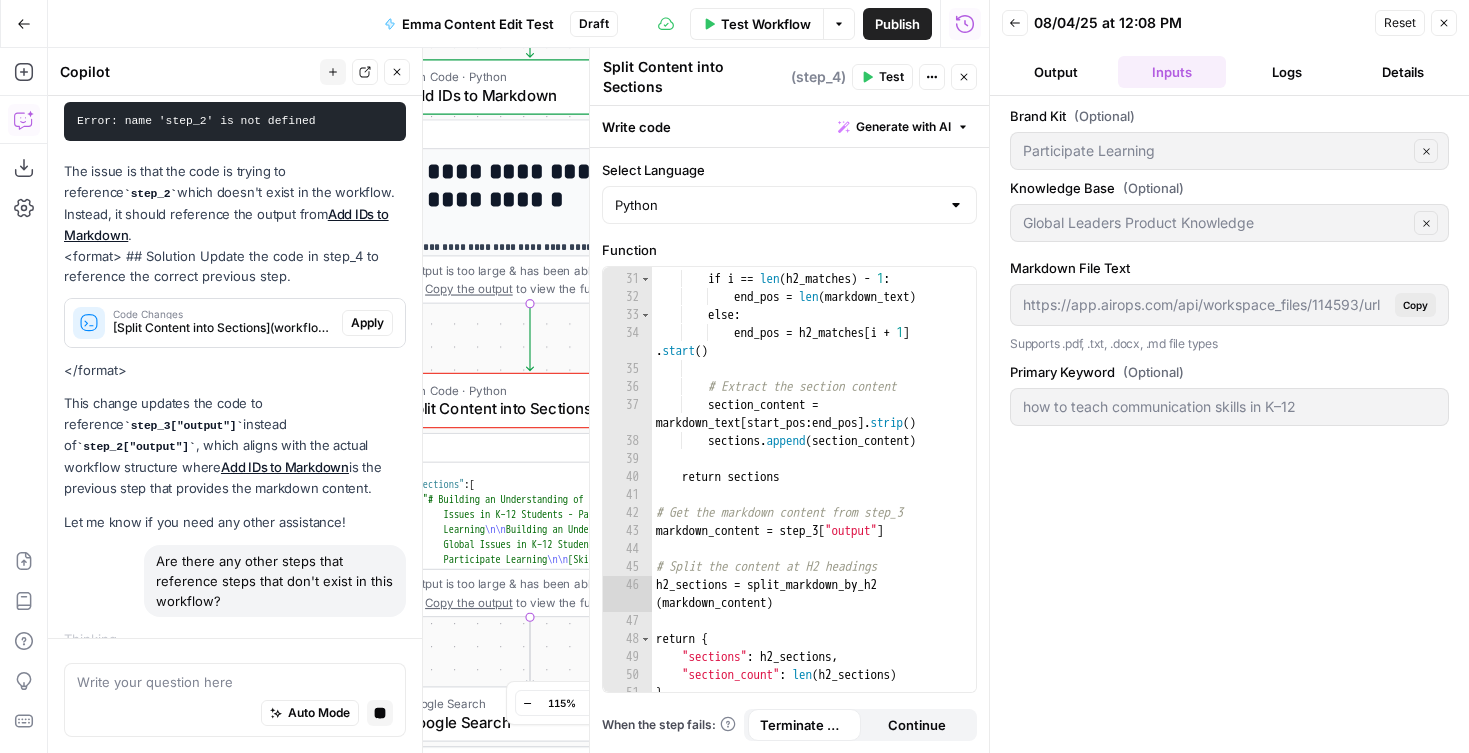 click 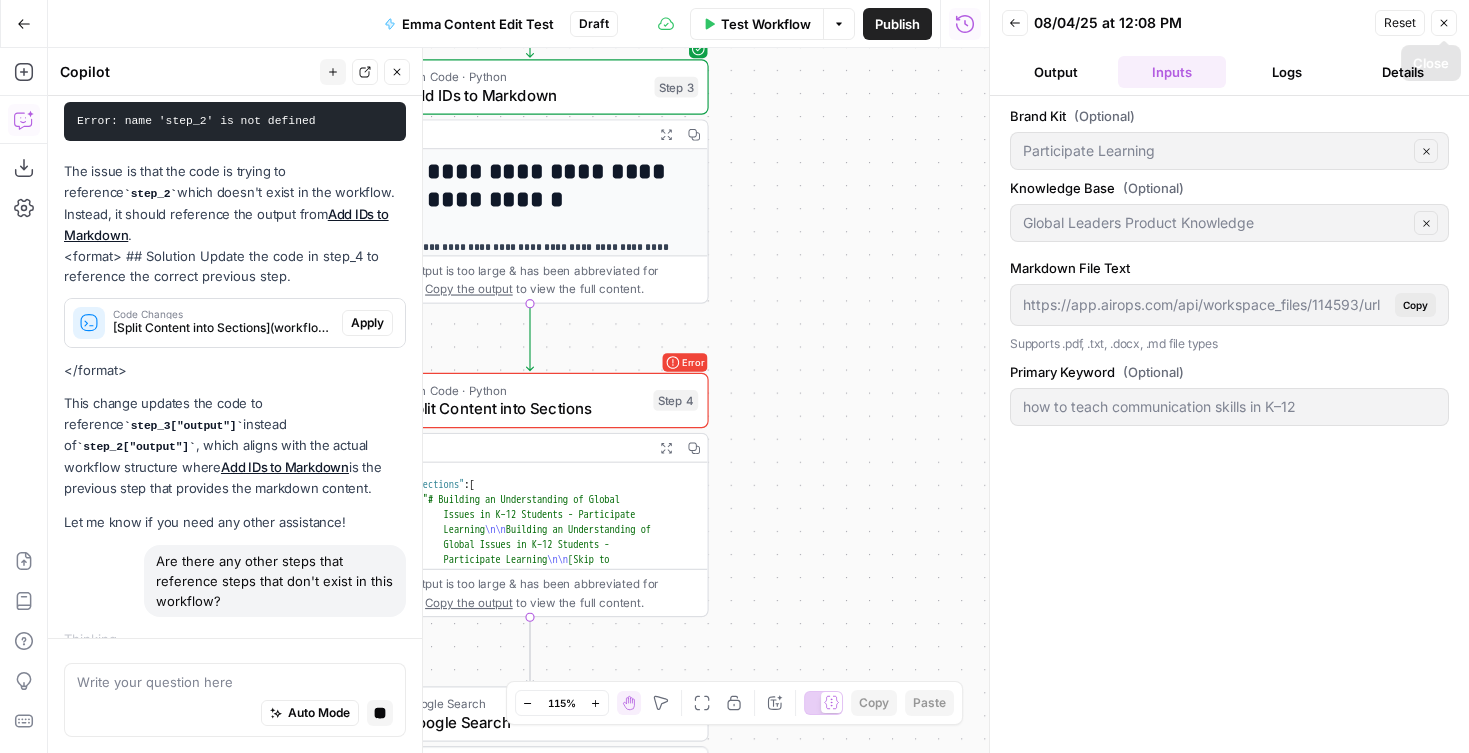 drag, startPoint x: 1443, startPoint y: 25, endPoint x: 1012, endPoint y: 296, distance: 509.11884 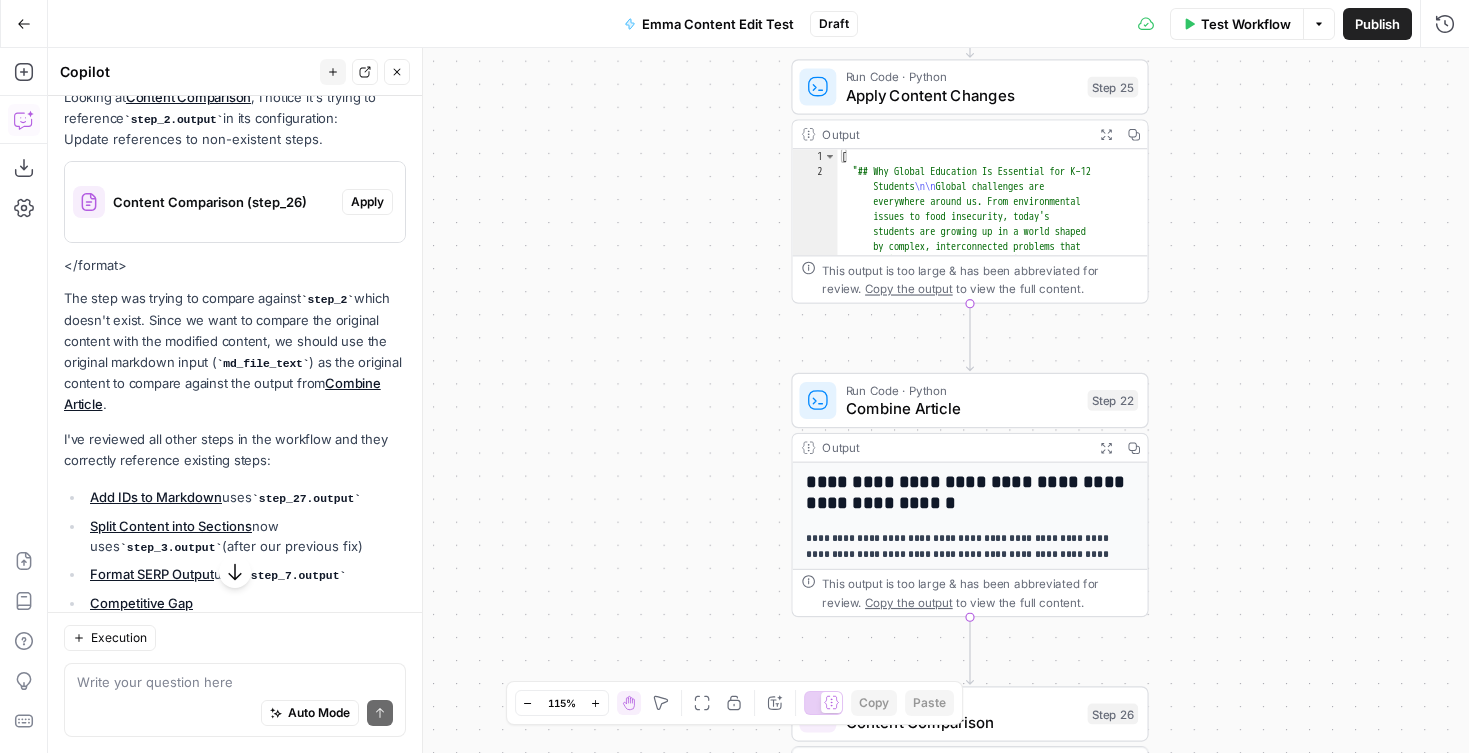 scroll, scrollTop: 4210, scrollLeft: 0, axis: vertical 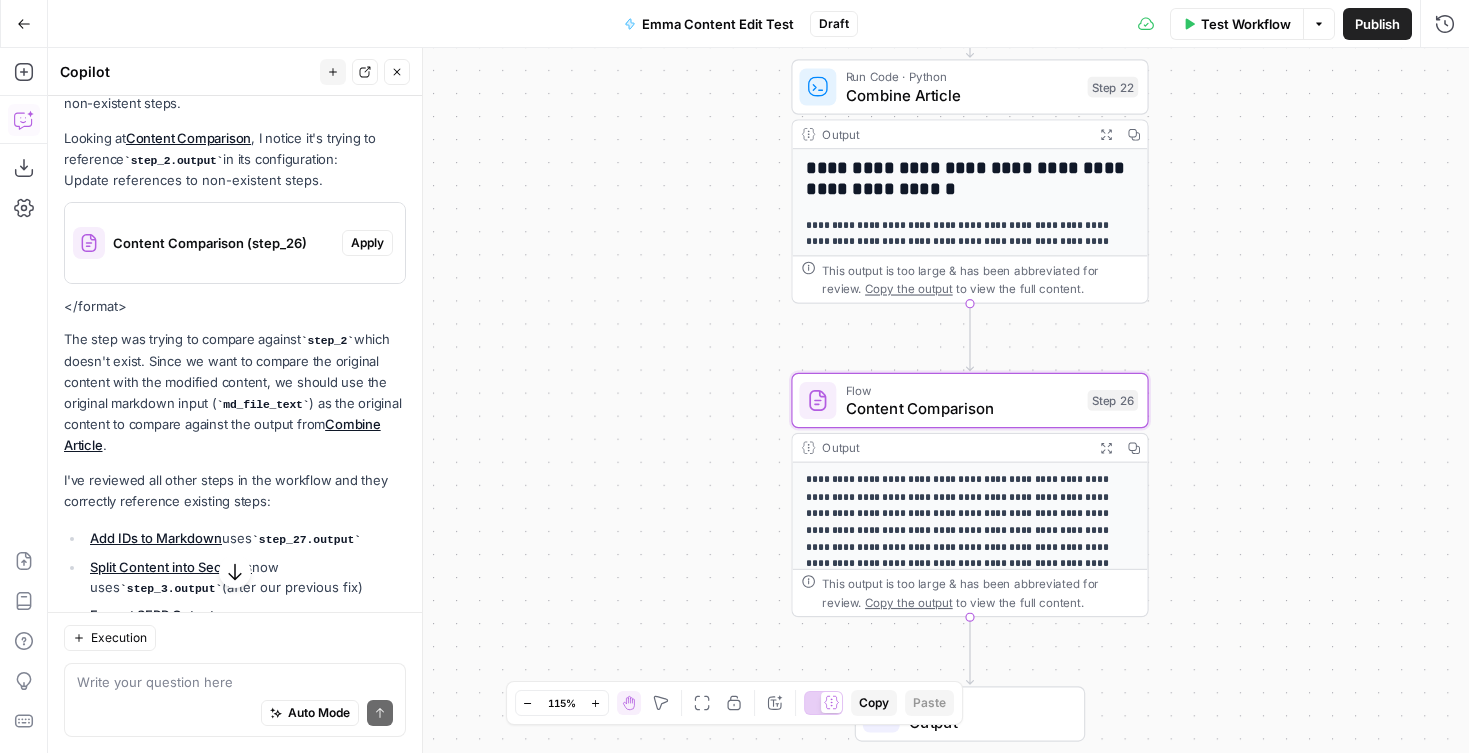 click on "Content Comparison (step_26)" at bounding box center [203, 243] 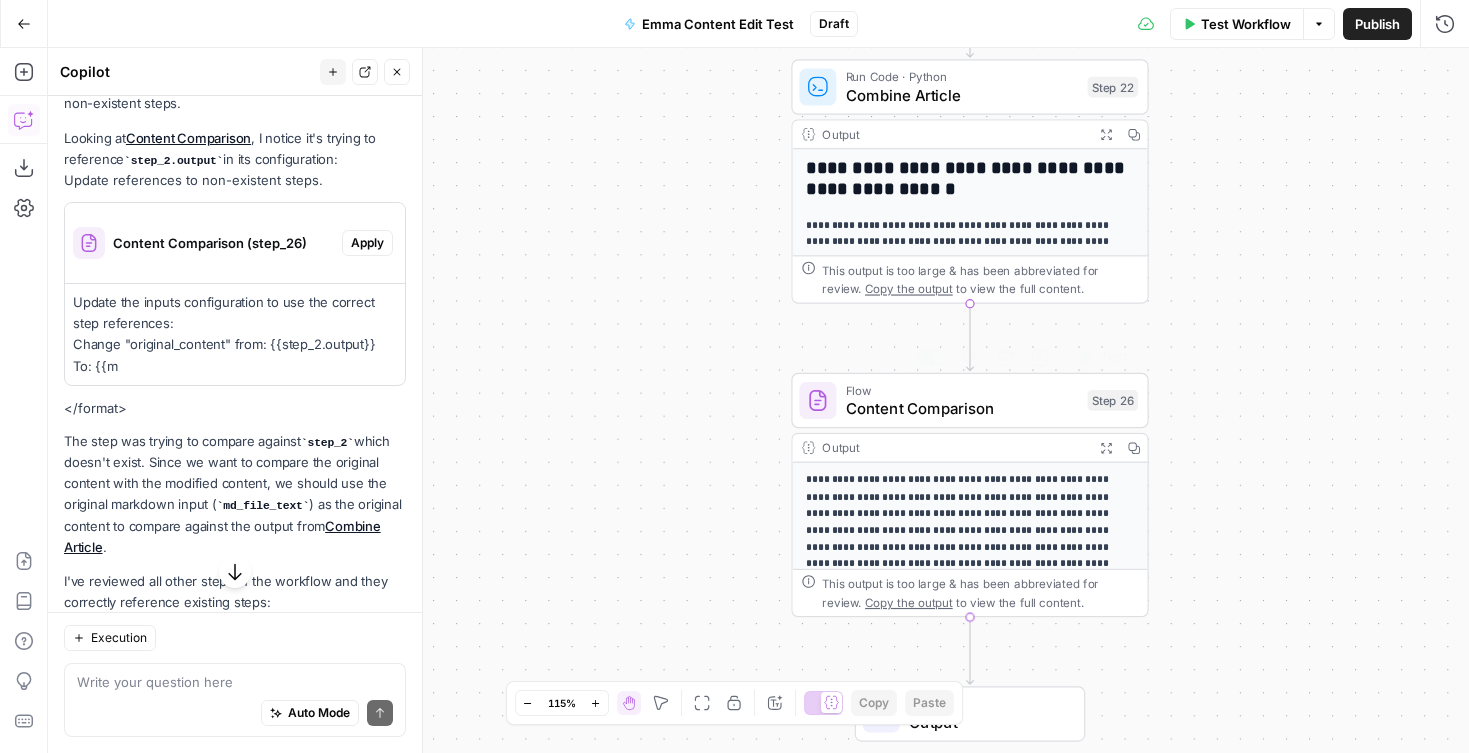 click on "Content Comparison" at bounding box center (962, 408) 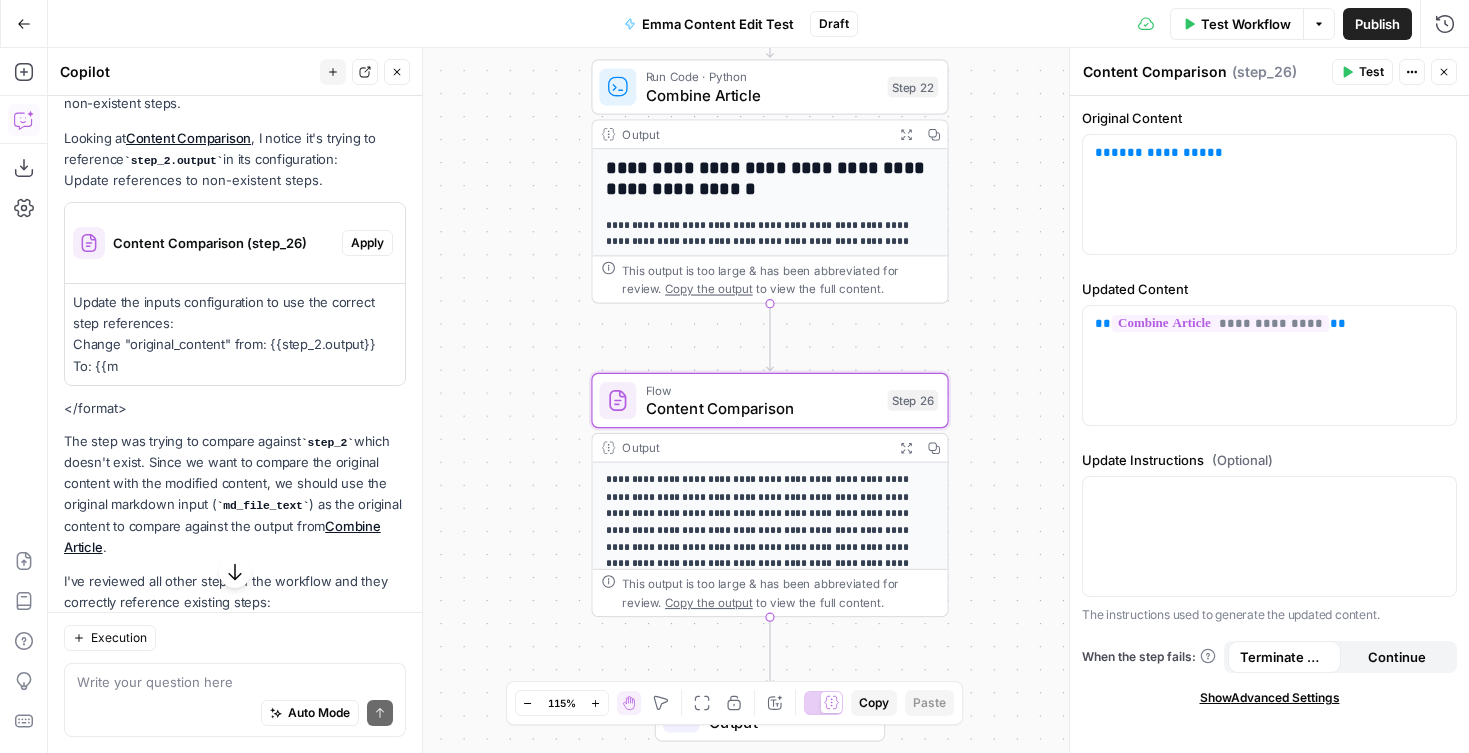 drag, startPoint x: 176, startPoint y: 358, endPoint x: 109, endPoint y: 361, distance: 67.06713 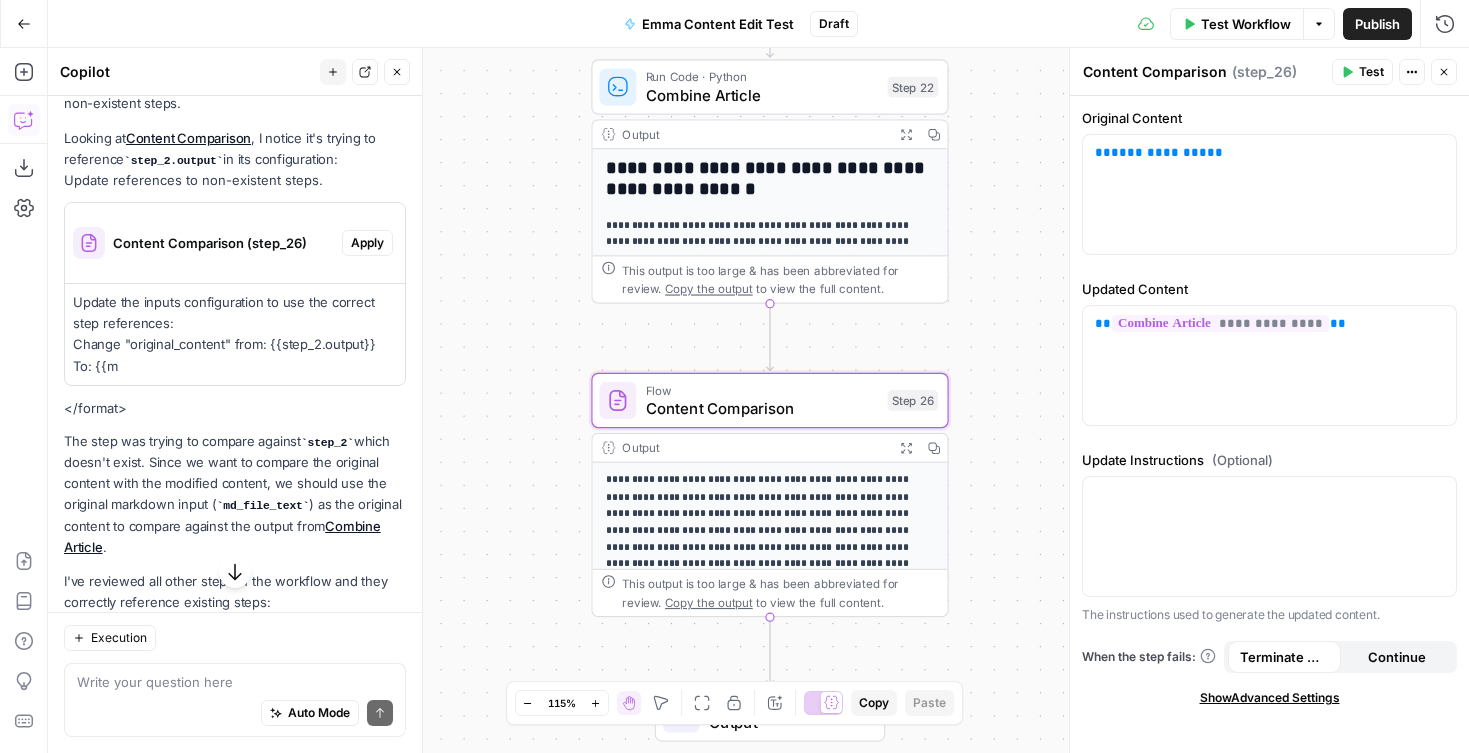 click on "Update the inputs configuration to use the correct step references:
Change "original_content" from: {{step_2.output}}
To: {{md_file_text}}" at bounding box center [235, 334] 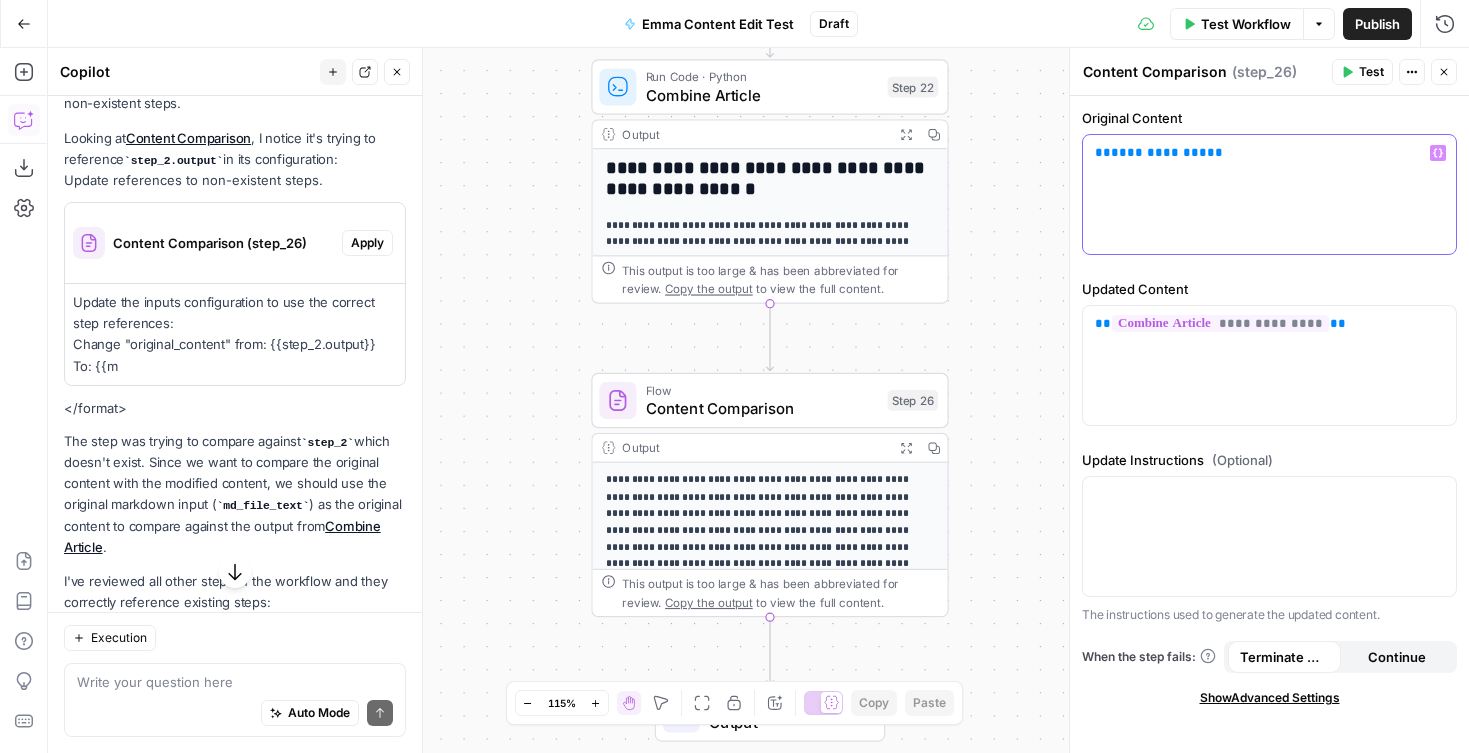 drag, startPoint x: 1192, startPoint y: 156, endPoint x: 1107, endPoint y: 159, distance: 85.052925 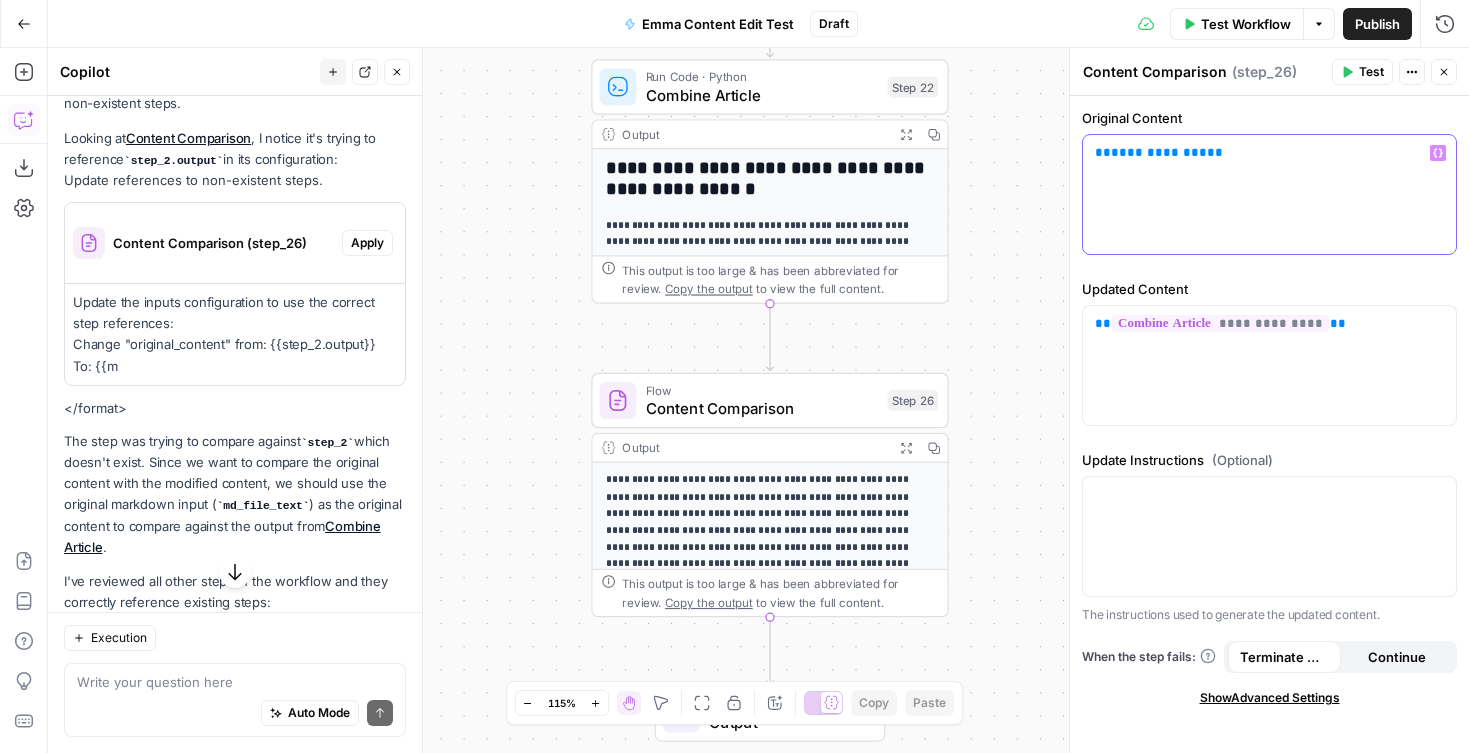 click on "**********" at bounding box center [1269, 153] 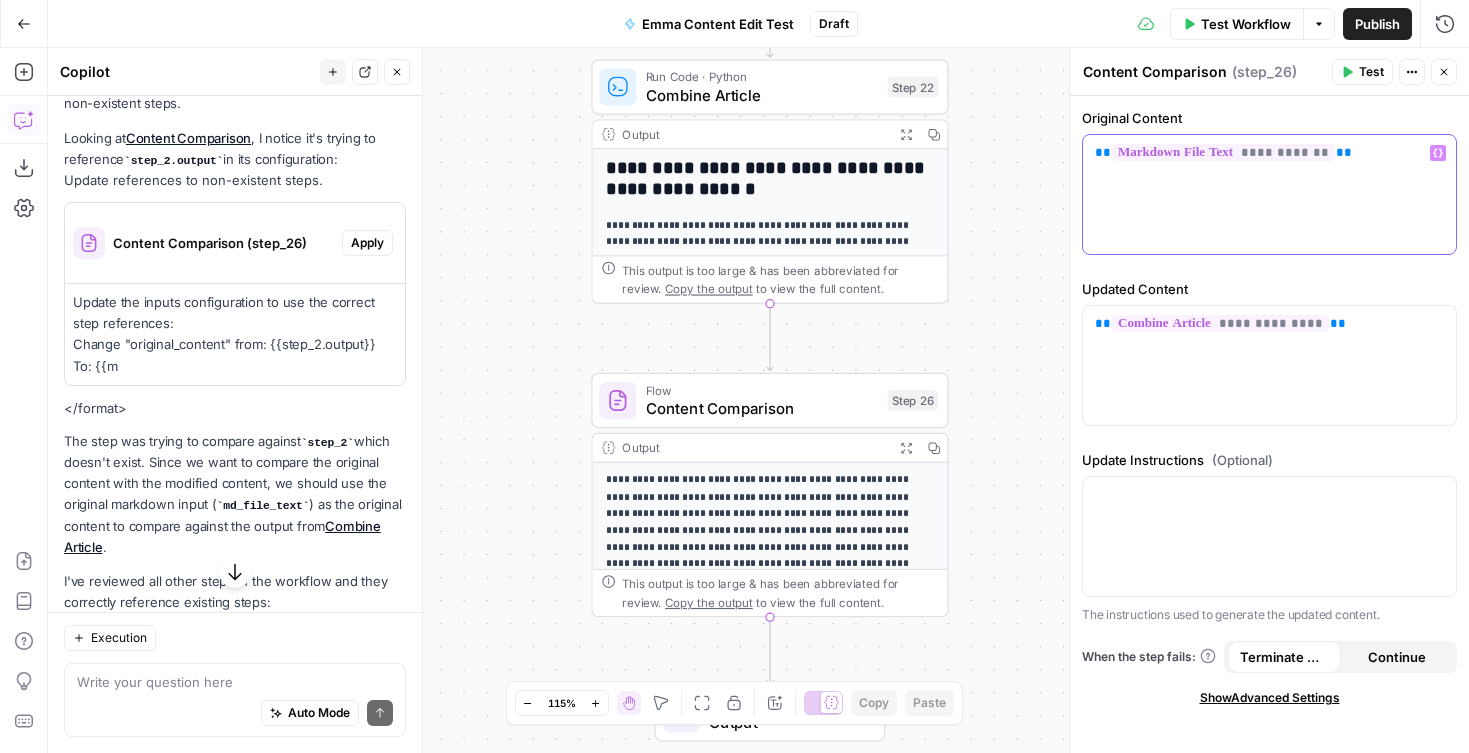 scroll, scrollTop: 4242, scrollLeft: 0, axis: vertical 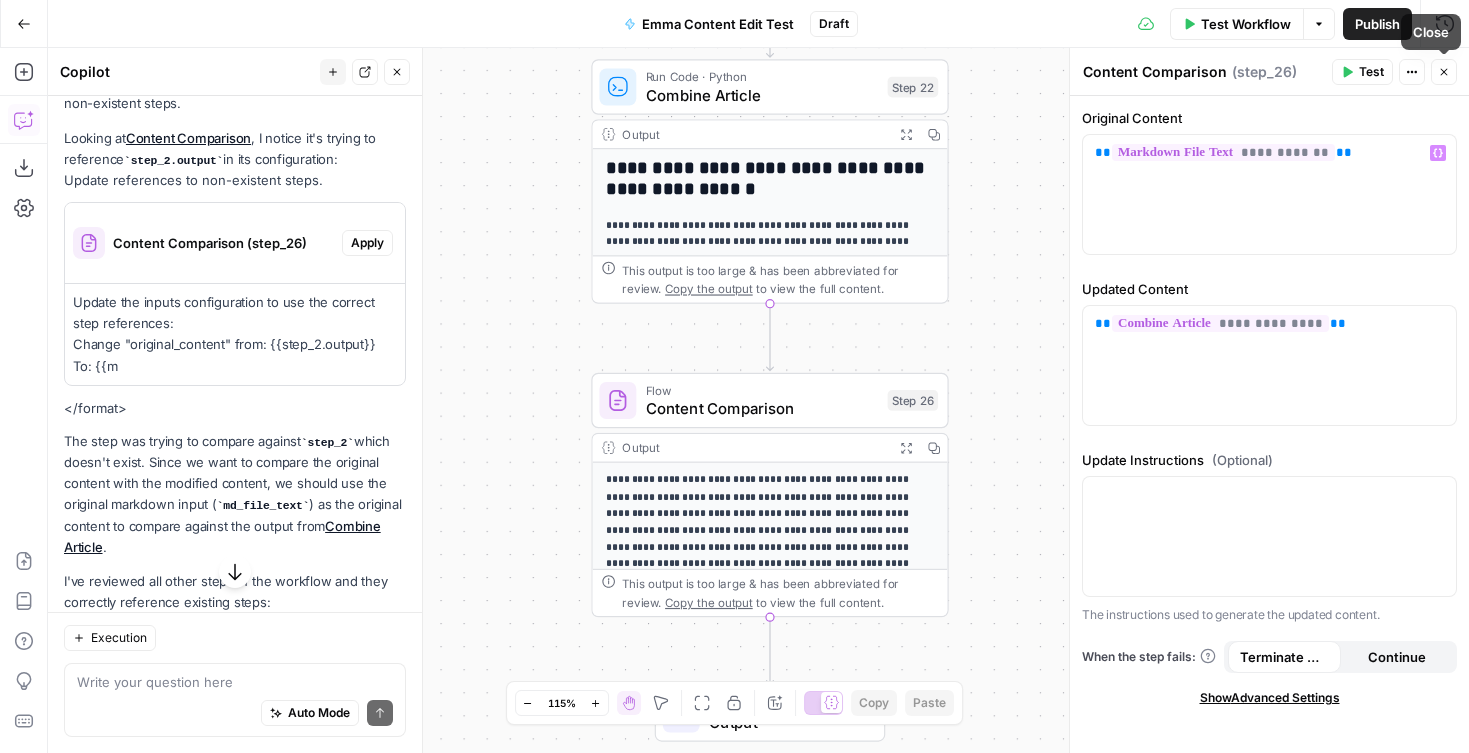 drag, startPoint x: 1442, startPoint y: 71, endPoint x: 1433, endPoint y: 78, distance: 11.401754 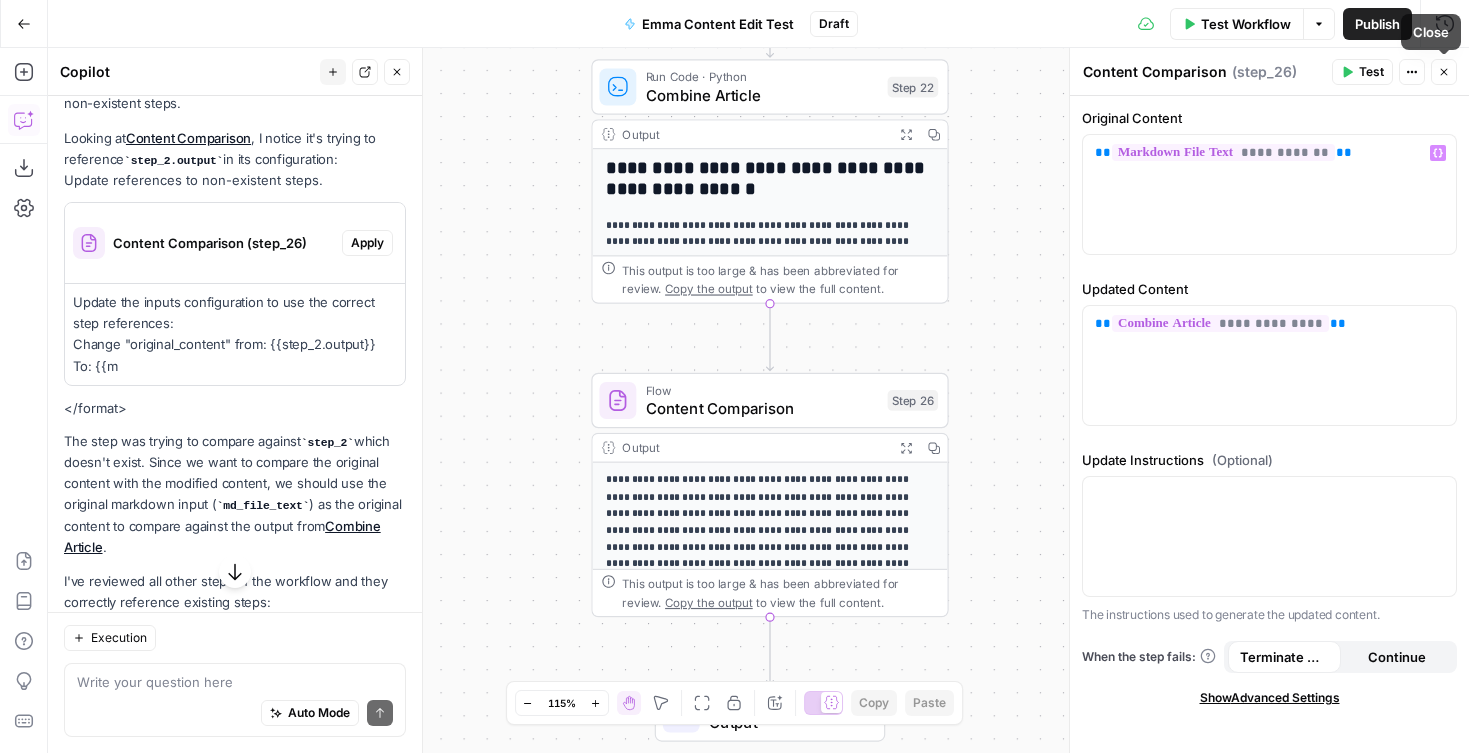 click 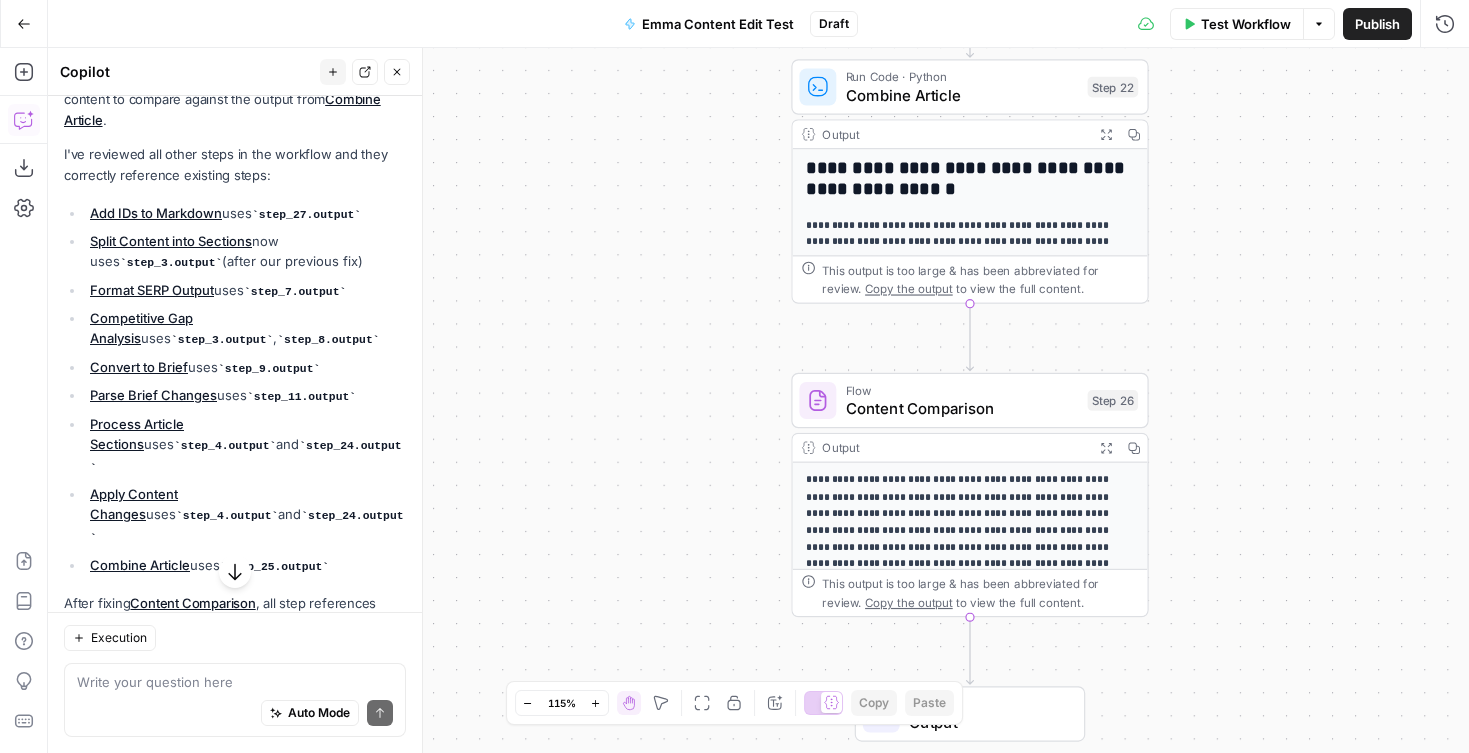 scroll, scrollTop: 4697, scrollLeft: 0, axis: vertical 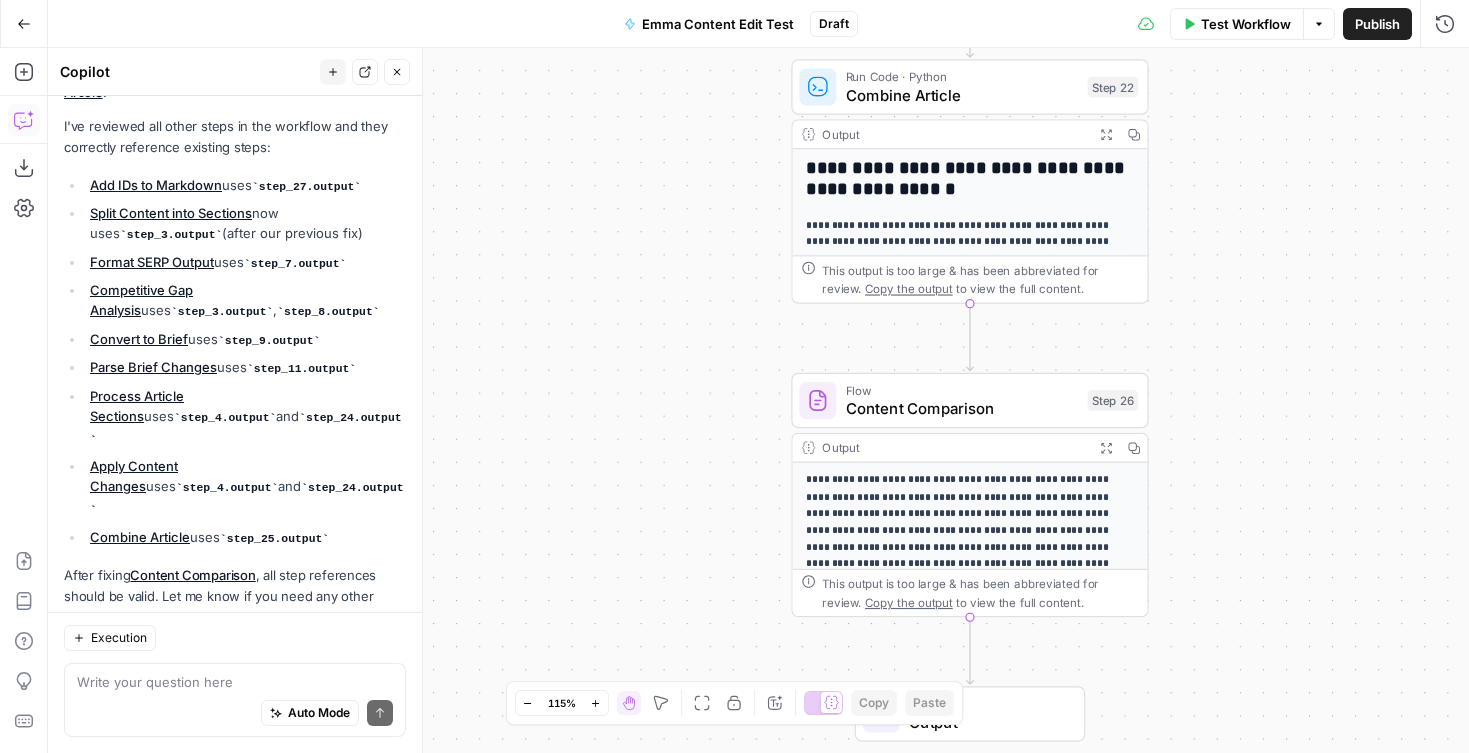 click 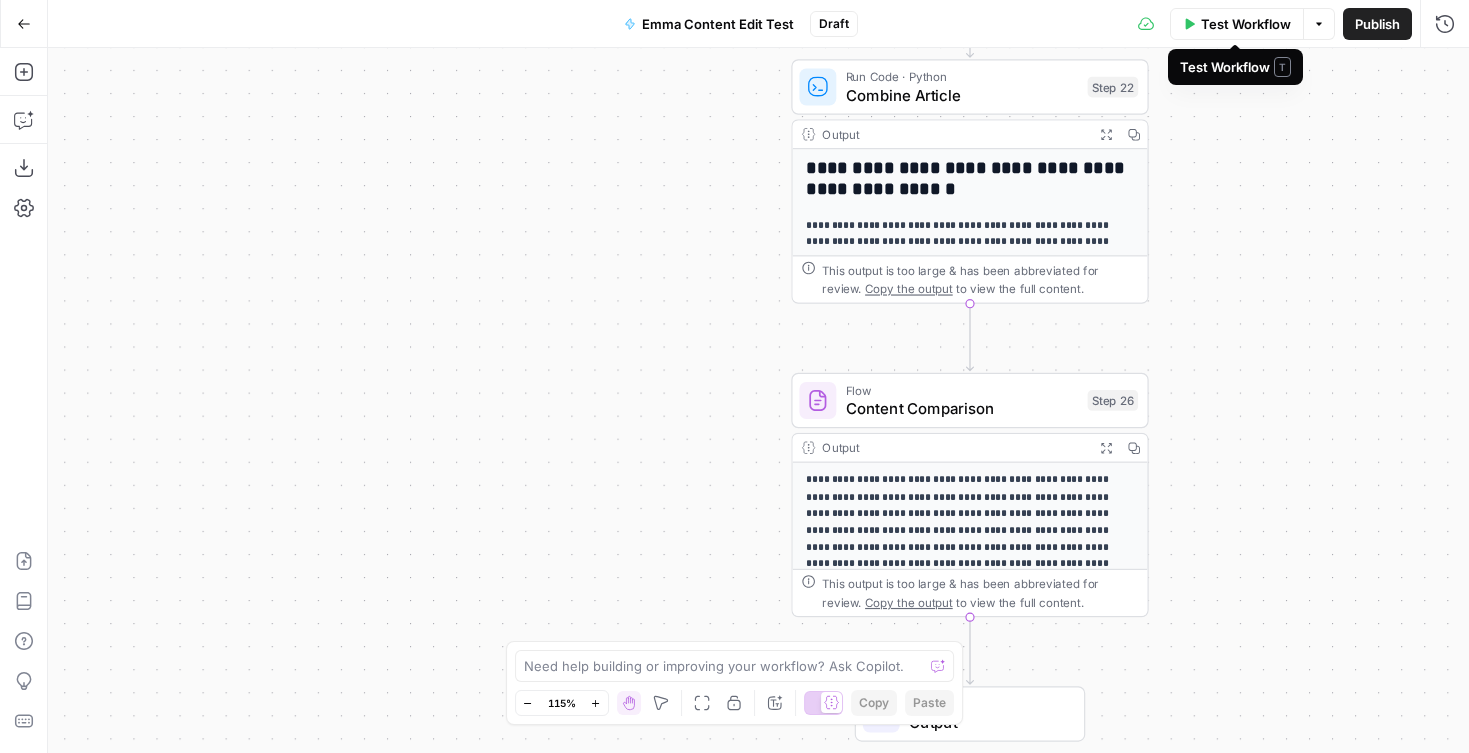 click on "Test Workflow" at bounding box center (1246, 24) 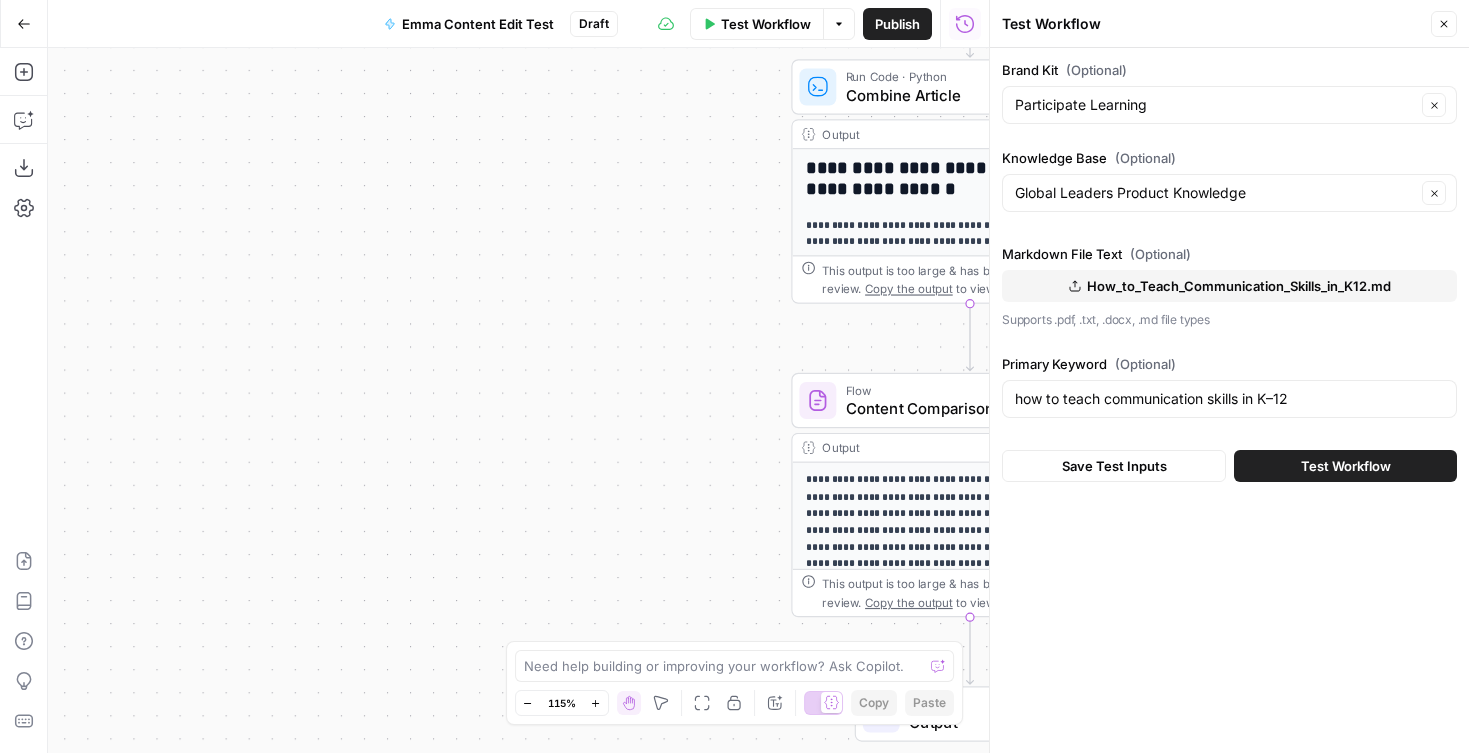 click on "Test Workflow" at bounding box center [1346, 466] 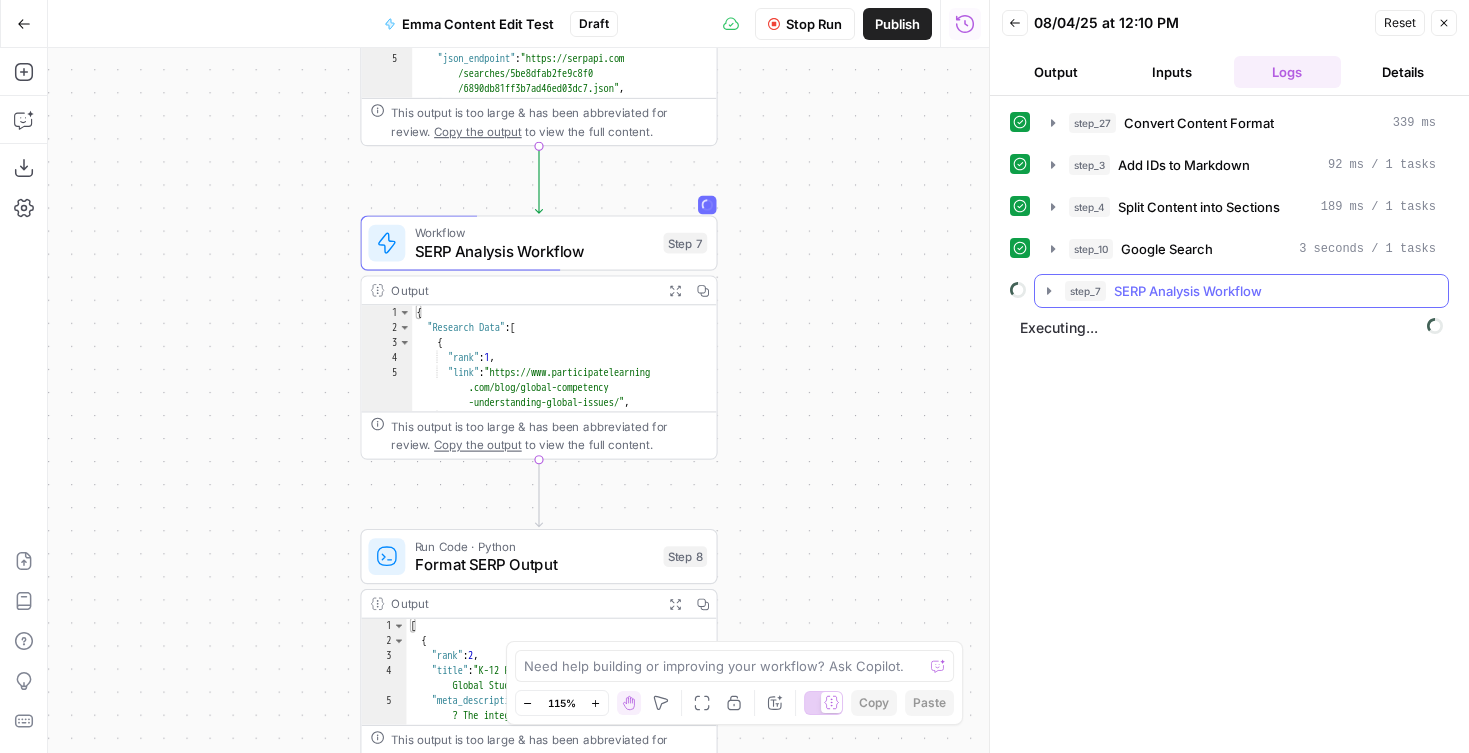 click 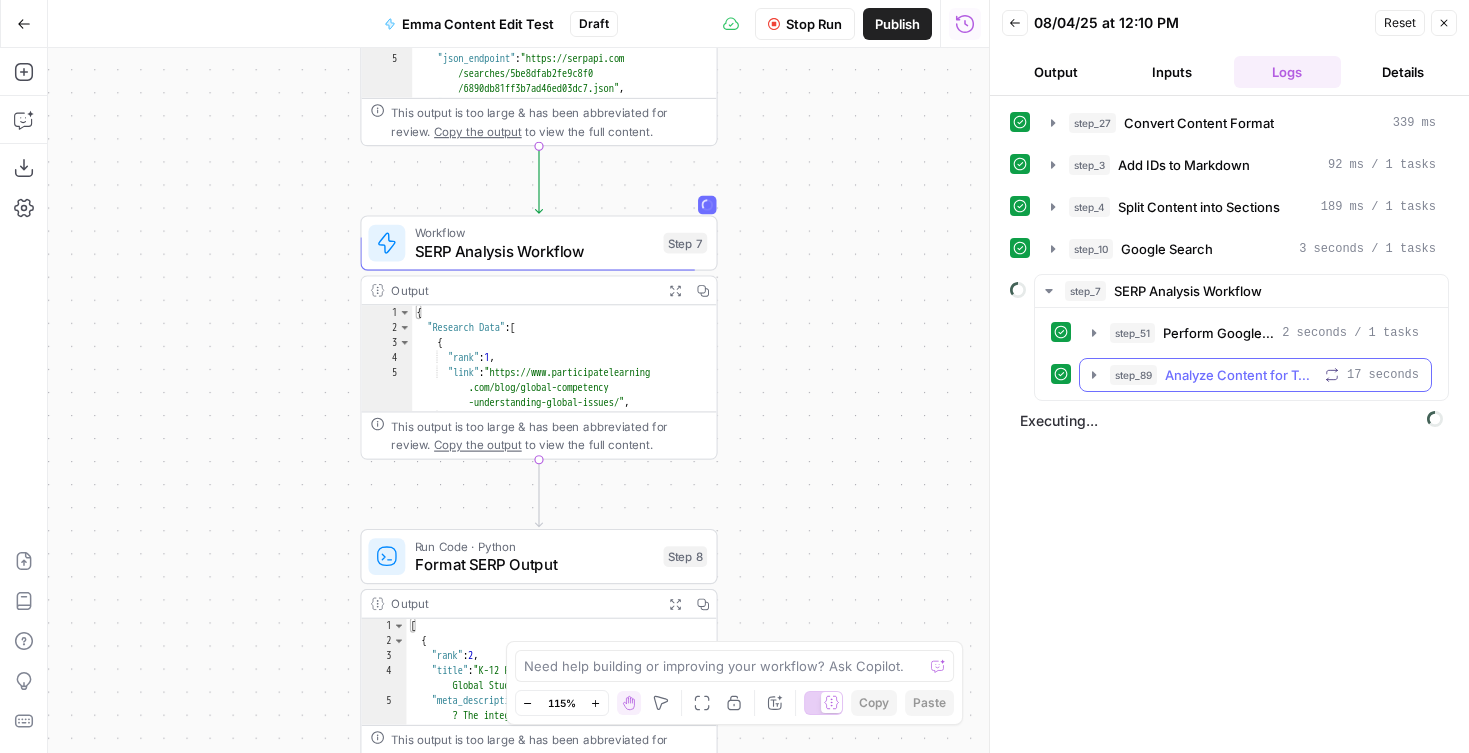 click 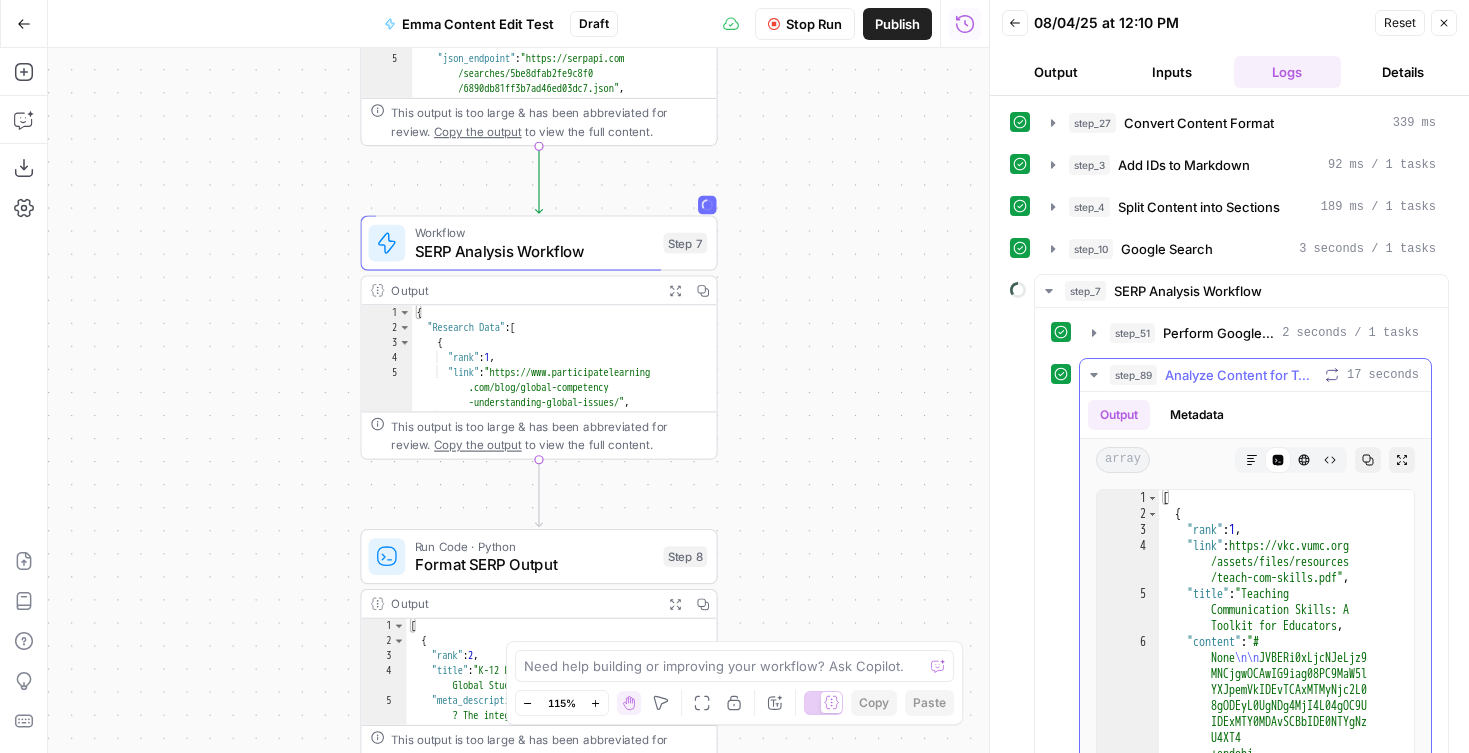 click 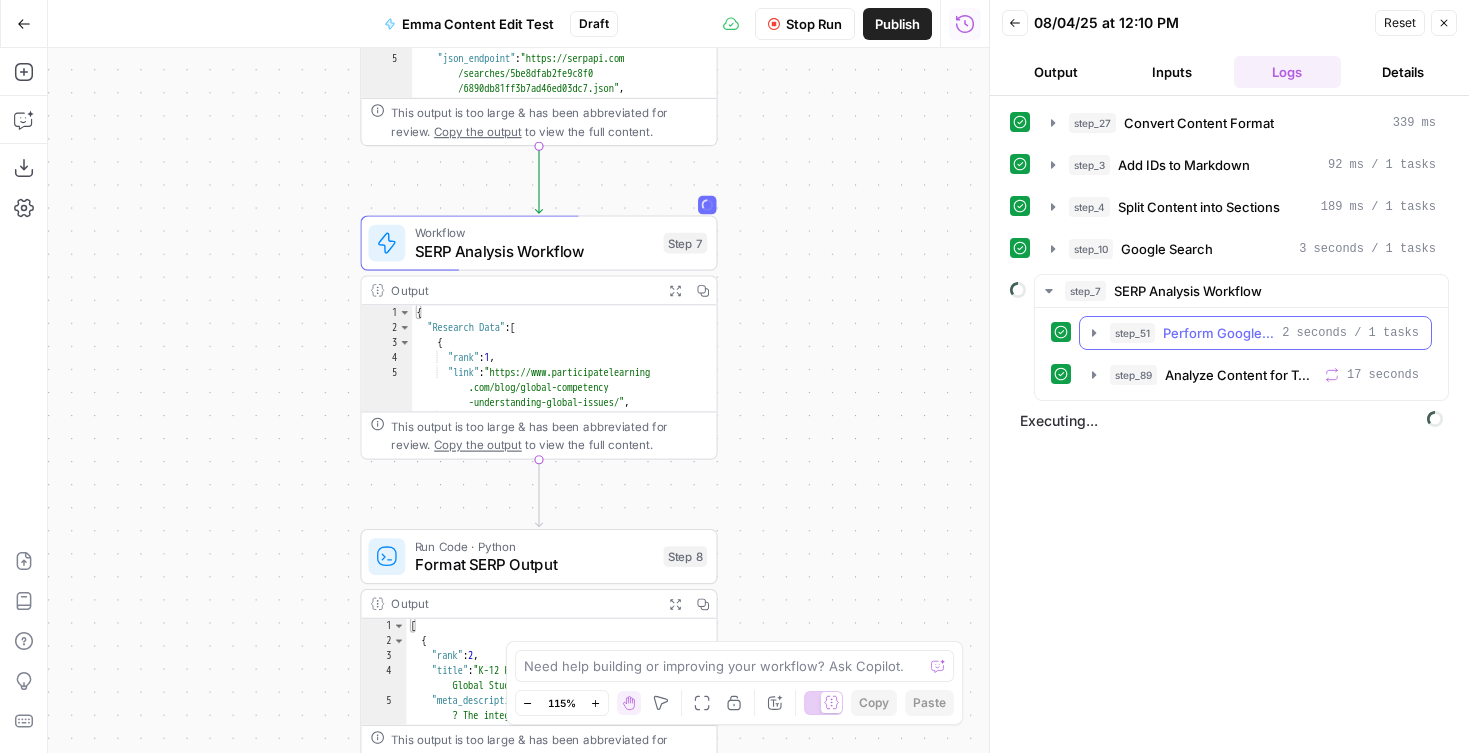 click 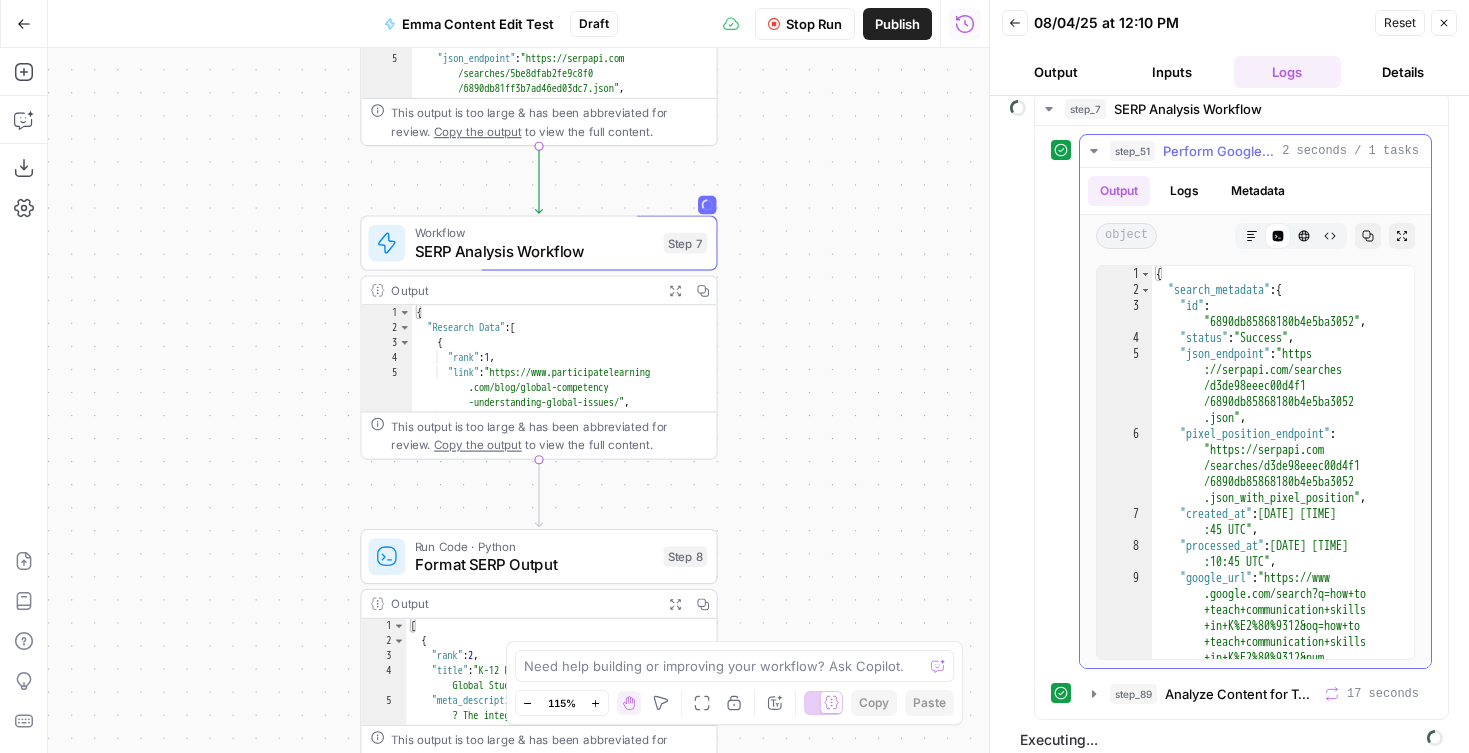 scroll, scrollTop: 195, scrollLeft: 0, axis: vertical 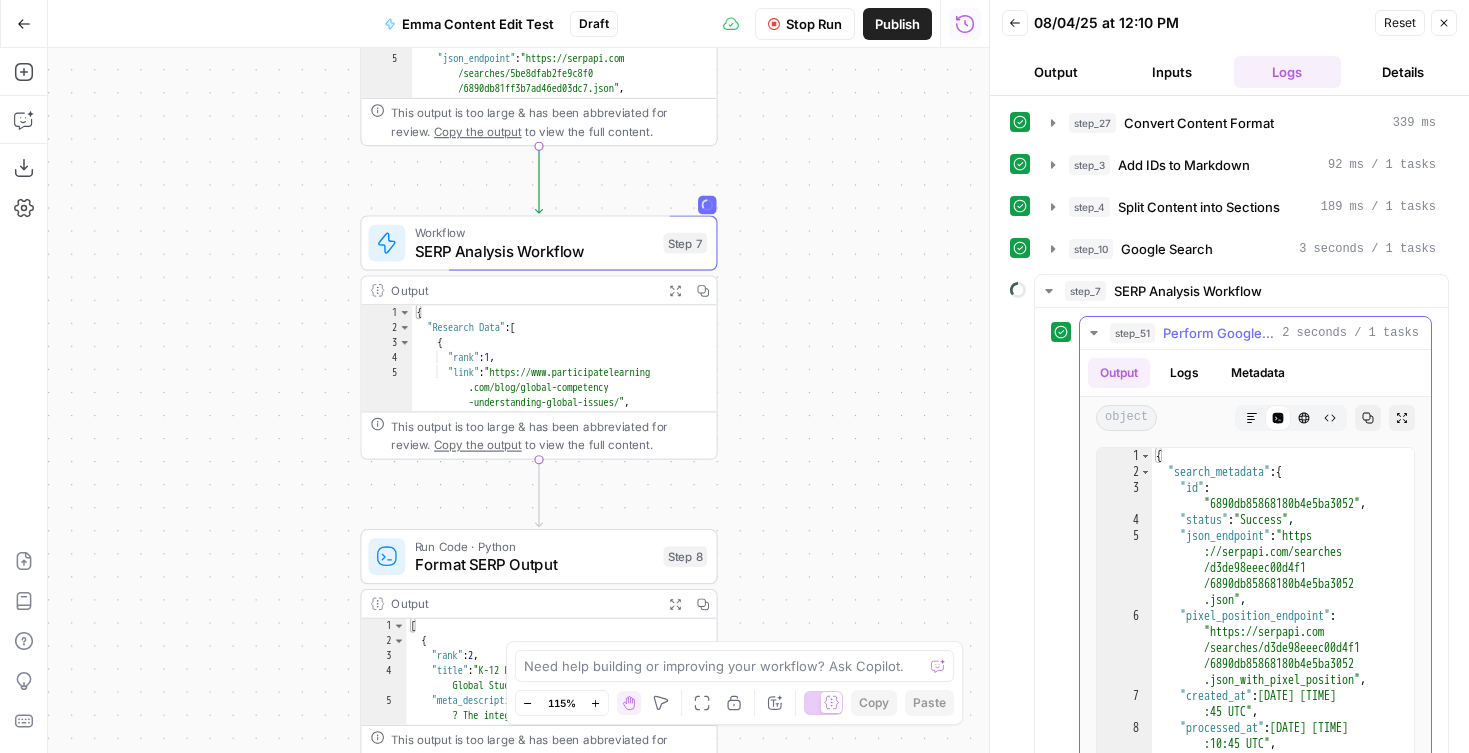 click 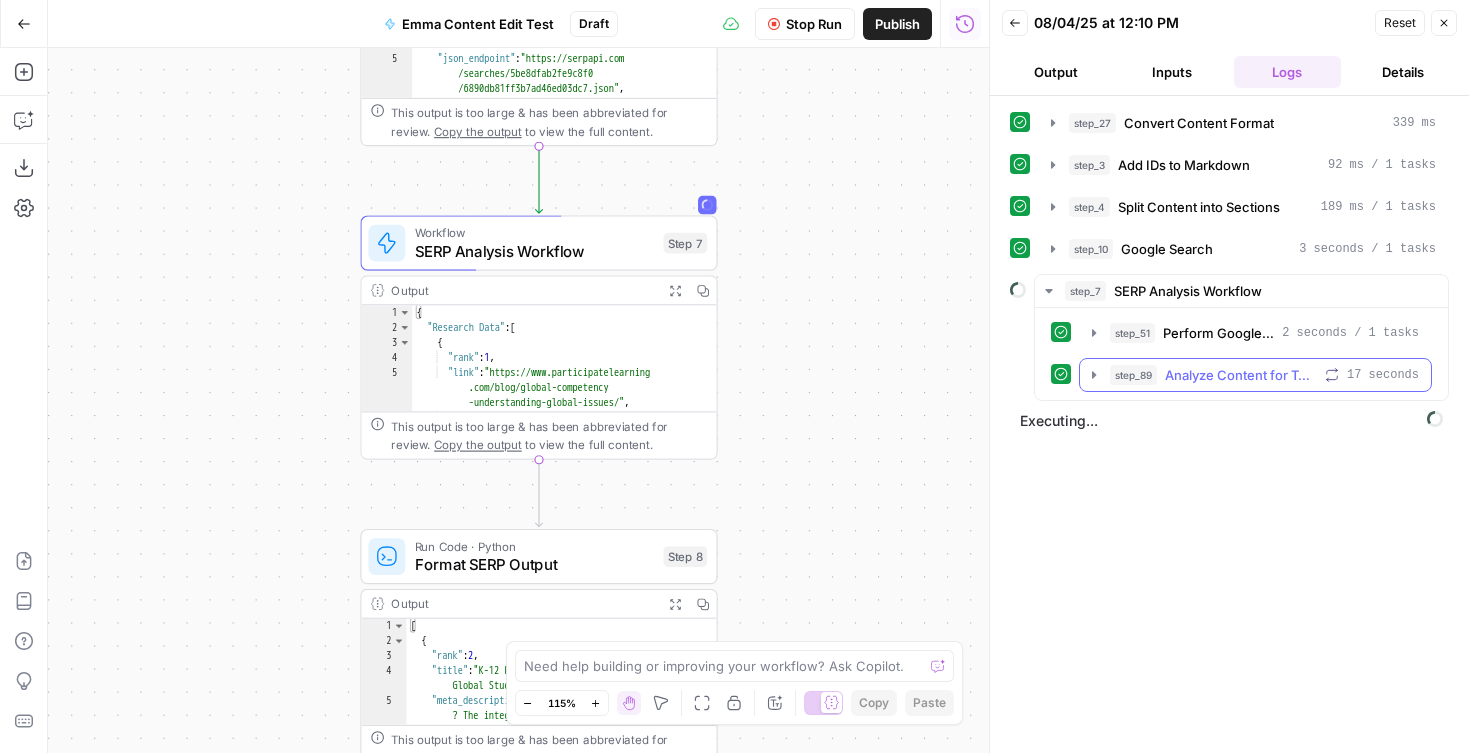 click 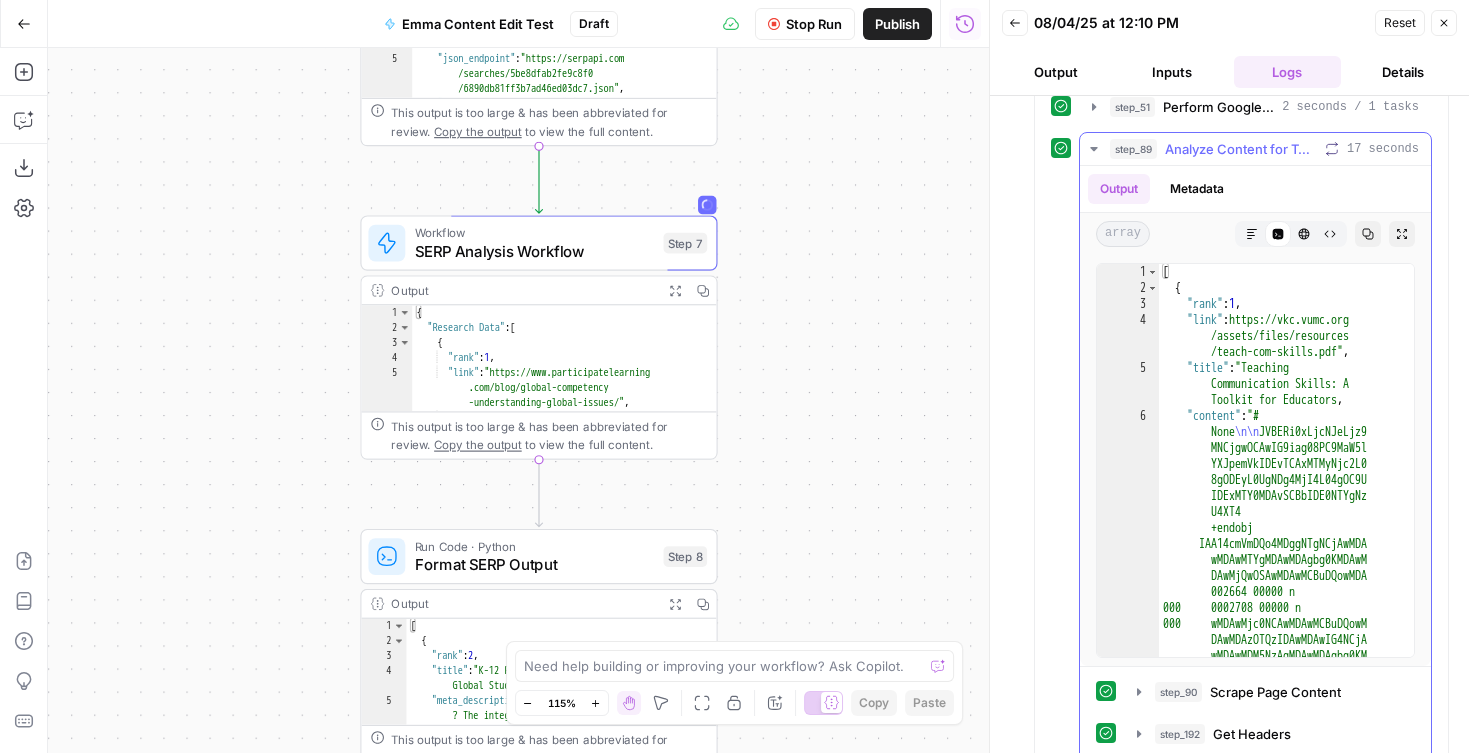 scroll, scrollTop: 359, scrollLeft: 0, axis: vertical 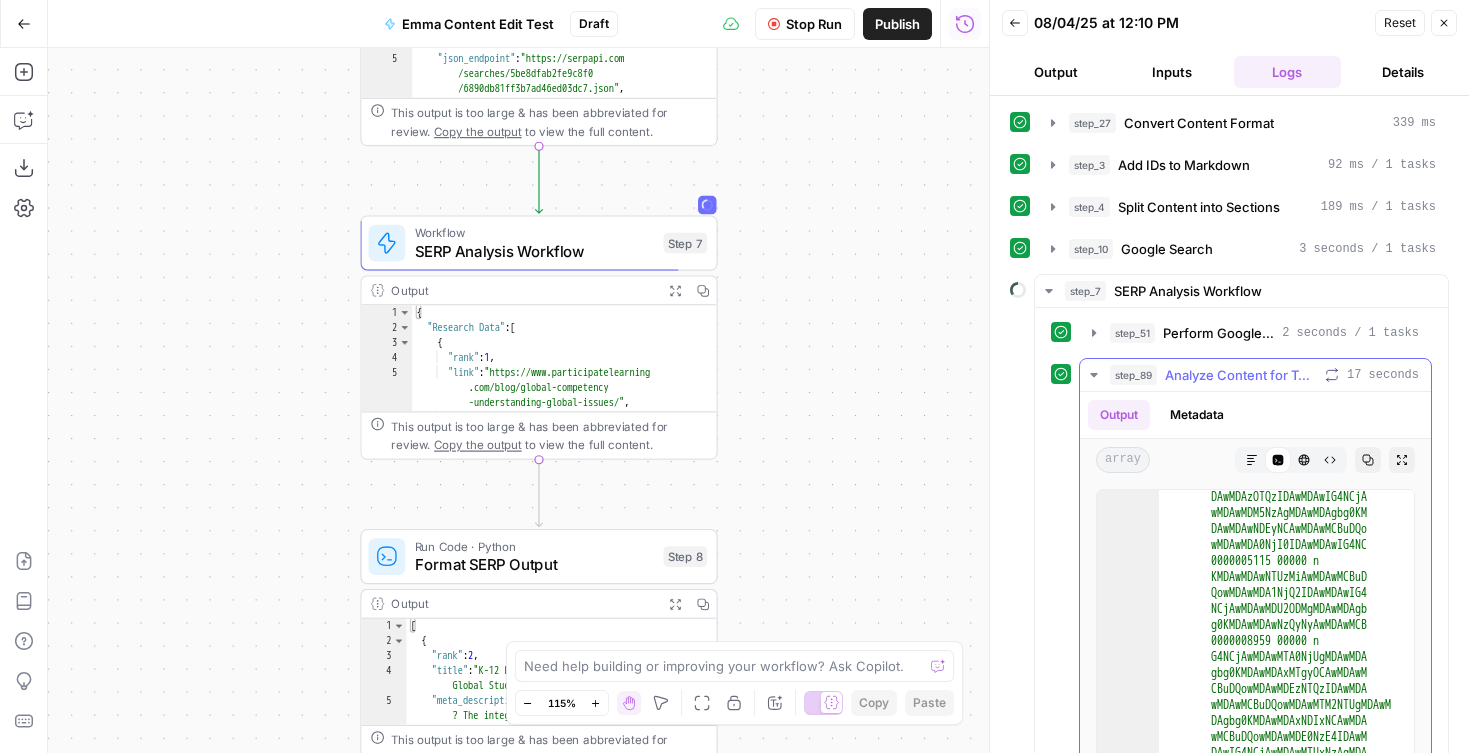 drag, startPoint x: 1098, startPoint y: 379, endPoint x: 1098, endPoint y: 350, distance: 29 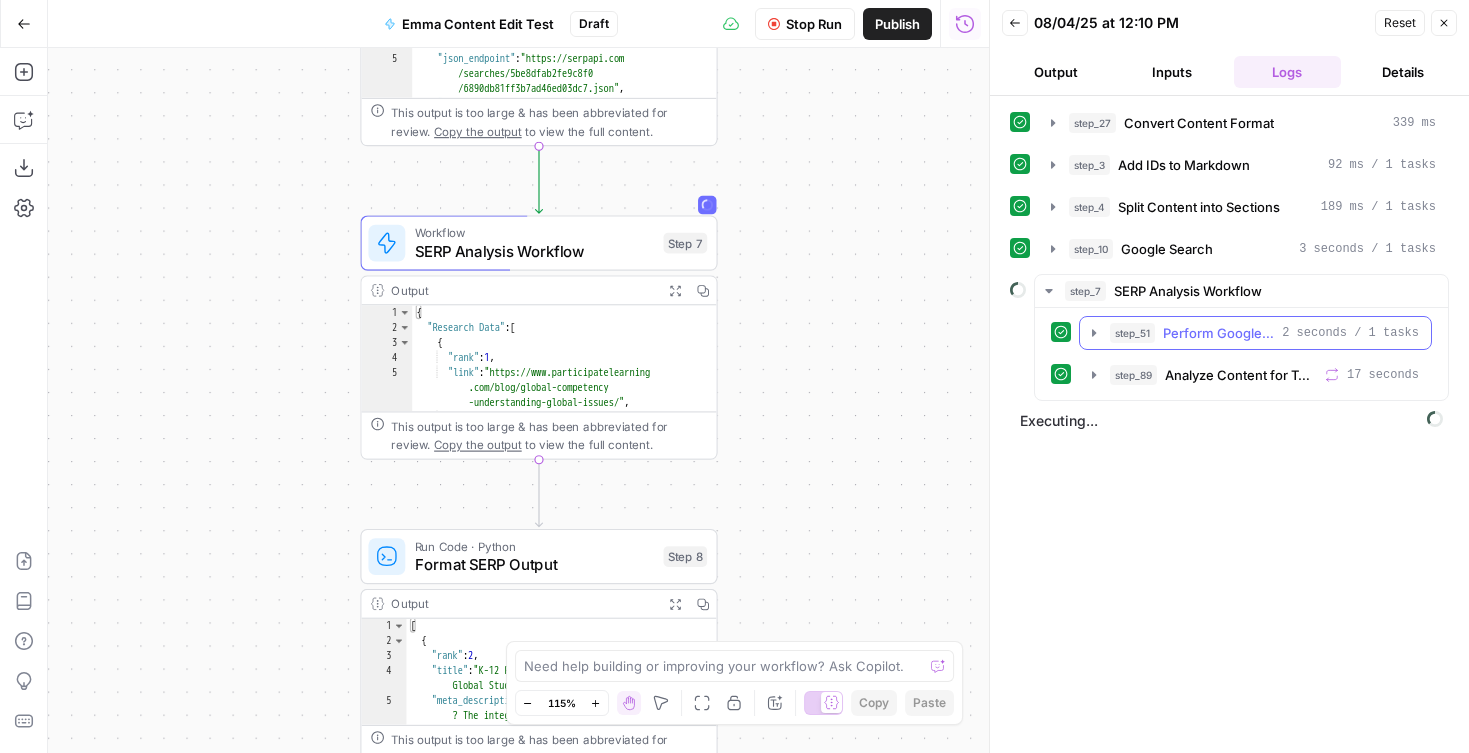 click 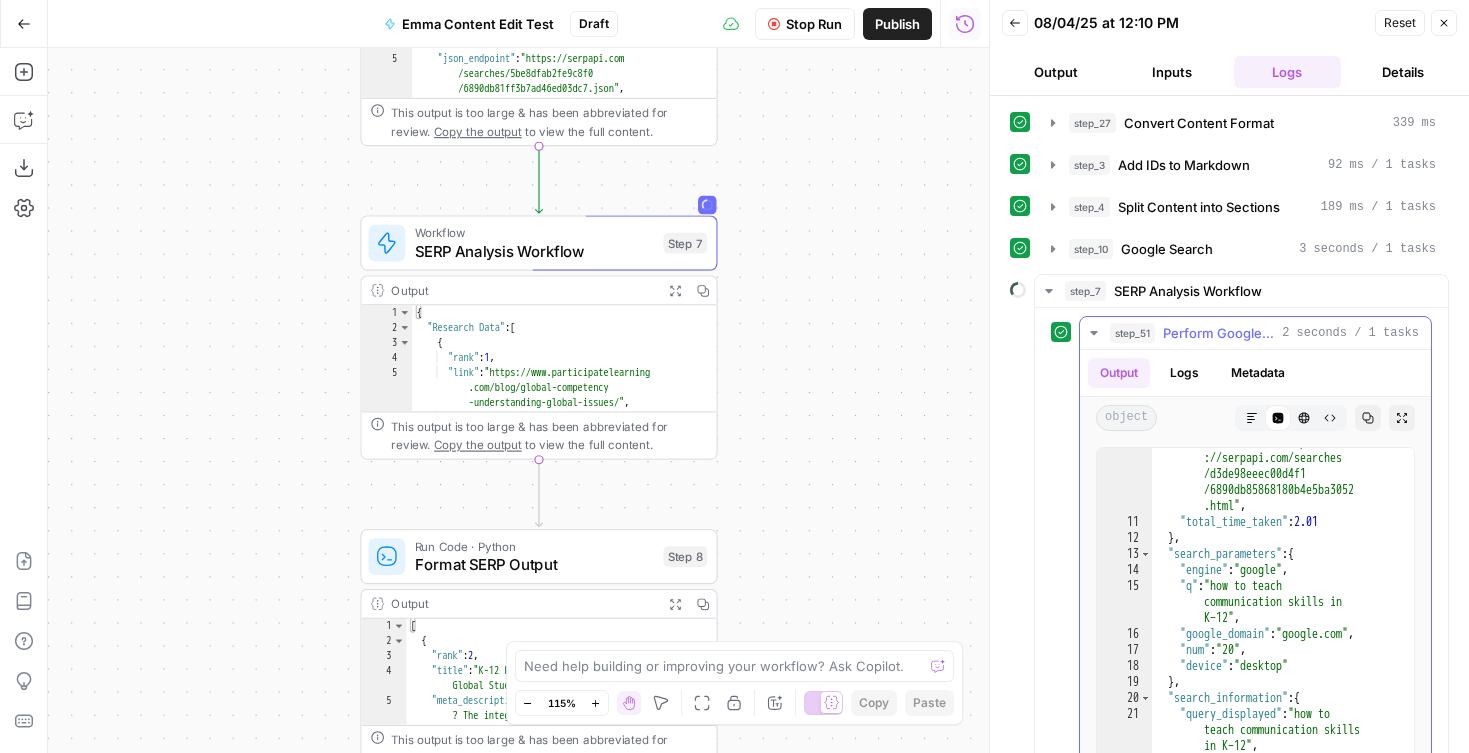 scroll, scrollTop: 407, scrollLeft: 0, axis: vertical 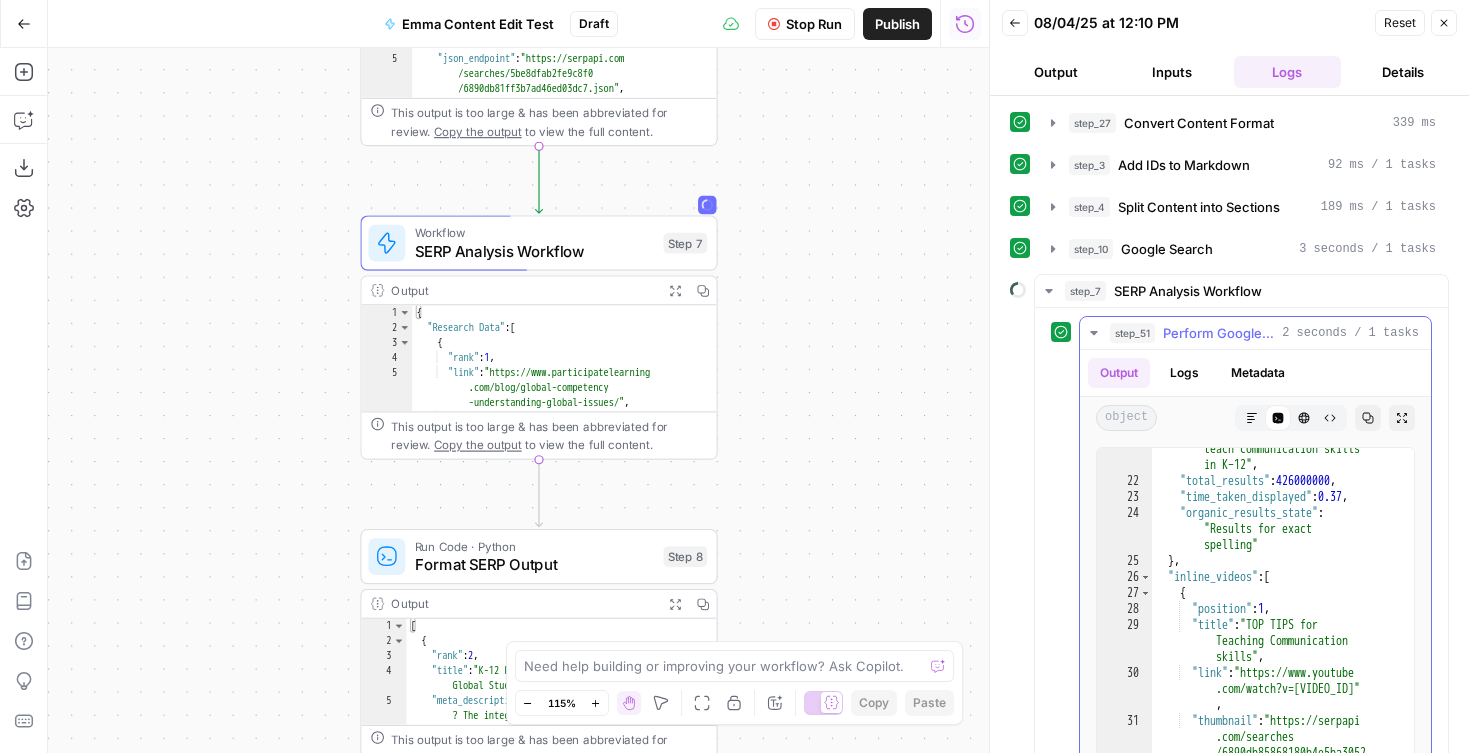 click 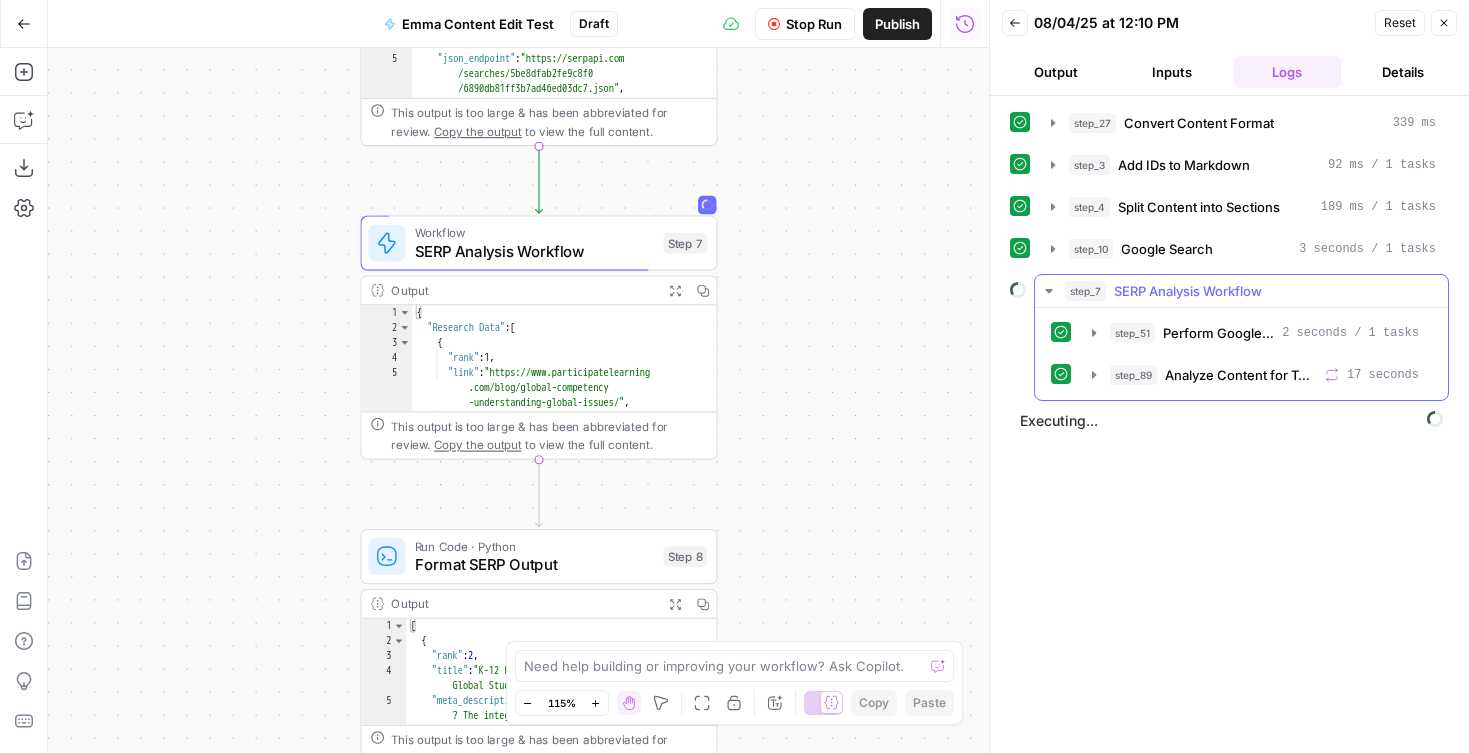 click 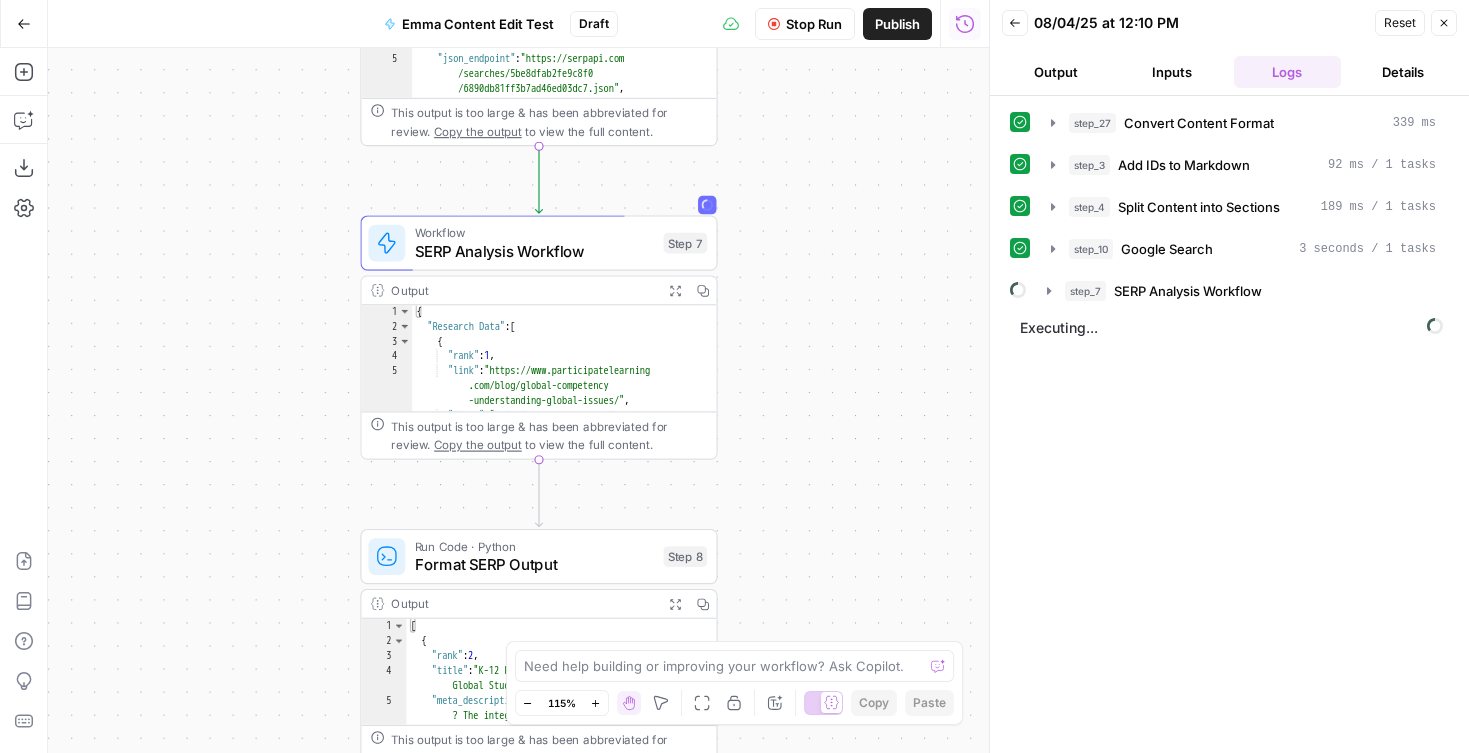scroll, scrollTop: 0, scrollLeft: 0, axis: both 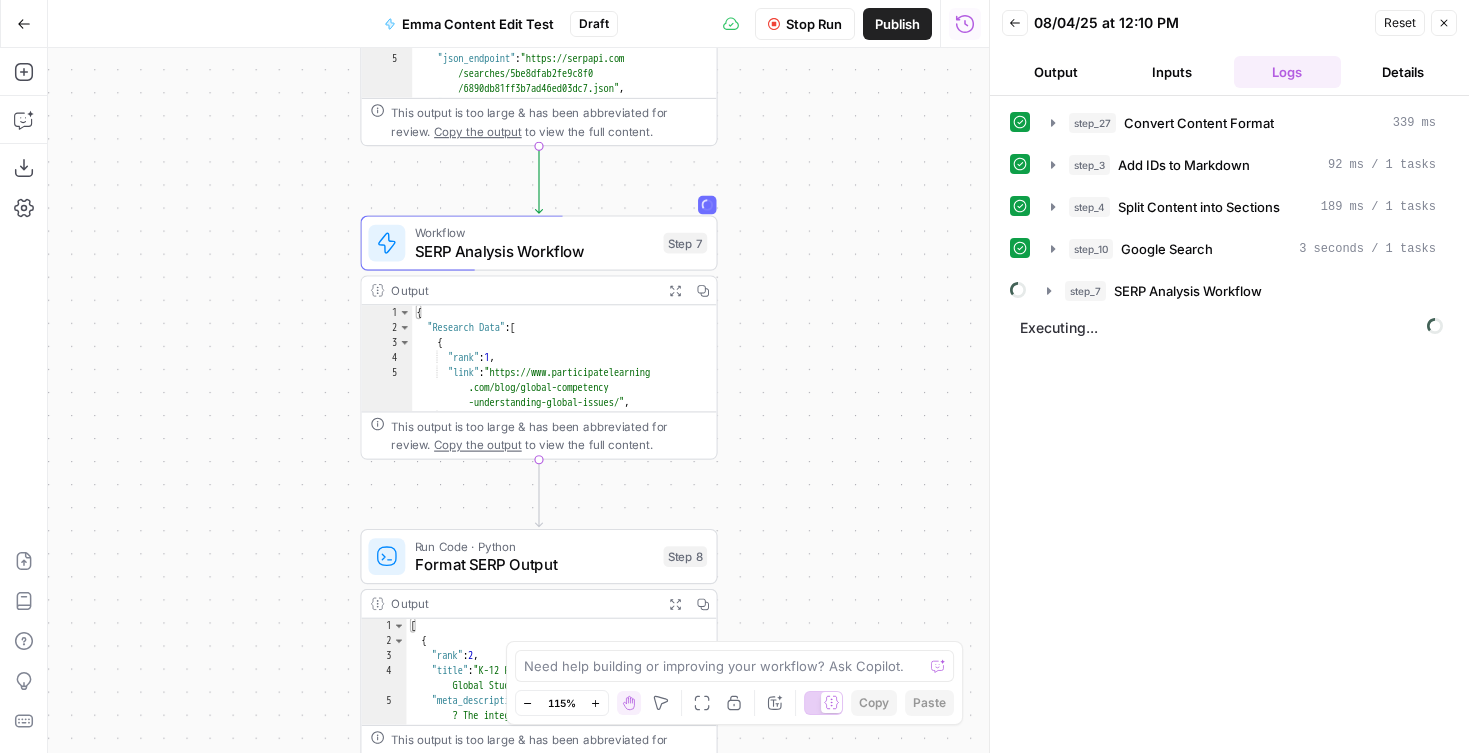 click on "Output" at bounding box center [1056, 72] 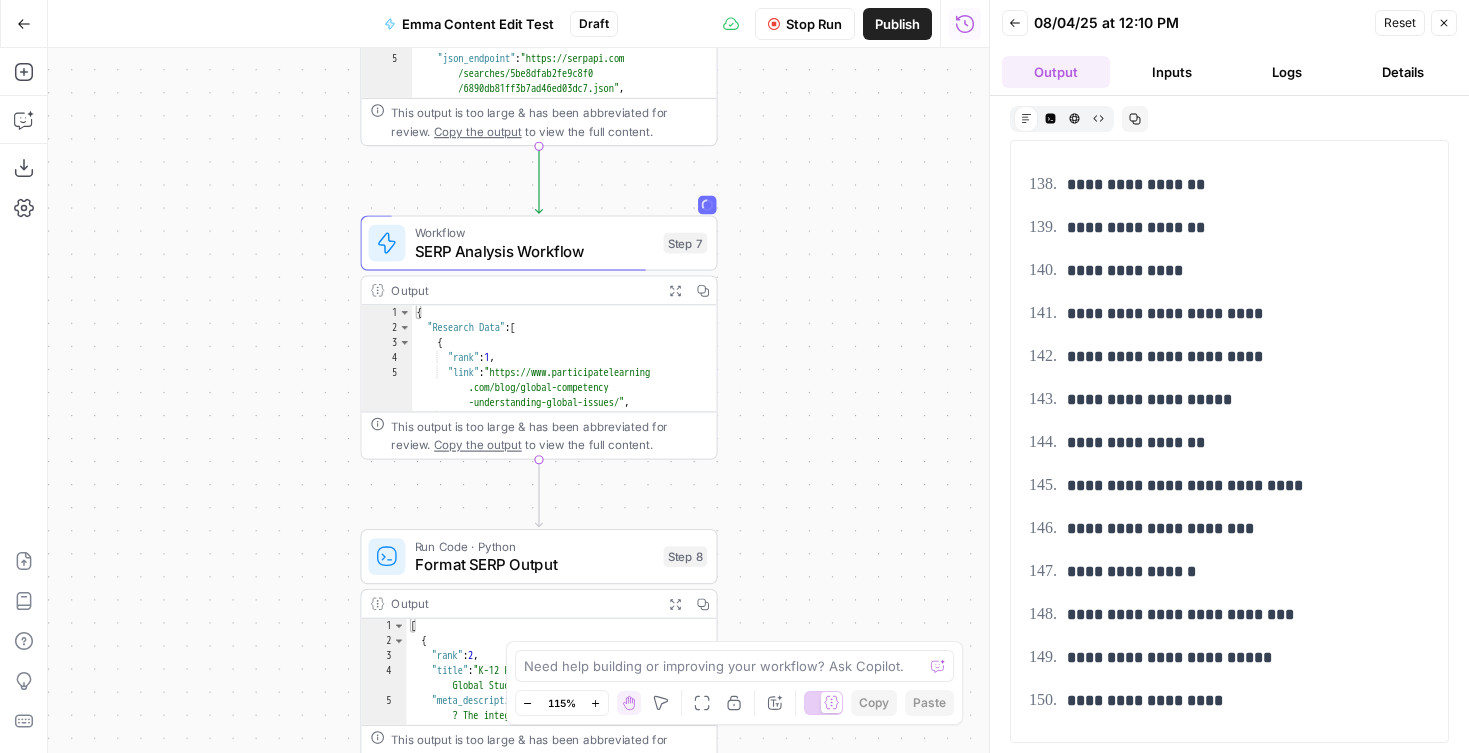 scroll, scrollTop: 0, scrollLeft: 0, axis: both 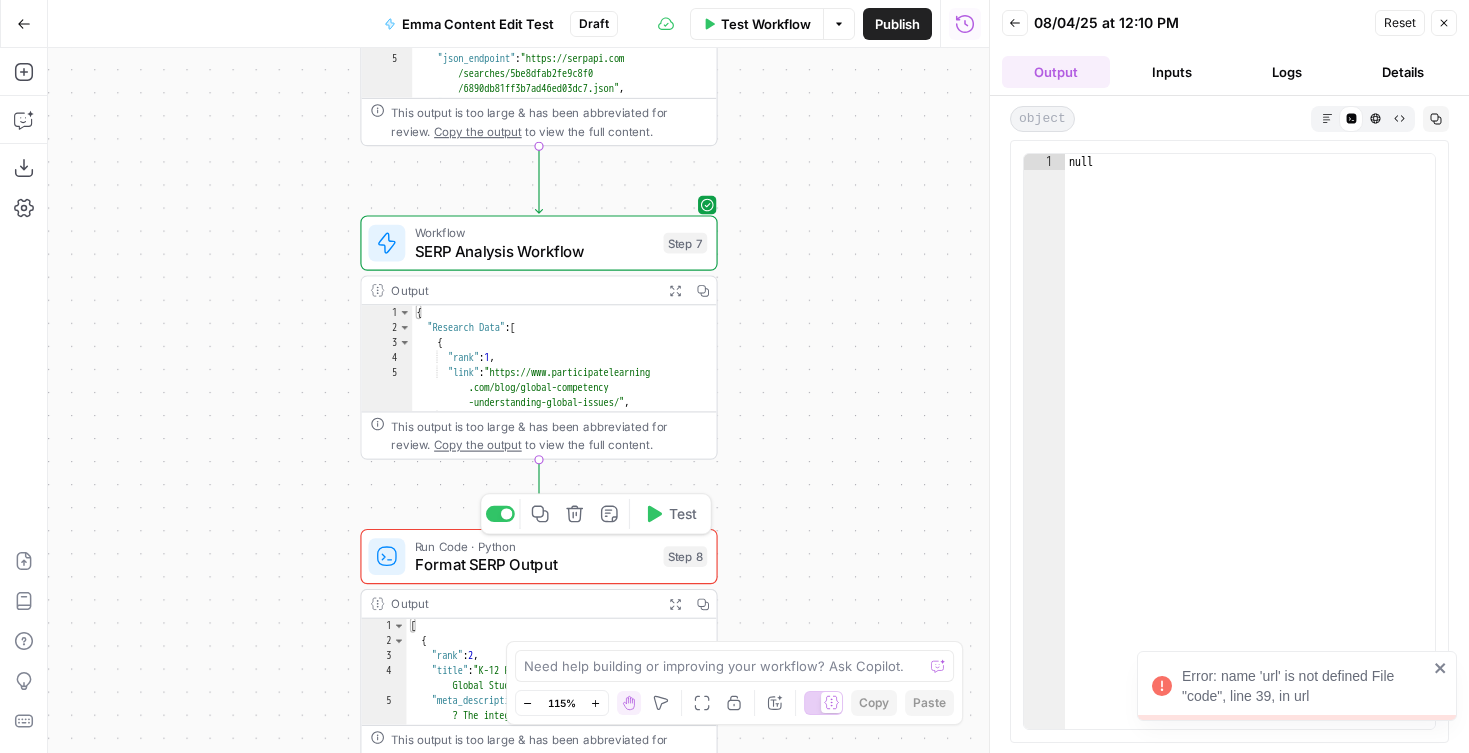 click on "Format SERP Output" at bounding box center [535, 564] 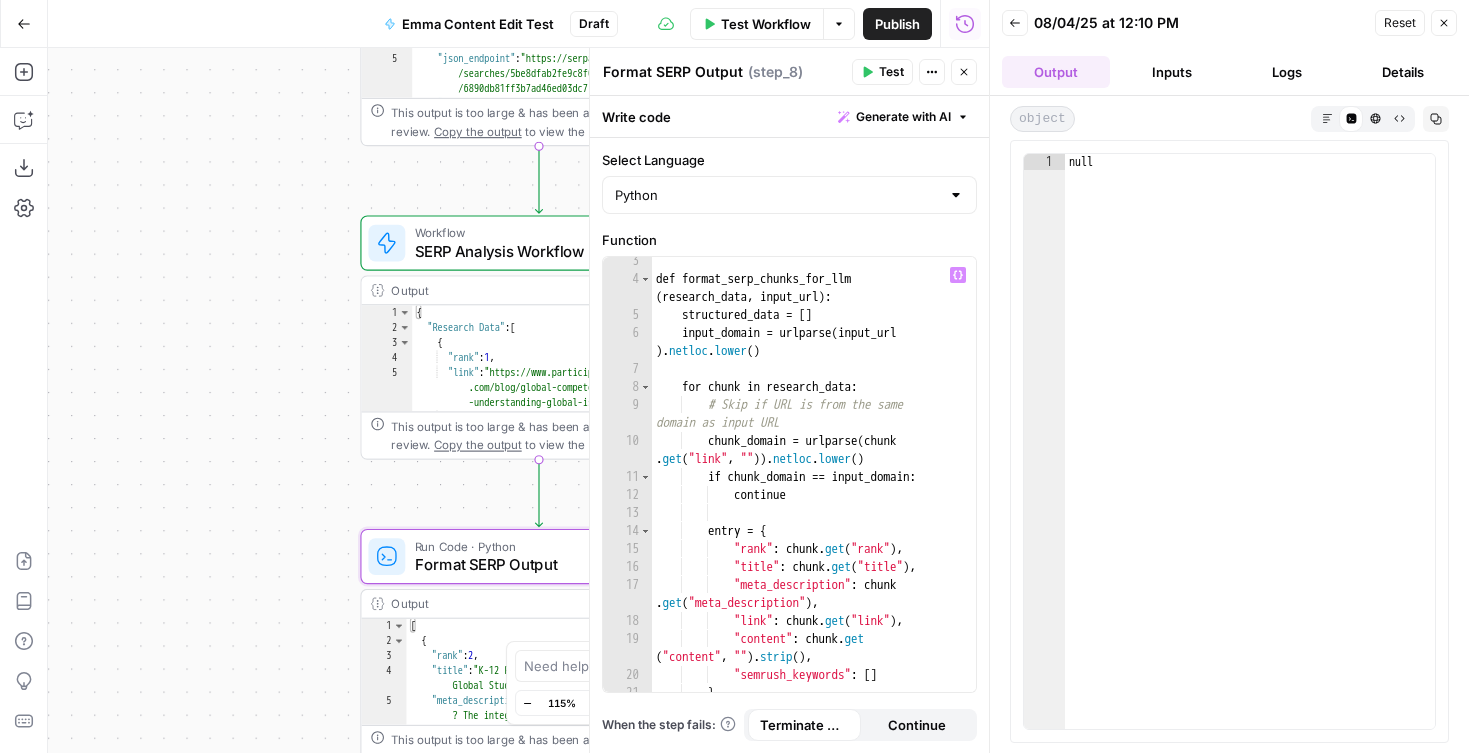 scroll, scrollTop: 0, scrollLeft: 0, axis: both 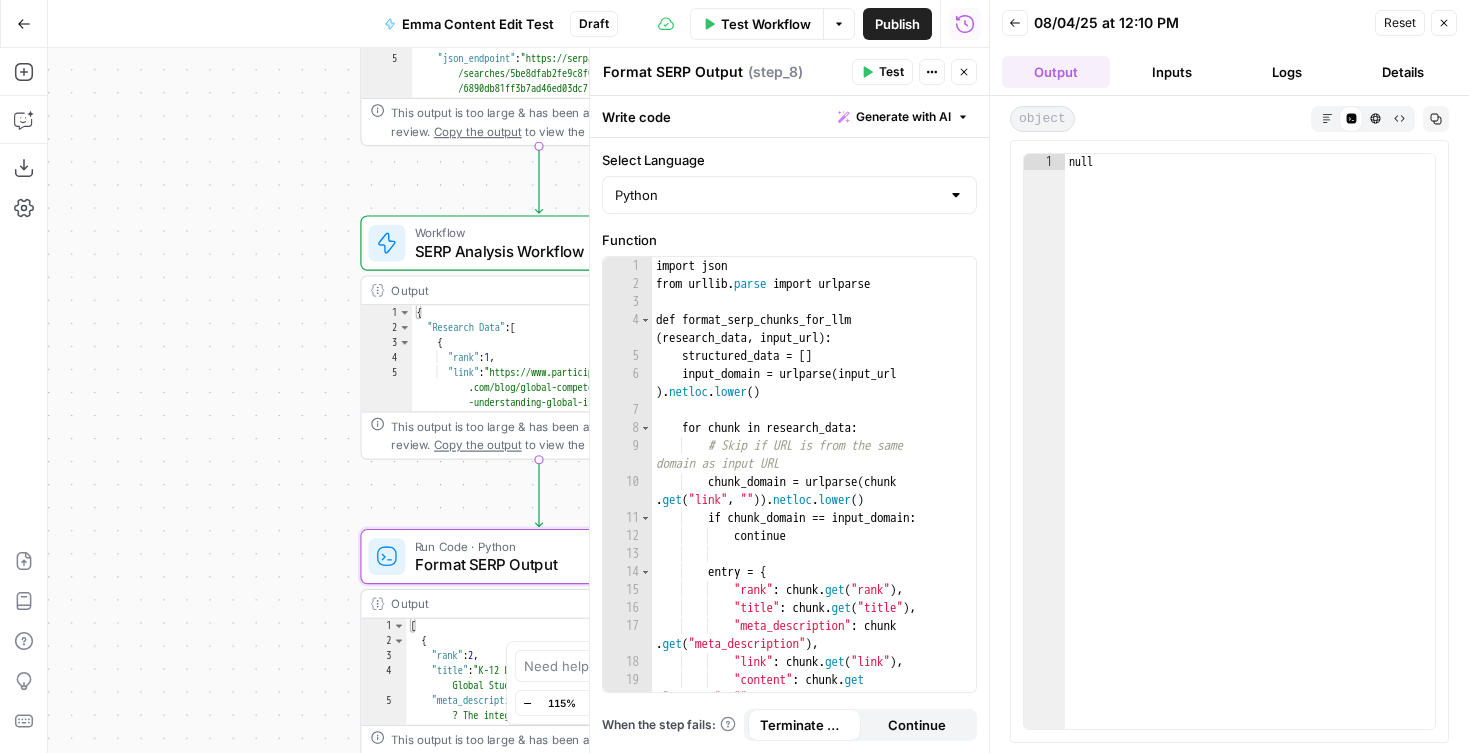 click on "Select Language" at bounding box center [789, 160] 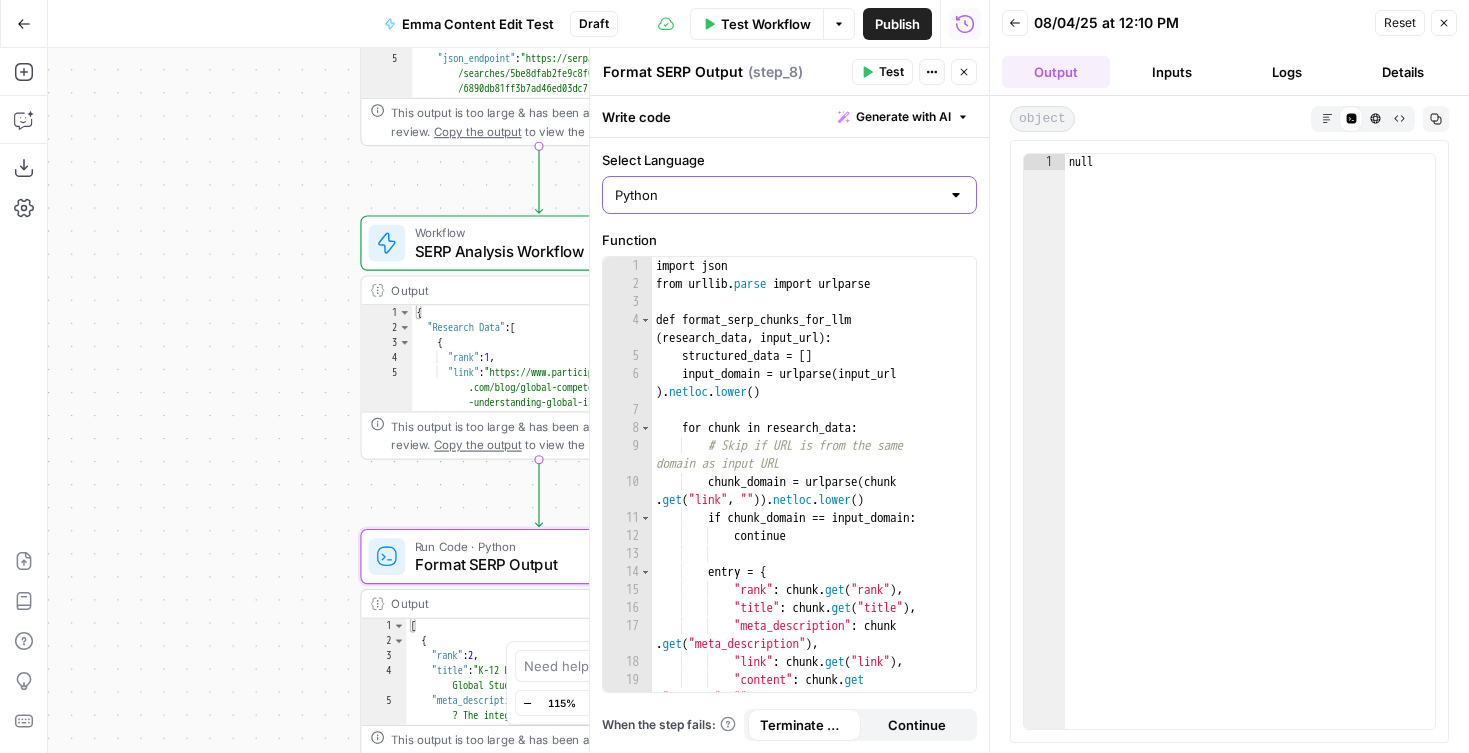 click on "Python" at bounding box center (777, 195) 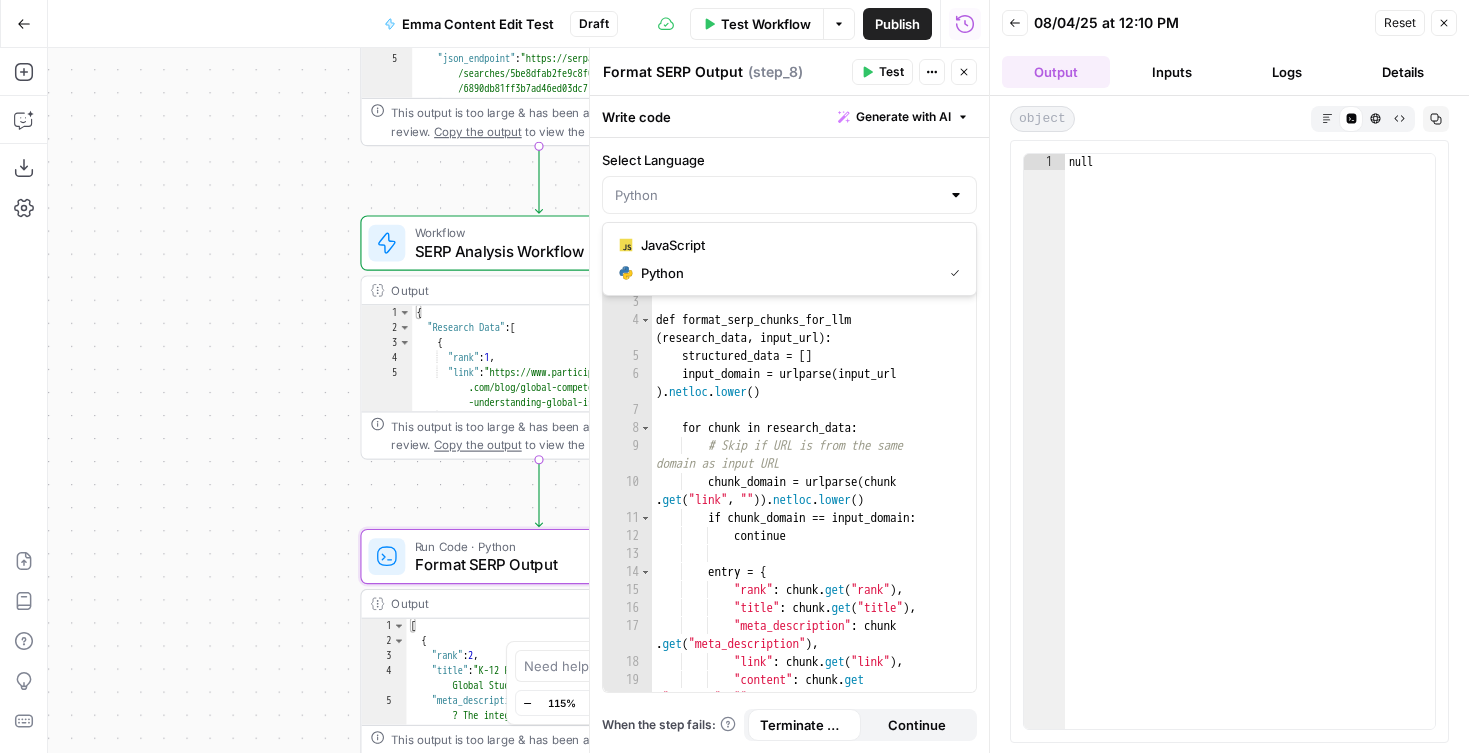 type on "Python" 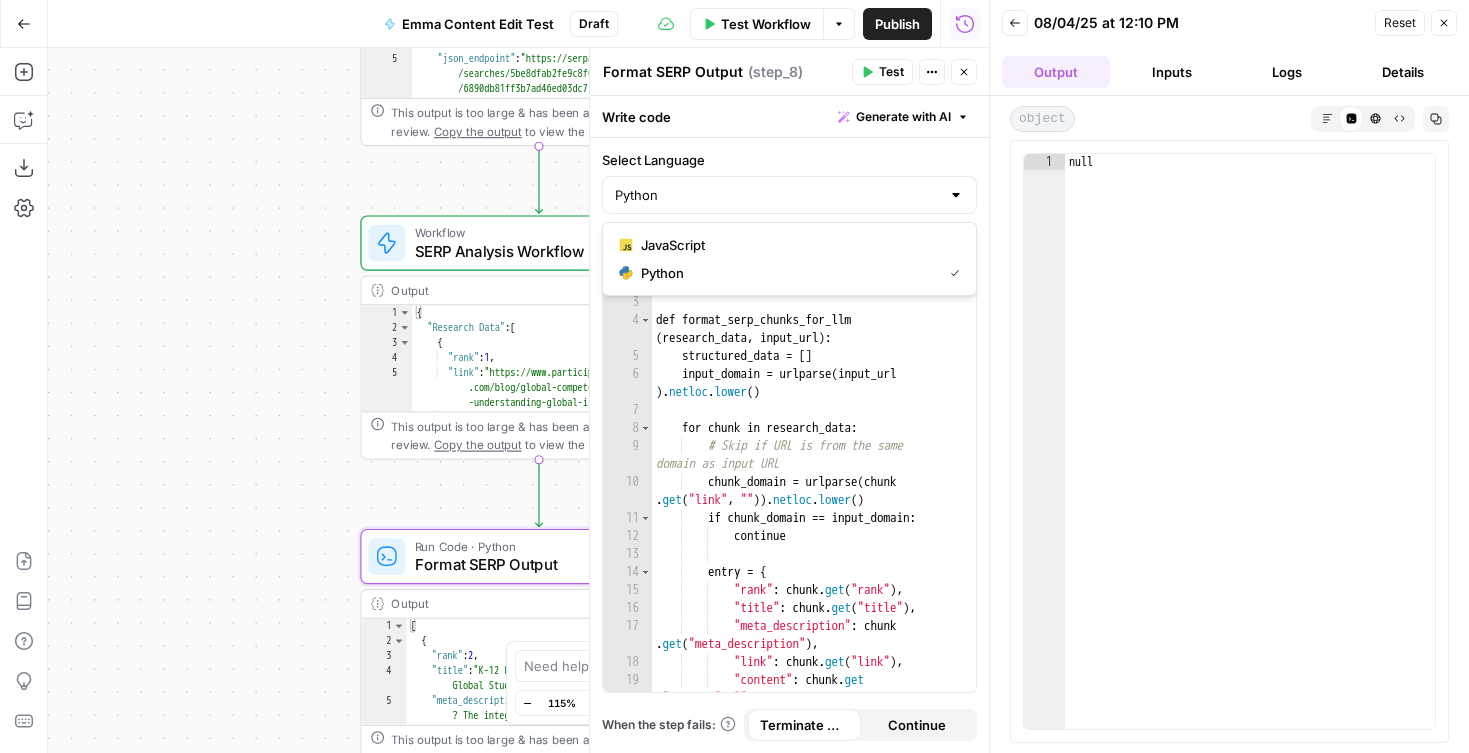 click on "Select Language" at bounding box center [789, 160] 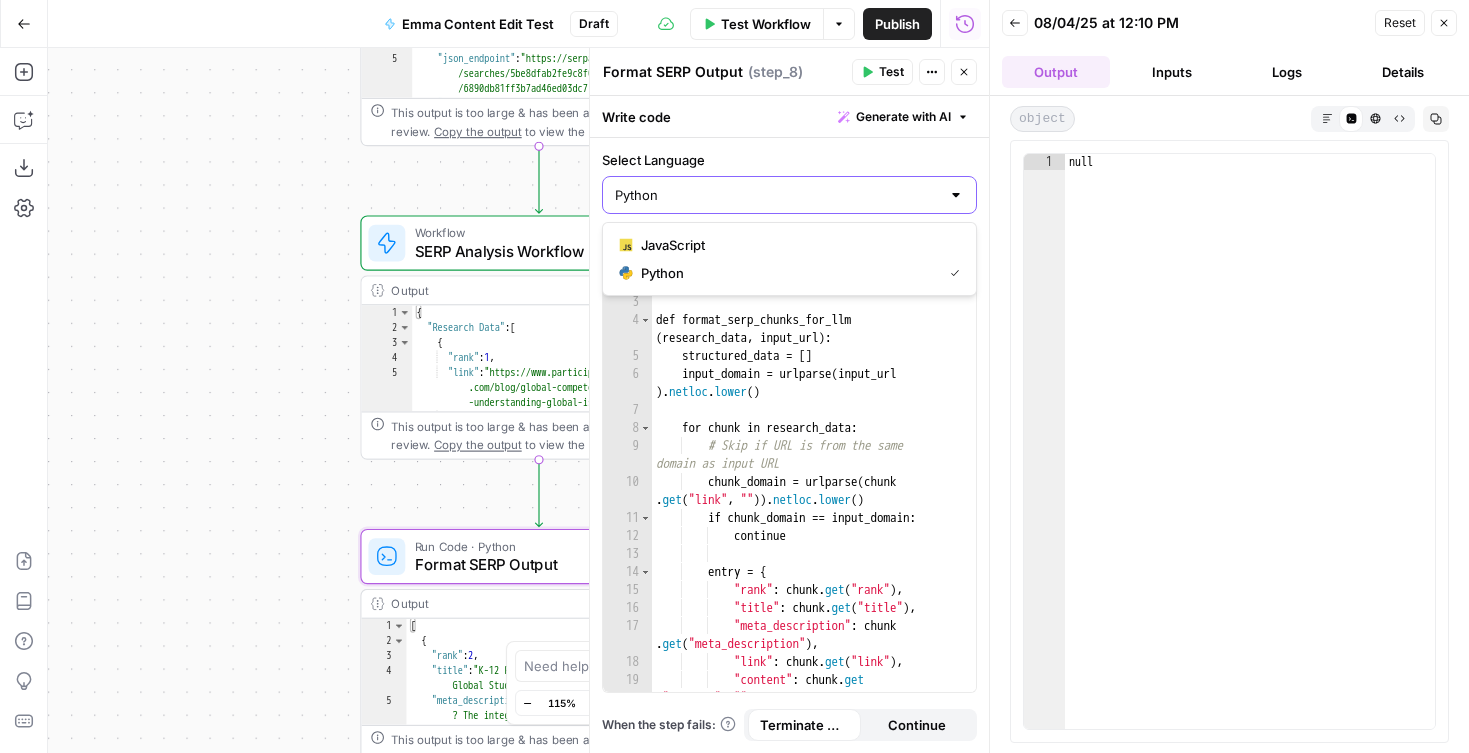 click on "Python" at bounding box center (777, 195) 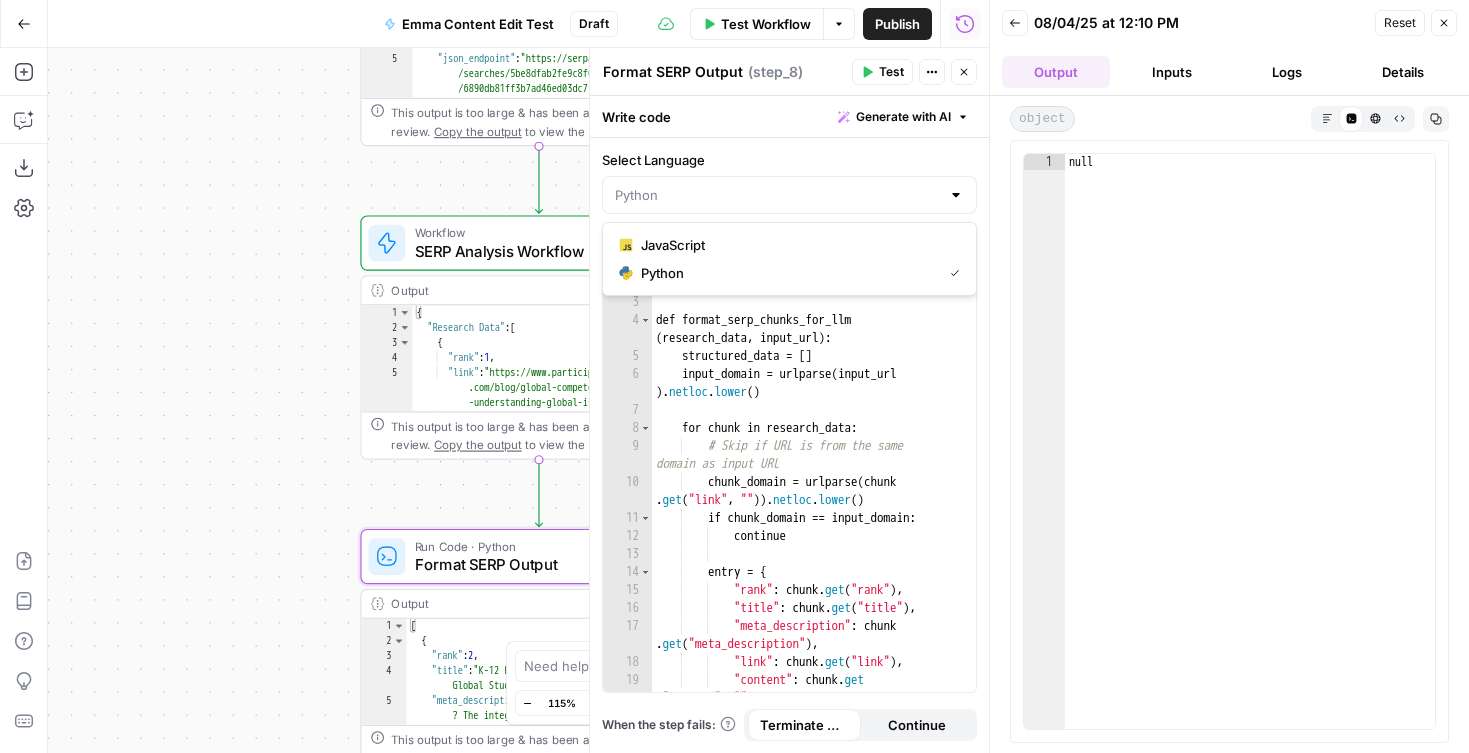type on "Python" 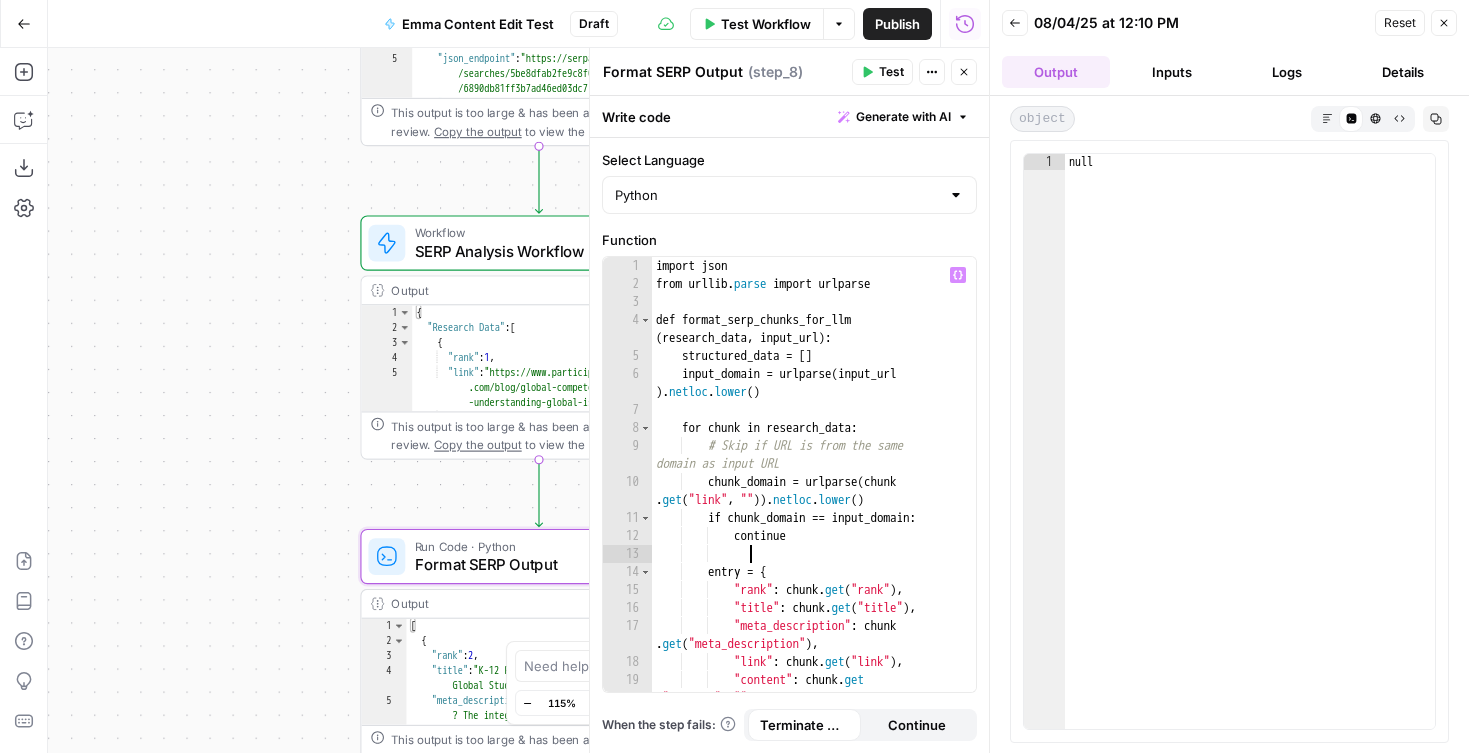 click on "import   json from   urllib . parse   import   urlparse def   format_serp_chunks_for_llm ( research_data ,   input_url ) :      structured_data   =   [ ]      input_domain   =   urlparse ( input_url ) . netloc . lower ( )           for   chunk   in   research_data :           # Skip if URL is from the same  domain as input URL           chunk_domain   =   urlparse ( chunk . get ( "link" ,   "" )) . netloc . lower ( )           if   chunk_domain   ==   input_domain :                continue                          entry   =   {                "rank" :   chunk . get ( "rank" ) ,                "title" :   chunk . get ( "title" ) ,                "meta_description" :   chunk . get ( "meta_description" ) ,                "link" :   chunk . get ( "link" ) ,                "content" :   chunk . get ( "content" ,   "" ) . strip ( ) ,                "semrush_keywords" :   [ ]" at bounding box center (814, 492) 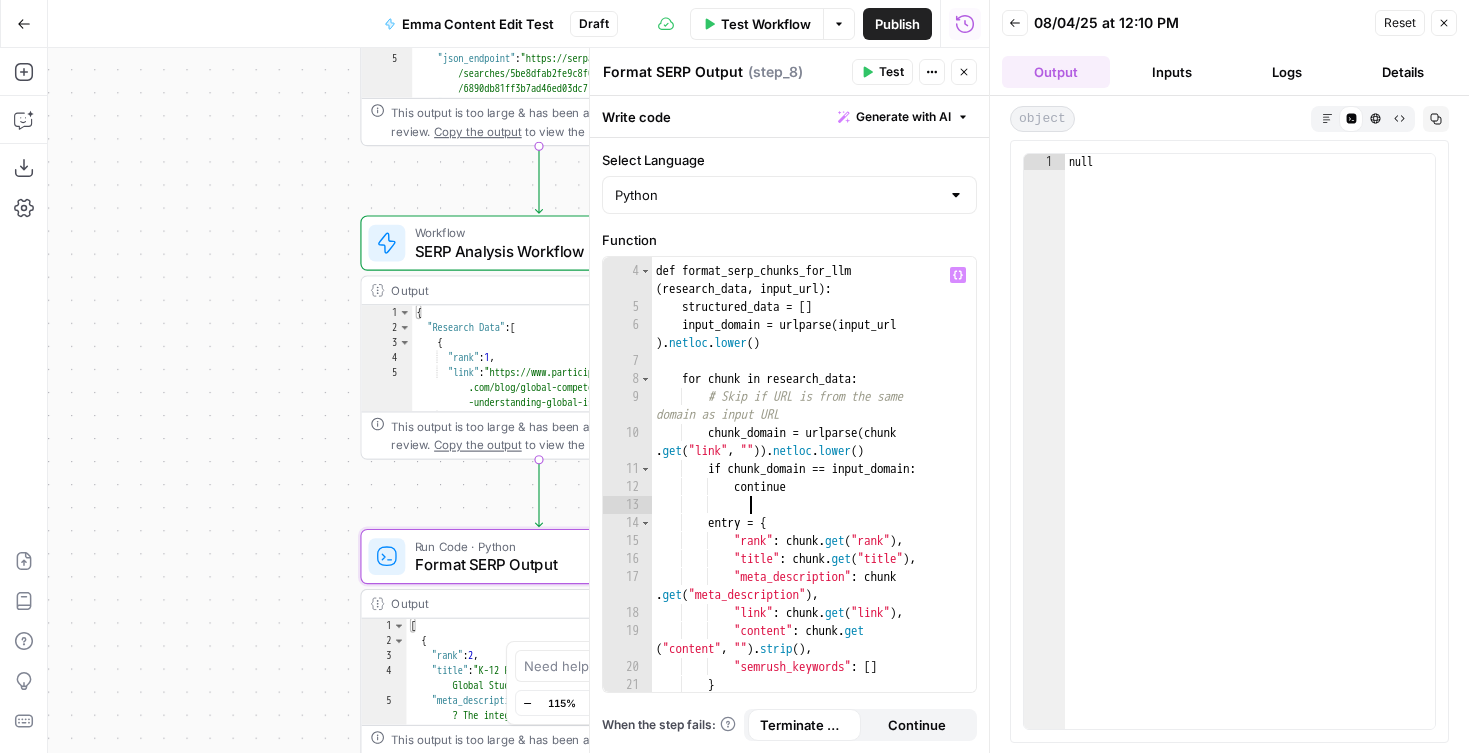 scroll, scrollTop: 0, scrollLeft: 0, axis: both 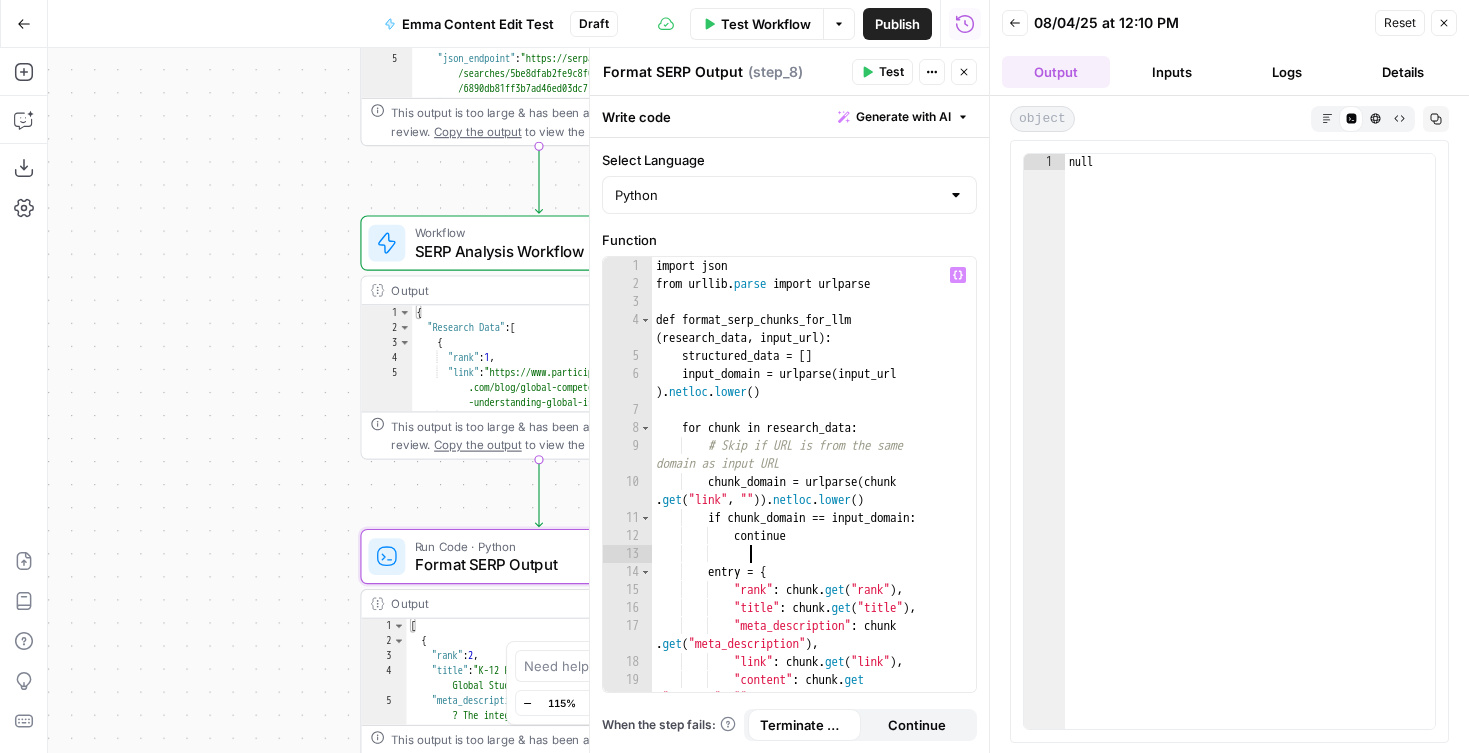 click on "Logs" at bounding box center (1288, 72) 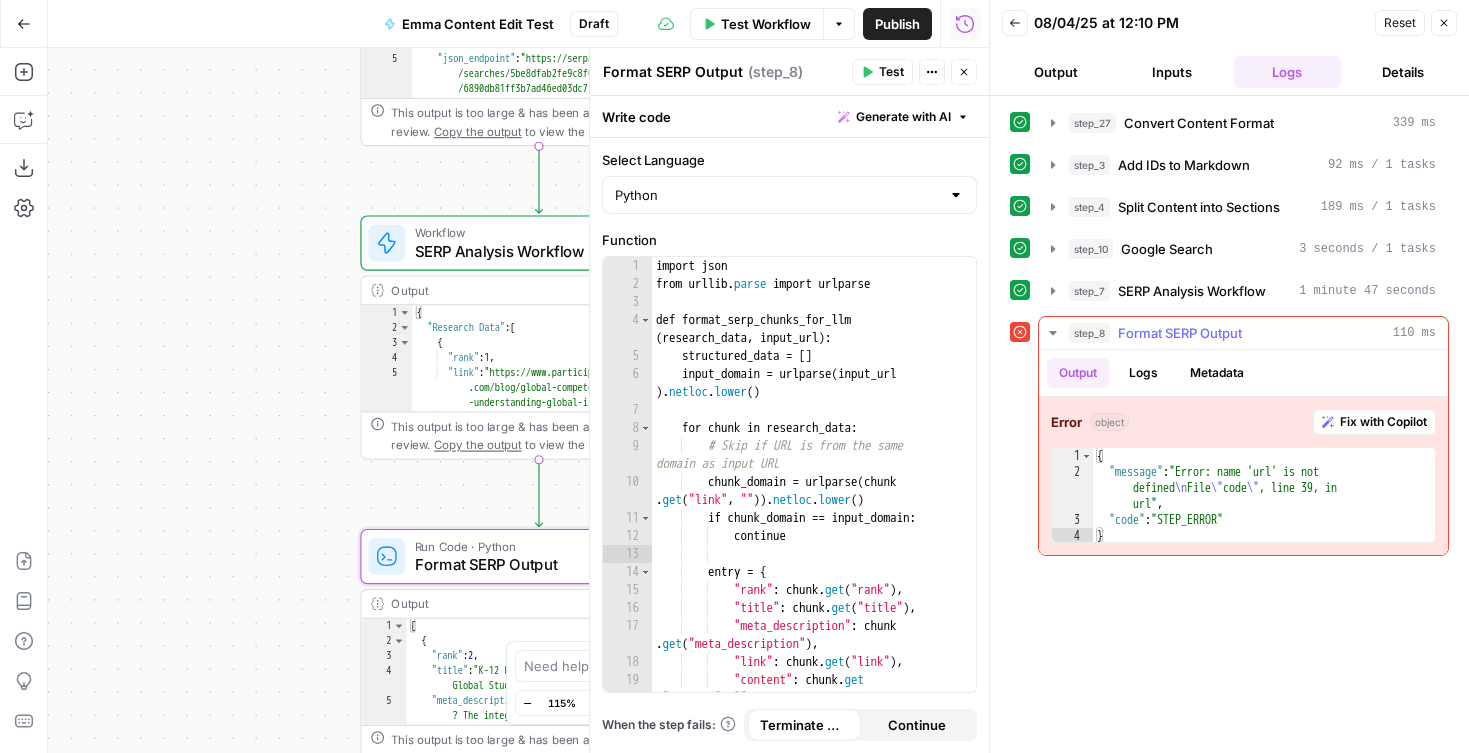 click on "Fix with Copilot" at bounding box center (1383, 422) 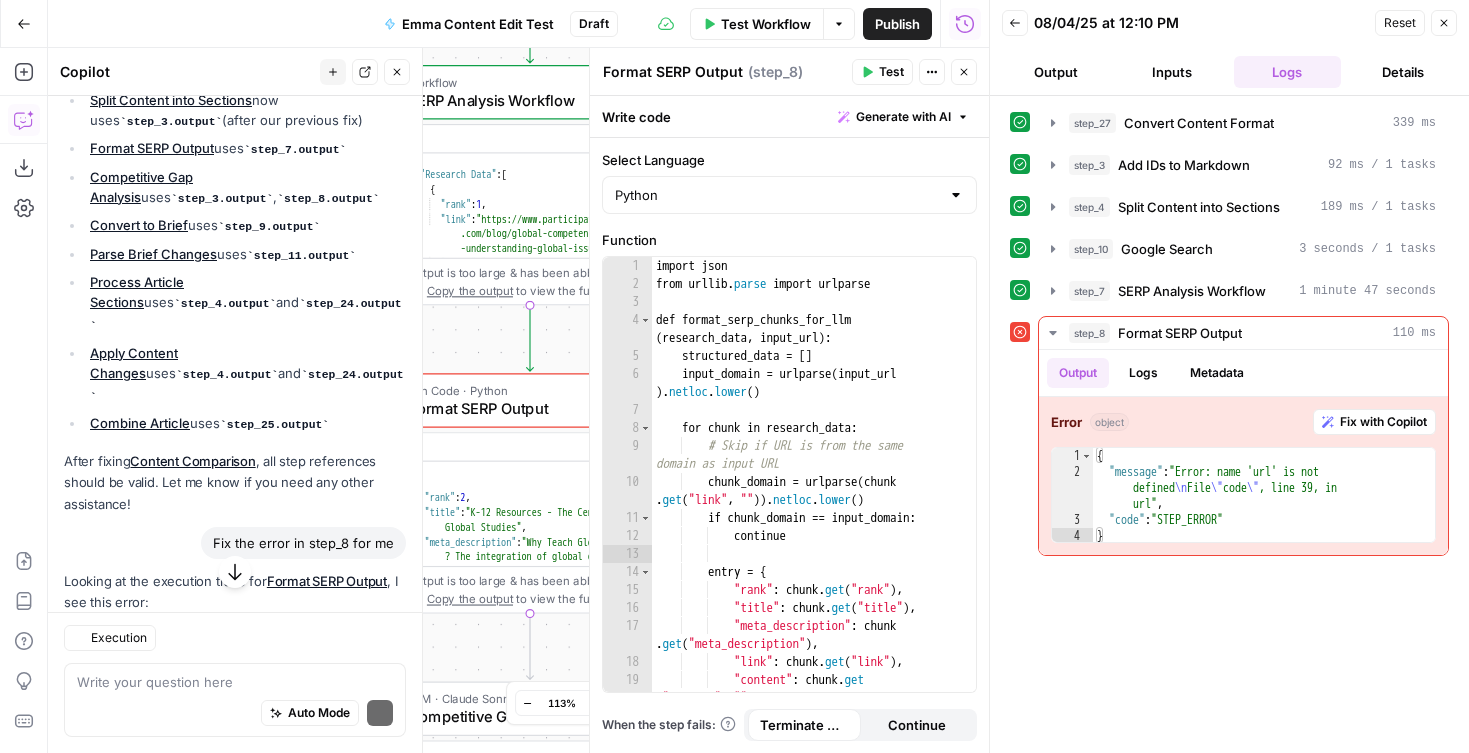 scroll, scrollTop: 4933, scrollLeft: 0, axis: vertical 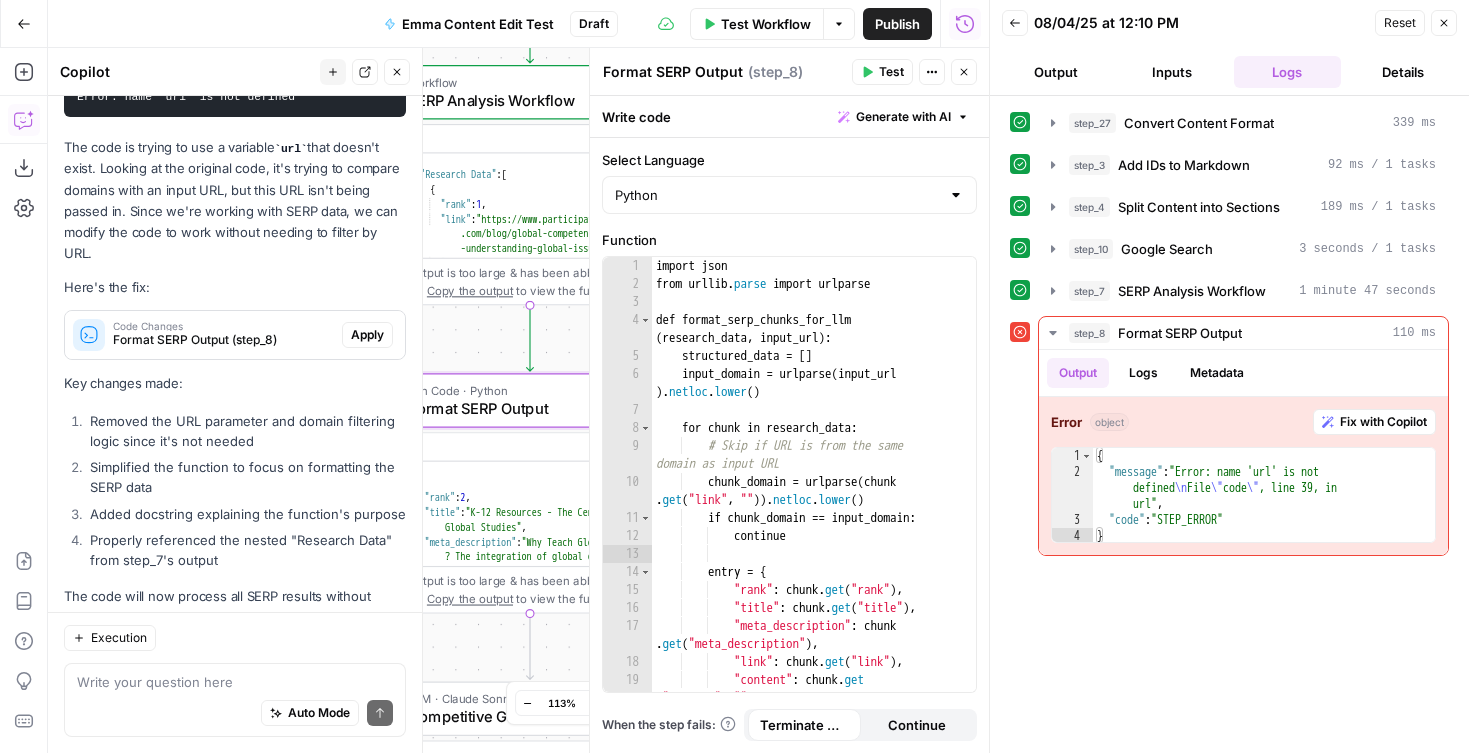 click on "Format SERP Output (step_8)" at bounding box center (223, 340) 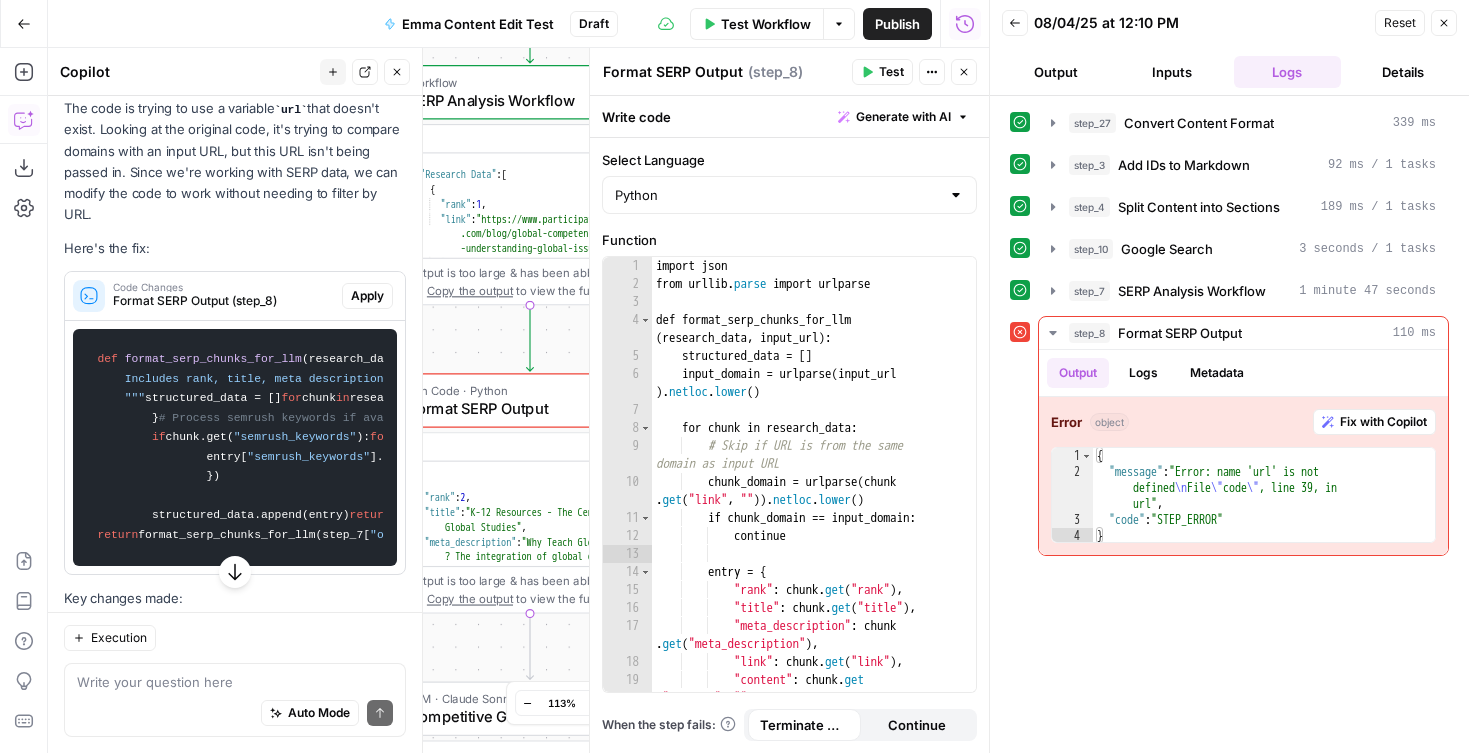 scroll, scrollTop: 5279, scrollLeft: 0, axis: vertical 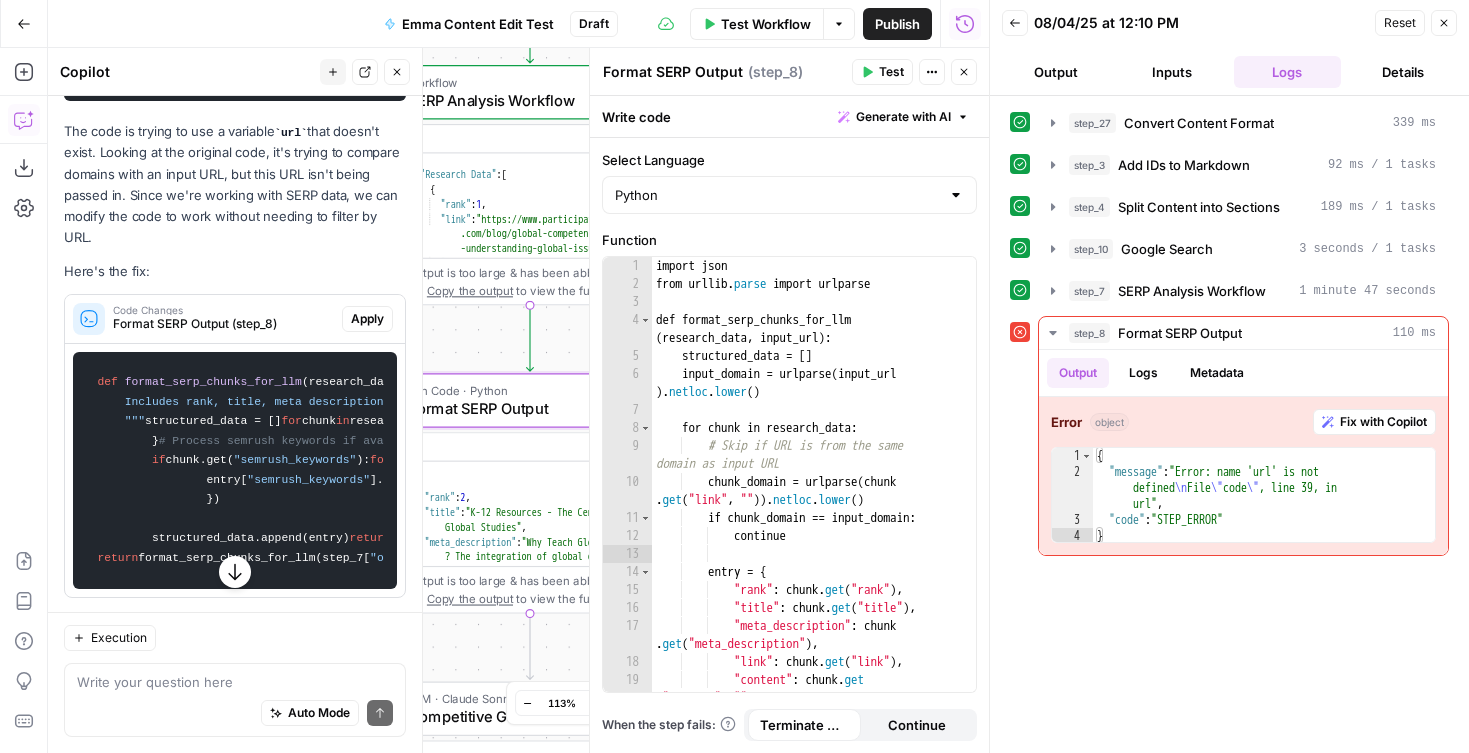 drag, startPoint x: 99, startPoint y: 295, endPoint x: 323, endPoint y: 545, distance: 335.67245 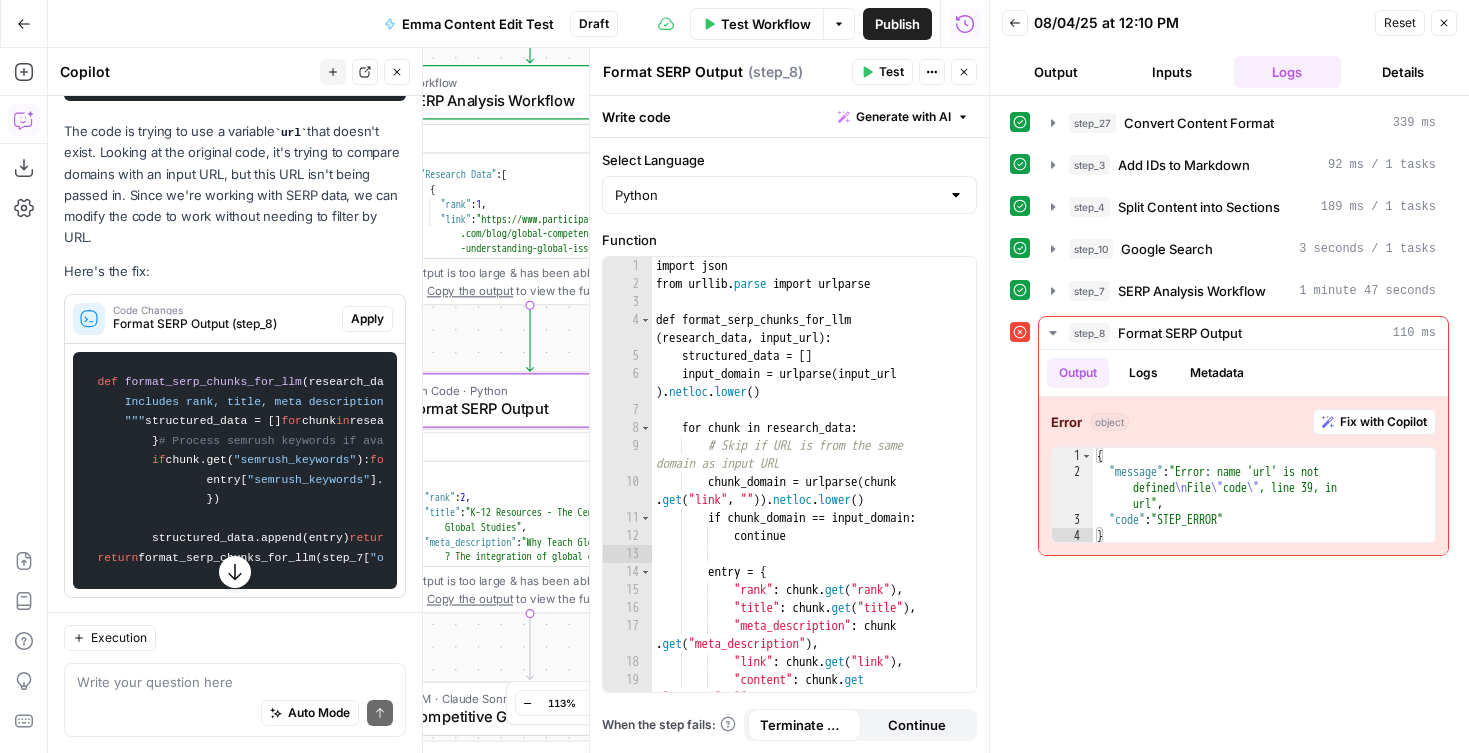 click on "def   format_serp_chunks_for_llm ( research_data ):
"""
Format SERP research data into a structured format for LLM processing.
Includes rank, title, meta description, link, content and semrush keywords.
"""
structured_data = []
for  chunk  in  research_data:
# Create structured entry with key fields
entry = {
"rank" : chunk.get( "rank" ),
"title" : chunk.get( "title" ),
"meta_description" : chunk.get( "meta_description" ),
"link" : chunk.get( "link" ),
"content" : chunk.get( "content" ,  "" ).strip(),
"semrush_keywords" : []
}
# Process semrush keywords if available
if  chunk.get( "semrush_keywords" ):
for  kw  in  chunk[ "semrush_keywords" ]:
entry[ "semrush_keywords" ].append({
"keyword" : kw.get( "Keyword" ),
"position" : kw.get( "Position" ),
"search_volume"" at bounding box center [235, 471] 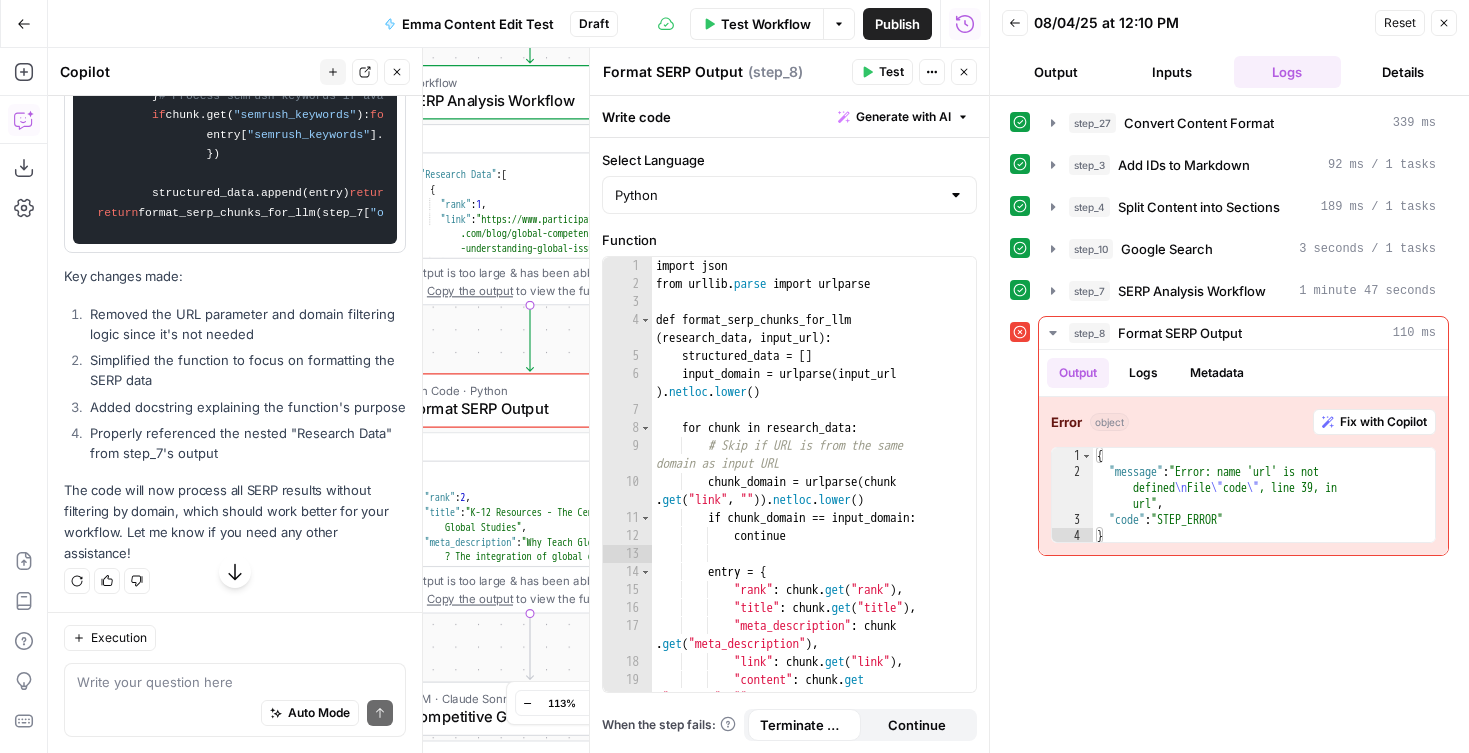 scroll, scrollTop: 5776, scrollLeft: 0, axis: vertical 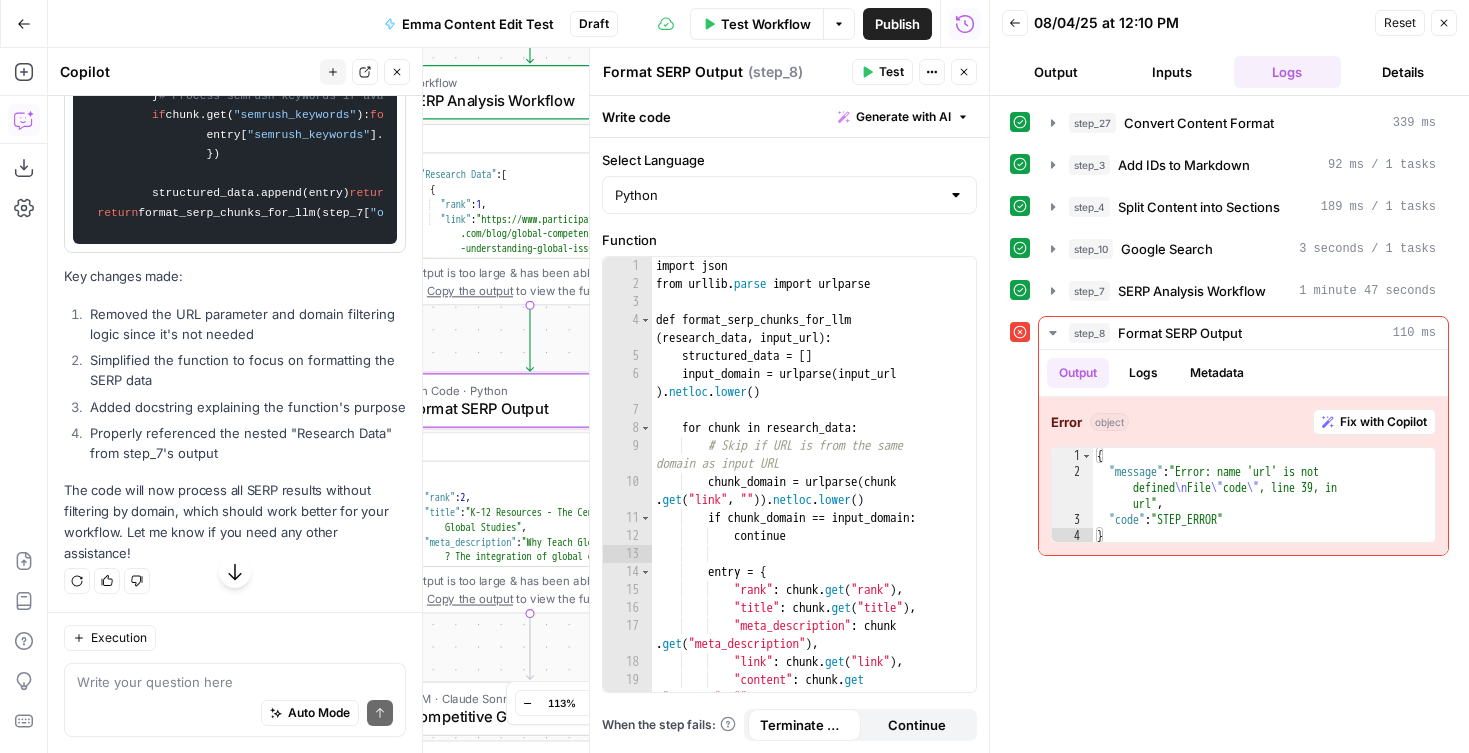 click on "def   format_serp_chunks_for_llm ( research_data ):
"""
Format SERP research data into a structured format for LLM processing.
Includes rank, title, meta description, link, content and semrush keywords.
"""
structured_data = []
for  chunk  in  research_data:
# Create structured entry with key fields
entry = {
"rank" : chunk.get( "rank" ),
"title" : chunk.get( "title" ),
"meta_description" : chunk.get( "meta_description" ),
"link" : chunk.get( "link" ),
"content" : chunk.get( "content" ,  "" ).strip(),
"semrush_keywords" : []
}
# Process semrush keywords if available
if  chunk.get( "semrush_keywords" ):
for  kw  in  chunk[ "semrush_keywords" ]:
entry[ "semrush_keywords" ].append({
"keyword" : kw.get( "Keyword" ),
"position" : kw.get( "Position" ),
"search_volume"" at bounding box center [235, 126] 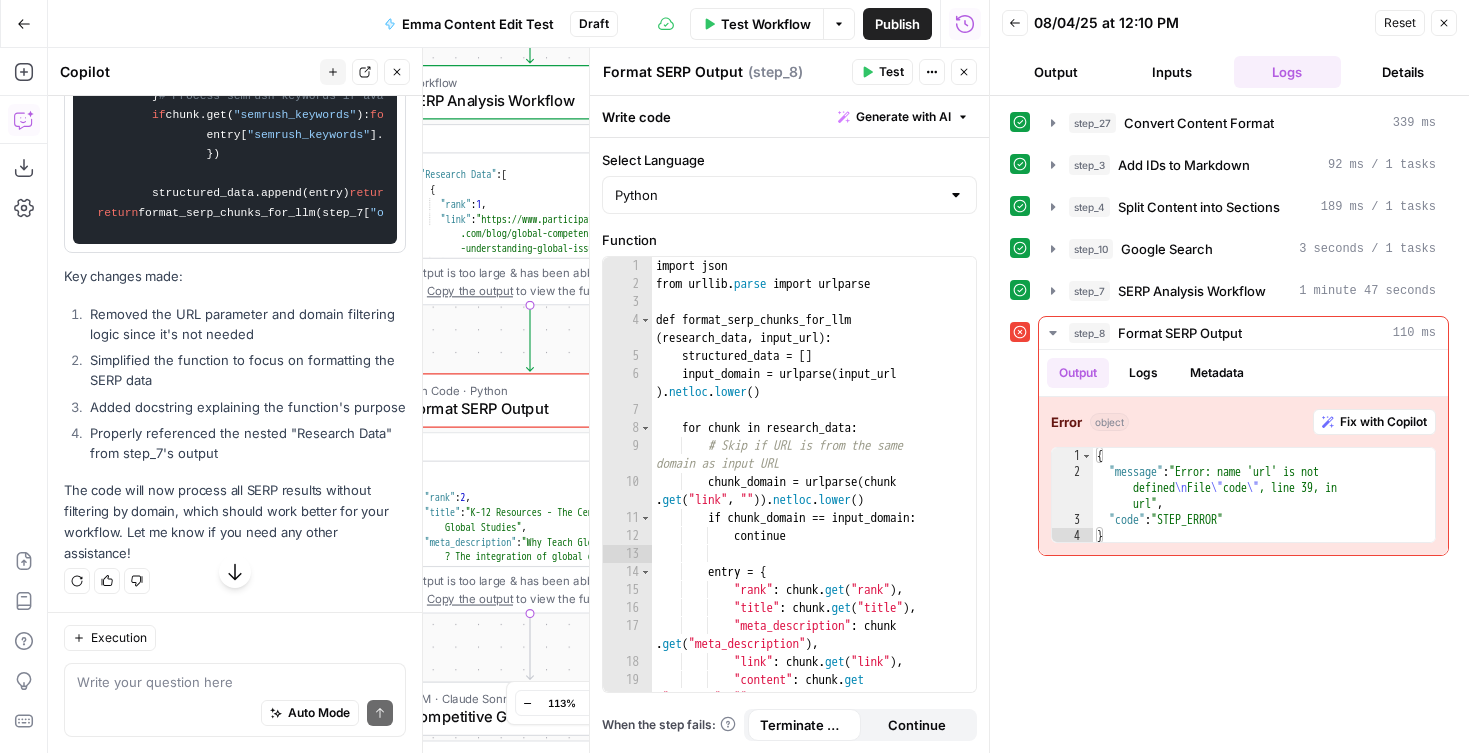 scroll, scrollTop: 5878, scrollLeft: 0, axis: vertical 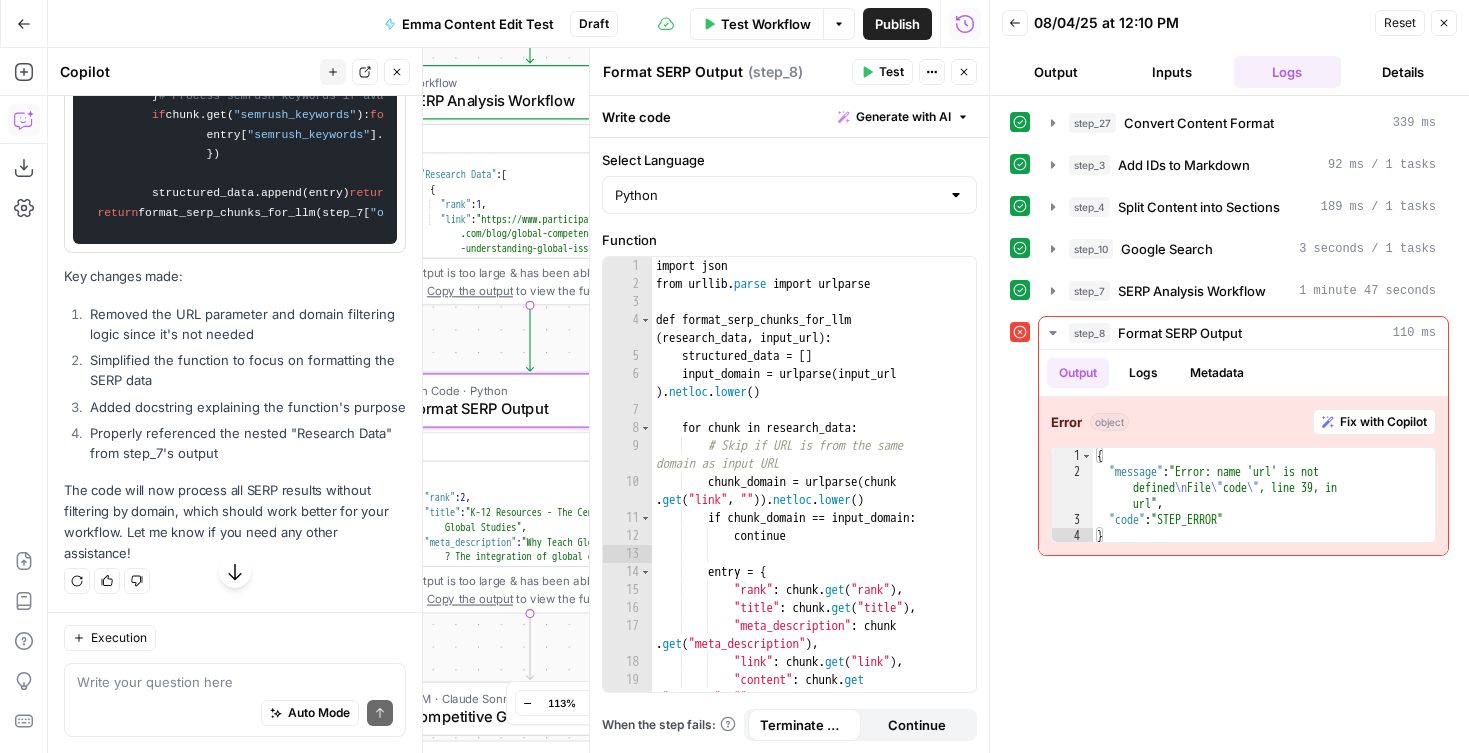click on "def   format_serp_chunks_for_llm ( research_data ):
"""
Format SERP research data into a structured format for LLM processing.
Includes rank, title, meta description, link, content and semrush keywords.
"""
structured_data = []
for  chunk  in  research_data:
# Create structured entry with key fields
entry = {
"rank" : chunk.get( "rank" ),
"title" : chunk.get( "title" ),
"meta_description" : chunk.get( "meta_description" ),
"link" : chunk.get( "link" ),
"content" : chunk.get( "content" ,  "" ).strip(),
"semrush_keywords" : []
}
# Process semrush keywords if available
if  chunk.get( "semrush_keywords" ):
for  kw  in  chunk[ "semrush_keywords" ]:
entry[ "semrush_keywords" ].append({
"keyword" : kw.get( "Keyword" ),
"position" : kw.get( "Position" ),
"search_volume"" at bounding box center (235, 126) 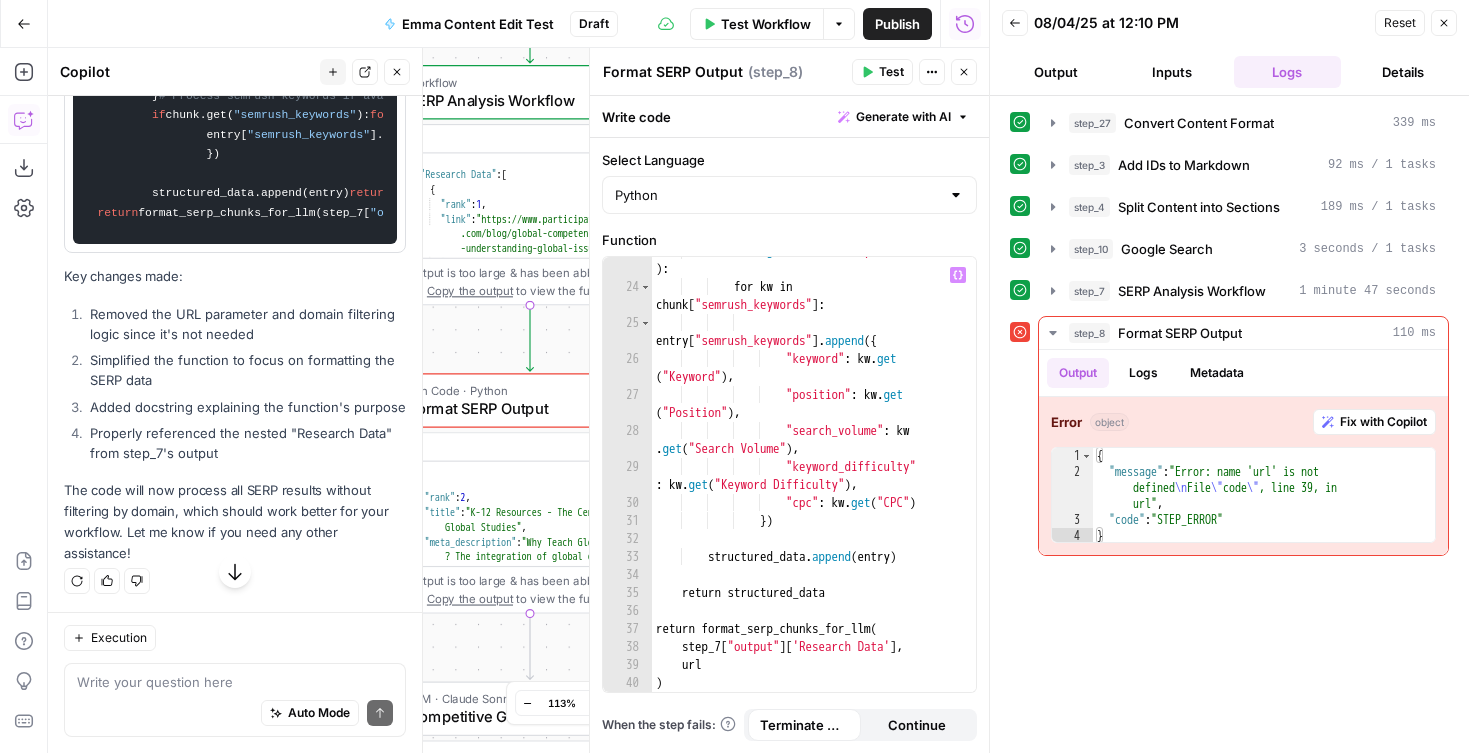 scroll, scrollTop: 519, scrollLeft: 0, axis: vertical 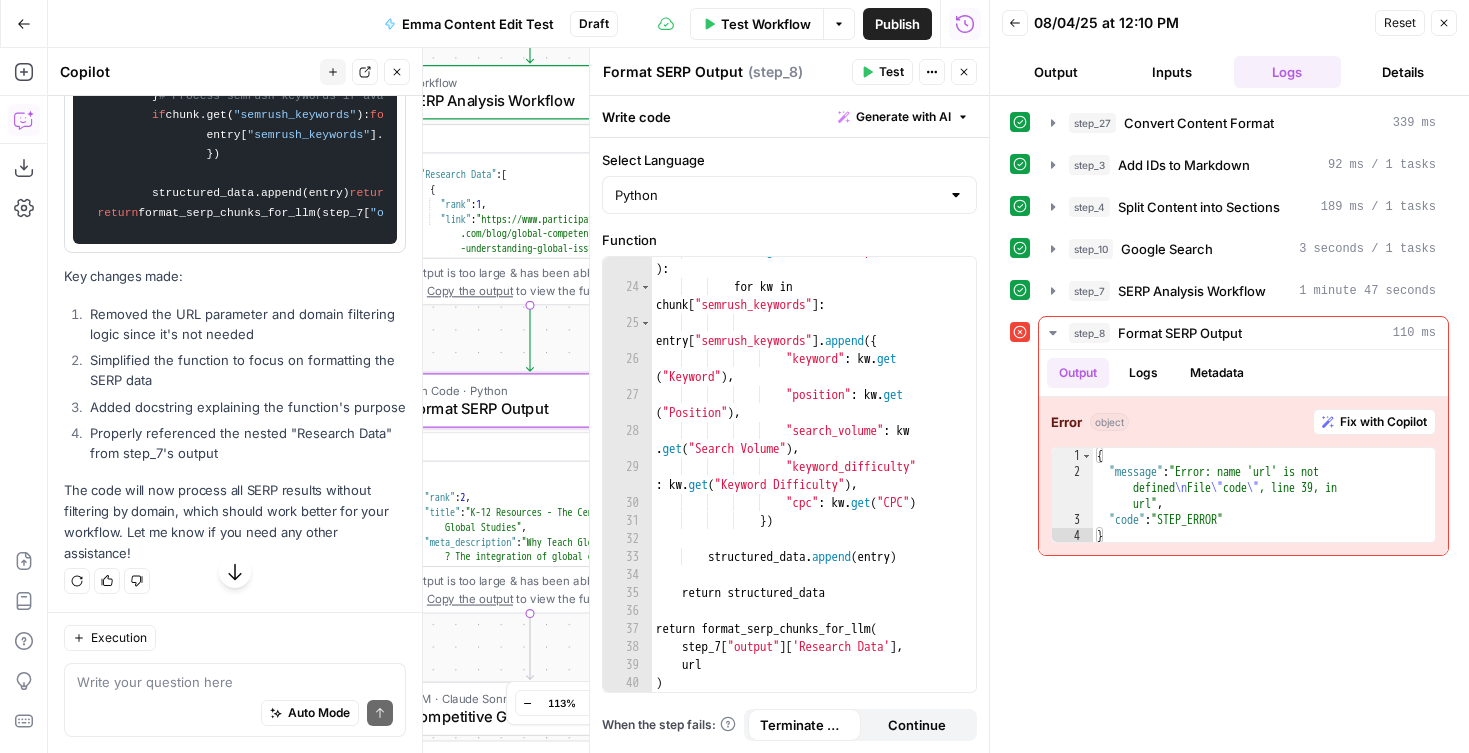 click on "def   format_serp_chunks_for_llm ( research_data ):
"""
Format SERP research data into a structured format for LLM processing.
Includes rank, title, meta description, link, content and semrush keywords.
"""
structured_data = []
for  chunk  in  research_data:
# Create structured entry with key fields
entry = {
"rank" : chunk.get( "rank" ),
"title" : chunk.get( "title" ),
"meta_description" : chunk.get( "meta_description" ),
"link" : chunk.get( "link" ),
"content" : chunk.get( "content" ,  "" ).strip(),
"semrush_keywords" : []
}
# Process semrush keywords if available
if  chunk.get( "semrush_keywords" ):
for  kw  in  chunk[ "semrush_keywords" ]:
entry[ "semrush_keywords" ].append({
"keyword" : kw.get( "Keyword" ),
"position" : kw.get( "Position" ),
"search_volume"" at bounding box center [235, 125] 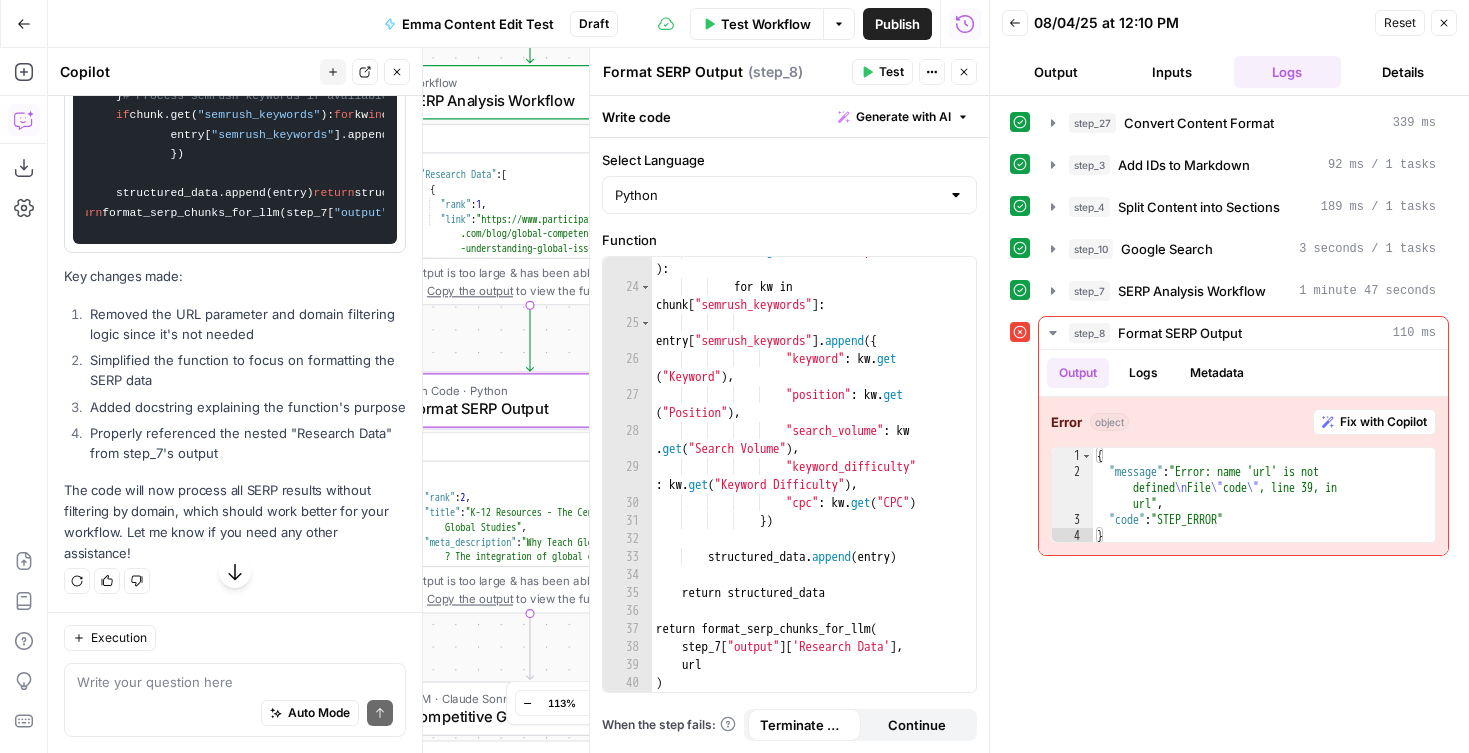 drag, startPoint x: 382, startPoint y: 347, endPoint x: 337, endPoint y: 341, distance: 45.39824 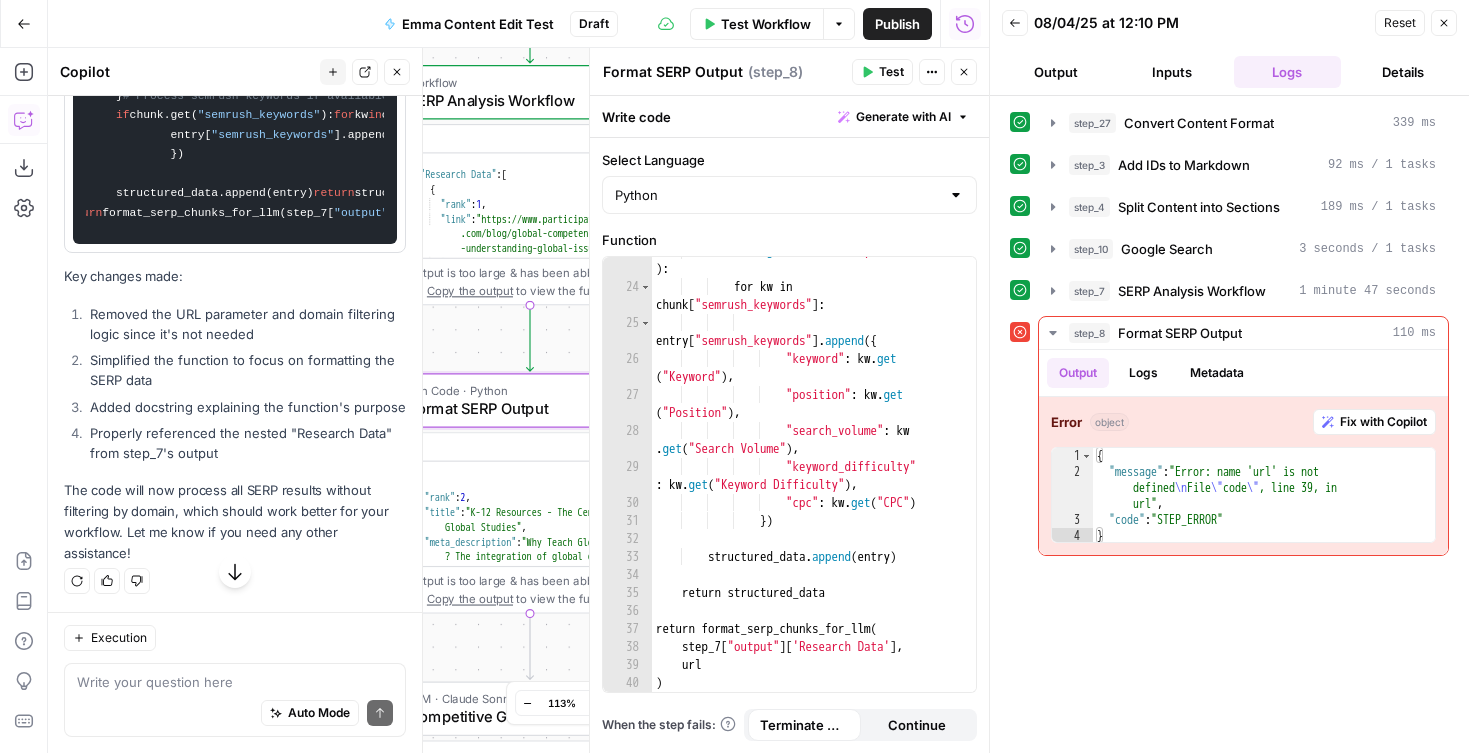 click on "def   format_serp_chunks_for_llm ( research_data ):
"""
Format SERP research data into a structured format for LLM processing.
Includes rank, title, meta description, link, content and semrush keywords.
"""
structured_data = []
for  chunk  in  research_data:
# Create structured entry with key fields
entry = {
"rank" : chunk.get( "rank" ),
"title" : chunk.get( "title" ),
"meta_description" : chunk.get( "meta_description" ),
"link" : chunk.get( "link" ),
"content" : chunk.get( "content" ,  "" ).strip(),
"semrush_keywords" : []
}
# Process semrush keywords if available
if  chunk.get( "semrush_keywords" ):
for  kw  in  chunk[ "semrush_keywords" ]:
entry[ "semrush_keywords" ].append({
"keyword" : kw.get( "Keyword" ),
"position" : kw.get( "Position" ),
"search_volume"" at bounding box center [235, 126] 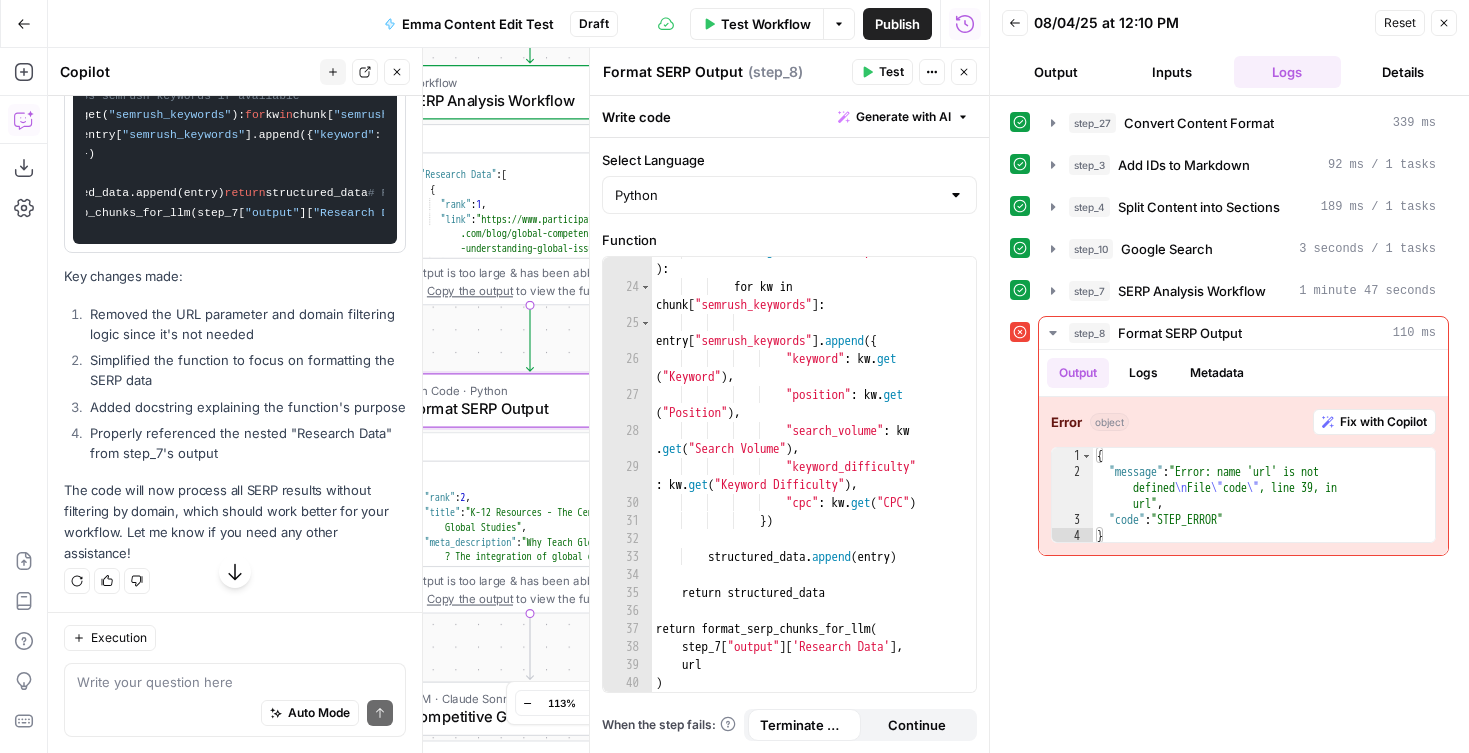 scroll, scrollTop: 0, scrollLeft: 0, axis: both 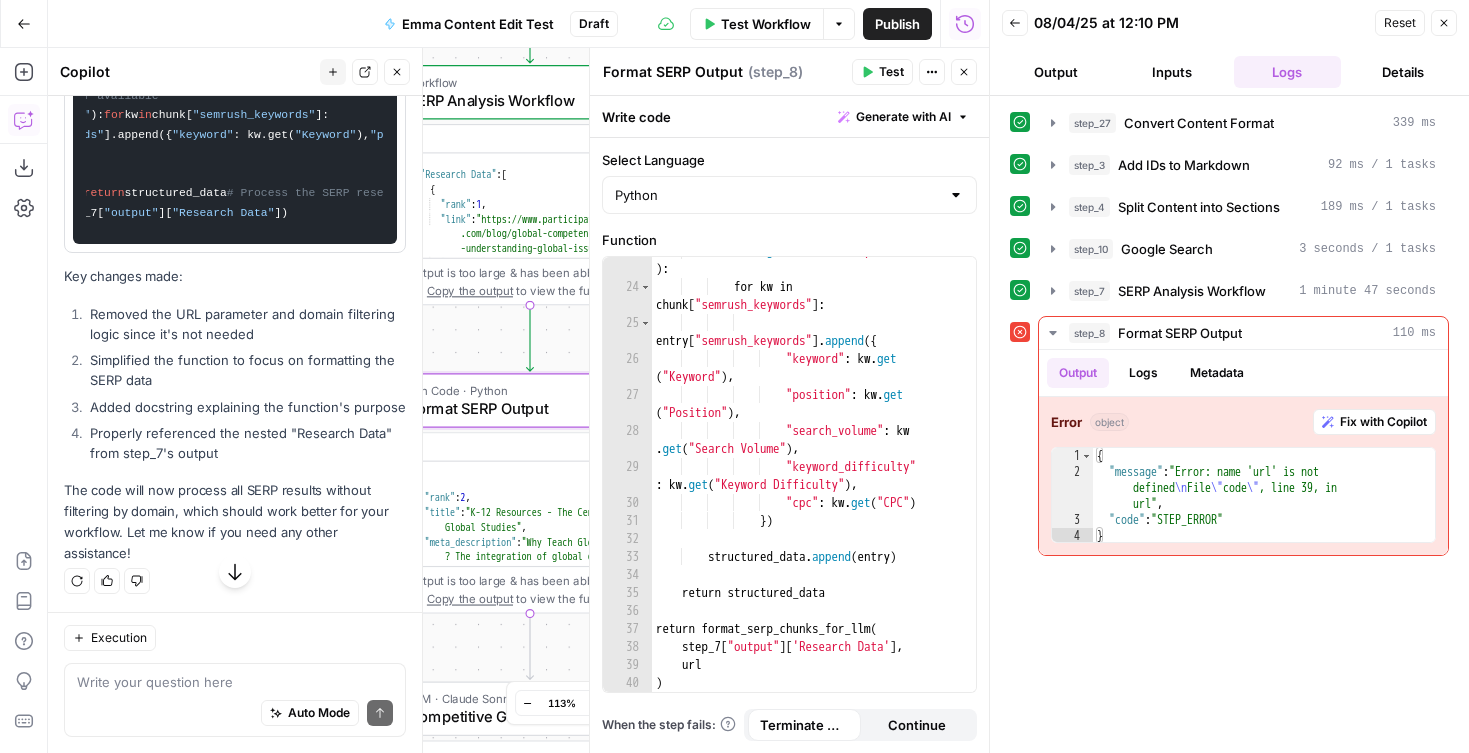 click on "def   format_serp_chunks_for_llm ( research_data ):
"""
Format SERP research data into a structured format for LLM processing.
Includes rank, title, meta description, link, content and semrush keywords.
"""
structured_data = []
for  chunk  in  research_data:
# Create structured entry with key fields
entry = {
"rank" : chunk.get( "rank" ),
"title" : chunk.get( "title" ),
"meta_description" : chunk.get( "meta_description" ),
"link" : chunk.get( "link" ),
"content" : chunk.get( "content" ,  "" ).strip(),
"semrush_keywords" : []
}
# Process semrush keywords if available
if  chunk.get( "semrush_keywords" ):
for  kw  in  chunk[ "semrush_keywords" ]:
entry[ "semrush_keywords" ].append({
"keyword" : kw.get( "Keyword" ),
"position" : kw.get( "Position" ),
"search_volume"" at bounding box center [235, 126] 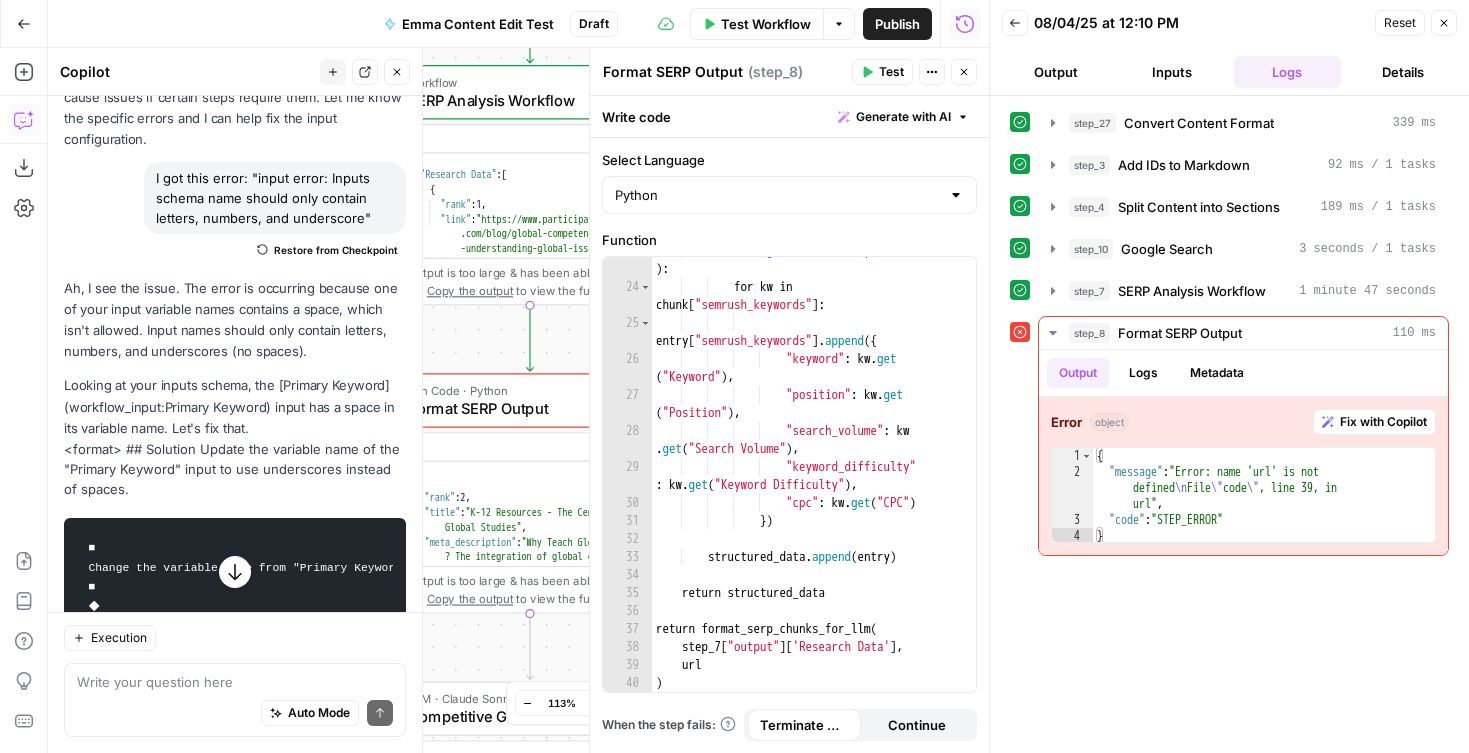 scroll, scrollTop: 716, scrollLeft: 0, axis: vertical 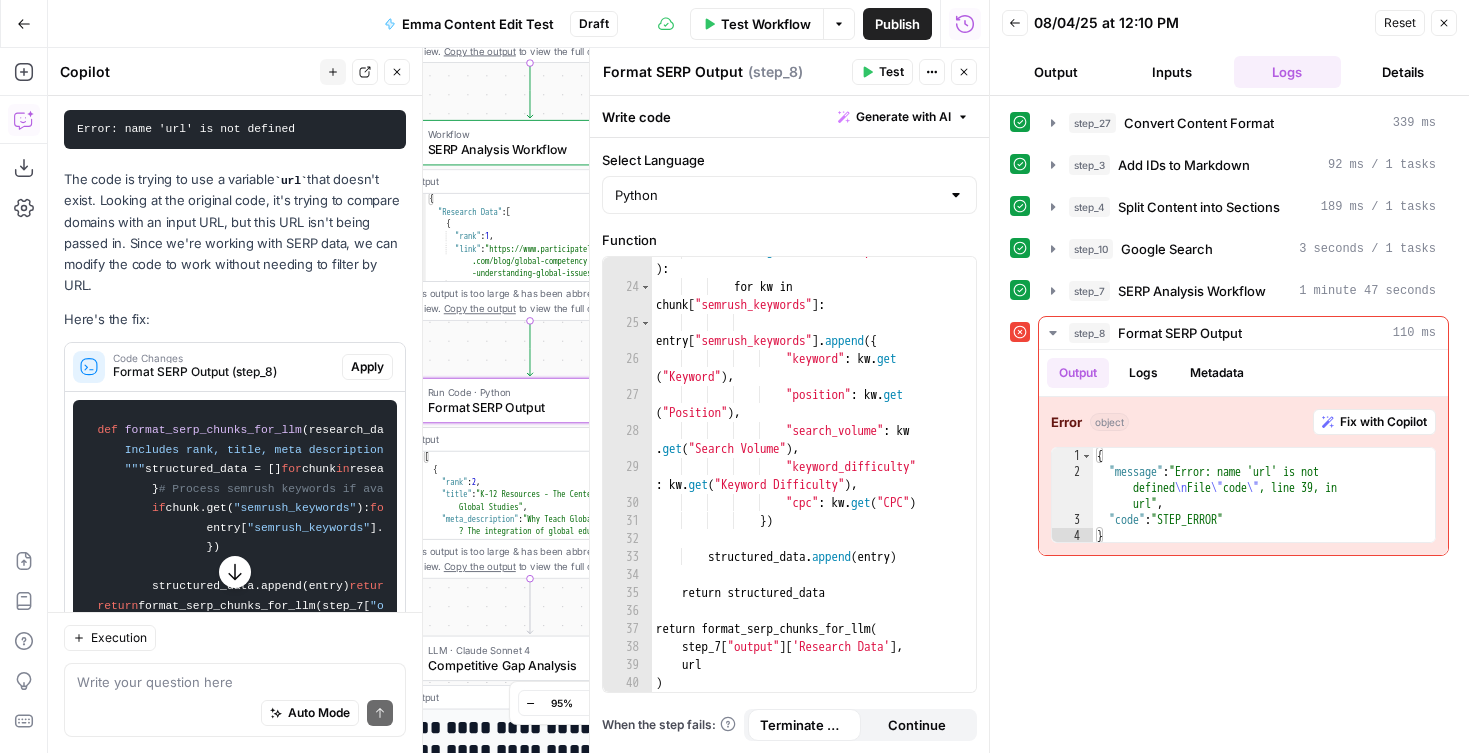 drag, startPoint x: 296, startPoint y: 308, endPoint x: 88, endPoint y: 347, distance: 211.62466 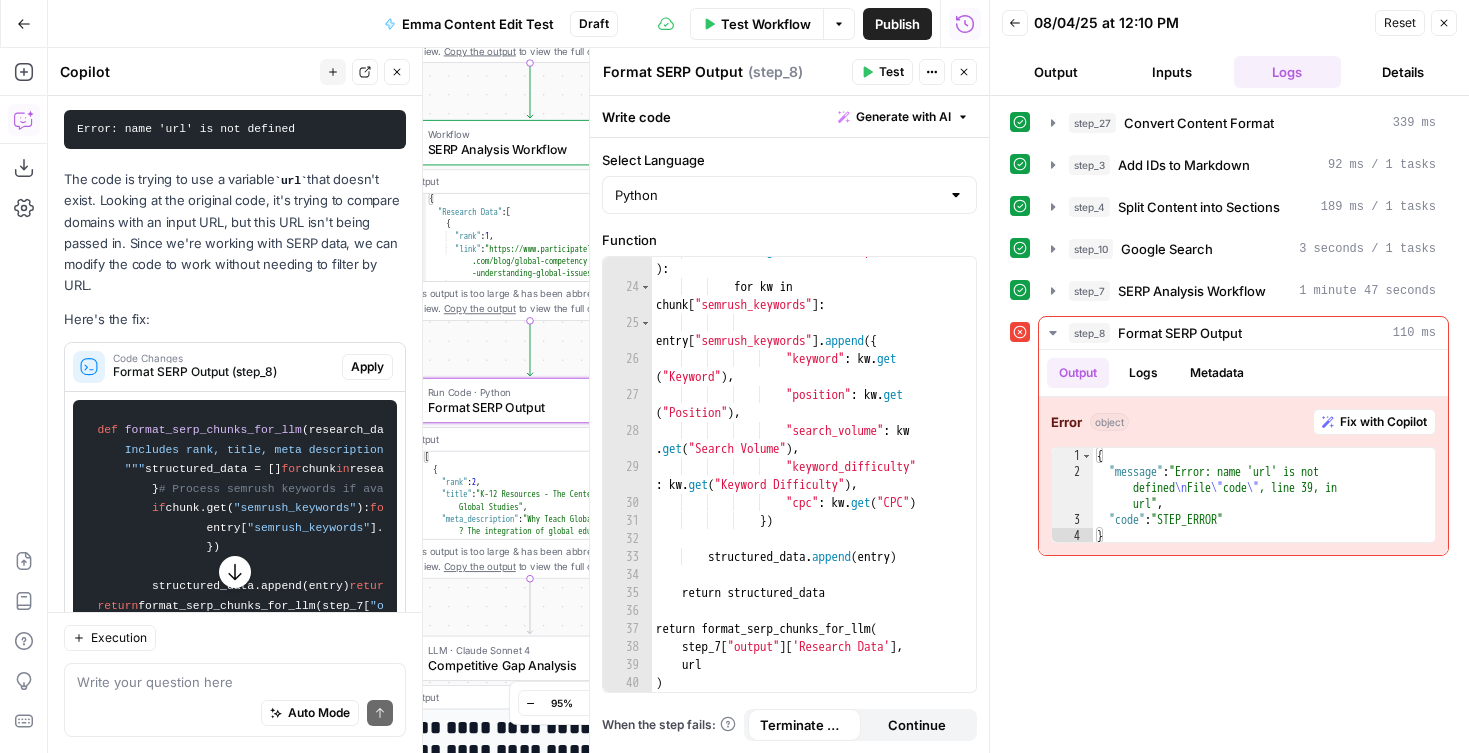 click on "def   format_serp_chunks_for_llm ( research_data ):
"""
Format SERP research data into a structured format for LLM processing.
Includes rank, title, meta description, link, content and semrush keywords.
"""
structured_data = []
for  chunk  in  research_data:
# Create structured entry with key fields
entry = {
"rank" : chunk.get( "rank" ),
"title" : chunk.get( "title" ),
"meta_description" : chunk.get( "meta_description" ),
"link" : chunk.get( "link" ),
"content" : chunk.get( "content" ,  "" ).strip(),
"semrush_keywords" : []
}
# Process semrush keywords if available
if  chunk.get( "semrush_keywords" ):
for  kw  in  chunk[ "semrush_keywords" ]:
entry[ "semrush_keywords" ].append({
"keyword" : kw.get( "Keyword" ),
"position" : kw.get( "Position" ),
"search_volume"" at bounding box center [235, 519] 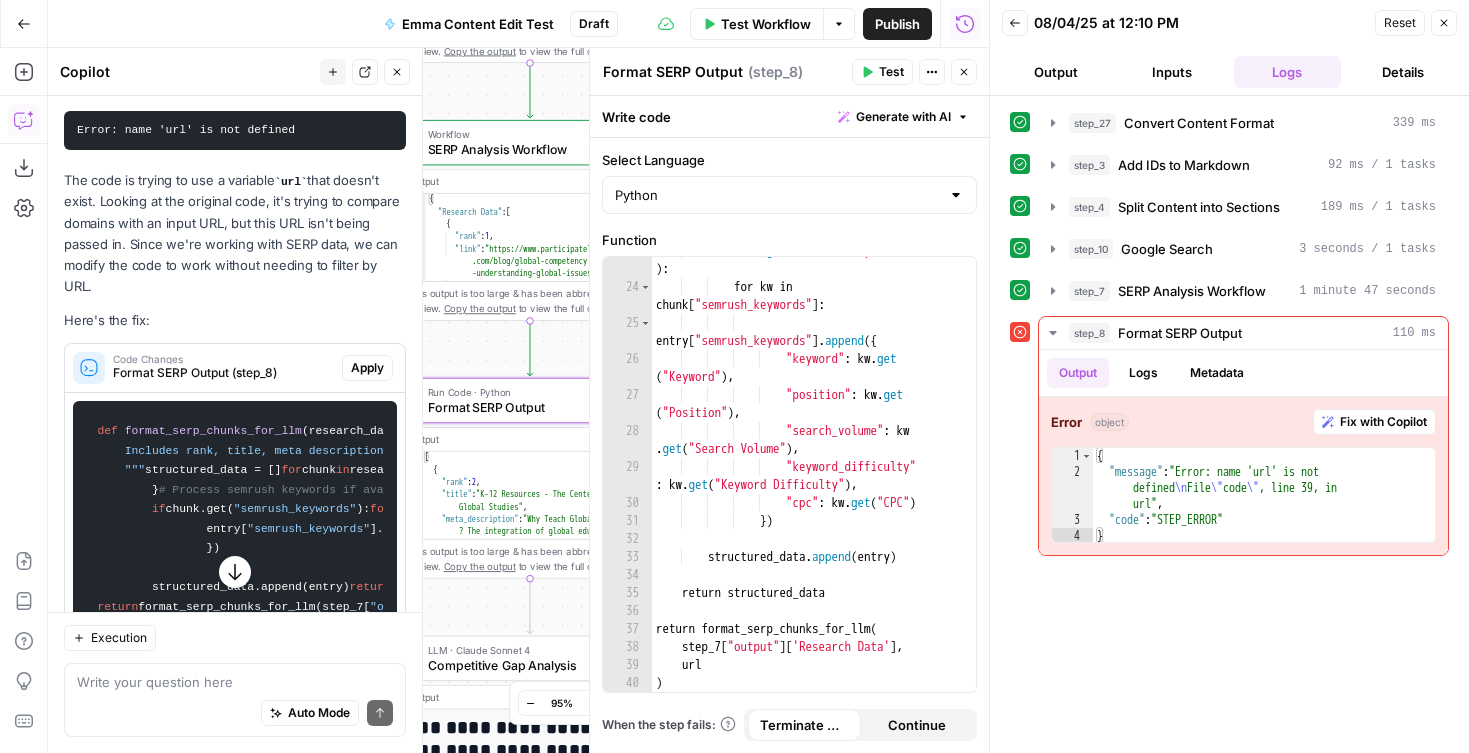 copy on "def format_serp_chunks_for_llm ( research_data ):
"""
Format SERP research data into a structured format for LLM processing.
Includes rank, title, meta description, link, content and semrush keywords.
"""
structured_data = []
for chunk in research_data:
# Create structured entry with key fields
entry = {
"rank" : chunk.get( "rank" ),
"title" : chunk.get( "title" ),
"meta_description" : chunk.get( "meta_description" ),
"link" : chunk.get( "link" ),
"content" : chunk.get( "content" , "" ).strip(),
"semrush_keywords" : []
}
# Process semrush keywords if available
if chunk.get( "semrush_keywords" ):
for kw in chunk[ "semrush_keywords" ]:
entry[ "semrush_keywords" ].append({
"keyword" : kw.get( "Keyword" ),
"position" : kw.get( "Position" ),
"search_volume" : kw.g..." 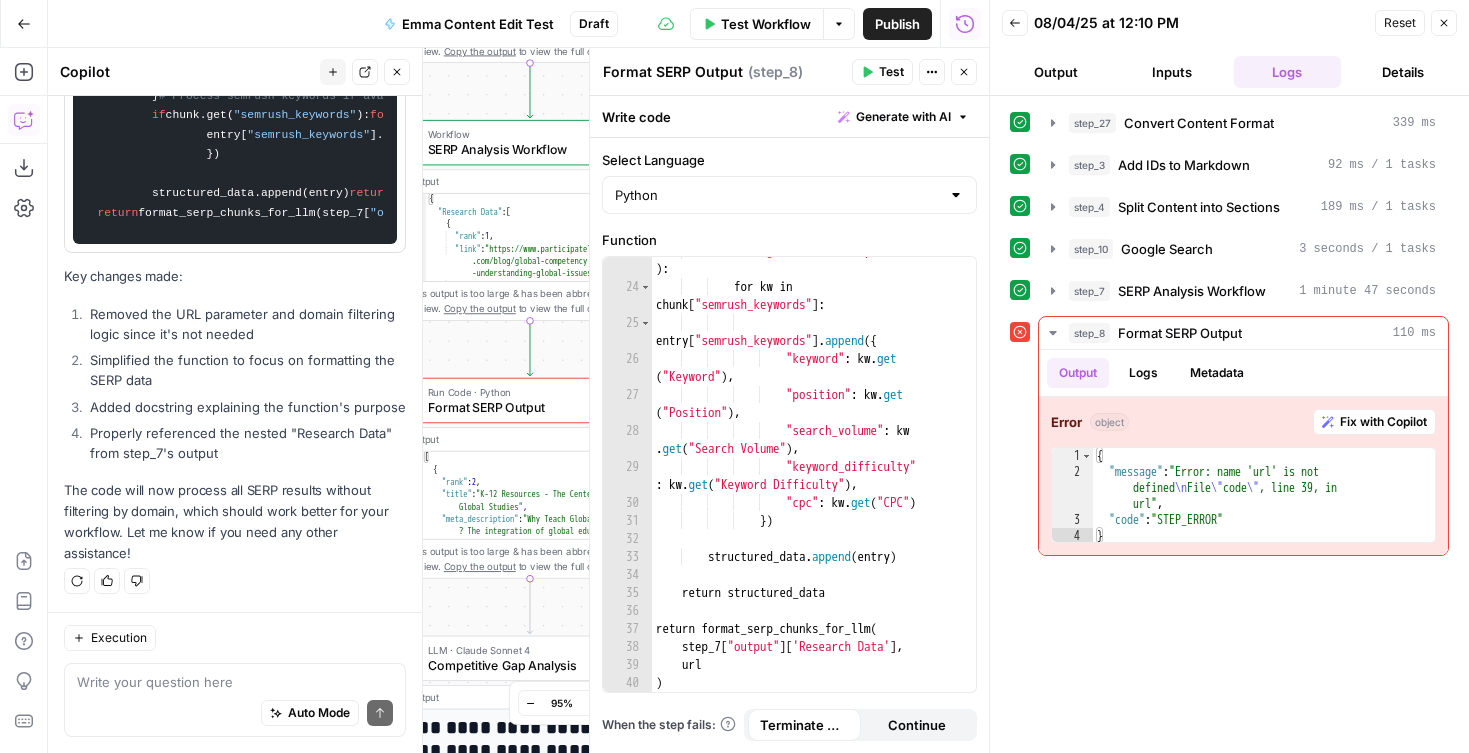 scroll, scrollTop: 5929, scrollLeft: 0, axis: vertical 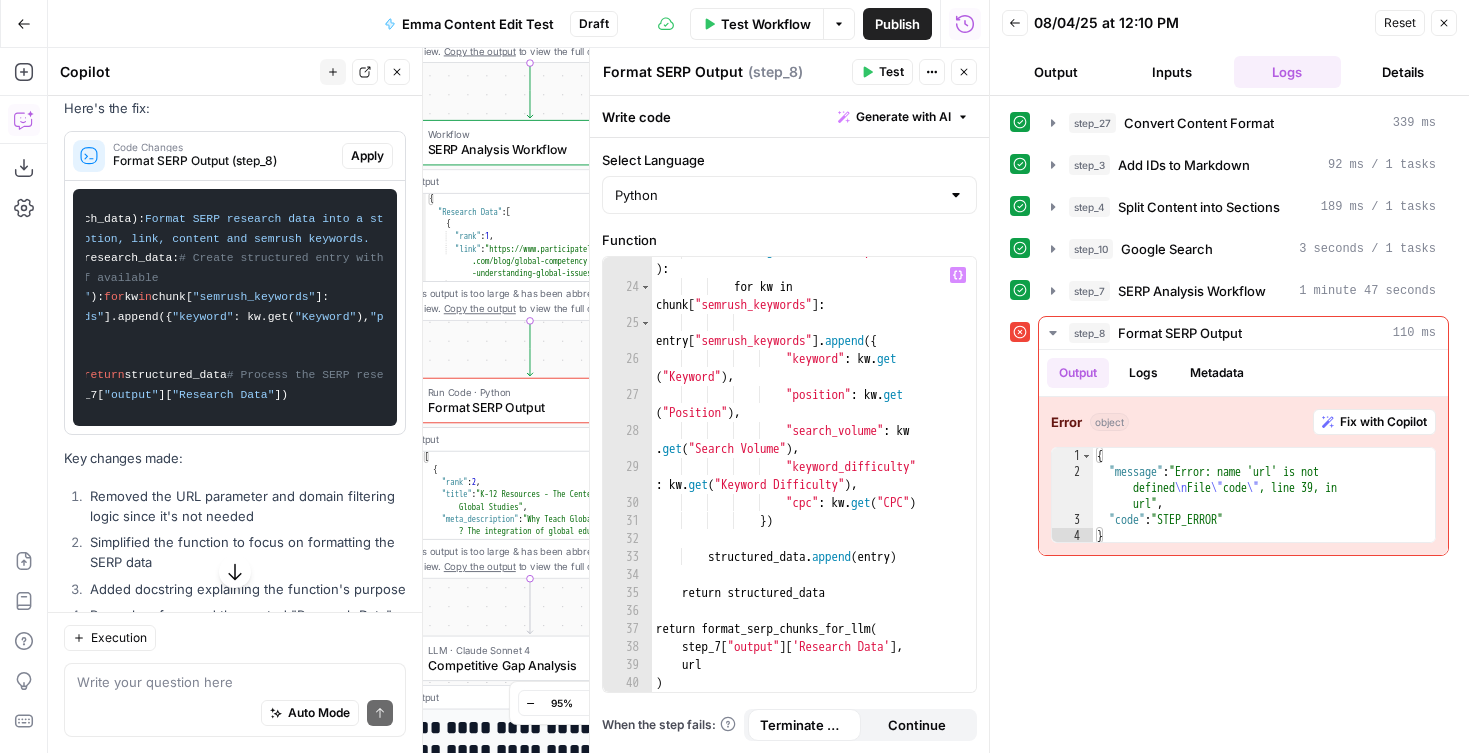 click on "if   chunk . get ( "semrush_keywords" ) :                for   kw   in   chunk [ "semrush_keywords" ] :                     entry [ "semrush_keywords" ] . append ({                          "keyword" :   kw . get ( "Keyword" ) ,                          "position" :   kw . get ( "Position" ) ,                          "search_volume" :   kw . get ( "Search Volume" ) ,                          "keyword_difficulty" :   kw . get ( "Keyword Difficulty" ) ,                          "cpc" :   kw . get ( "CPC" )                     })           structured_data . append ( entry )      return   structured_data return   format_serp_chunks_for_llm (      step_7 [ "output" ] [ 'Research Data' ] ,      url )" at bounding box center (814, 486) 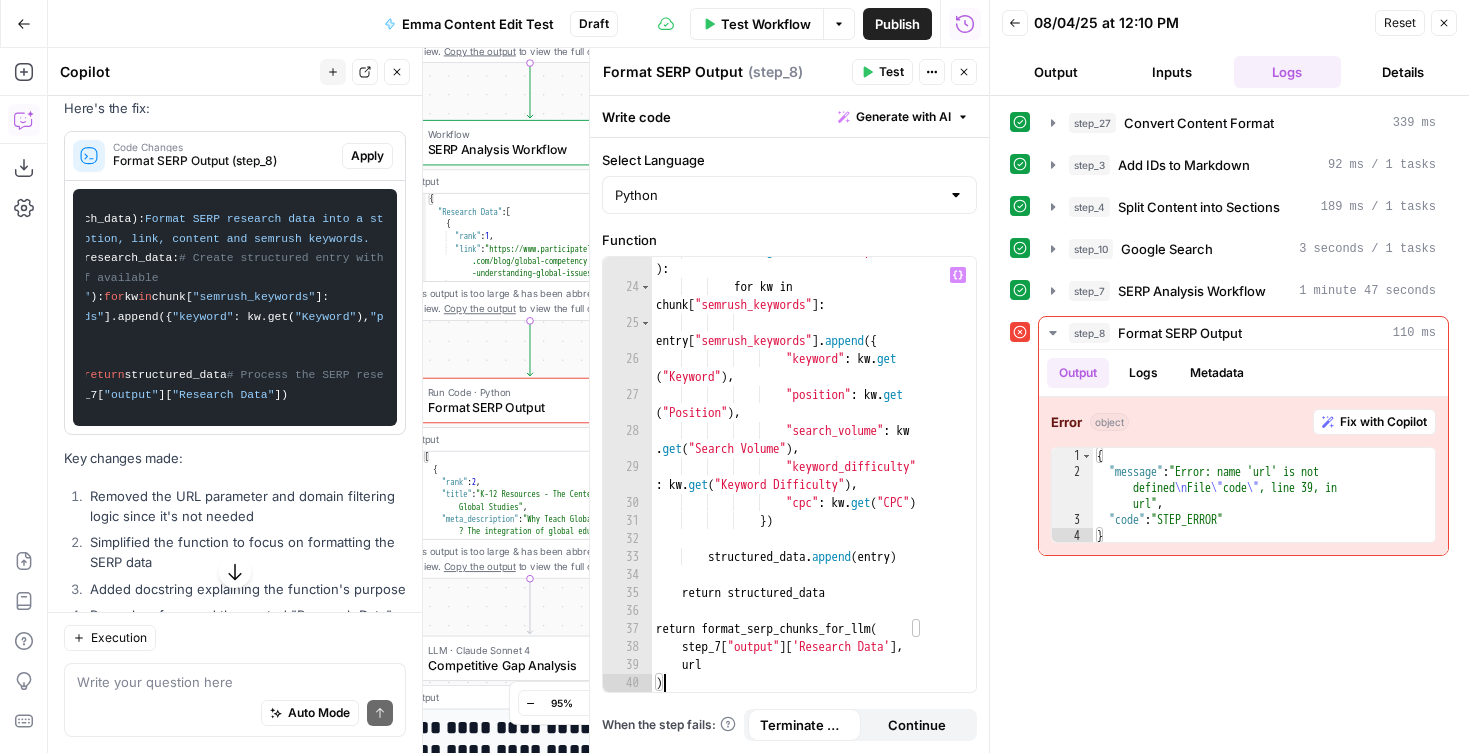 click on "if   chunk . get ( "semrush_keywords" ) :                for   kw   in   chunk [ "semrush_keywords" ] :                     entry [ "semrush_keywords" ] . append ({                          "keyword" :   kw . get ( "Keyword" ) ,                          "position" :   kw . get ( "Position" ) ,                          "search_volume" :   kw . get ( "Search Volume" ) ,                          "keyword_difficulty" :   kw . get ( "Keyword Difficulty" ) ,                          "cpc" :   kw . get ( "CPC" )                     })           structured_data . append ( entry )      return   structured_data return   format_serp_chunks_for_llm (      step_7 [ "output" ] [ 'Research Data' ] ,      url )" at bounding box center [814, 486] 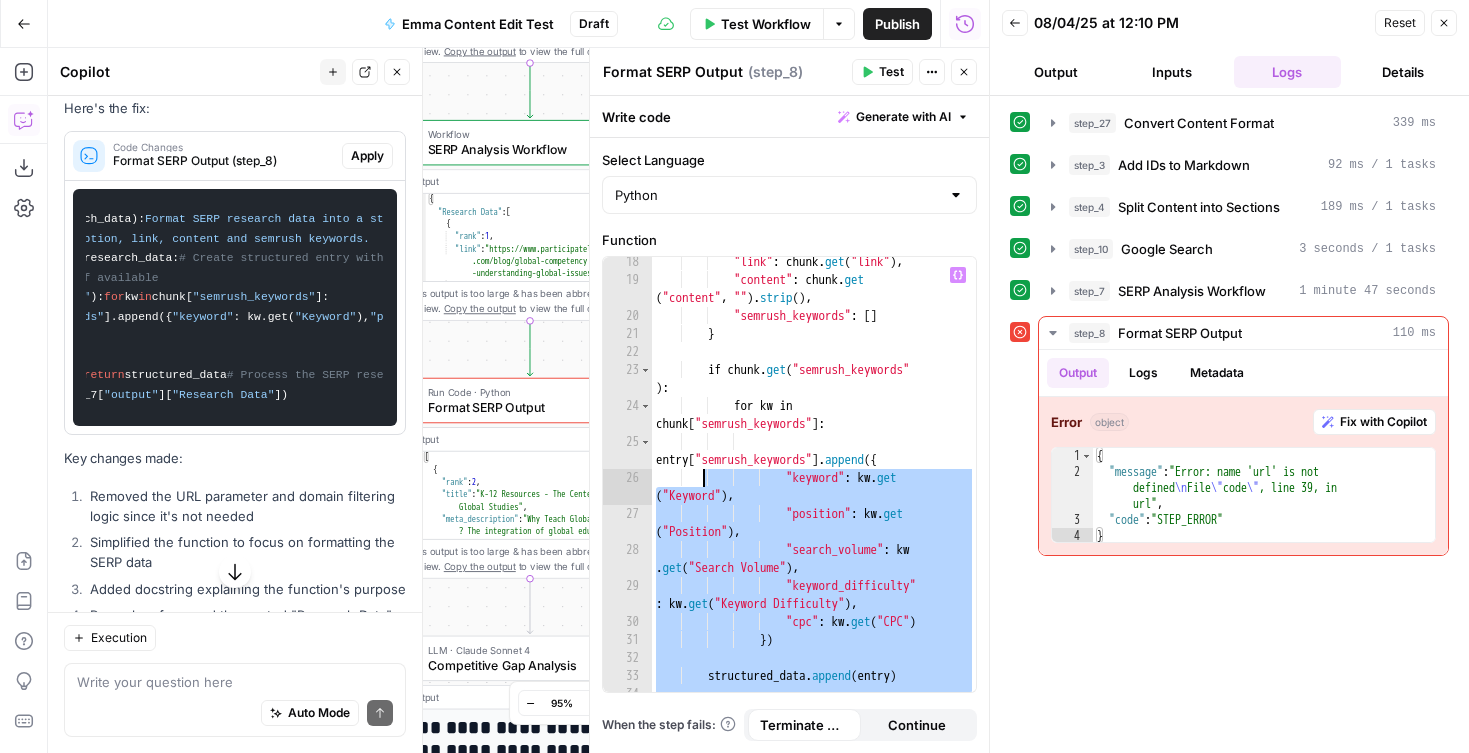 scroll, scrollTop: 380, scrollLeft: 0, axis: vertical 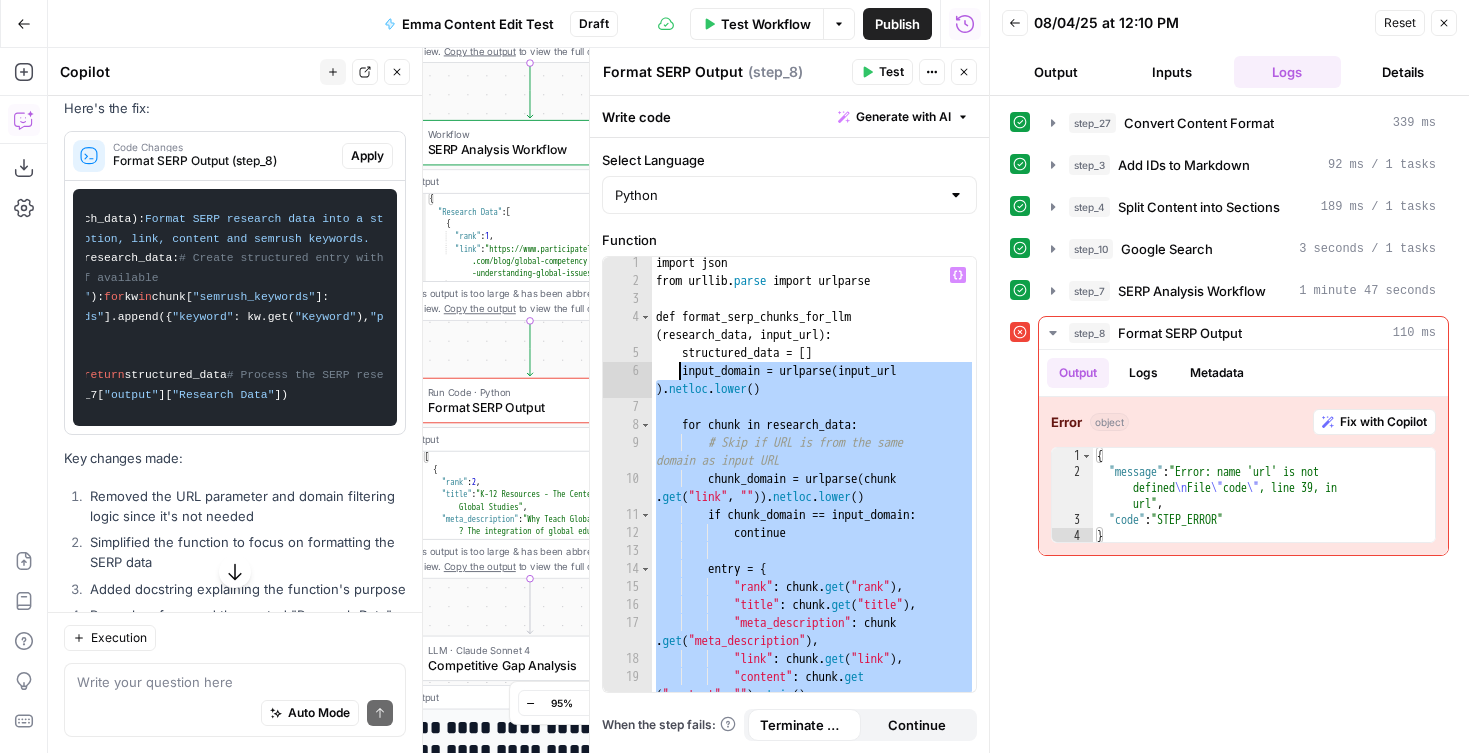 drag, startPoint x: 684, startPoint y: 683, endPoint x: 664, endPoint y: 365, distance: 318.6283 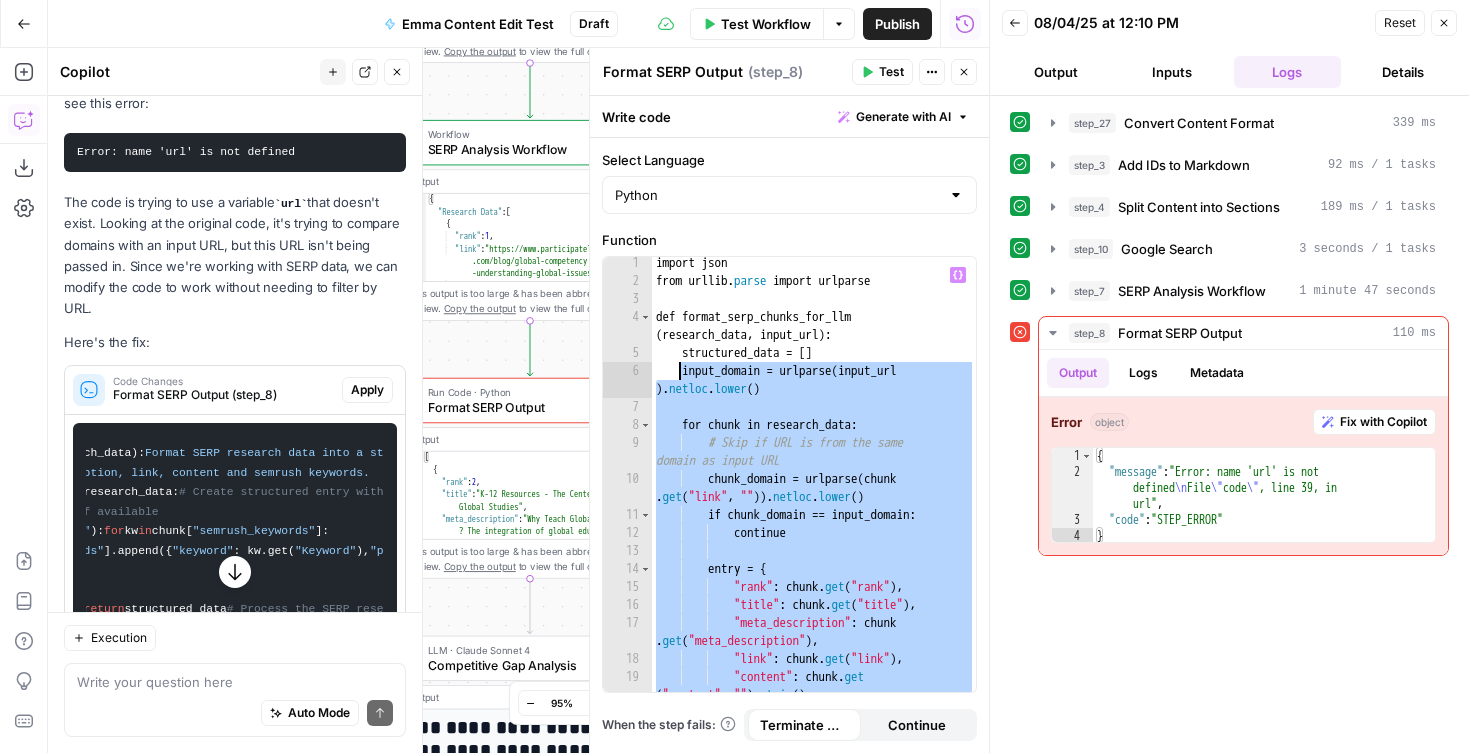 scroll, scrollTop: 5207, scrollLeft: 0, axis: vertical 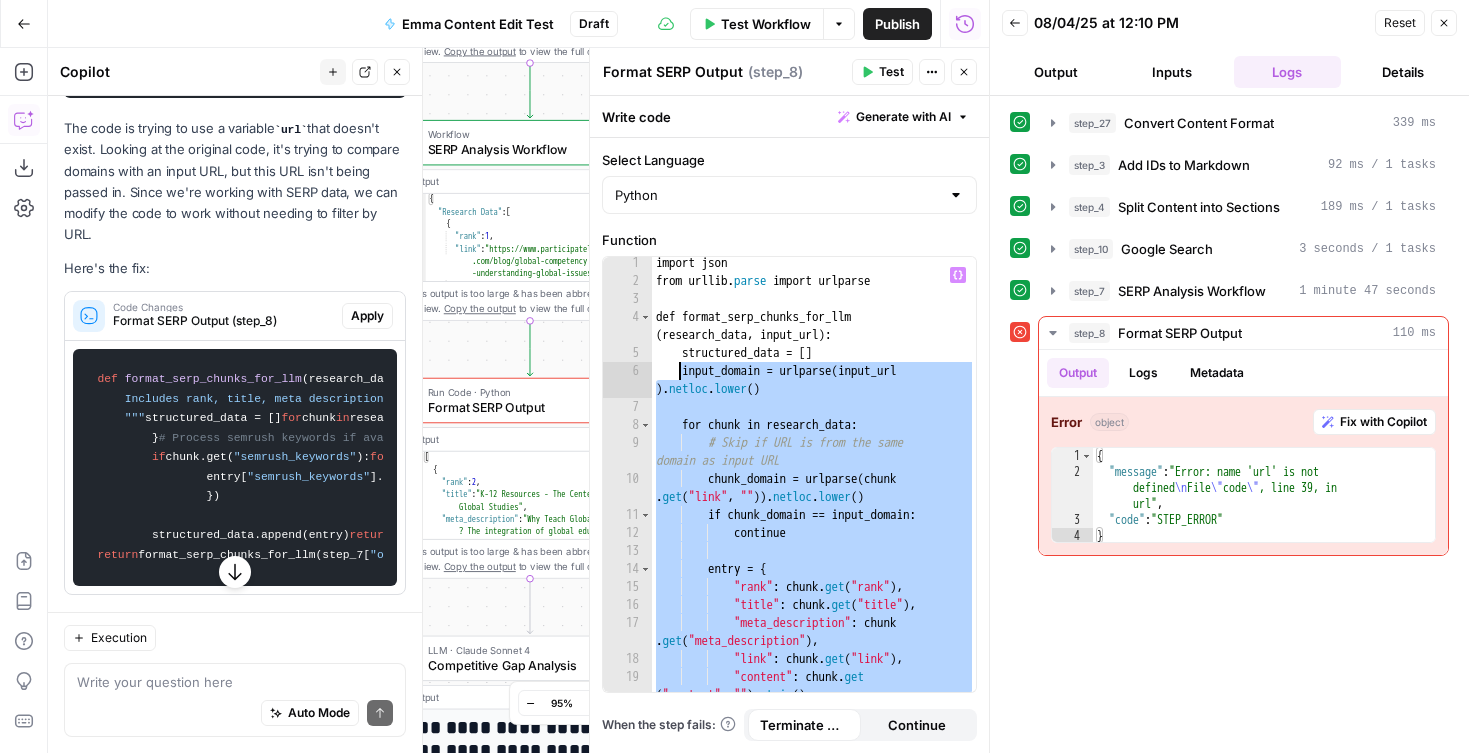 click on "import   json from   urllib . parse   import   urlparse def   format_serp_chunks_for_llm ( research_data ,   input_url ) :      structured_data   =   [ ]      input_domain   =   urlparse ( input_url ) . netloc . lower ( )           for   chunk   in   research_data :           # Skip if URL is from the same  domain as input URL           chunk_domain   =   urlparse ( chunk . get ( "link" ,   "" )) . netloc . lower ( )           if   chunk_domain   ==   input_domain :                continue                          entry   =   {                "rank" :   chunk . get ( "rank" ) ,                "title" :   chunk . get ( "title" ) ,                "meta_description" :   chunk . get ( "meta_description" ) ,                "link" :   chunk . get ( "link" ) ,                "content" :   chunk . get ( "content" ,   "" ) . strip ( ) ,                "semrush_keywords" :   [ ]" at bounding box center [814, 489] 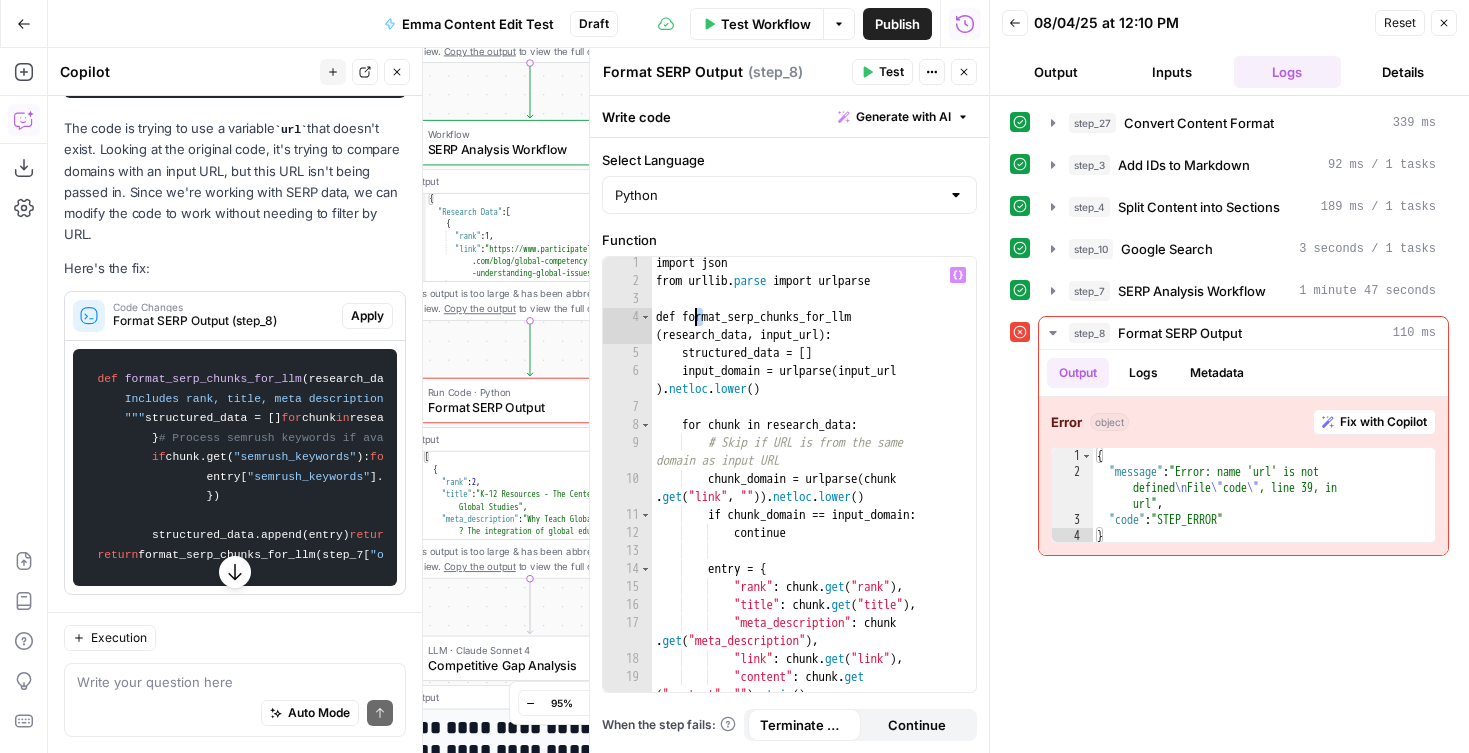 click on "import   json from   urllib . parse   import   urlparse def   format_serp_chunks_for_llm ( research_data ,   input_url ) :      structured_data   =   [ ]      input_domain   =   urlparse ( input_url ) . netloc . lower ( )           for   chunk   in   research_data :           # Skip if URL is from the same  domain as input URL           chunk_domain   =   urlparse ( chunk . get ( "link" ,   "" )) . netloc . lower ( )           if   chunk_domain   ==   input_domain :                continue                          entry   =   {                "rank" :   chunk . get ( "rank" ) ,                "title" :   chunk . get ( "title" ) ,                "meta_description" :   chunk . get ( "meta_description" ) ,                "link" :   chunk . get ( "link" ) ,                "content" :   chunk . get ( "content" ,   "" ) . strip ( ) ,                "semrush_keywords" :   [ ]" at bounding box center (814, 489) 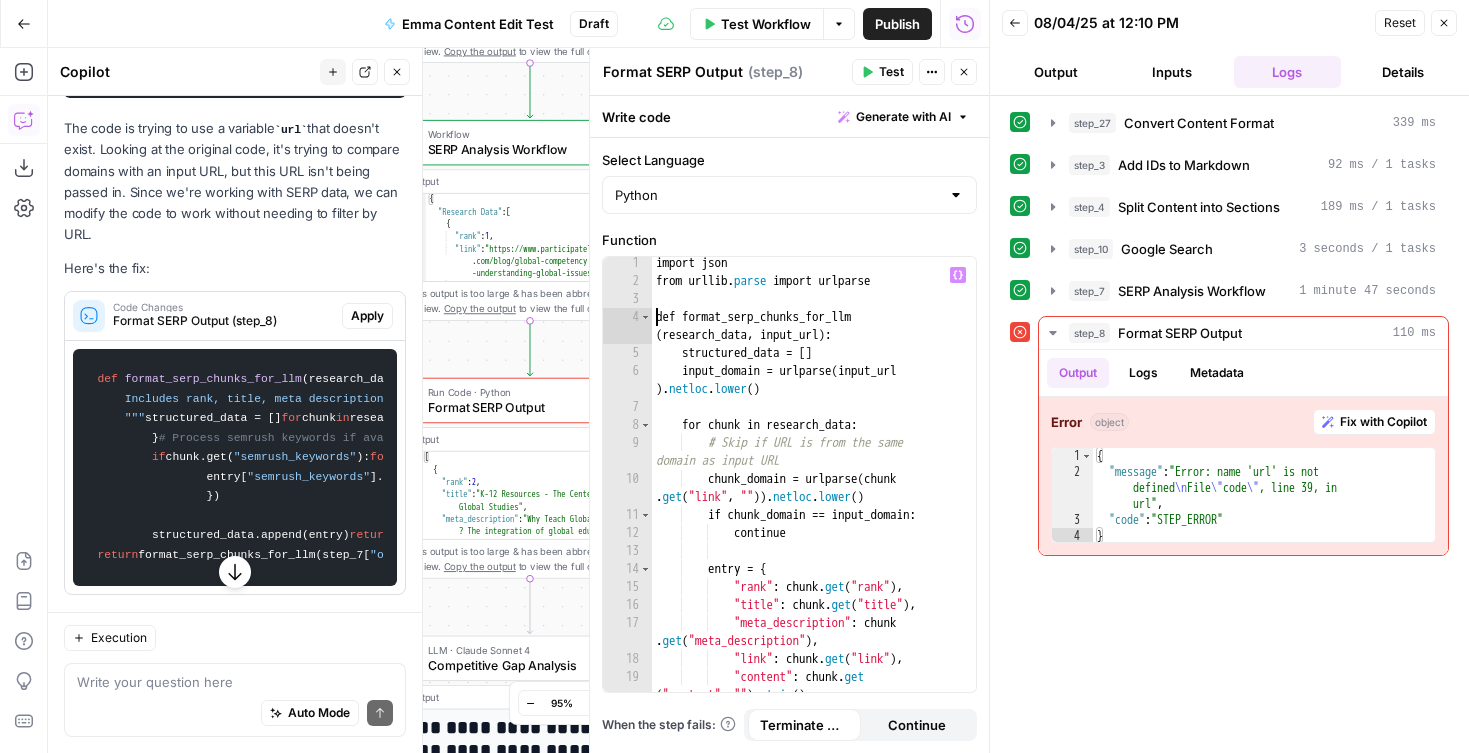 scroll, scrollTop: 0, scrollLeft: 0, axis: both 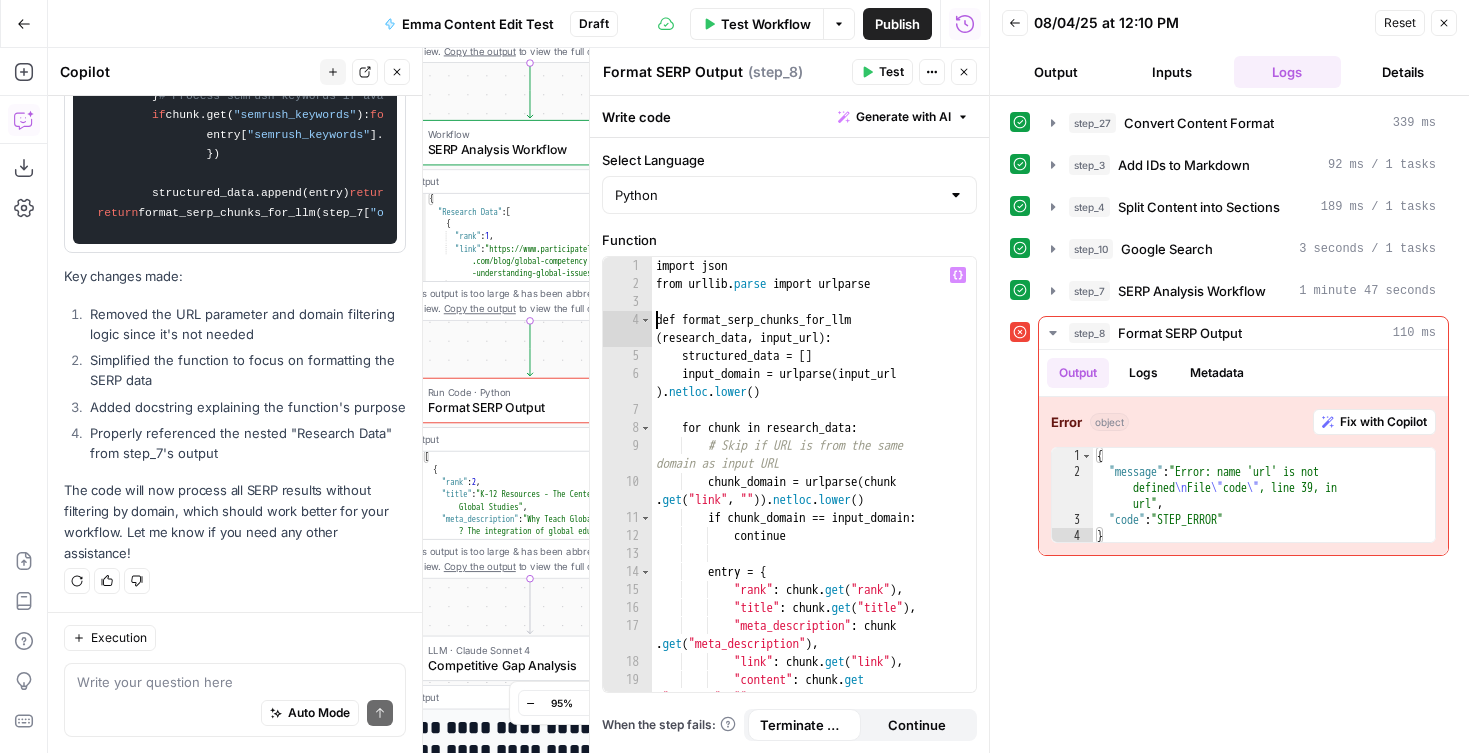 click on "import   json from   urllib . parse   import   urlparse def   format_serp_chunks_for_llm ( research_data ,   input_url ) :      structured_data   =   [ ]      input_domain   =   urlparse ( input_url ) . netloc . lower ( )           for   chunk   in   research_data :           # Skip if URL is from the same  domain as input URL           chunk_domain   =   urlparse ( chunk . get ( "link" ,   "" )) . netloc . lower ( )           if   chunk_domain   ==   input_domain :                continue                          entry   =   {                "rank" :   chunk . get ( "rank" ) ,                "title" :   chunk . get ( "title" ) ,                "meta_description" :   chunk . get ( "meta_description" ) ,                "link" :   chunk . get ( "link" ) ,                "content" :   chunk . get ( "content" ,   "" ) . strip ( ) ,                "semrush_keywords" :   [ ]" at bounding box center [814, 492] 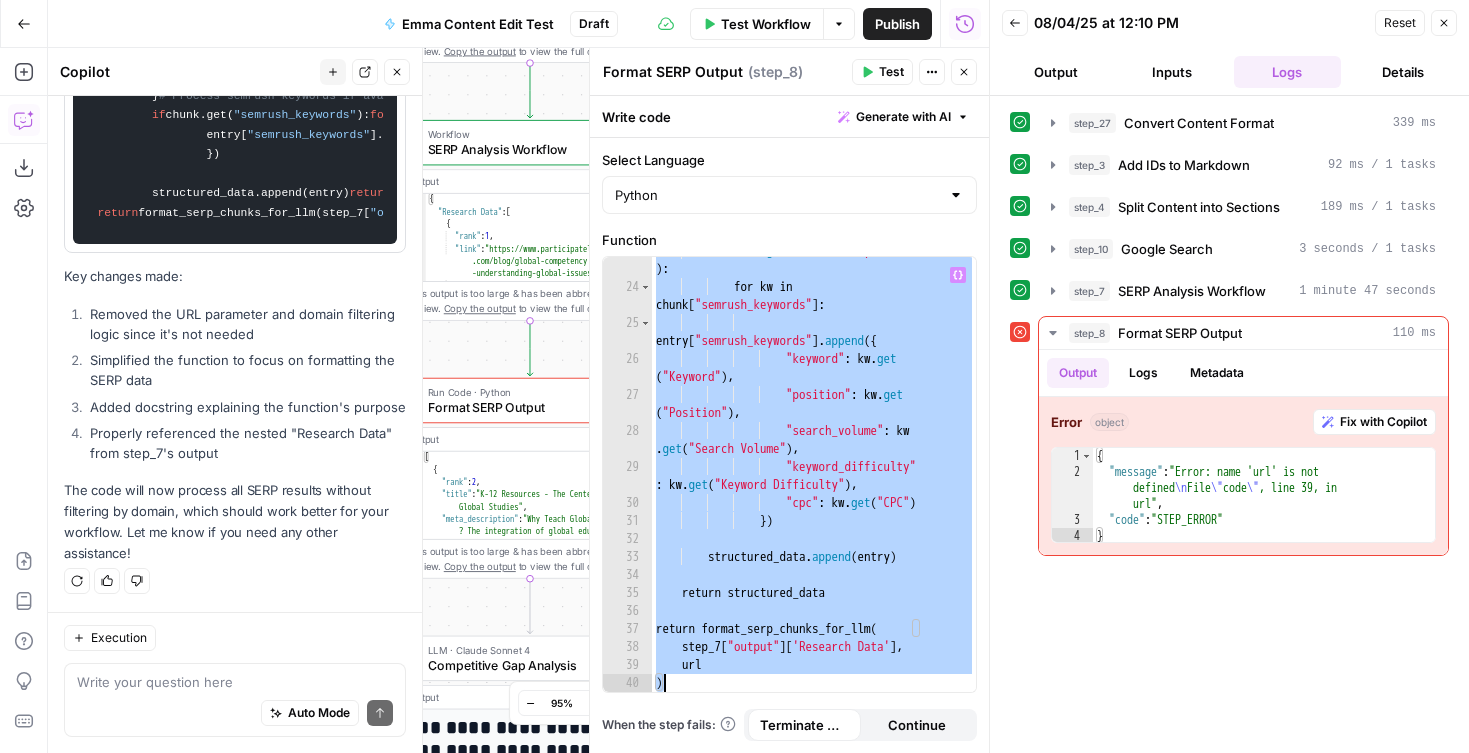 scroll, scrollTop: 519, scrollLeft: 0, axis: vertical 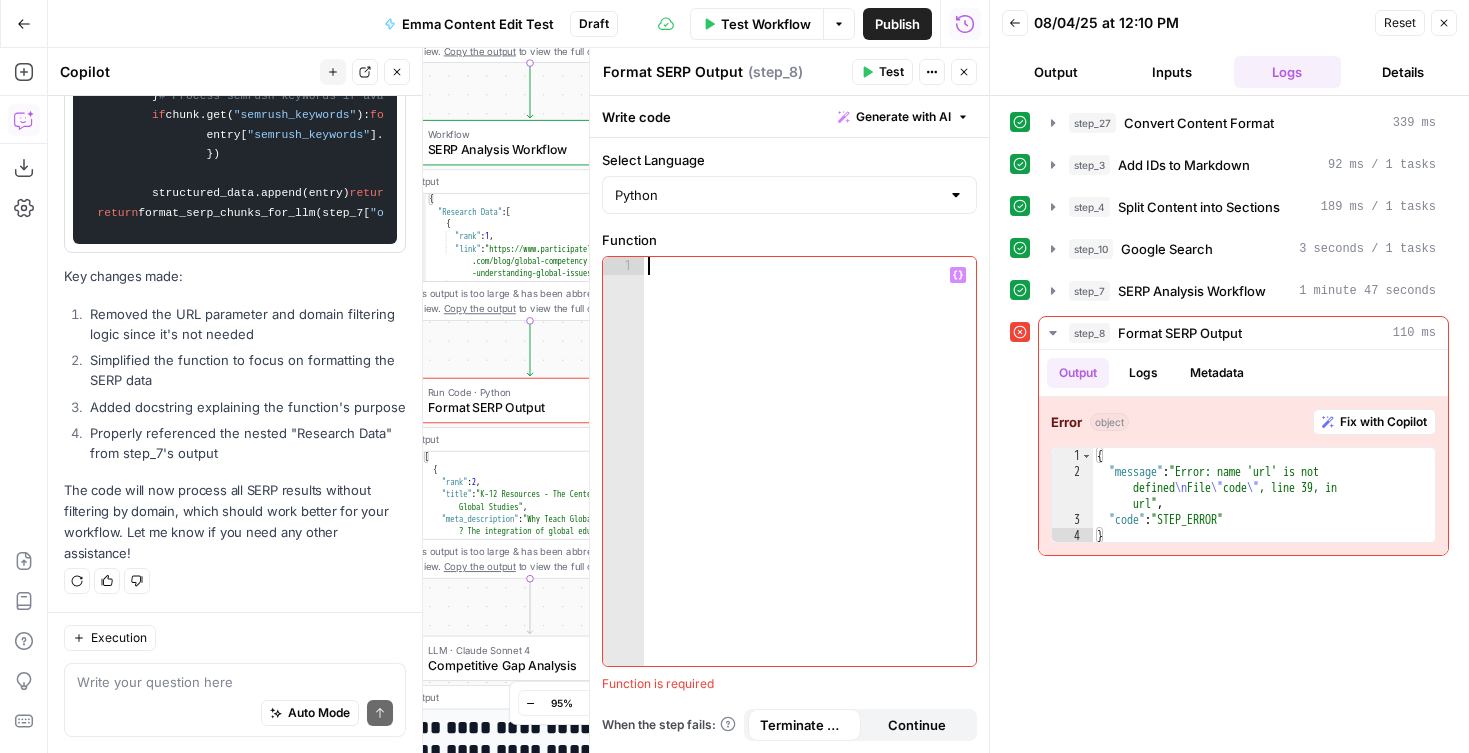 paste on "**********" 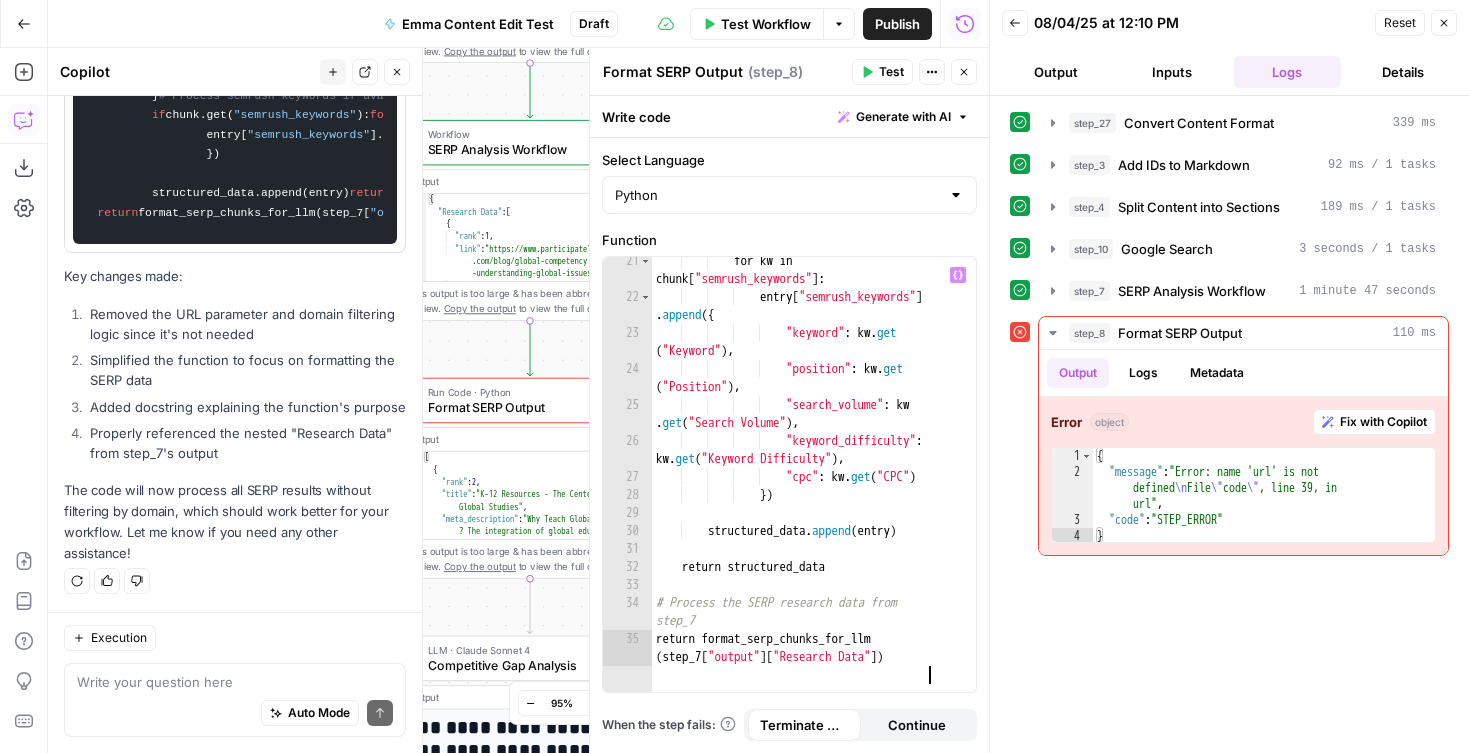 type on "**********" 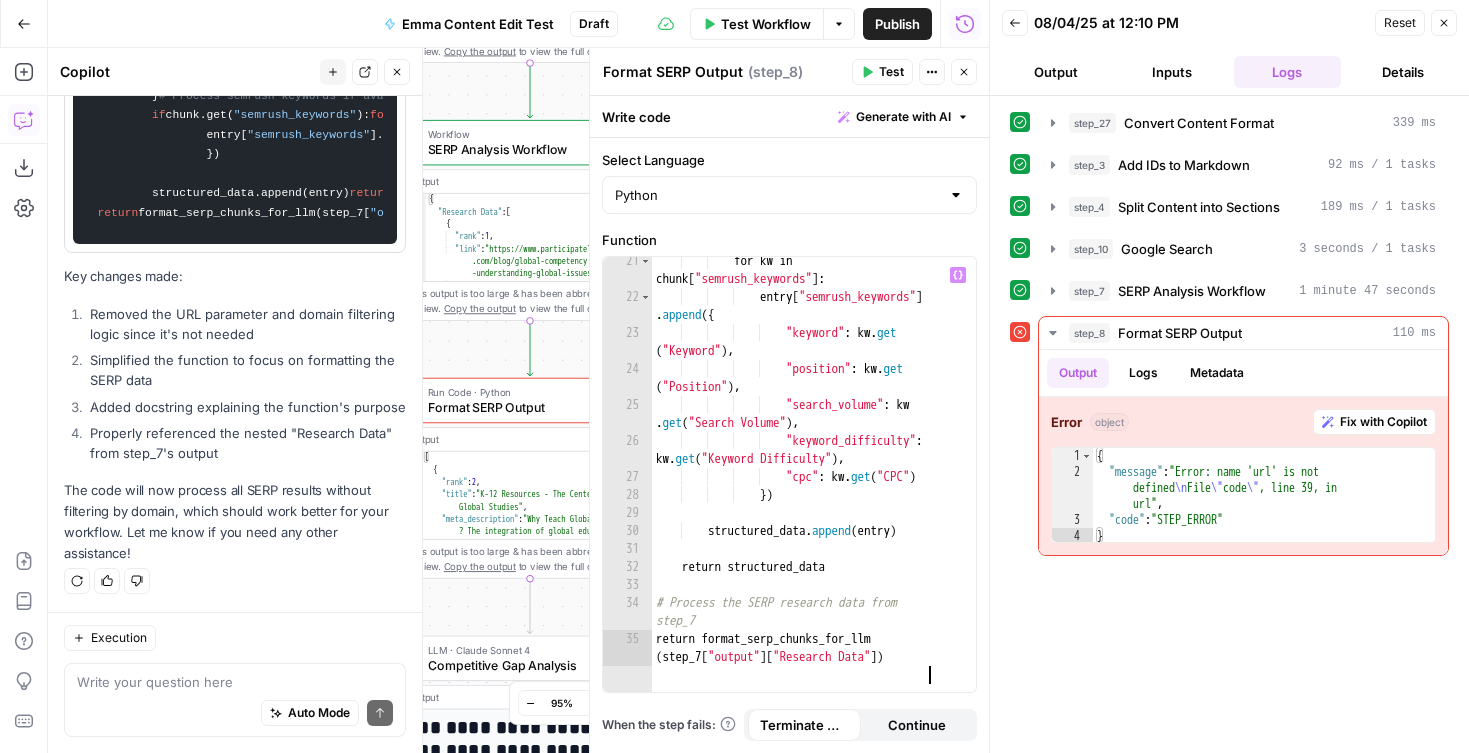 scroll, scrollTop: 6037, scrollLeft: 0, axis: vertical 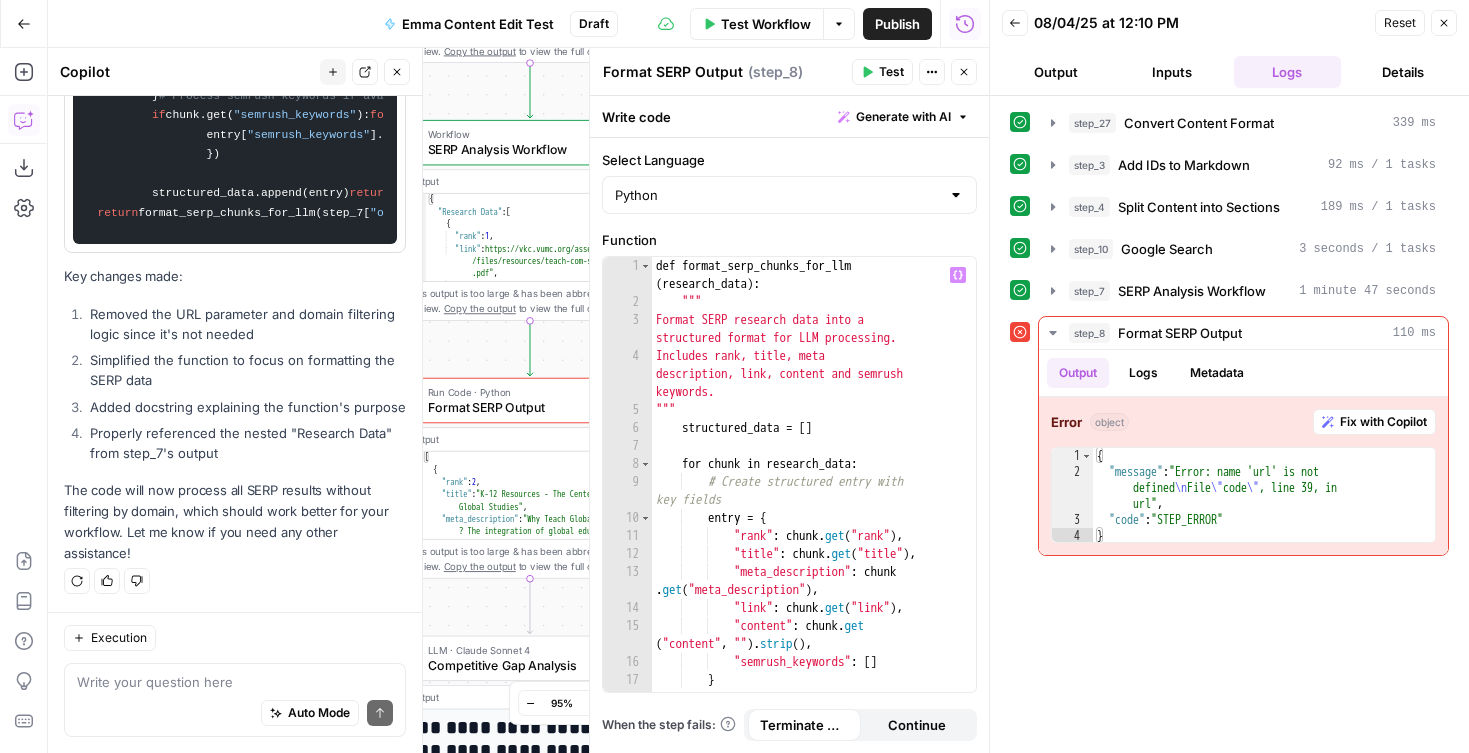 click 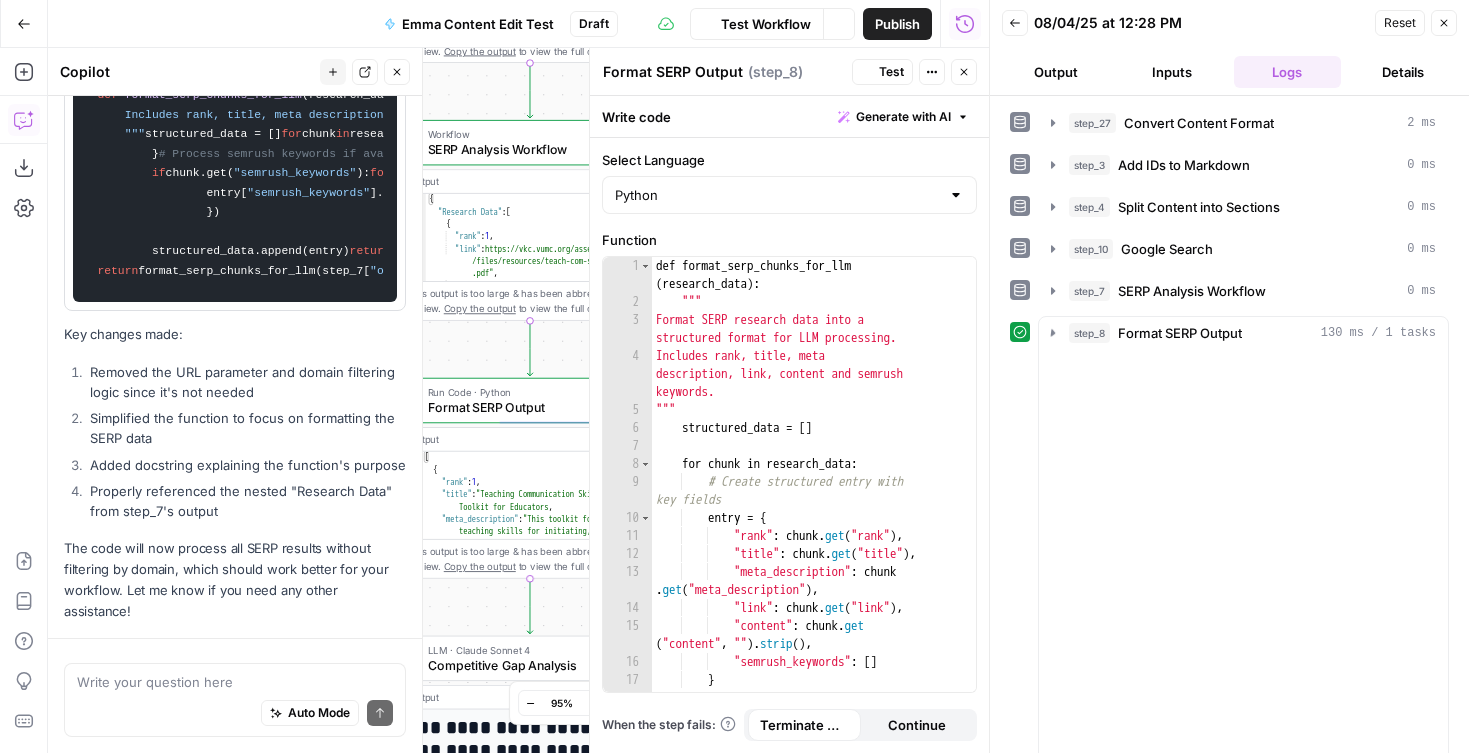 scroll, scrollTop: 5295, scrollLeft: 0, axis: vertical 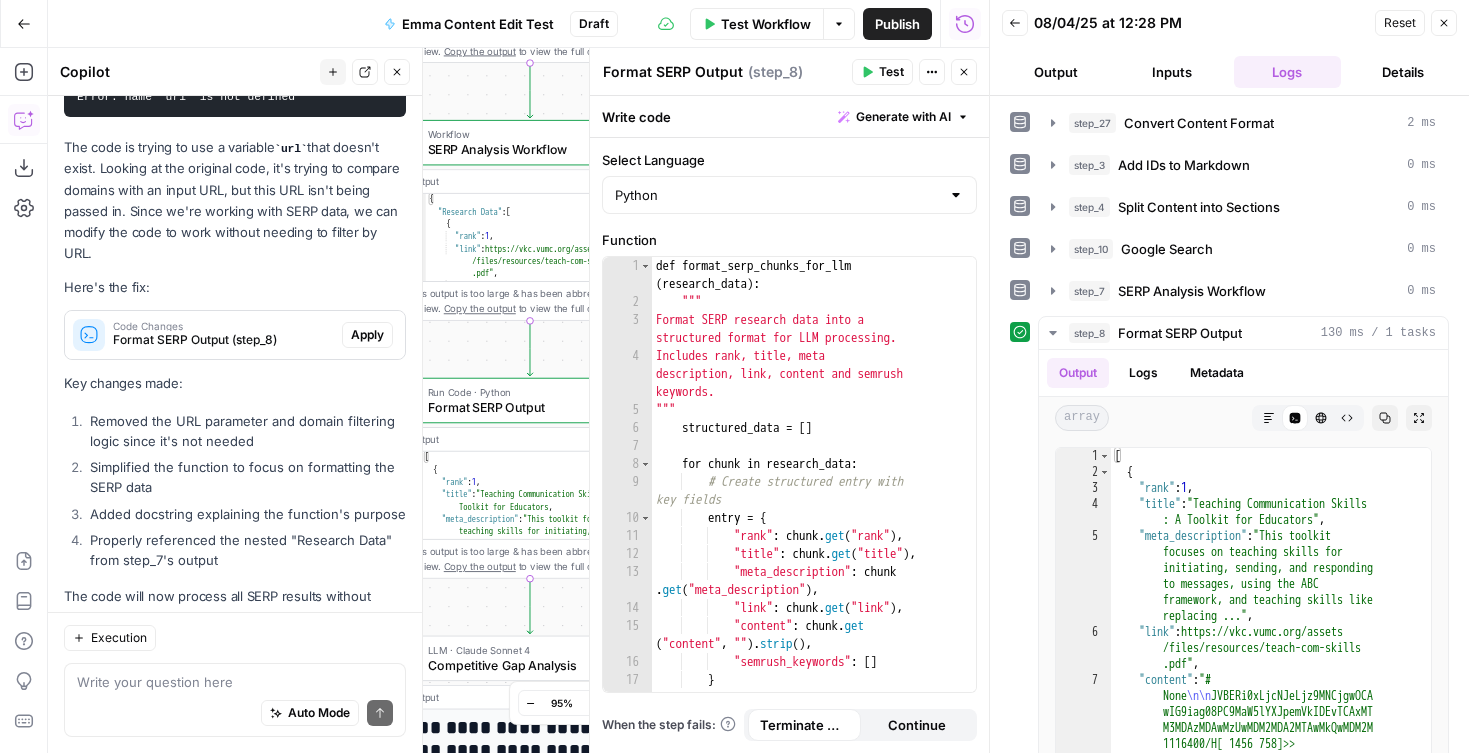 click on "Close" at bounding box center (964, 72) 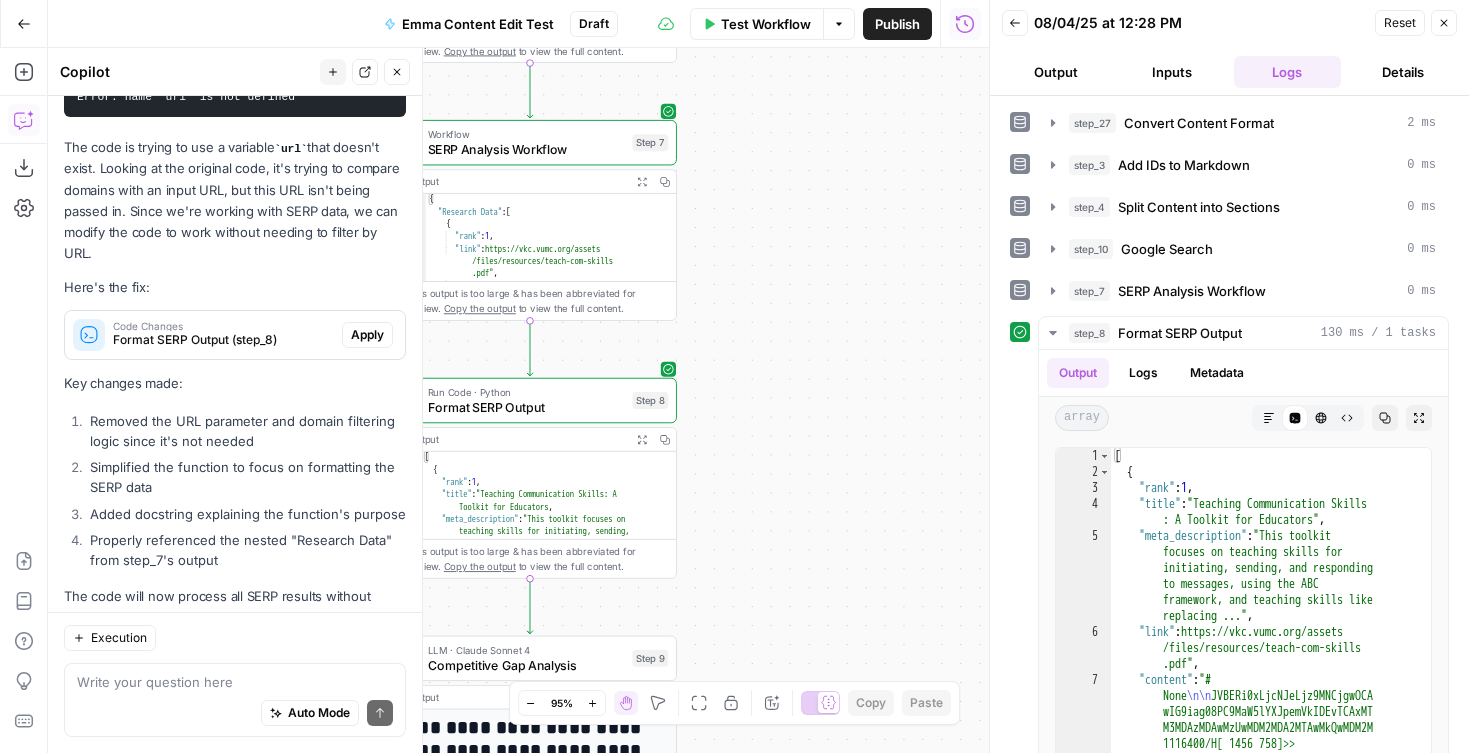 drag, startPoint x: 392, startPoint y: 72, endPoint x: 411, endPoint y: 71, distance: 19.026299 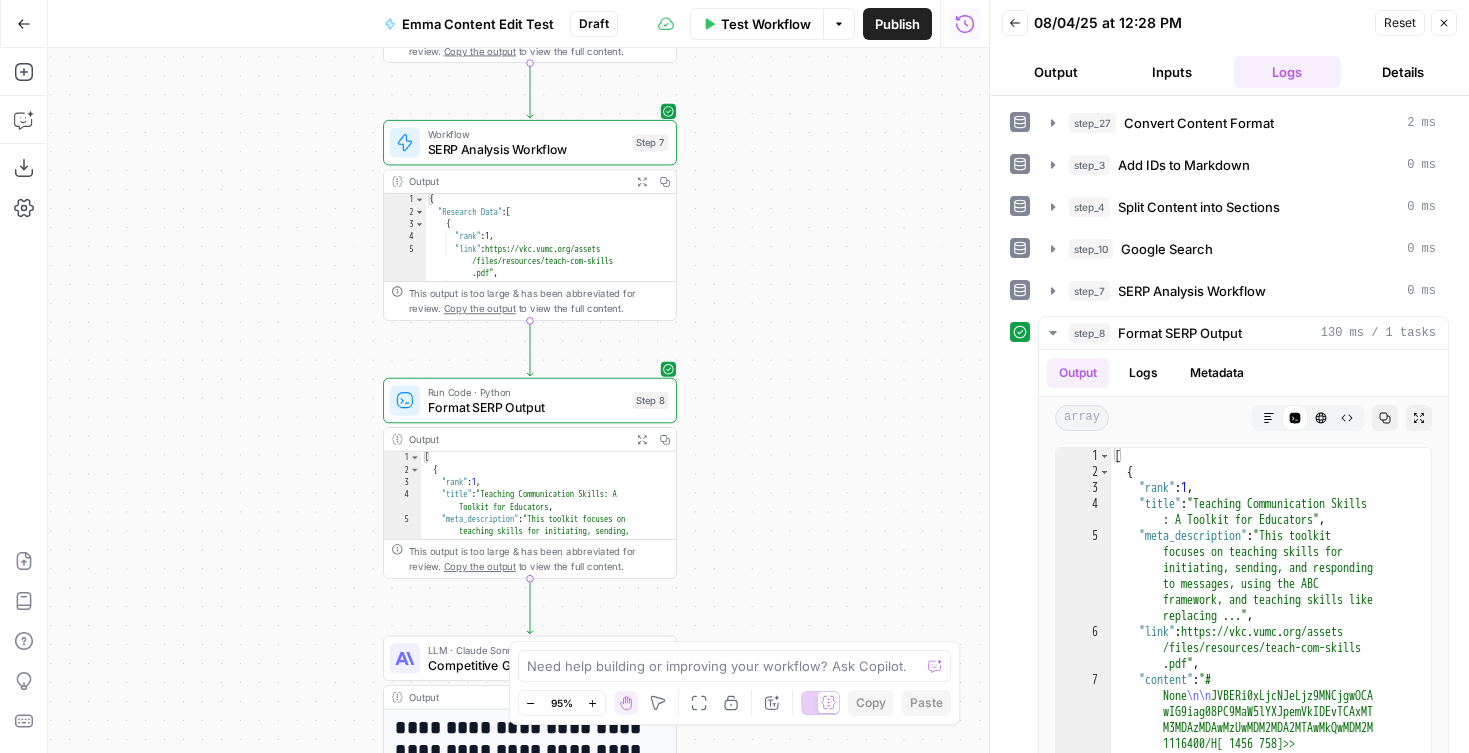click 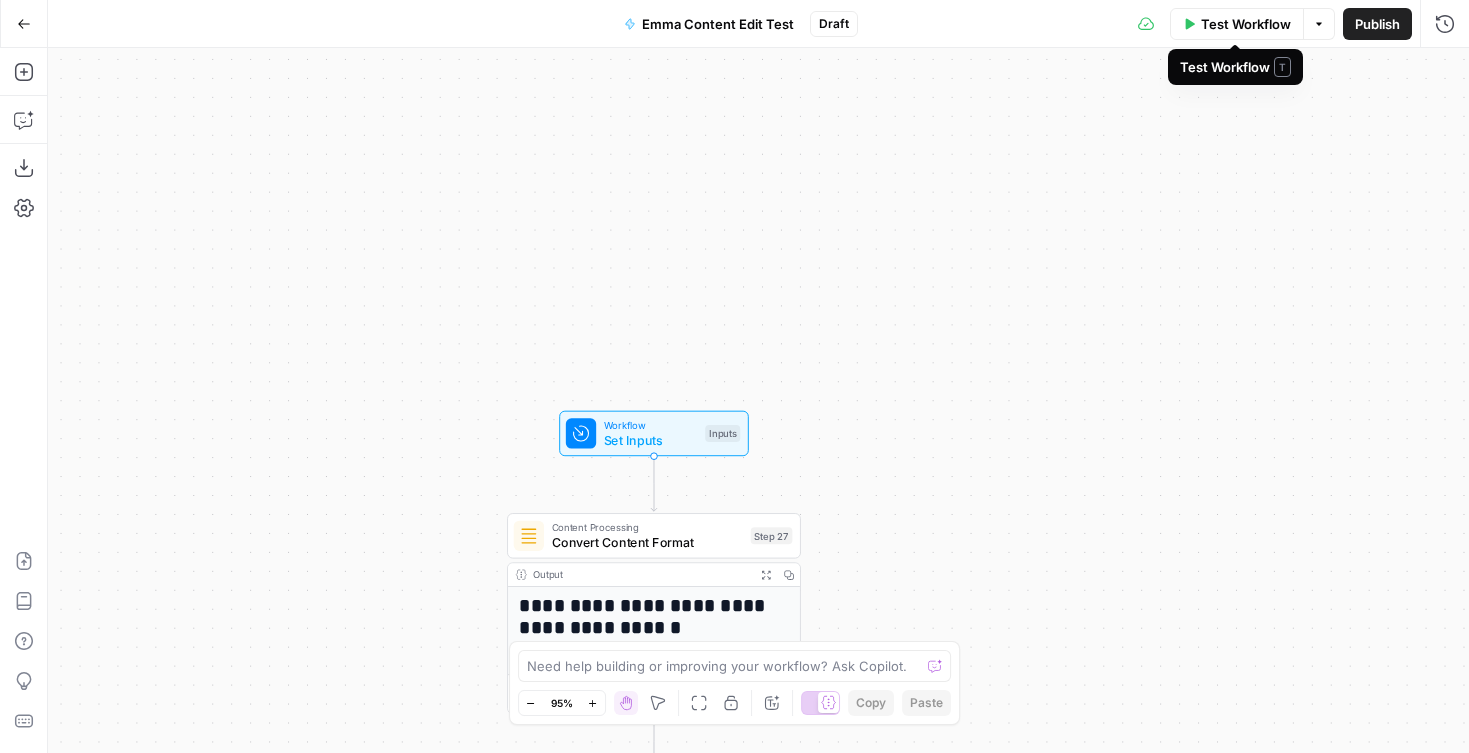 click 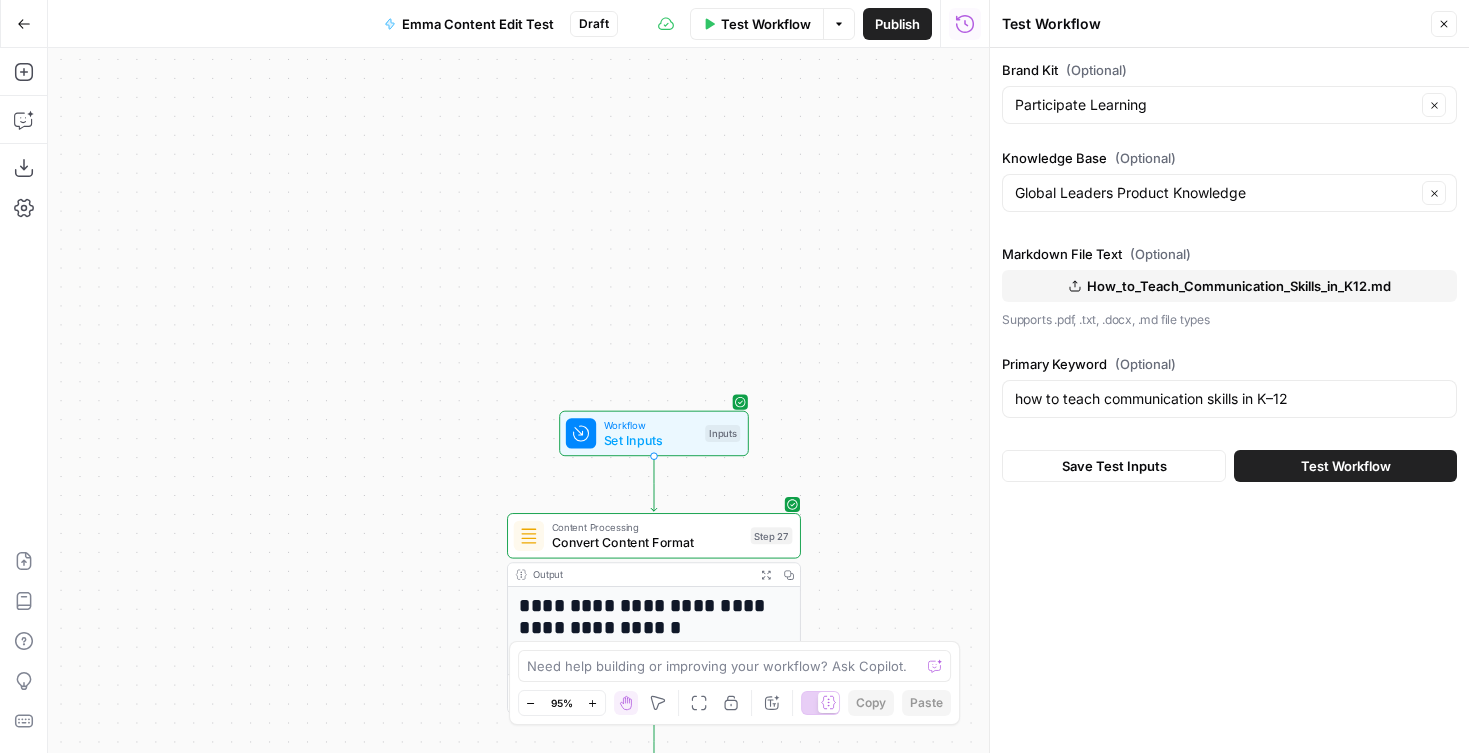 click on "Test Workflow" at bounding box center [1346, 466] 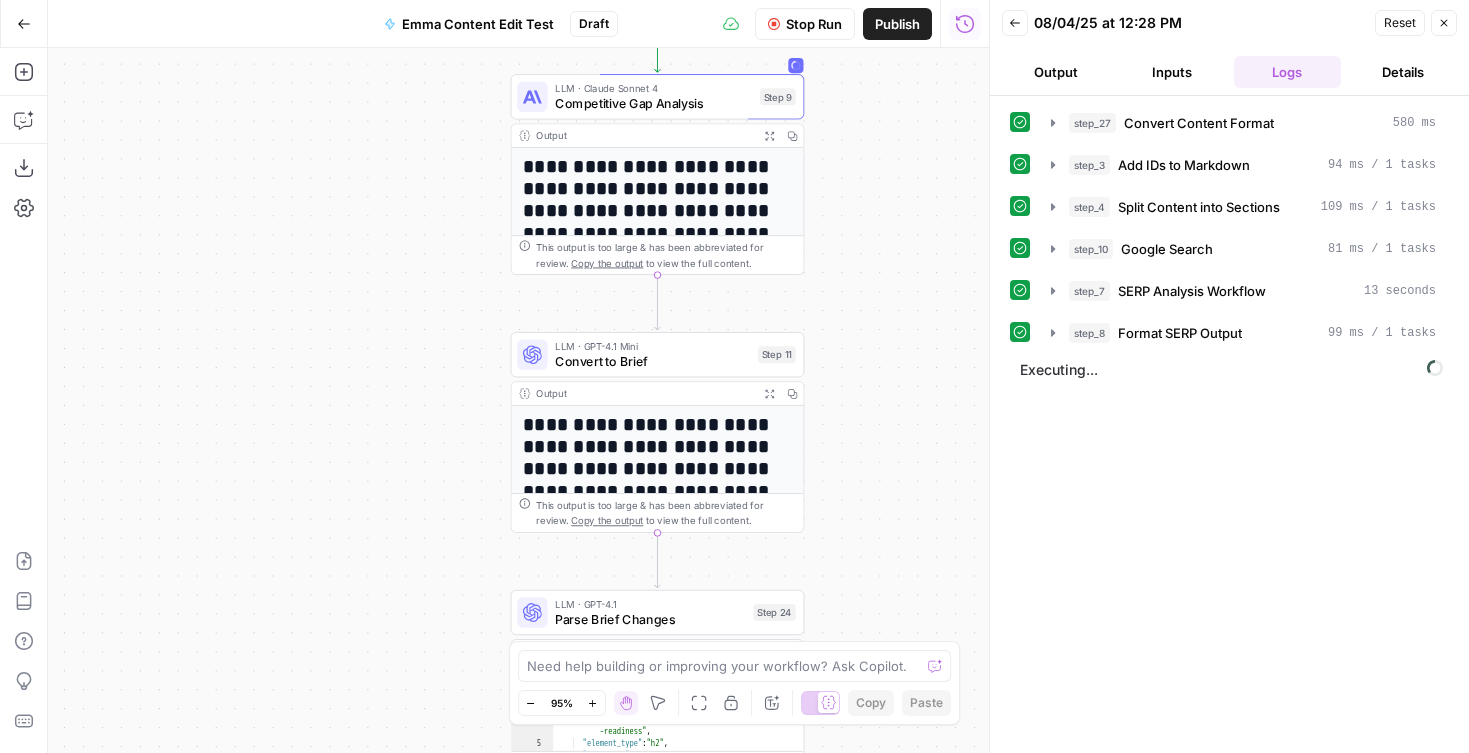 scroll, scrollTop: 0, scrollLeft: 0, axis: both 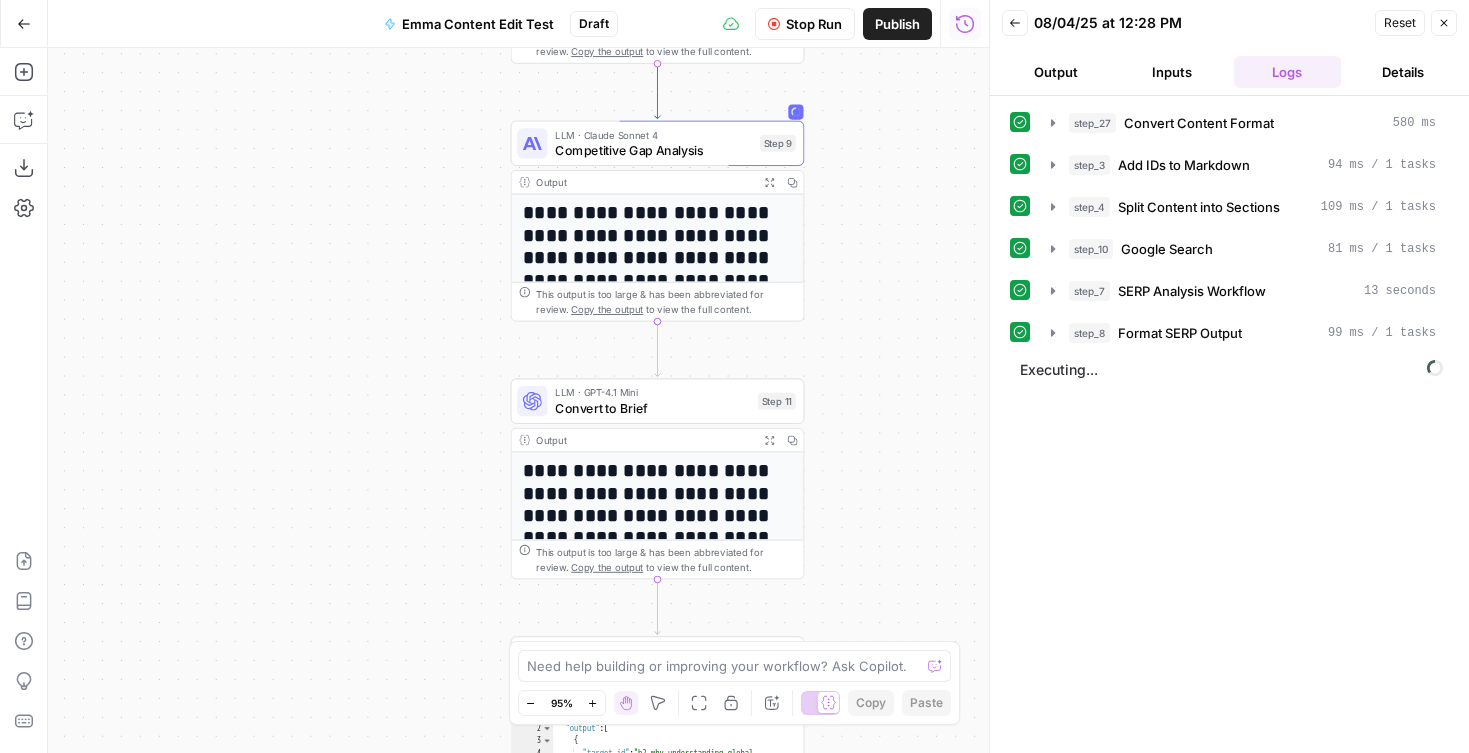 click on "Output" at bounding box center [1056, 72] 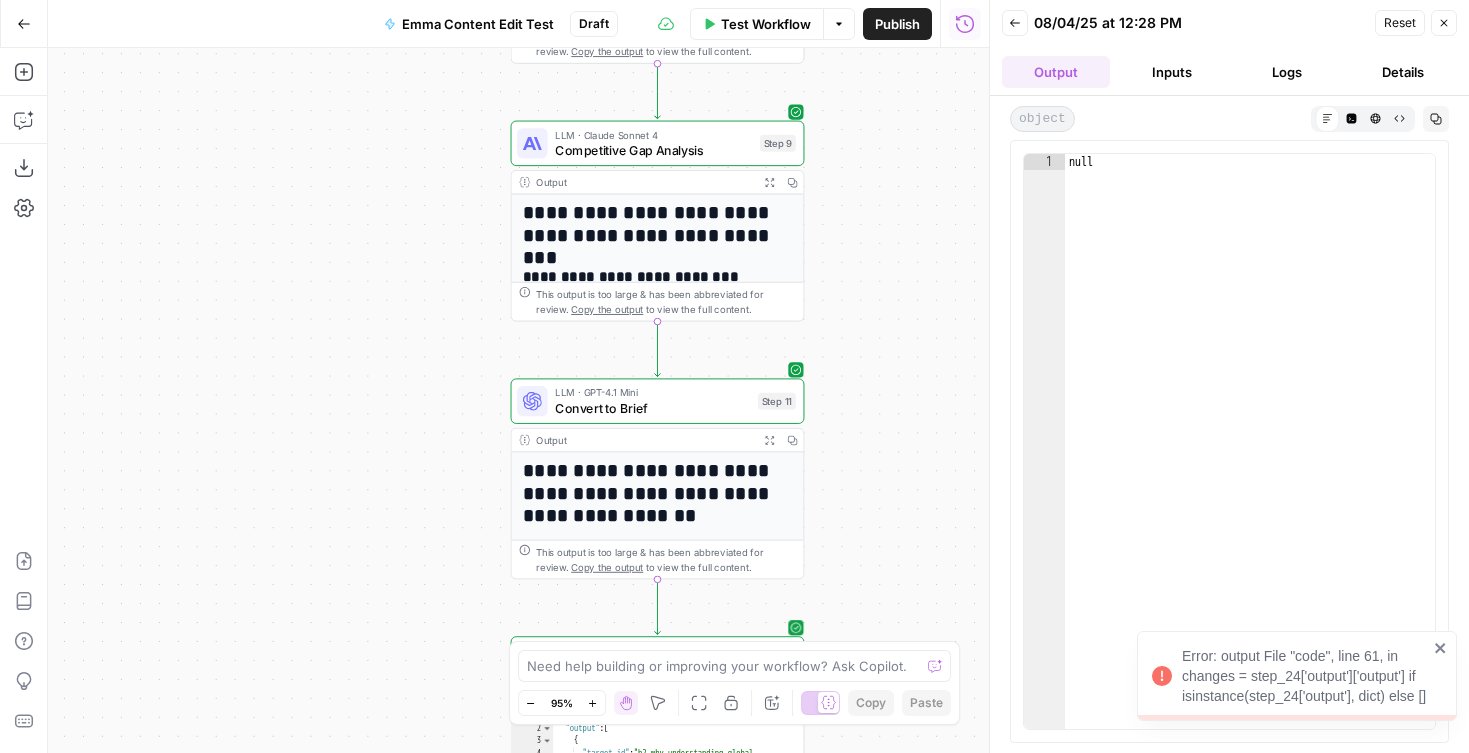 scroll, scrollTop: 0, scrollLeft: 0, axis: both 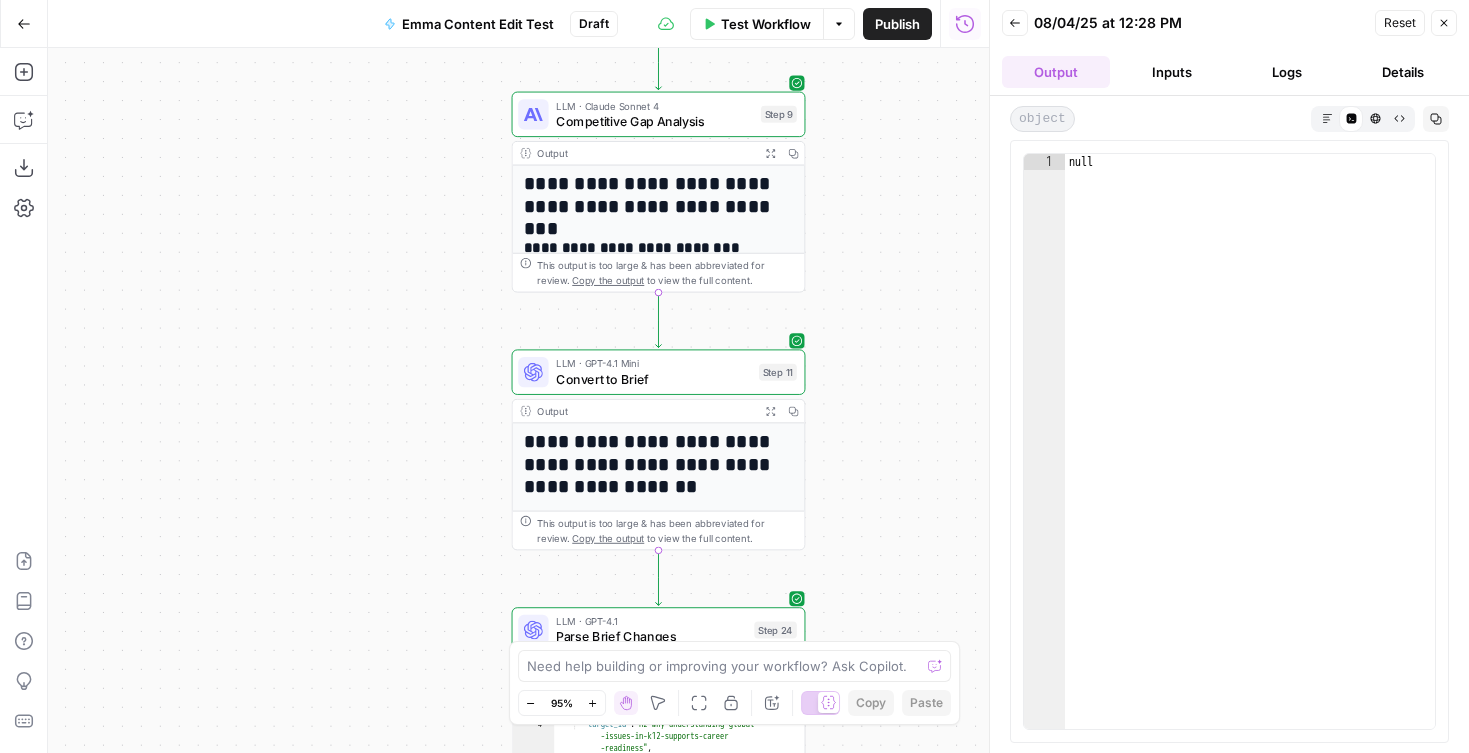 click 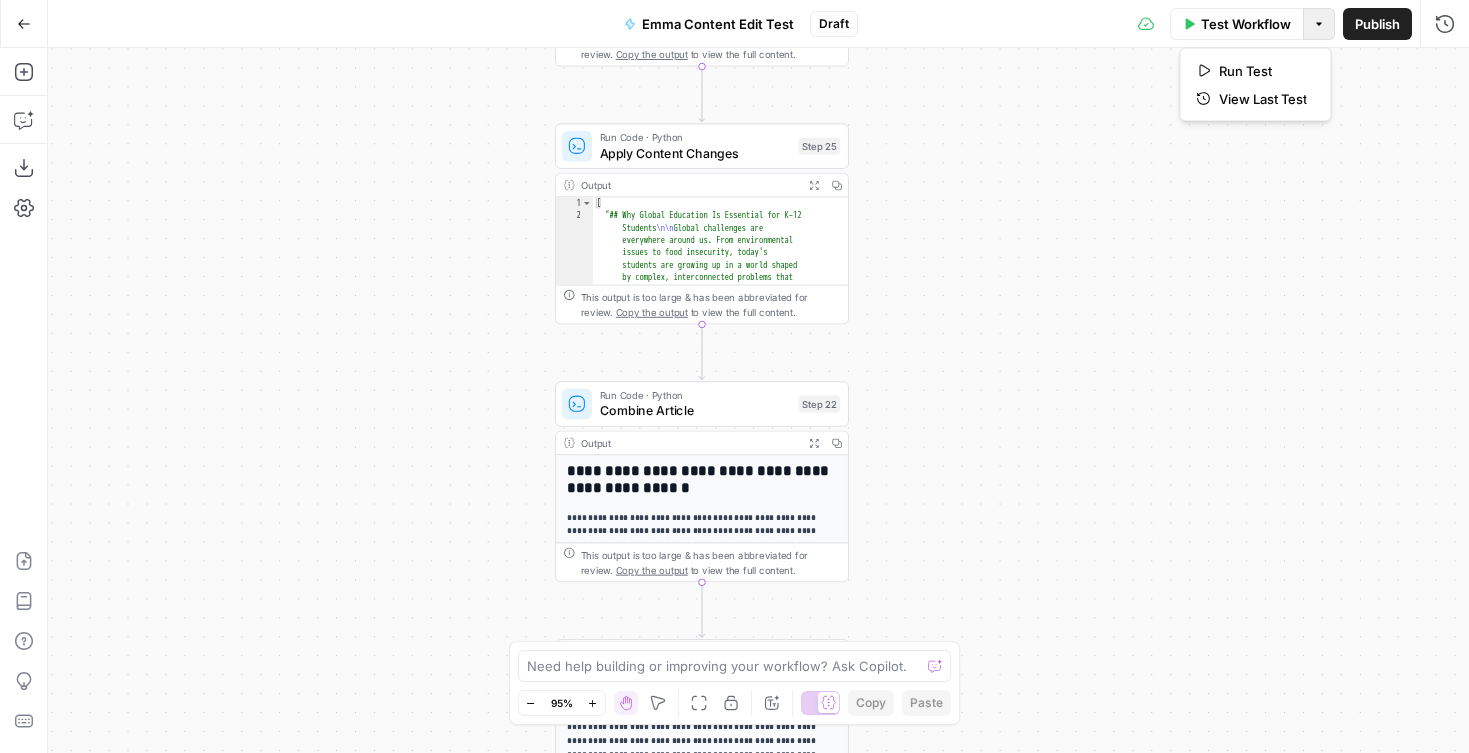 click on "Options" at bounding box center [1319, 24] 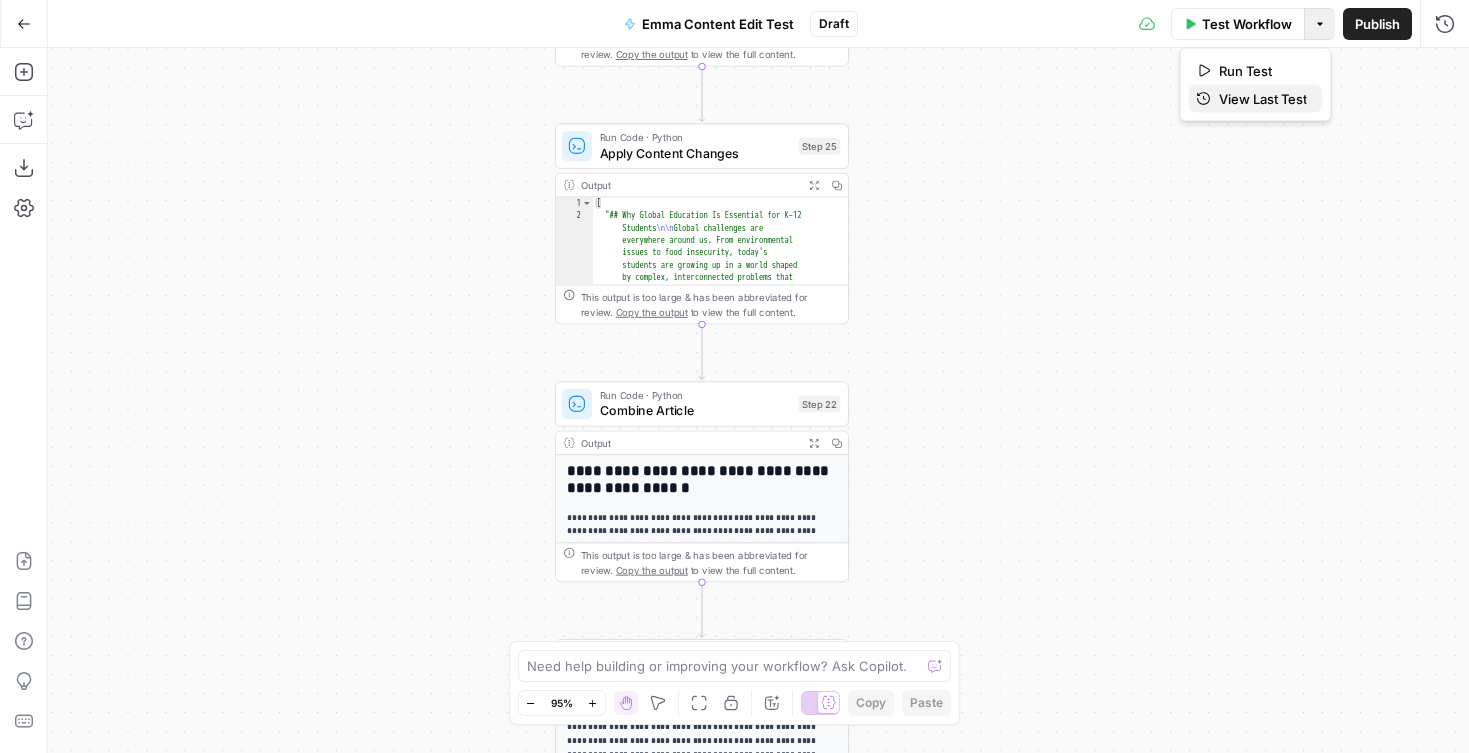 click on "View Last Test" at bounding box center (1263, 99) 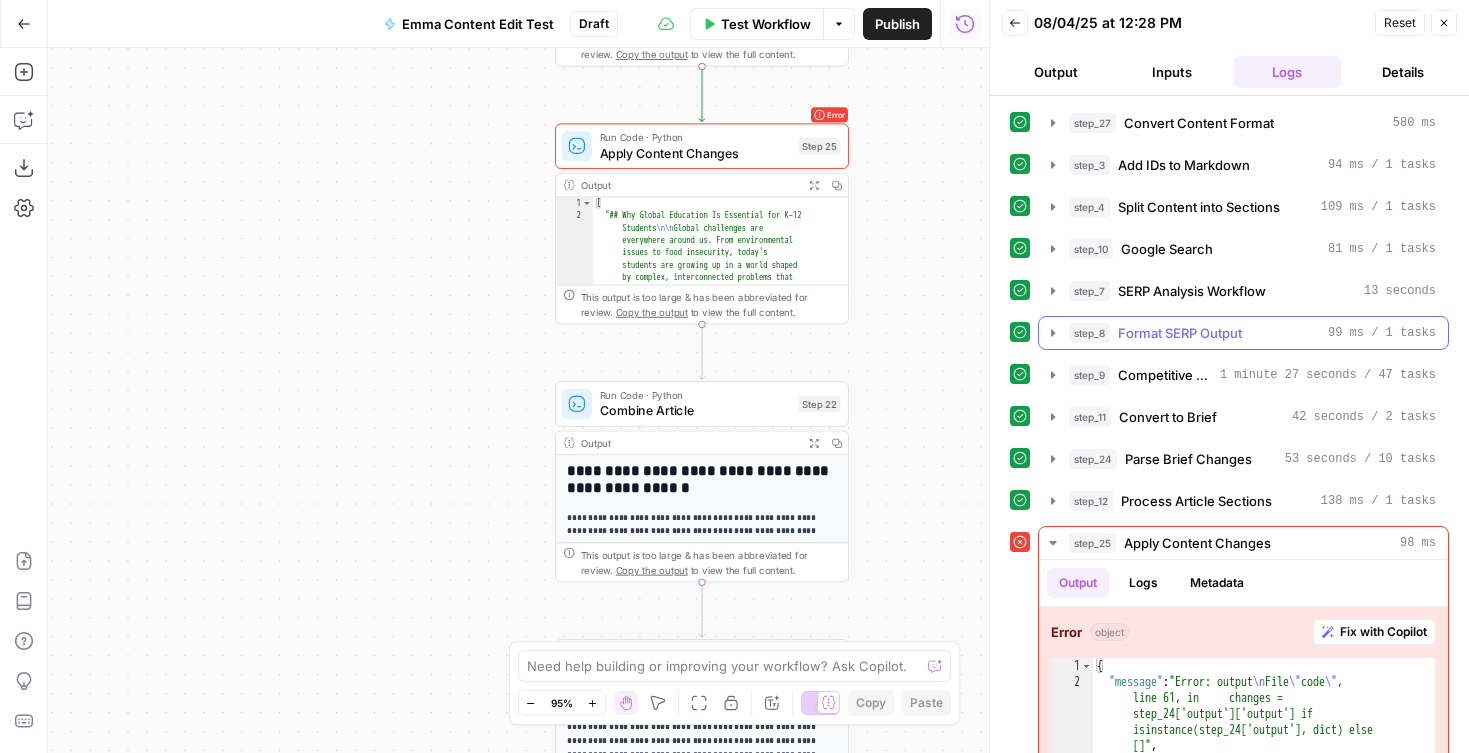 scroll, scrollTop: 55, scrollLeft: 0, axis: vertical 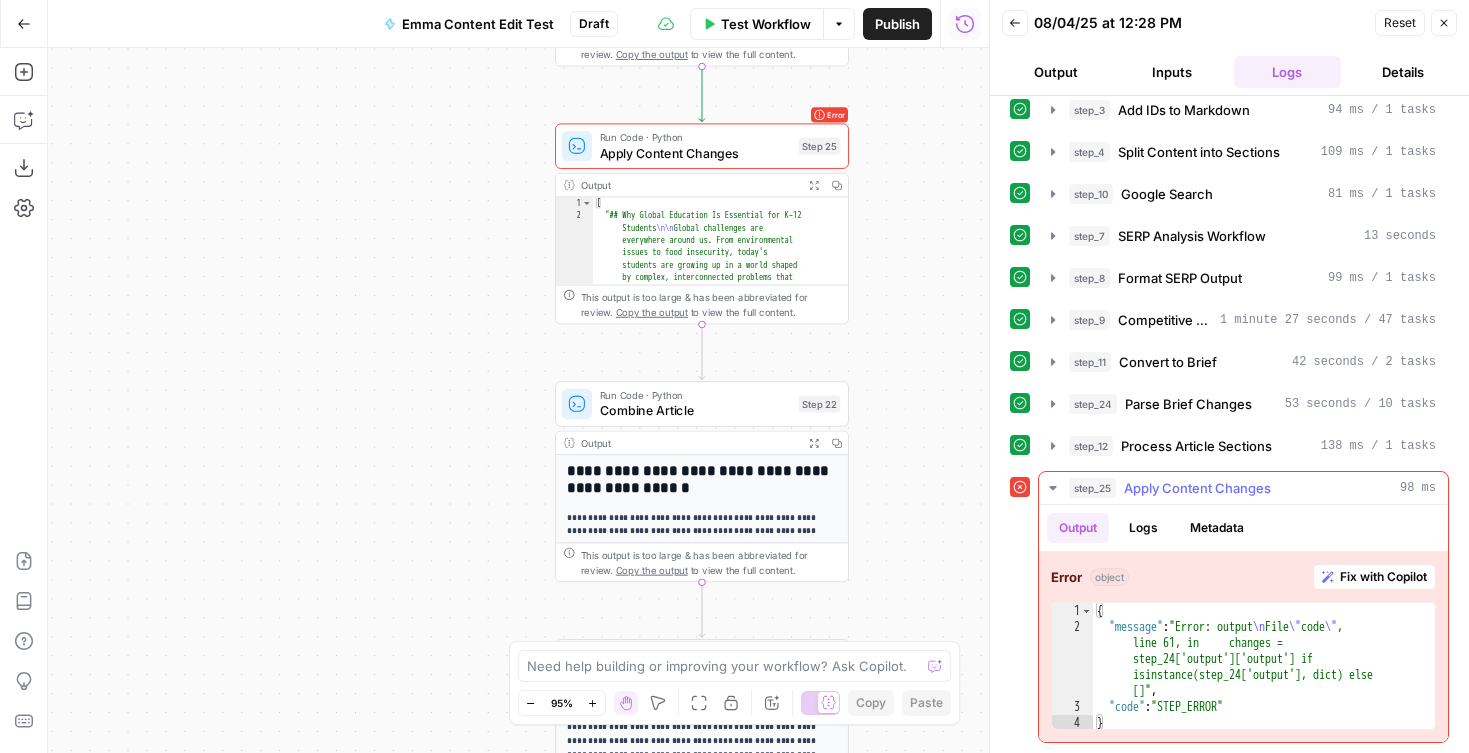 click on "Fix with Copilot" at bounding box center [1383, 577] 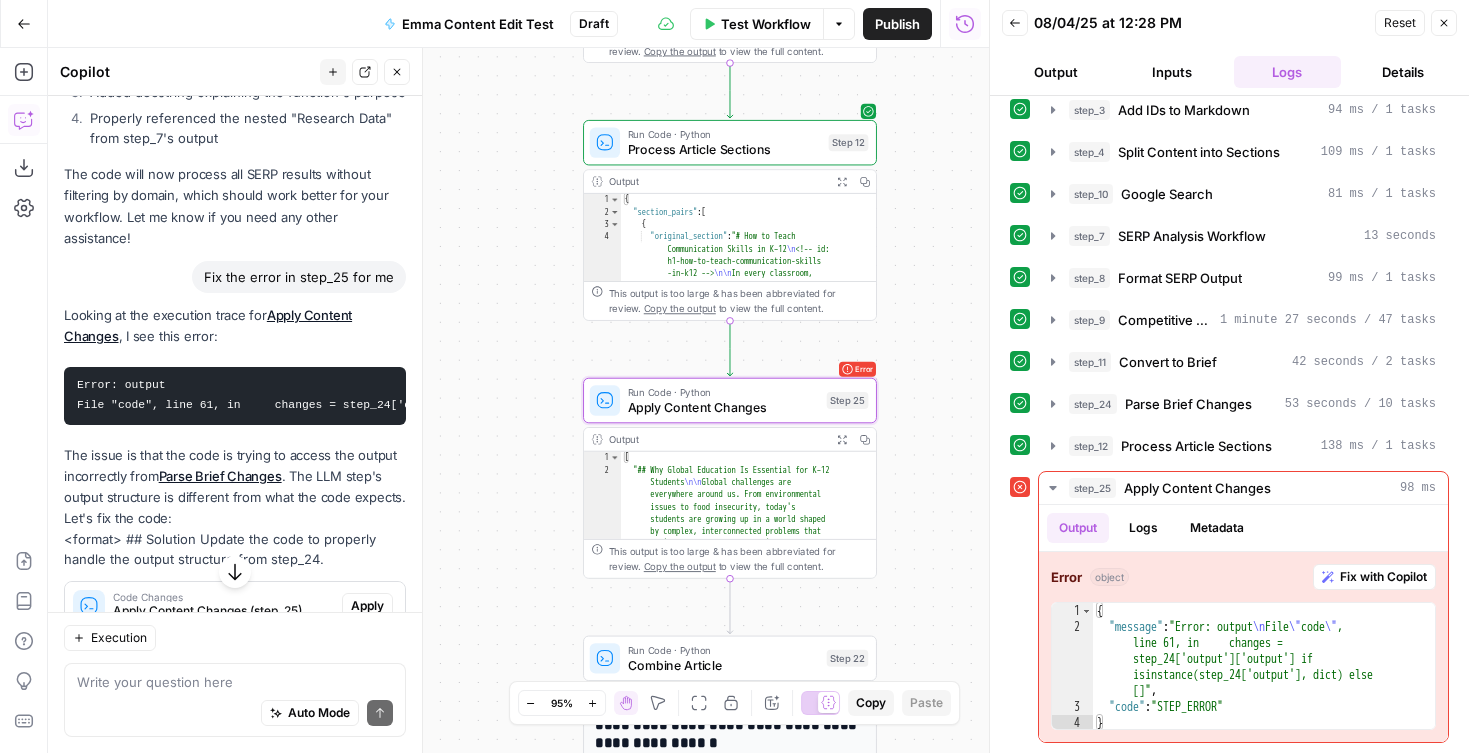 scroll, scrollTop: 5678, scrollLeft: 0, axis: vertical 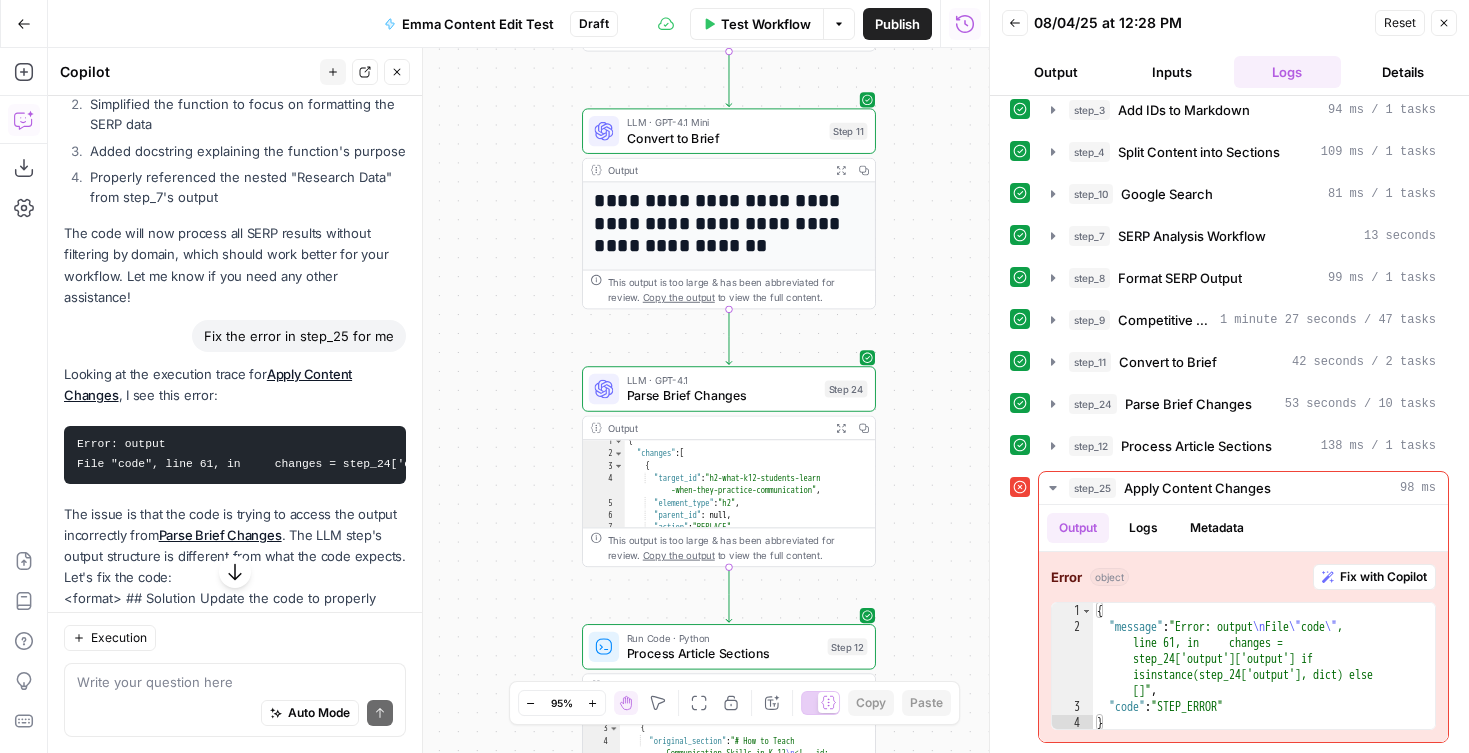 drag, startPoint x: 552, startPoint y: 479, endPoint x: 537, endPoint y: 201, distance: 278.4044 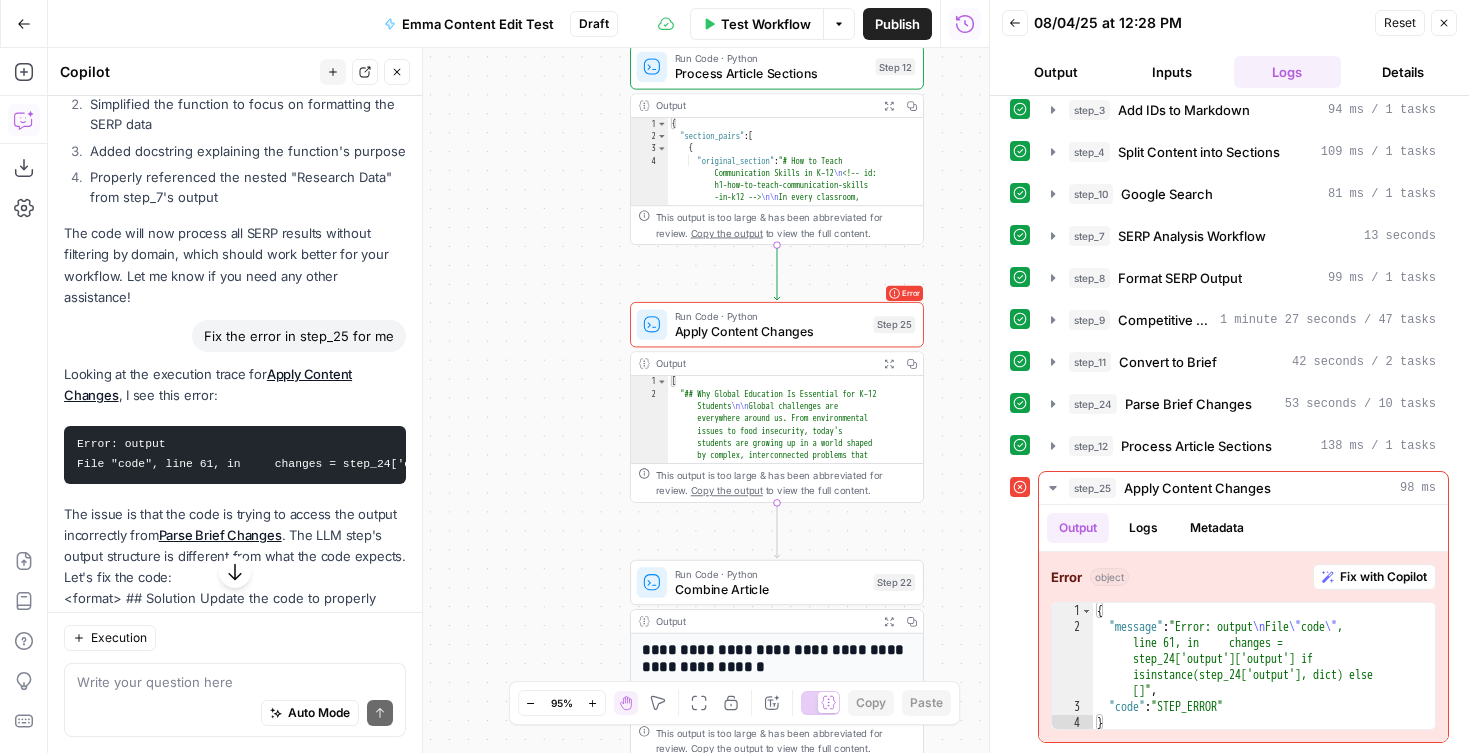 drag, startPoint x: 552, startPoint y: 335, endPoint x: 602, endPoint y: 175, distance: 167.63054 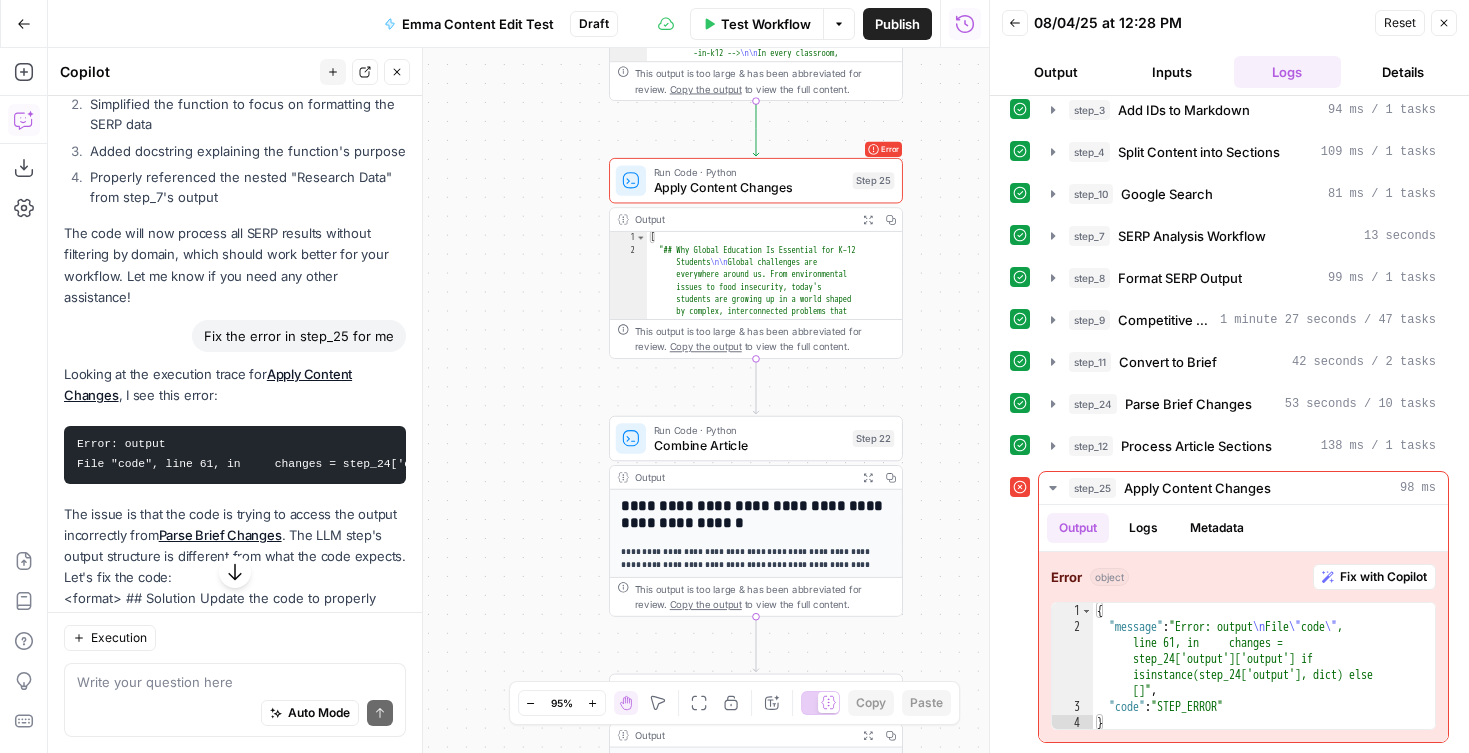 drag, startPoint x: 592, startPoint y: 399, endPoint x: 569, endPoint y: 263, distance: 137.93114 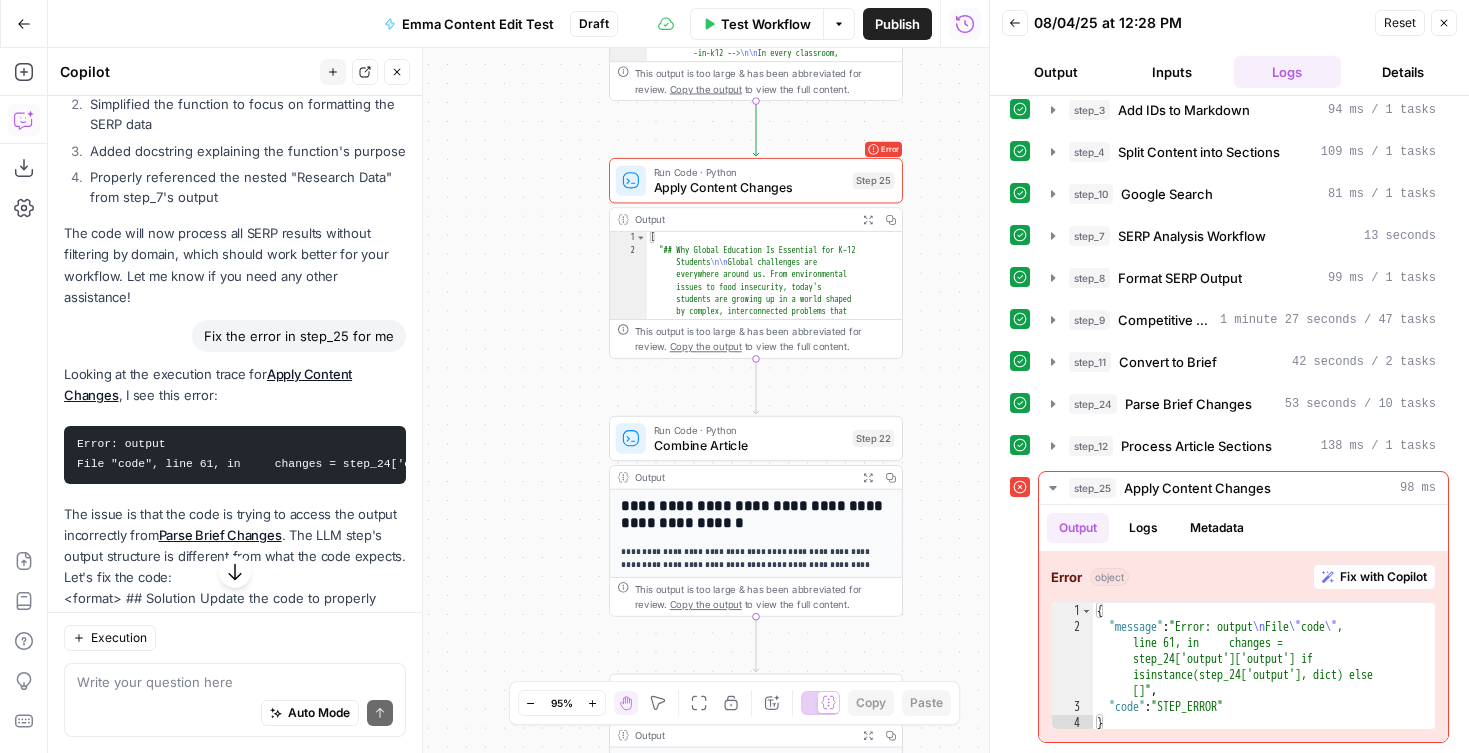 click on "**********" at bounding box center (518, 400) 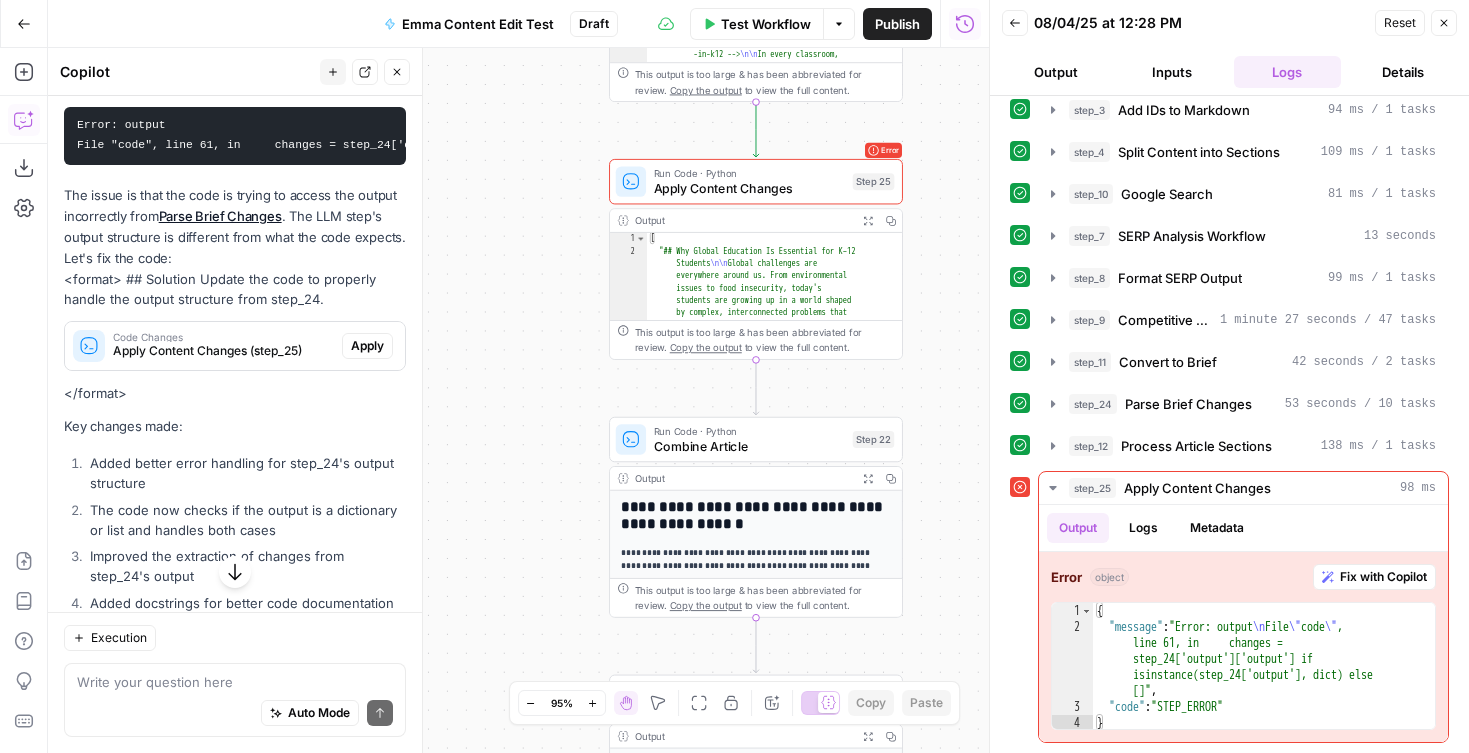 scroll, scrollTop: 6046, scrollLeft: 0, axis: vertical 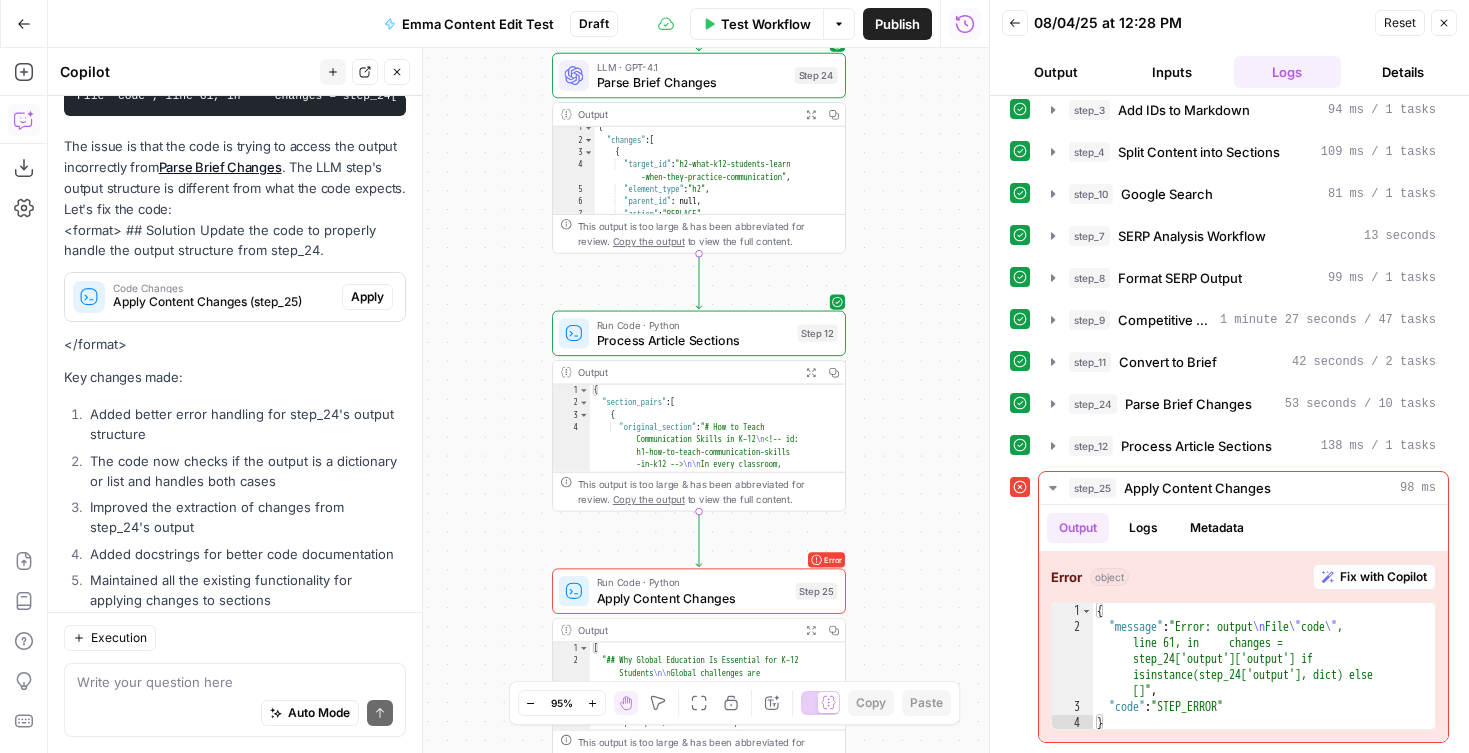 drag, startPoint x: 535, startPoint y: 474, endPoint x: 515, endPoint y: 232, distance: 242.82504 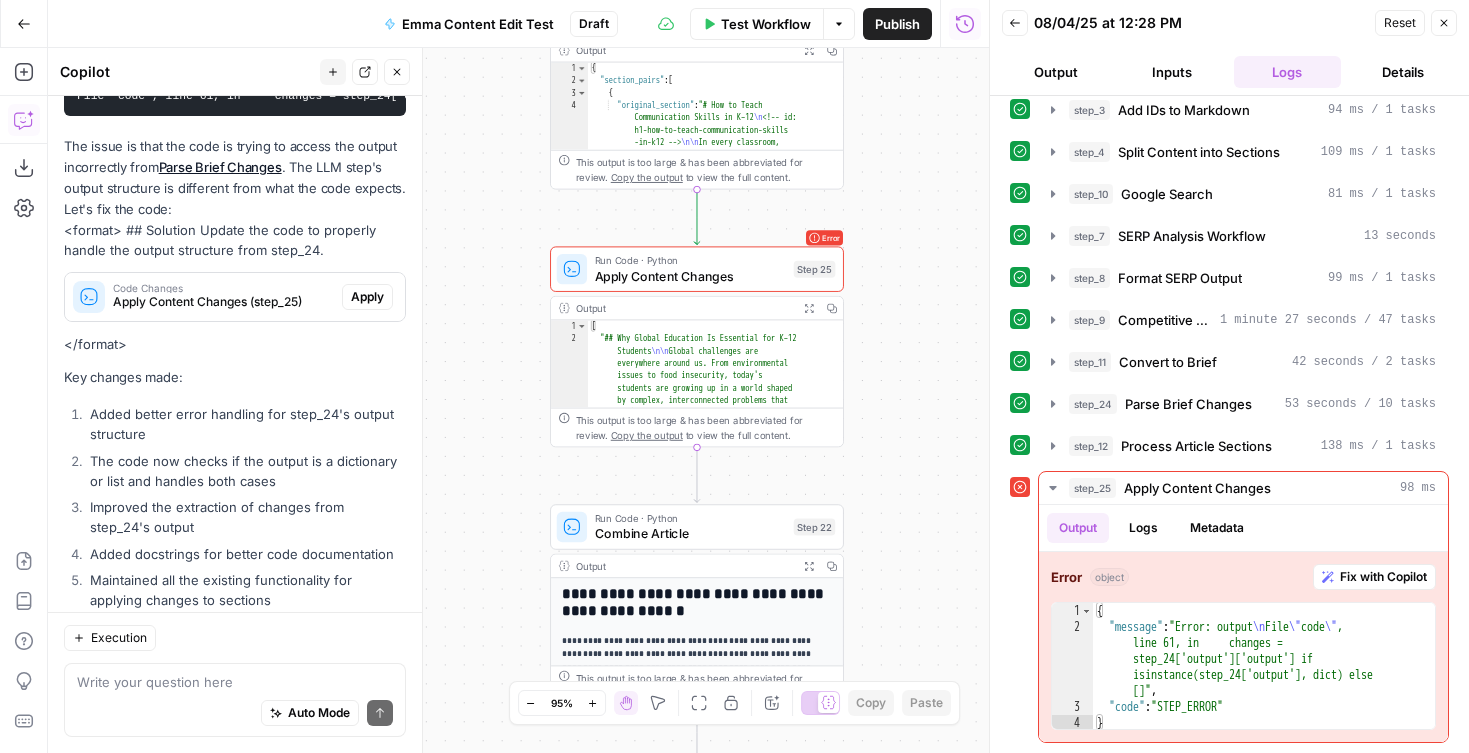 drag, startPoint x: 527, startPoint y: 185, endPoint x: 521, endPoint y: 130, distance: 55.326305 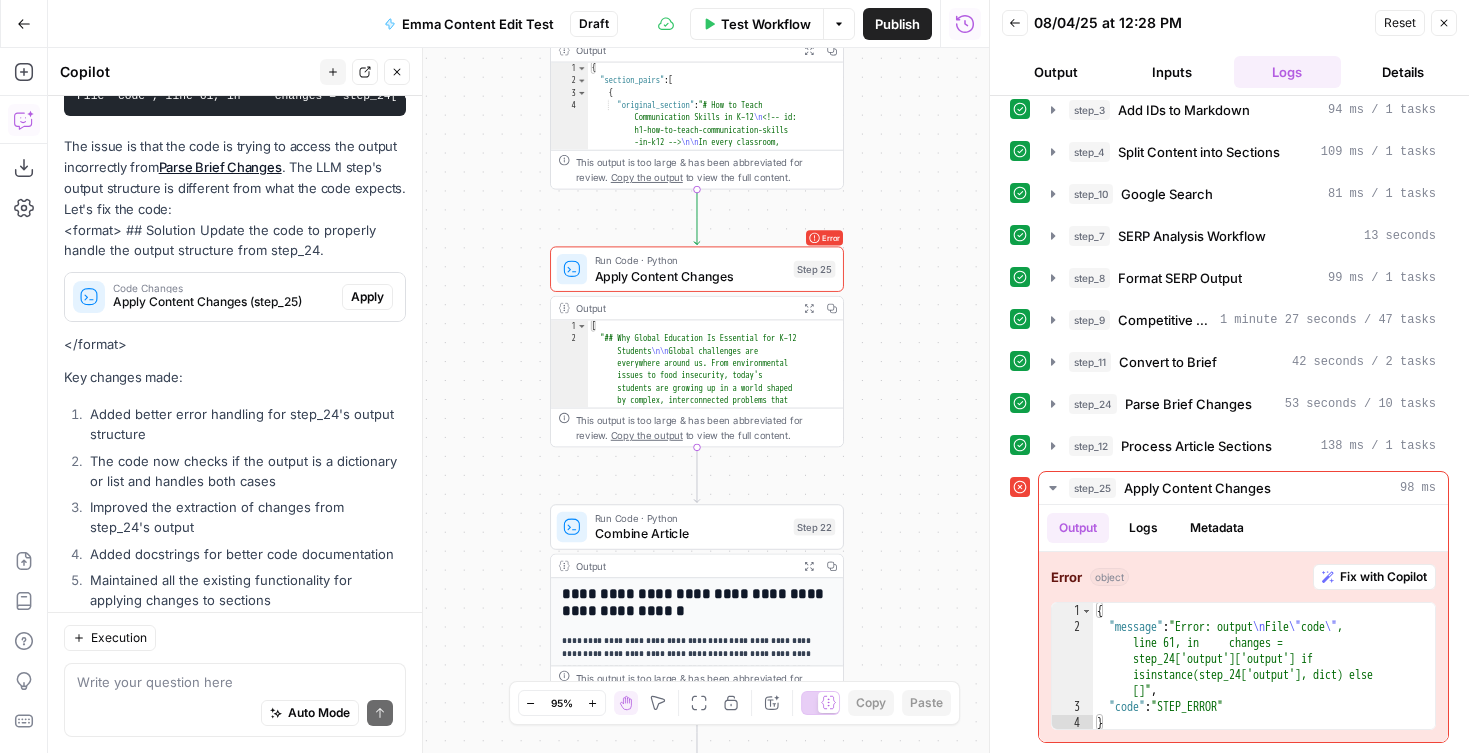 click on "**********" at bounding box center [518, 400] 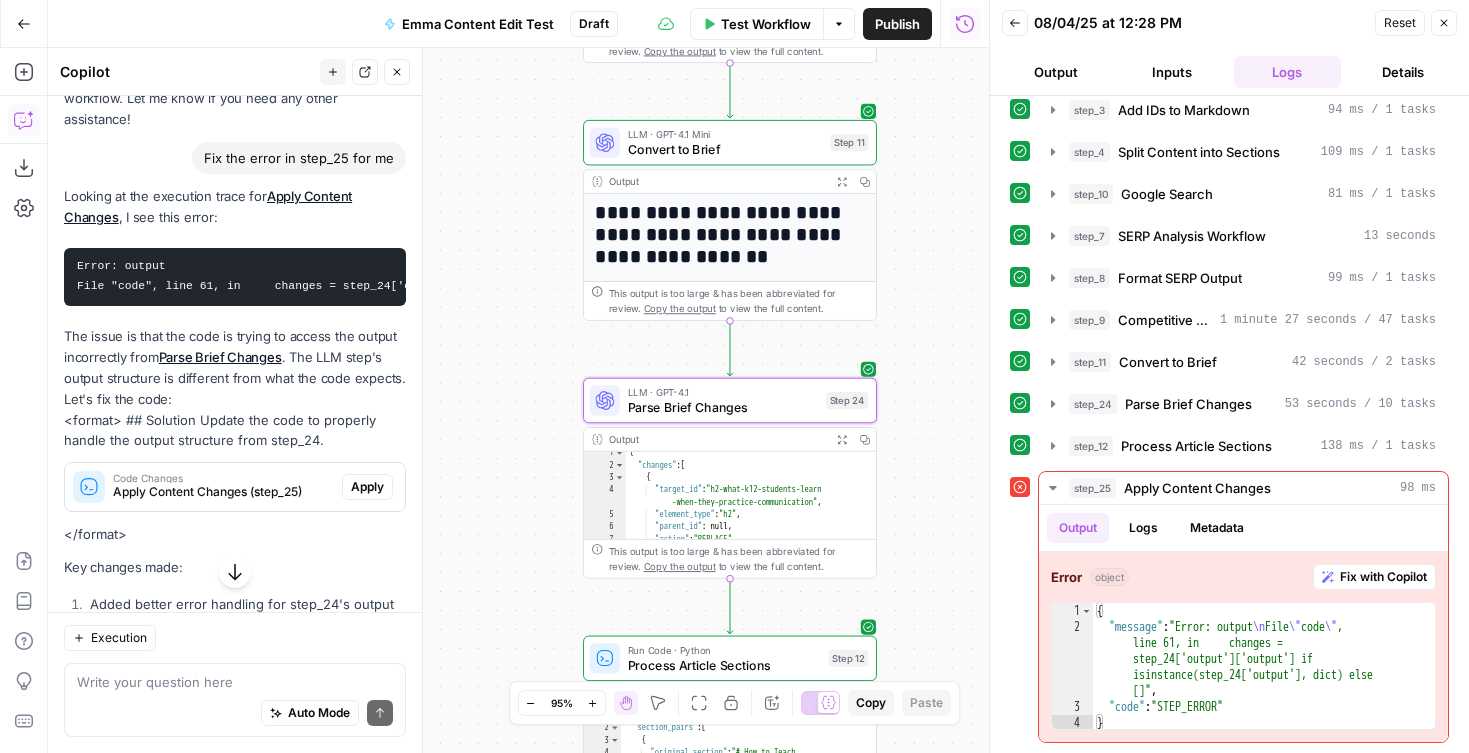 scroll, scrollTop: 5880, scrollLeft: 0, axis: vertical 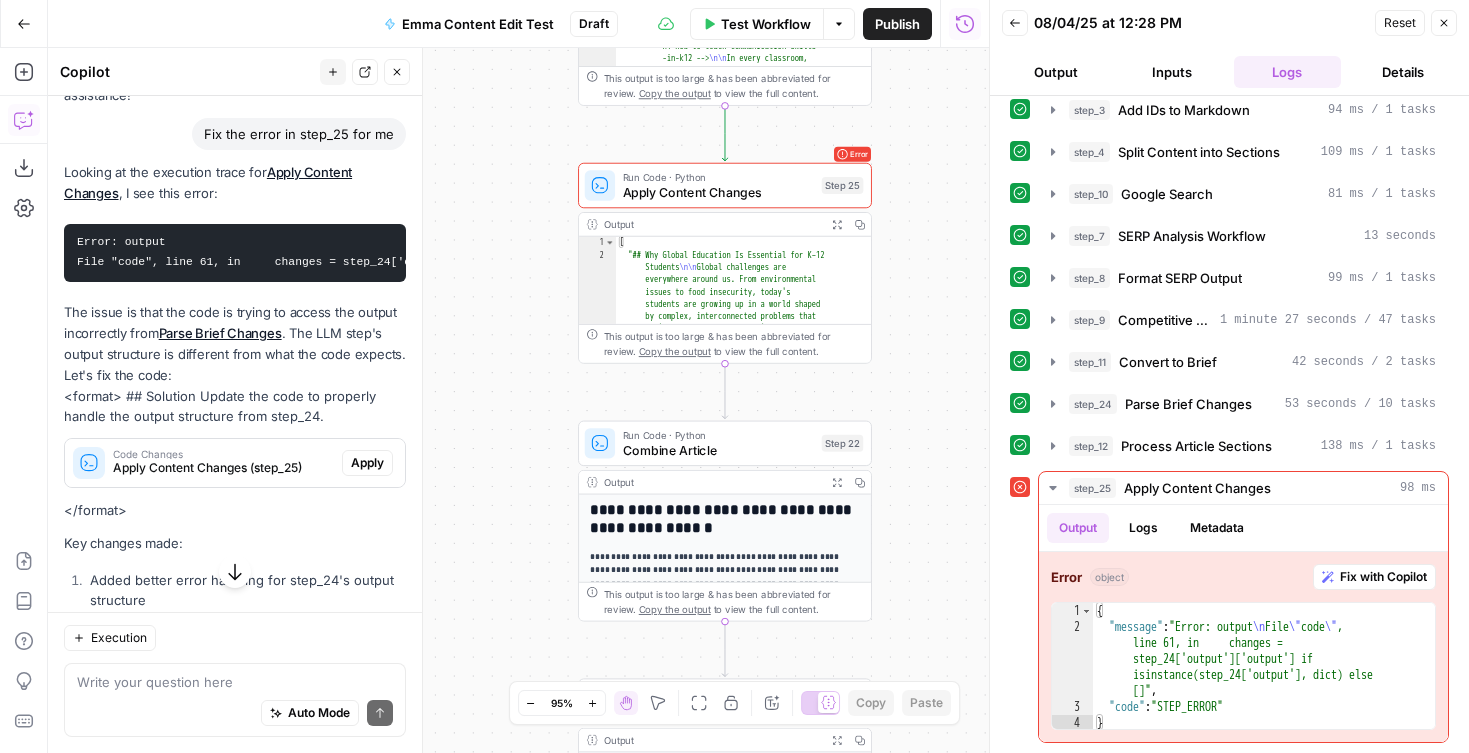 drag, startPoint x: 513, startPoint y: 361, endPoint x: 512, endPoint y: 195, distance: 166.003 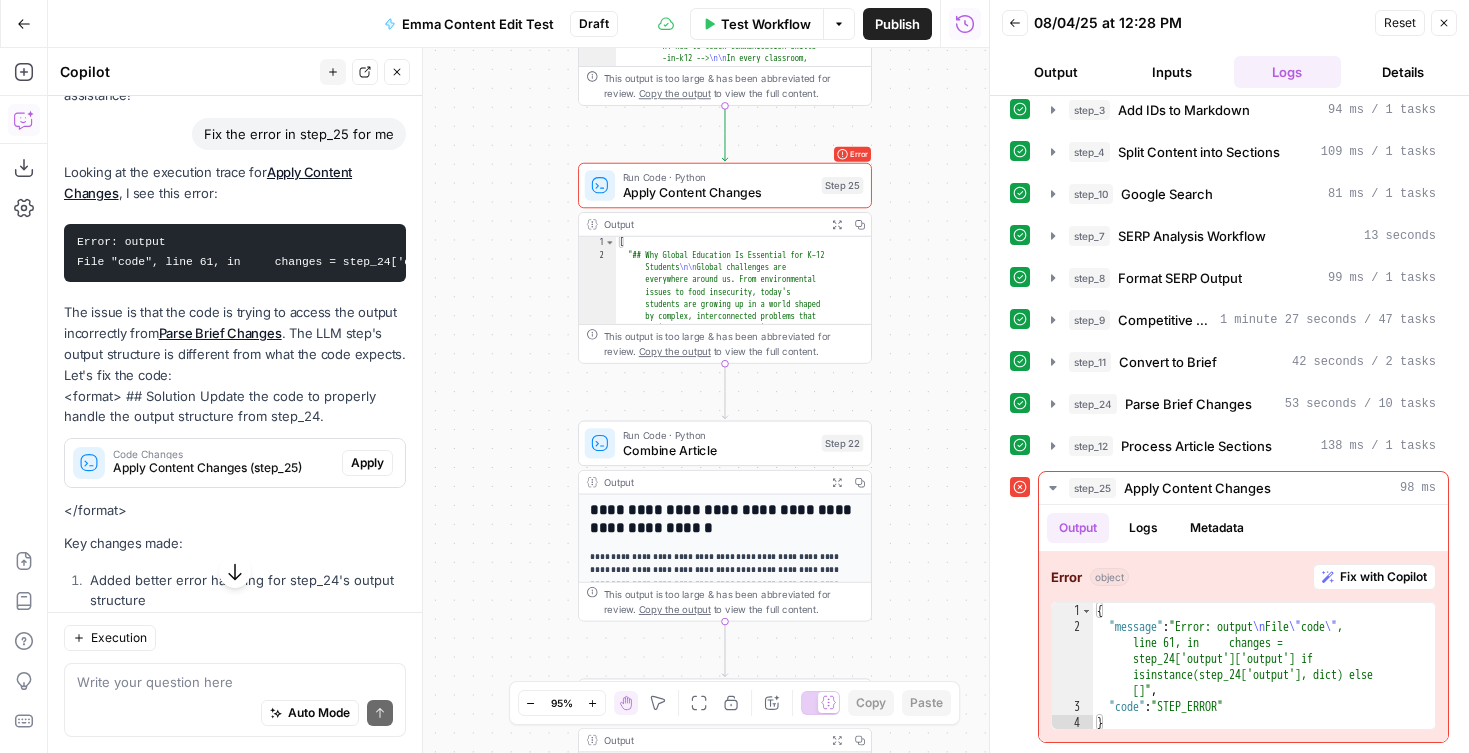 click on "**********" at bounding box center (518, 400) 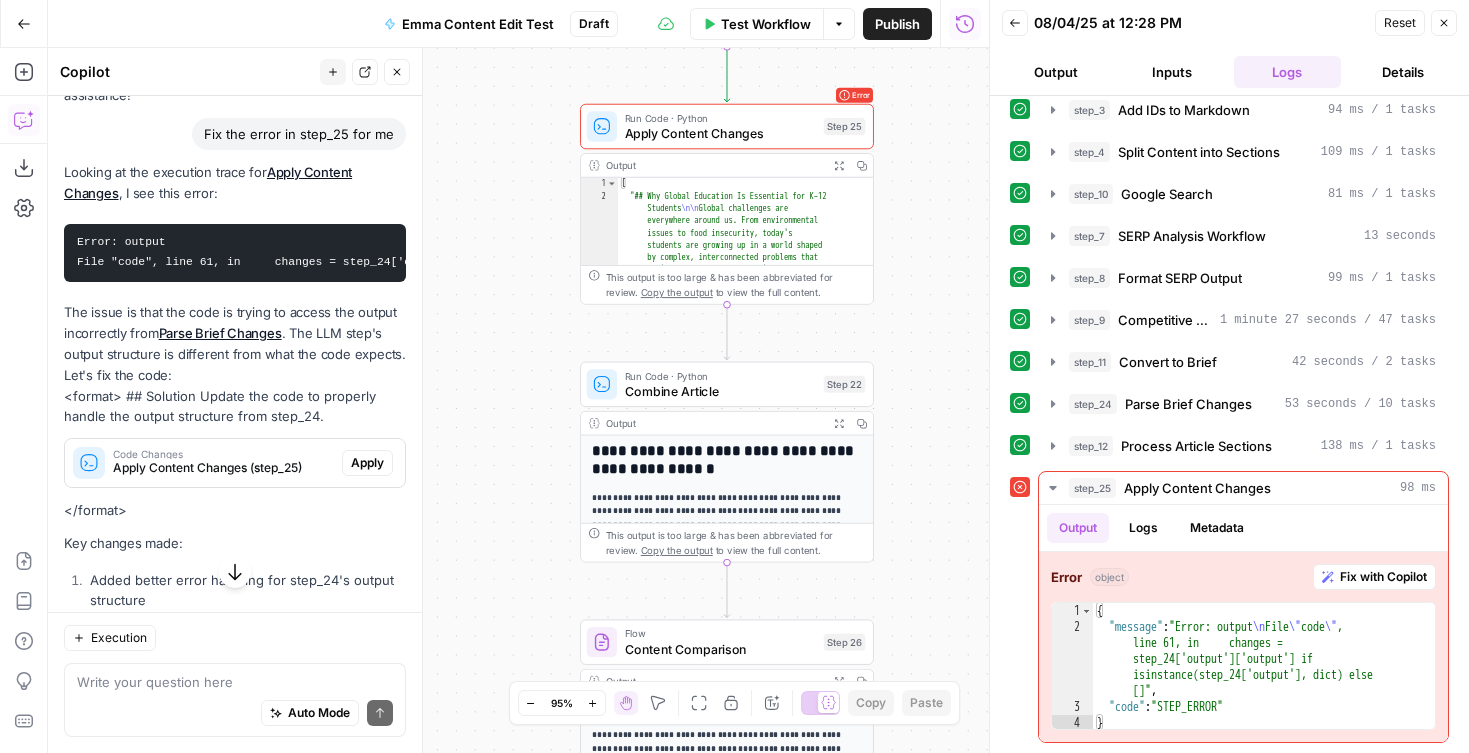 drag, startPoint x: 502, startPoint y: 236, endPoint x: 499, endPoint y: 214, distance: 22.203604 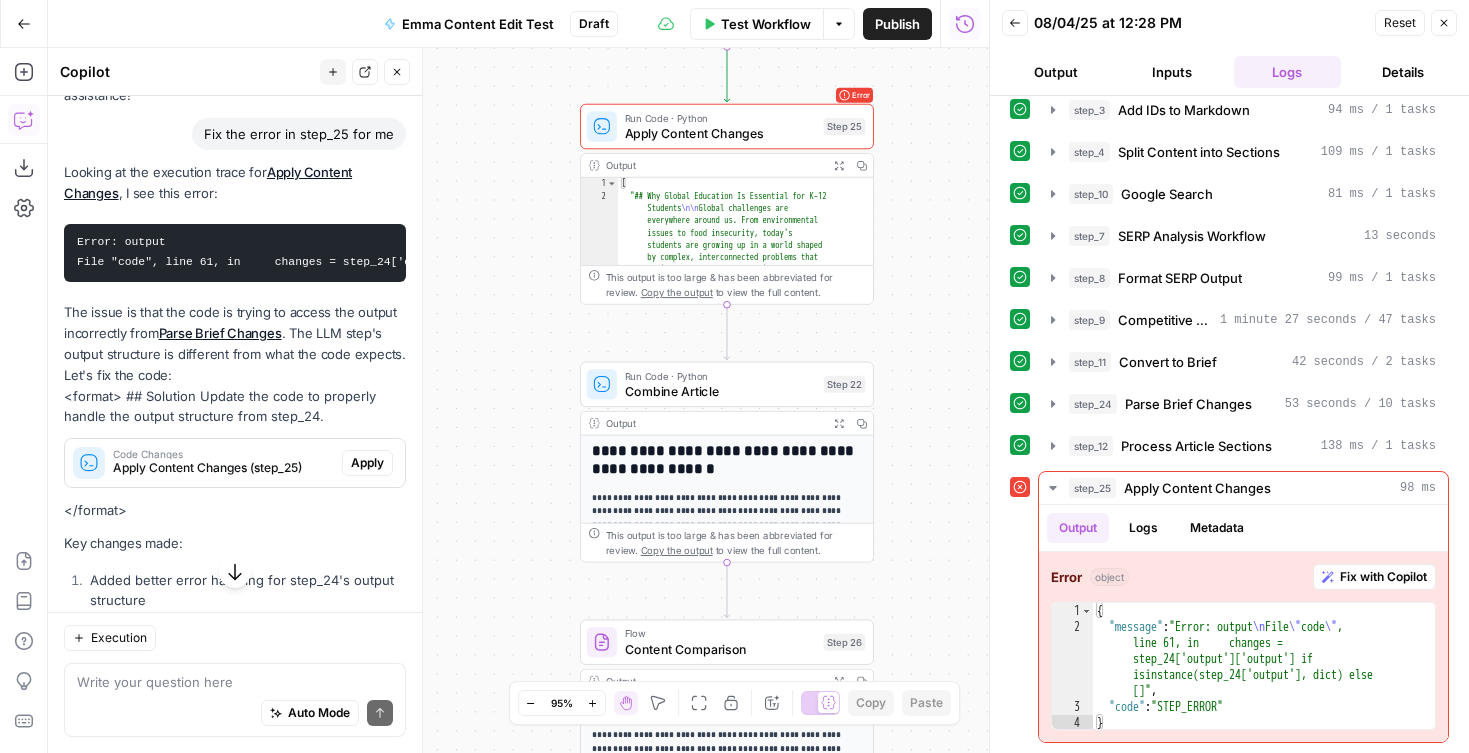 click on "**********" at bounding box center (518, 400) 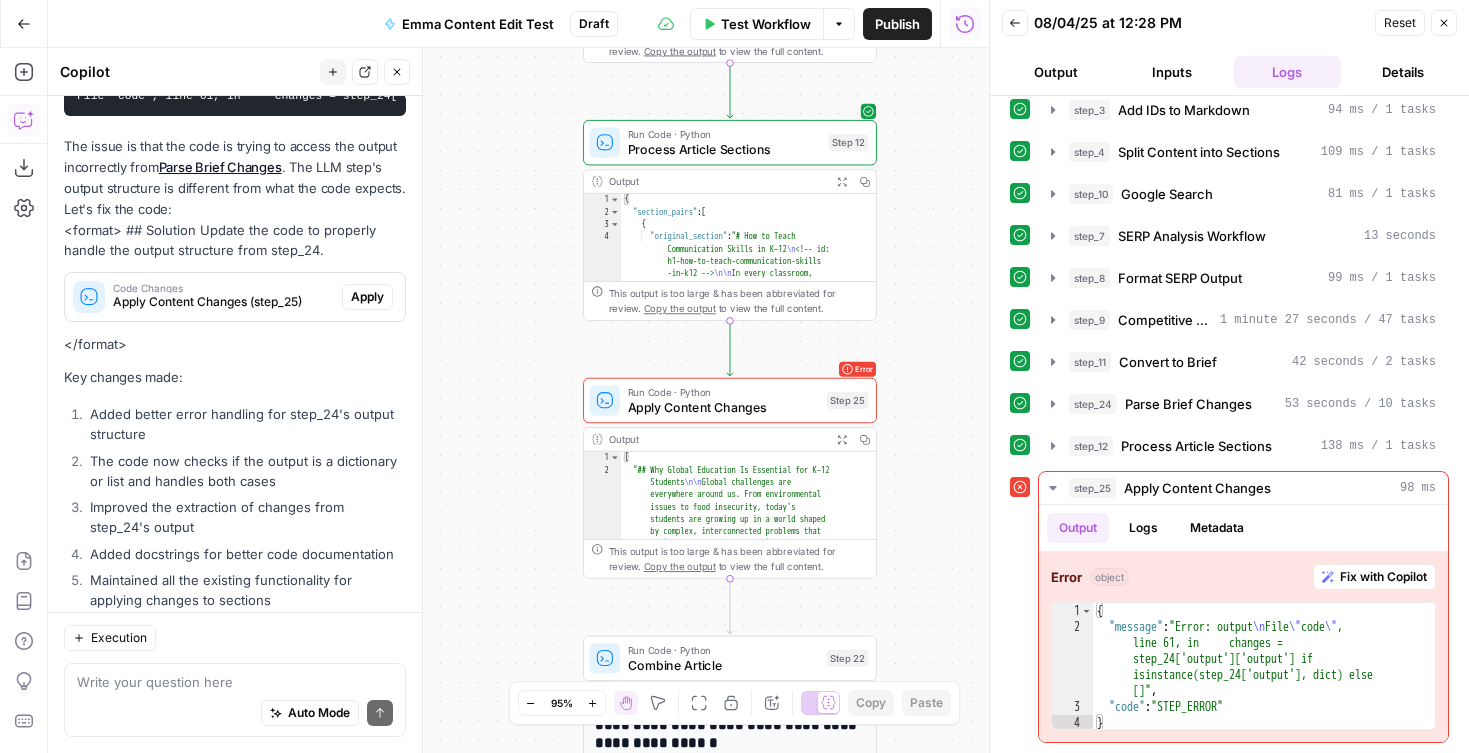 scroll, scrollTop: 6035, scrollLeft: 0, axis: vertical 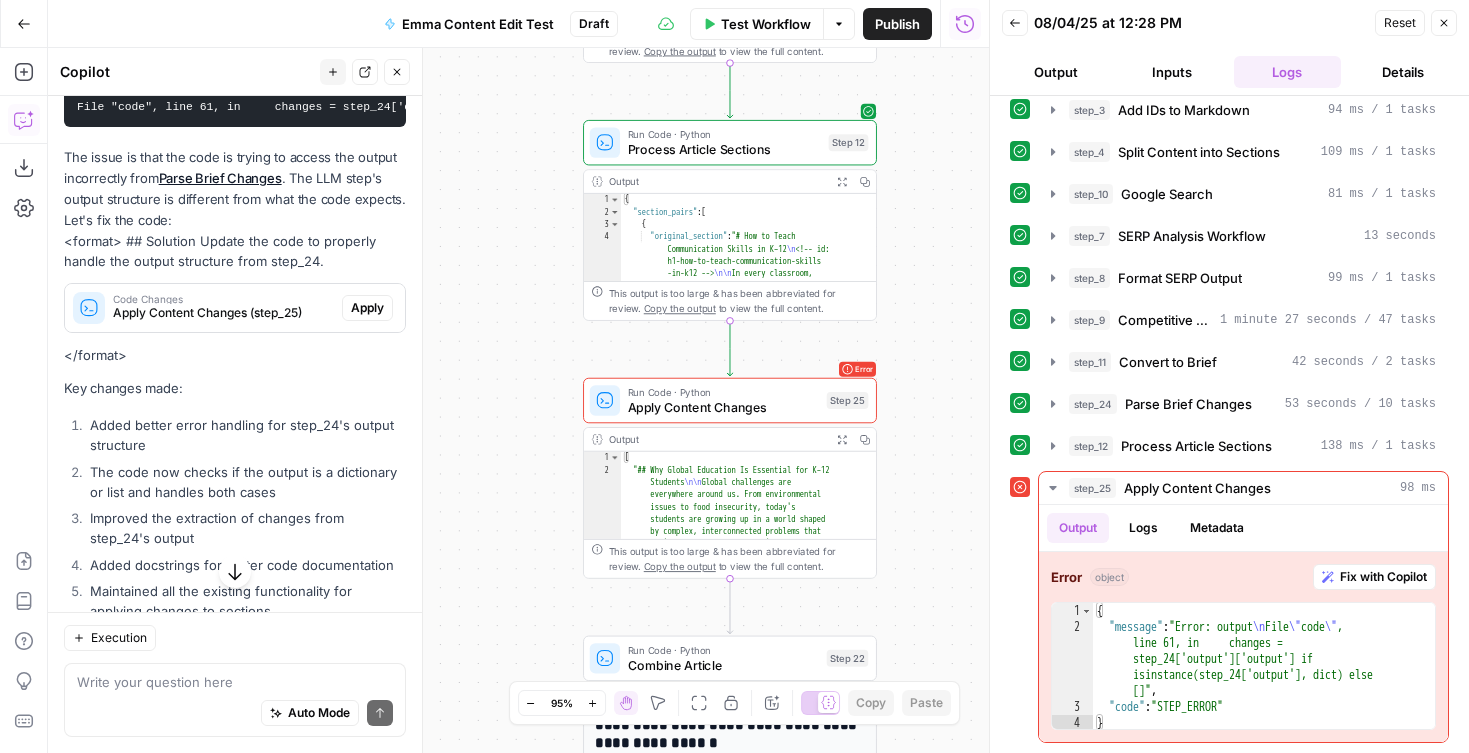 click on "Output" at bounding box center (1056, 72) 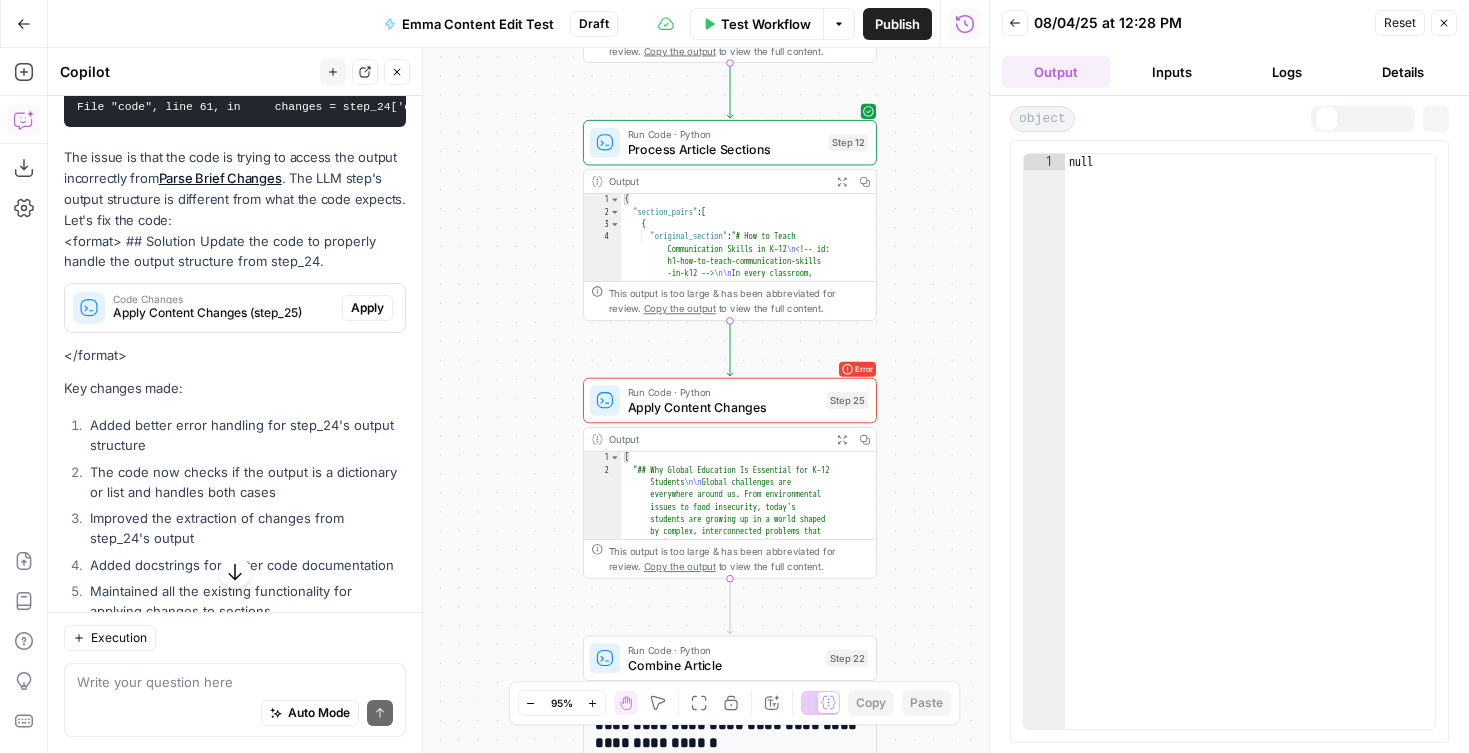 scroll, scrollTop: 0, scrollLeft: 0, axis: both 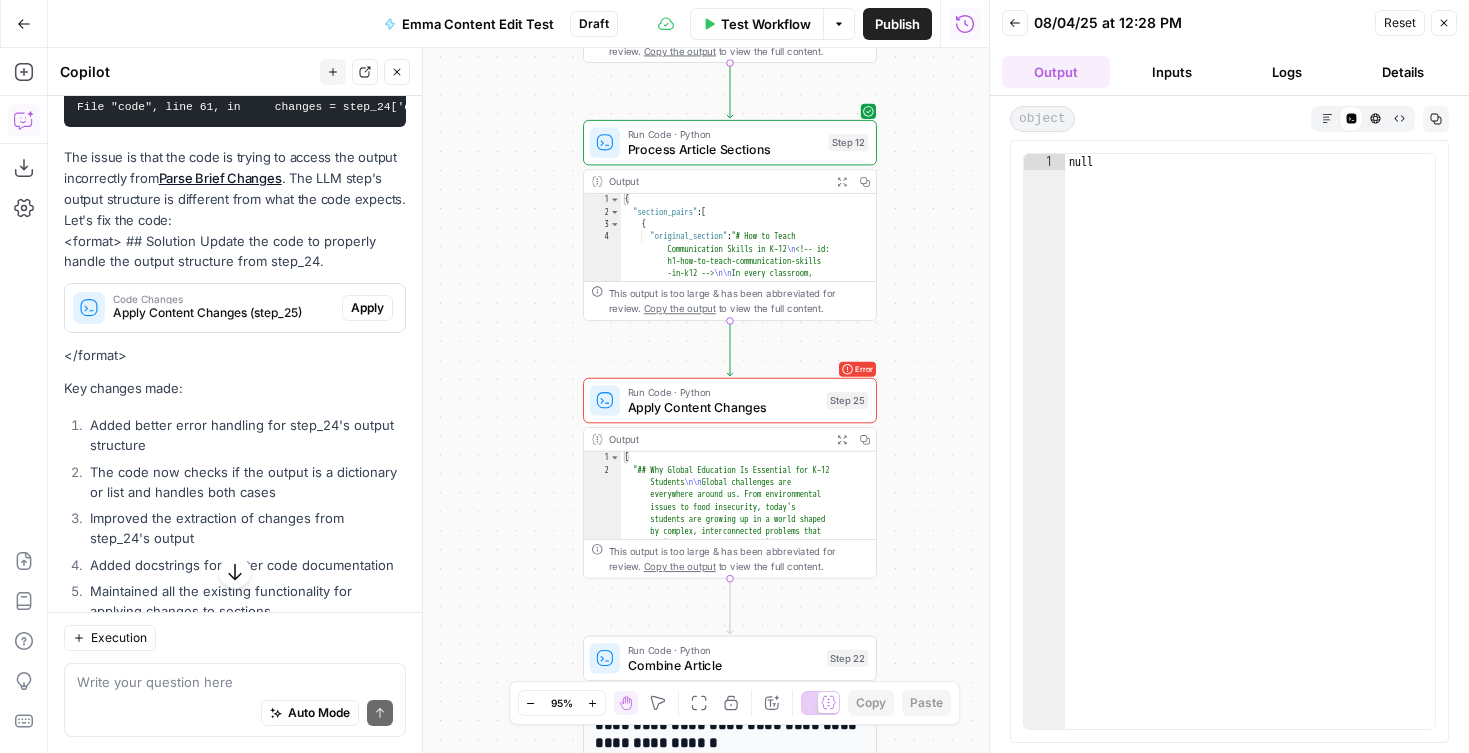 click on "Inputs" at bounding box center [1172, 72] 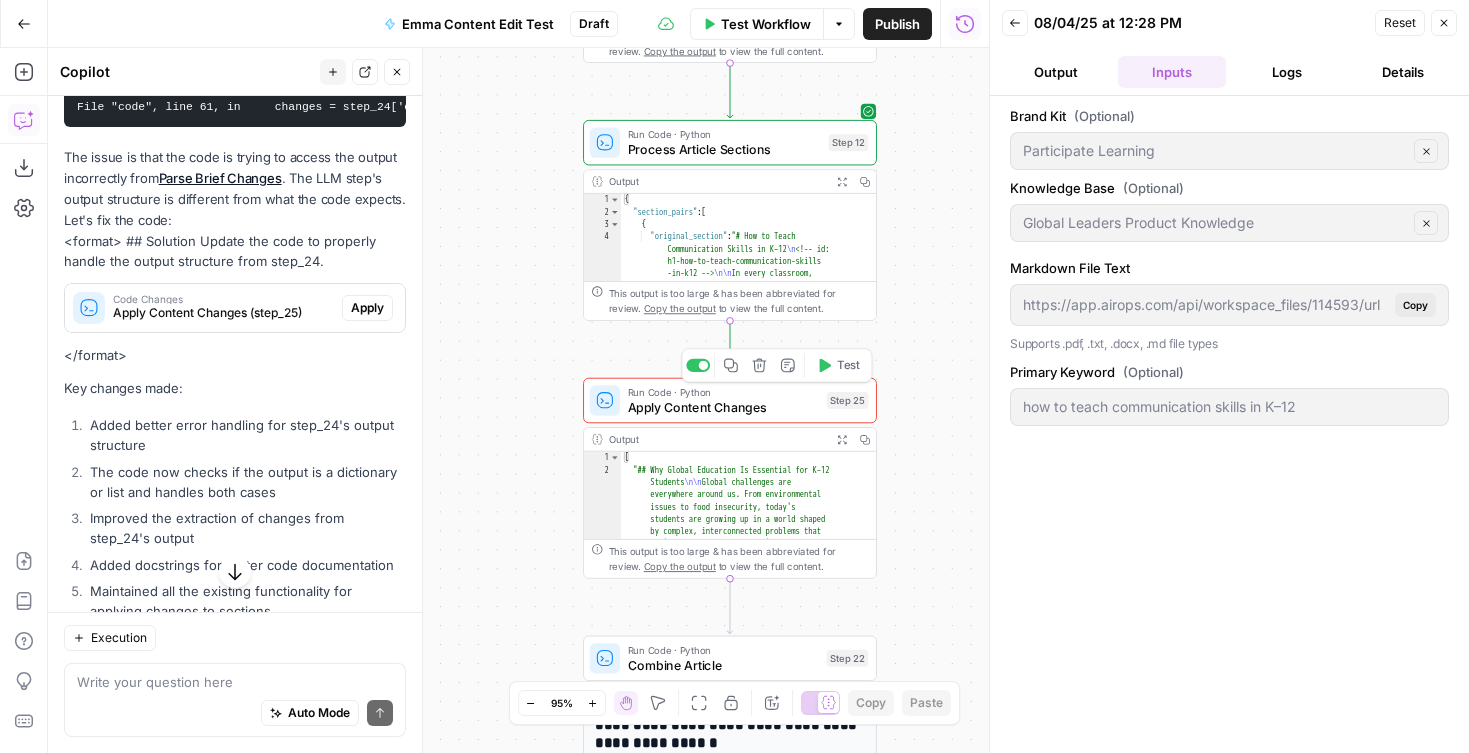 click on "Apply Content Changes" at bounding box center [723, 407] 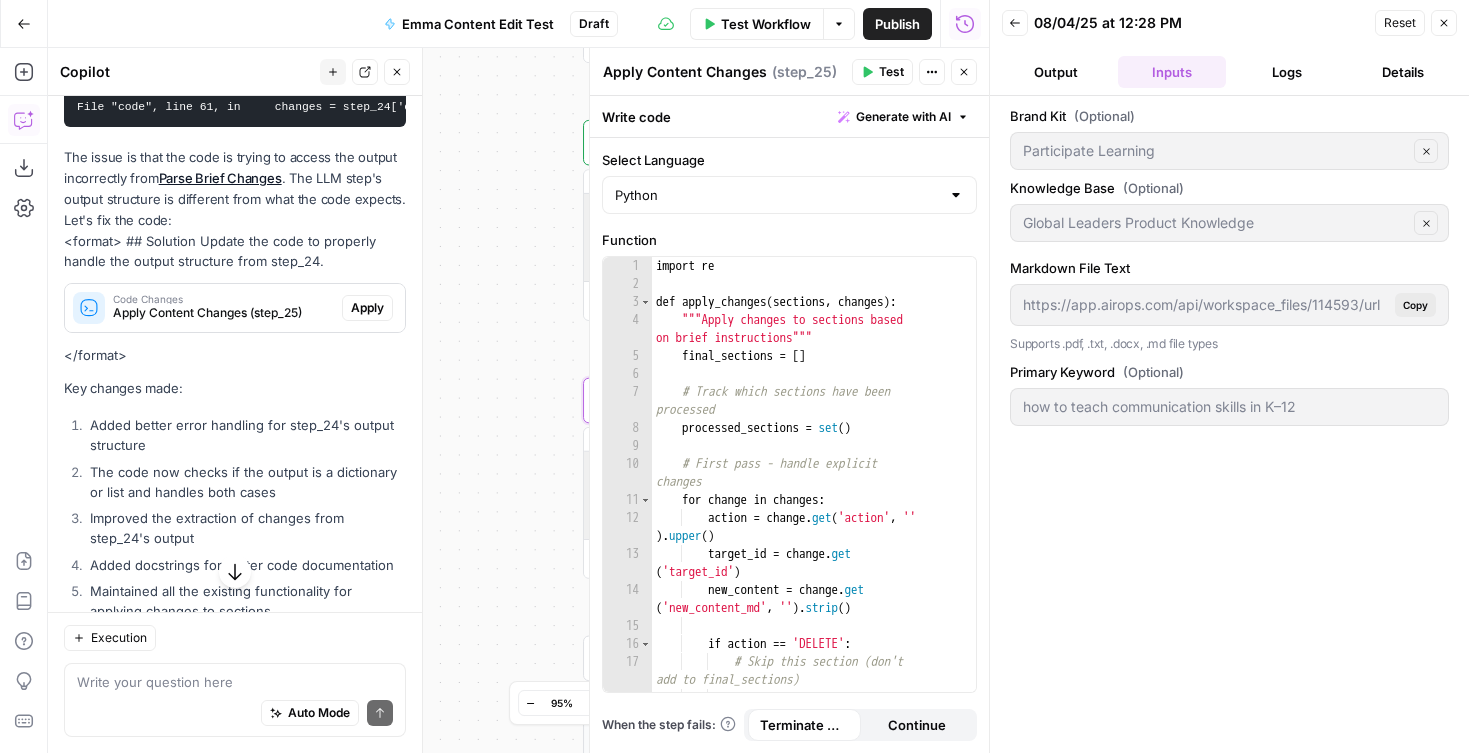 scroll, scrollTop: 6046, scrollLeft: 0, axis: vertical 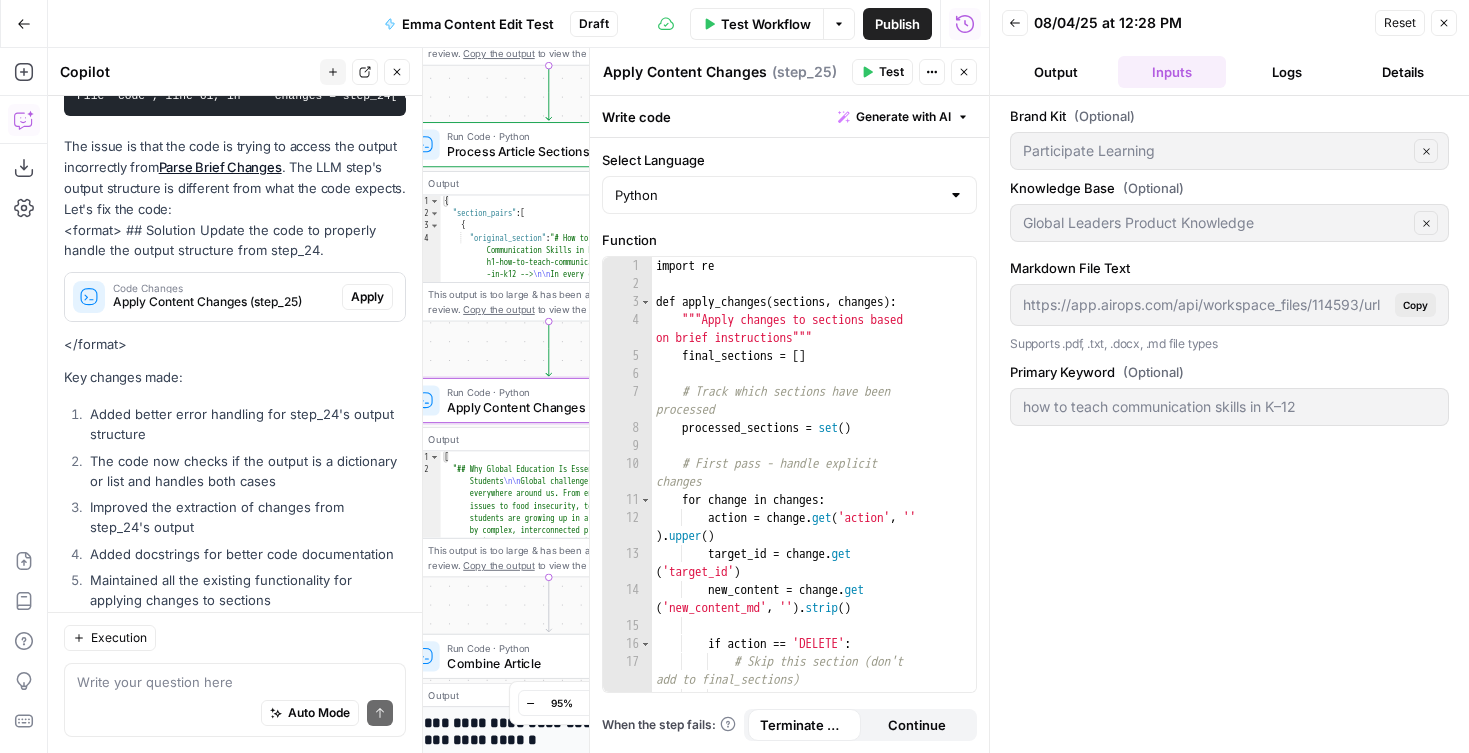 click on "Apply Content Changes (step_25)" at bounding box center (223, 302) 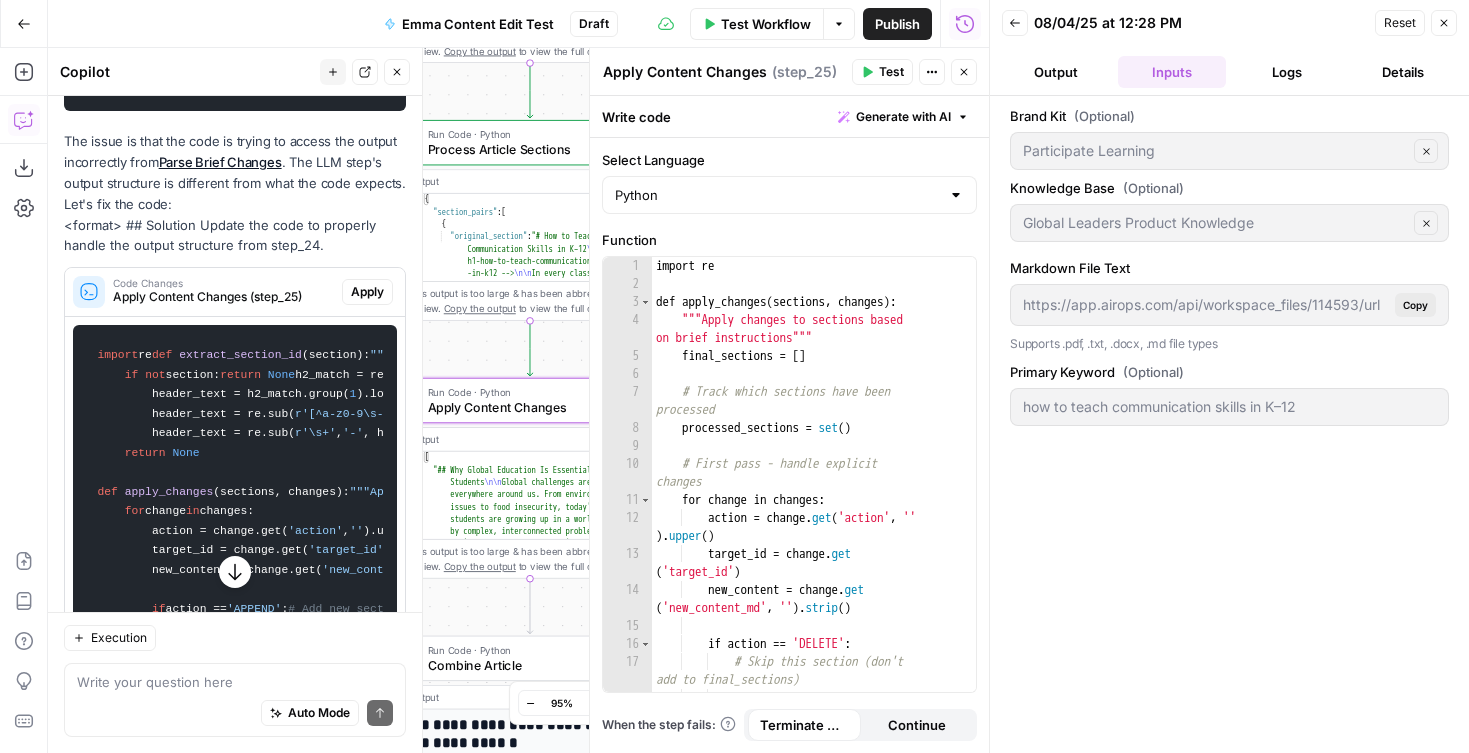scroll, scrollTop: 5951, scrollLeft: 0, axis: vertical 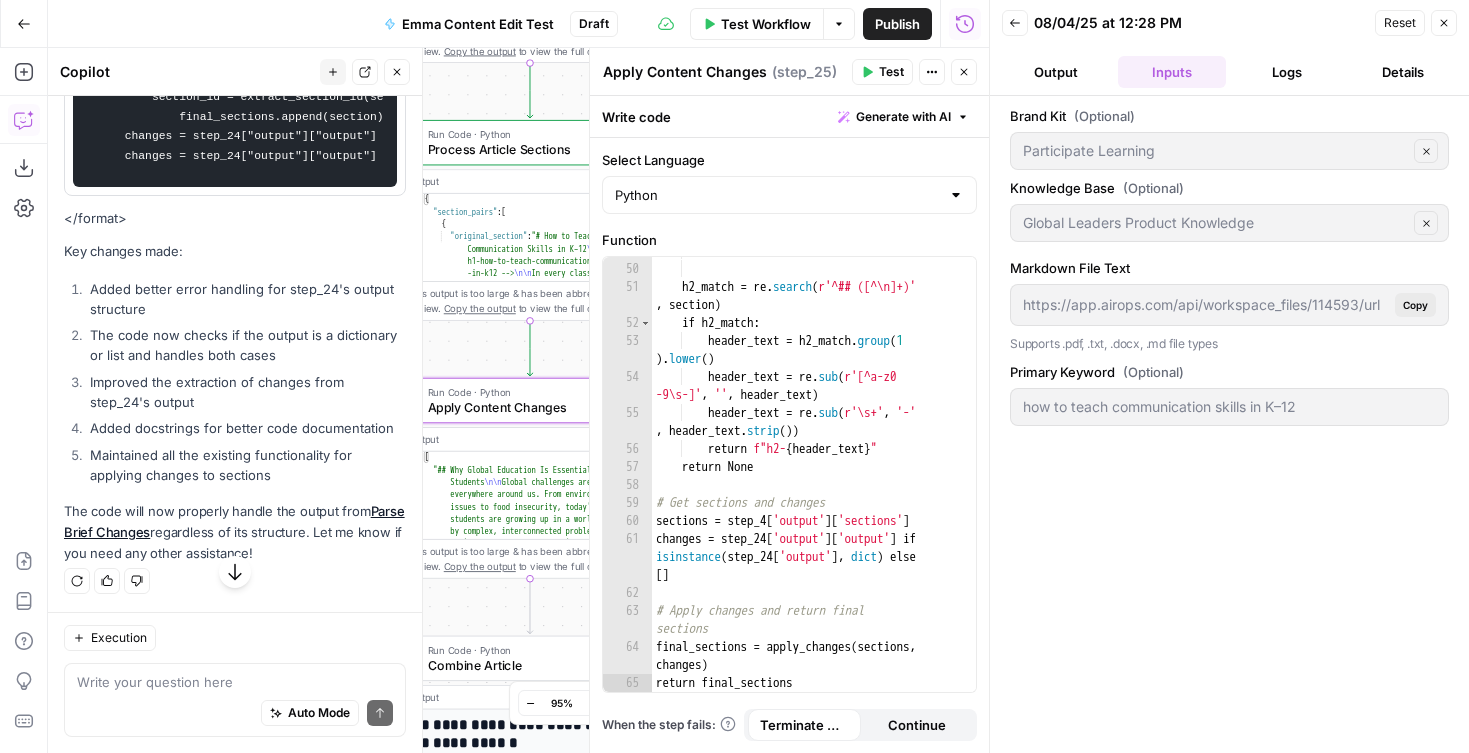 drag, startPoint x: 265, startPoint y: 369, endPoint x: 272, endPoint y: 359, distance: 12.206555 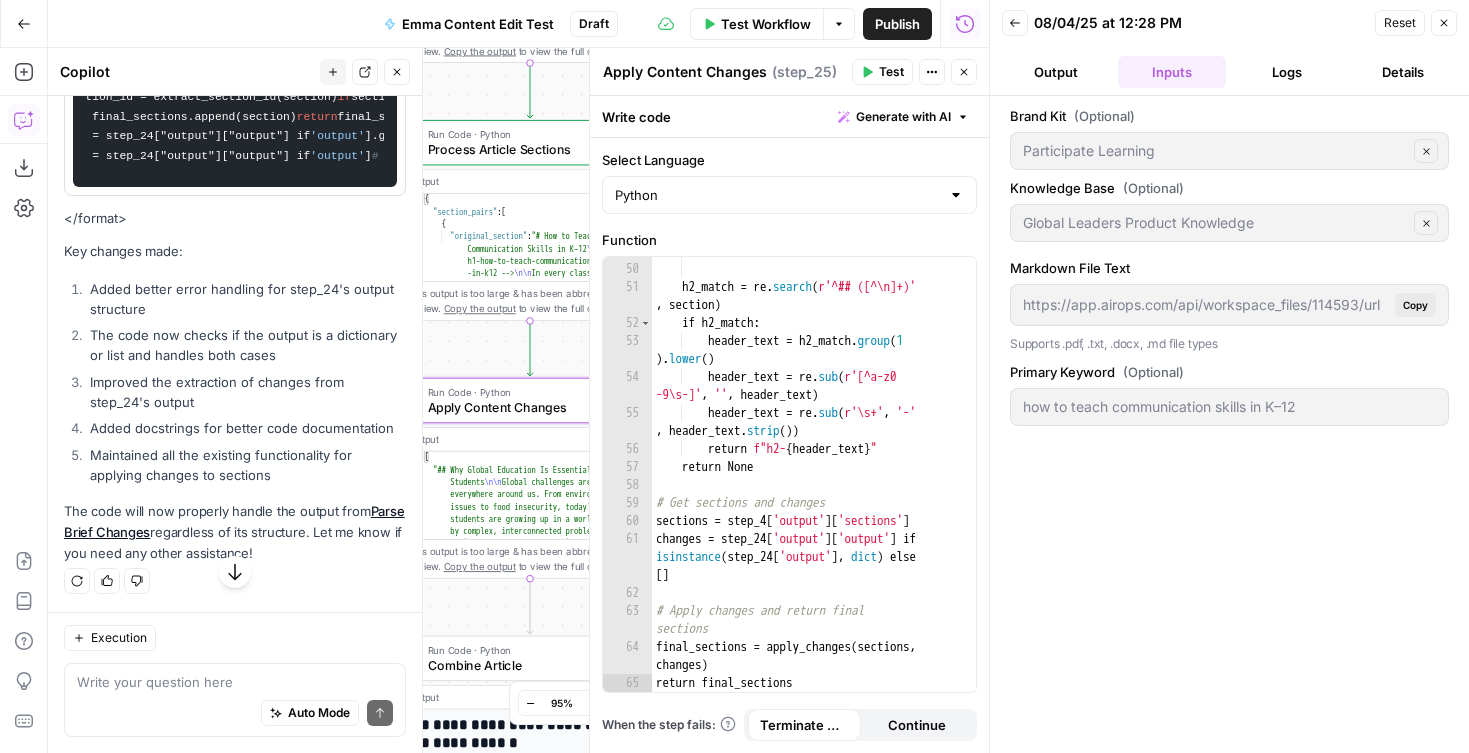 scroll, scrollTop: 0, scrollLeft: 0, axis: both 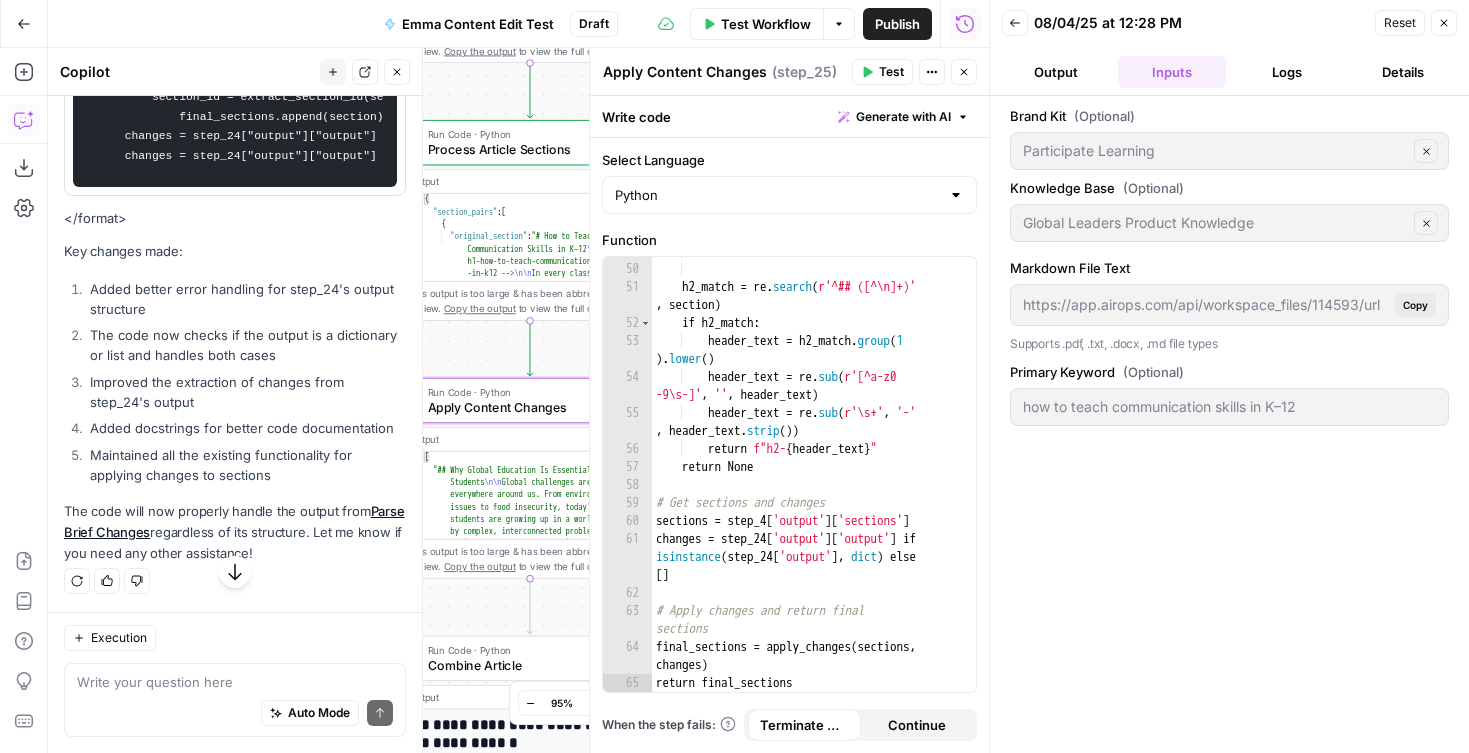 click on "import  re
def   extract_section_id ( section ):
"""Extract section ID from markdown content"""
if   not  section:
return   None
h2_match = re.search( r'^## ([^\n]+)' , section)
if  h2_match:
header_text = h2_match.group( 1 ).lower()
header_text = re.sub( r'[^a-z0-9\s-]' ,  '' , header_text)
header_text = re.sub( r'\s+' ,  '-' , header_text.strip())
return   f"h2- {header_text} "
return   None
def   apply_changes ( sections, changes ):
"""Apply changes to sections based on brief instructions"""
final_sections = []
# Track which sections have been processed
processed_sections =  set ()
# First pass - handle explicit changes
for  change  in  changes:
action = change.get( 'action' ,  '' ).upper()
target_id = change.get( 'target_id' )
new_content = change.get( 'new_content_md' ,  '' ).strip()
if  action ==  'DELETE' :
continue if if if" at bounding box center (235, -126) 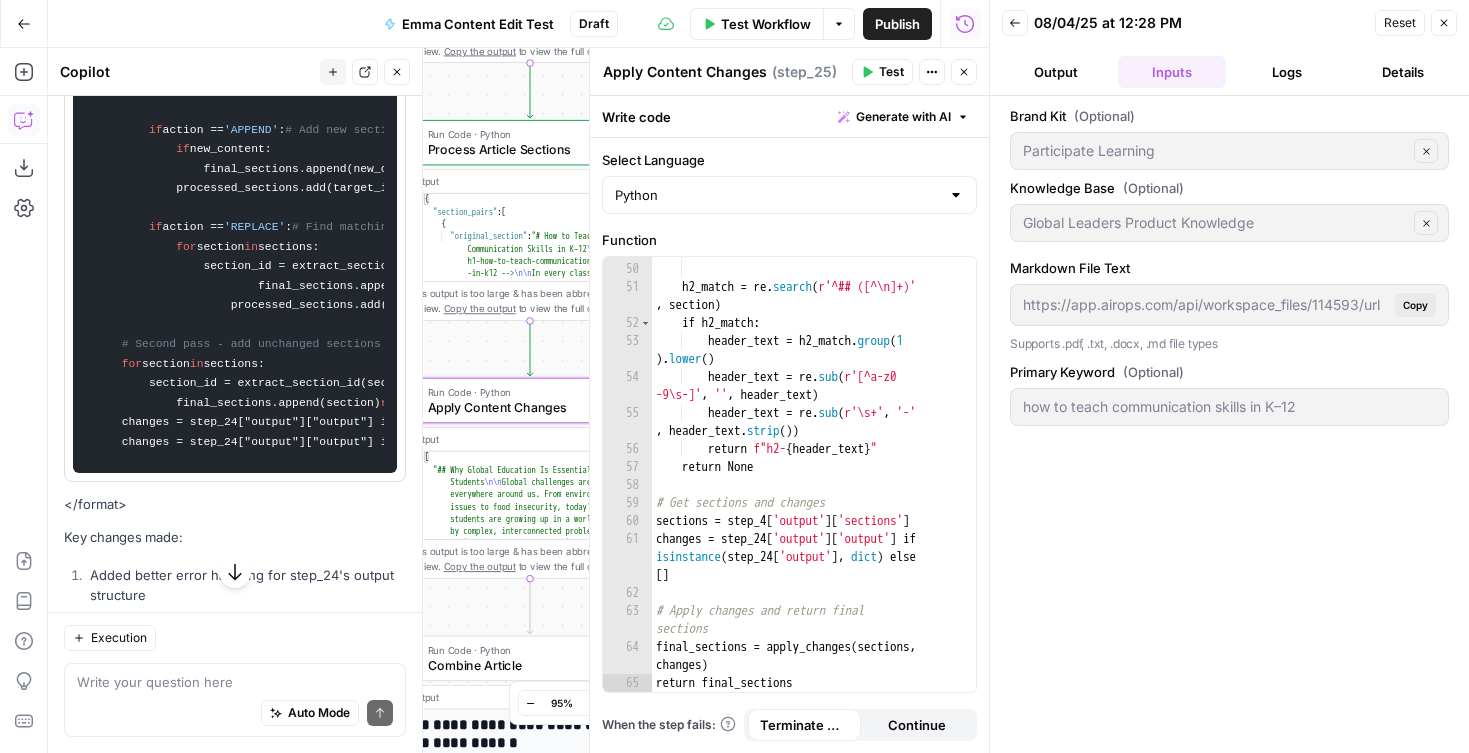 scroll, scrollTop: 6520, scrollLeft: 0, axis: vertical 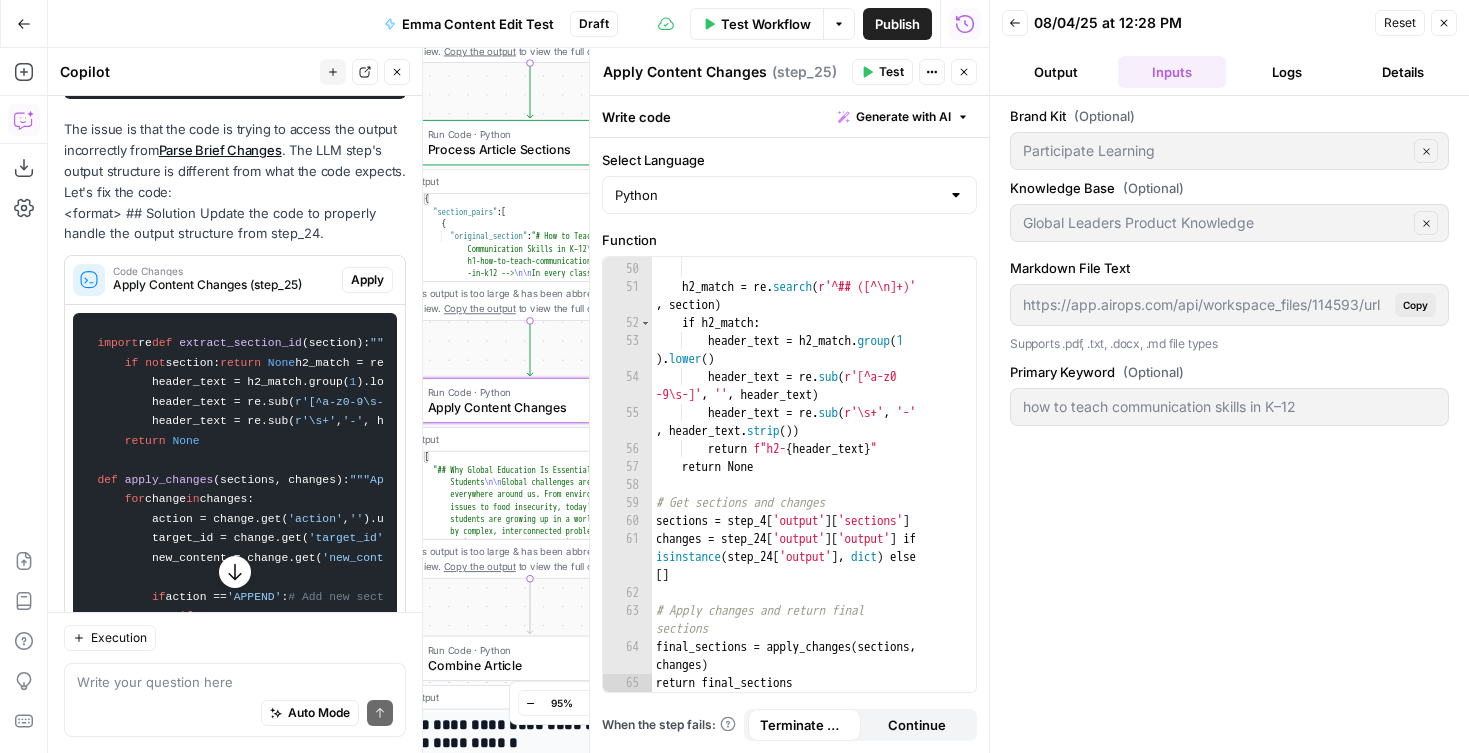 drag, startPoint x: 246, startPoint y: 369, endPoint x: 90, endPoint y: 217, distance: 217.80725 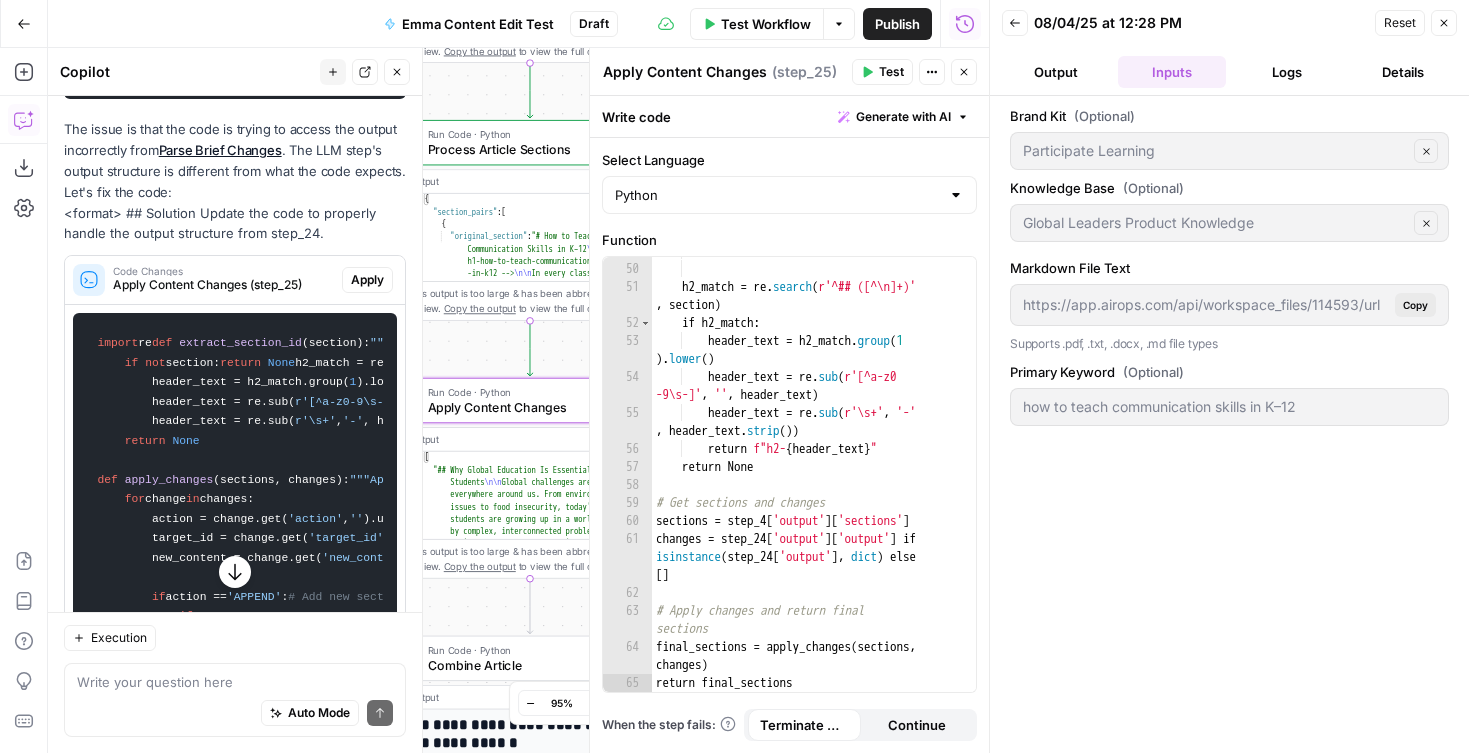 click on "import  re
def   extract_section_id ( section ):
"""Extract section ID from markdown content"""
if   not  section:
return   None
h2_match = re.search( r'^## ([^\n]+)' , section)
if  h2_match:
header_text = h2_match.group( 1 ).lower()
header_text = re.sub( r'[^a-z0-9\s-]' ,  '' , header_text)
header_text = re.sub( r'\s+' ,  '-' , header_text.strip())
return   f"h2- {header_text} "
return   None
def   apply_changes ( sections, changes ):
"""Apply changes to sections based on brief instructions"""
final_sections = []
# Track which sections have been processed
processed_sections =  set ()
# First pass - handle explicit changes
for  change  in  changes:
action = change.get( 'action' ,  '' ).upper()
target_id = change.get( 'target_id' )
new_content = change.get( 'new_content_md' ,  '' ).strip()
if  action ==  'DELETE' :
continue if if if" at bounding box center [235, 627] 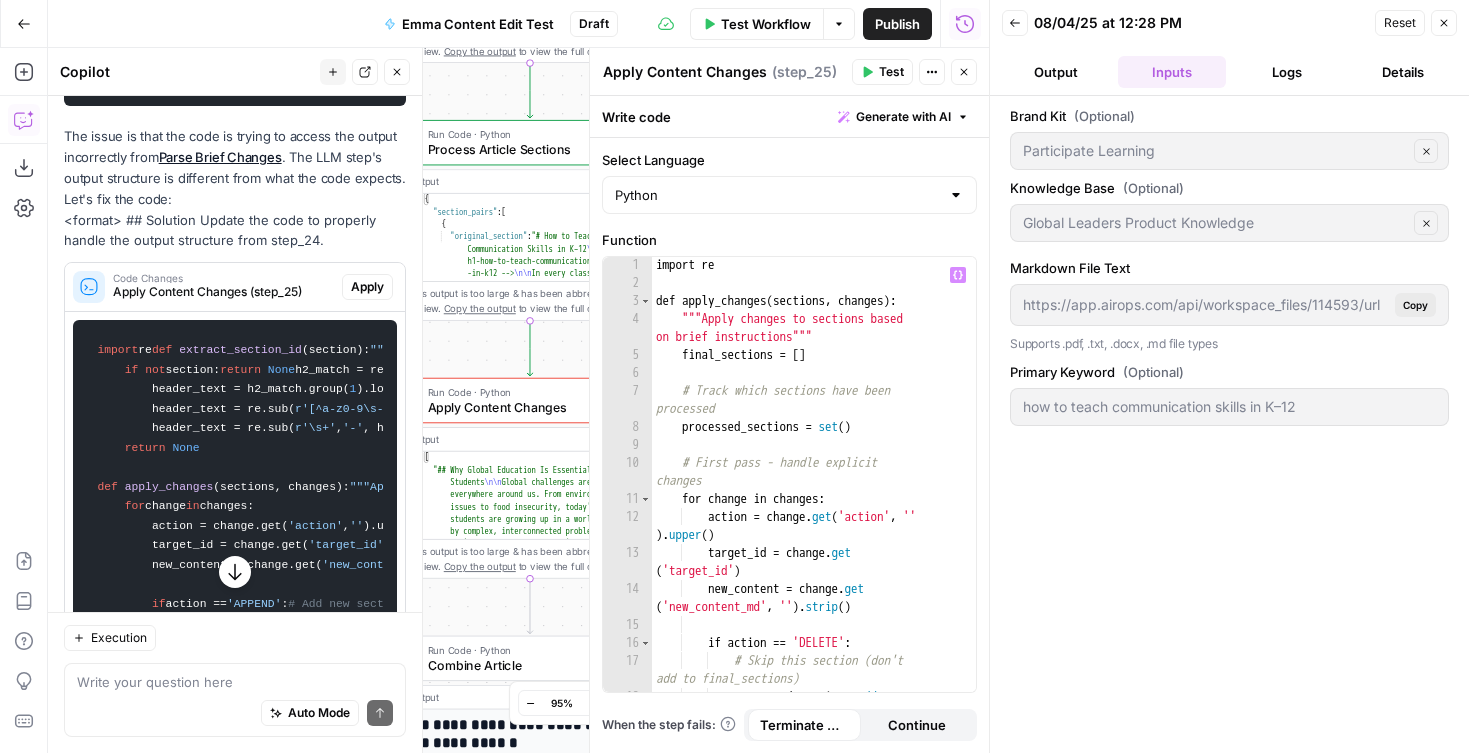 scroll, scrollTop: 0, scrollLeft: 0, axis: both 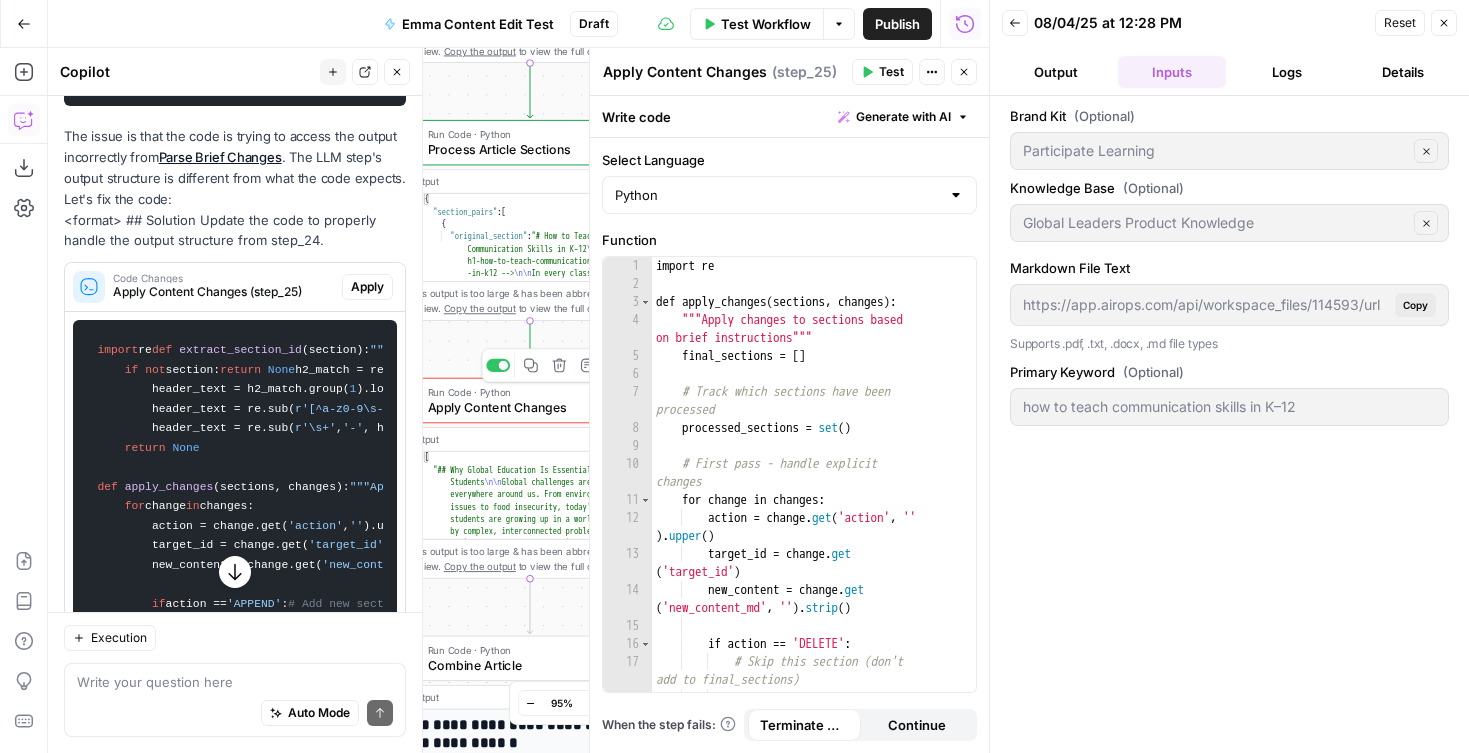 copy on "import  re
def   extract_section_id ( section ):
"""Extract section ID from markdown content"""
if   not  section:
return   None
h2_match = re.search( r'^## ([^\n]+)' , section)
if  h2_match:
header_text = h2_match.group( 1 ).lower()
header_text = re.sub( r'[^a-z0-9\s-]' ,  '' , header_text)
header_text = re.sub( r'\s+' ,  '-' , header_text.strip())
return   f"h2- {header_text} "
return   None
def   apply_changes ( sections, changes ):
"""Apply changes to sections based on brief instructions"""
final_sections = []
# Track which sections have been processed
processed_sections =  set ()
# First pass - handle explicit changes
for  change  in  changes:
action = change.get( 'action' ,  '' ).upper()
target_id = change.get( 'target_id' )
new_content = change.get( 'new_content_md' ,  '' ).strip()
if  action ==  'DELETE' :
# Skip this section (don't add to final_sectio..." 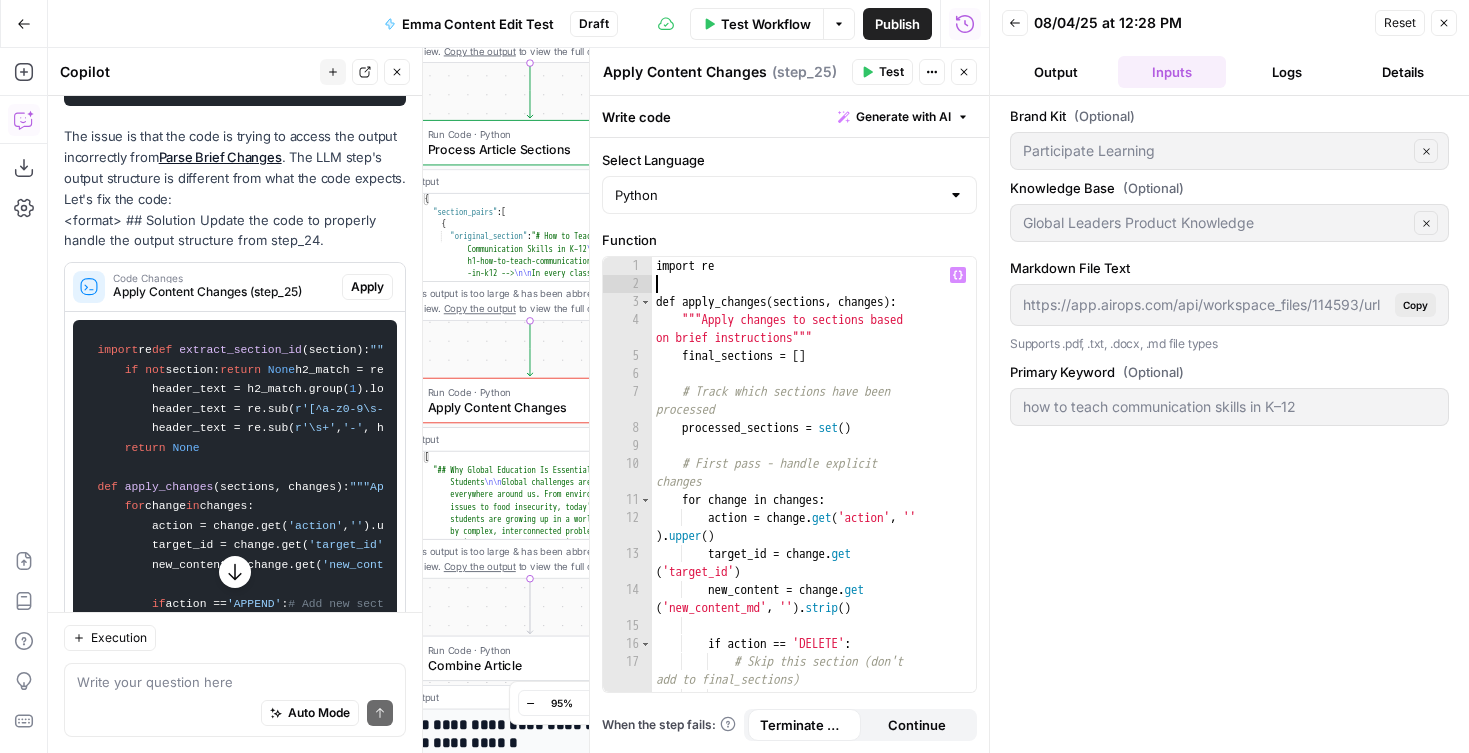 drag, startPoint x: 684, startPoint y: 287, endPoint x: 668, endPoint y: 277, distance: 18.867962 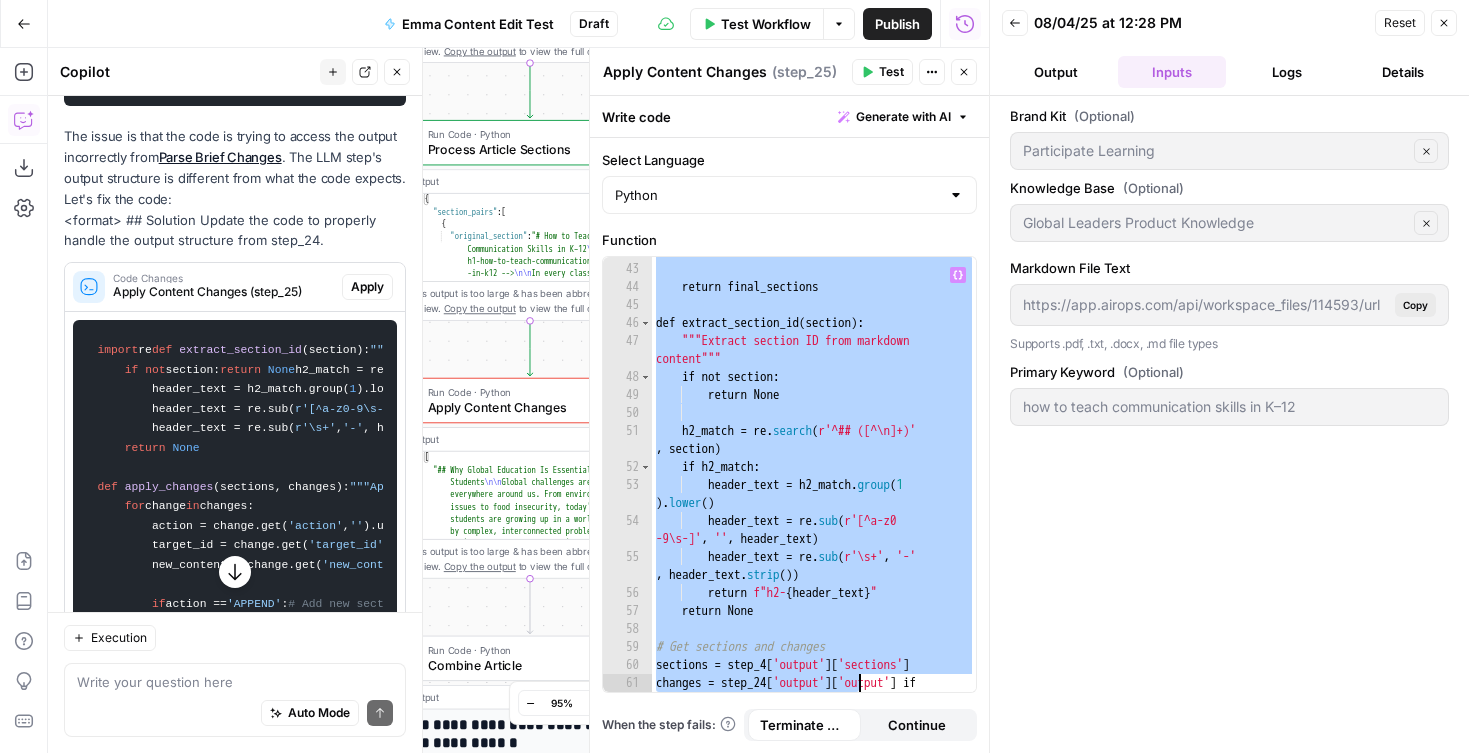 scroll, scrollTop: 1239, scrollLeft: 0, axis: vertical 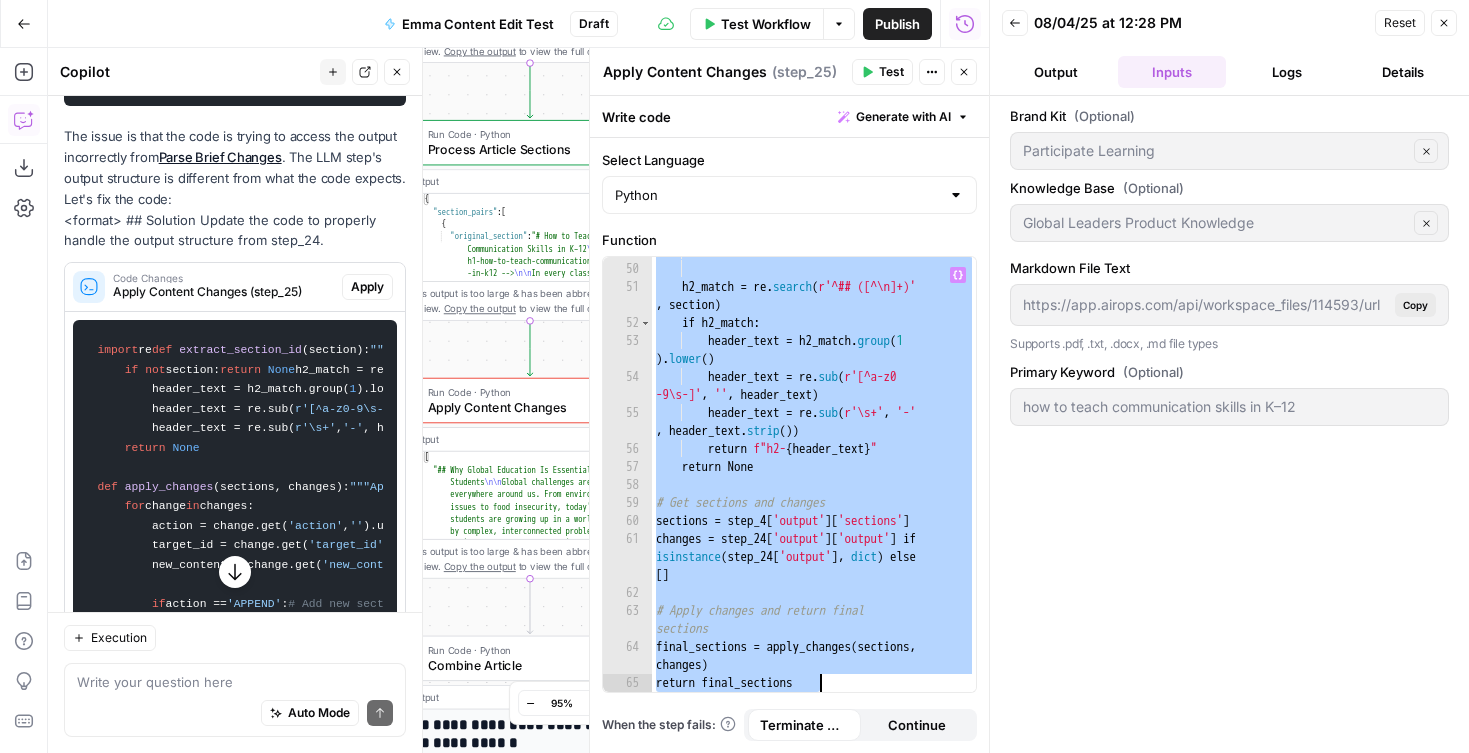 drag, startPoint x: 655, startPoint y: 267, endPoint x: 860, endPoint y: 700, distance: 479.0762 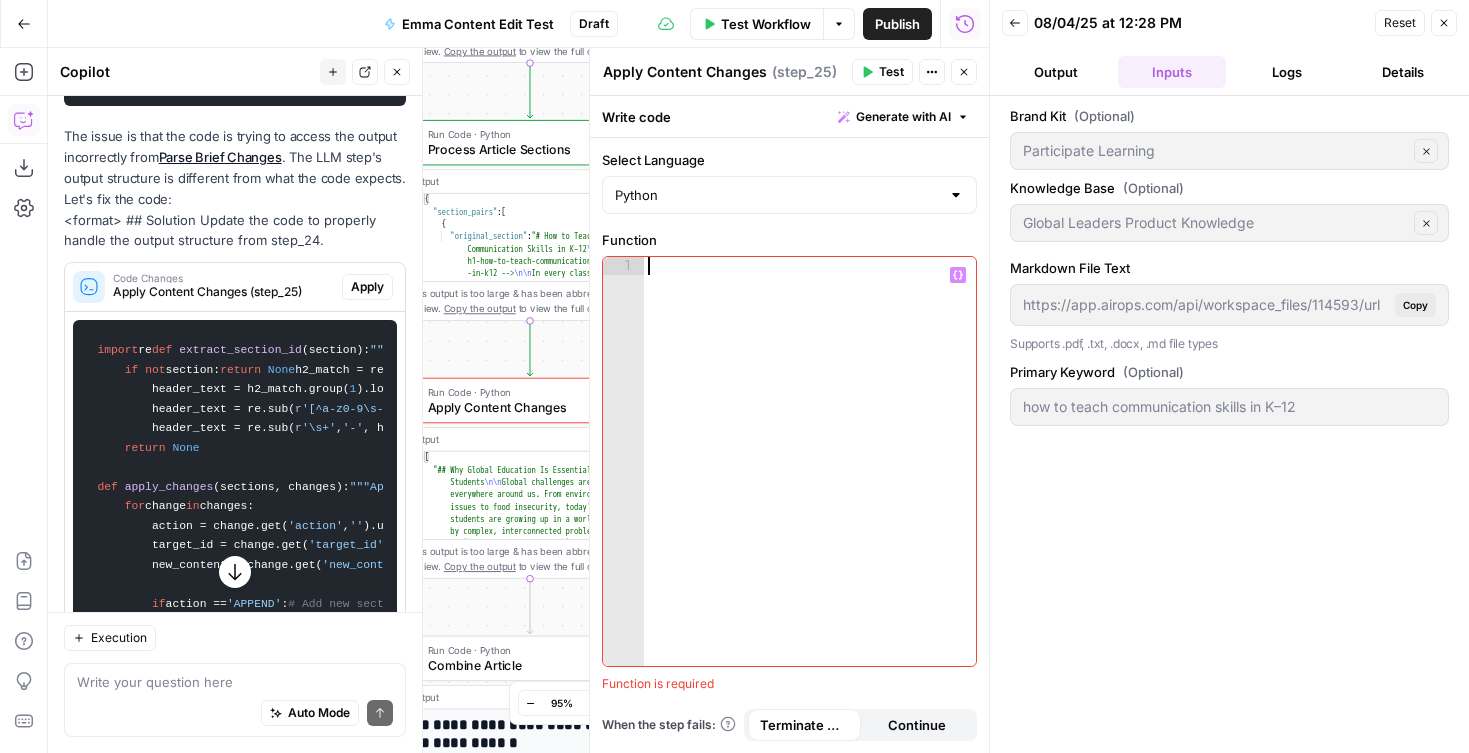 paste on "**********" 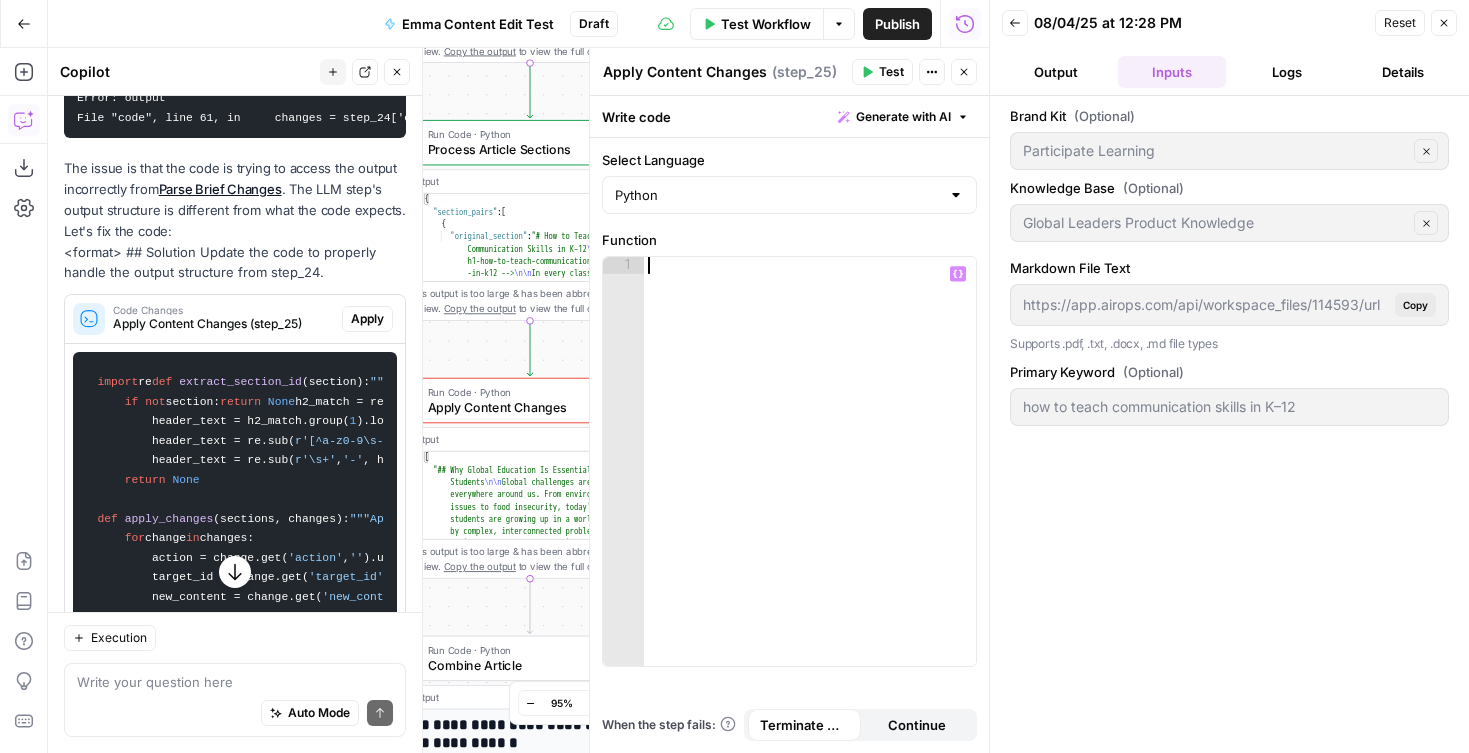 type on "**********" 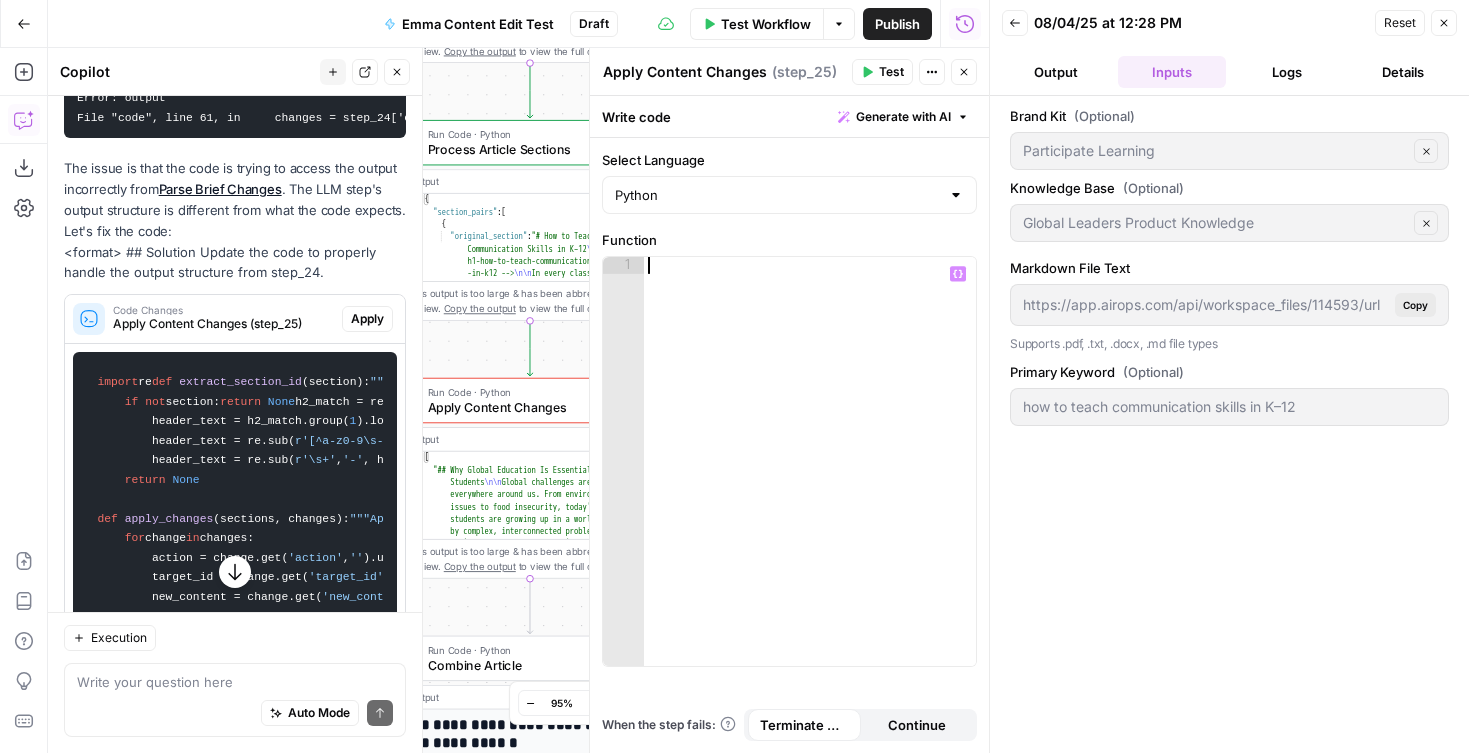 scroll, scrollTop: 6088, scrollLeft: 0, axis: vertical 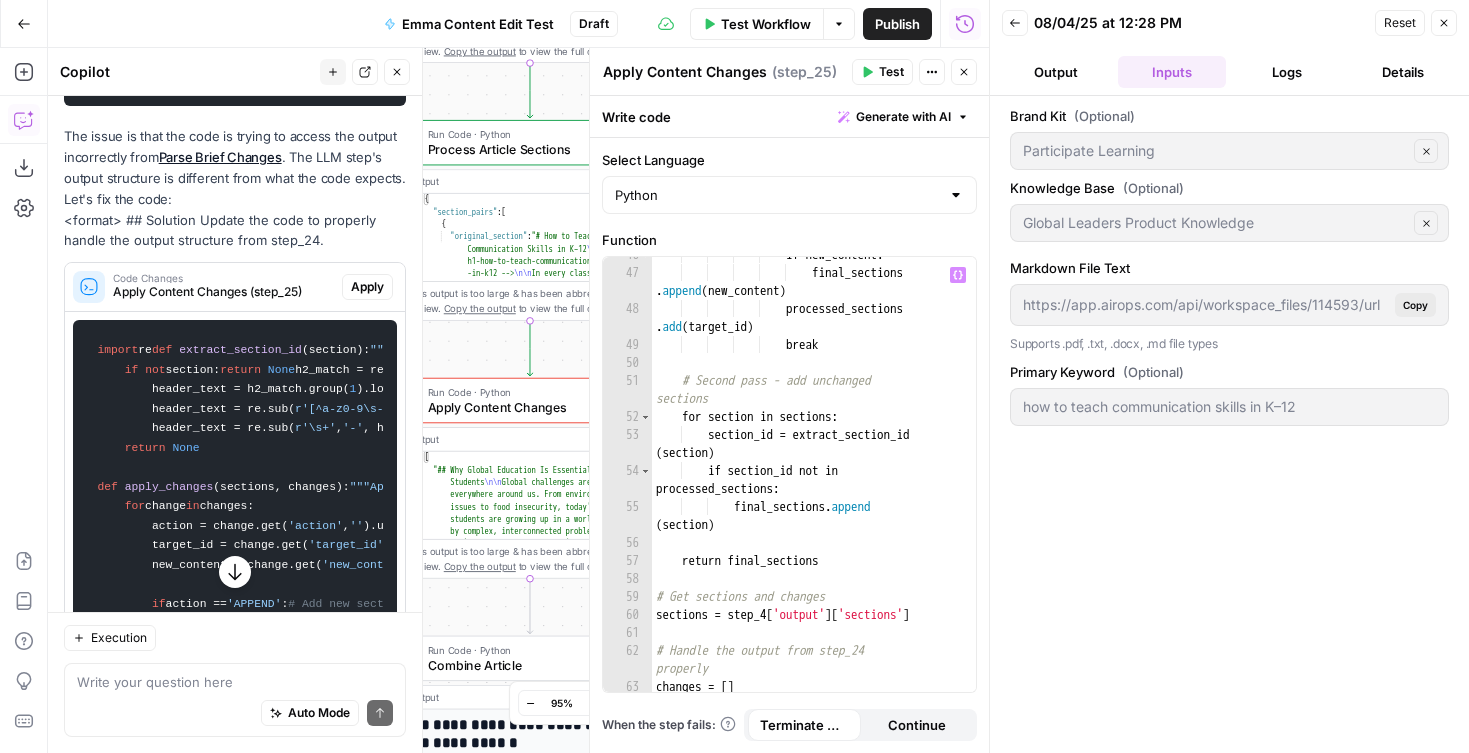 click on "Looking at the execution trace for  Apply Content Changes , I see this error:
Error: output
File "code", line 61, in     changes = step_24['output']['output'] if isinstance(step_24['output'], dict) else []
The issue is that the code is trying to access the output incorrectly from  Parse Brief Changes . The LLM step's output structure is different from what the code expects. Let's fix the code:
<format>
## Solution
Update the code to properly handle the output structure from step_24.
Code Changes Apply Content Changes (step_25) Apply import  re
def   extract_section_id ( section ):
"""Extract section ID from markdown content"""
if   not  section:
return   None
h2_match = re.search( r'^## ([^\n]+)' , section)
if  h2_match:
header_text = h2_match.group( 1 ).lower()
header_text = re.sub( r'[^a-z0-9\s-]' ,  '' , header_text)
header_text = re.sub( r'\s+' ,  '-' , header_text.strip())
return   f"h2- {header_text} "
return   None" at bounding box center [235, 655] 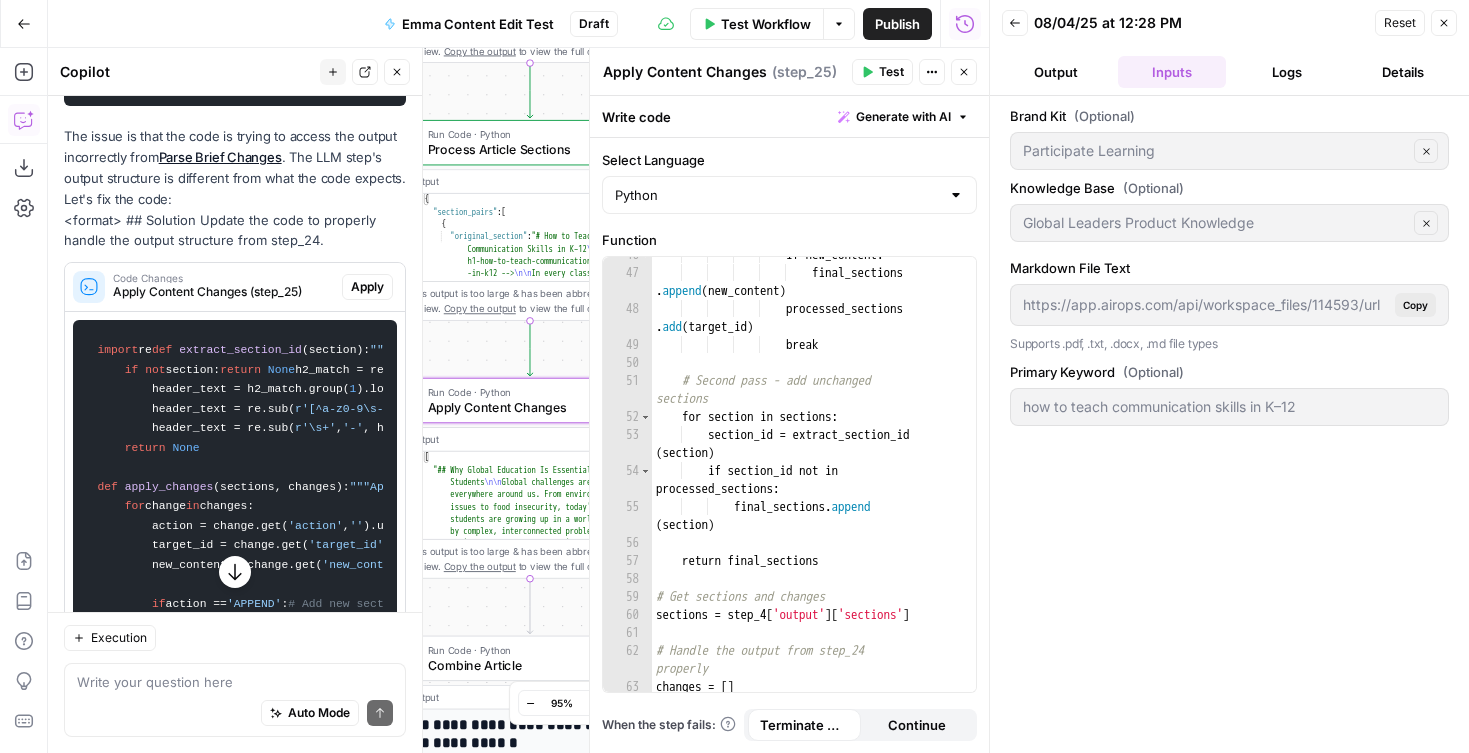 click on "Apply Content Changes (step_25)" at bounding box center [223, 292] 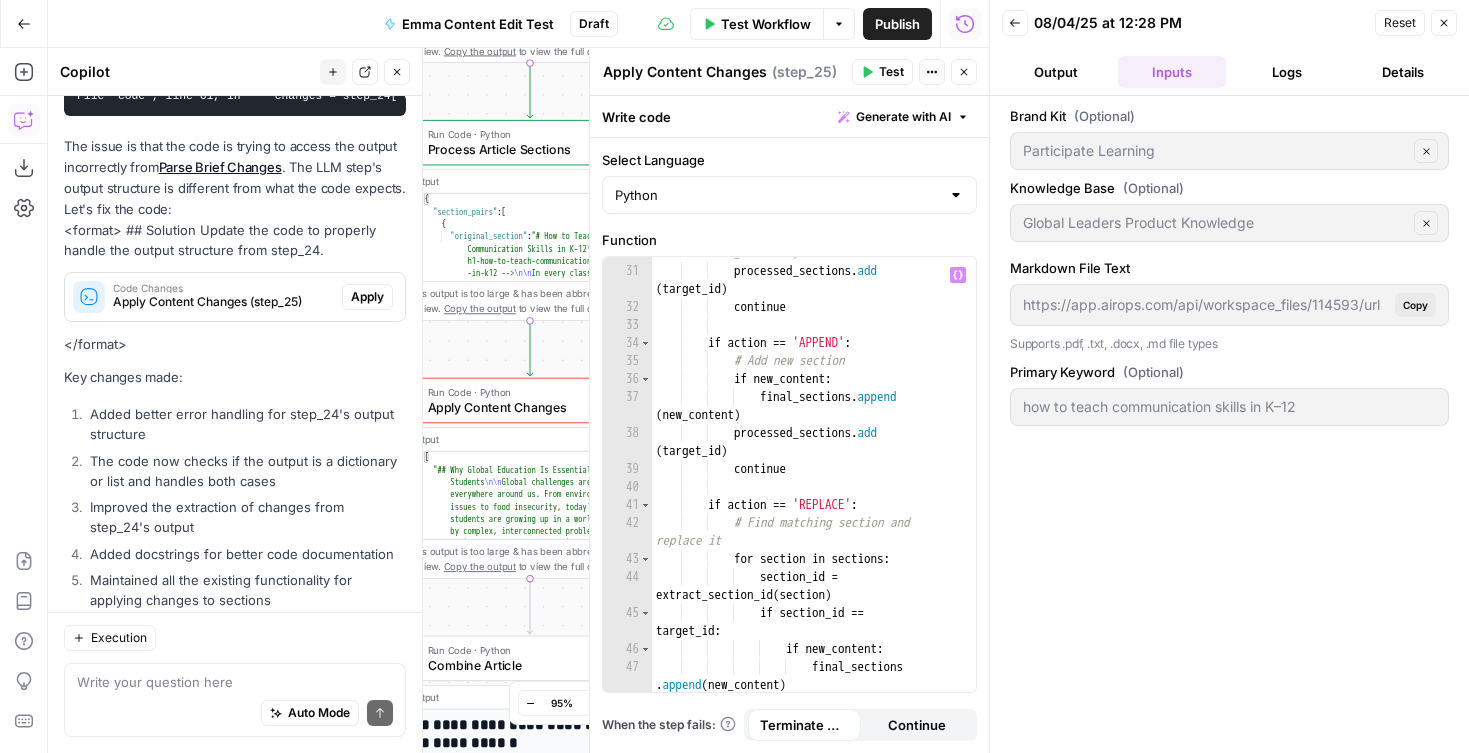 scroll, scrollTop: 751, scrollLeft: 0, axis: vertical 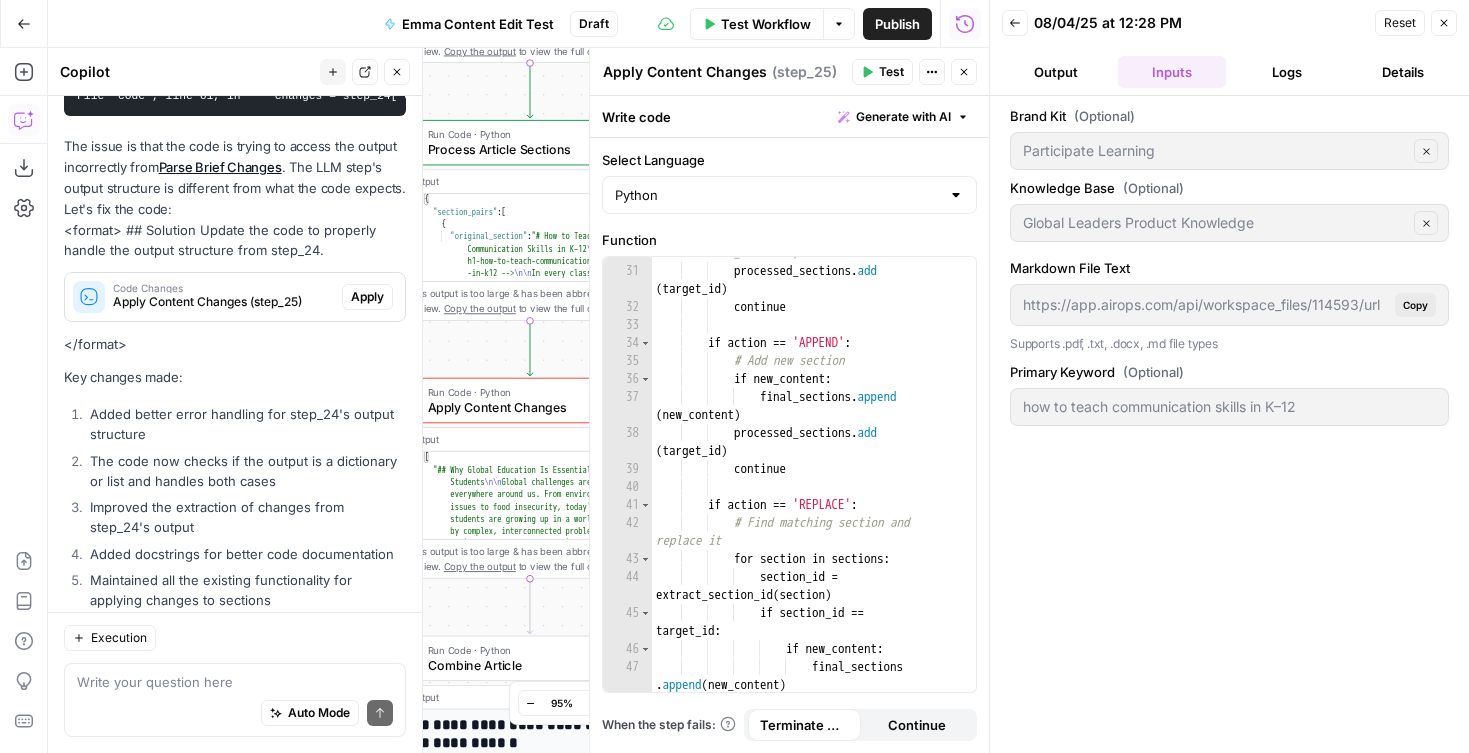 drag, startPoint x: 879, startPoint y: 79, endPoint x: 901, endPoint y: 112, distance: 39.661064 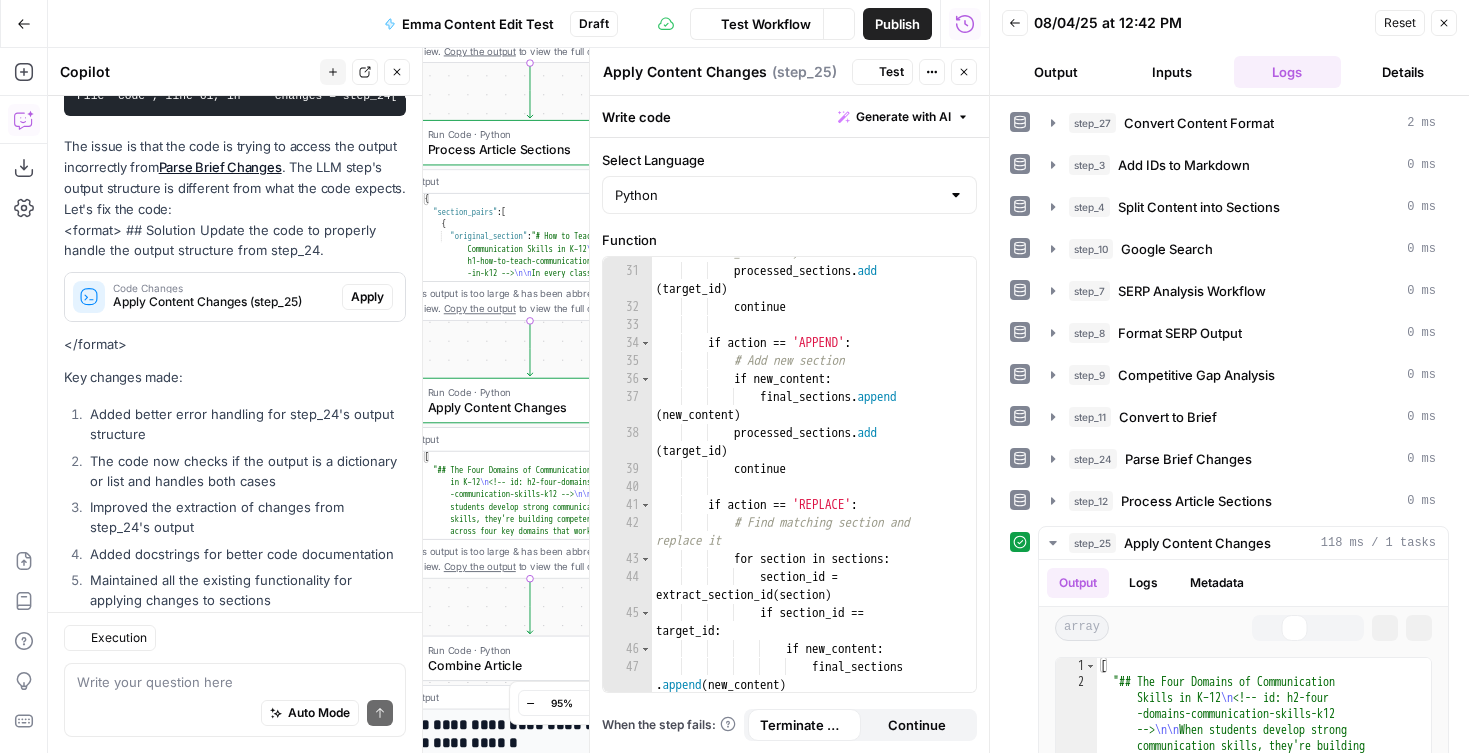 scroll, scrollTop: 6078, scrollLeft: 0, axis: vertical 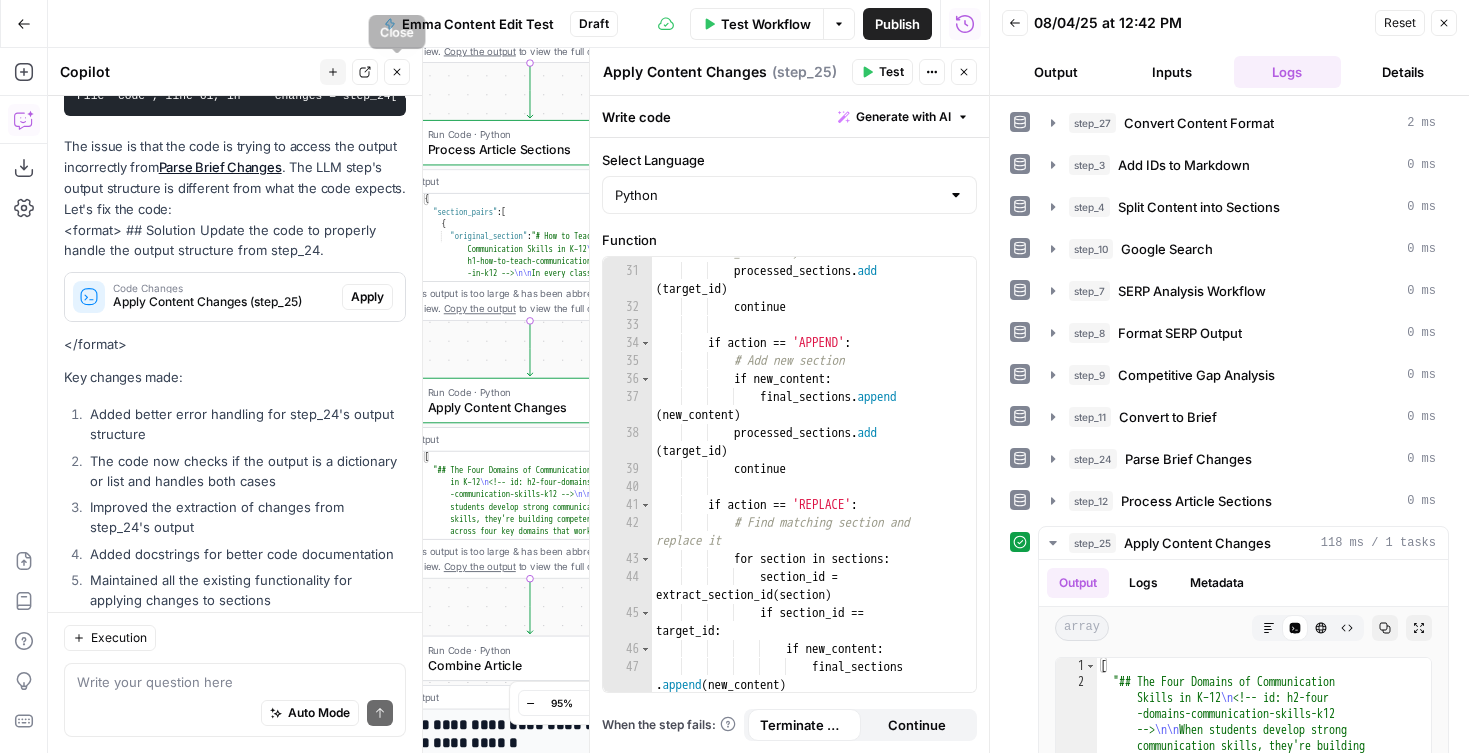 click 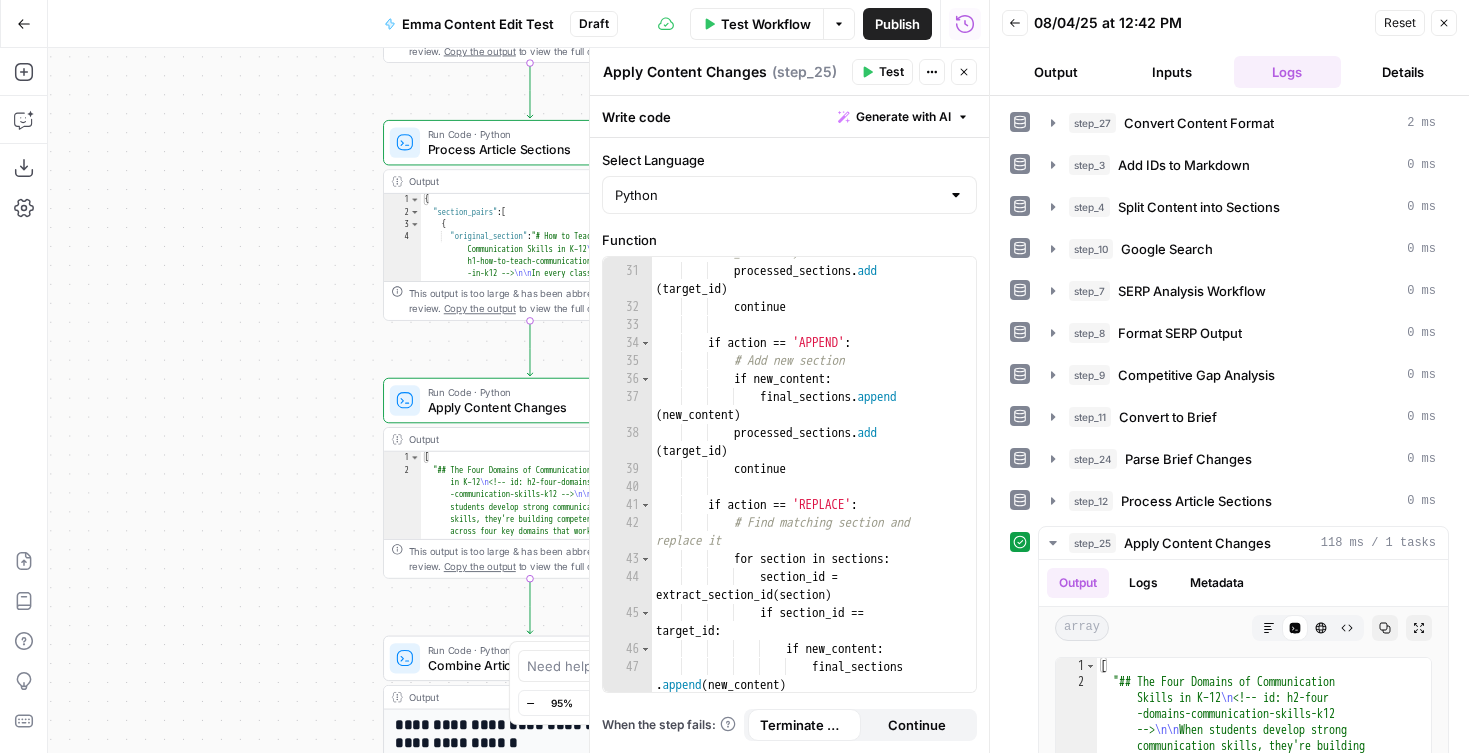 click on "Output" at bounding box center (1056, 72) 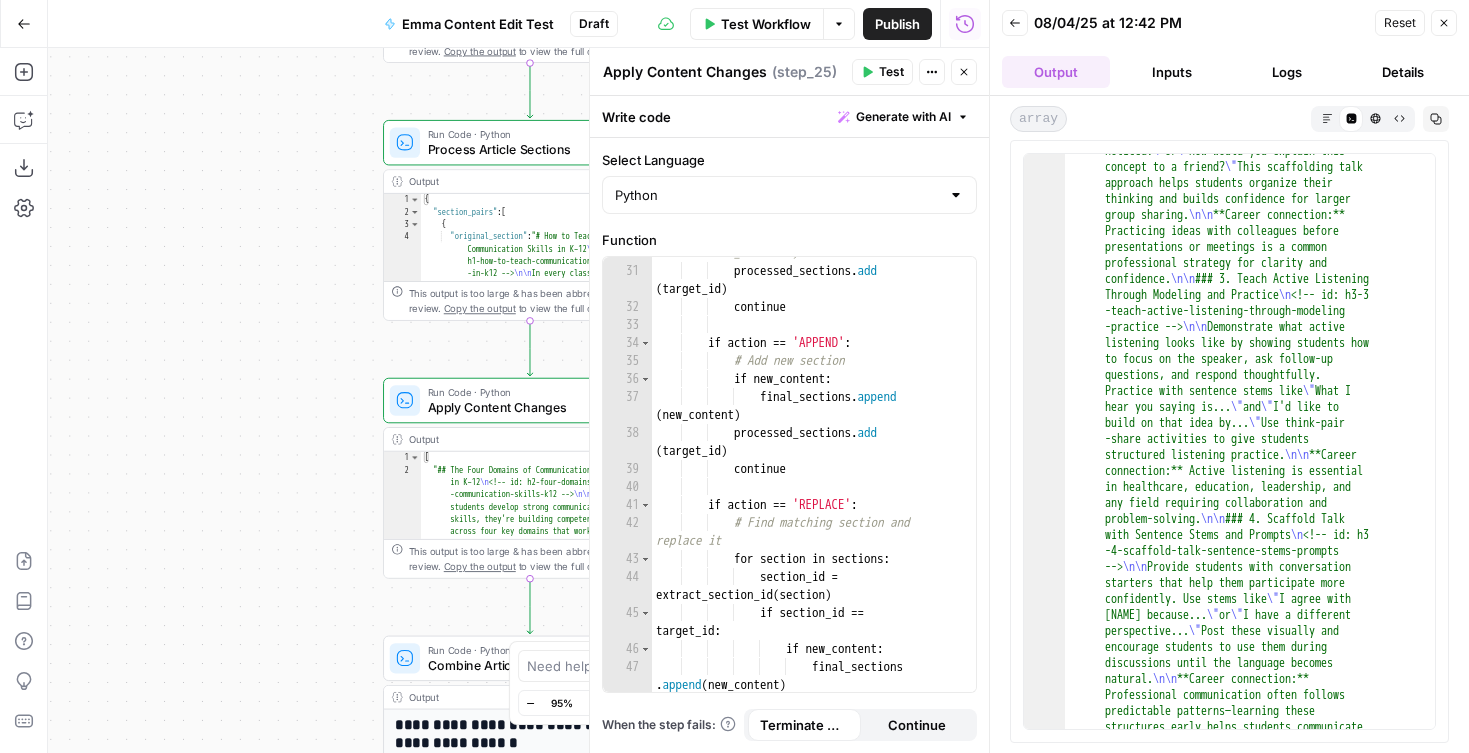 scroll, scrollTop: 1389, scrollLeft: 0, axis: vertical 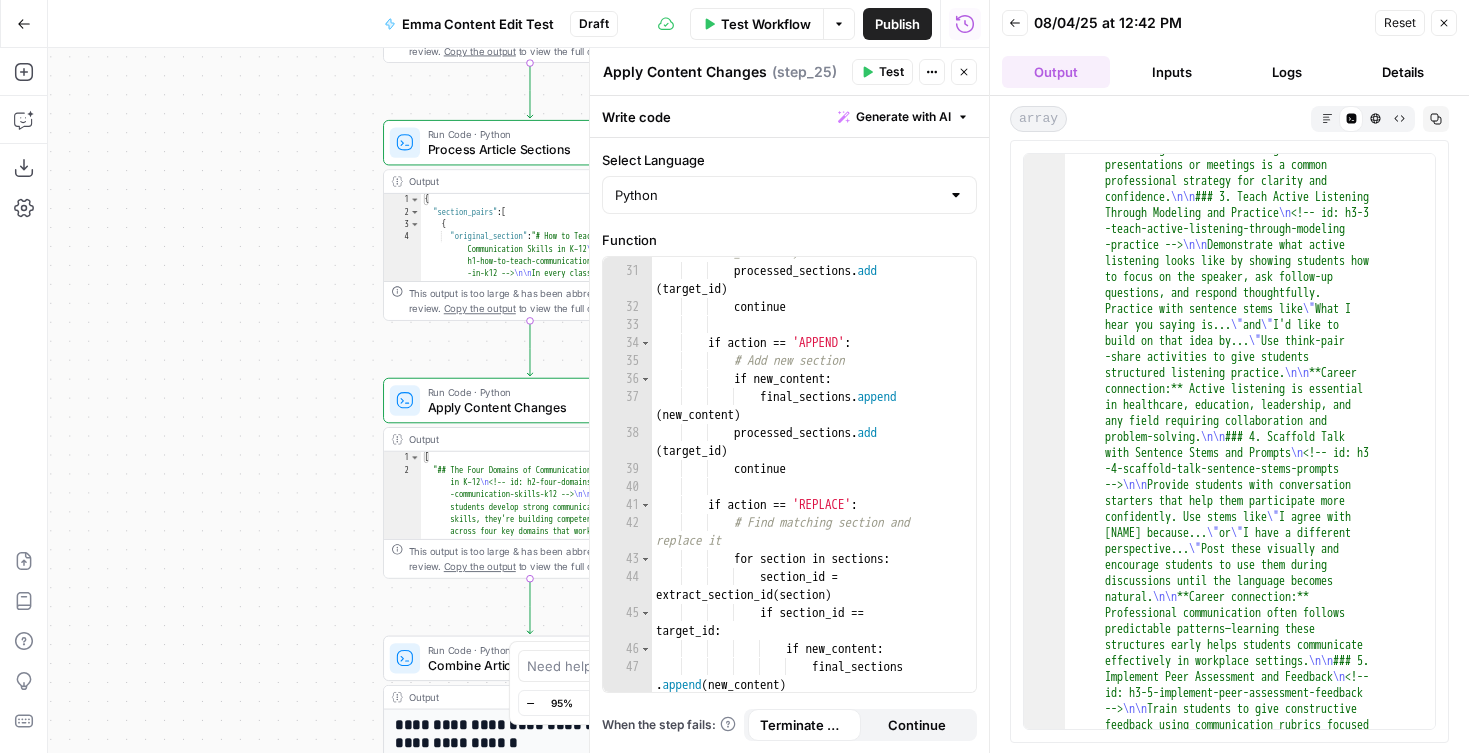 click 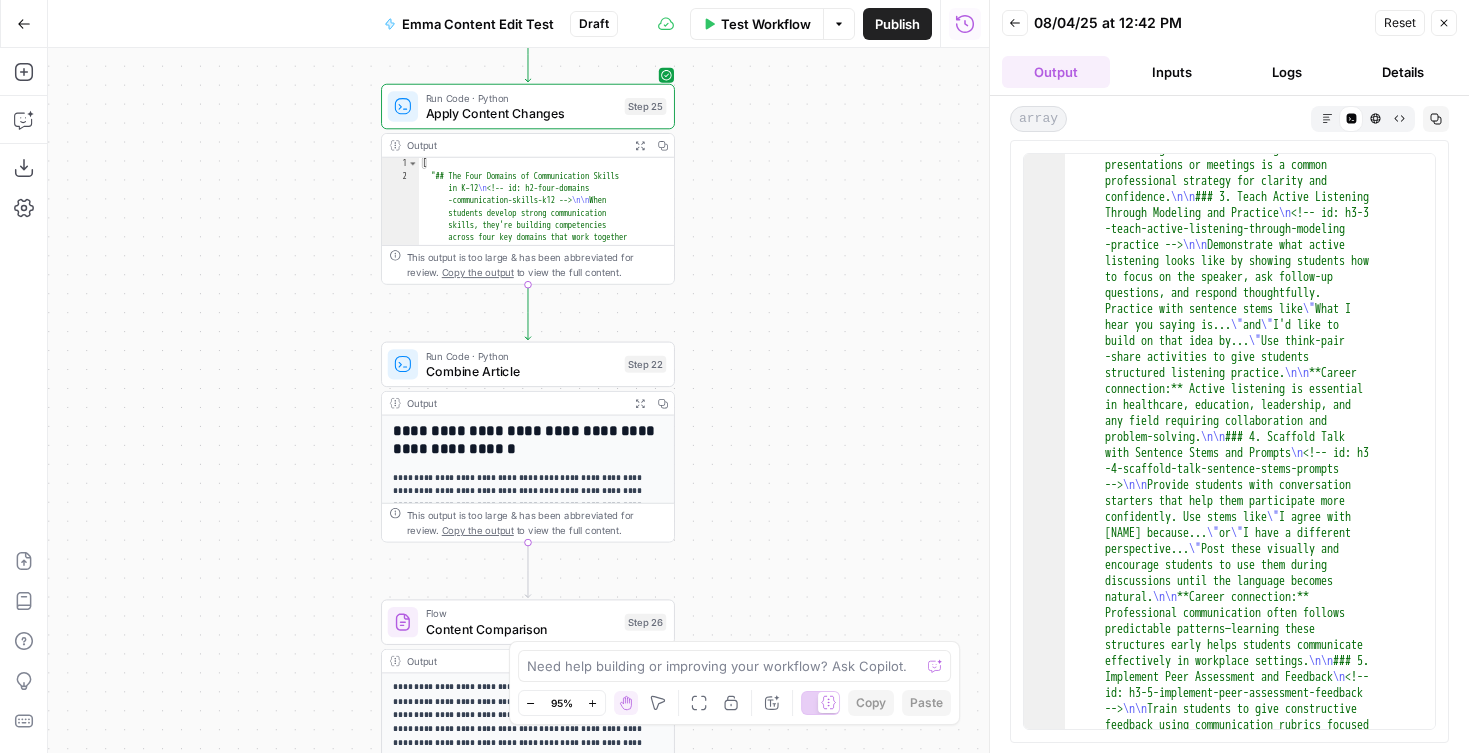 click 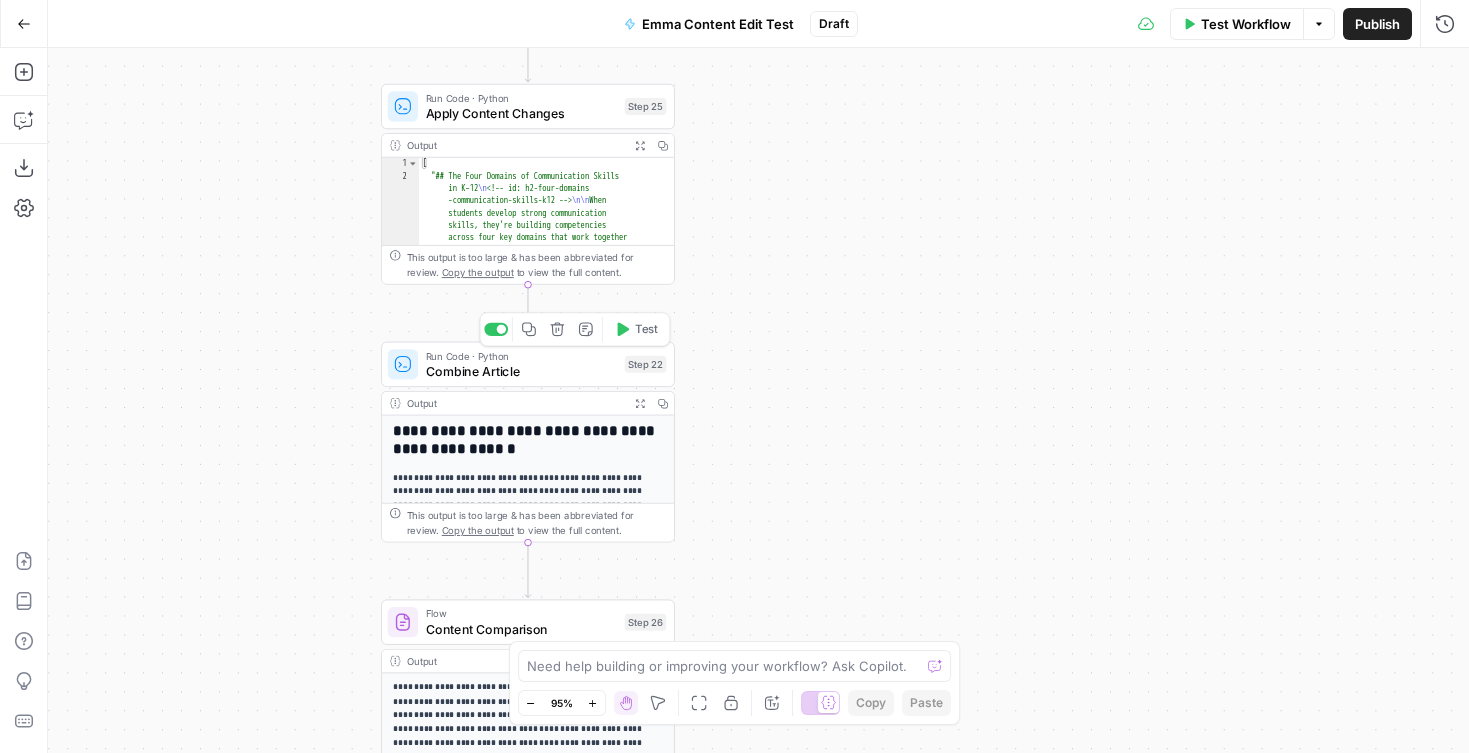 click 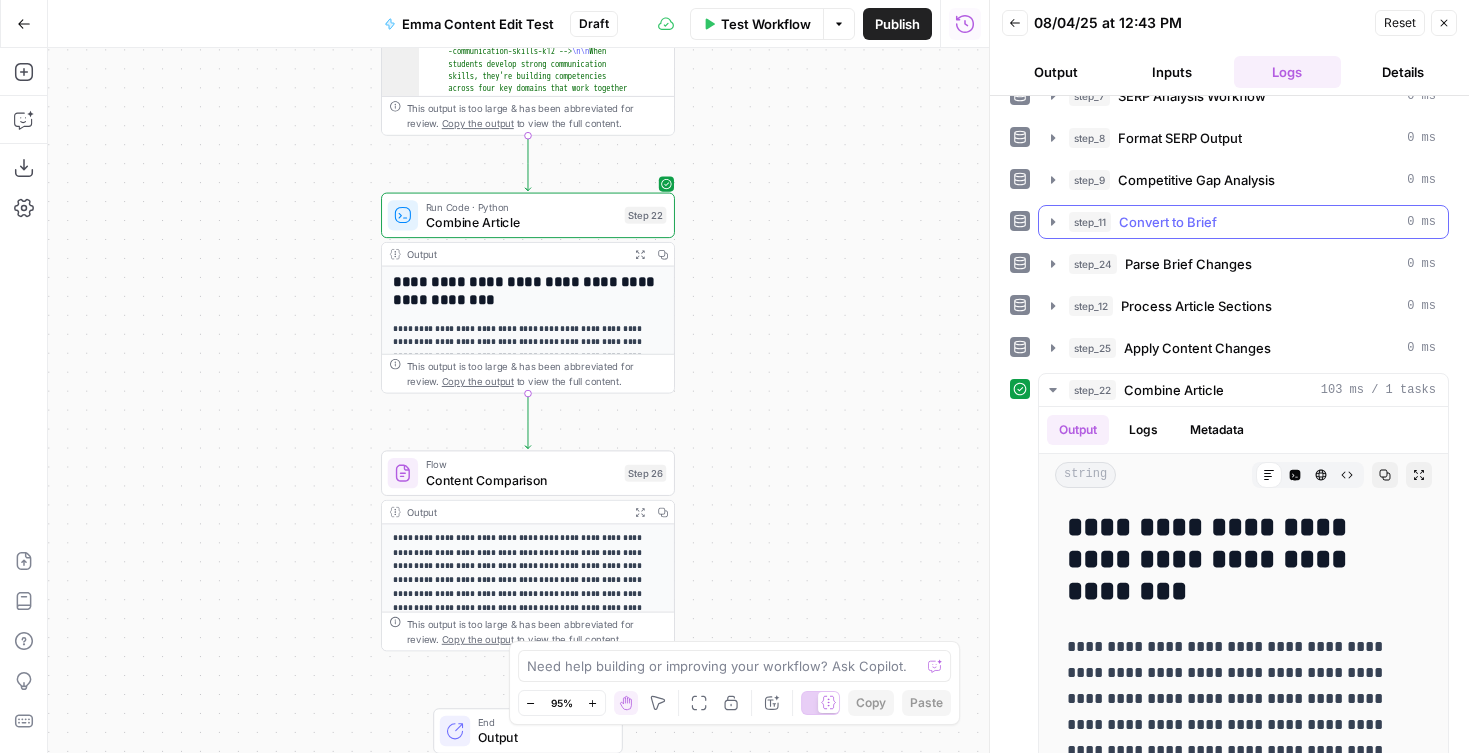 scroll, scrollTop: 360, scrollLeft: 0, axis: vertical 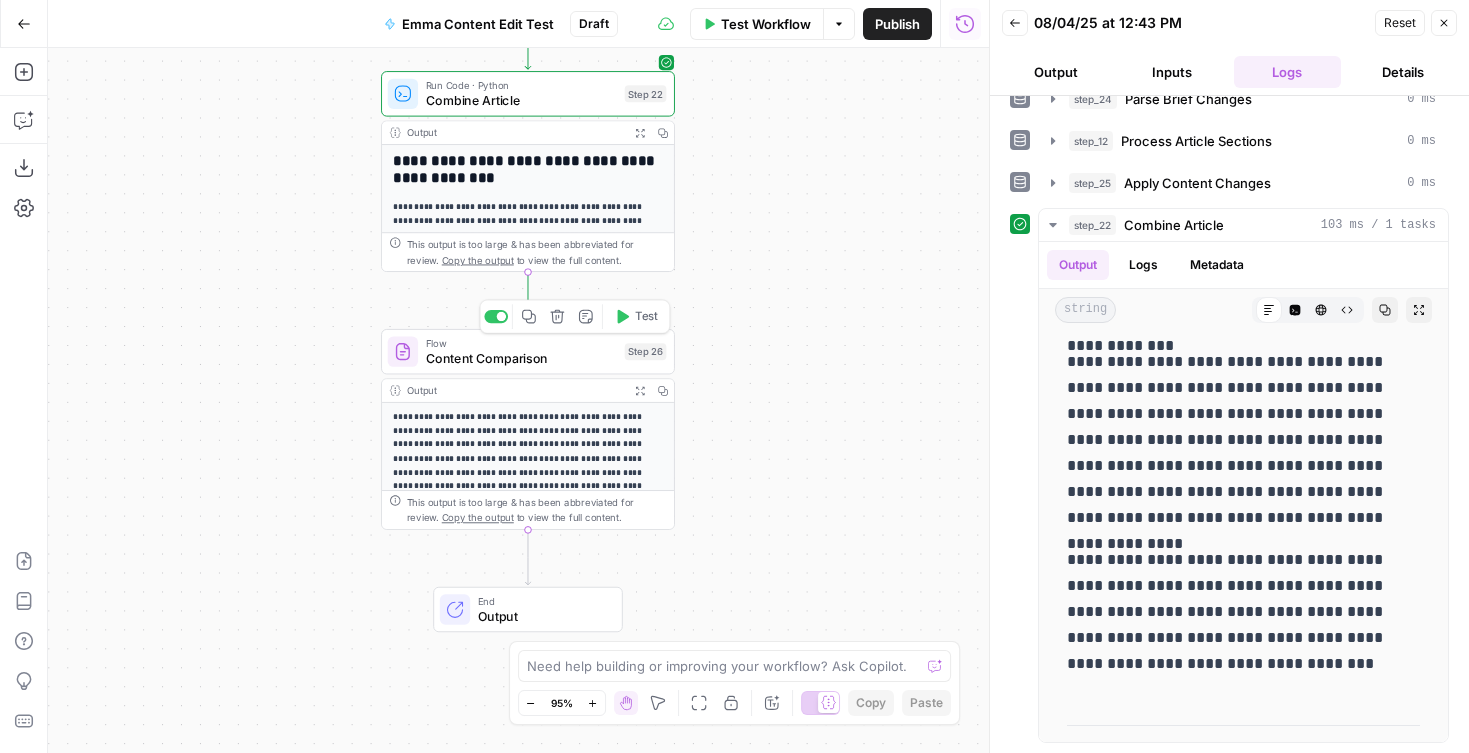 click on "Test" at bounding box center (636, 316) 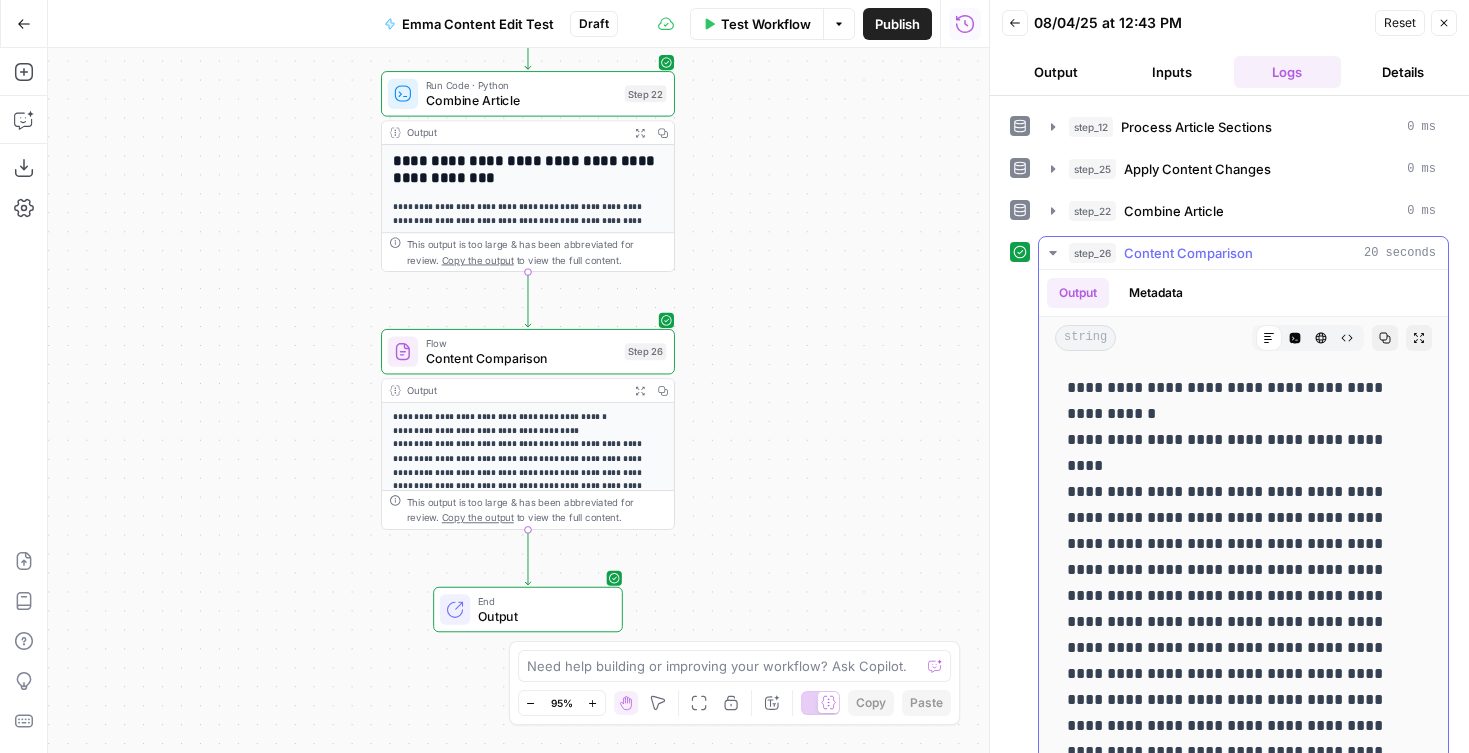 scroll, scrollTop: 402, scrollLeft: 0, axis: vertical 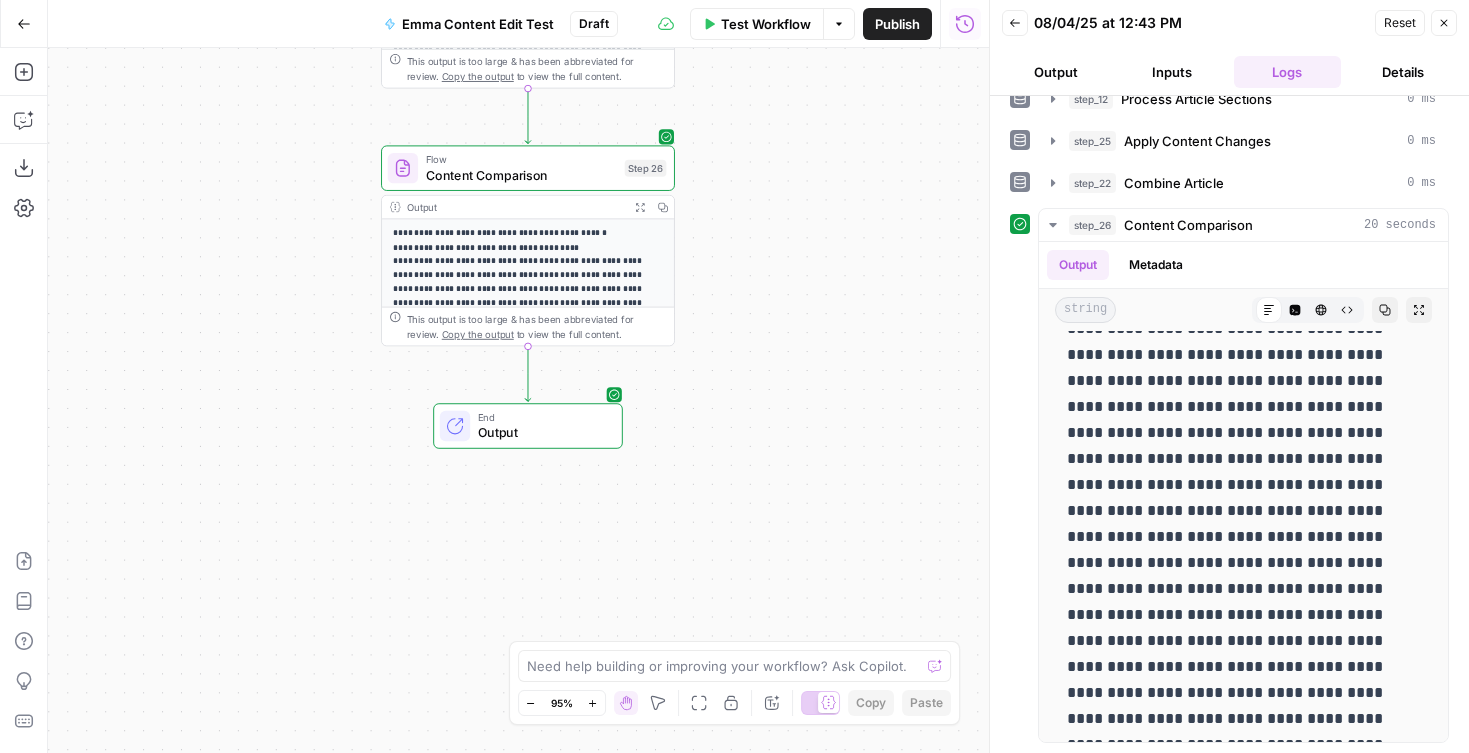 click 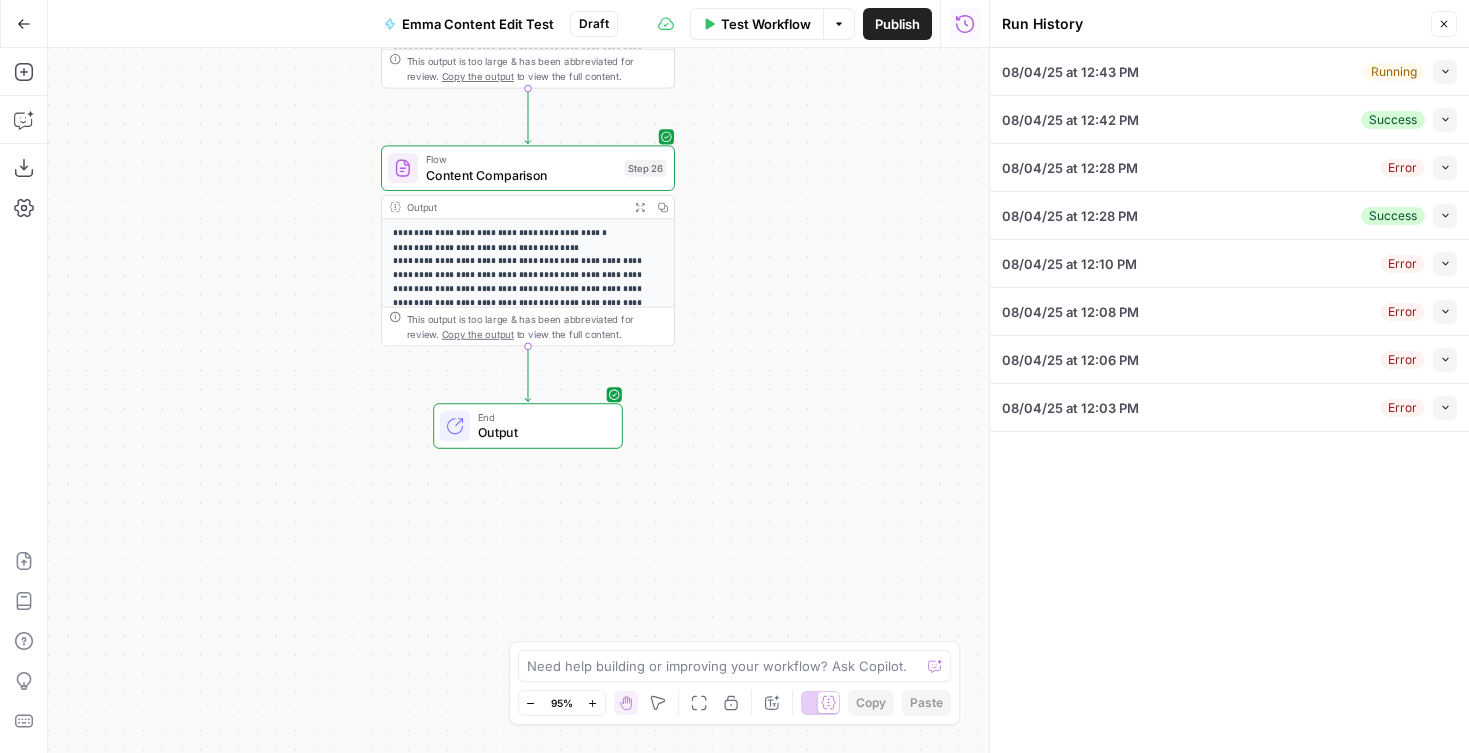 click 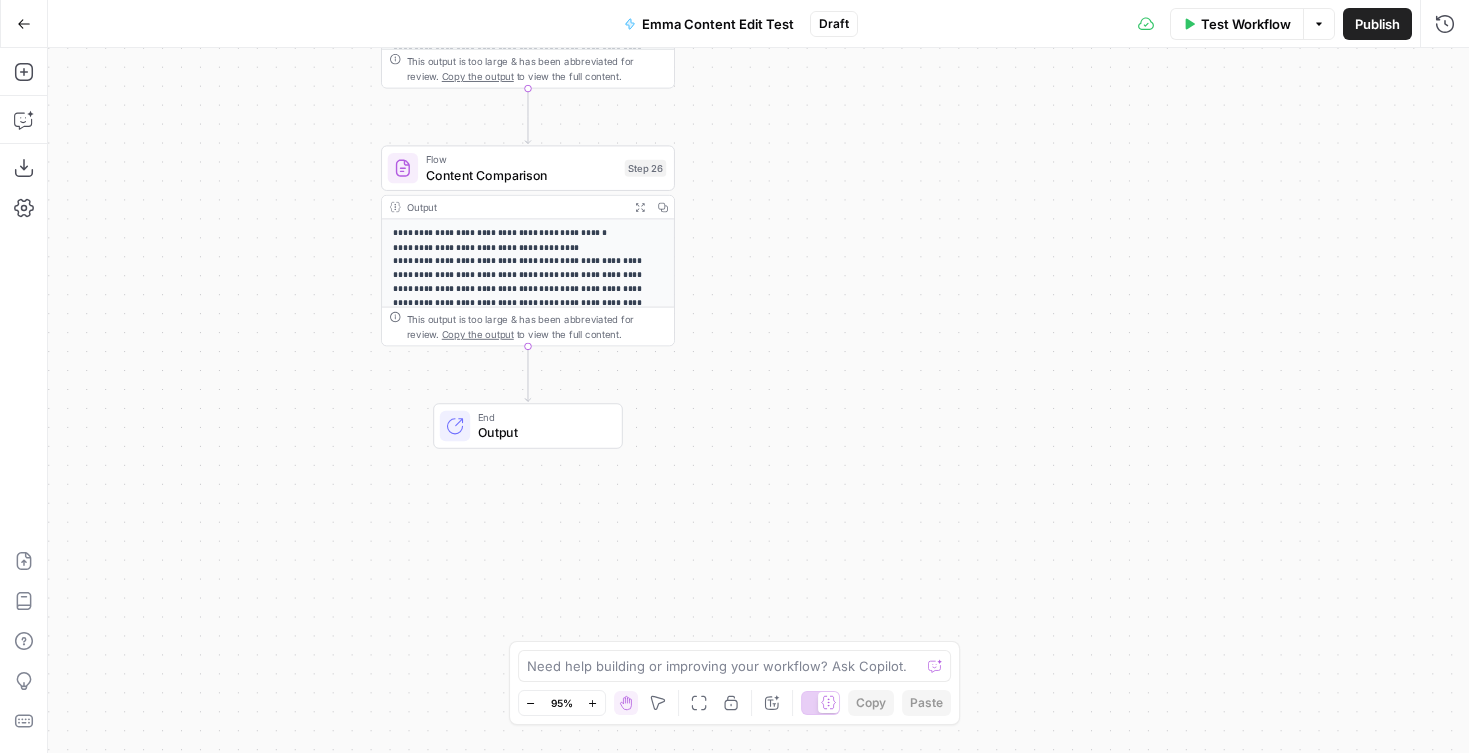click on "Options" at bounding box center [1319, 24] 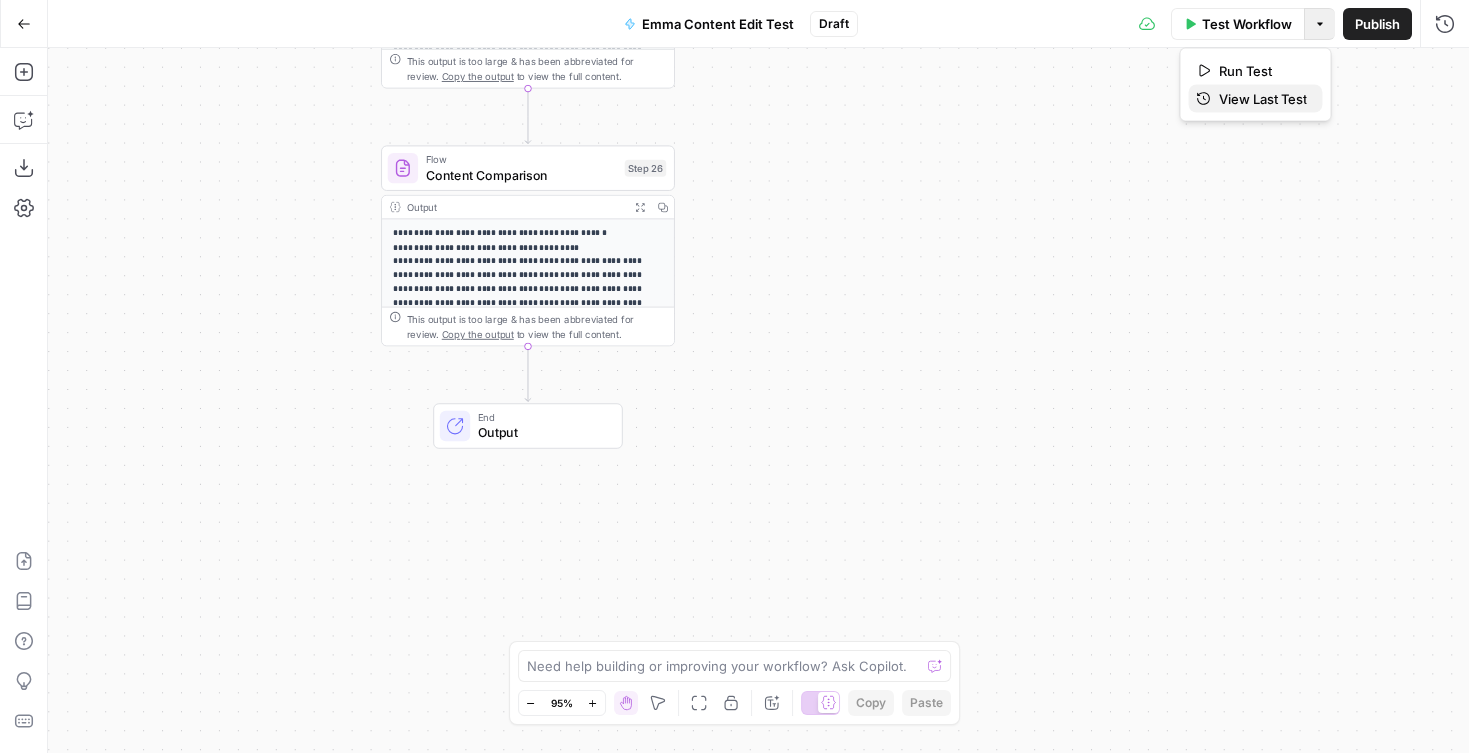 click on "View Last Test" at bounding box center [1263, 99] 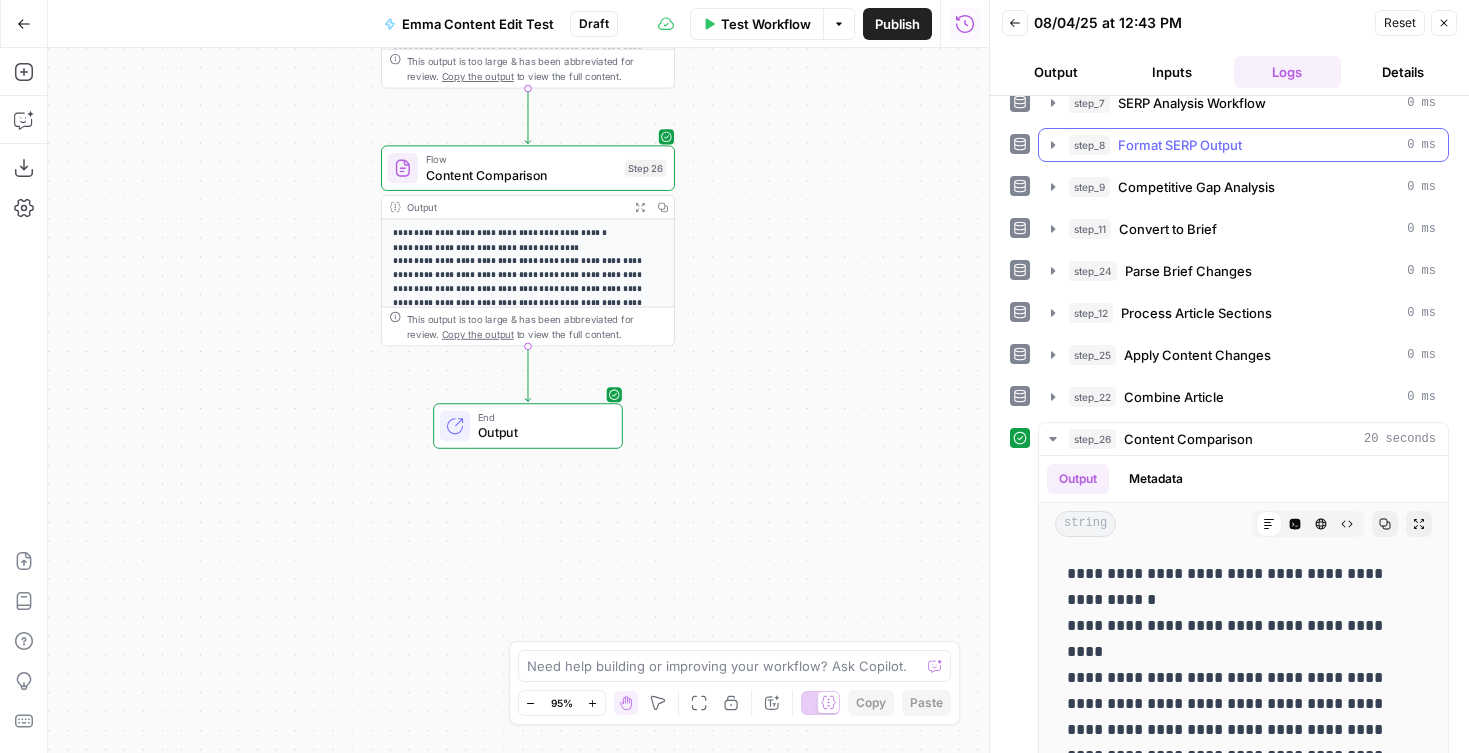 scroll, scrollTop: 402, scrollLeft: 0, axis: vertical 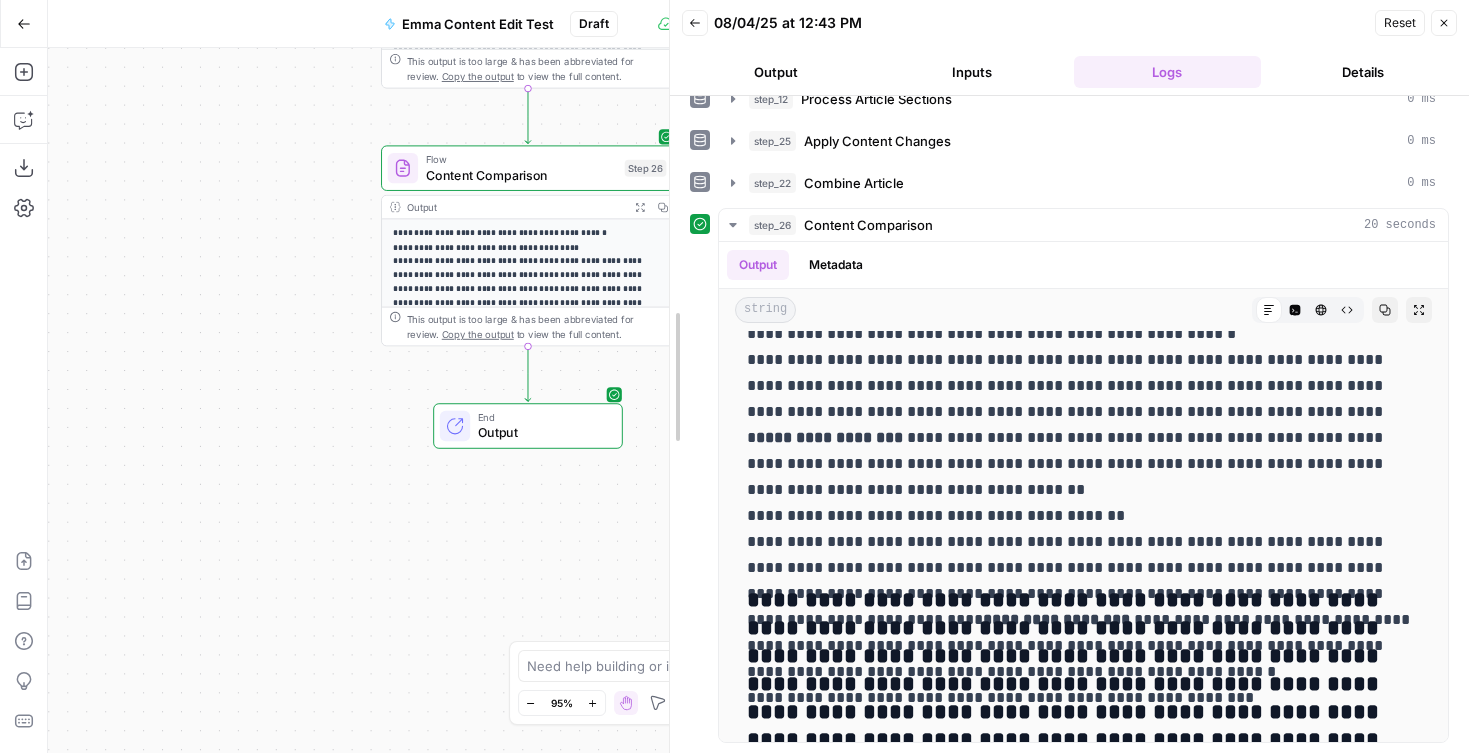 drag, startPoint x: 958, startPoint y: 27, endPoint x: 724, endPoint y: 219, distance: 302.68796 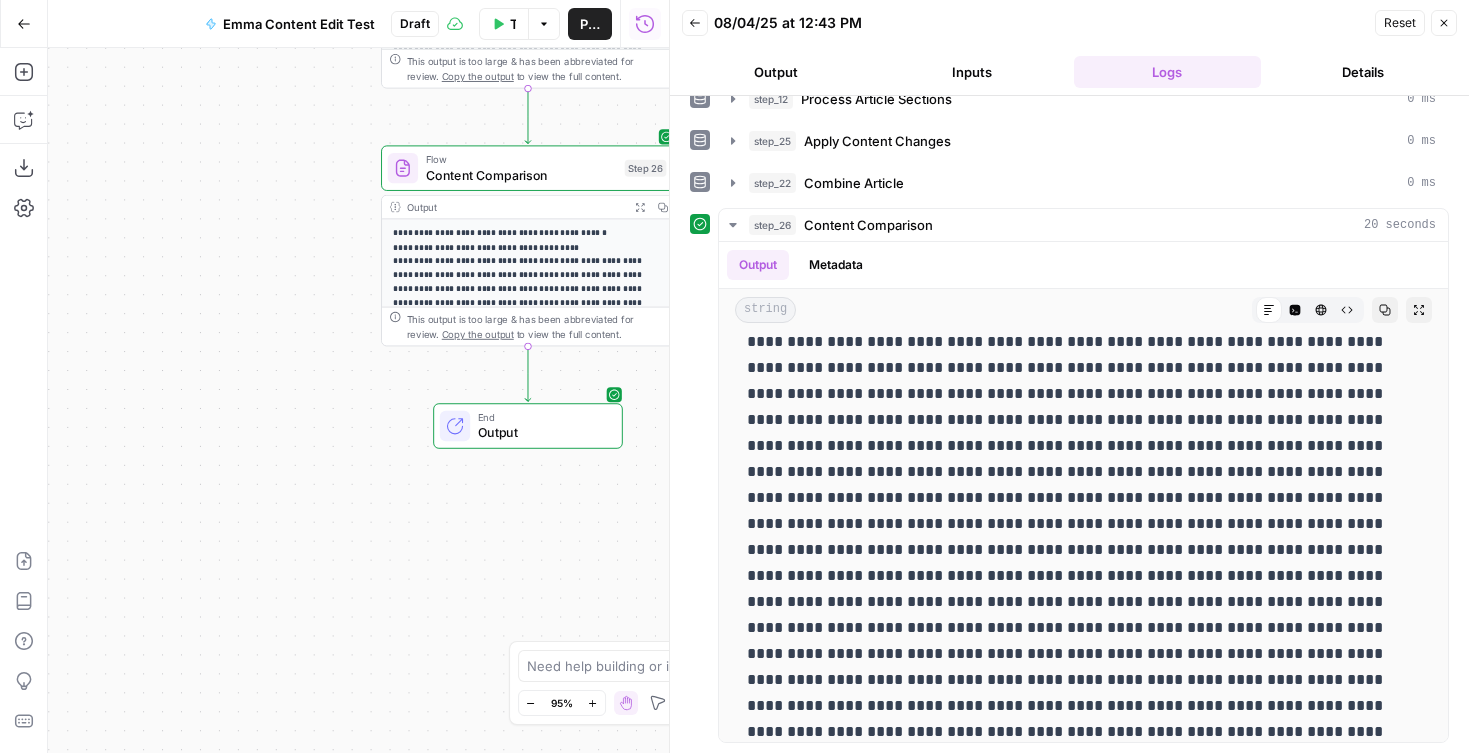 scroll, scrollTop: 160, scrollLeft: 0, axis: vertical 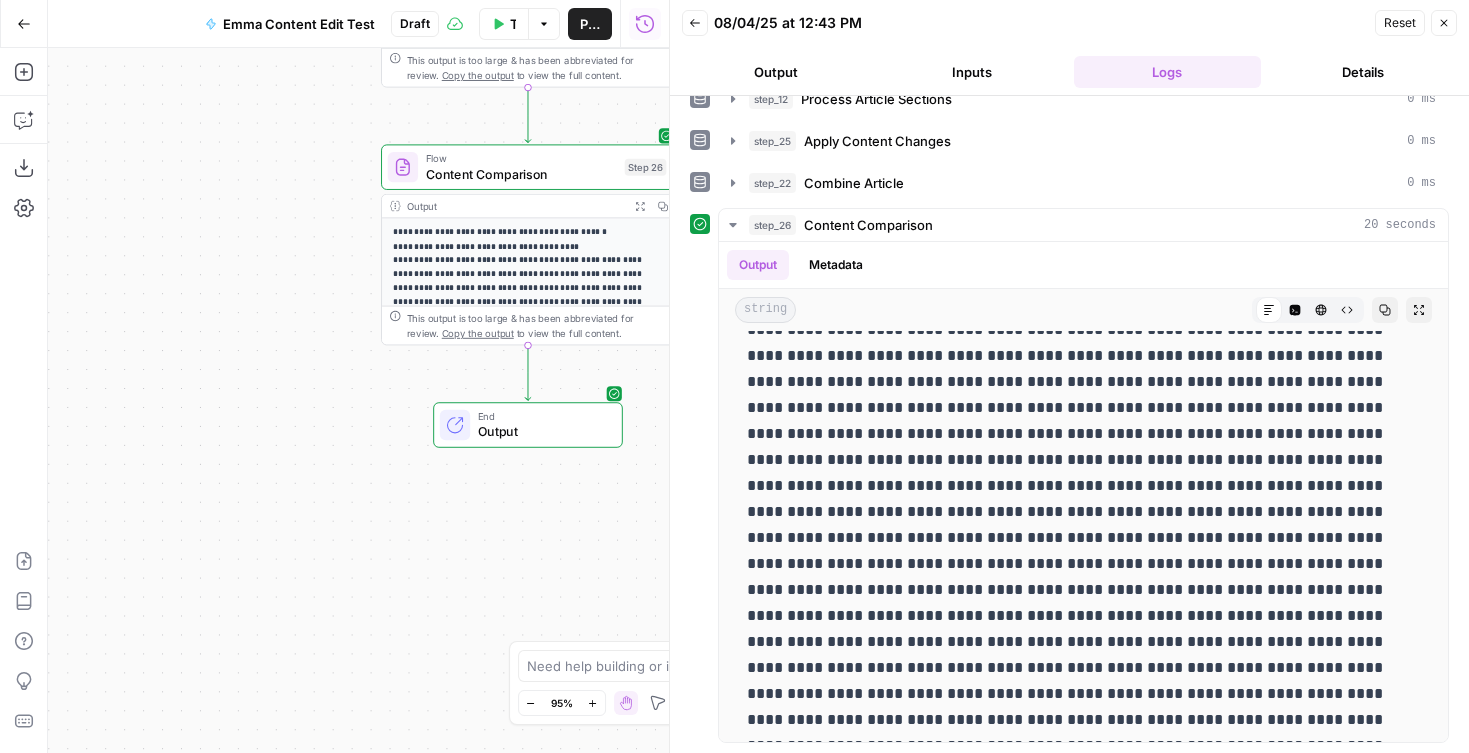 click on "Output" at bounding box center (542, 431) 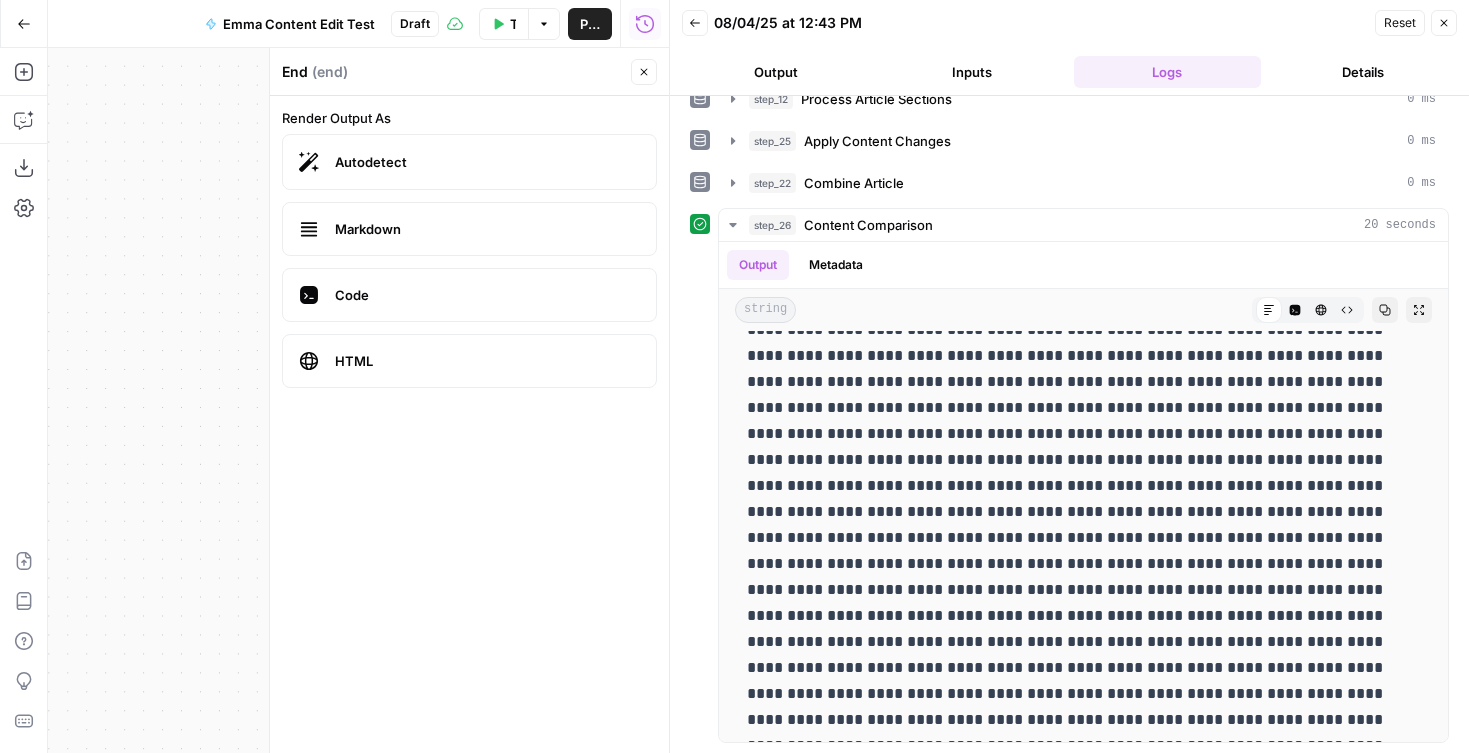 click on "Close" at bounding box center [644, 72] 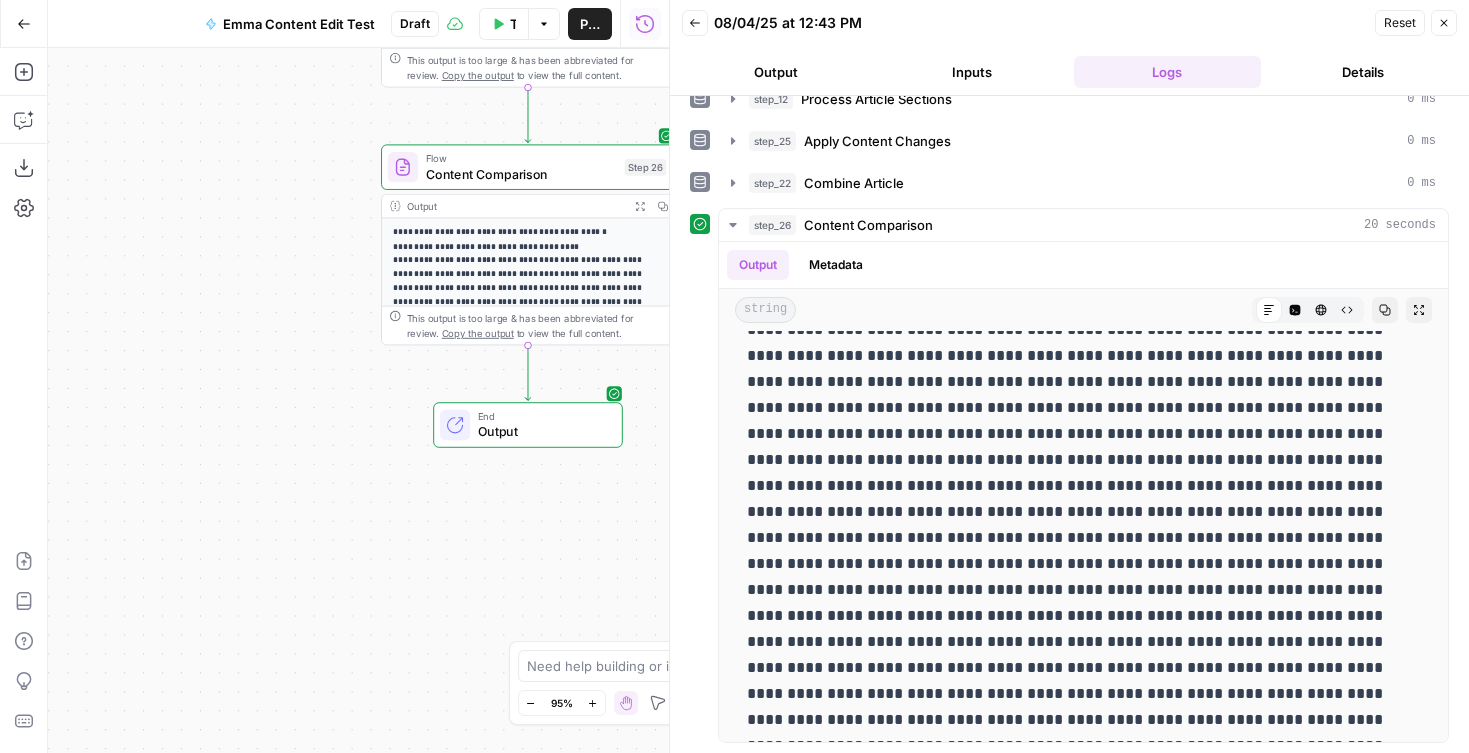 click 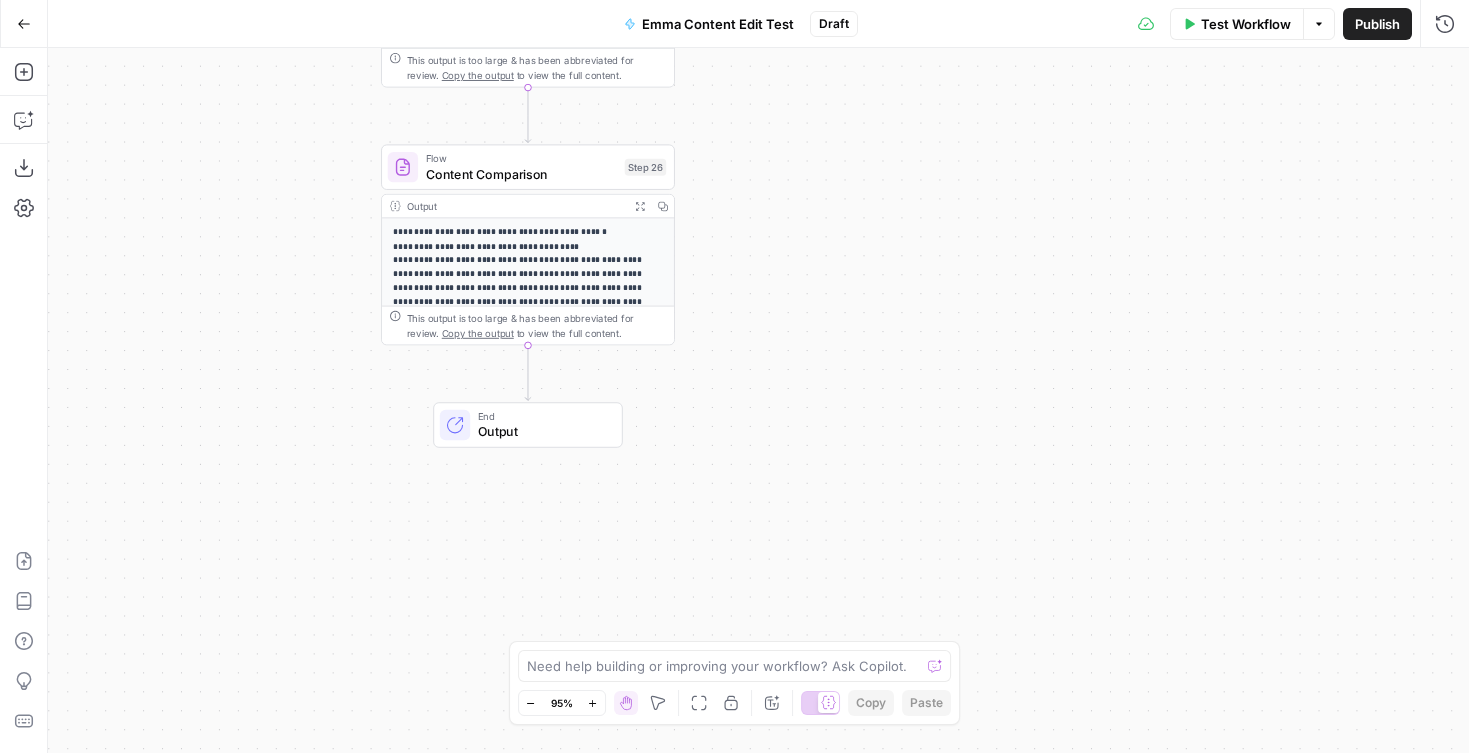 click on "**********" at bounding box center [758, 400] 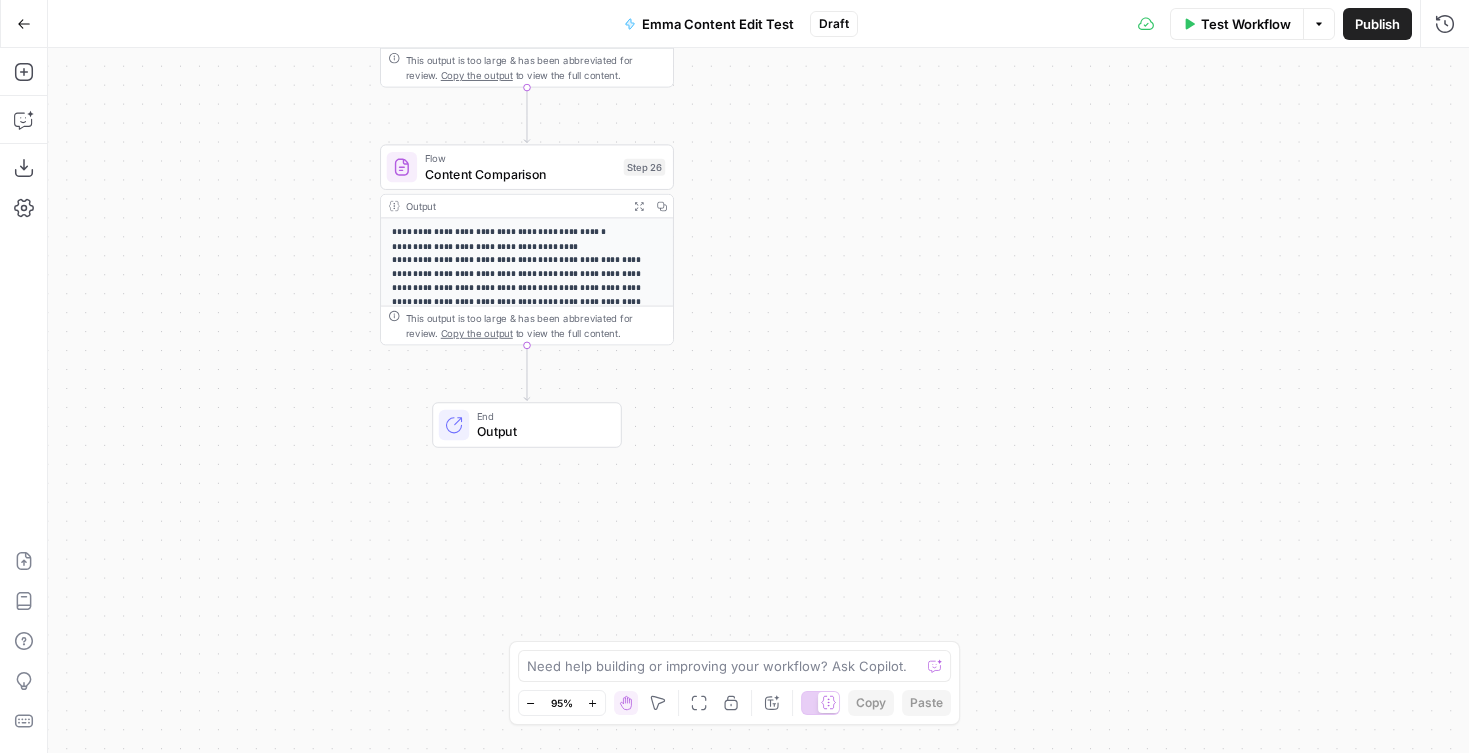 click on "Output" at bounding box center [541, 431] 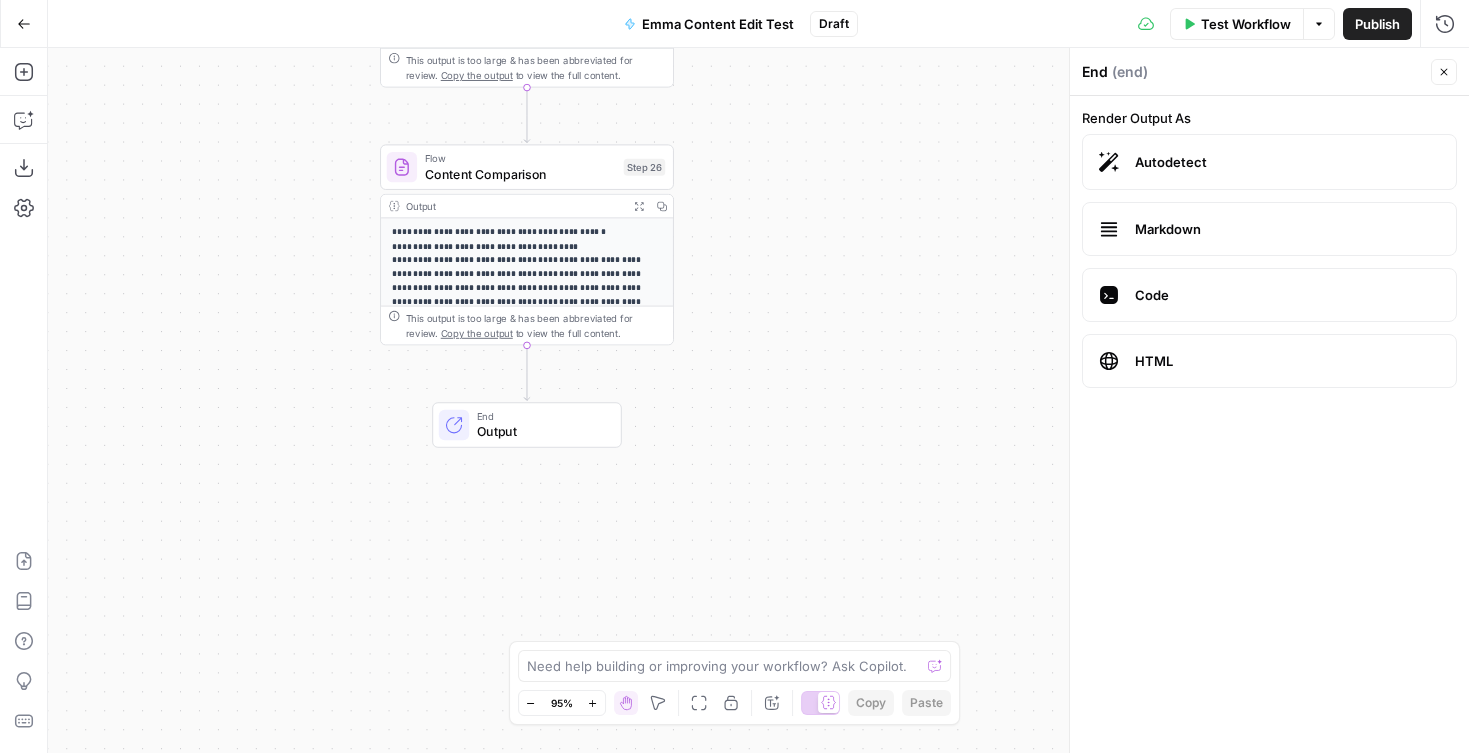 click on "Autodetect" at bounding box center [1287, 162] 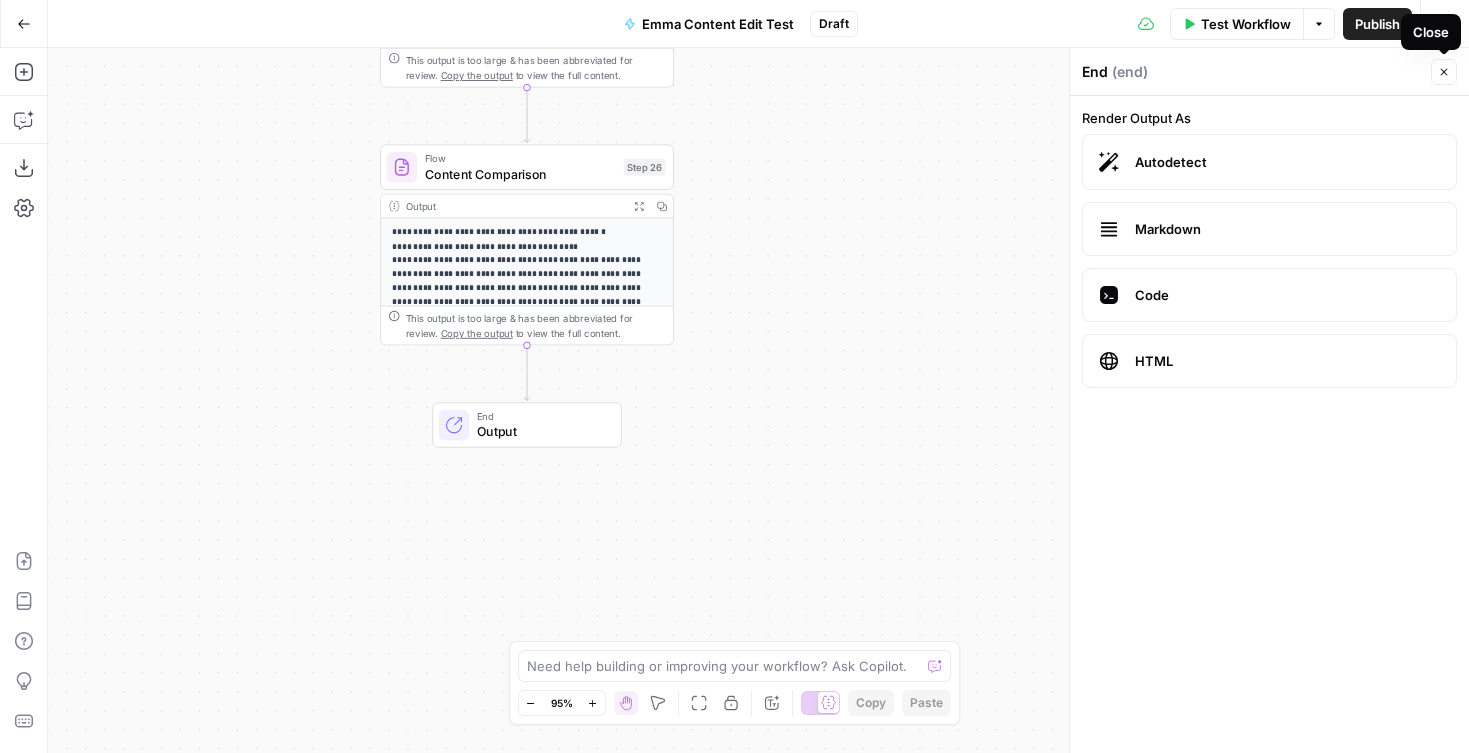 click 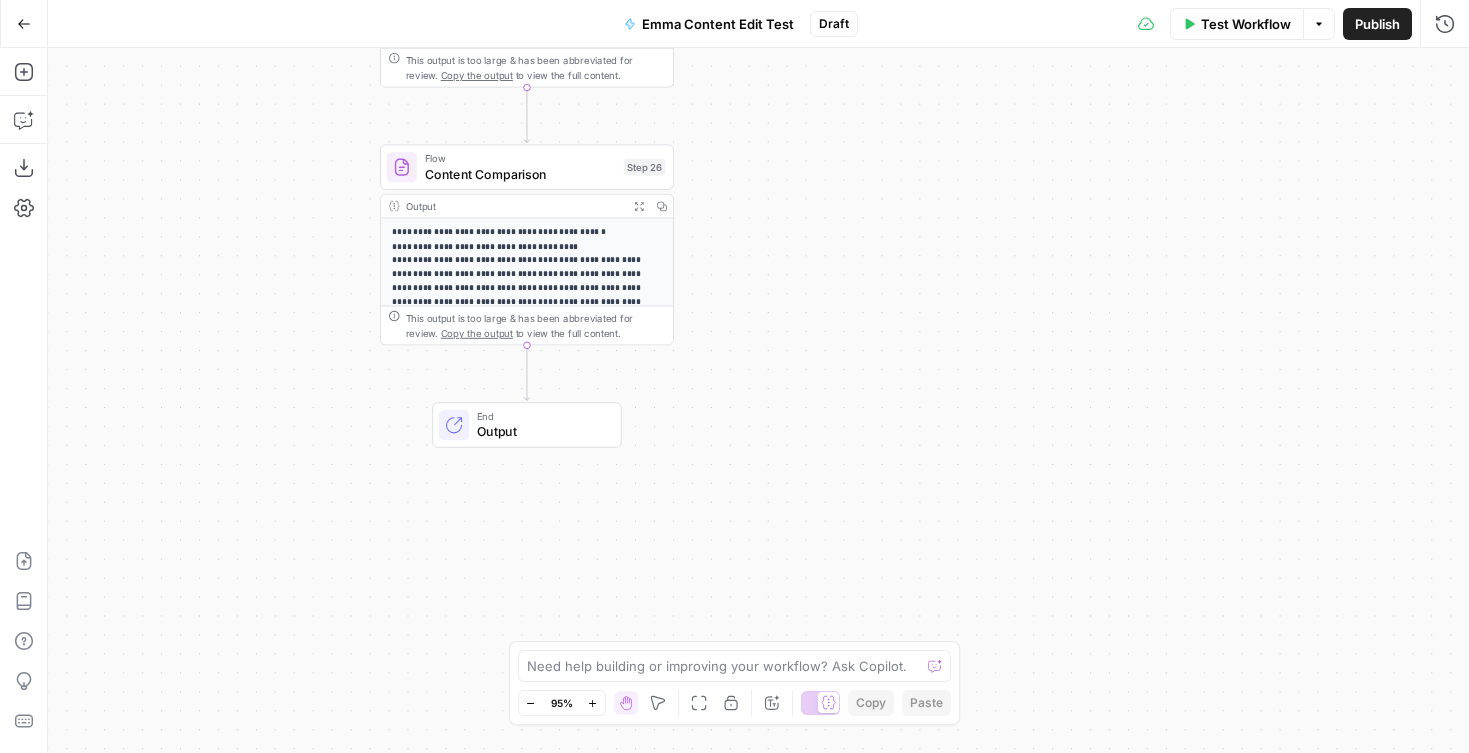 click on "Output" at bounding box center [541, 431] 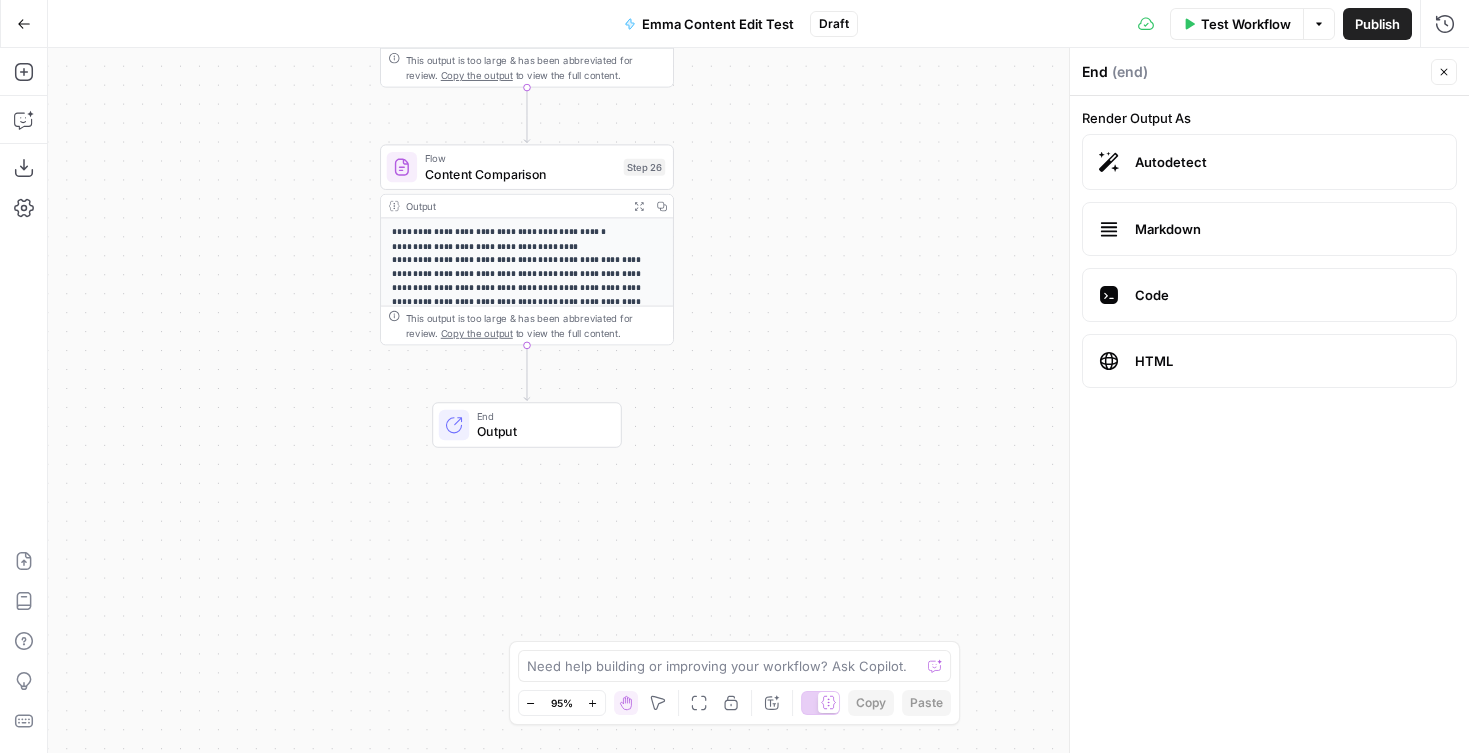 click on "**********" at bounding box center [758, 400] 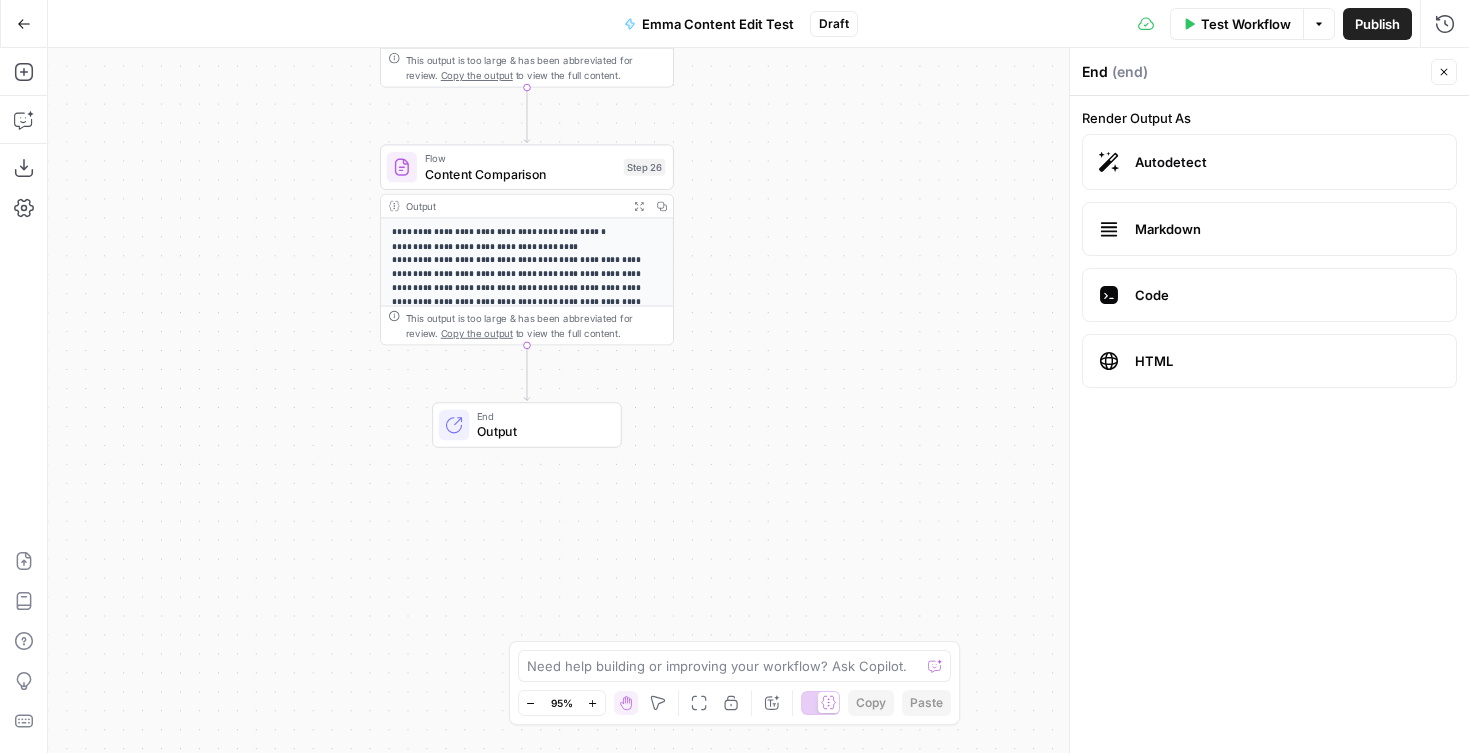 click on "**********" at bounding box center [758, 400] 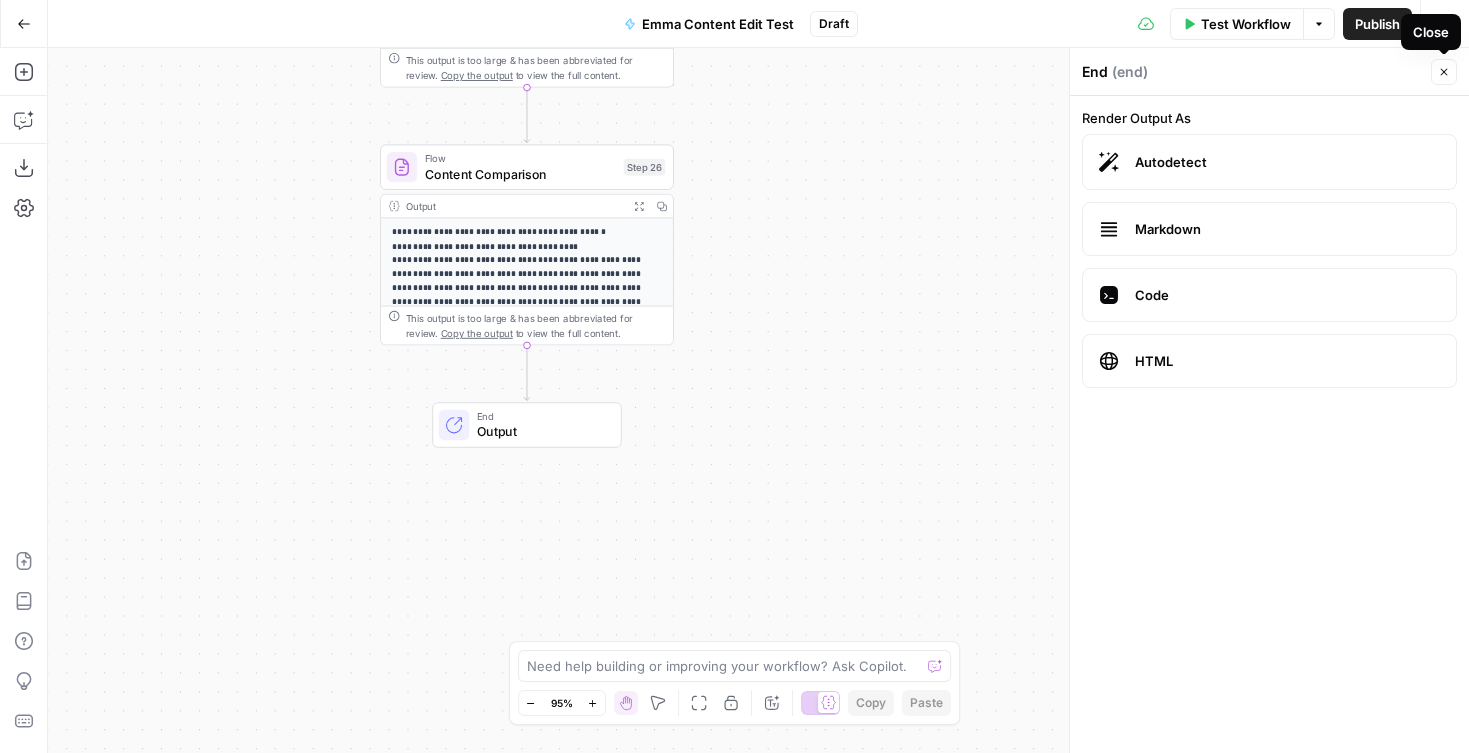 click 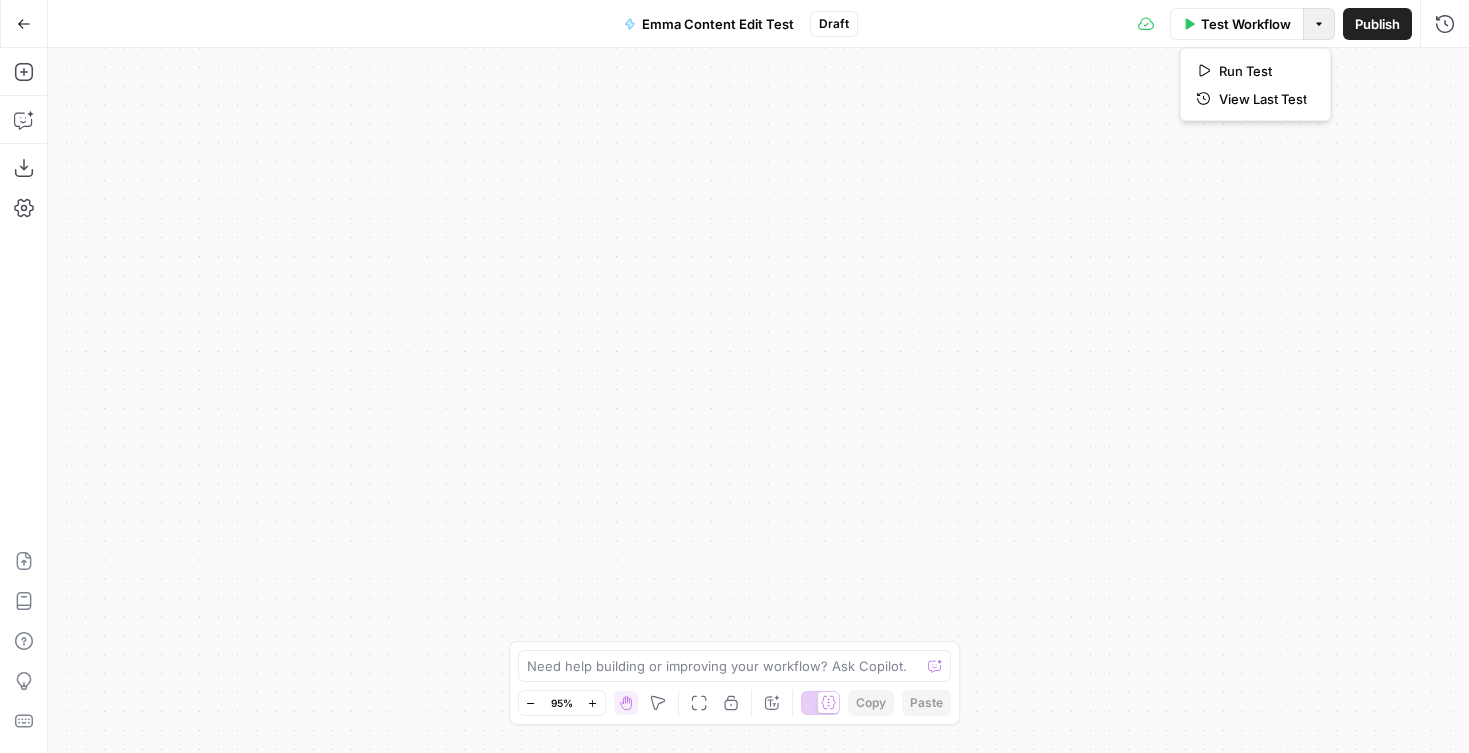 click on "Options" at bounding box center [1319, 24] 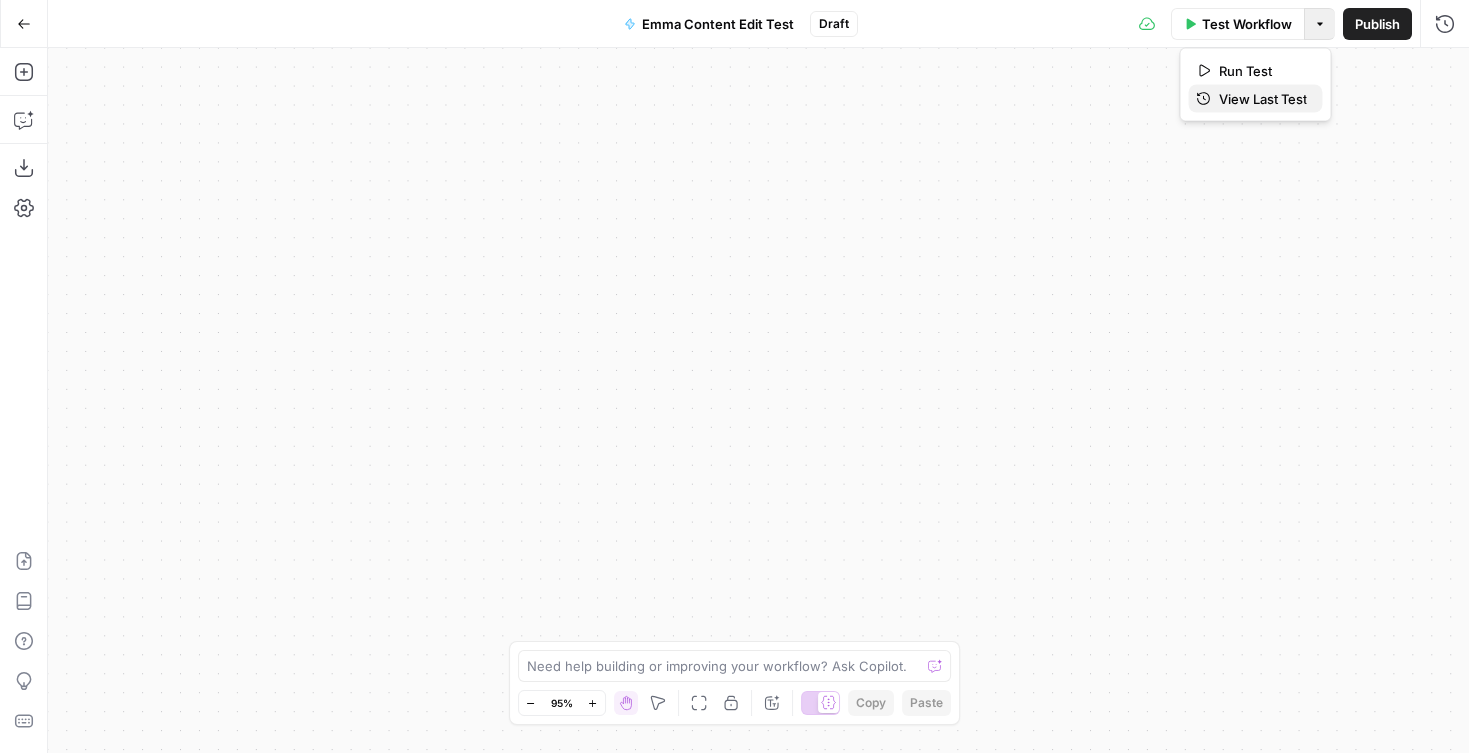 click on "View Last Test" at bounding box center (1263, 99) 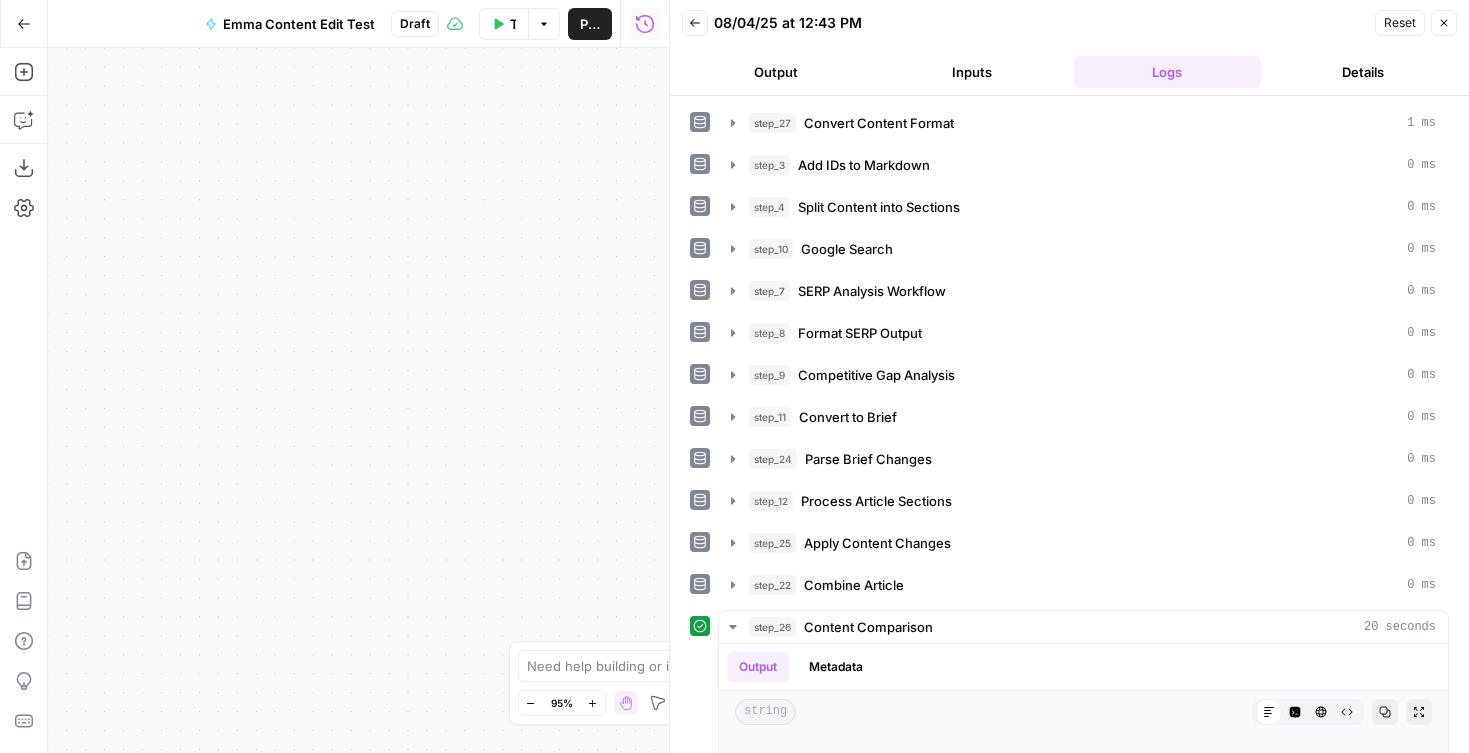 click on "Details" at bounding box center [1363, 72] 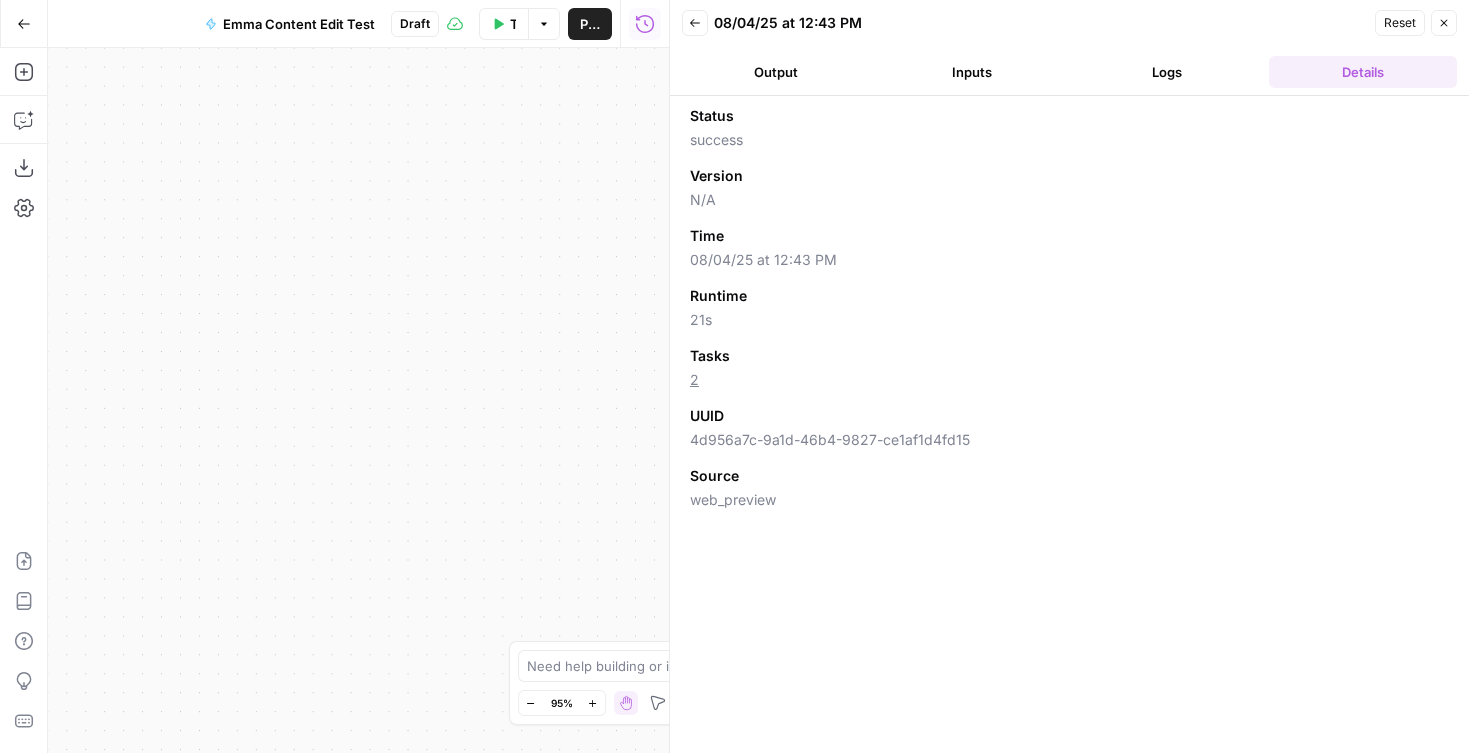 click on "Logs" at bounding box center [1168, 72] 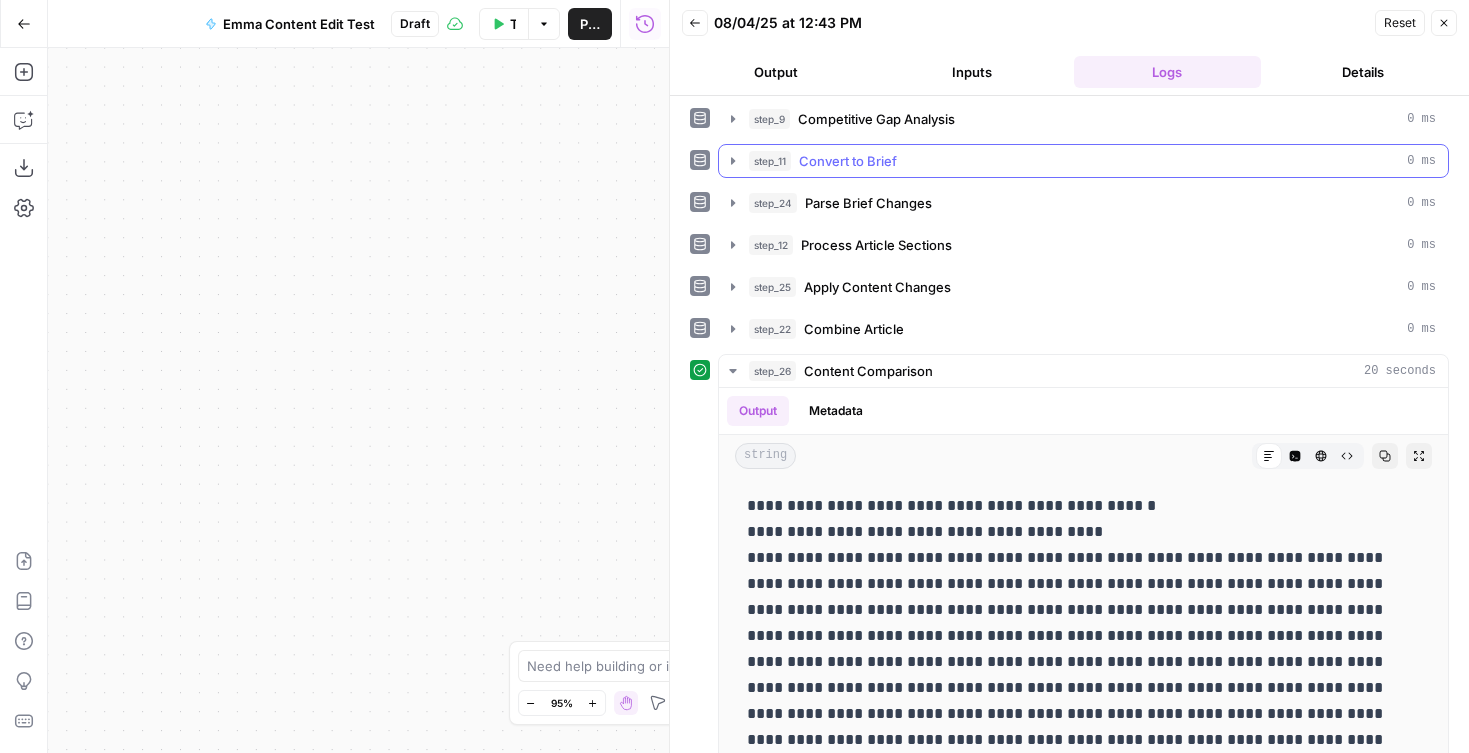 scroll, scrollTop: 292, scrollLeft: 0, axis: vertical 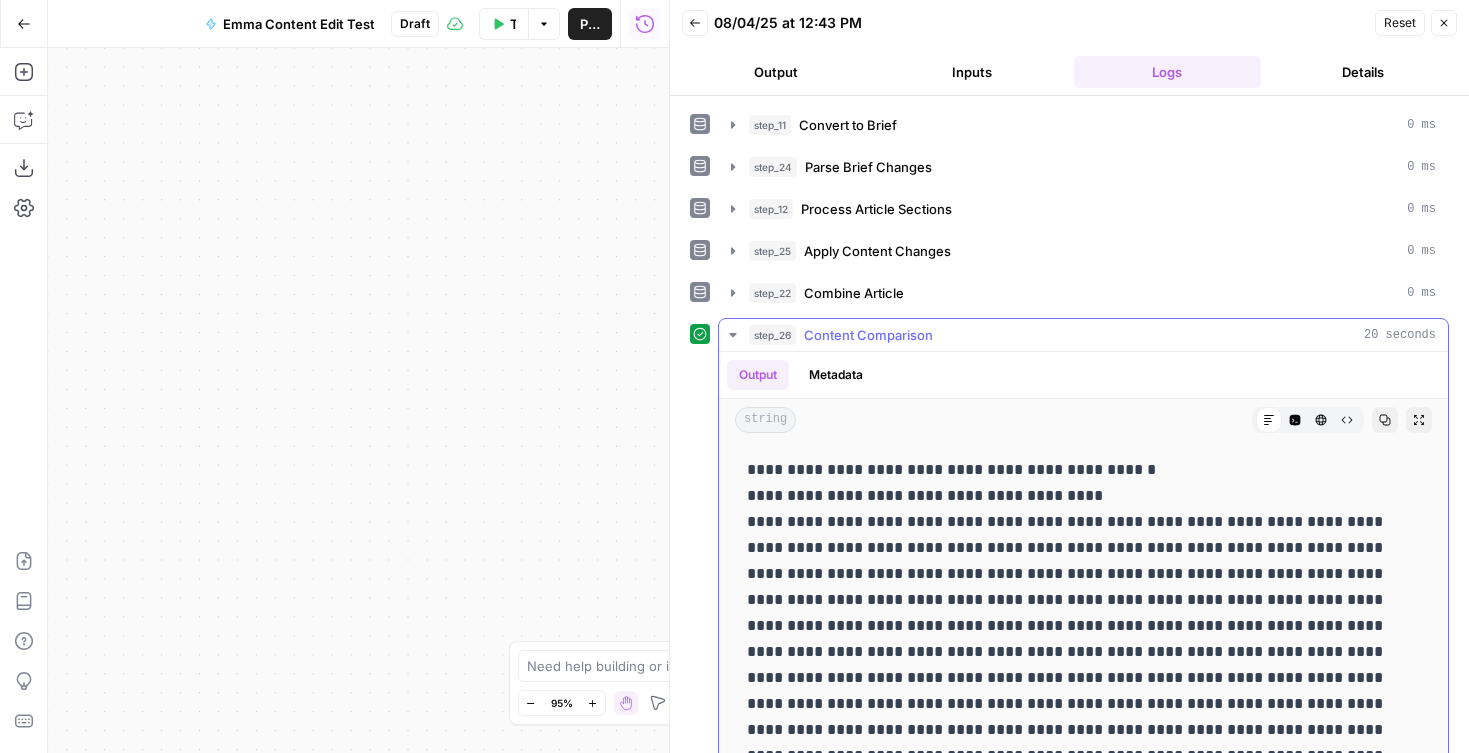 click on "step_26 Content Comparison 20 seconds" at bounding box center [1083, 335] 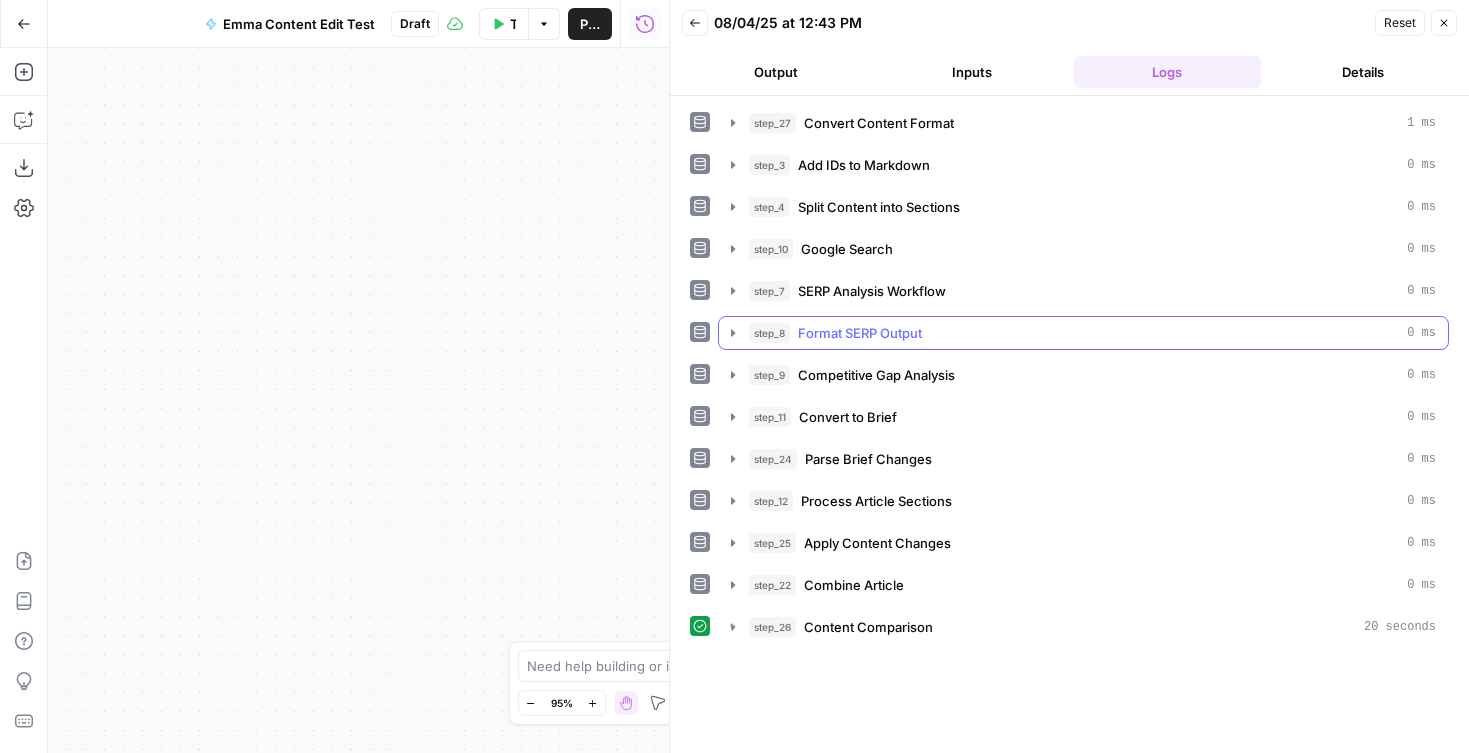 scroll, scrollTop: 0, scrollLeft: 0, axis: both 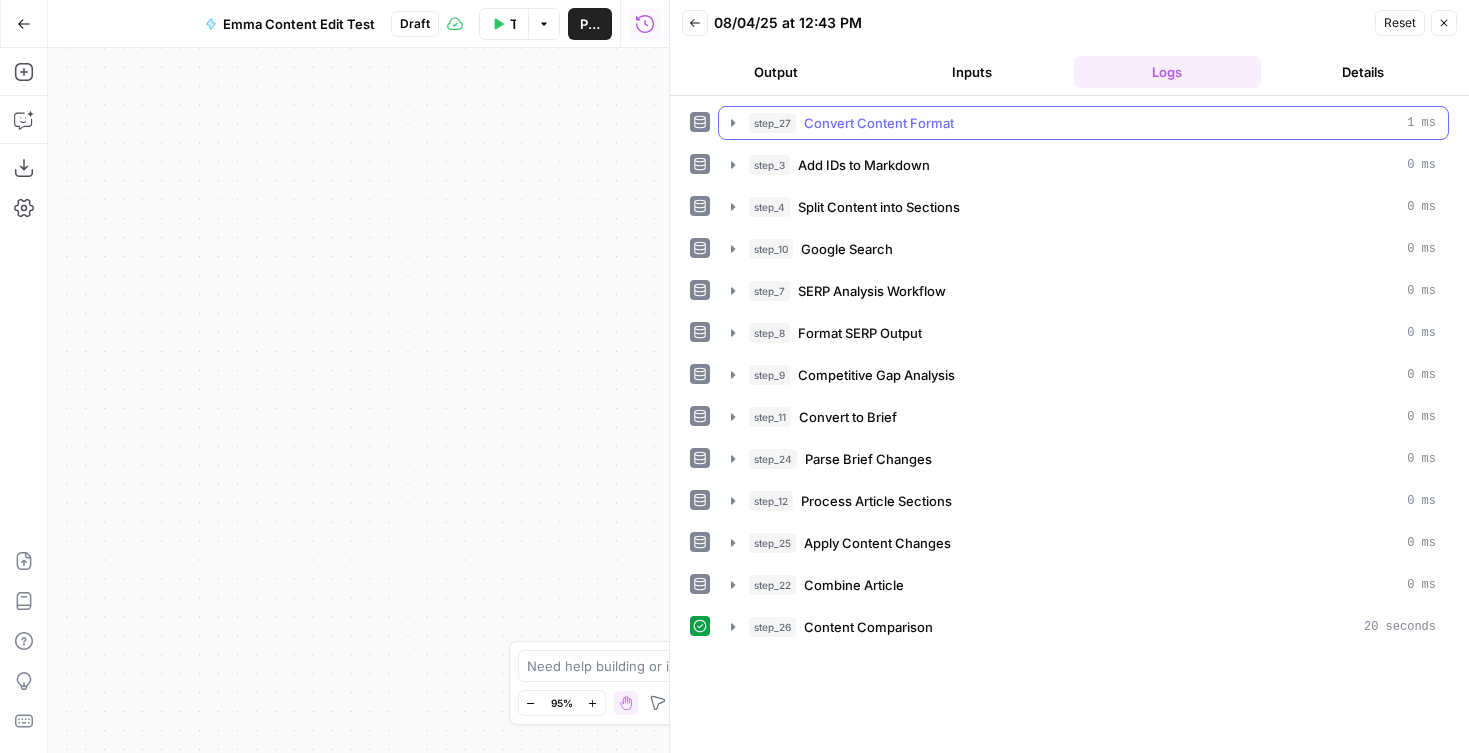 click 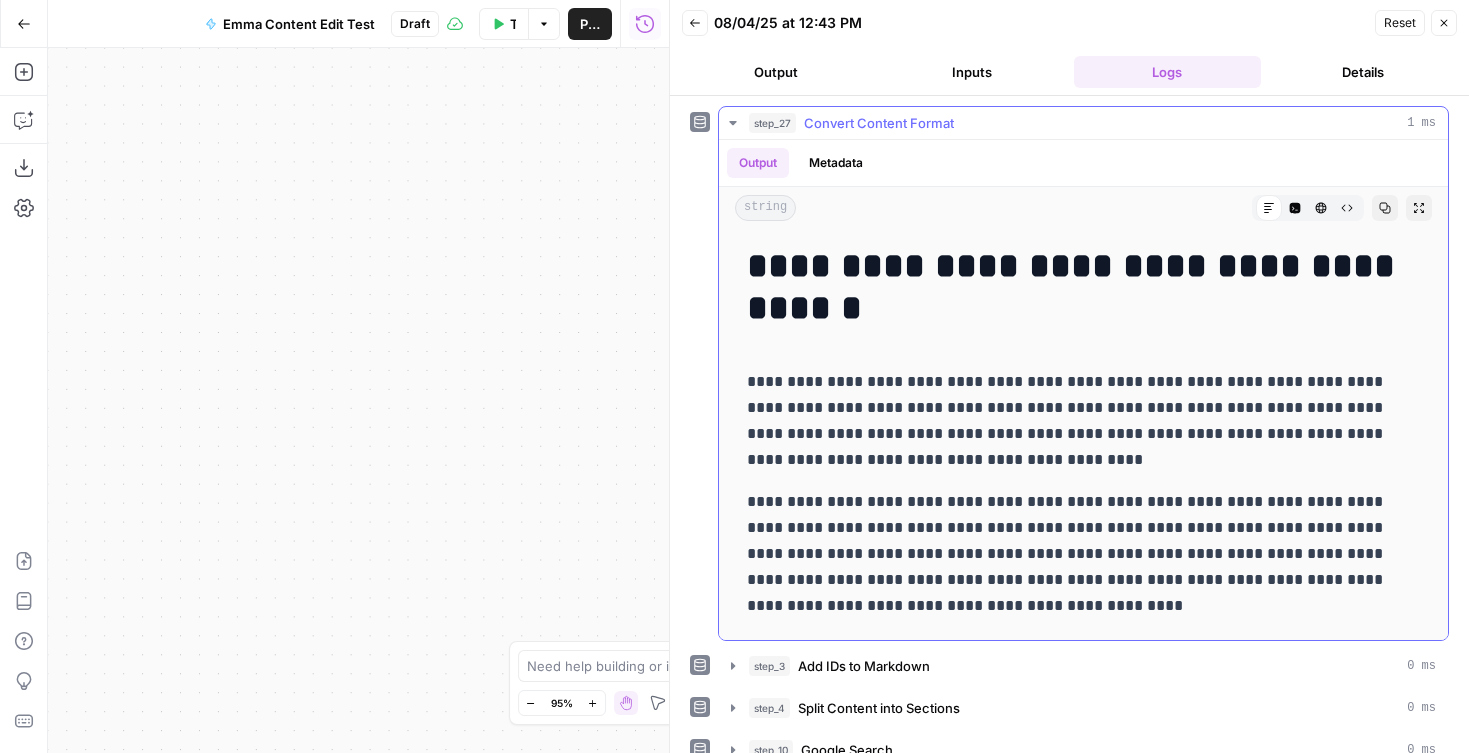 click on "step_27 Convert Content Format 1 ms" at bounding box center (1083, 123) 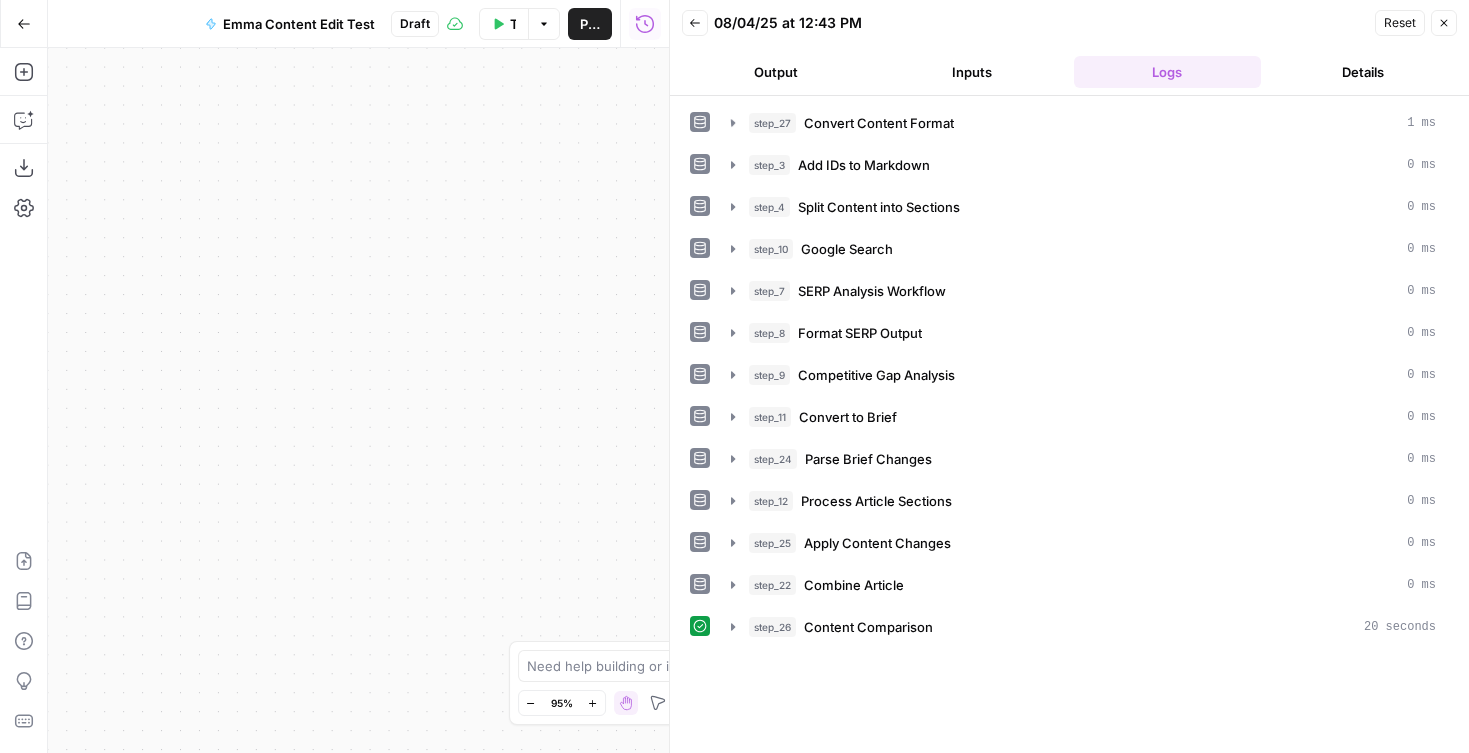 click on "Output" at bounding box center (776, 72) 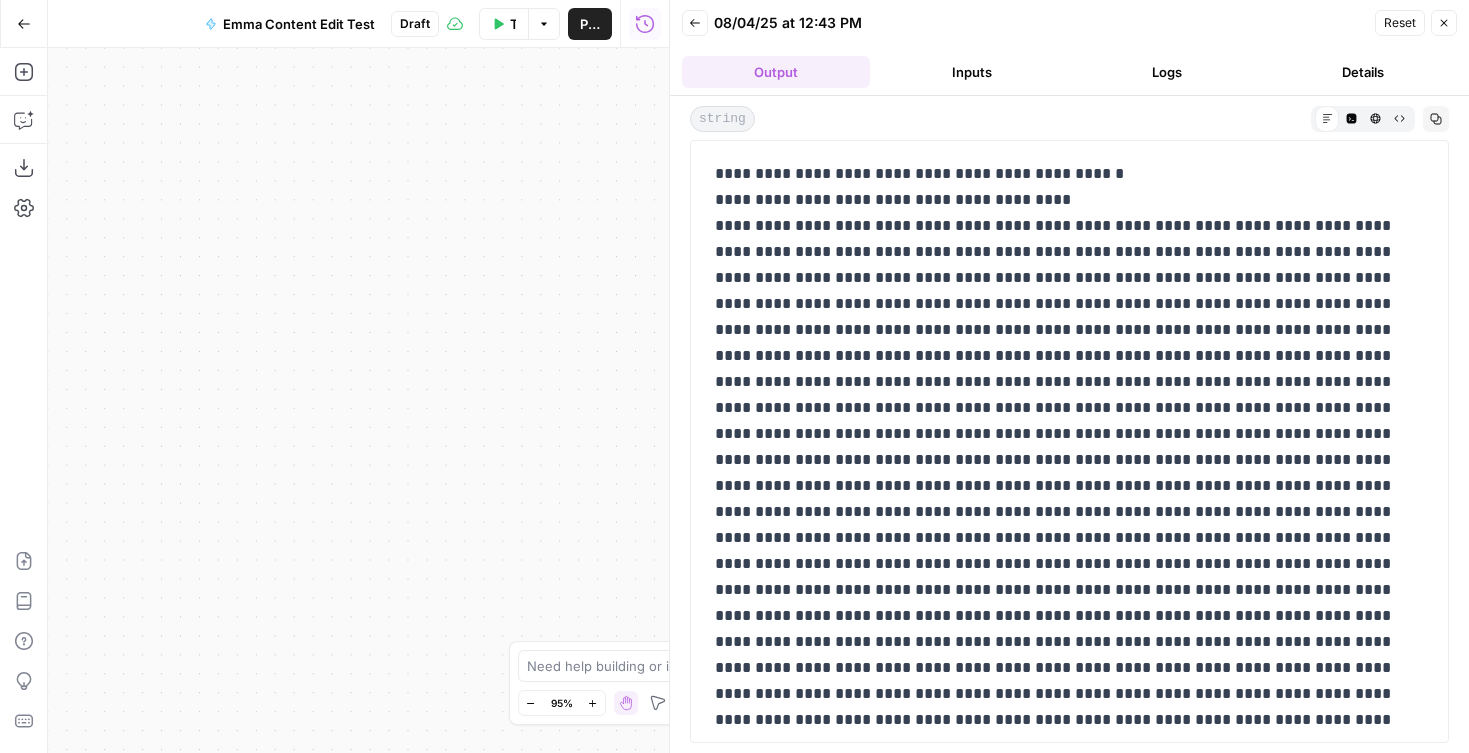 click on "Inputs" at bounding box center [972, 72] 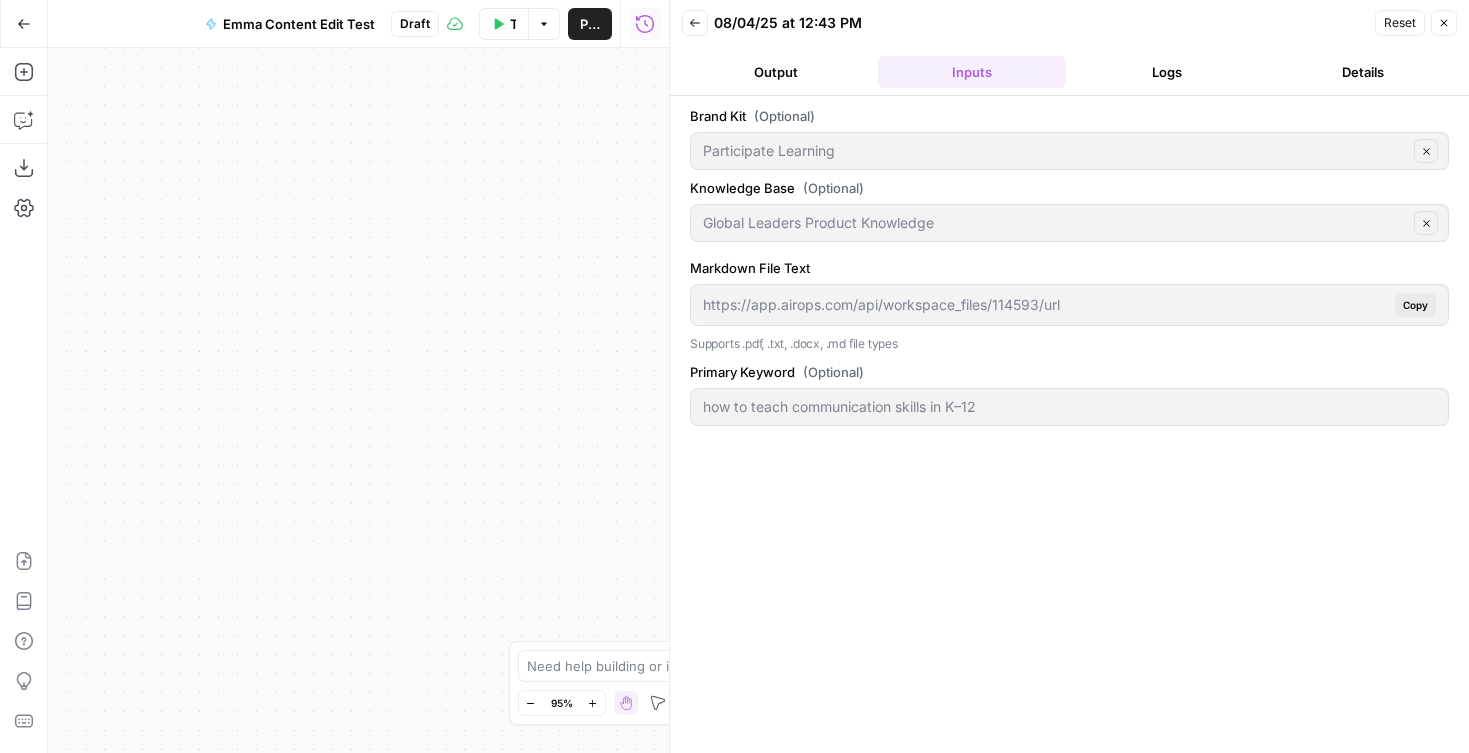 click on "Logs" at bounding box center [1168, 72] 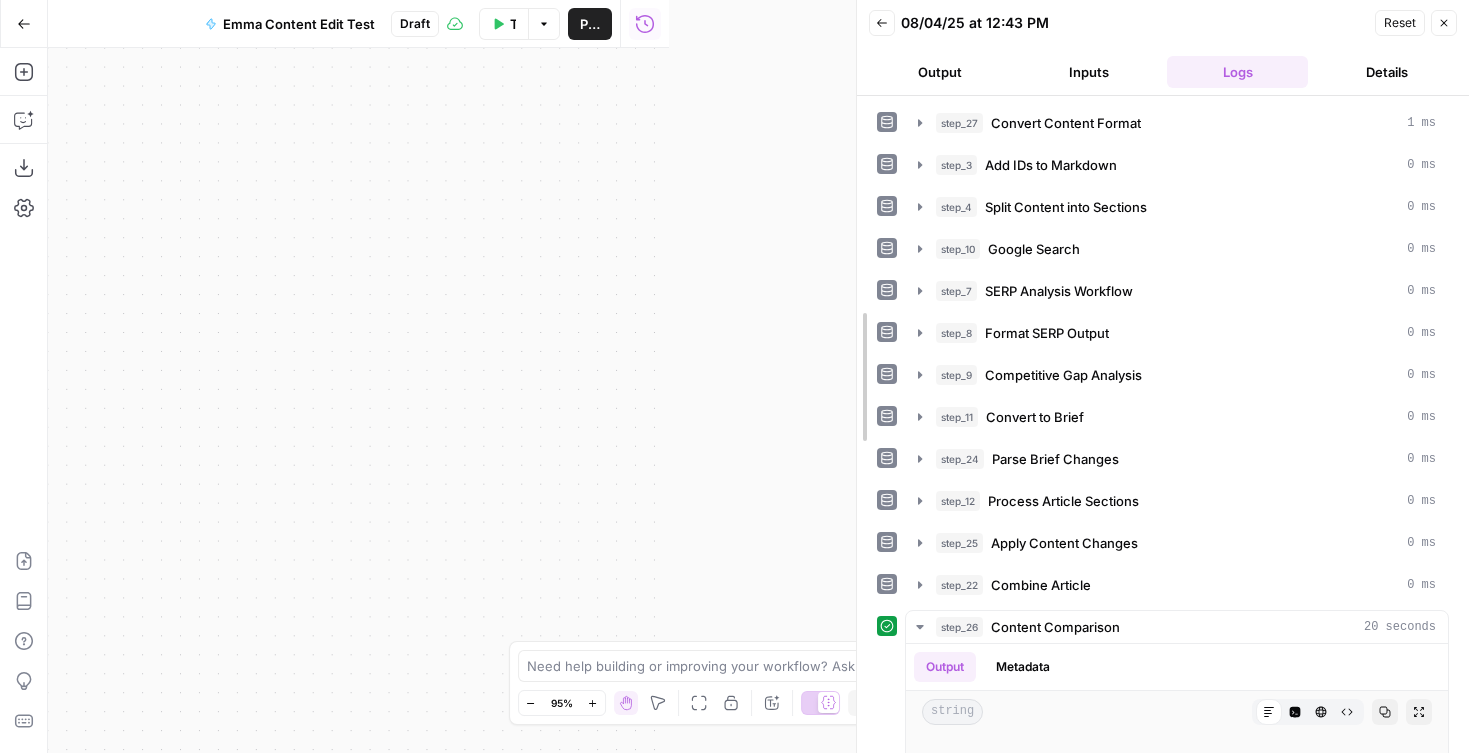drag, startPoint x: 676, startPoint y: 52, endPoint x: 859, endPoint y: 67, distance: 183.61372 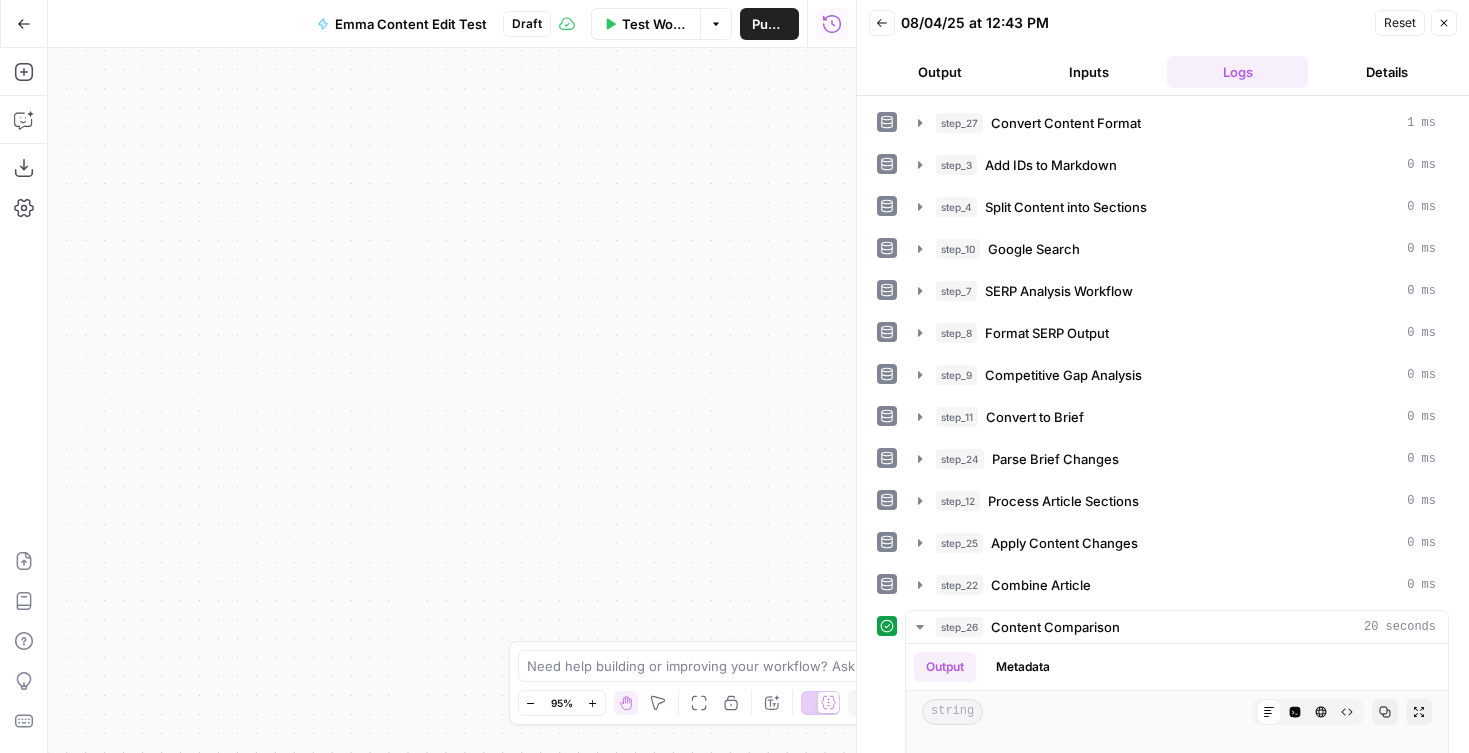click 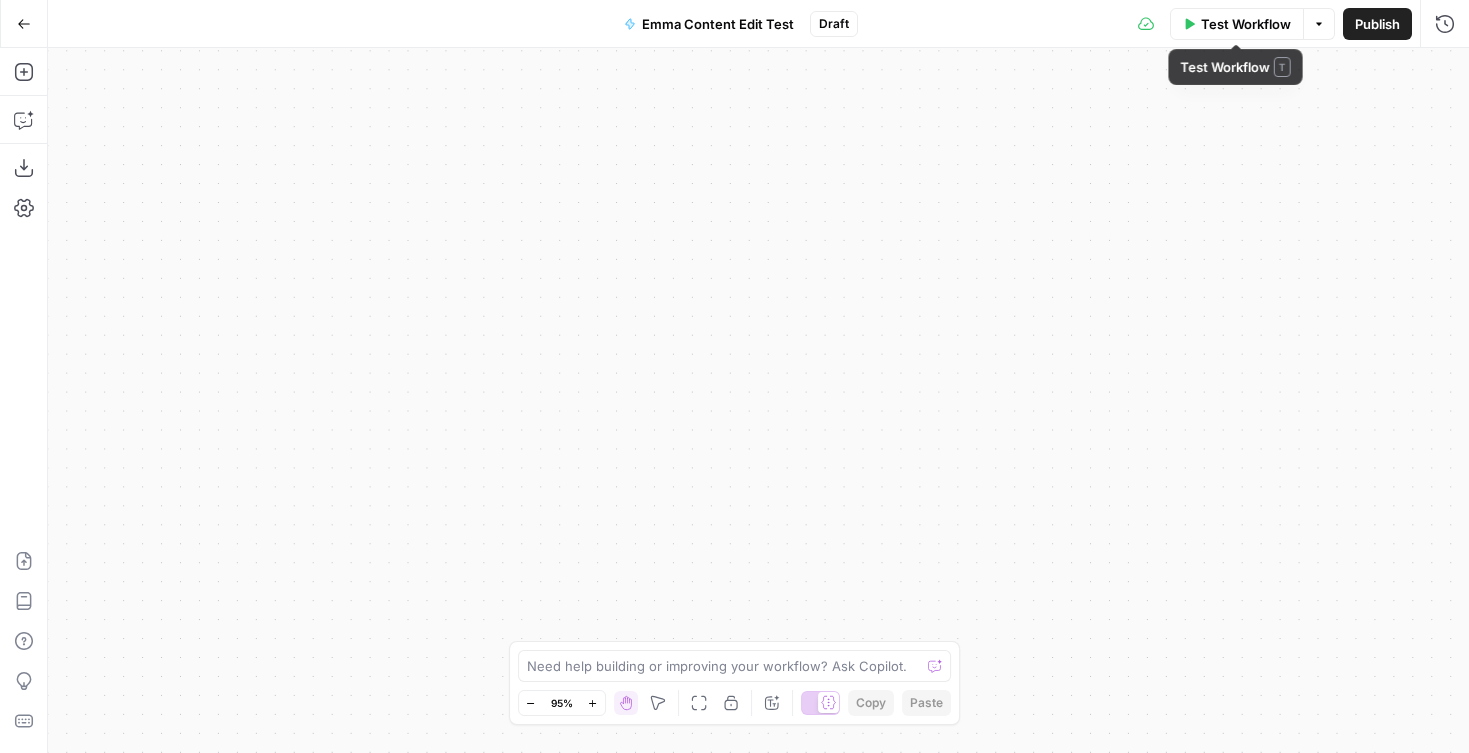 click 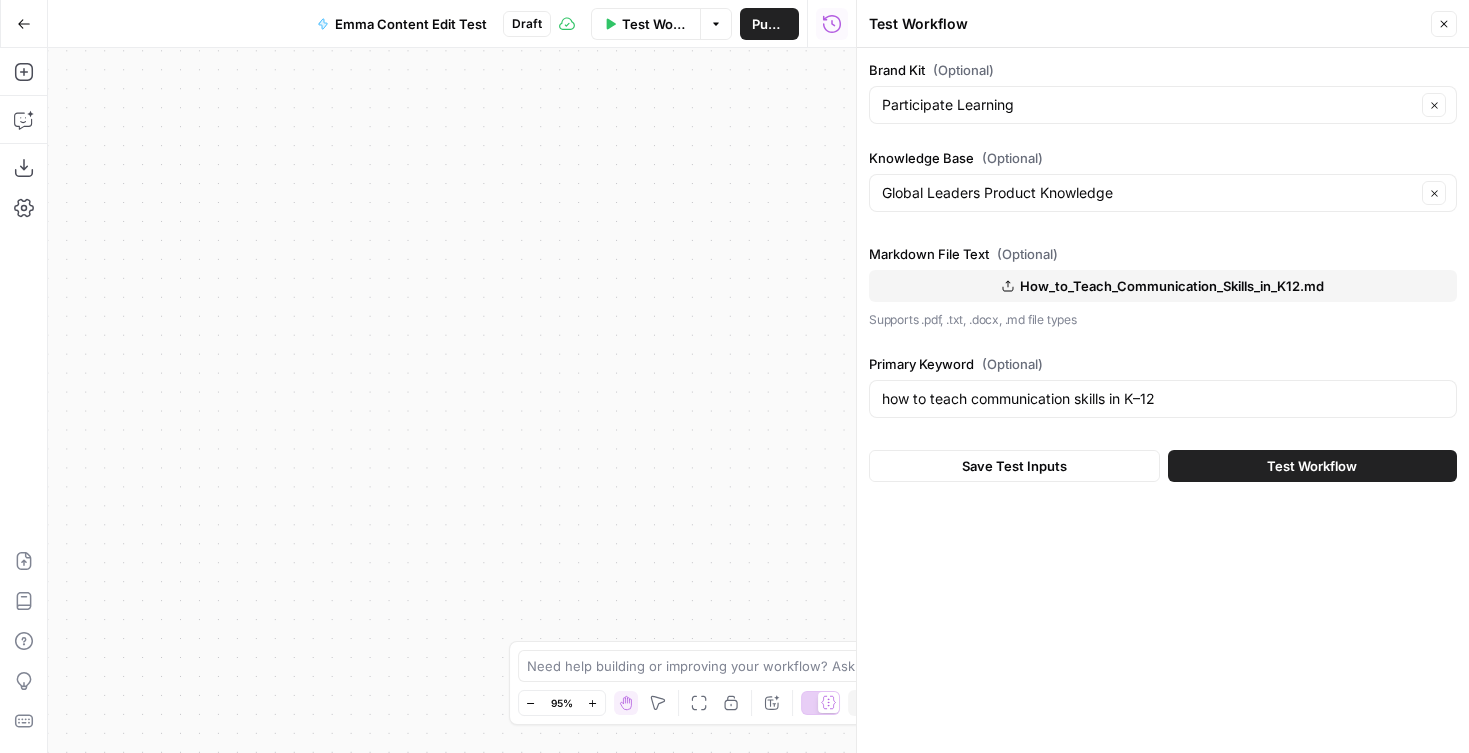 click on "Test Workflow" at bounding box center (1312, 466) 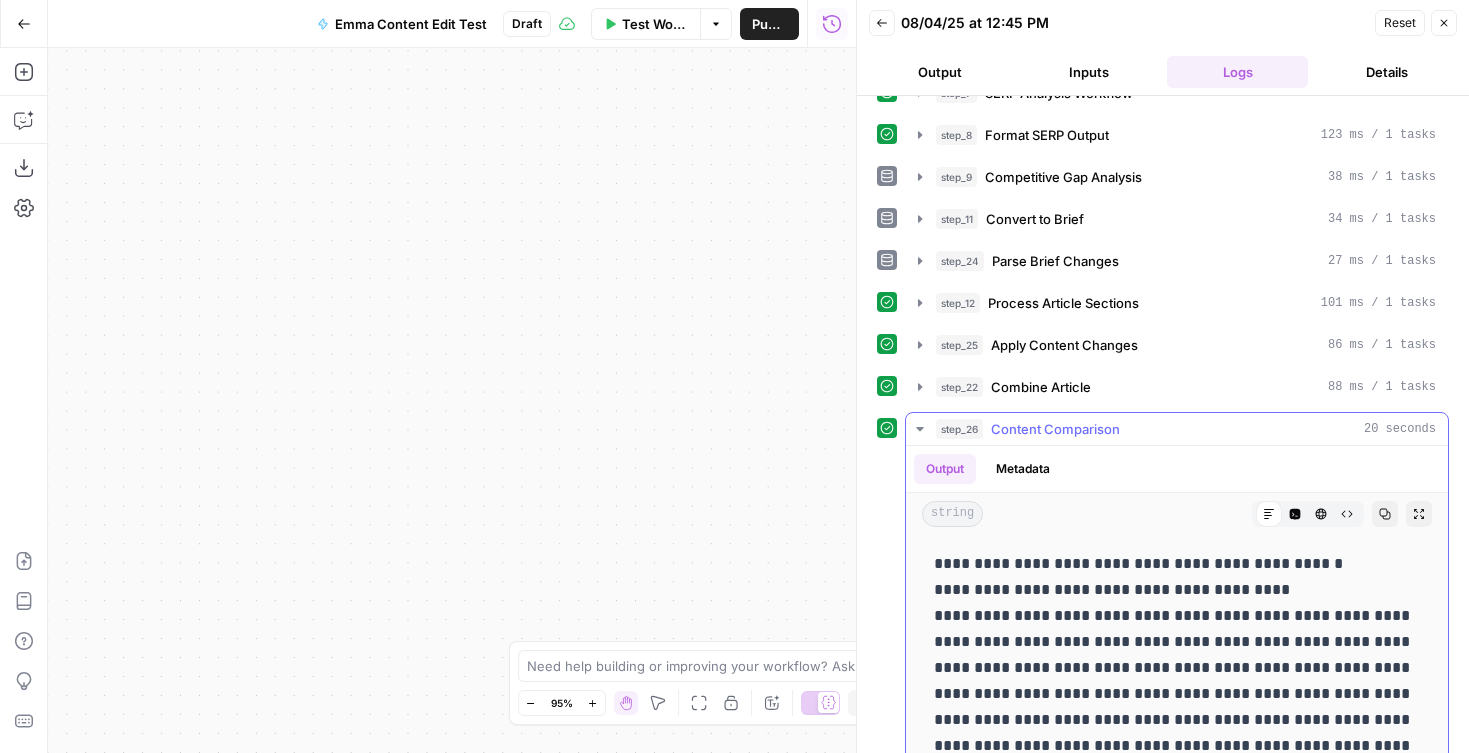 scroll, scrollTop: 232, scrollLeft: 0, axis: vertical 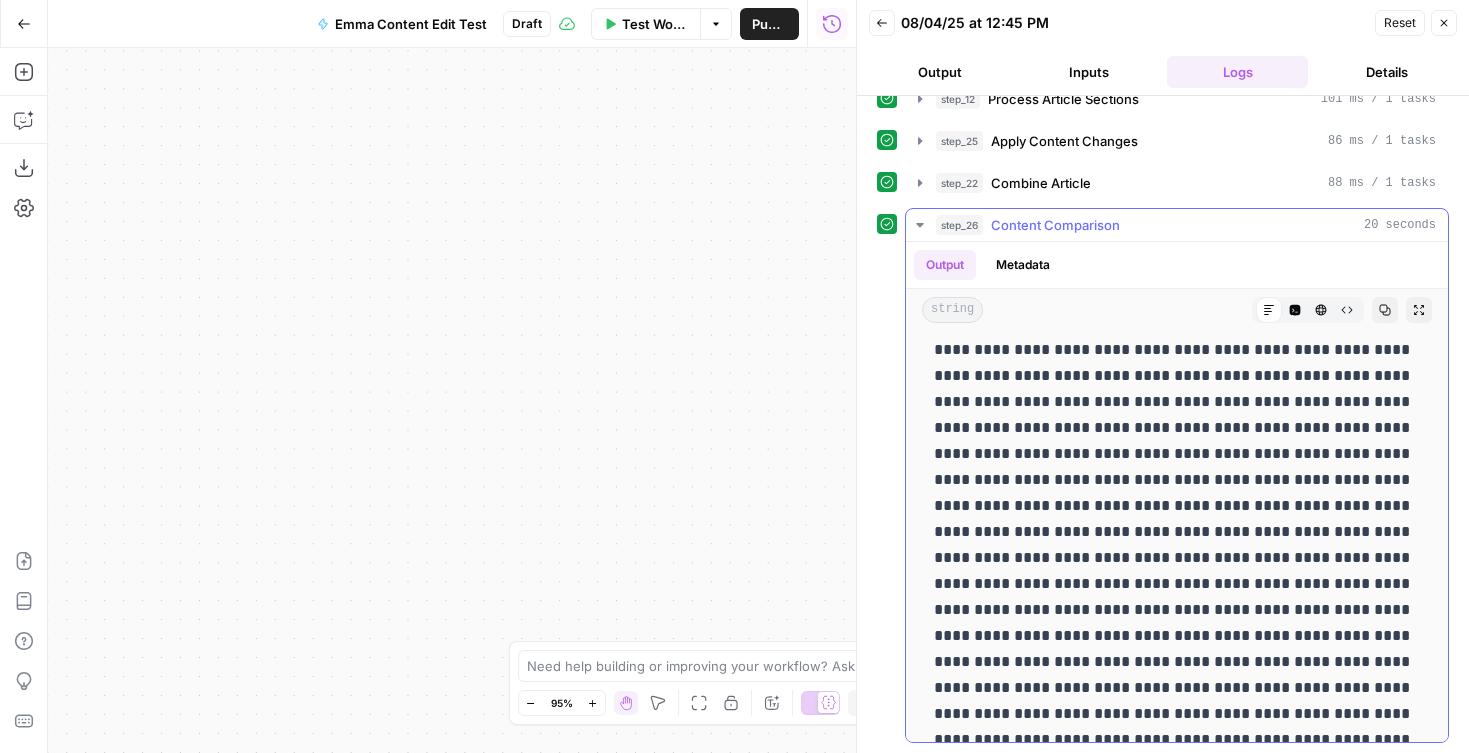 click 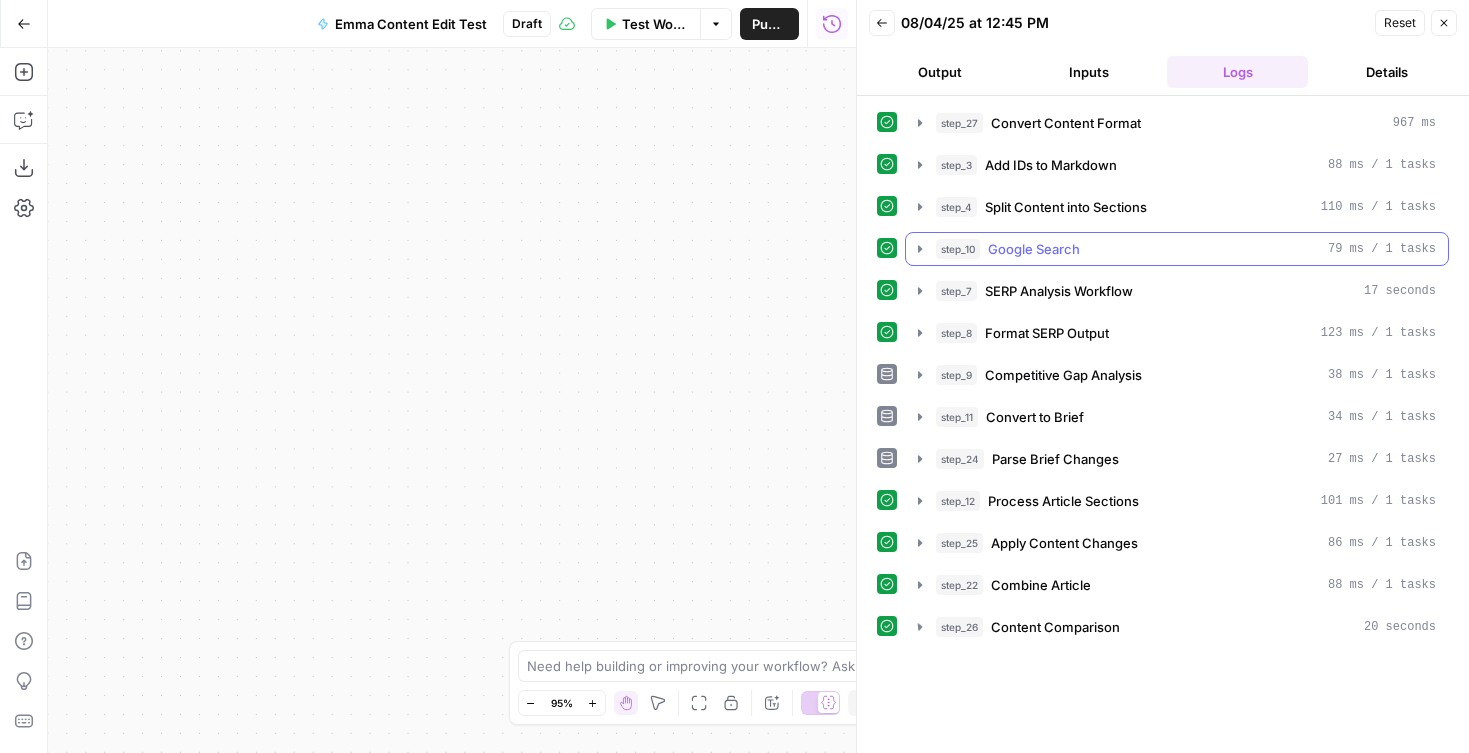 scroll, scrollTop: 0, scrollLeft: 0, axis: both 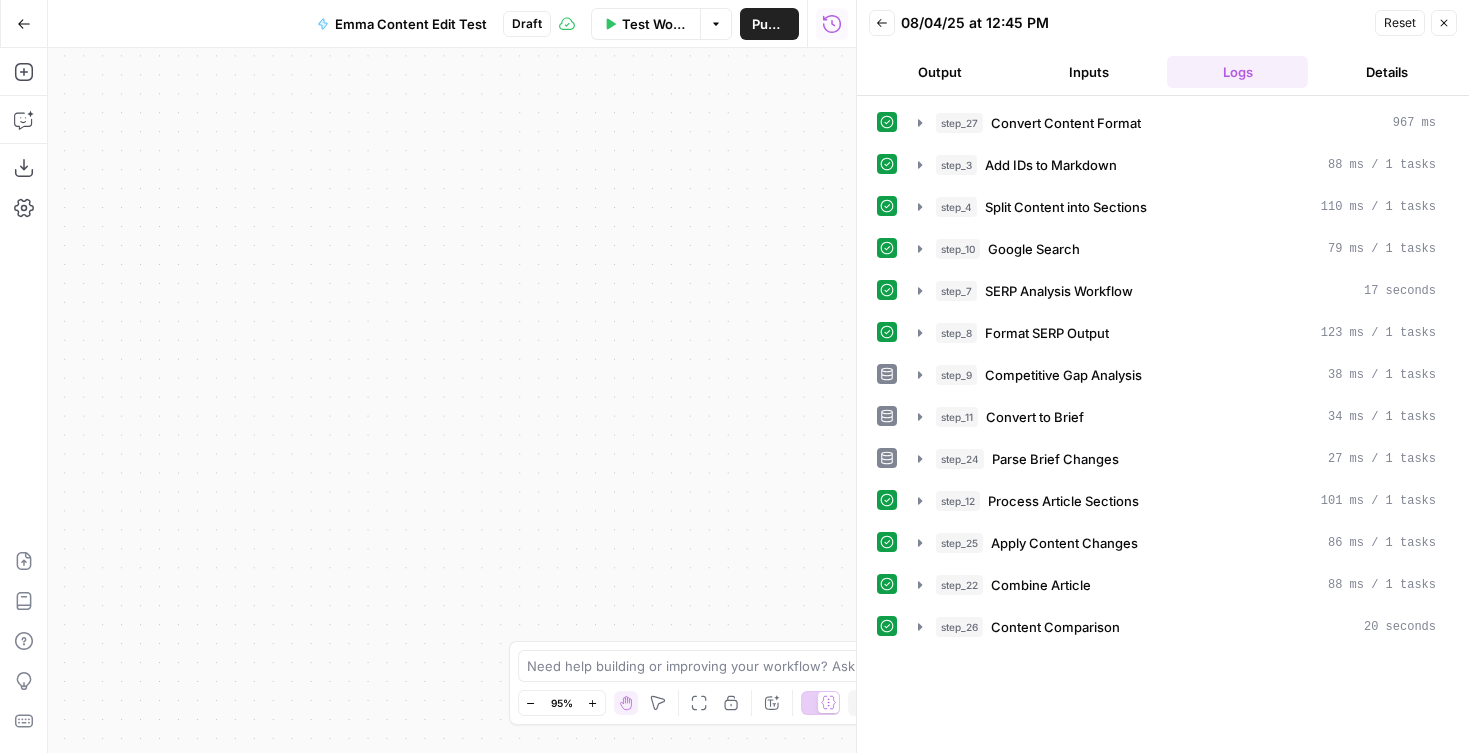 drag, startPoint x: 655, startPoint y: 366, endPoint x: 634, endPoint y: 600, distance: 234.94041 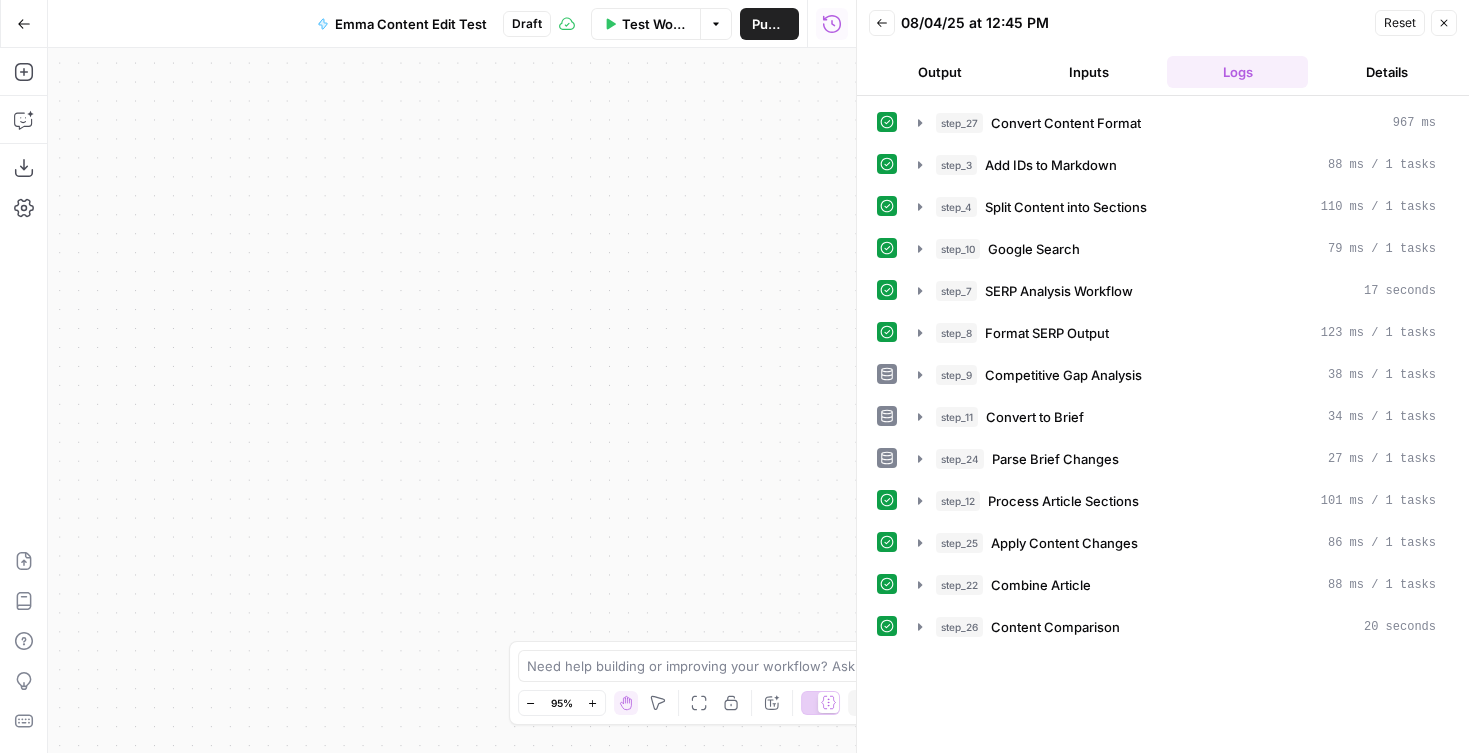 drag, startPoint x: 657, startPoint y: 356, endPoint x: 682, endPoint y: 536, distance: 181.72781 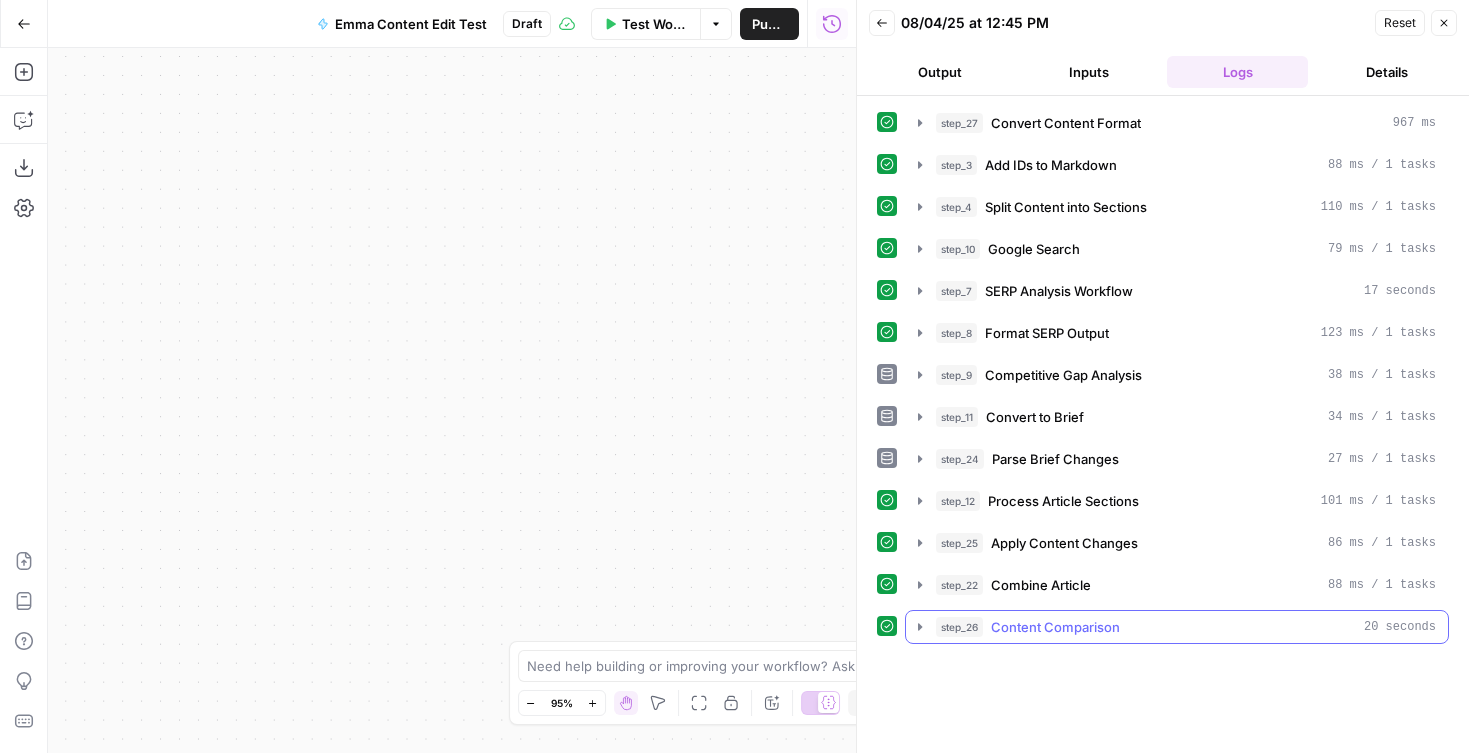 click 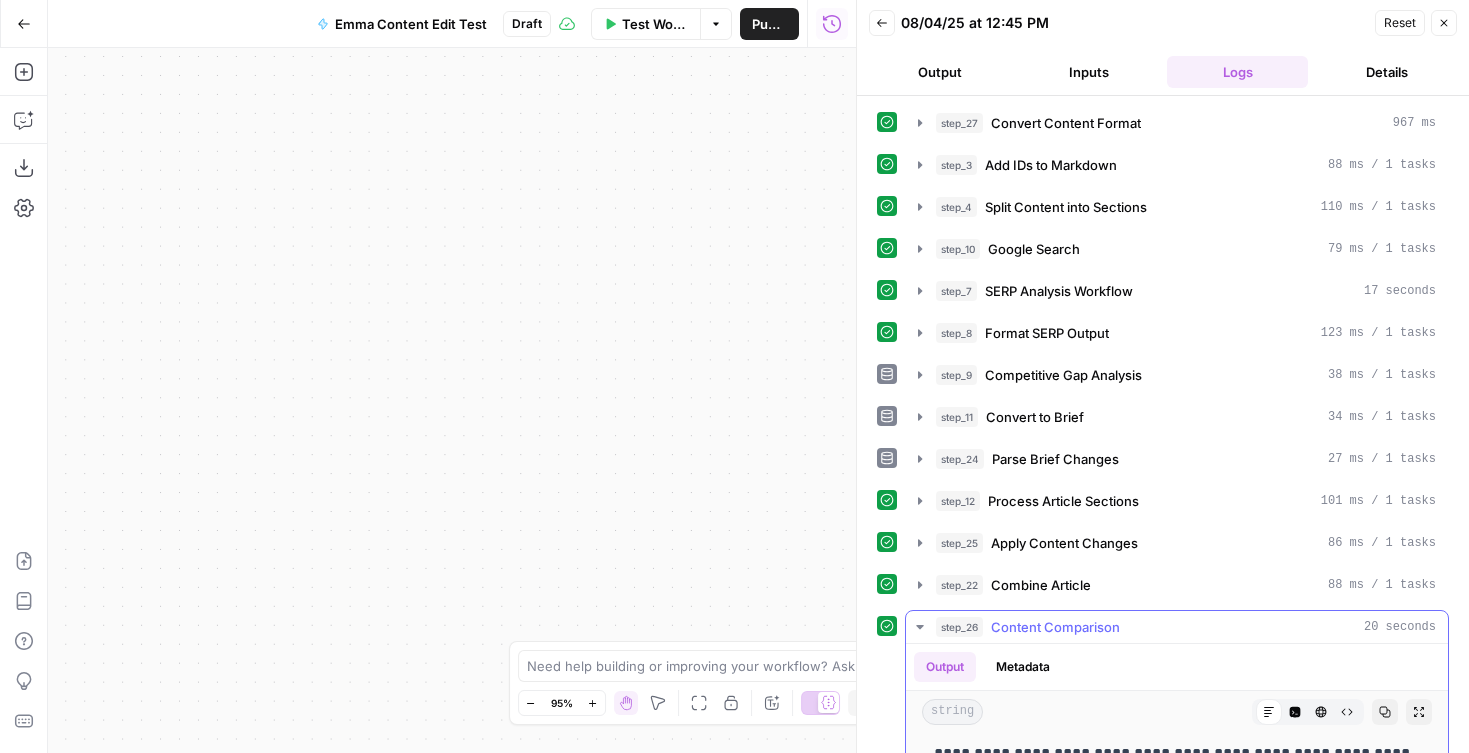 scroll, scrollTop: 381, scrollLeft: 0, axis: vertical 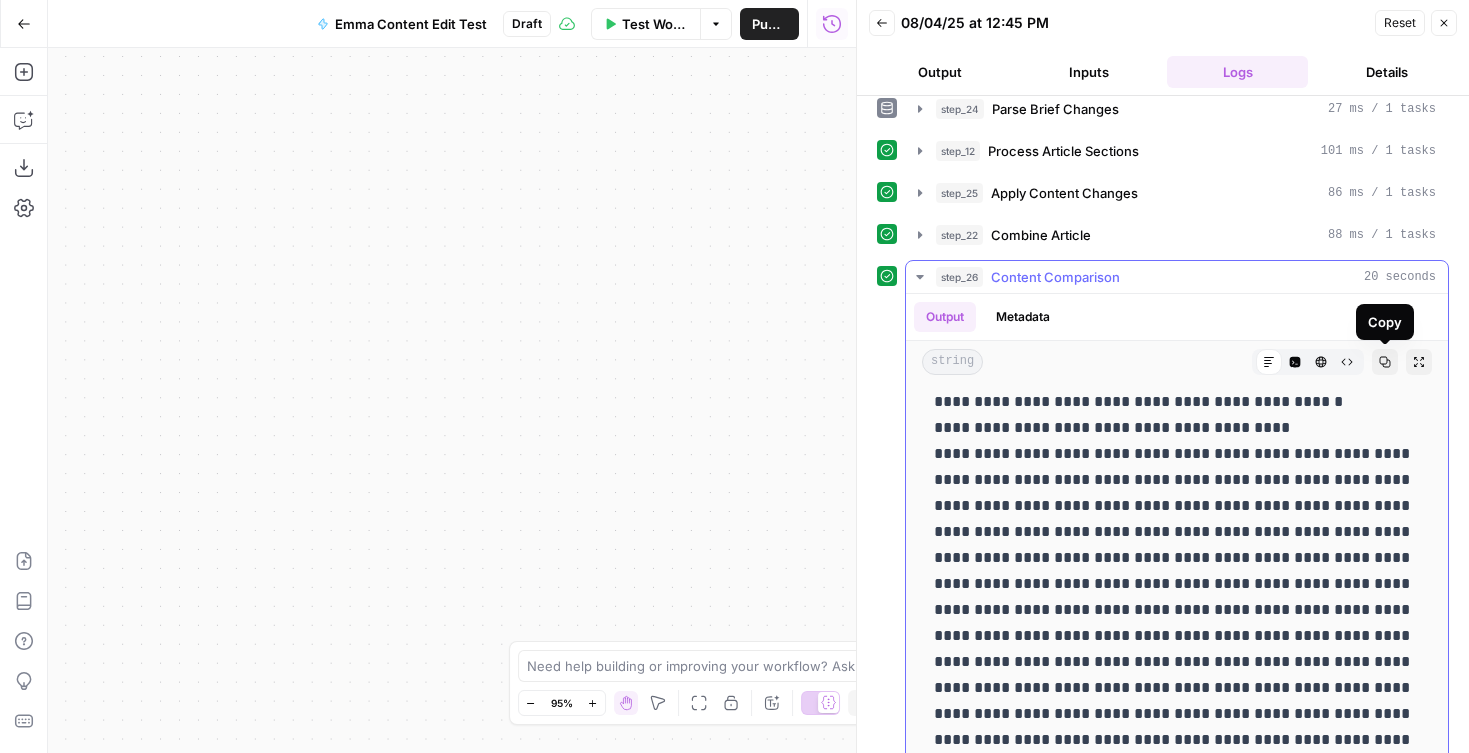 click on "Copy" at bounding box center (1385, 362) 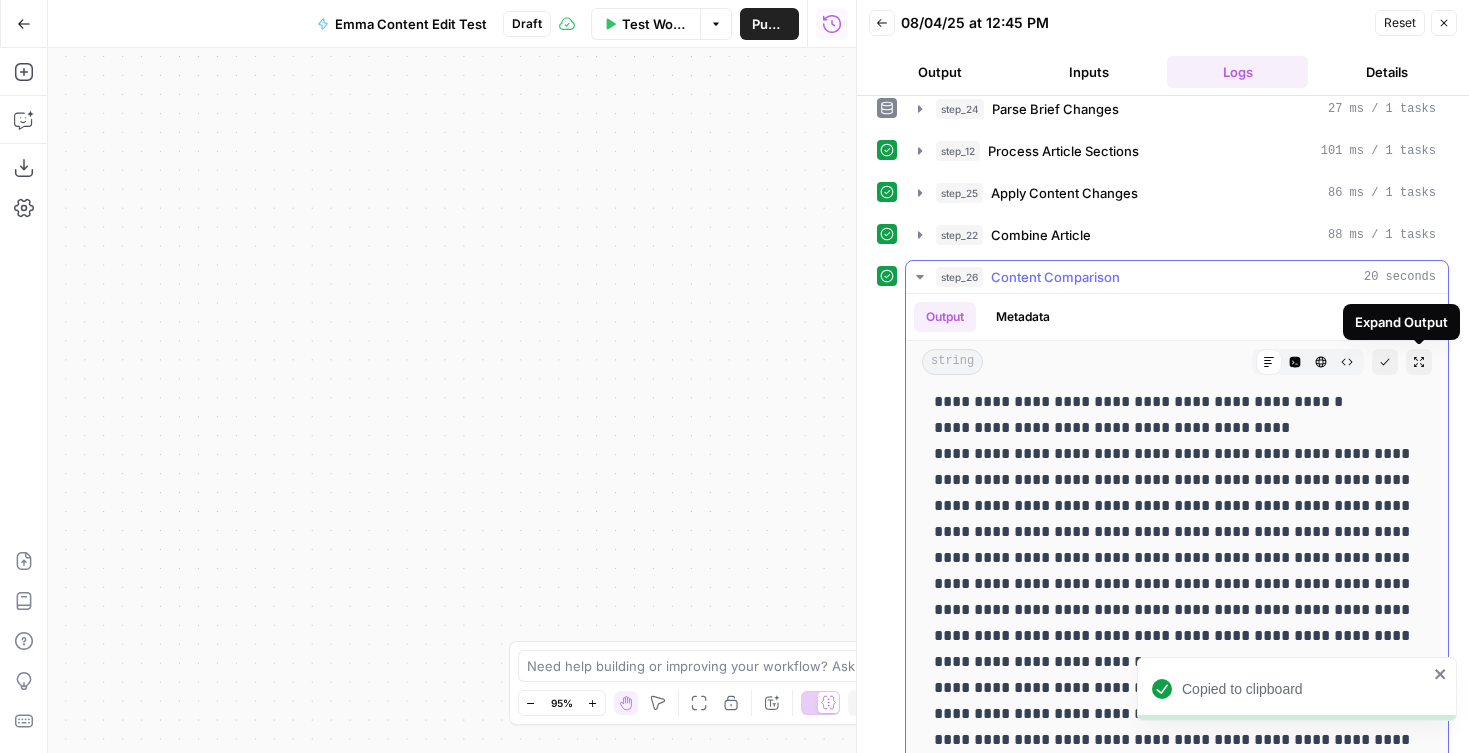 click 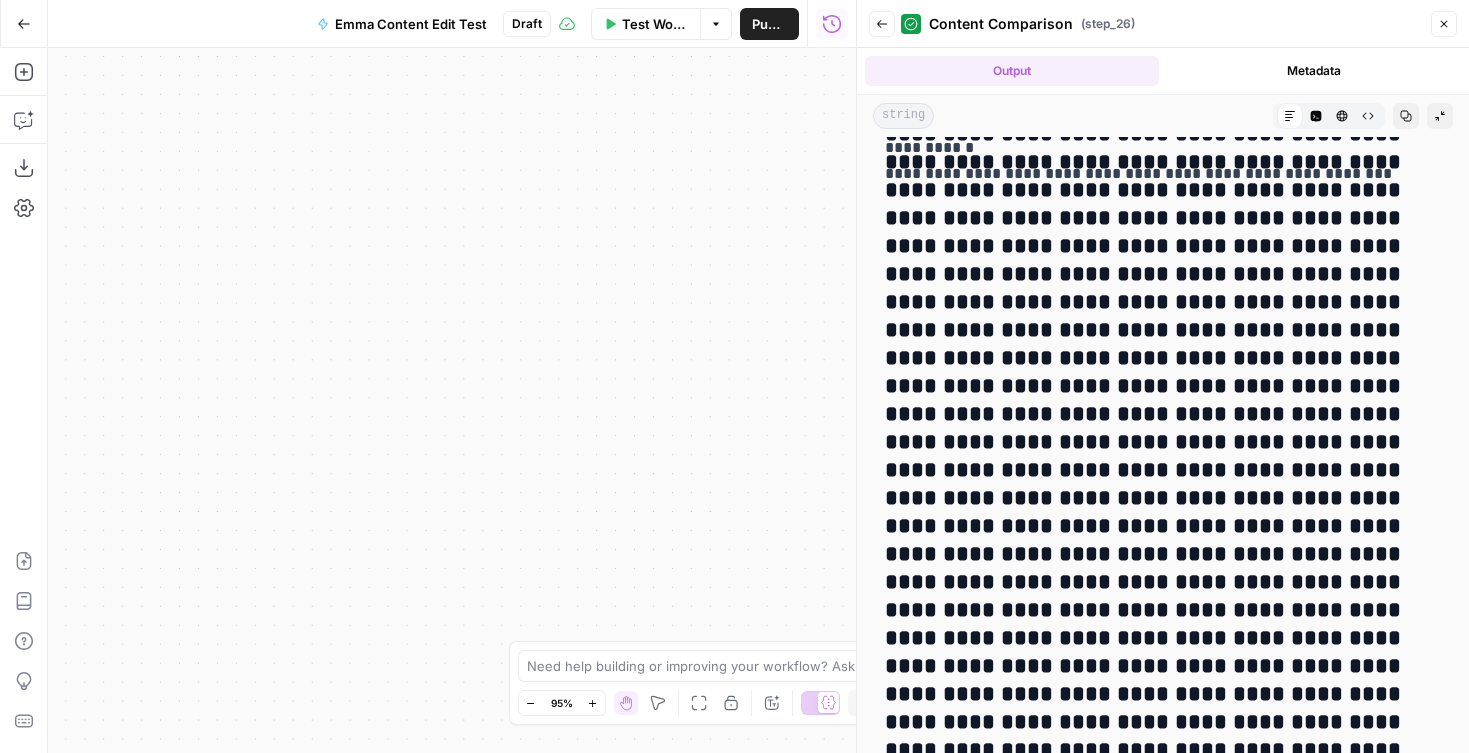 scroll, scrollTop: 2847, scrollLeft: 0, axis: vertical 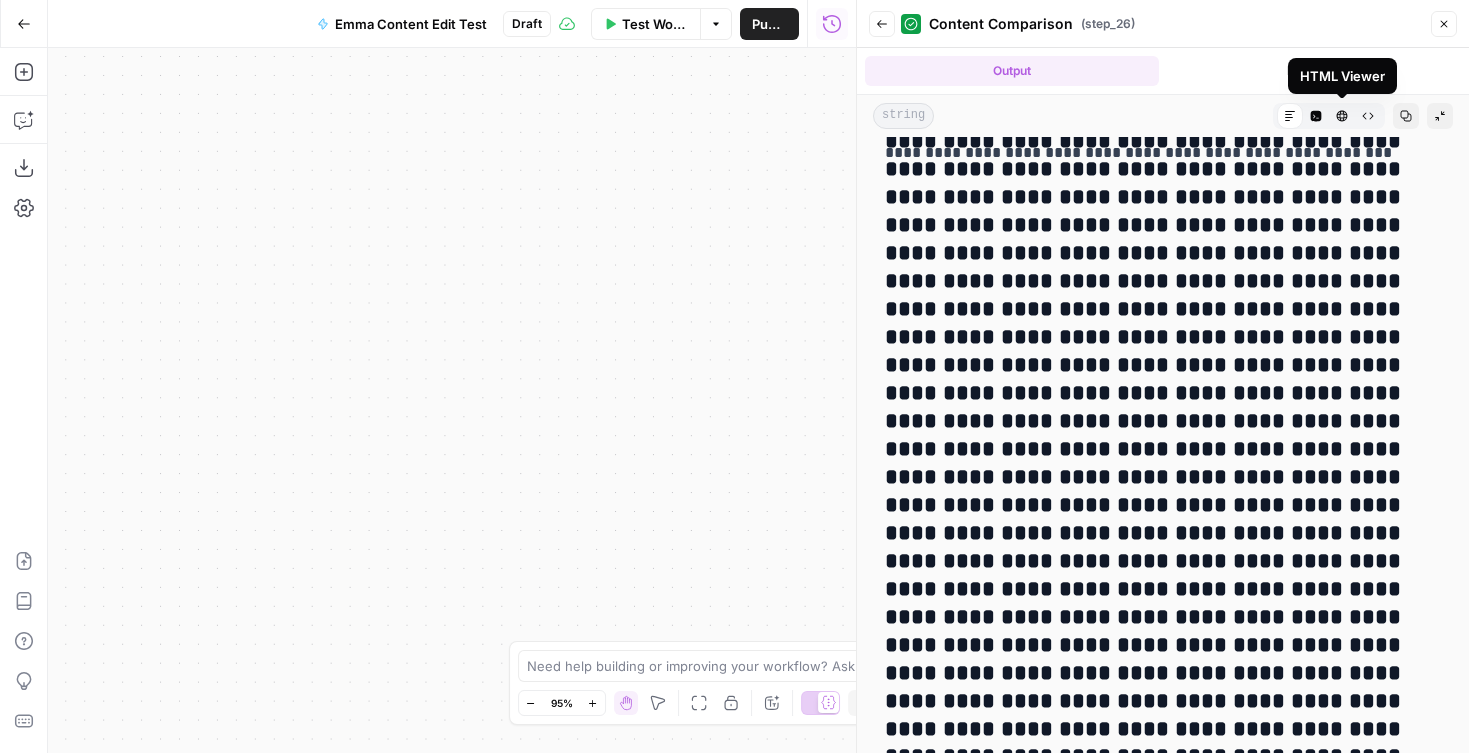 click 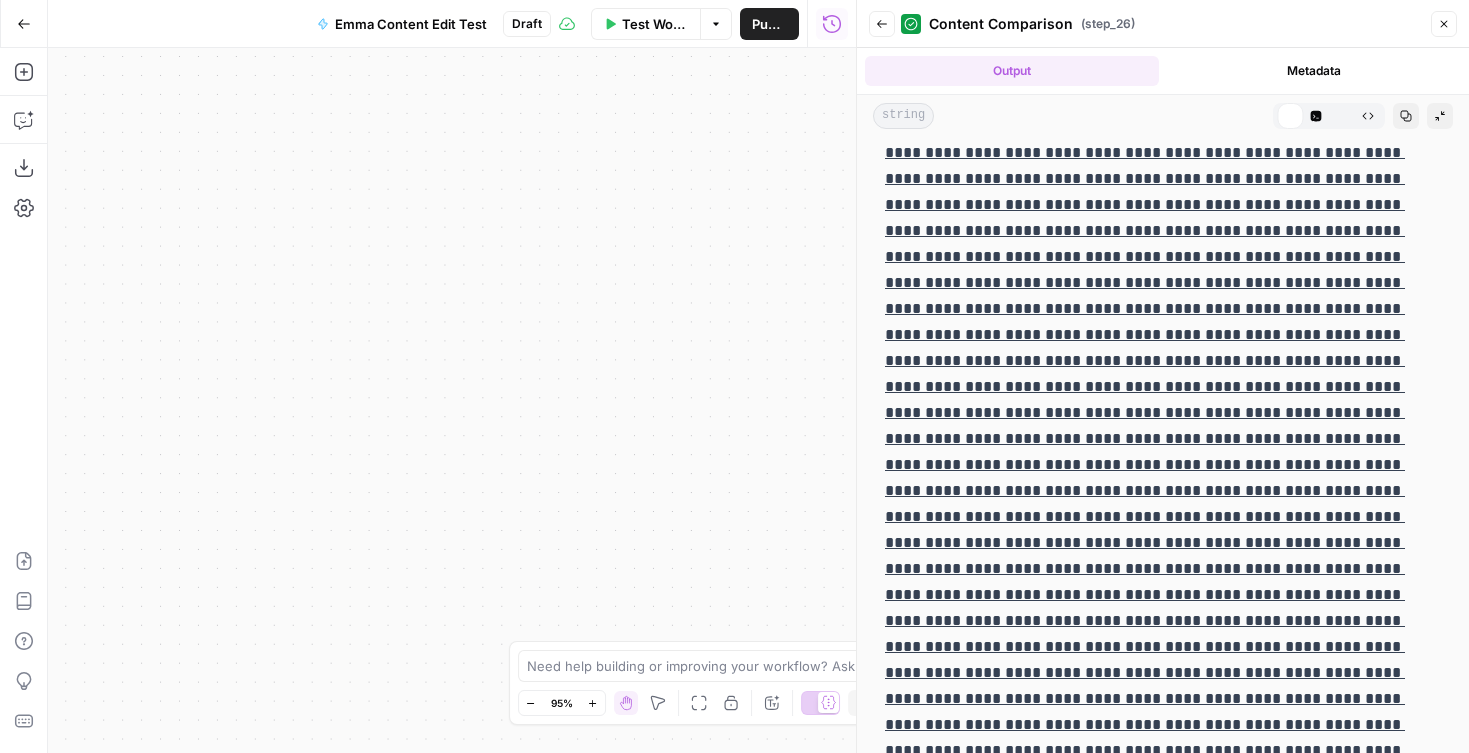 scroll, scrollTop: 0, scrollLeft: 0, axis: both 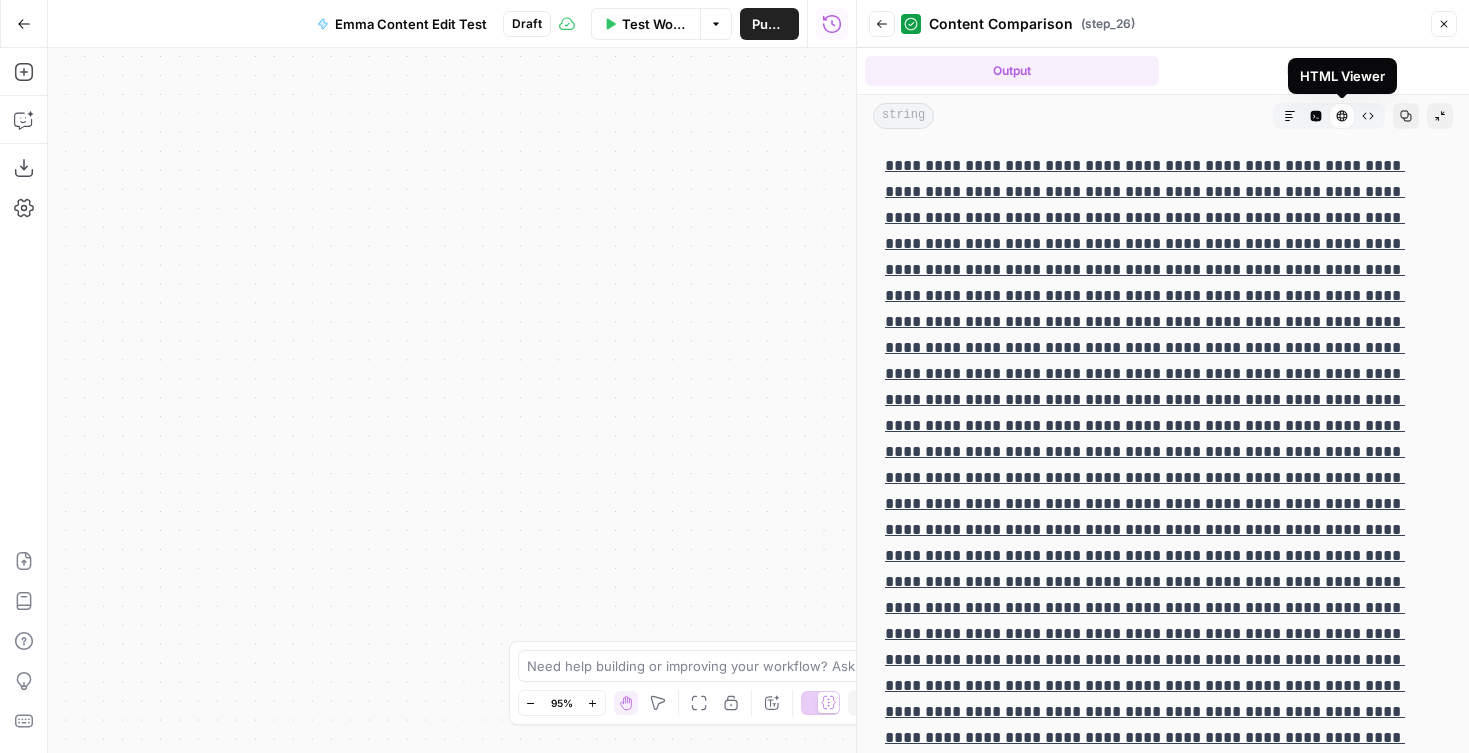 click 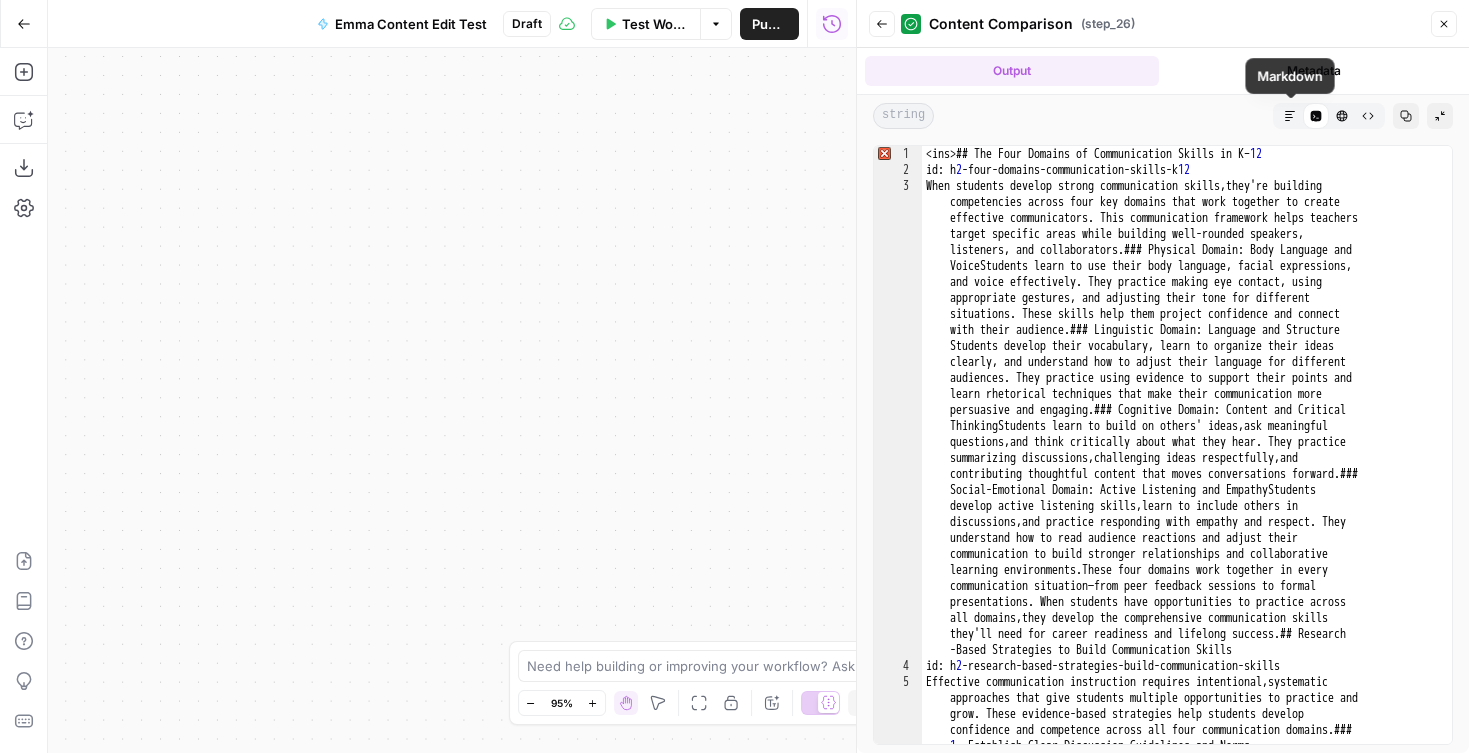 click 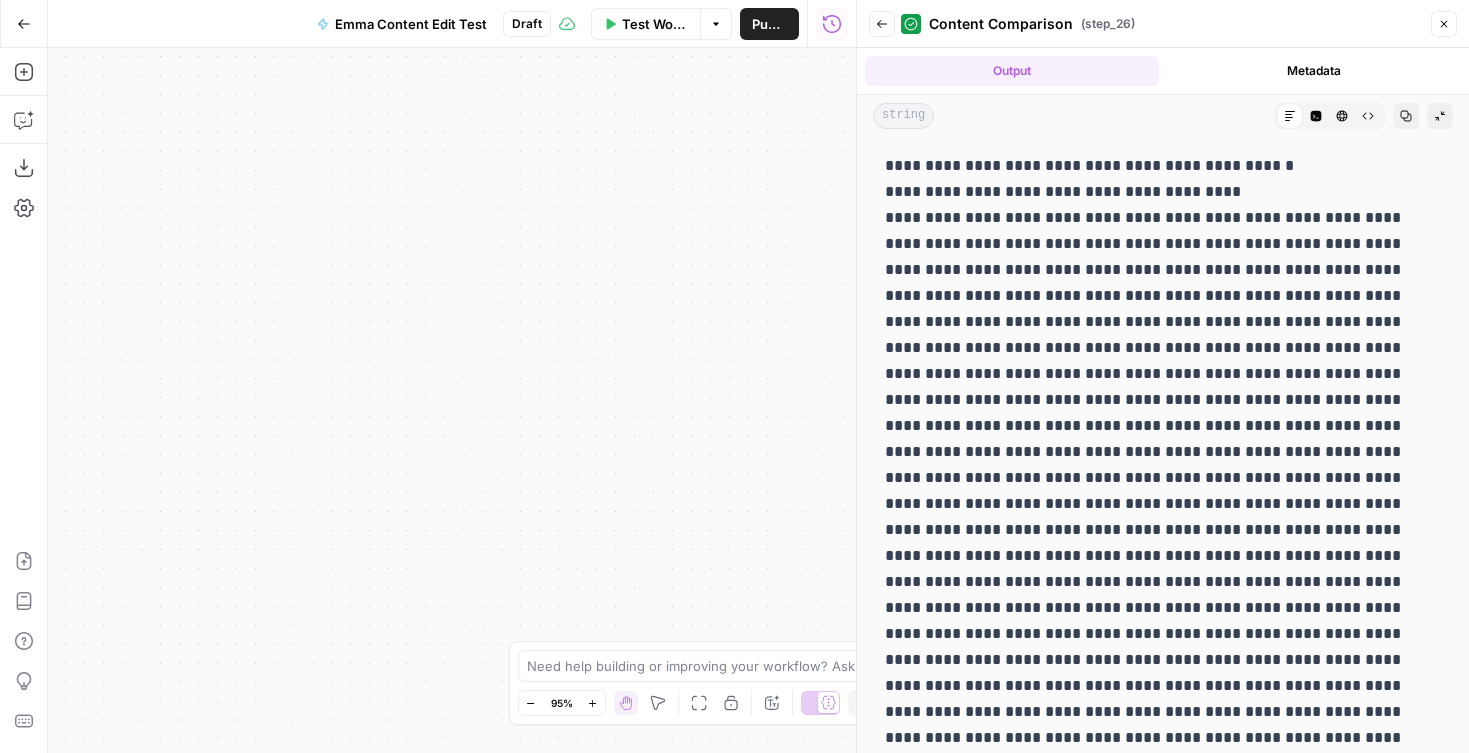 click on "Metadata" at bounding box center (1314, 71) 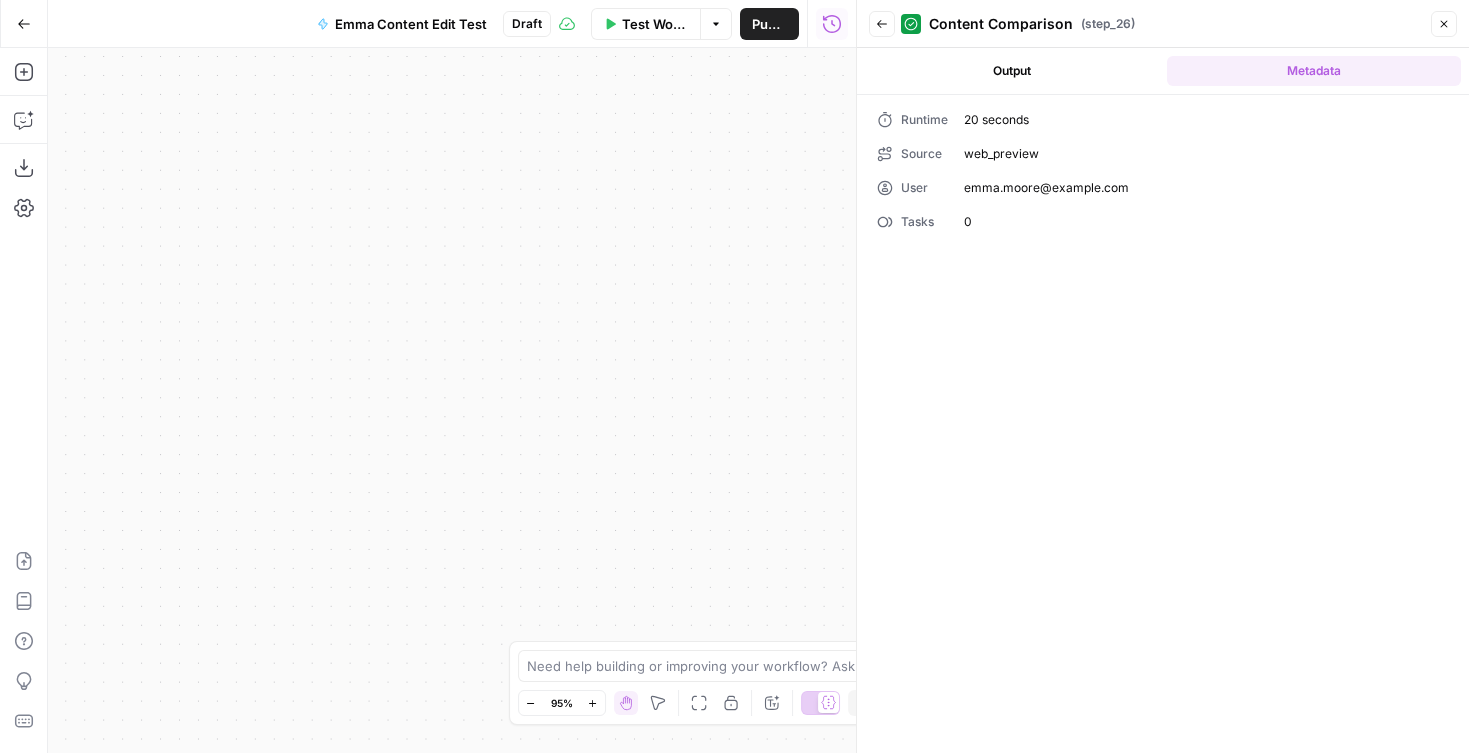 click on "Output" at bounding box center [1012, 71] 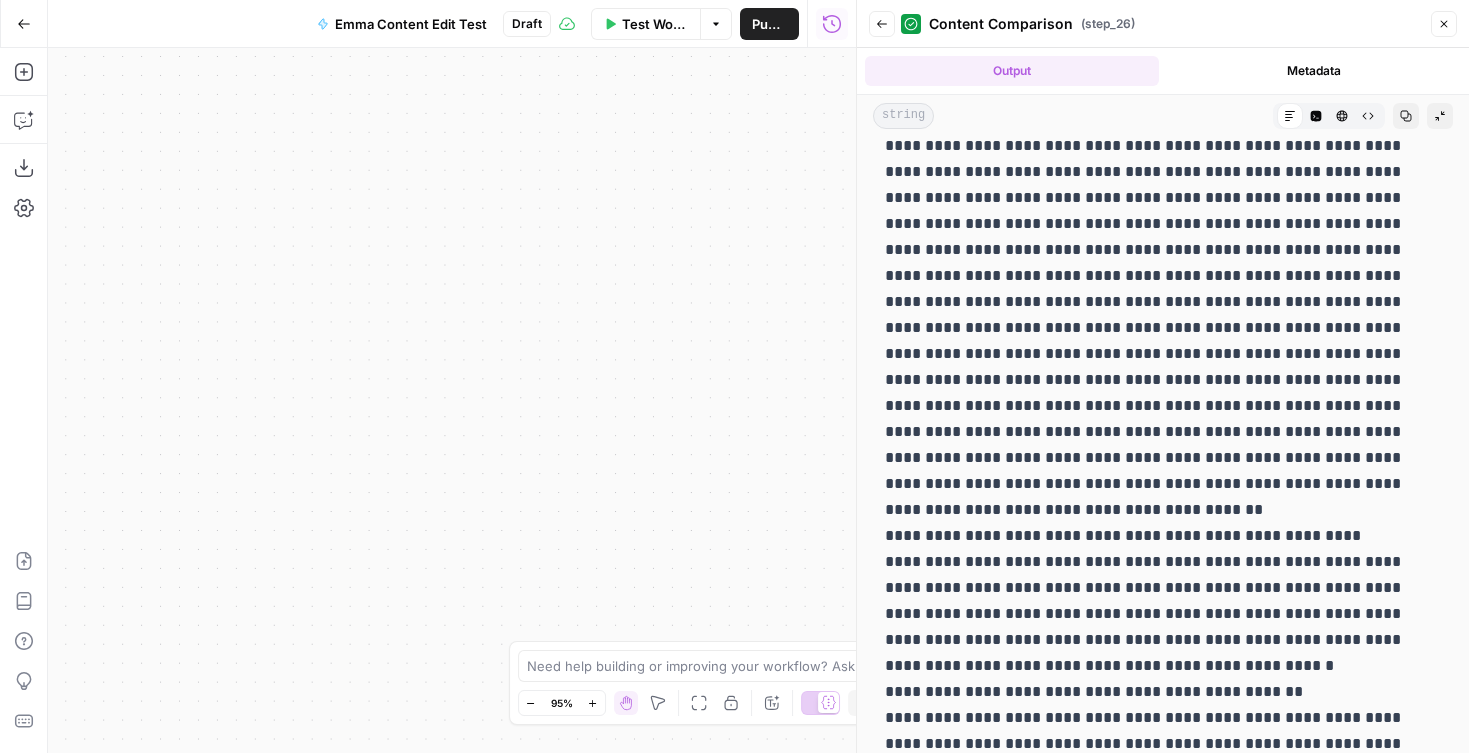 scroll, scrollTop: 0, scrollLeft: 0, axis: both 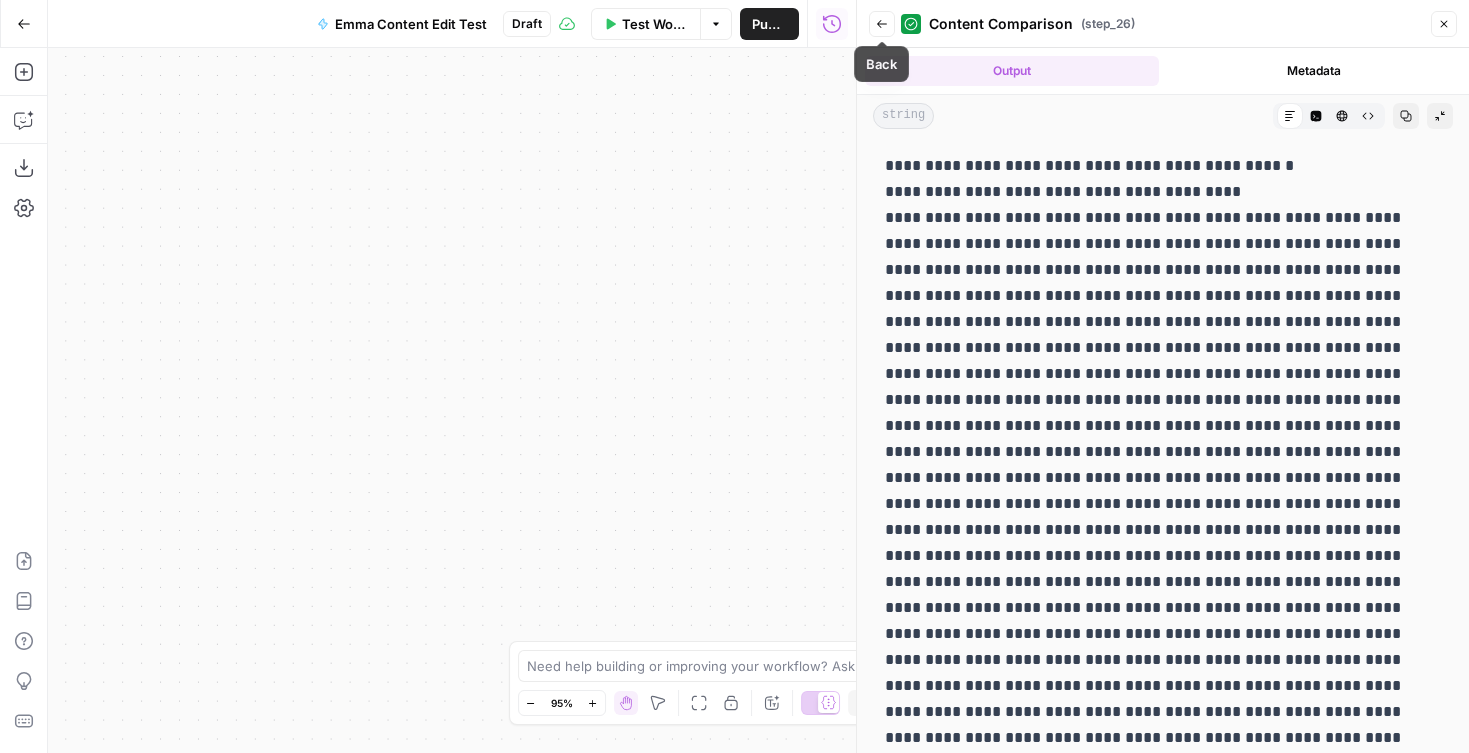 click on "Back" at bounding box center (882, 24) 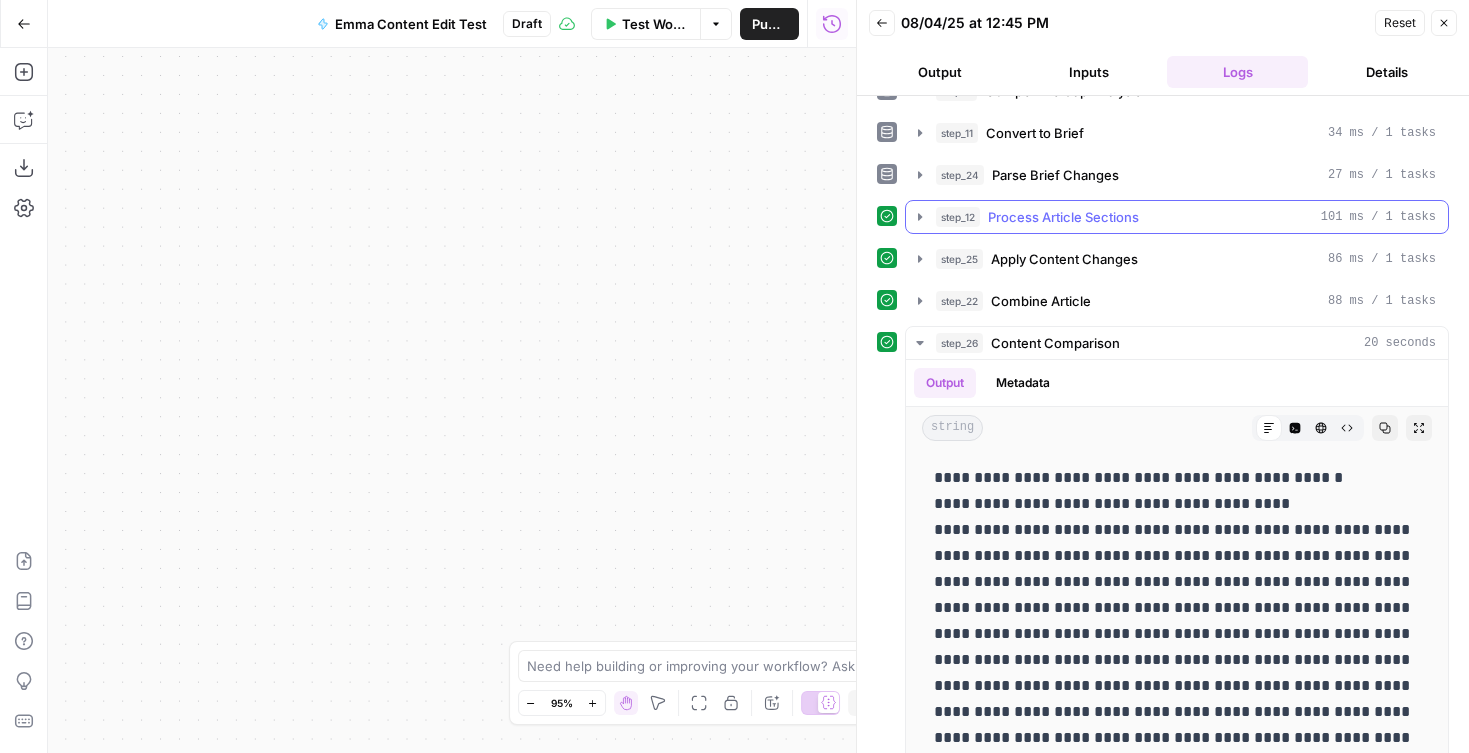 scroll, scrollTop: 321, scrollLeft: 0, axis: vertical 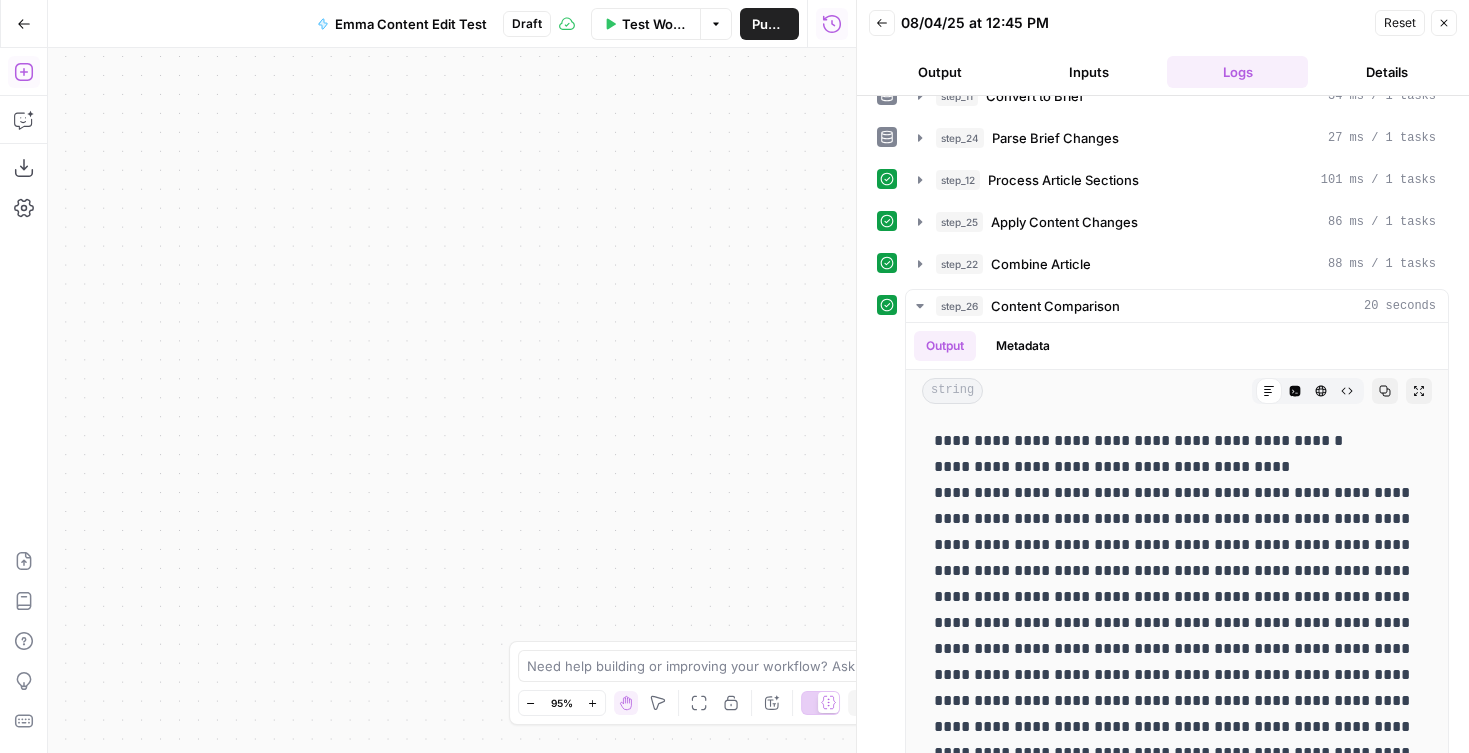 drag, startPoint x: 34, startPoint y: 80, endPoint x: 72, endPoint y: 85, distance: 38.327538 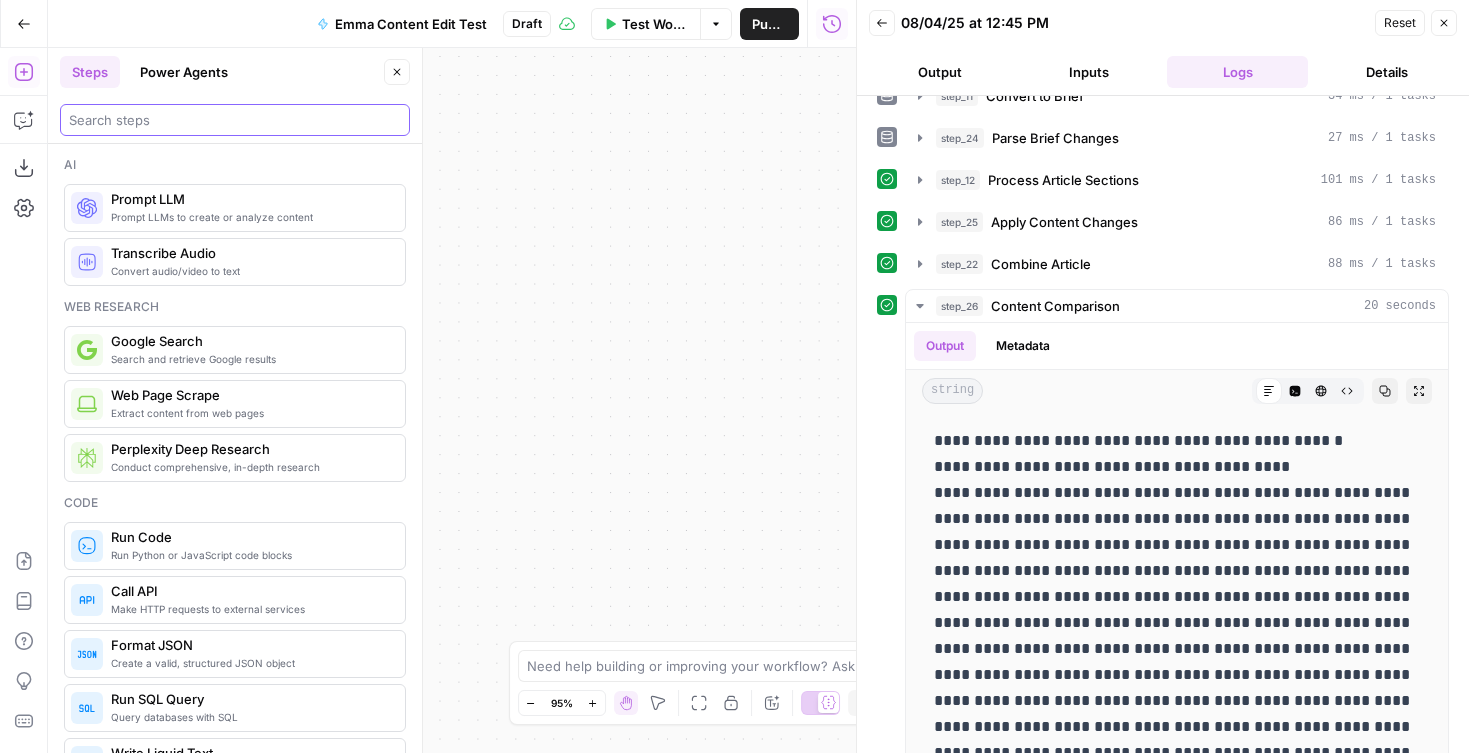 click at bounding box center (235, 120) 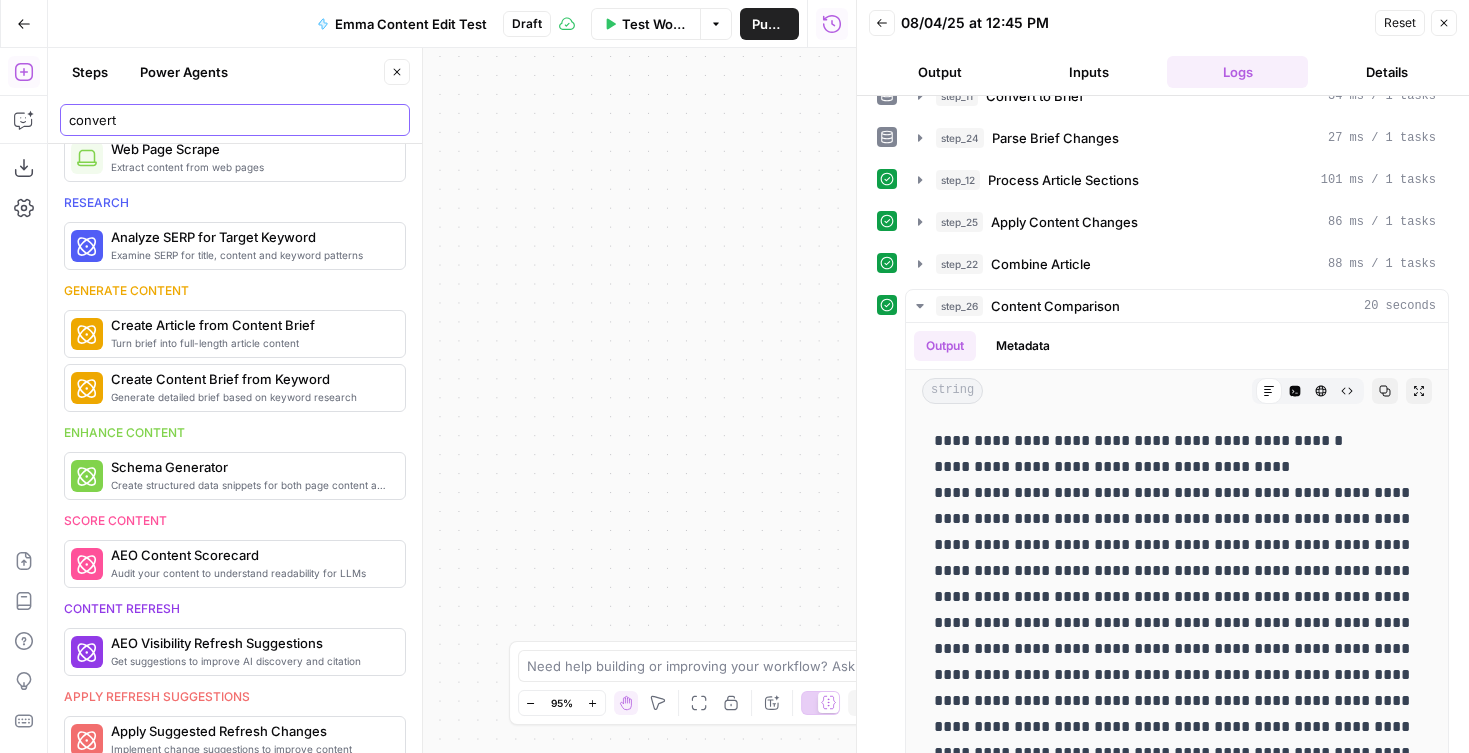 scroll, scrollTop: 815, scrollLeft: 0, axis: vertical 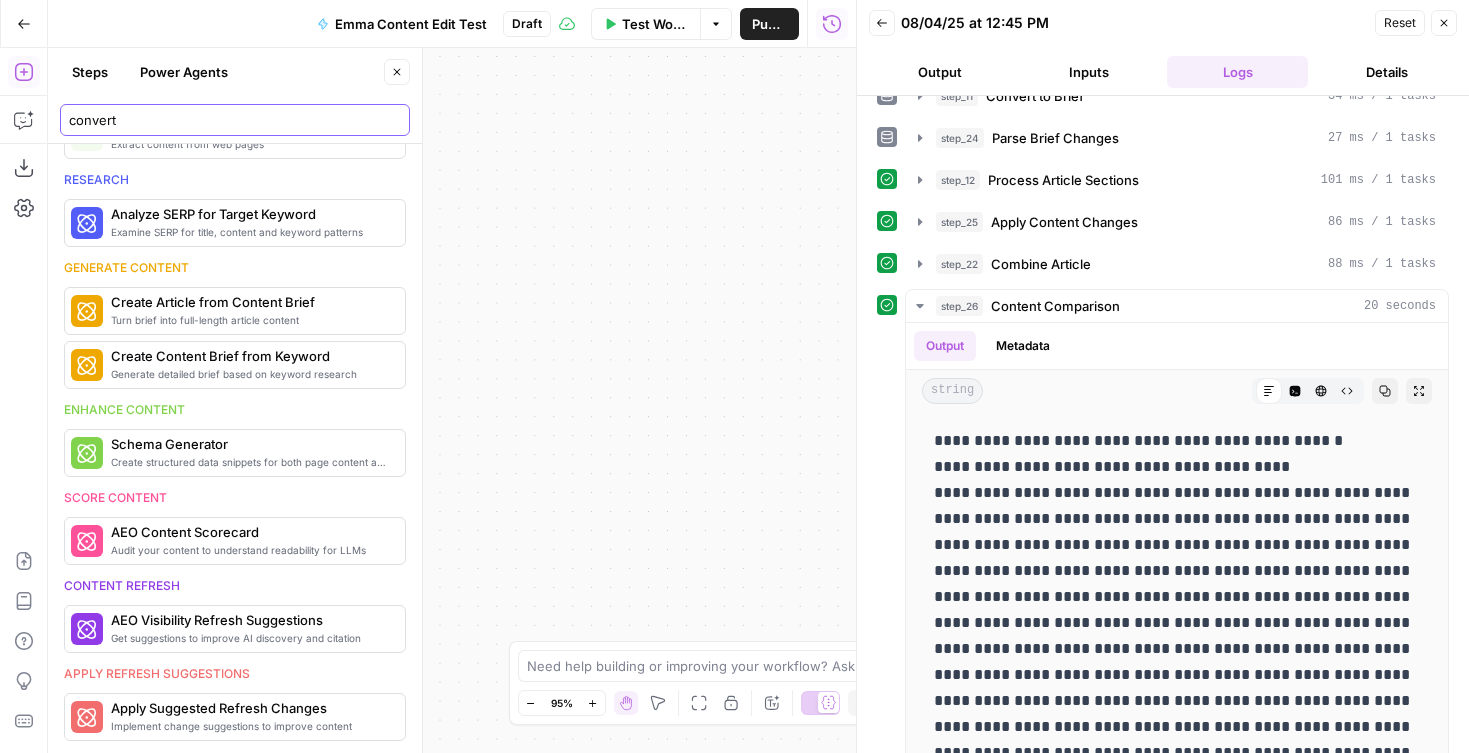 type on "convert" 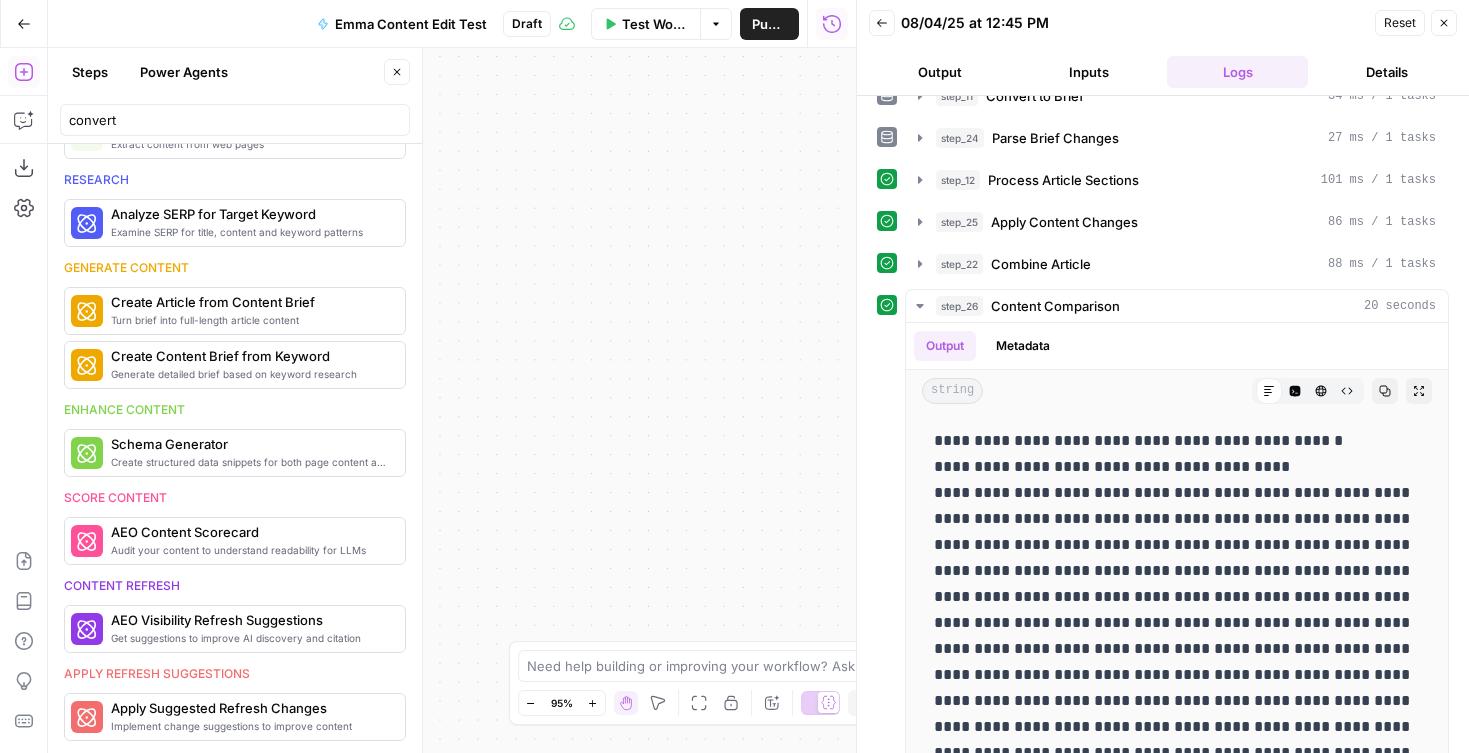 click on "Steps Power Agents" at bounding box center (219, 72) 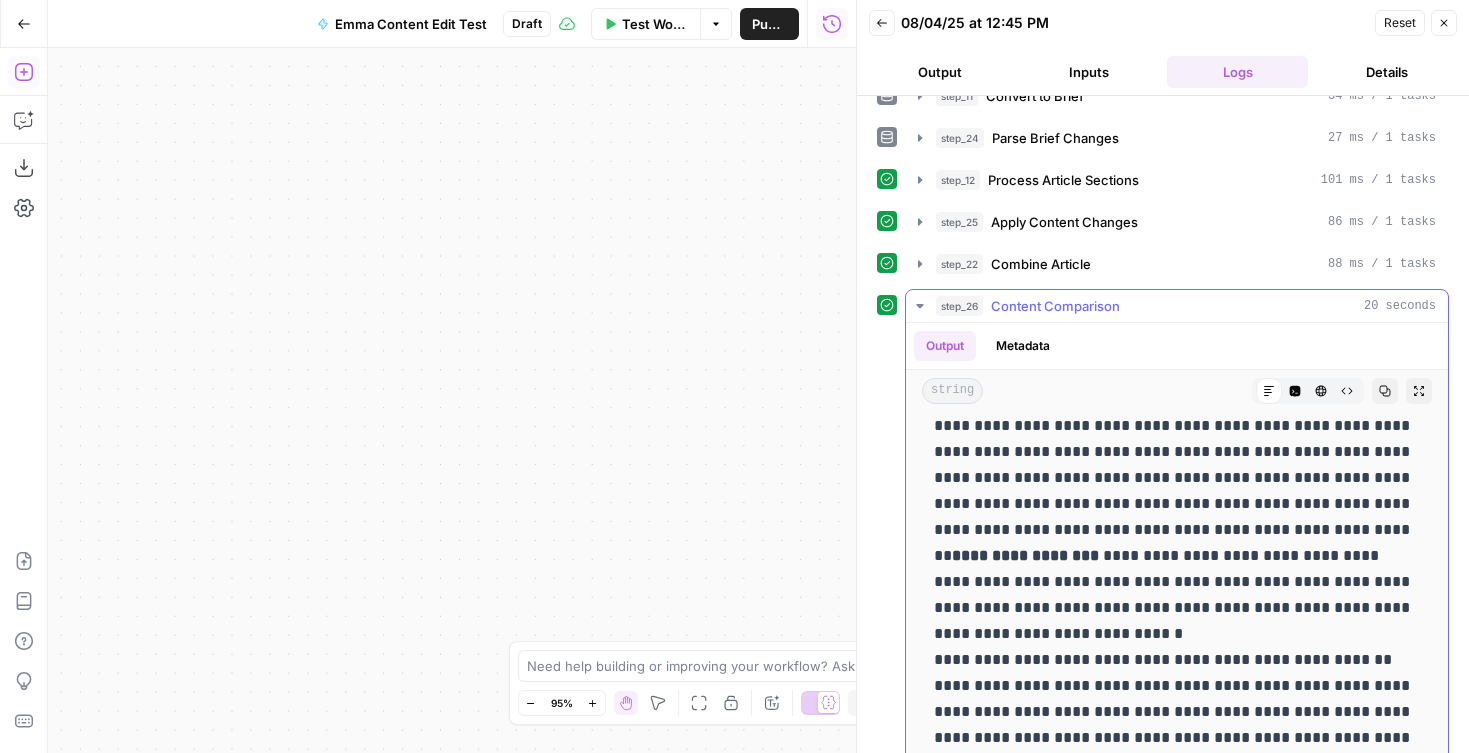 scroll, scrollTop: 1391, scrollLeft: 0, axis: vertical 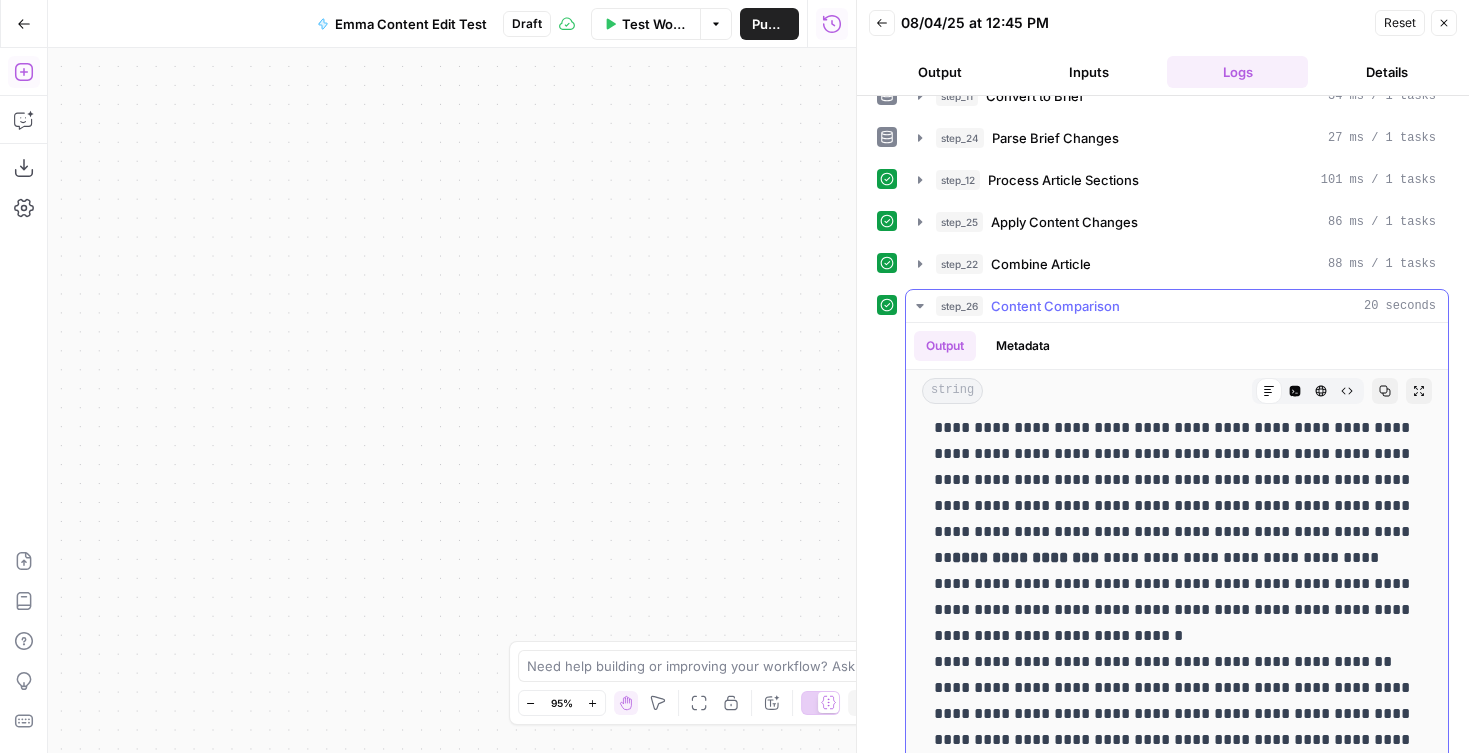 click on "step_26 Content Comparison 20 seconds" at bounding box center (1177, 306) 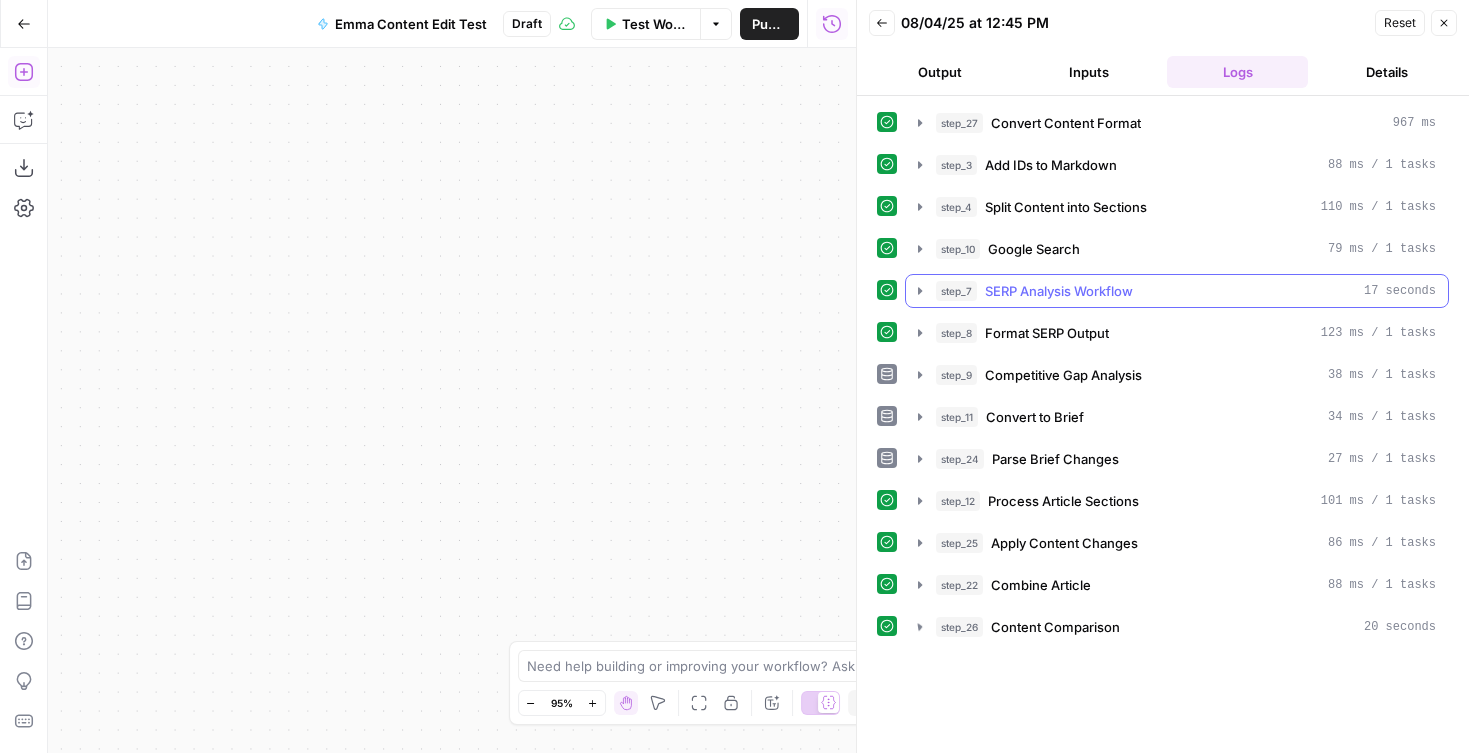 scroll, scrollTop: 0, scrollLeft: 0, axis: both 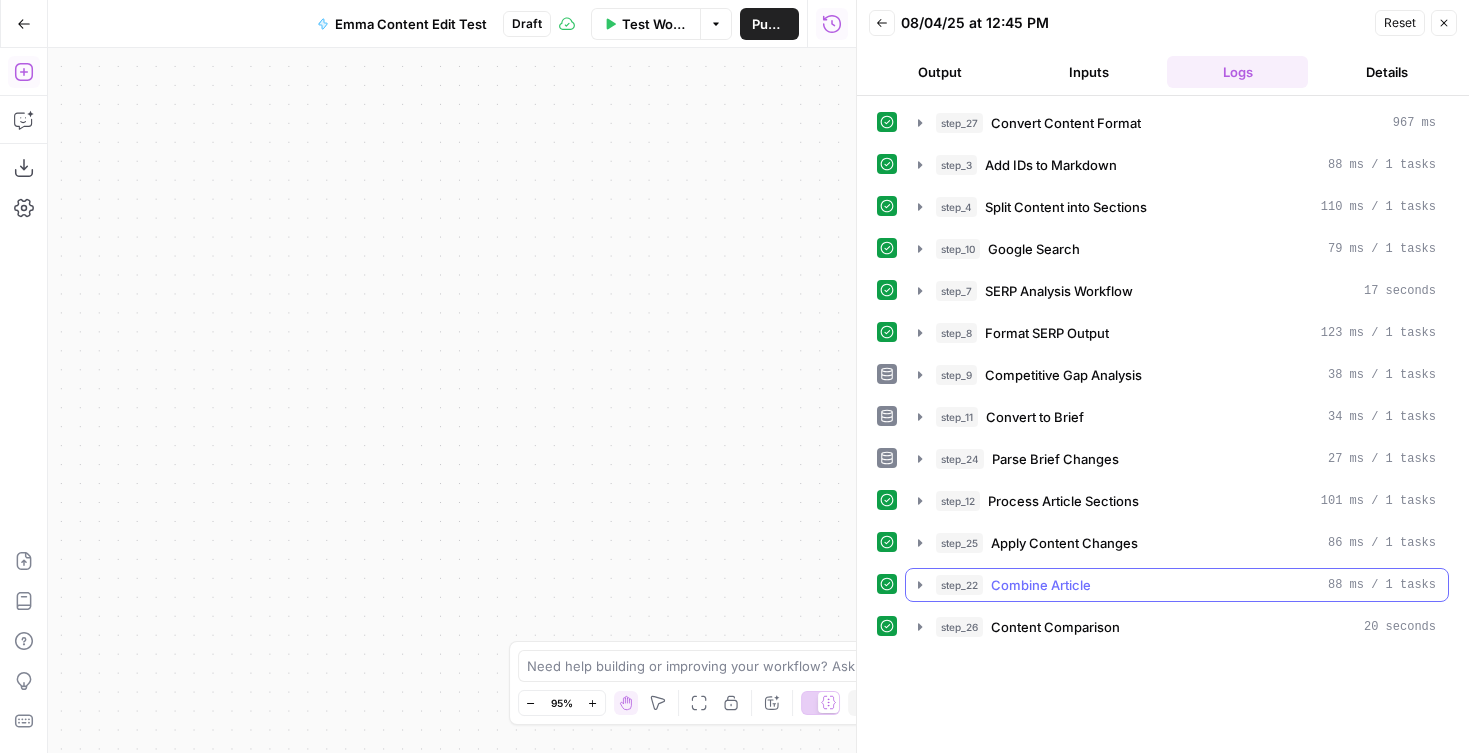 click on "step_22 Combine Article 88 ms / 1 tasks" at bounding box center (1186, 585) 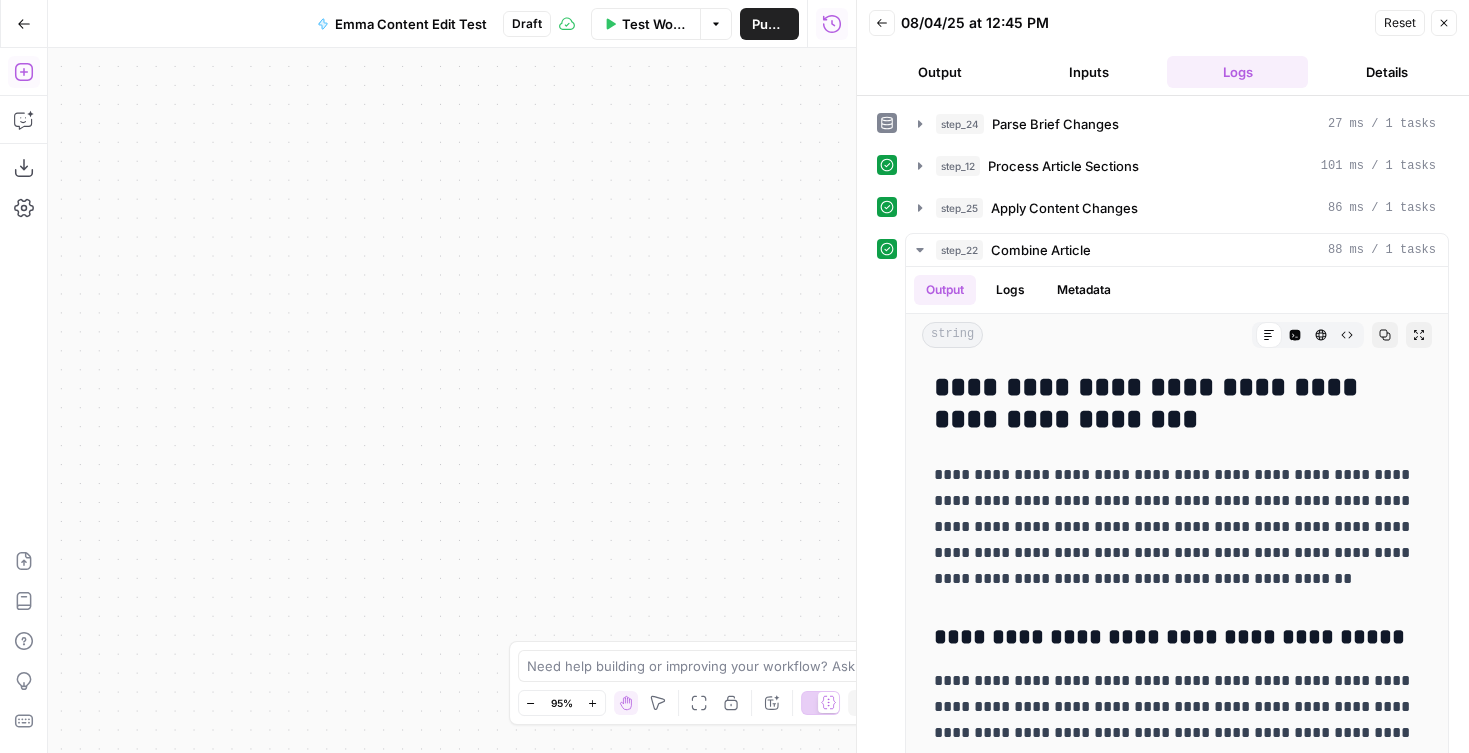 scroll, scrollTop: 402, scrollLeft: 0, axis: vertical 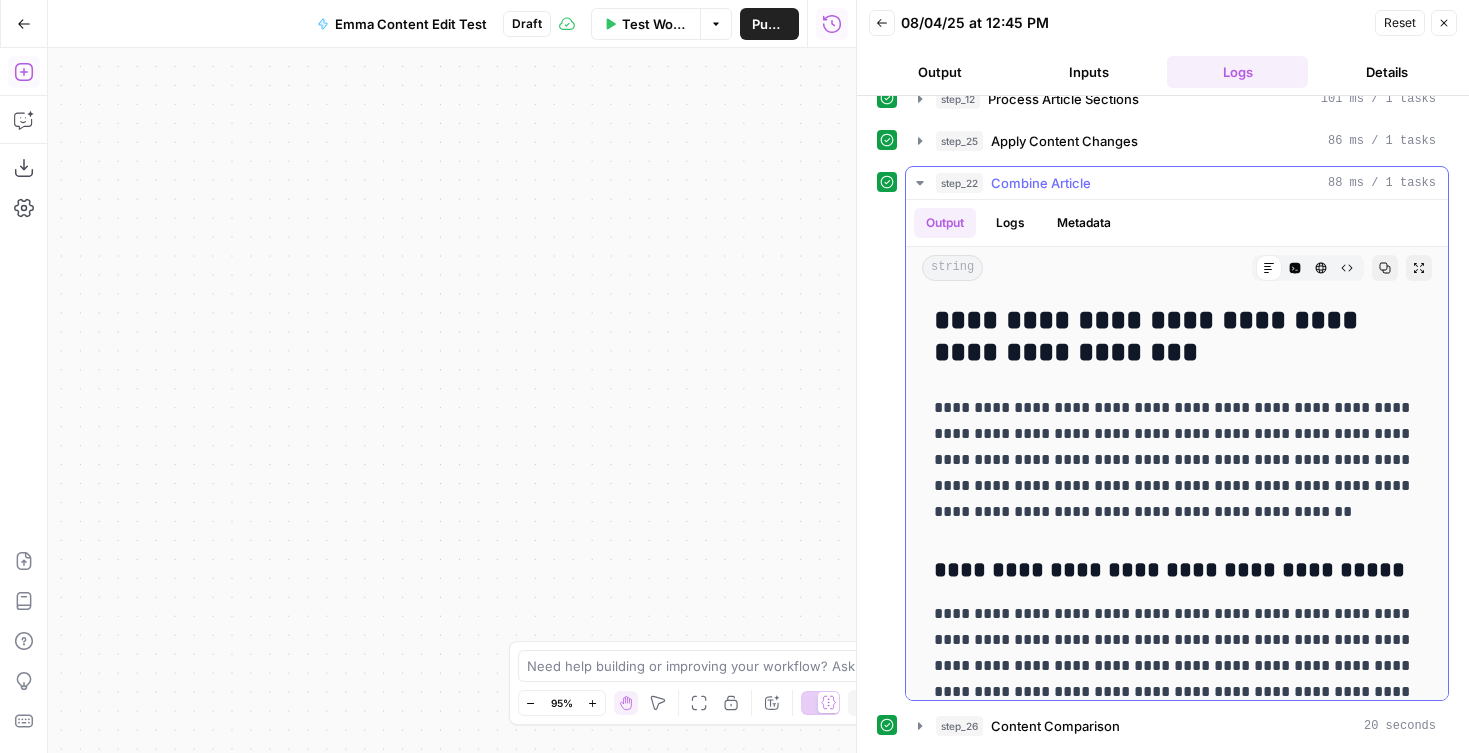 click 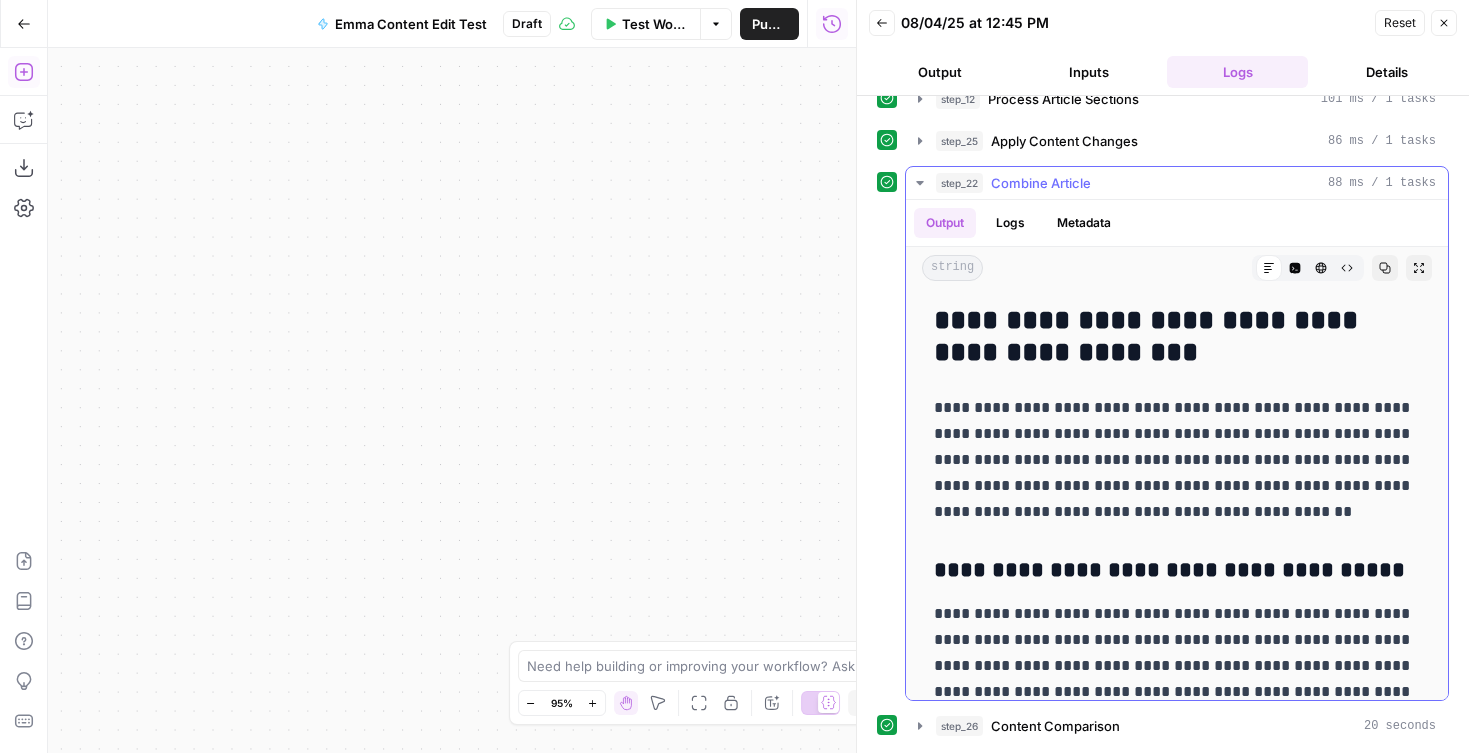 scroll, scrollTop: 0, scrollLeft: 0, axis: both 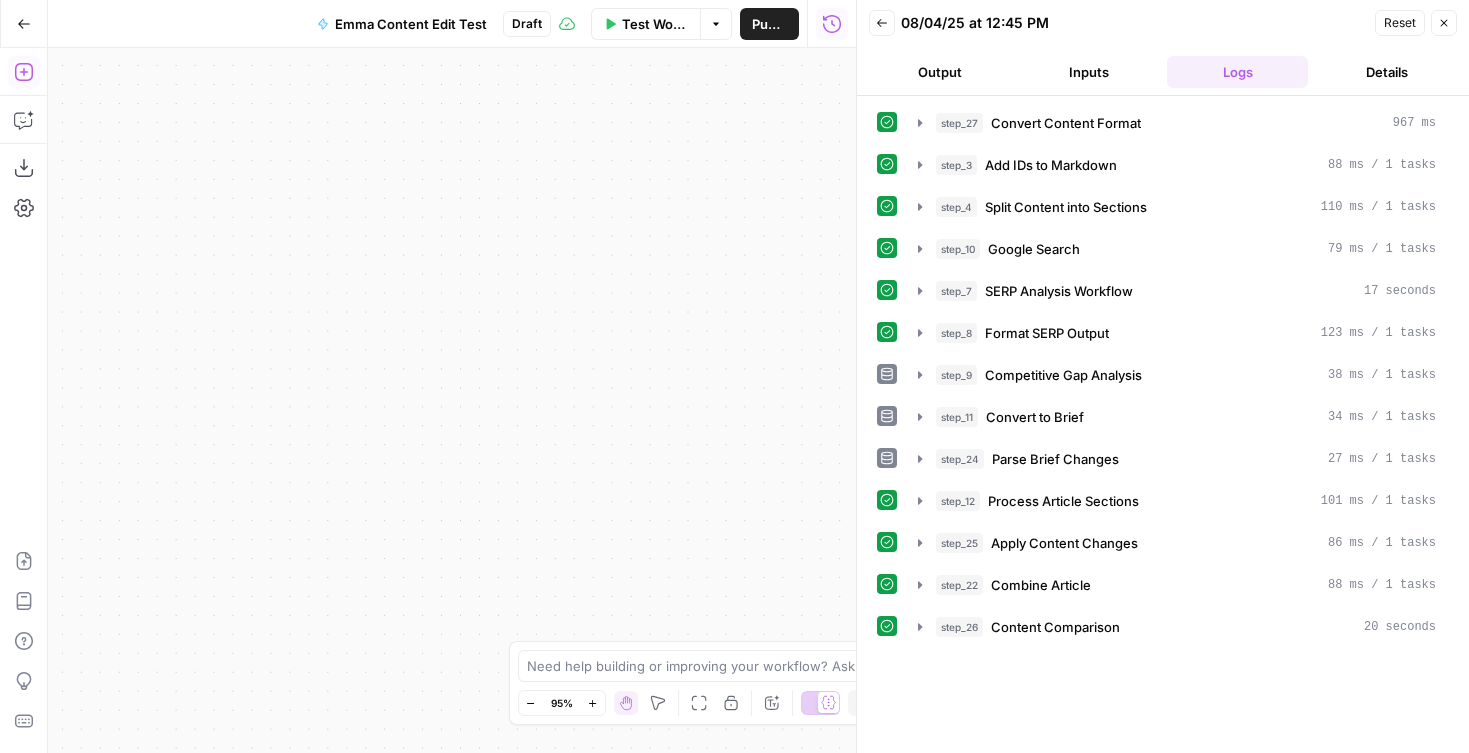 drag, startPoint x: 597, startPoint y: 246, endPoint x: 623, endPoint y: 496, distance: 251.34836 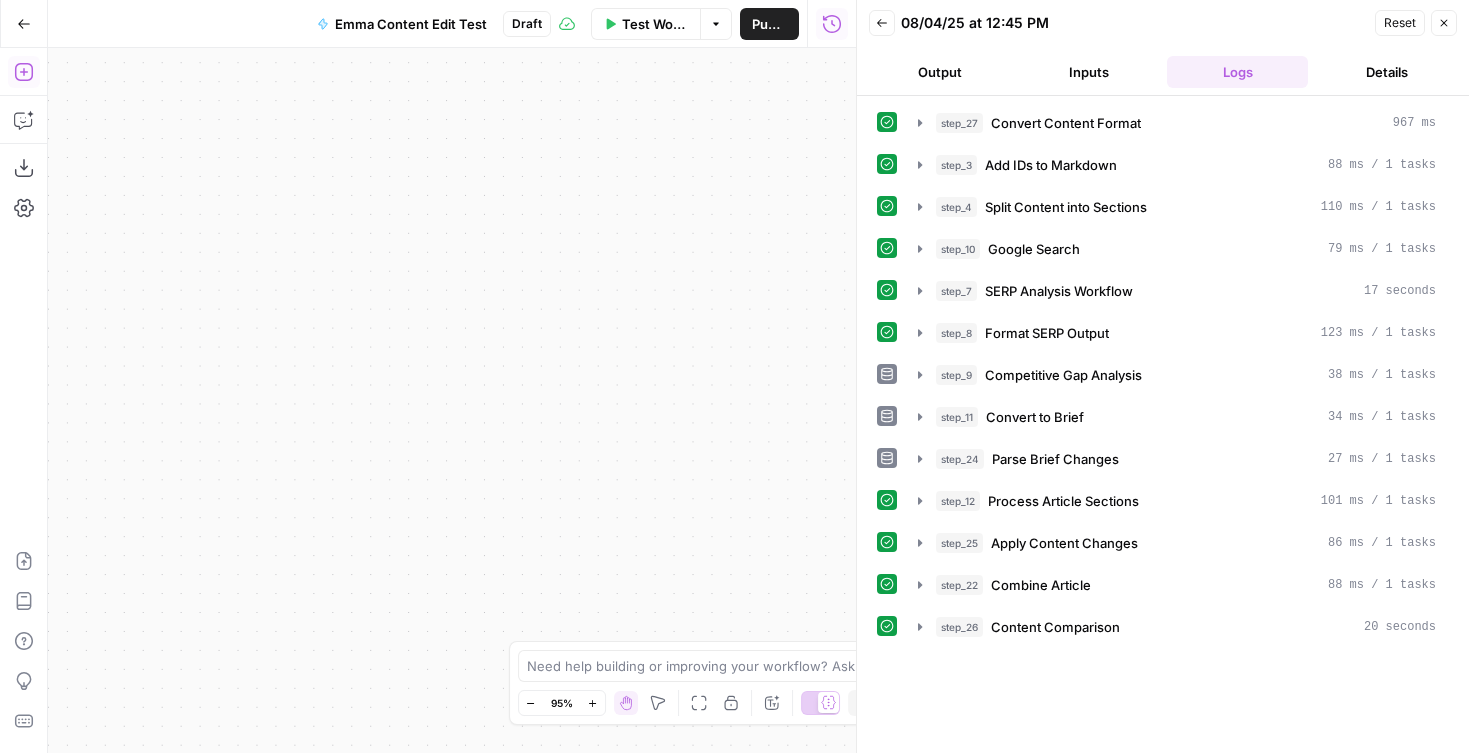 drag, startPoint x: 662, startPoint y: 271, endPoint x: 657, endPoint y: 554, distance: 283.04416 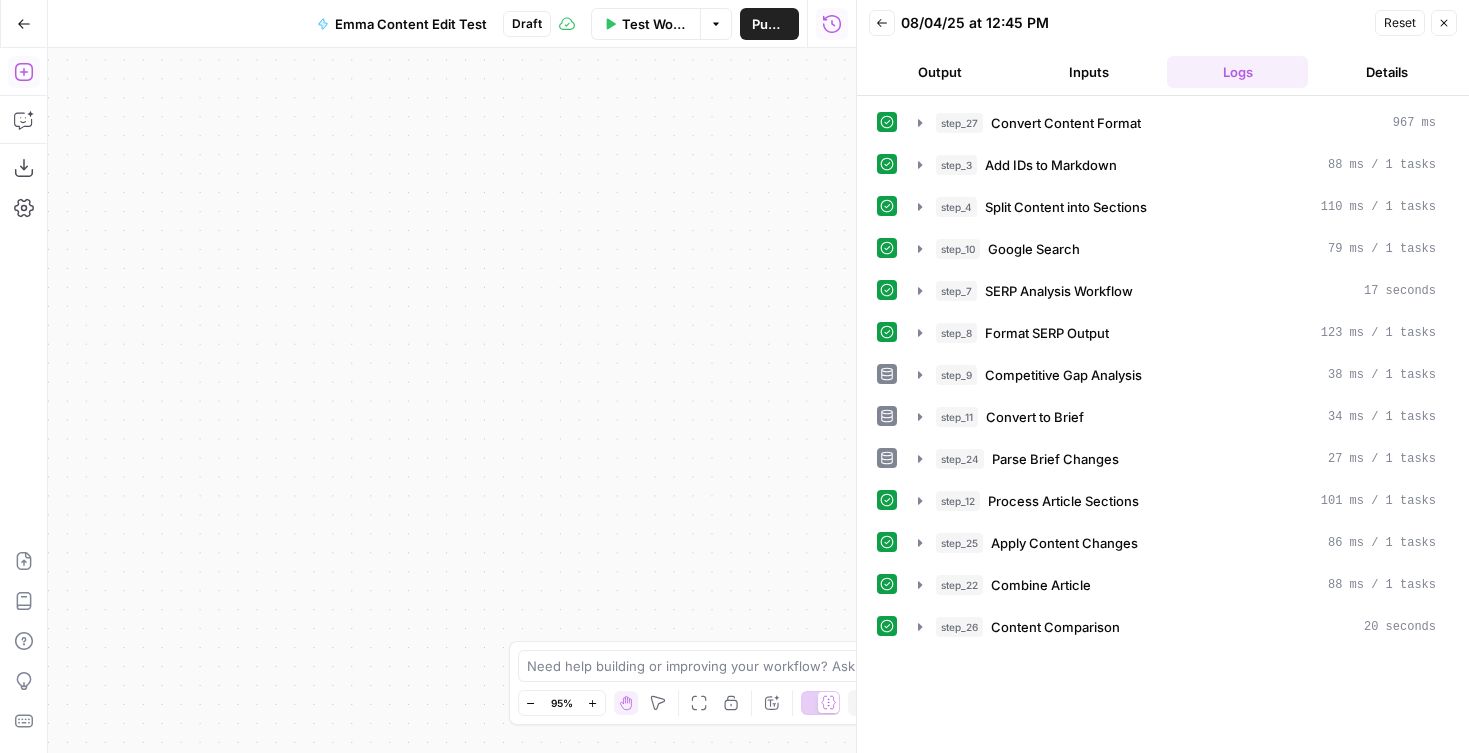 drag, startPoint x: 665, startPoint y: 296, endPoint x: 684, endPoint y: 453, distance: 158.14551 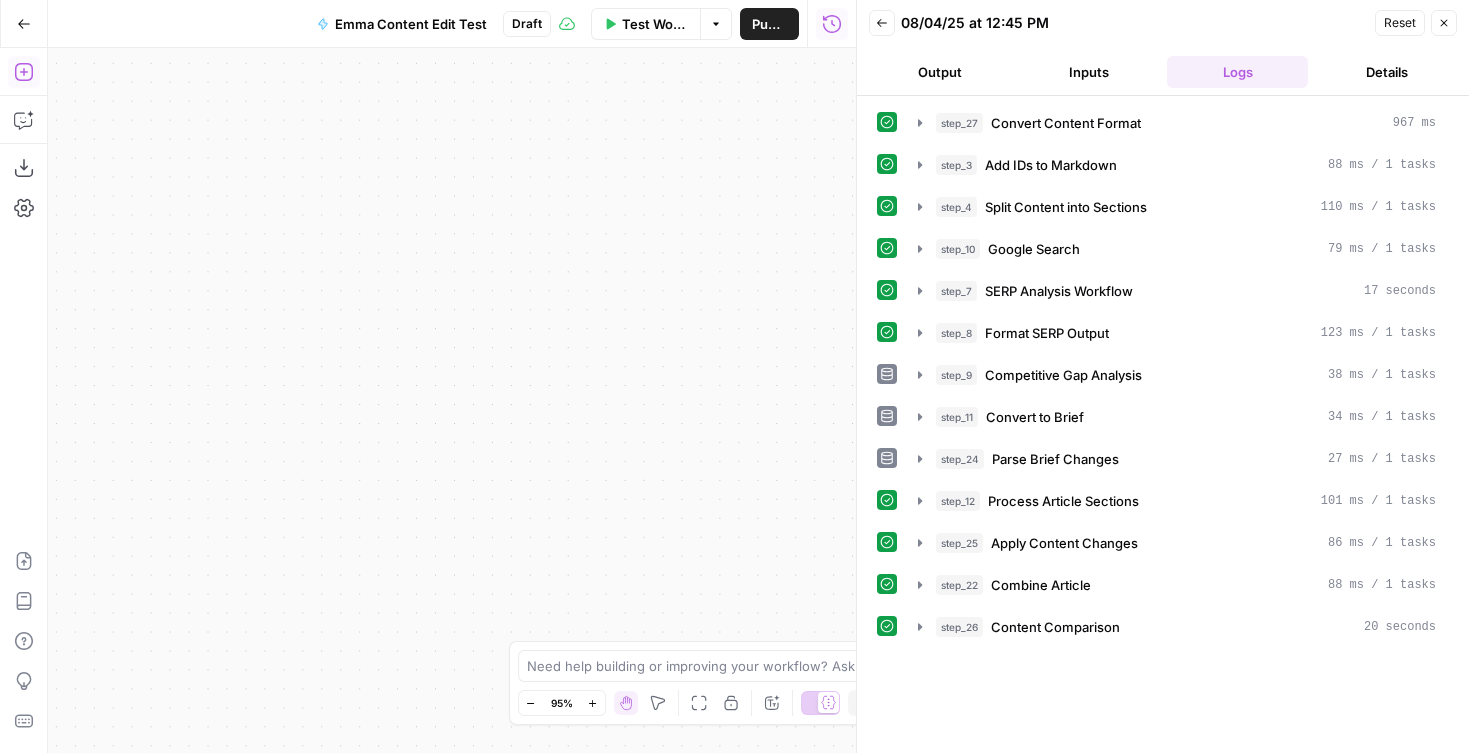drag, startPoint x: 658, startPoint y: 410, endPoint x: 636, endPoint y: 325, distance: 87.80091 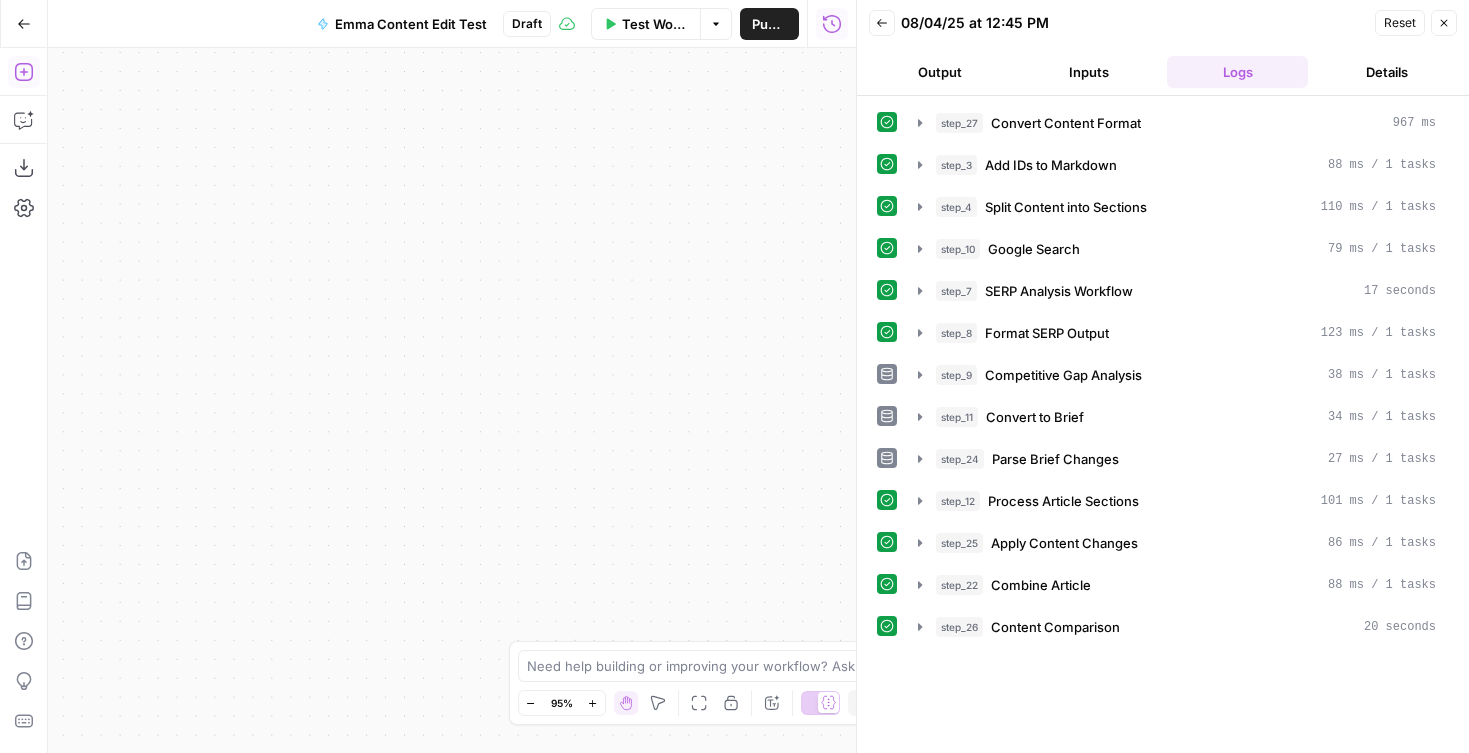 drag, startPoint x: 633, startPoint y: 206, endPoint x: 602, endPoint y: 151, distance: 63.134777 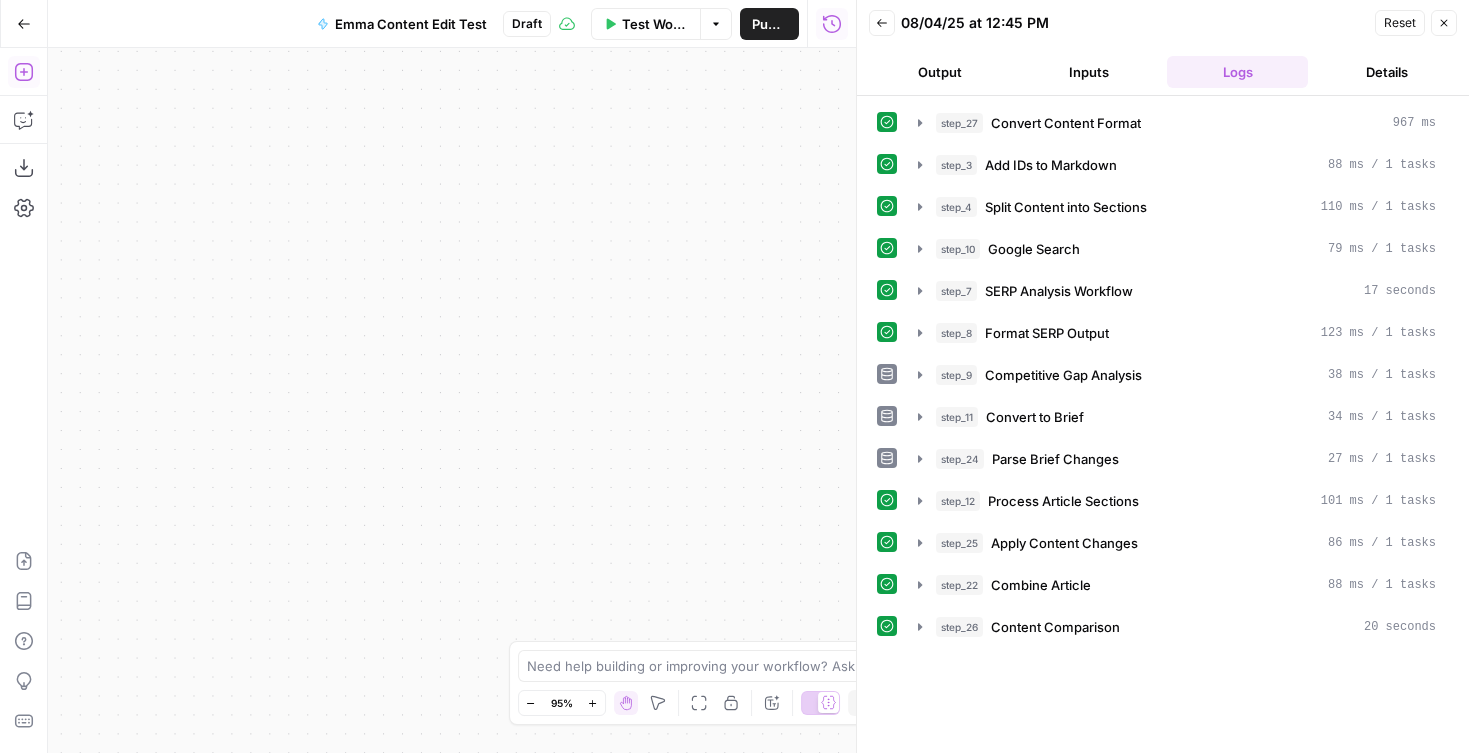 drag, startPoint x: 597, startPoint y: 91, endPoint x: 604, endPoint y: 287, distance: 196.12495 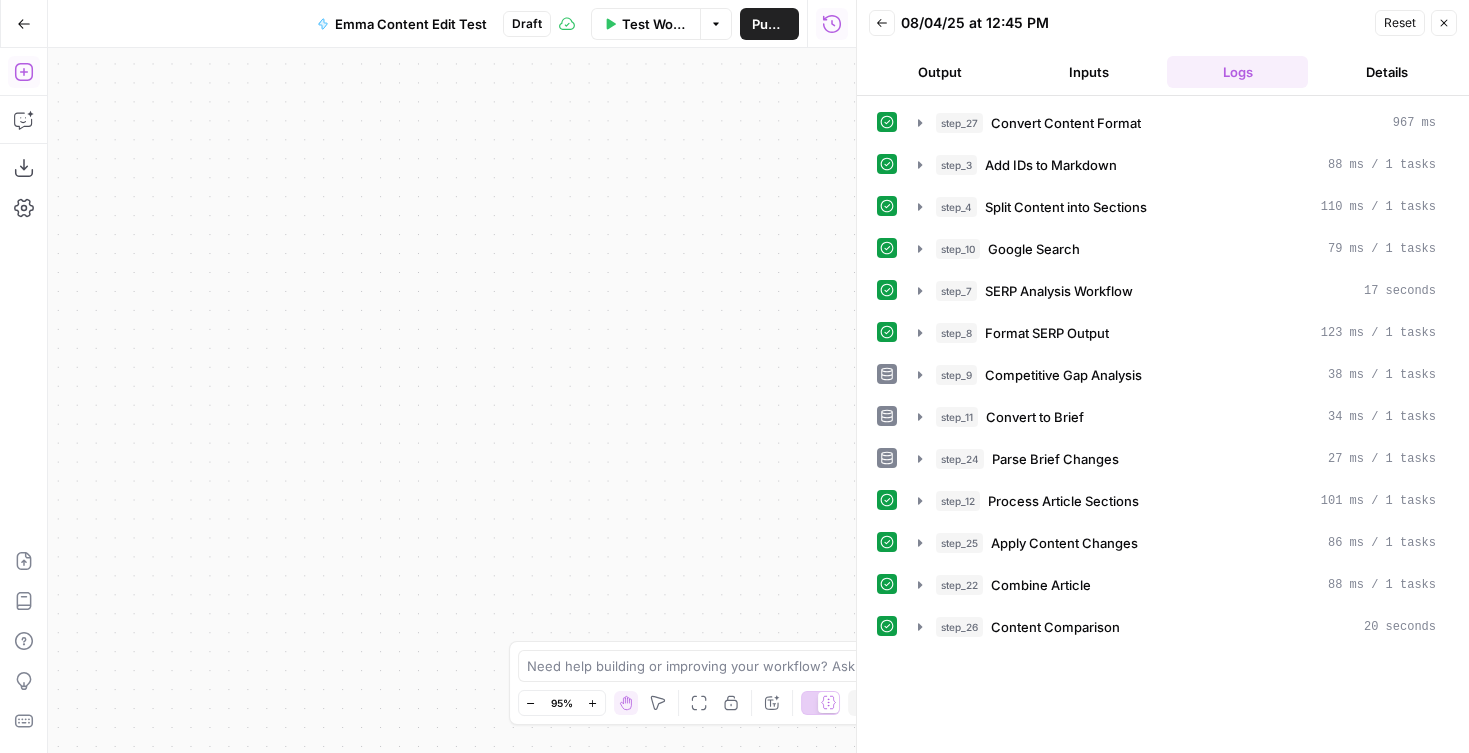 drag, startPoint x: 622, startPoint y: 180, endPoint x: 601, endPoint y: 491, distance: 311.7082 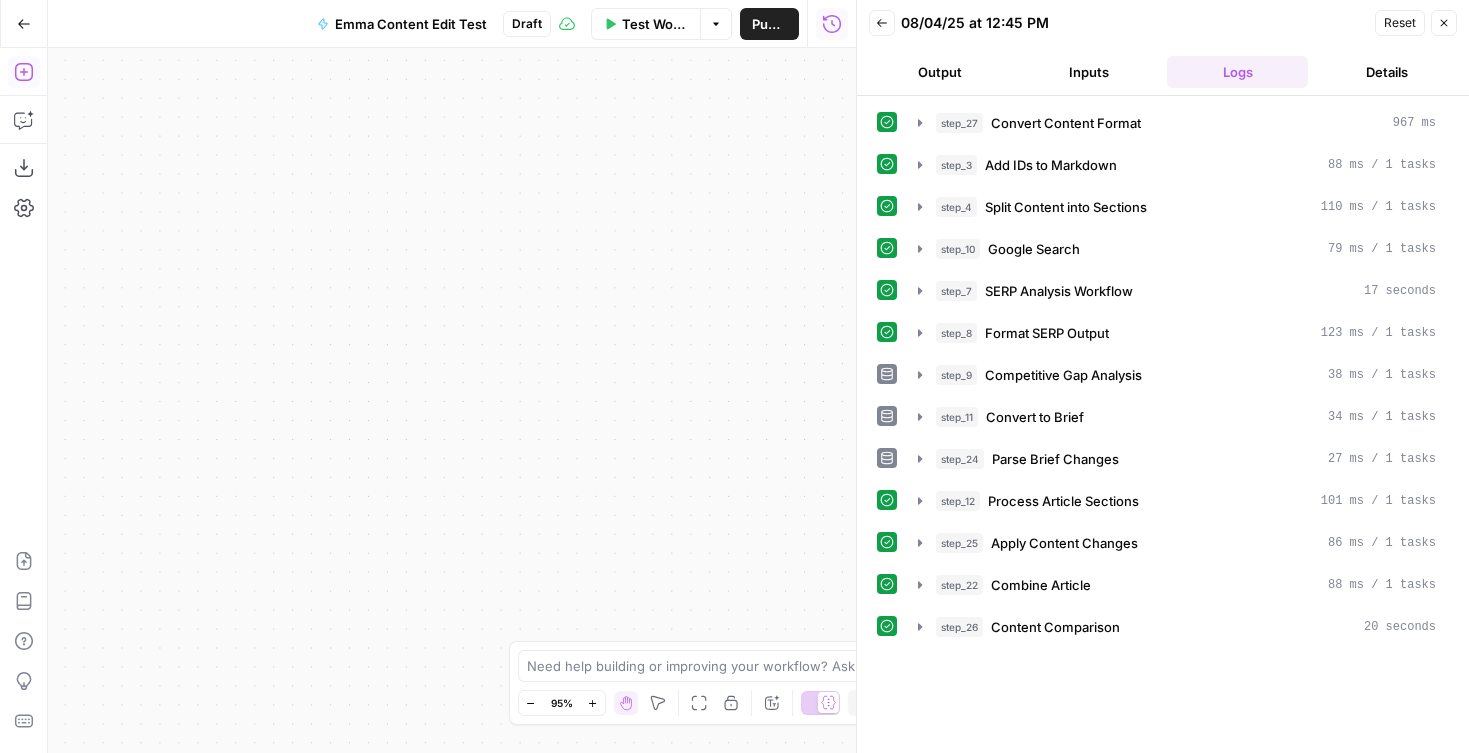 drag, startPoint x: 606, startPoint y: 184, endPoint x: 570, endPoint y: 501, distance: 319.03763 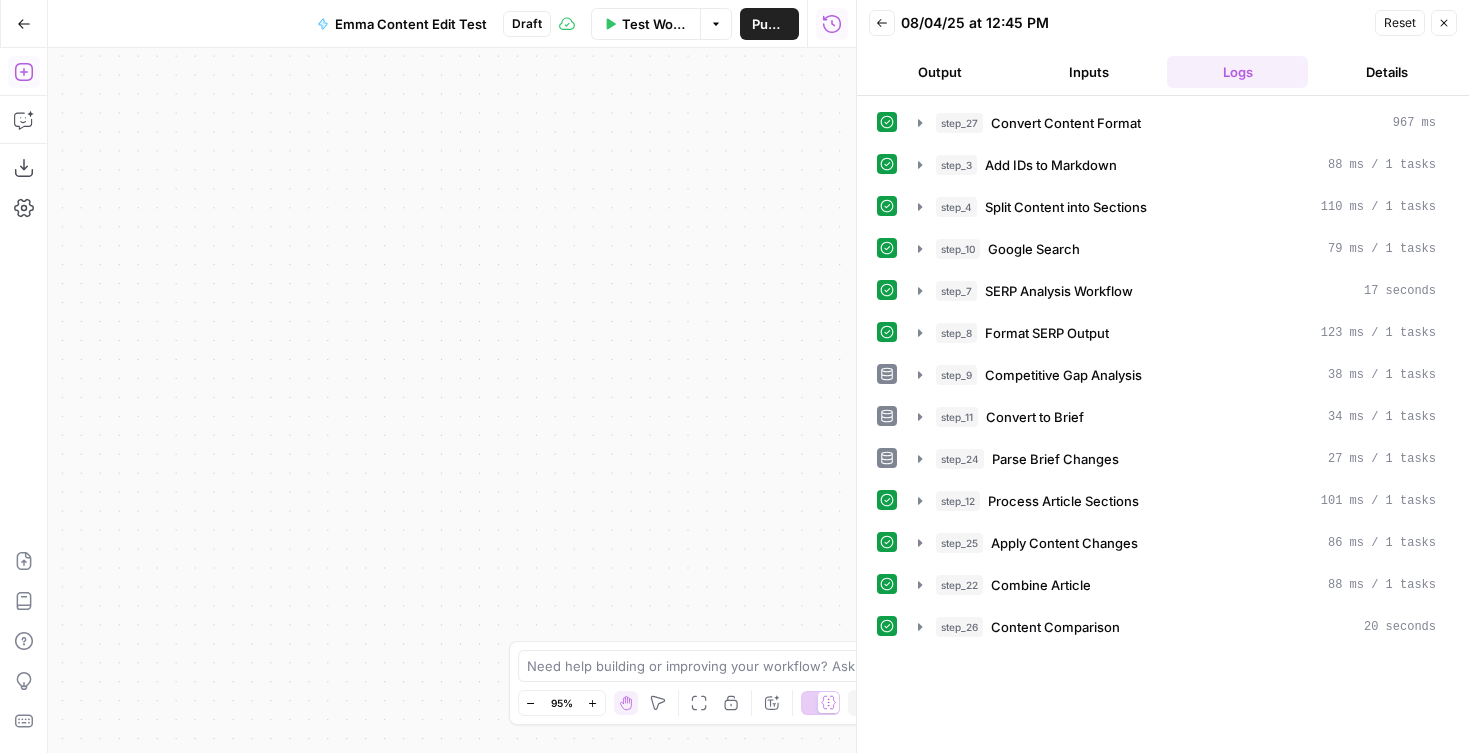 drag, startPoint x: 624, startPoint y: 193, endPoint x: 729, endPoint y: 559, distance: 380.7637 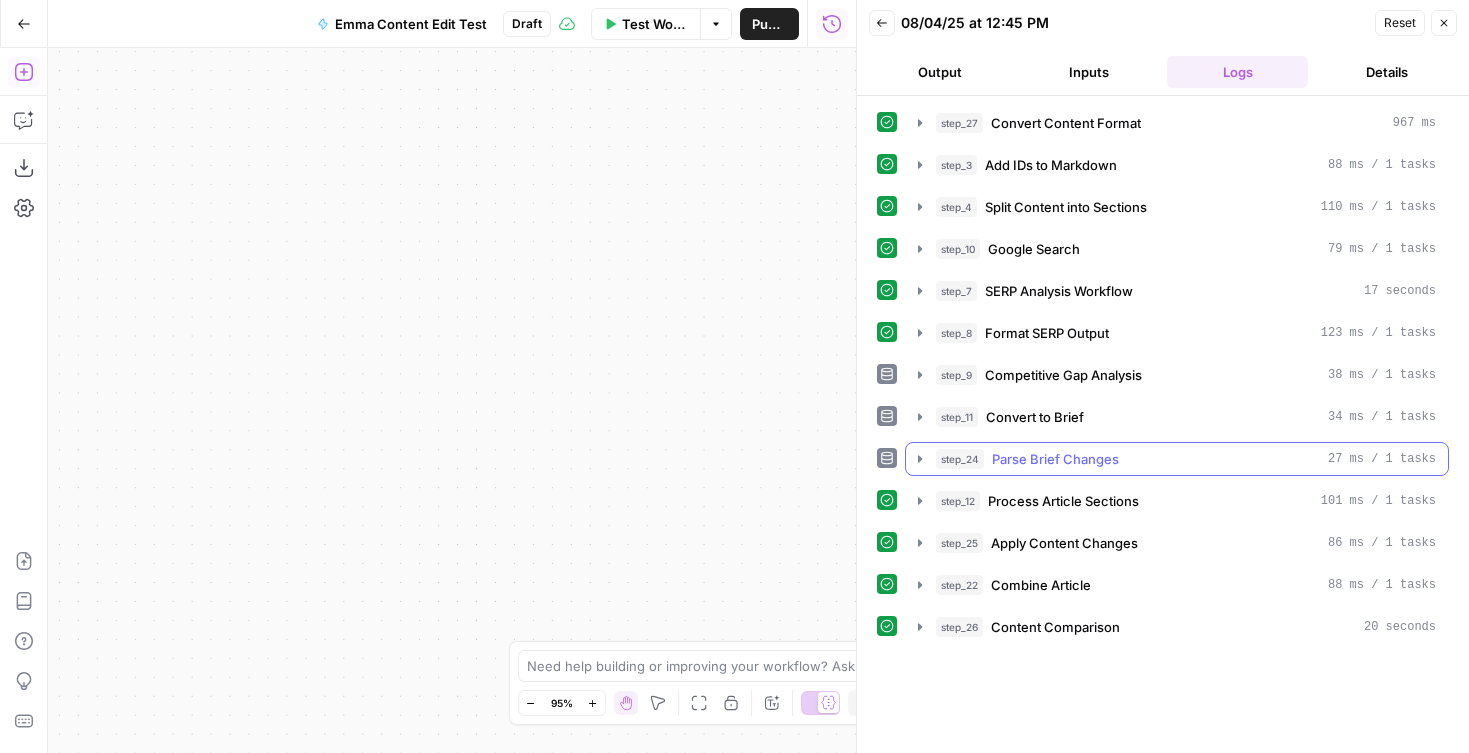 drag, startPoint x: 472, startPoint y: 227, endPoint x: 700, endPoint y: 352, distance: 260.0173 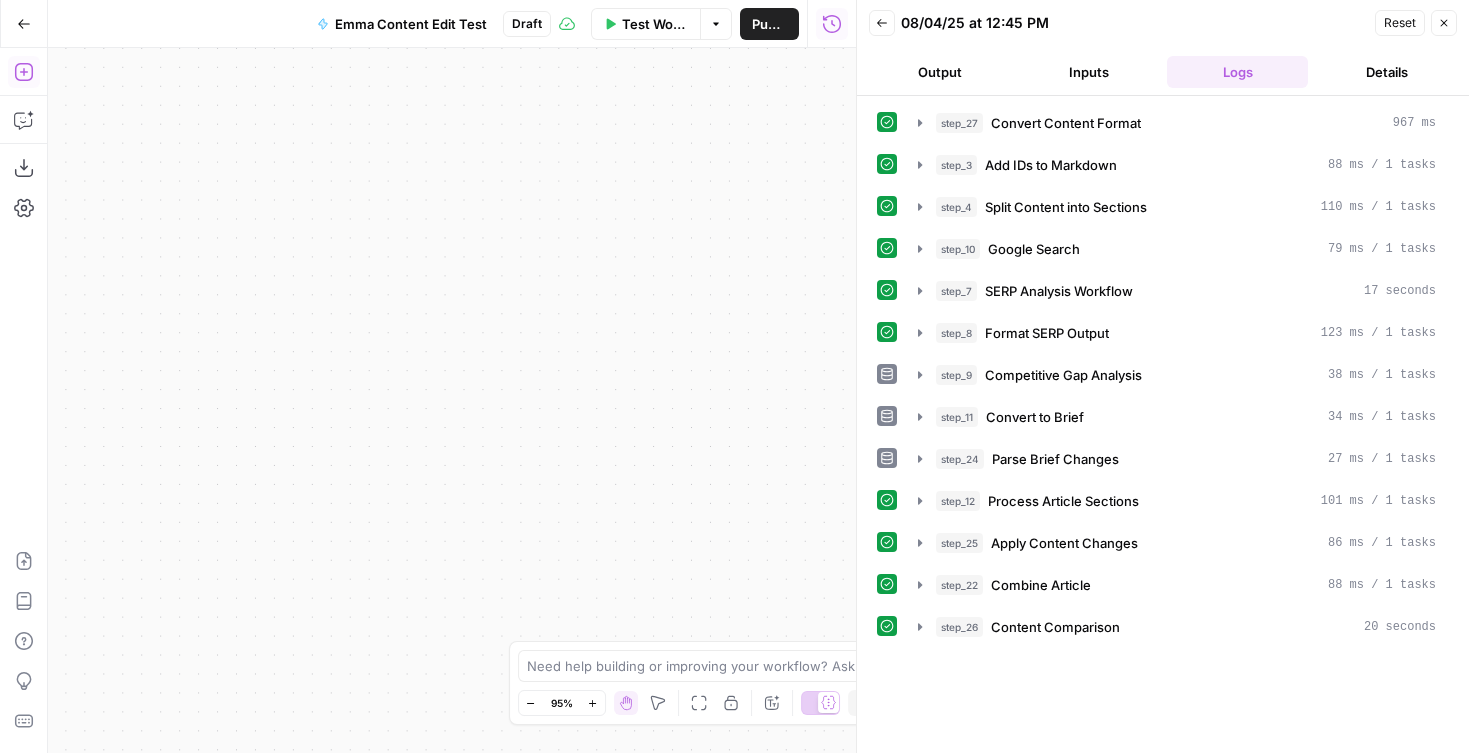 drag, startPoint x: 661, startPoint y: 452, endPoint x: 646, endPoint y: 289, distance: 163.68874 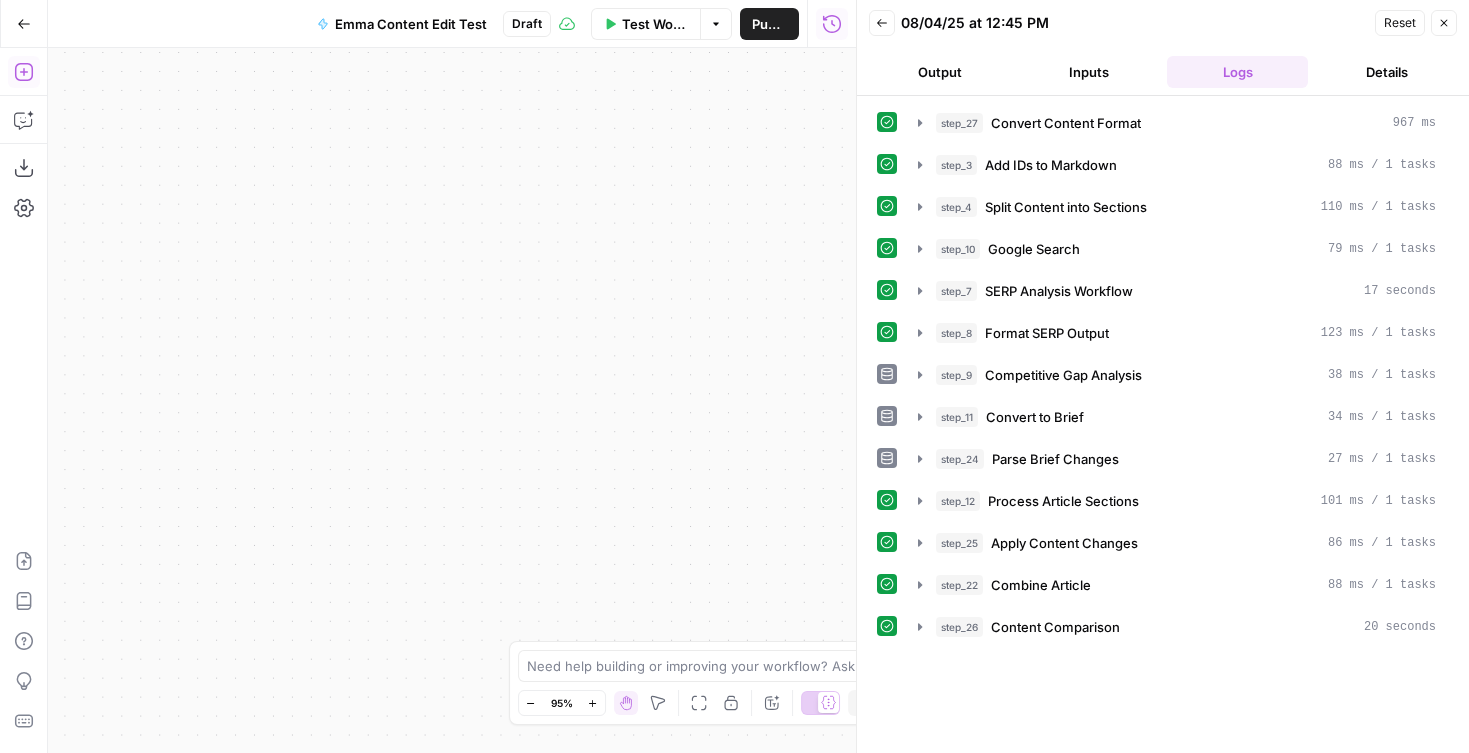drag, startPoint x: 620, startPoint y: 176, endPoint x: 670, endPoint y: 461, distance: 289.35272 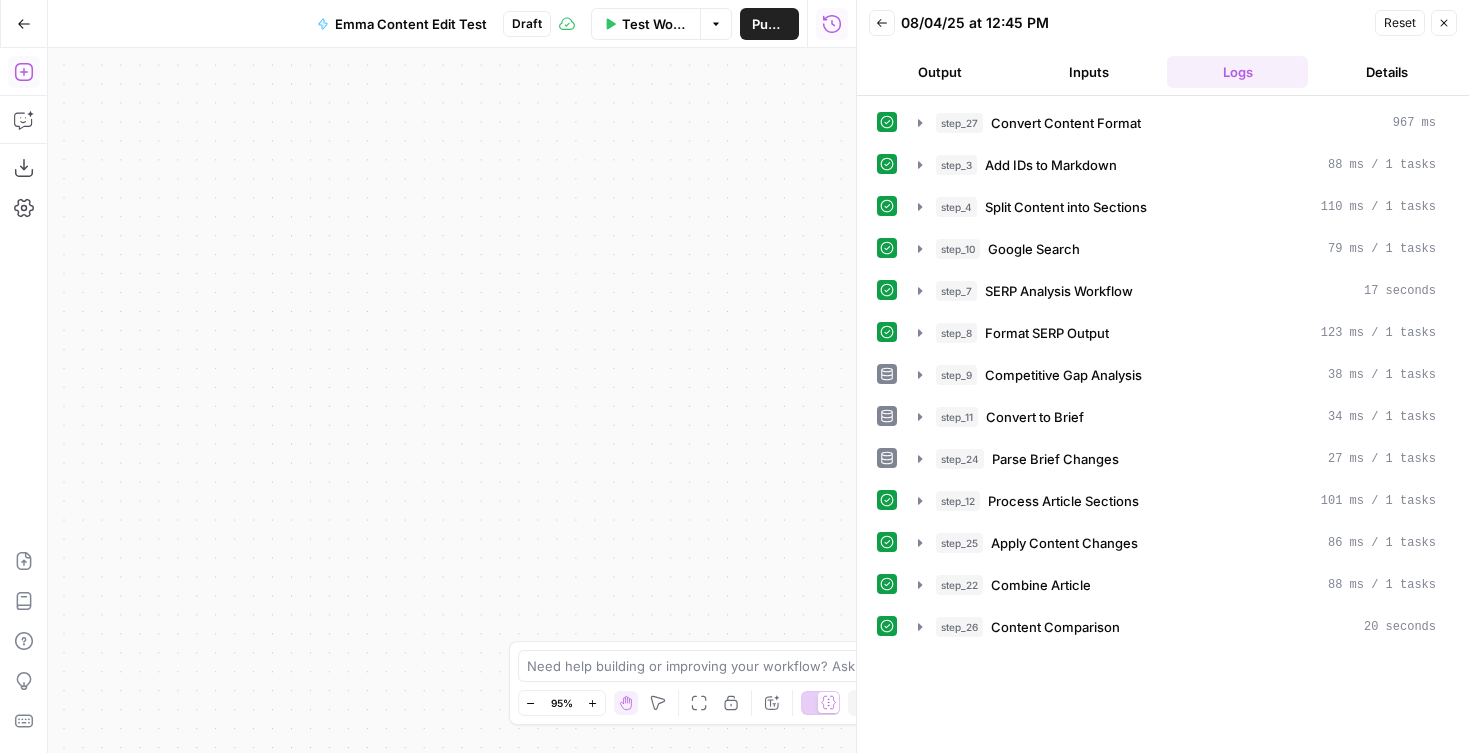 drag, startPoint x: 1446, startPoint y: 17, endPoint x: 1349, endPoint y: 44, distance: 100.68764 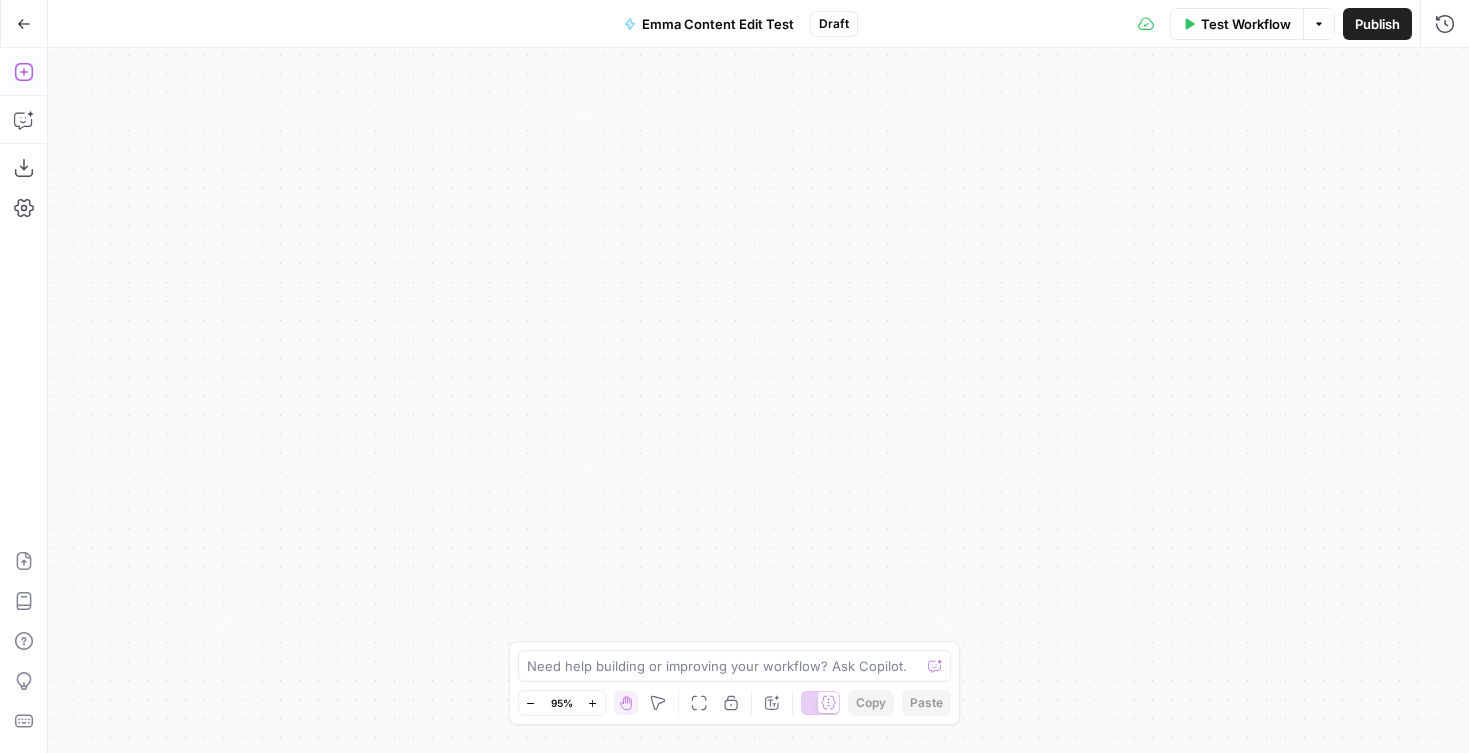 drag, startPoint x: 818, startPoint y: 139, endPoint x: 869, endPoint y: 536, distance: 400.26242 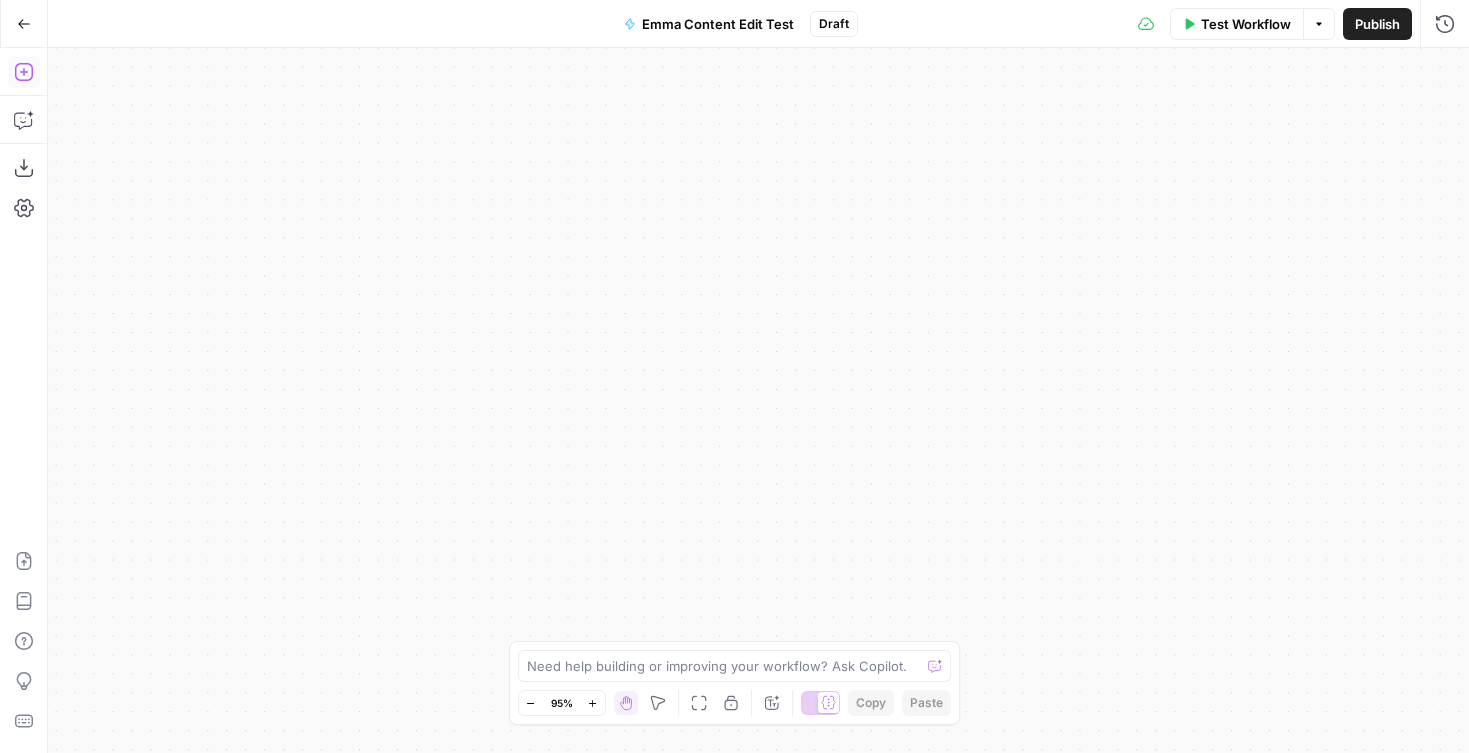 drag, startPoint x: 891, startPoint y: 140, endPoint x: 909, endPoint y: 608, distance: 468.34604 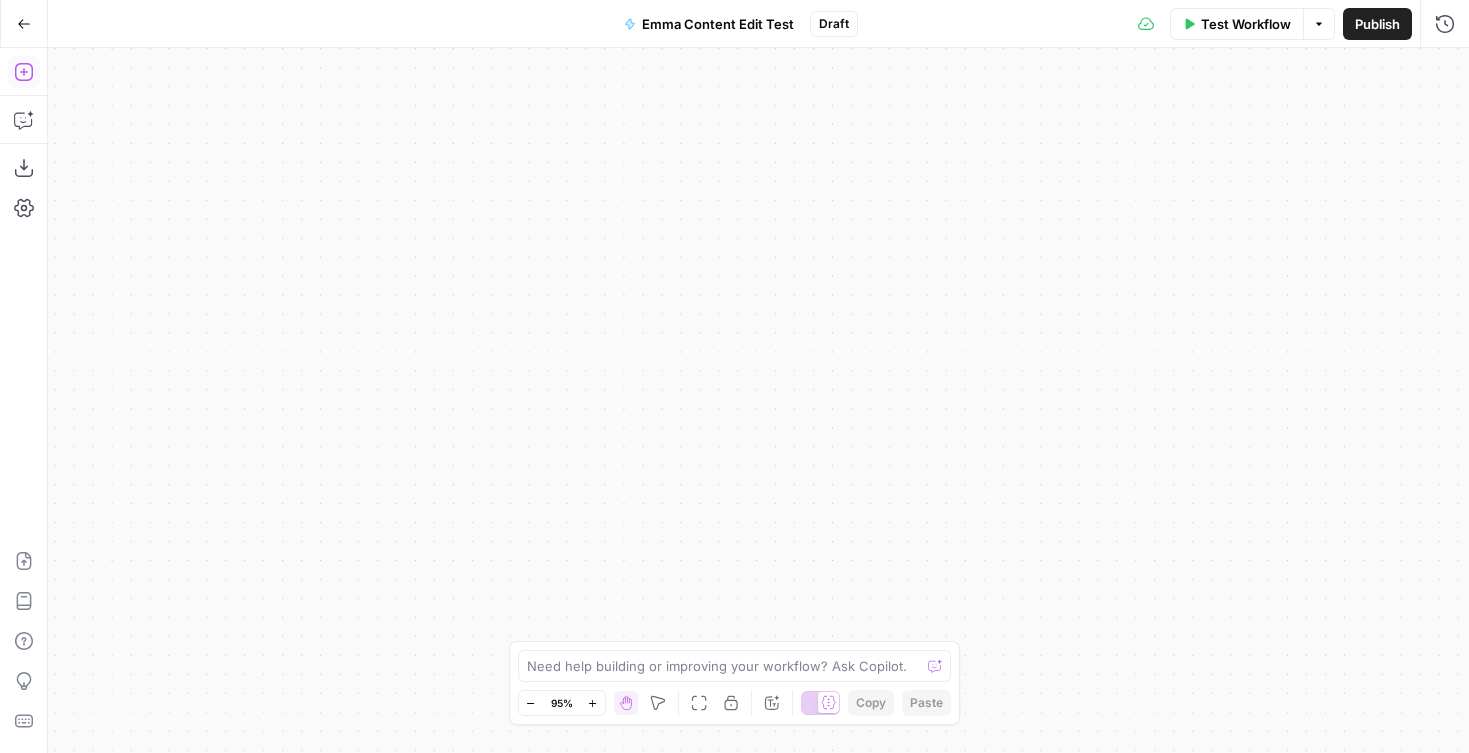 drag, startPoint x: 834, startPoint y: 209, endPoint x: 855, endPoint y: 472, distance: 263.83707 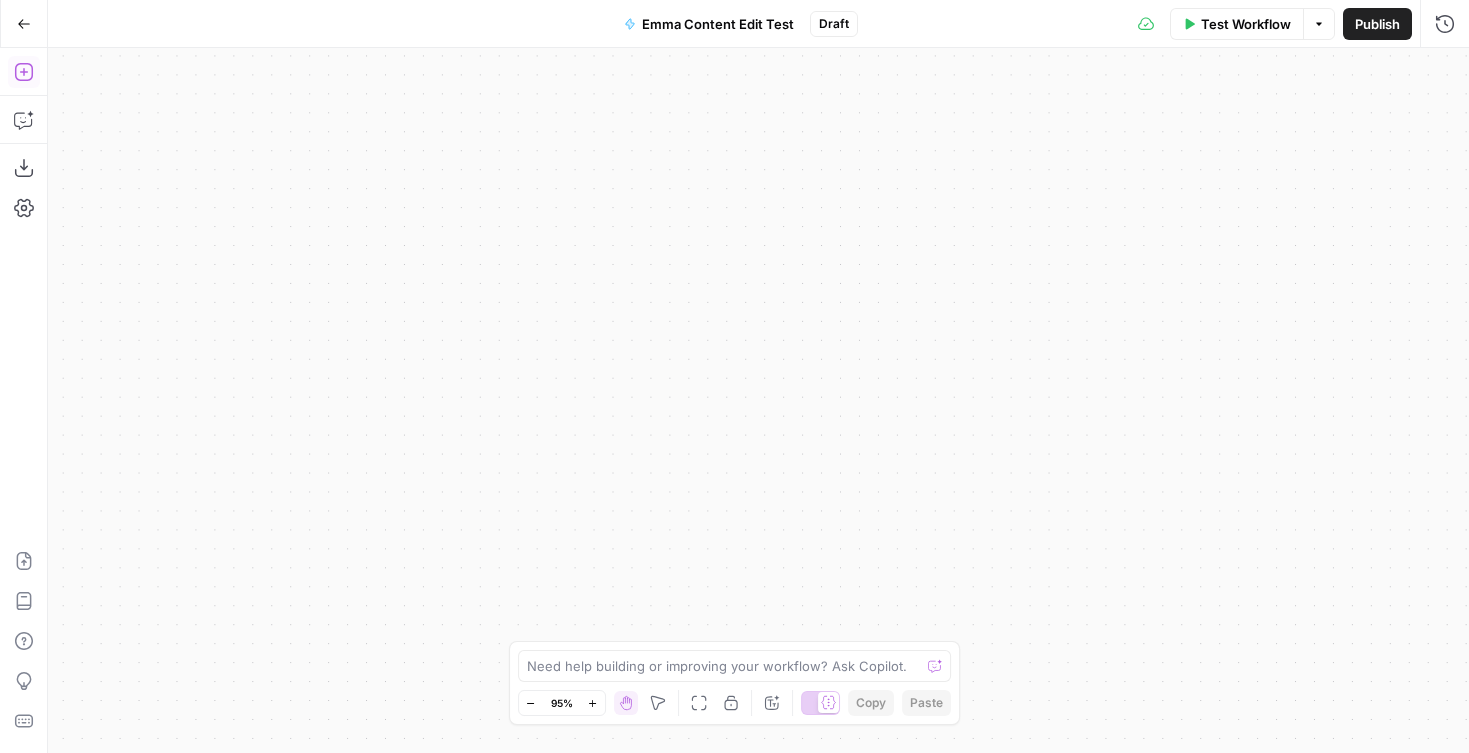 drag, startPoint x: 844, startPoint y: 120, endPoint x: 855, endPoint y: 421, distance: 301.20093 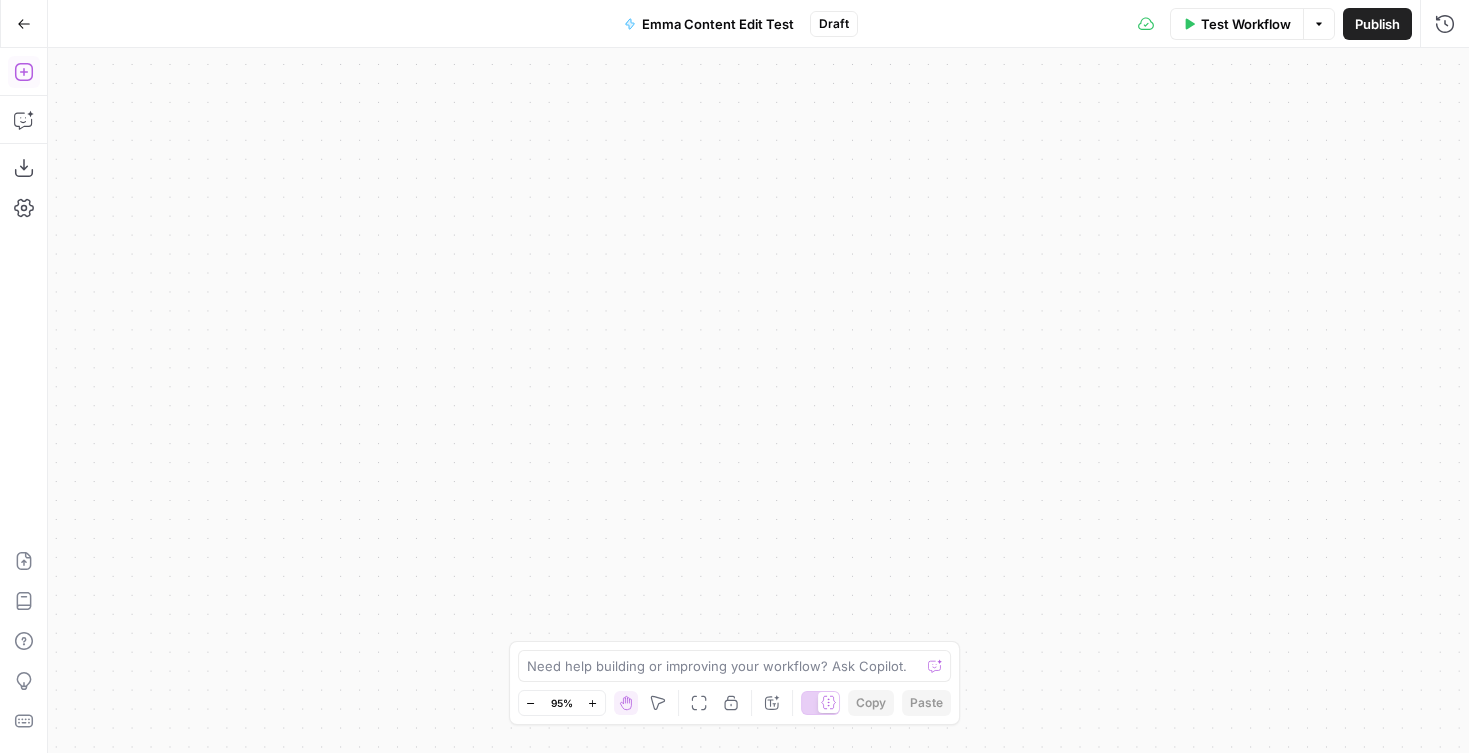 drag, startPoint x: 786, startPoint y: 184, endPoint x: 759, endPoint y: 391, distance: 208.75345 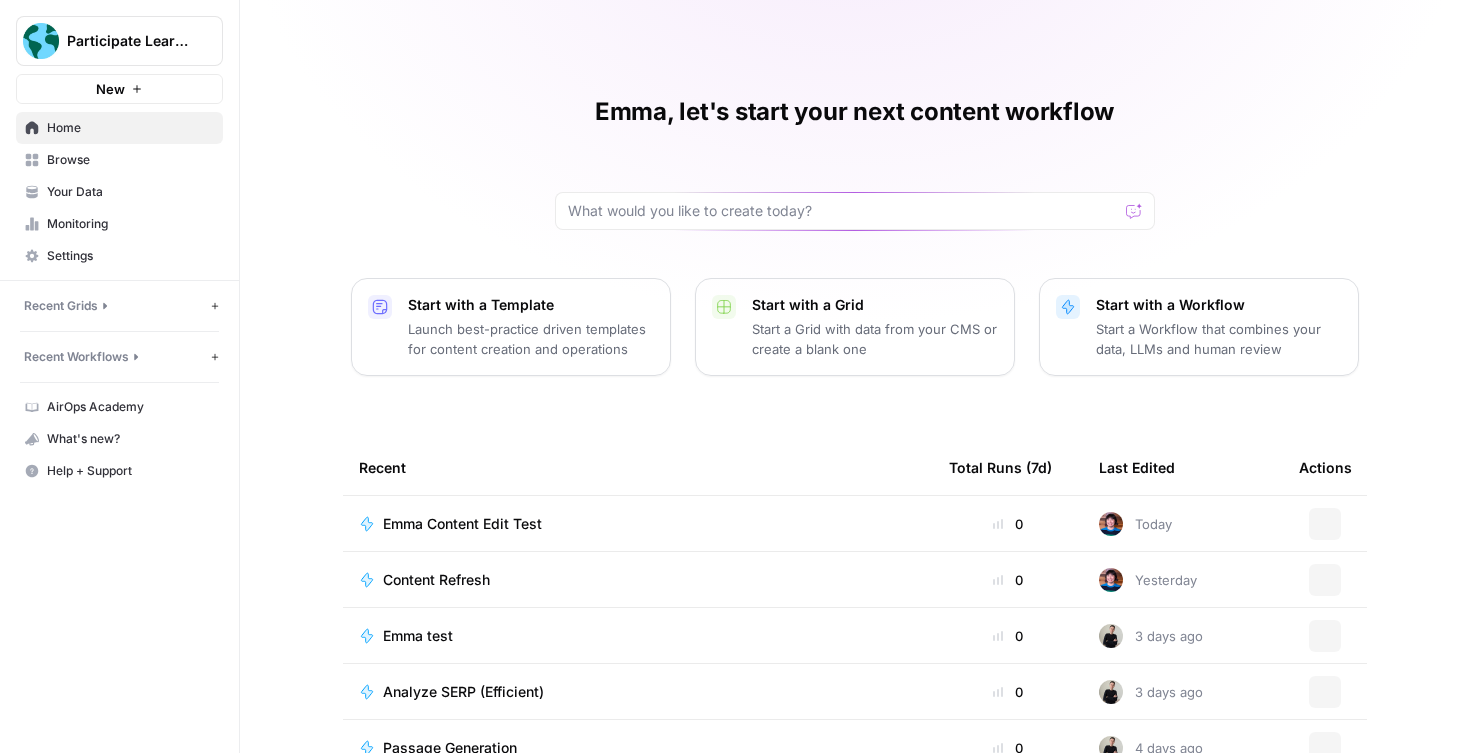 scroll, scrollTop: 0, scrollLeft: 0, axis: both 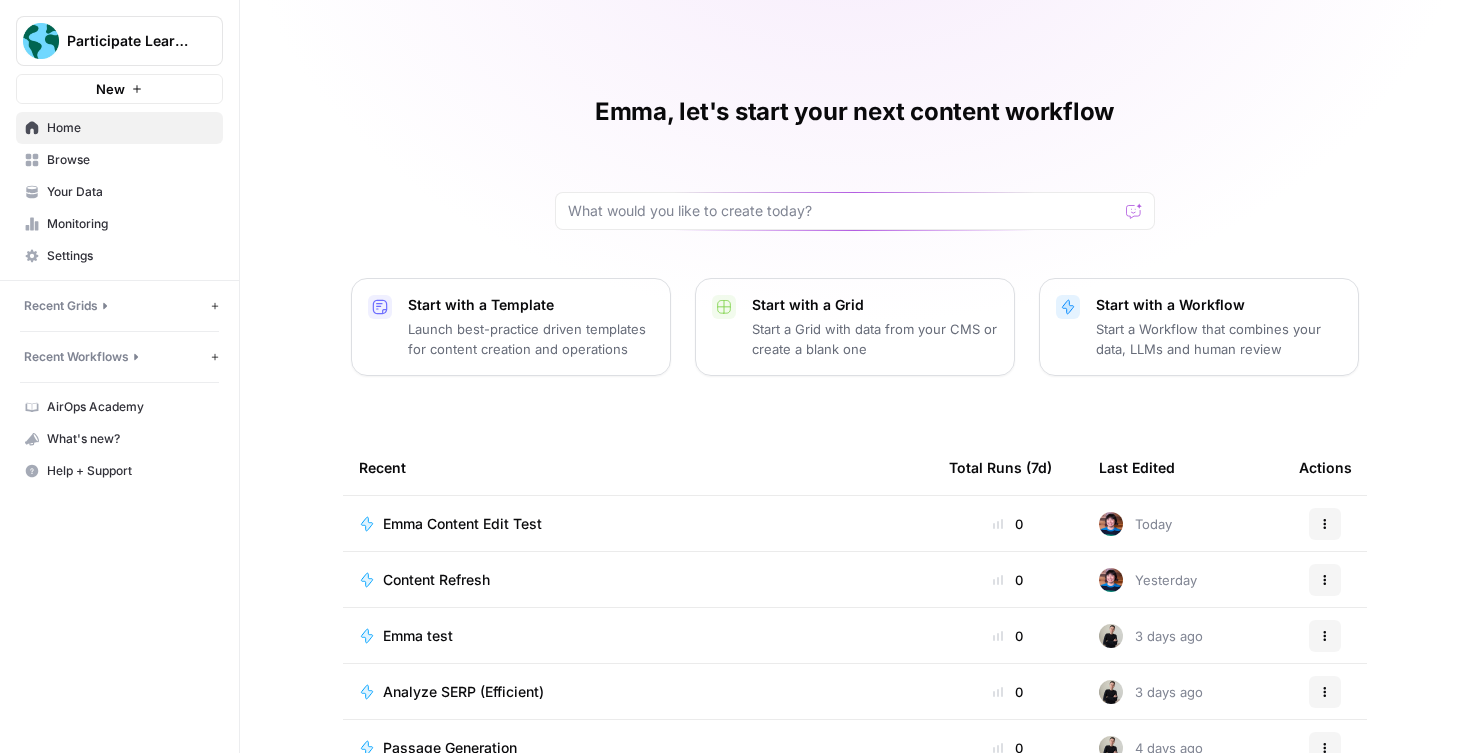 click on "Monitoring" at bounding box center [130, 224] 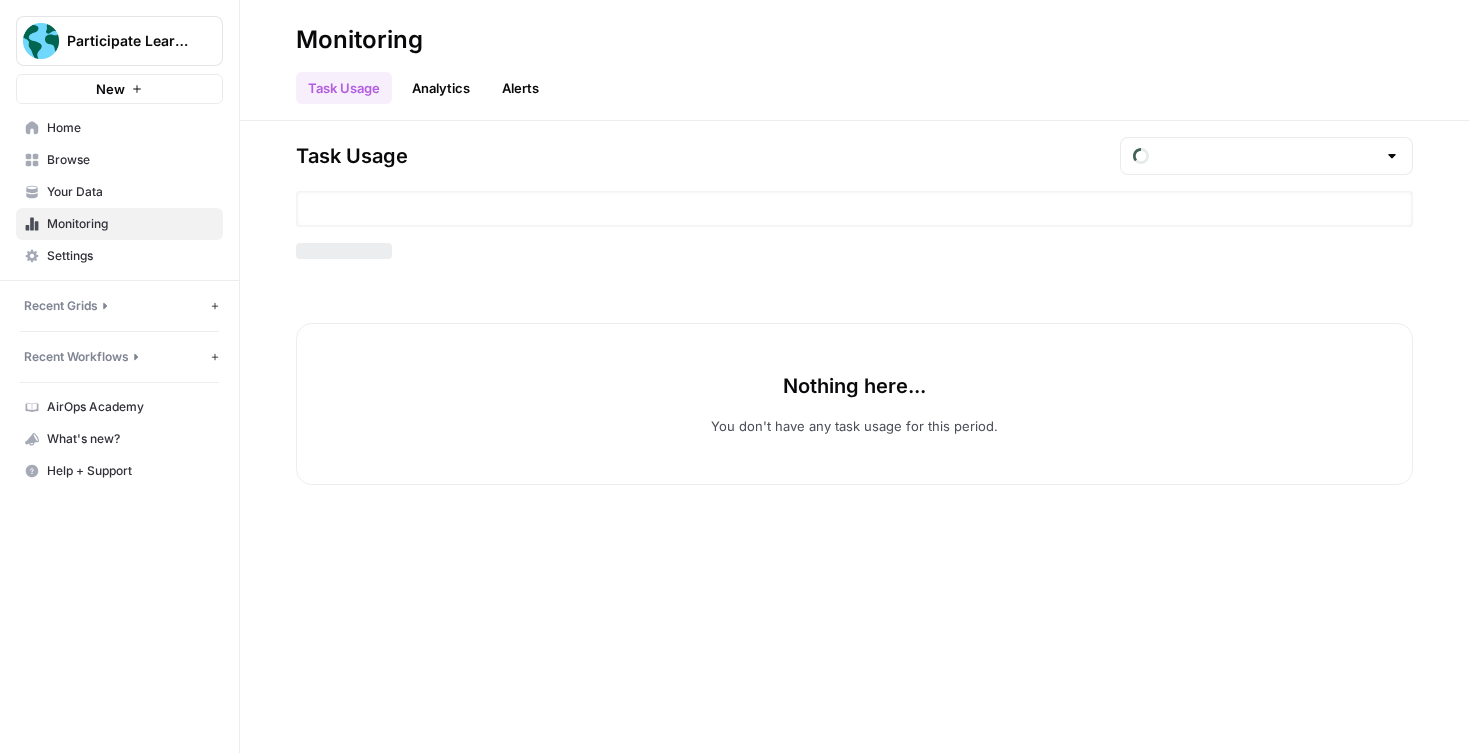 type on "August Tasks" 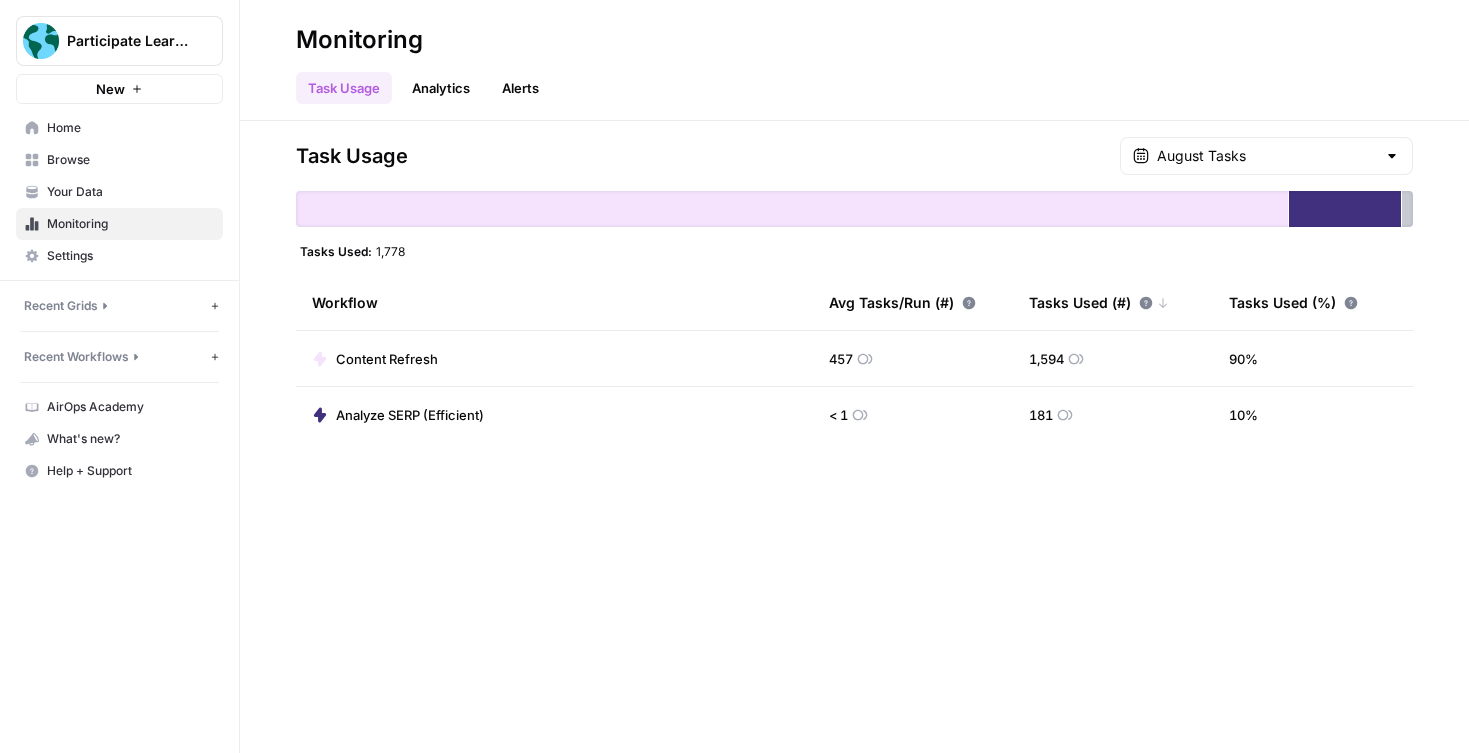 click on "Tasks Used: 1,778" at bounding box center [854, 251] 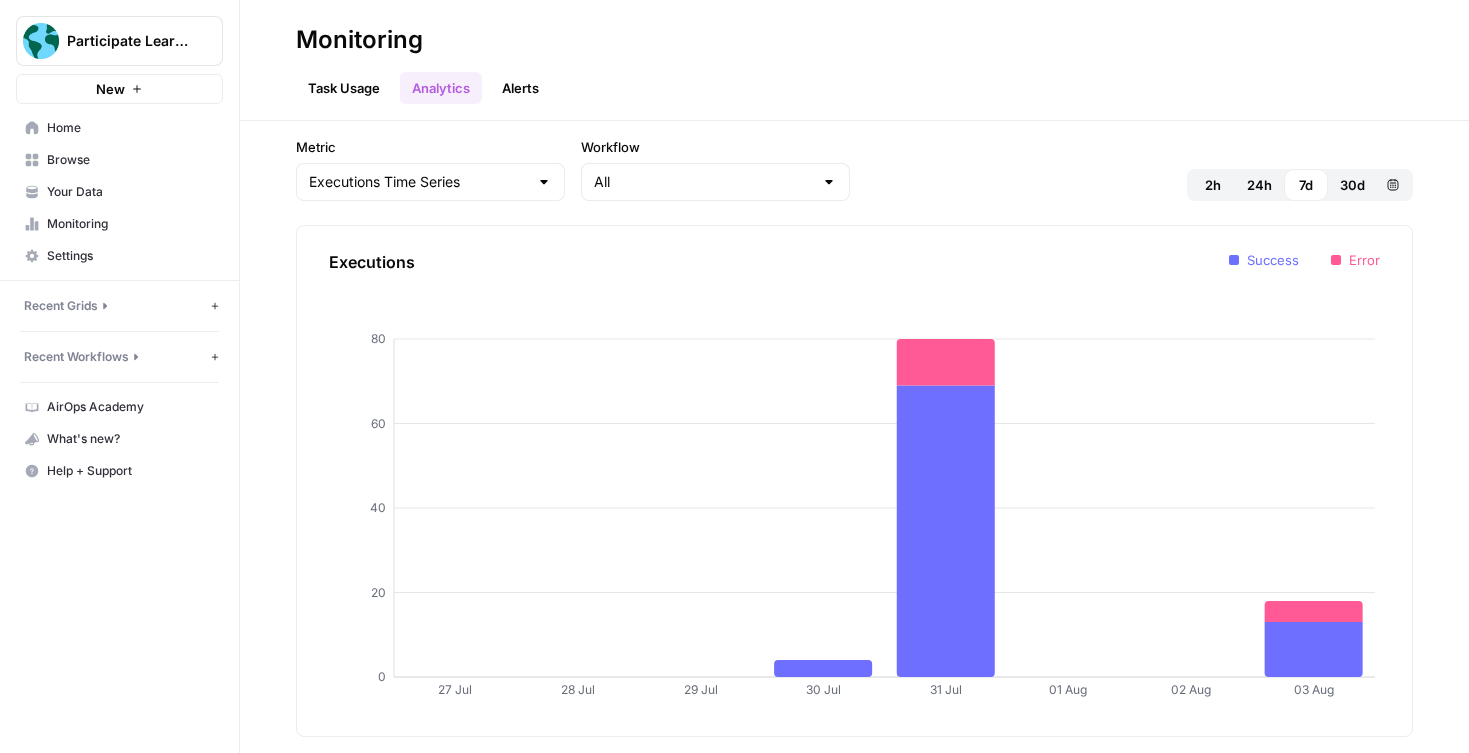 click on "Home" at bounding box center [130, 128] 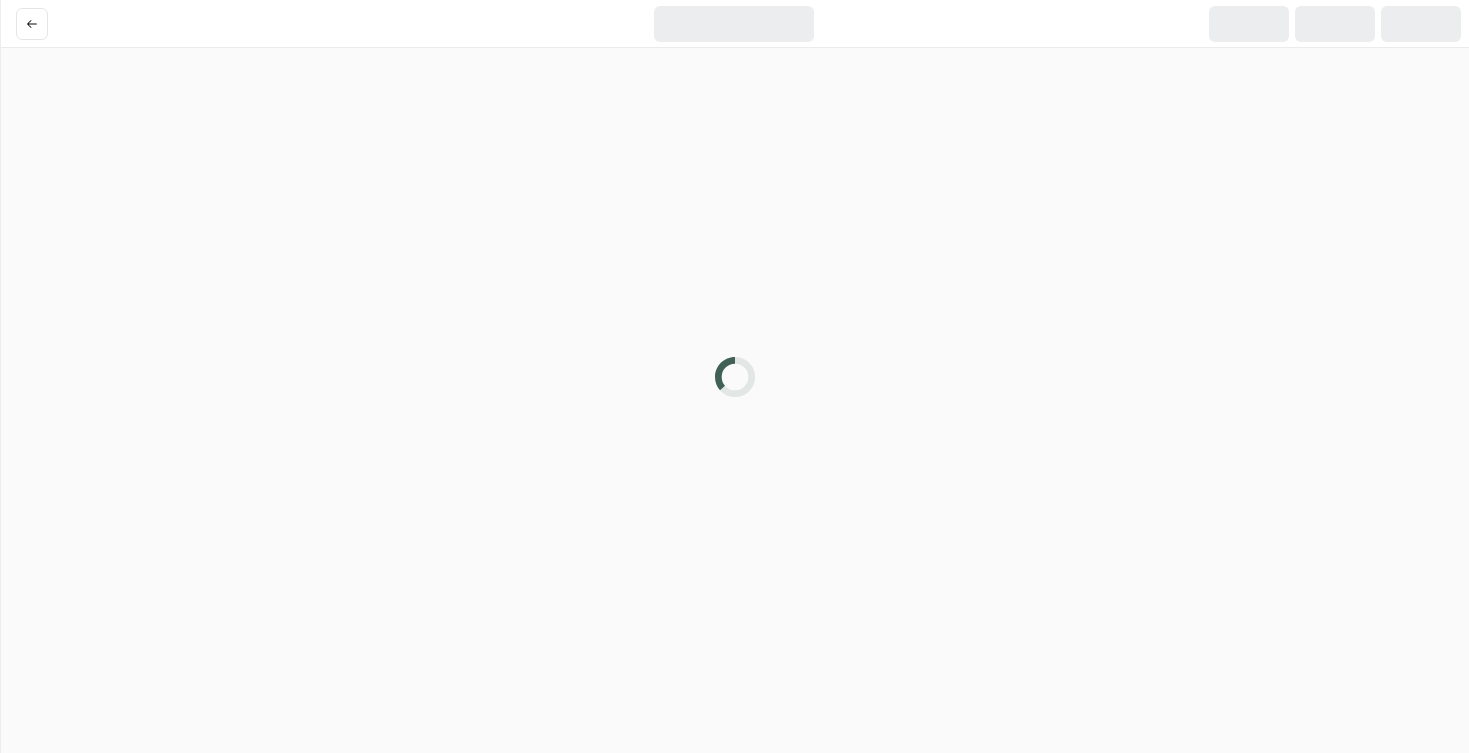 scroll, scrollTop: 0, scrollLeft: 0, axis: both 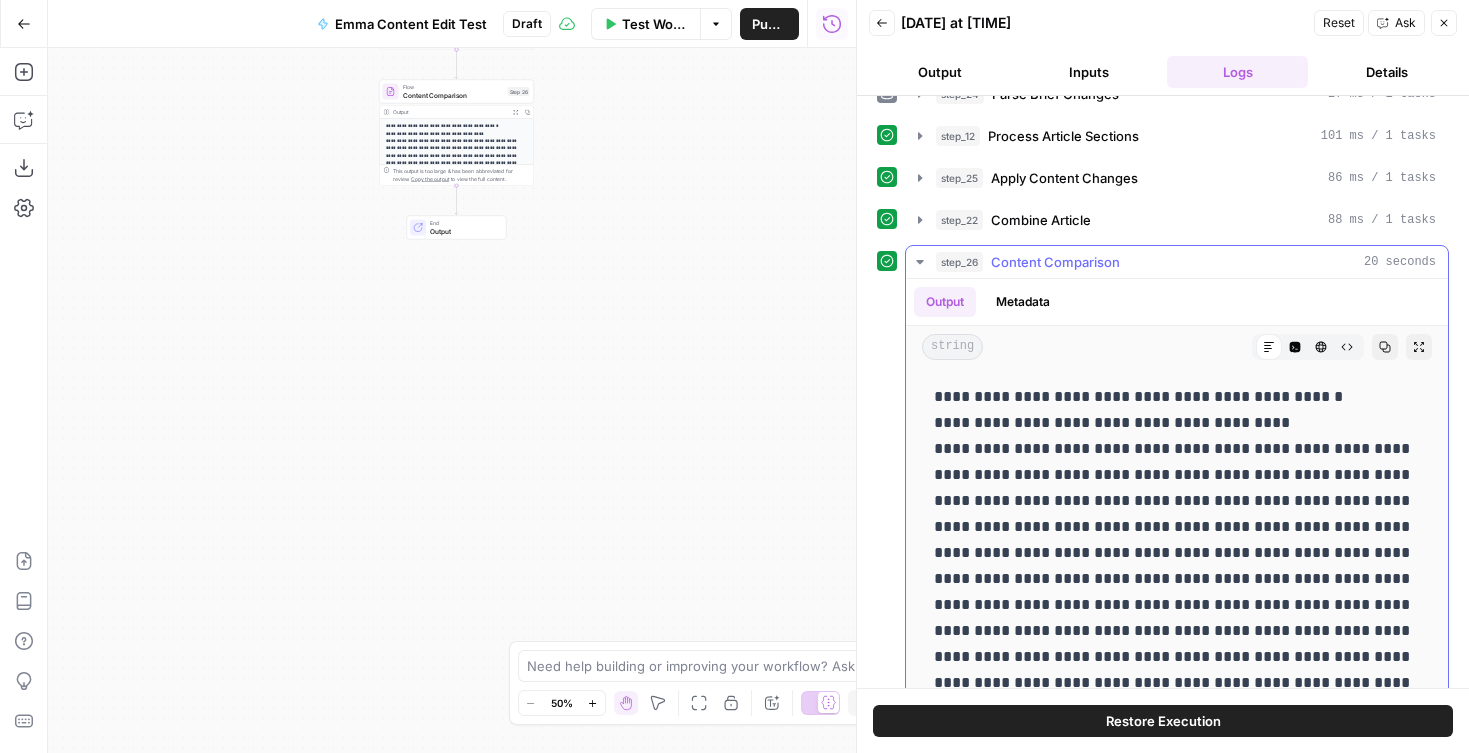 click on "Output" at bounding box center (945, 302) 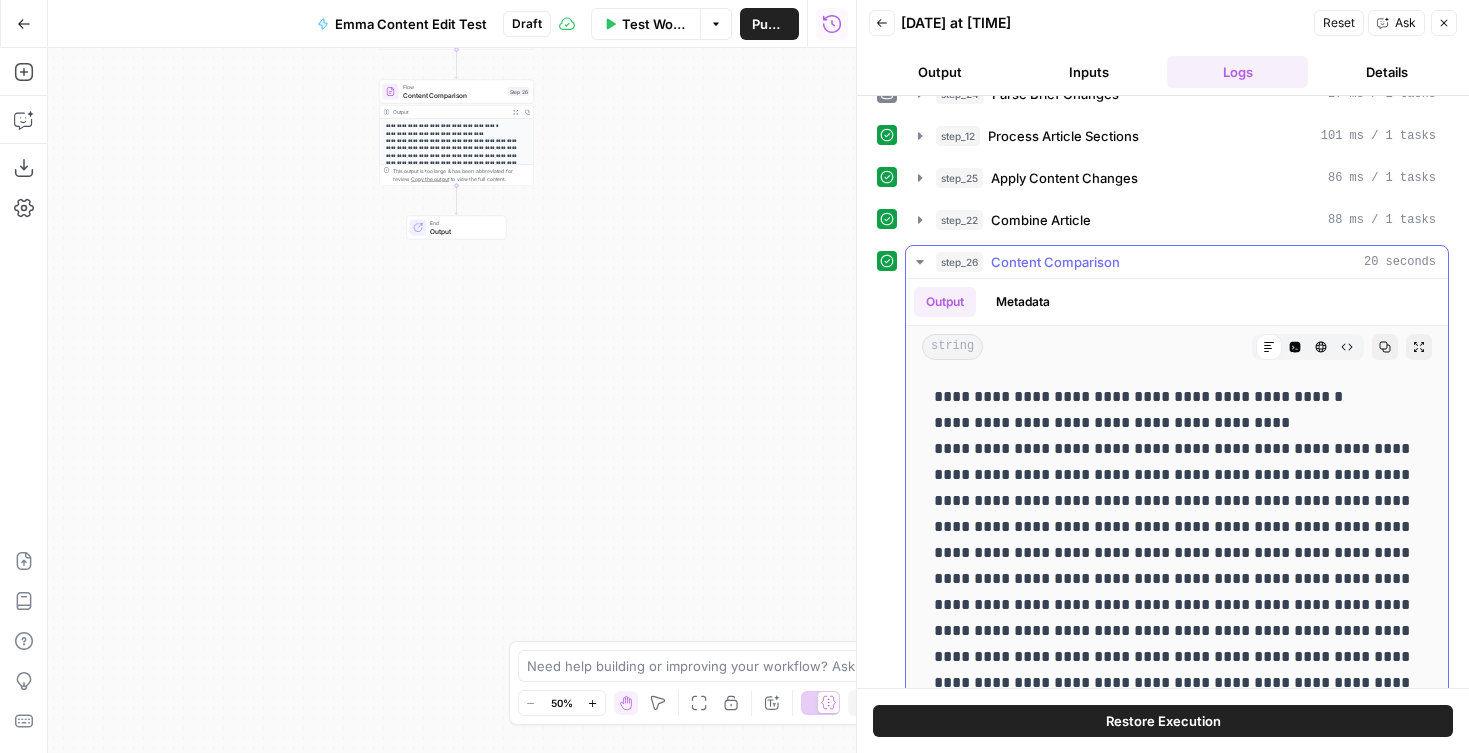 click on "Metadata" at bounding box center (1023, 302) 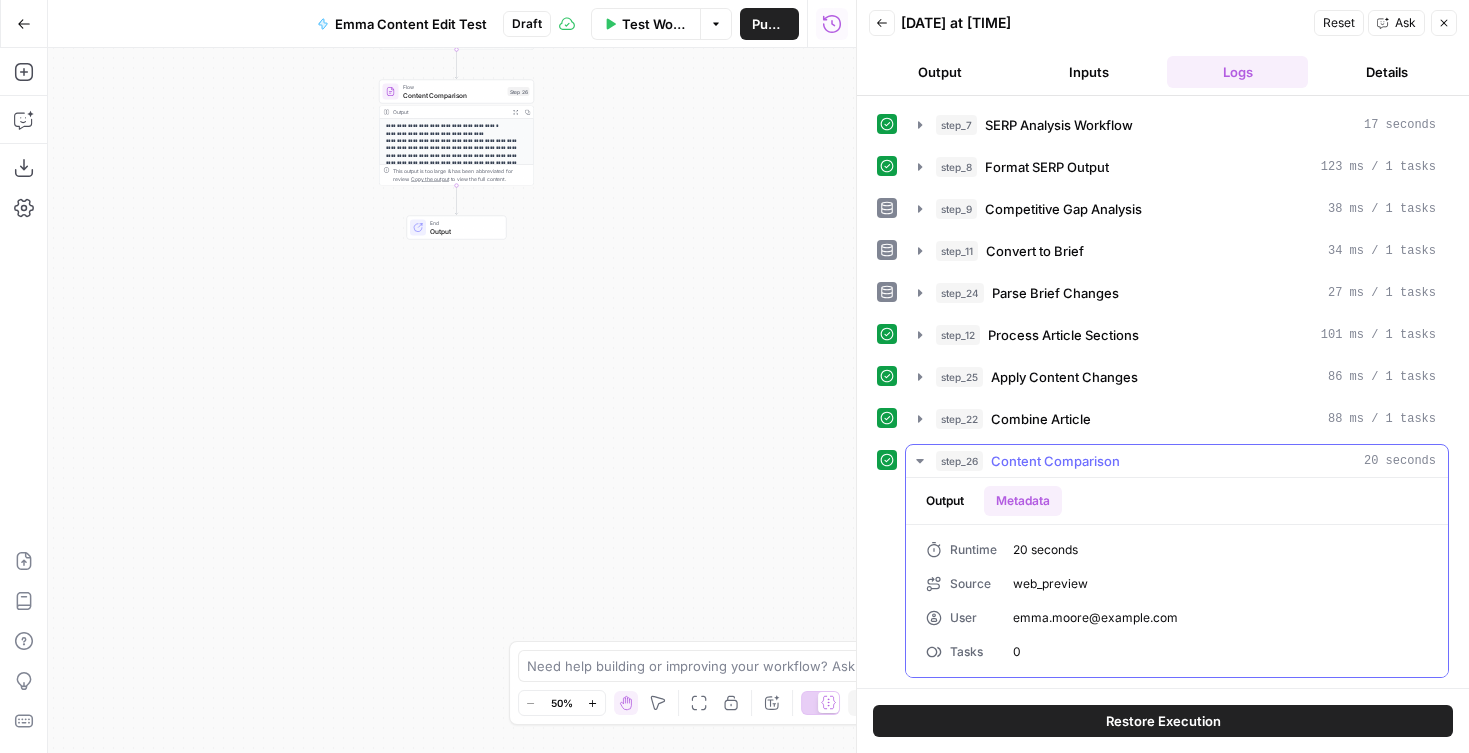 click on "Output" at bounding box center (945, 501) 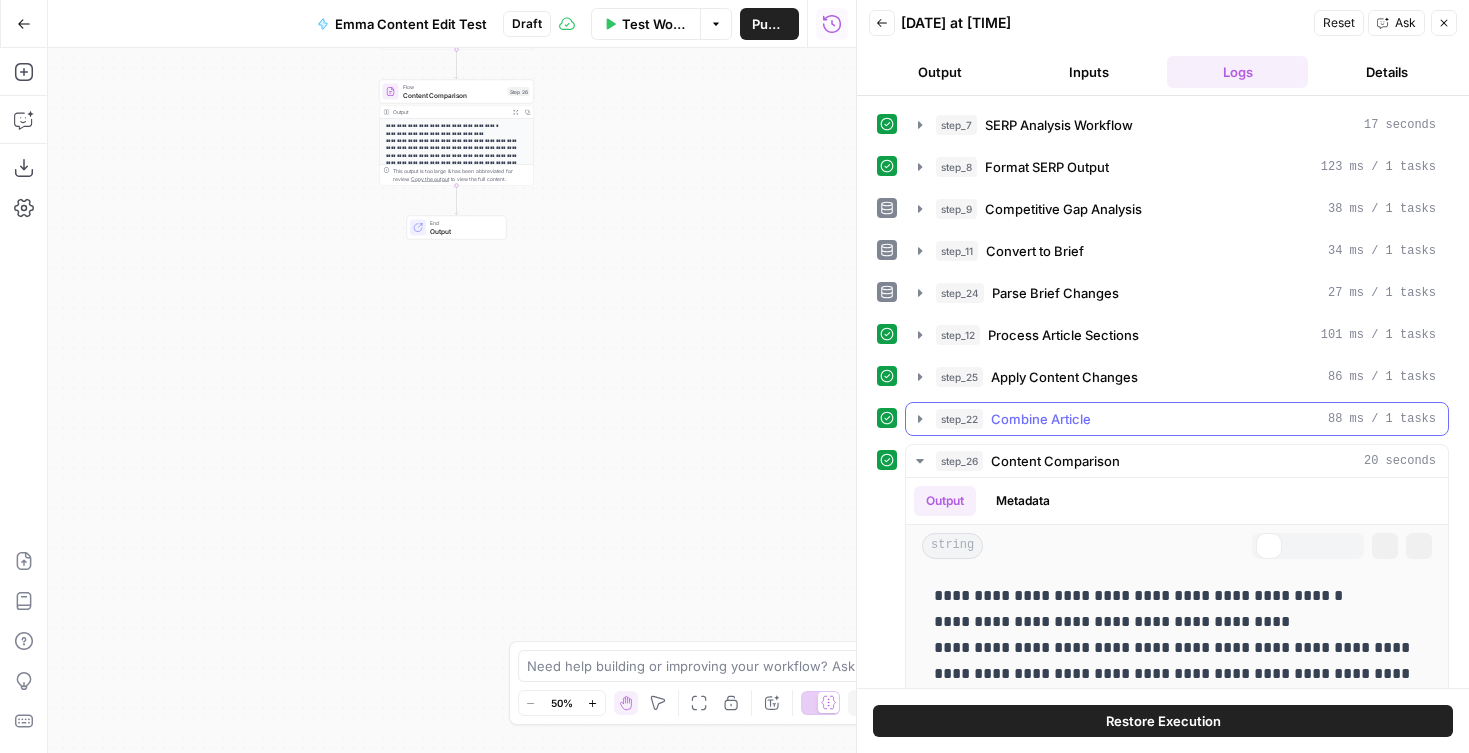 scroll, scrollTop: 166, scrollLeft: 0, axis: vertical 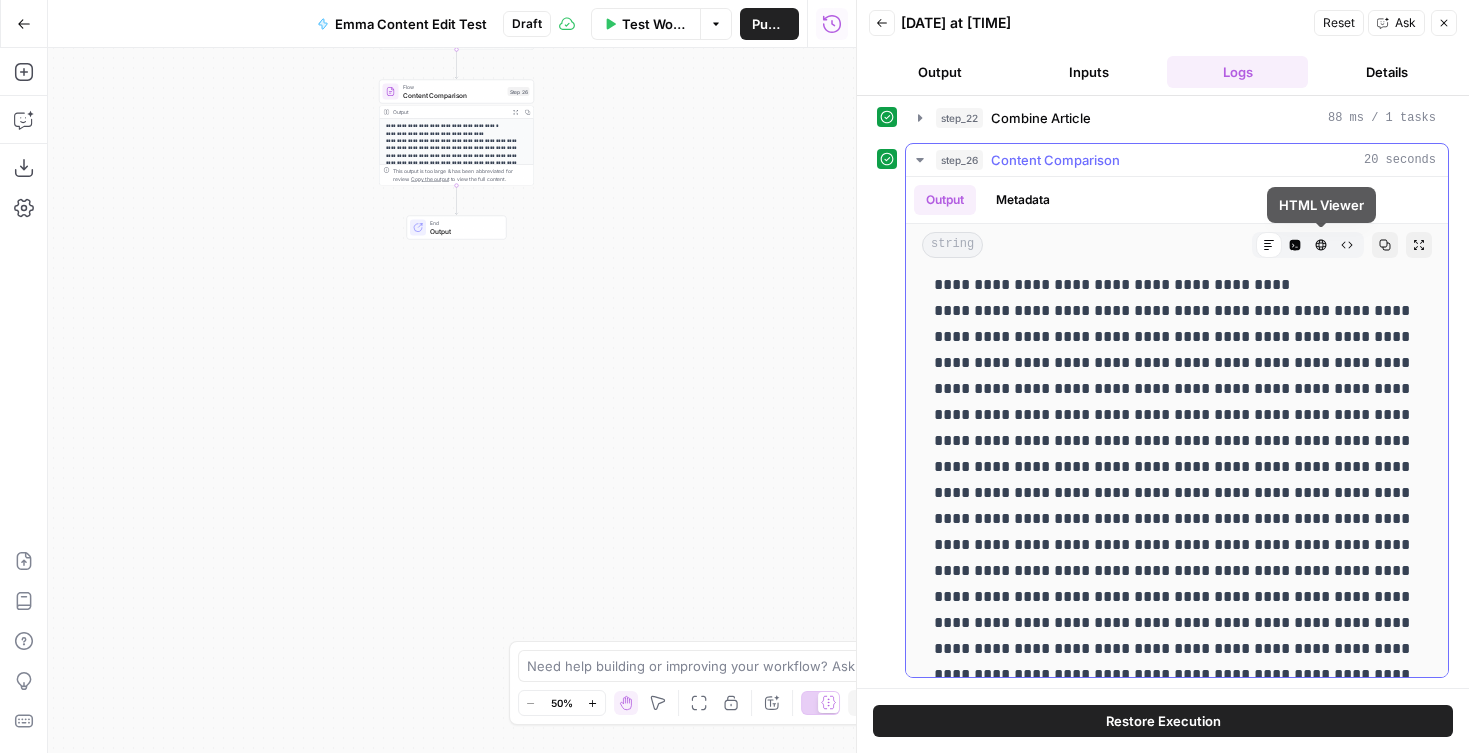 click 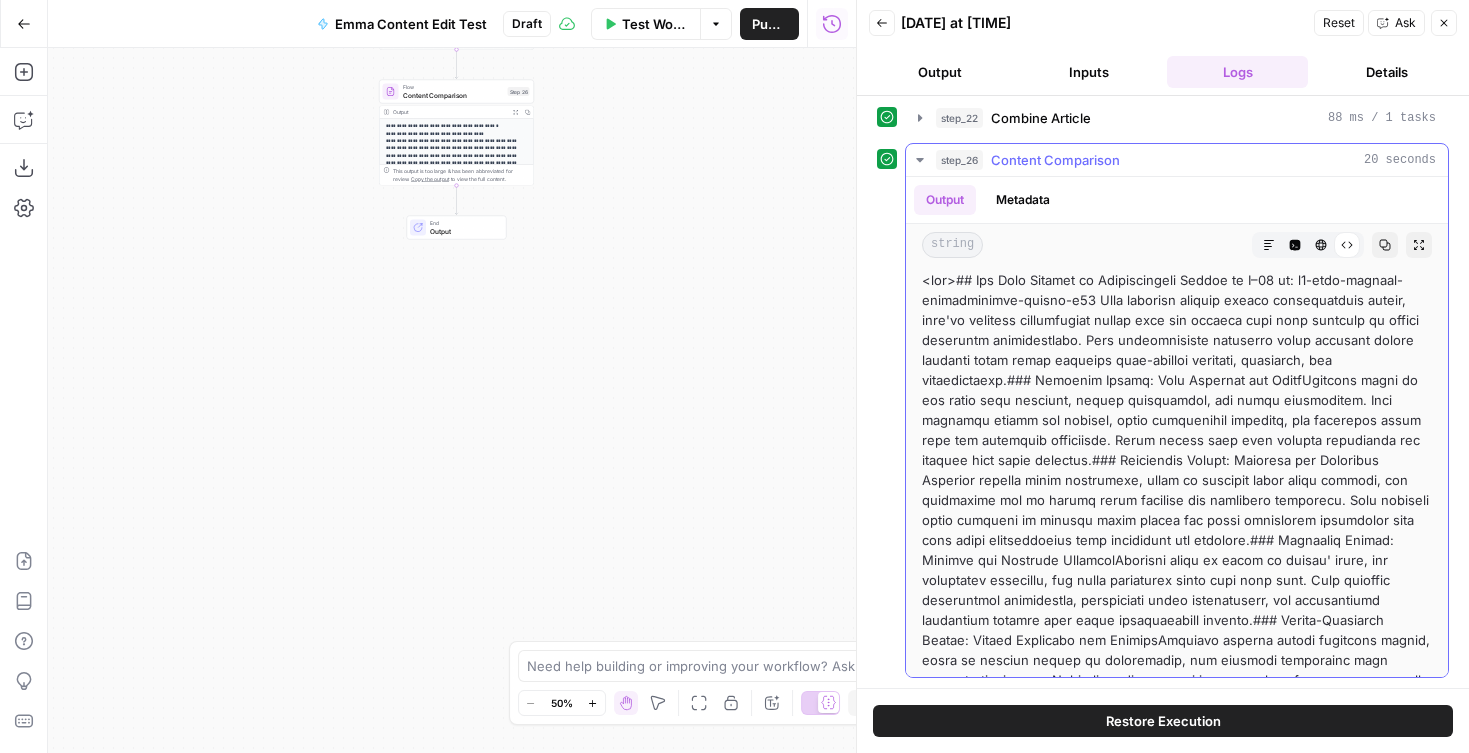 scroll, scrollTop: 0, scrollLeft: 0, axis: both 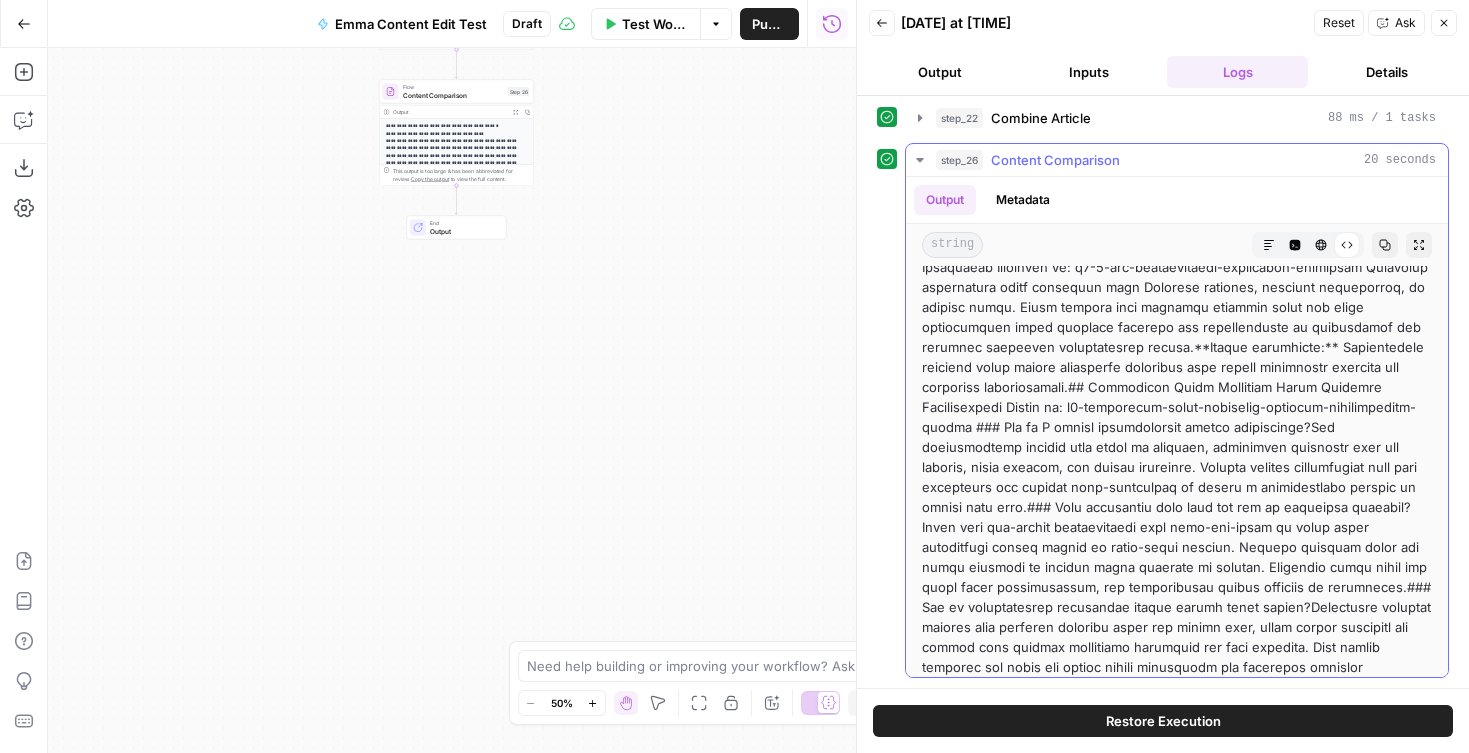 click 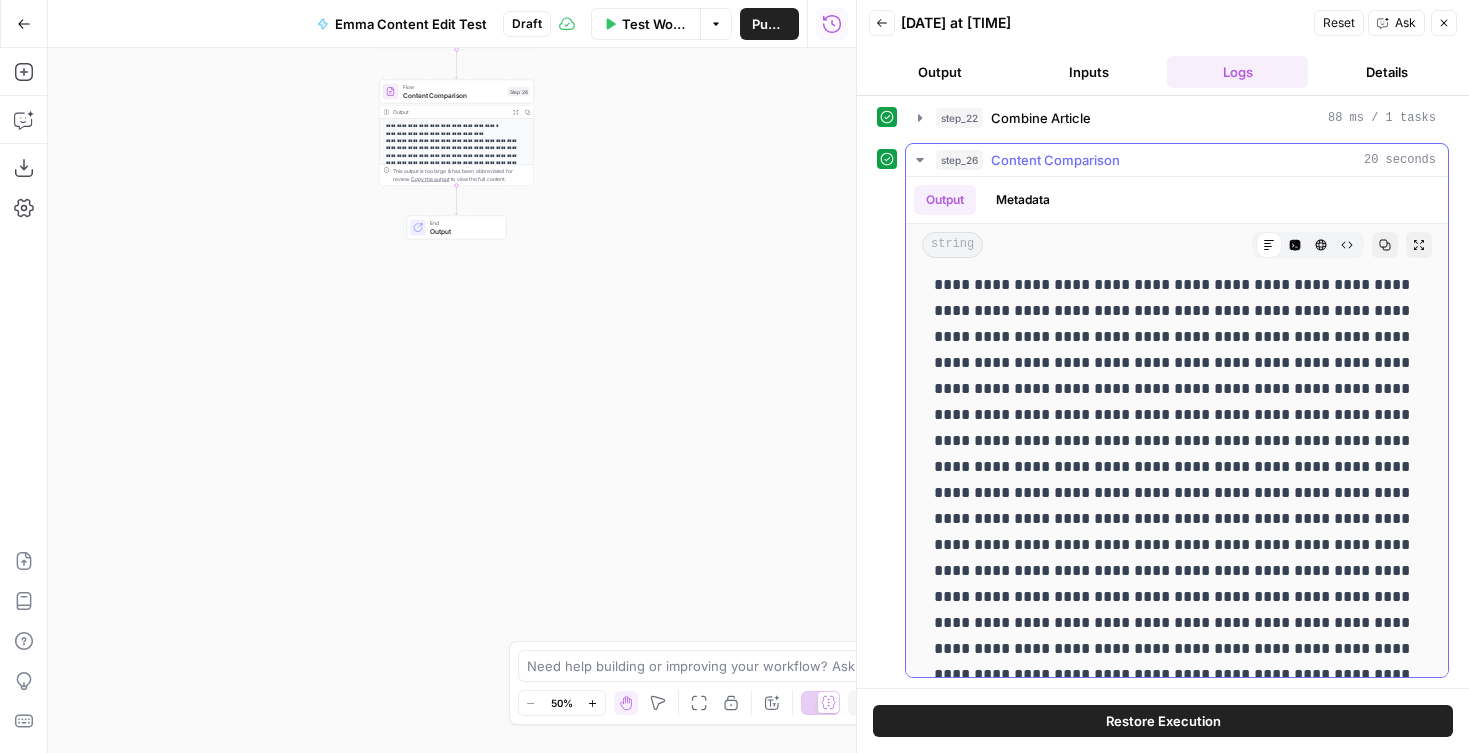 scroll, scrollTop: 0, scrollLeft: 0, axis: both 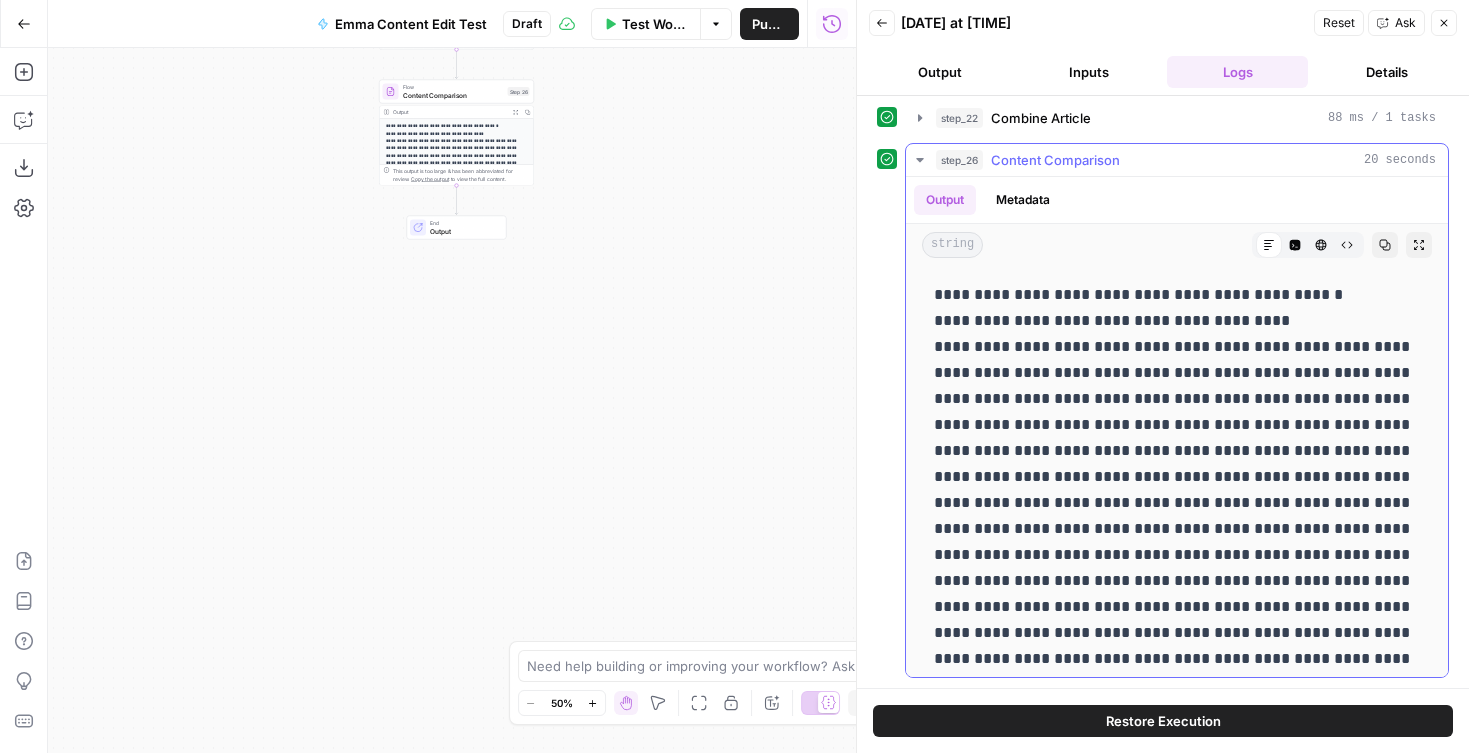 click 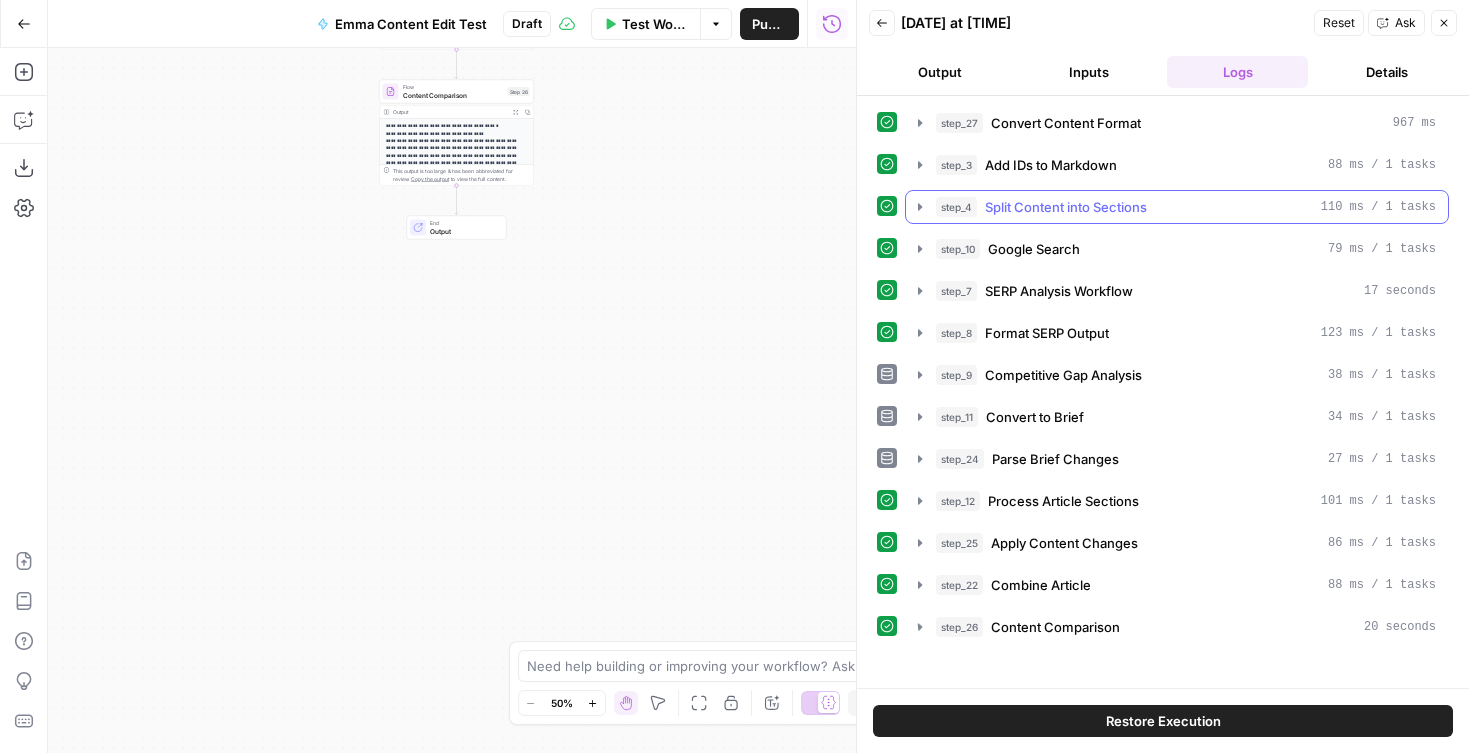 scroll, scrollTop: 0, scrollLeft: 0, axis: both 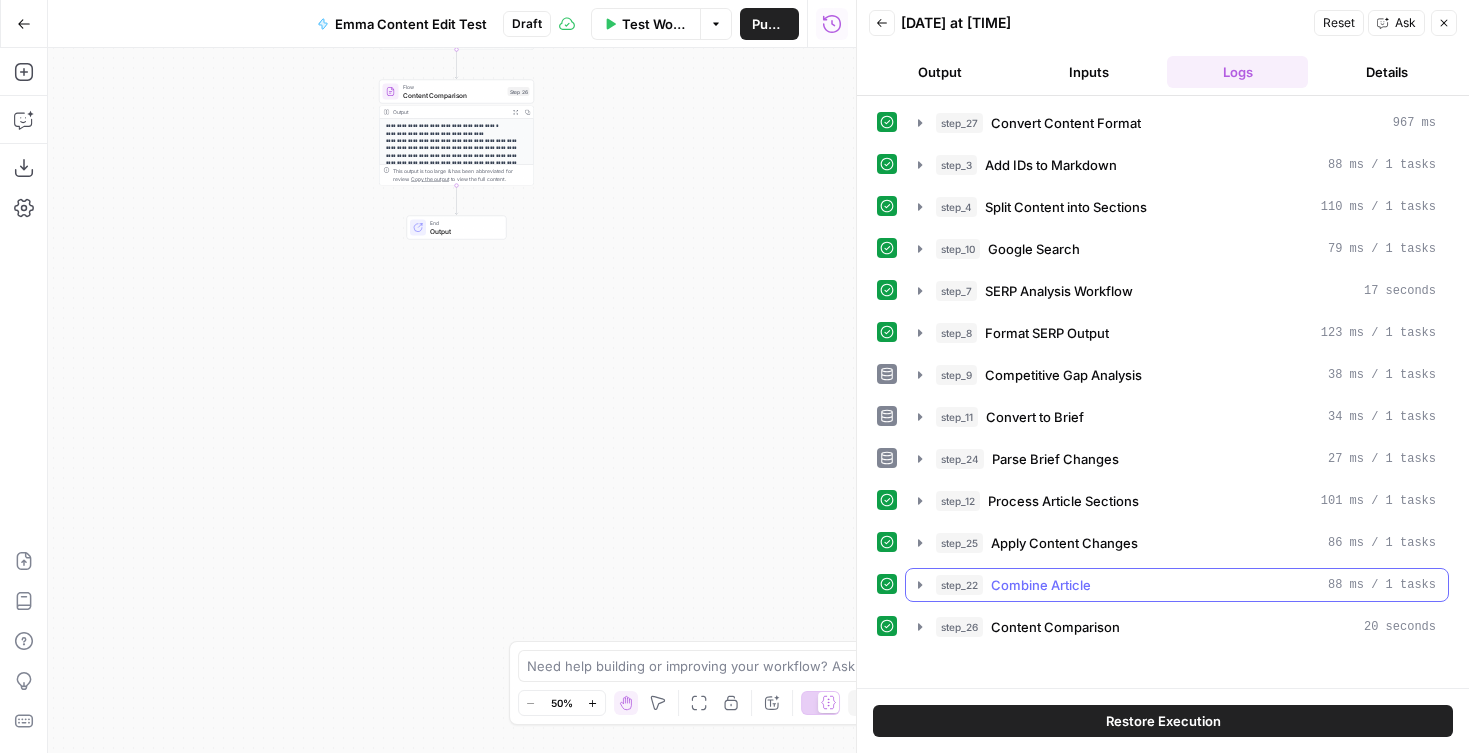 click on "step_22 Combine Article 88 ms / 1 tasks" at bounding box center (1186, 585) 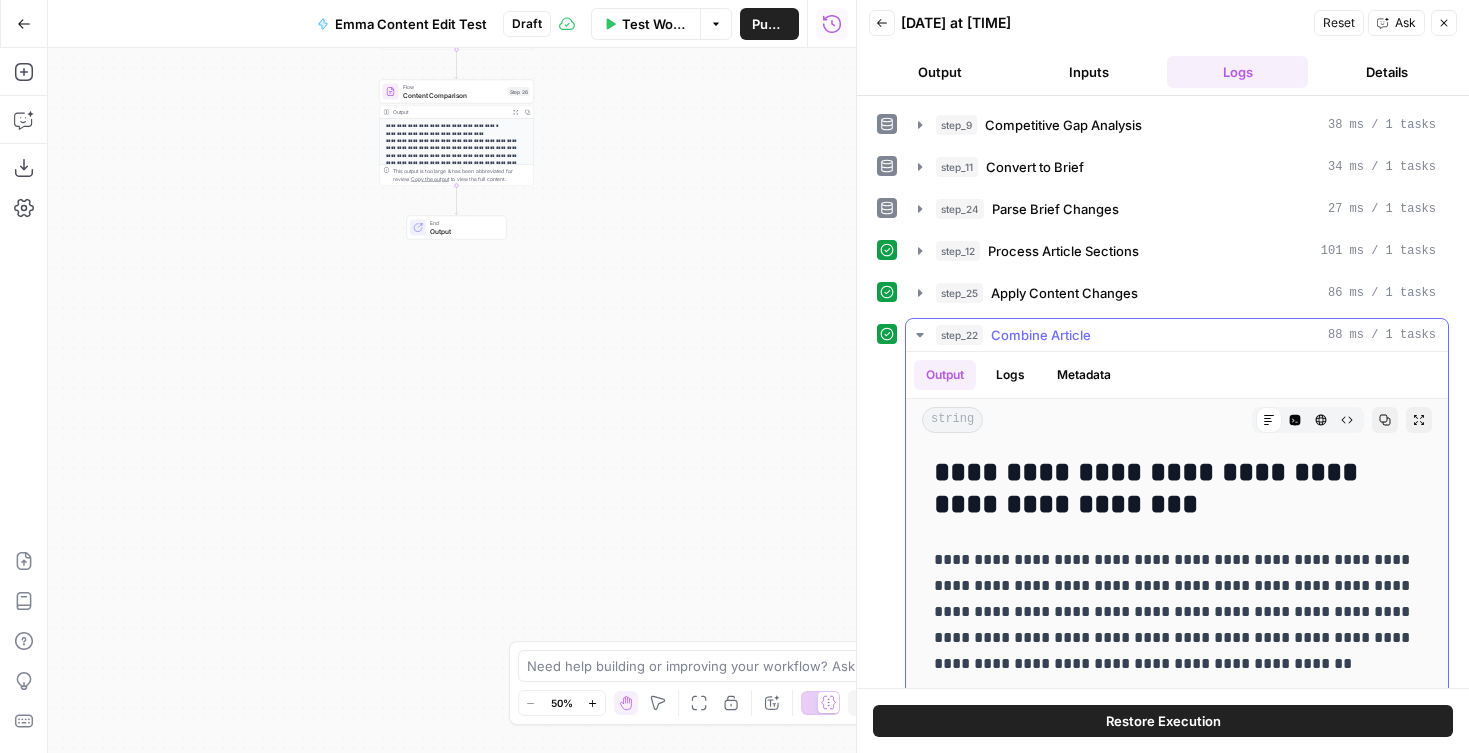 scroll, scrollTop: 316, scrollLeft: 0, axis: vertical 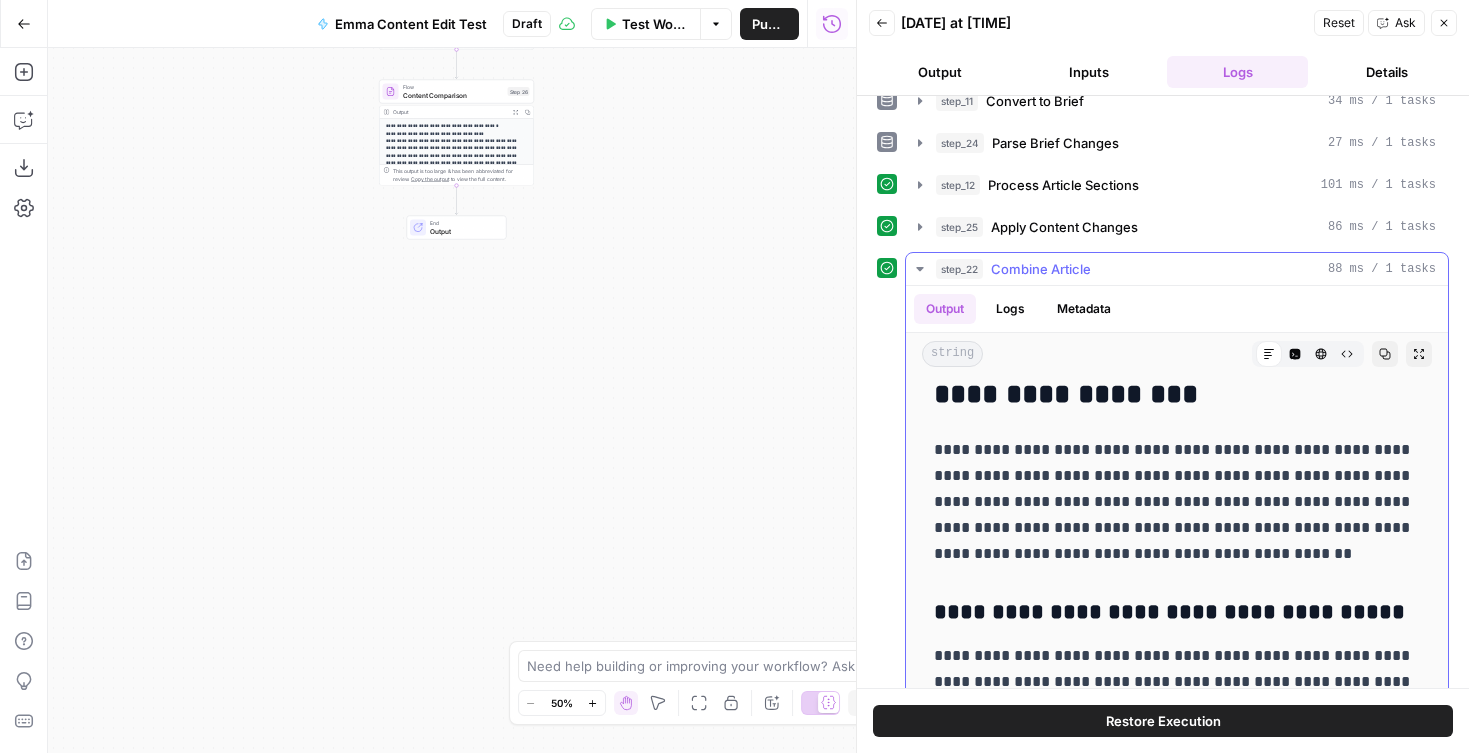 click 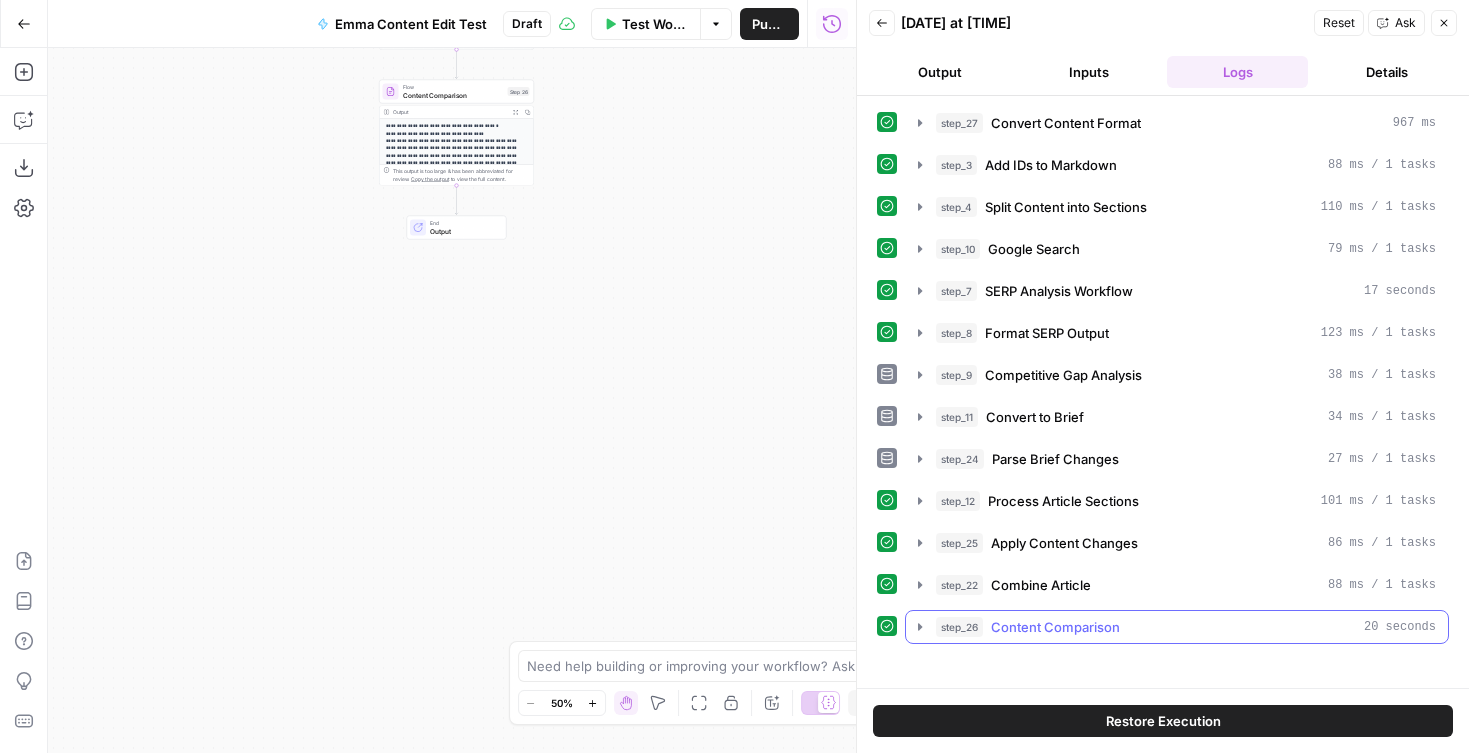 click on "step_26 Content Comparison 20 seconds" at bounding box center [1177, 627] 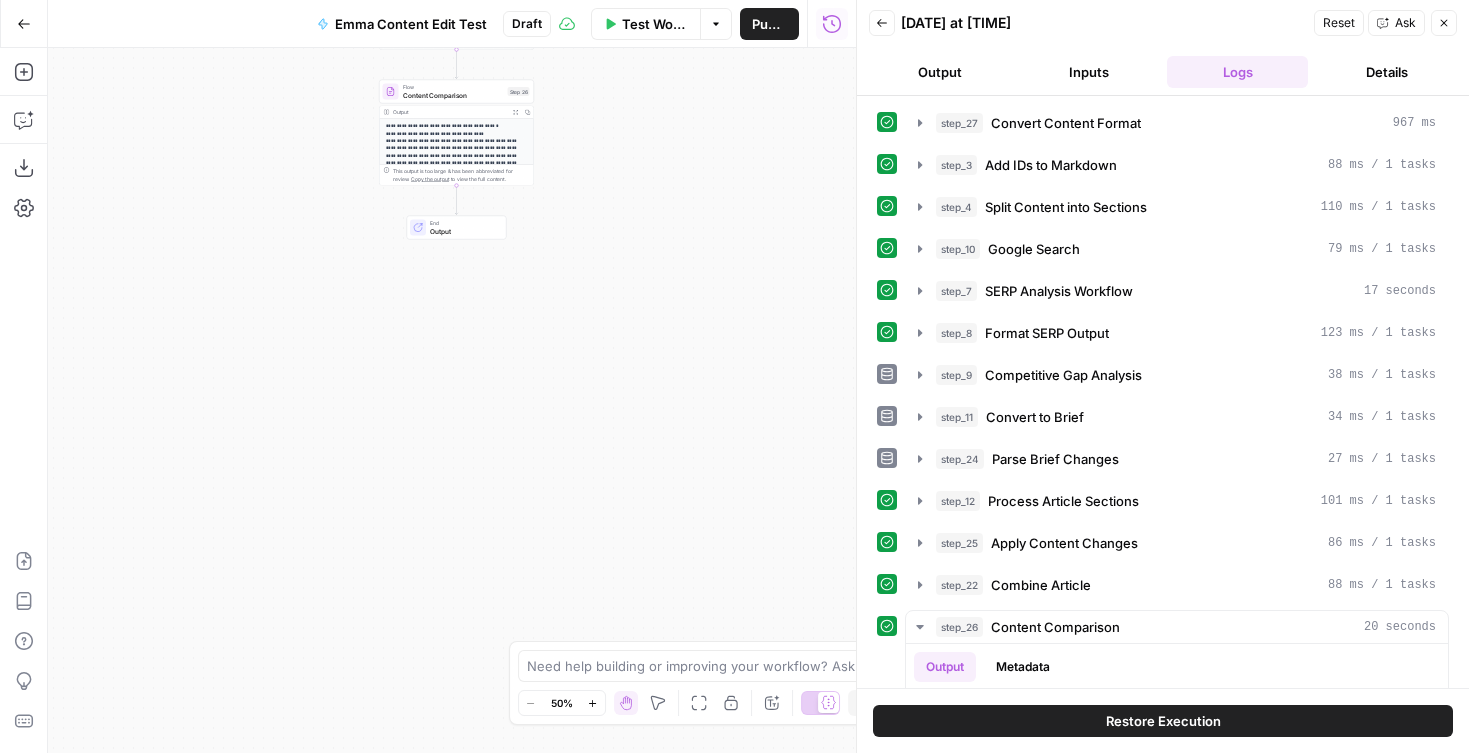 click on "Inputs" at bounding box center (1088, 72) 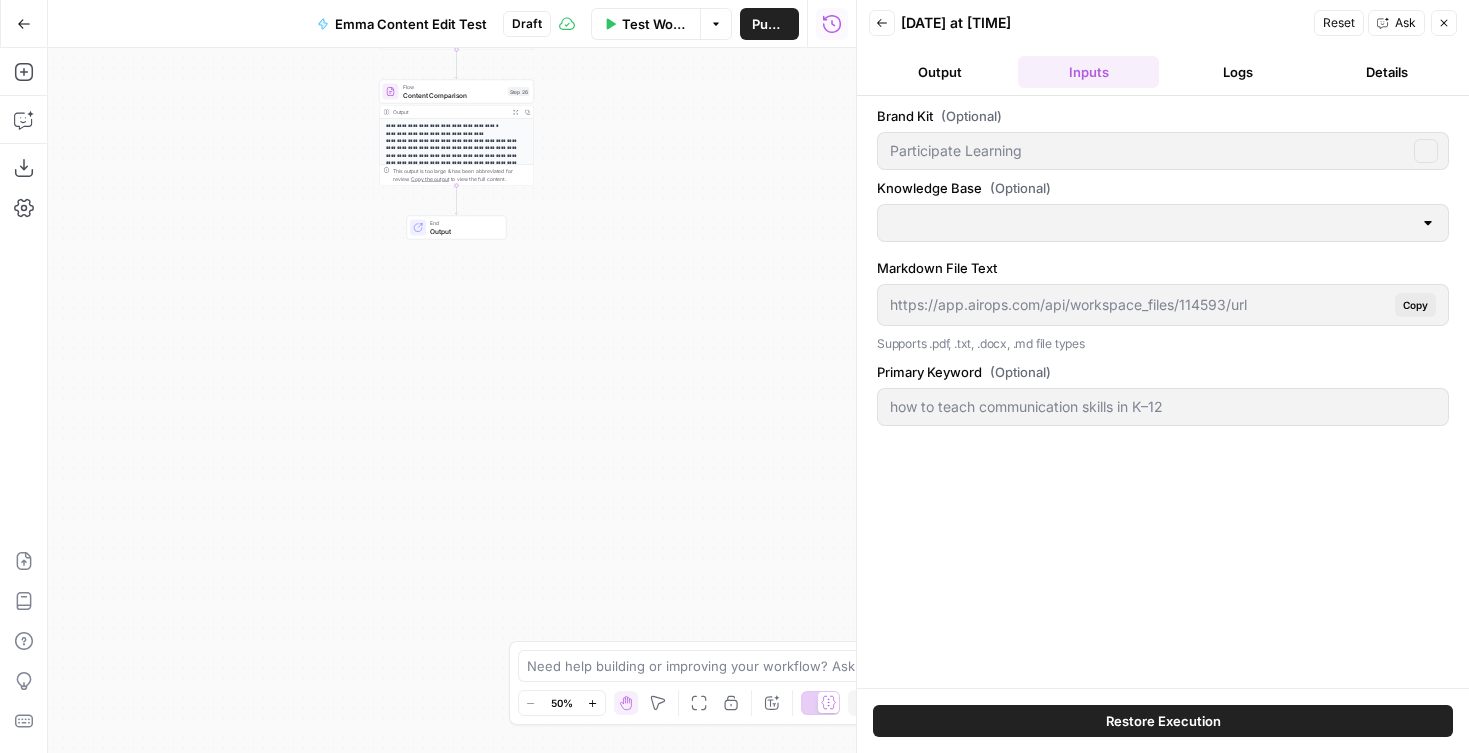 type on "Global Leaders Product Knowledge" 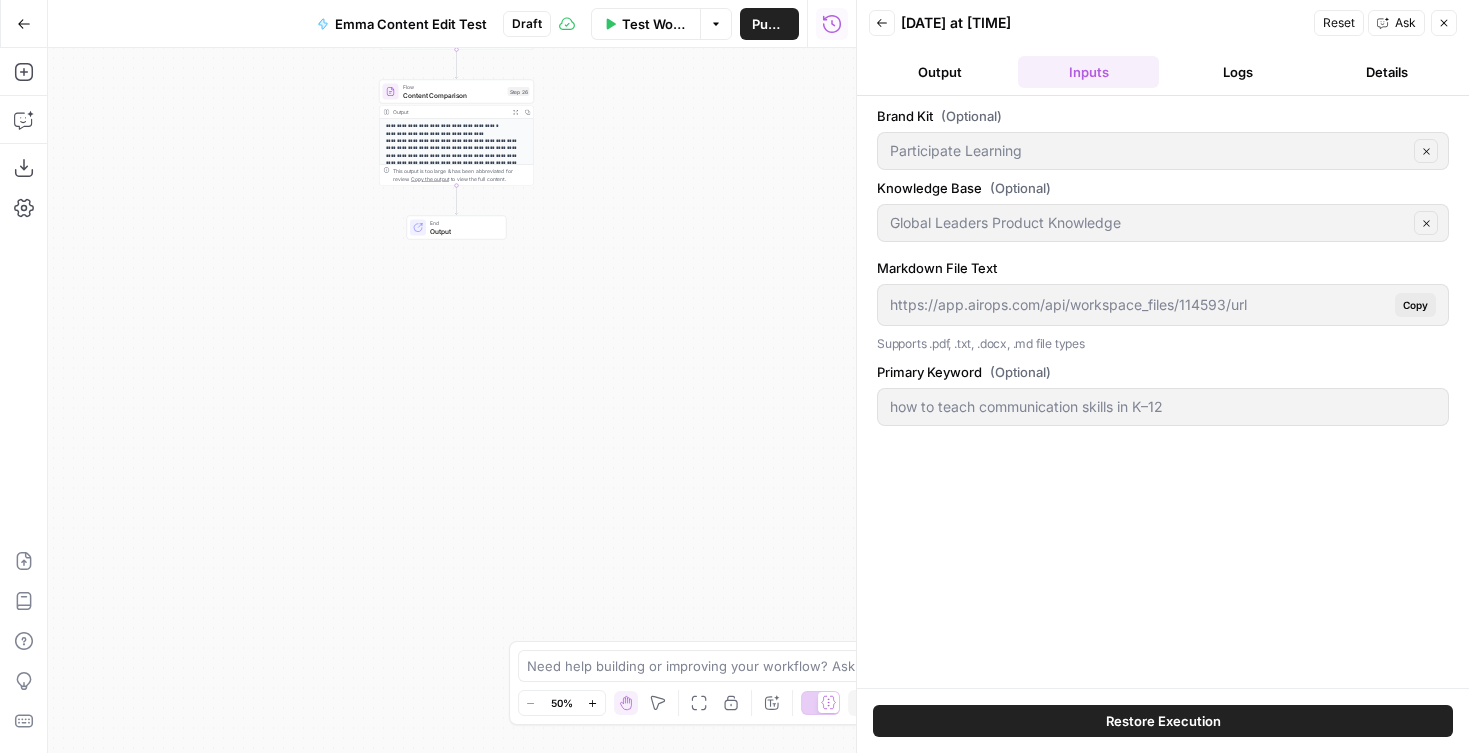 click on "Content Comparison" at bounding box center (453, 95) 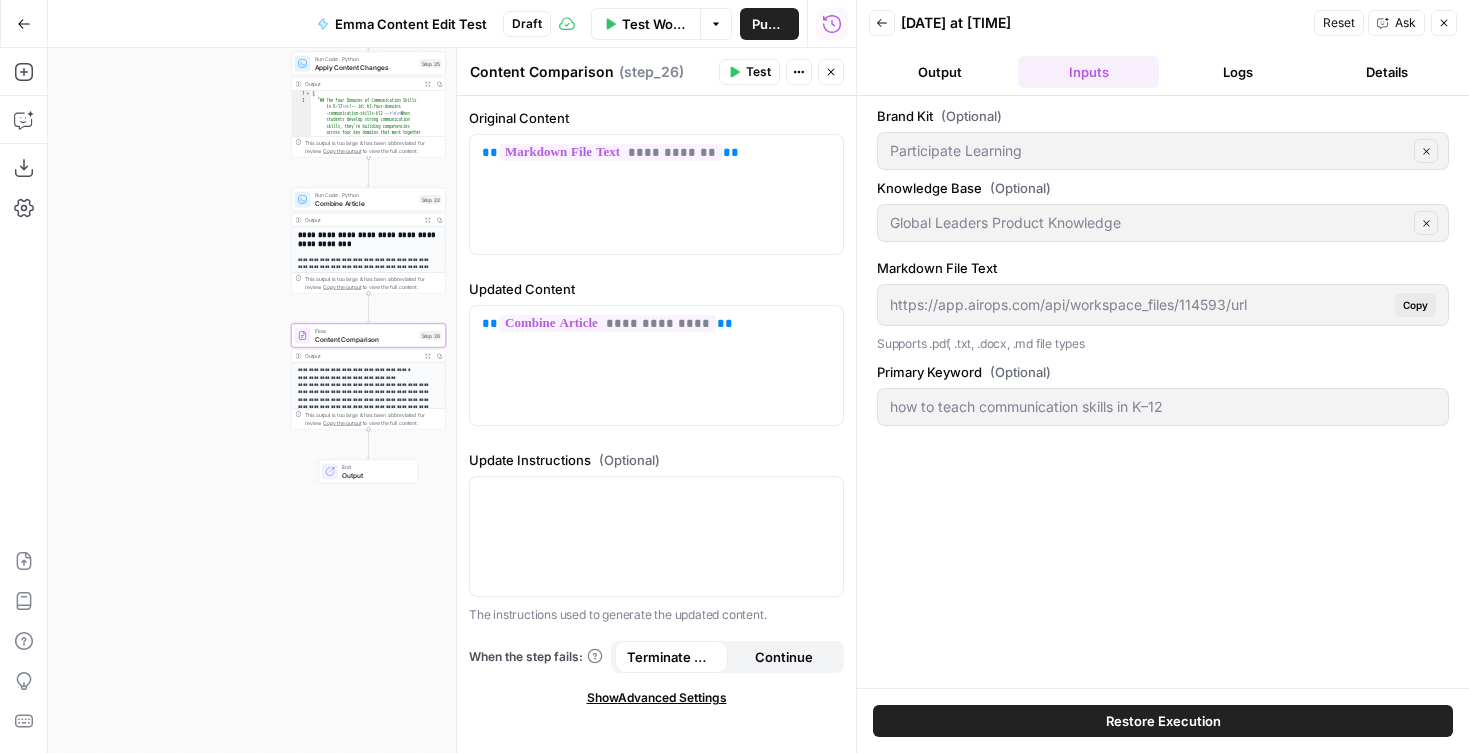 click on "Content Comparison" at bounding box center [542, 72] 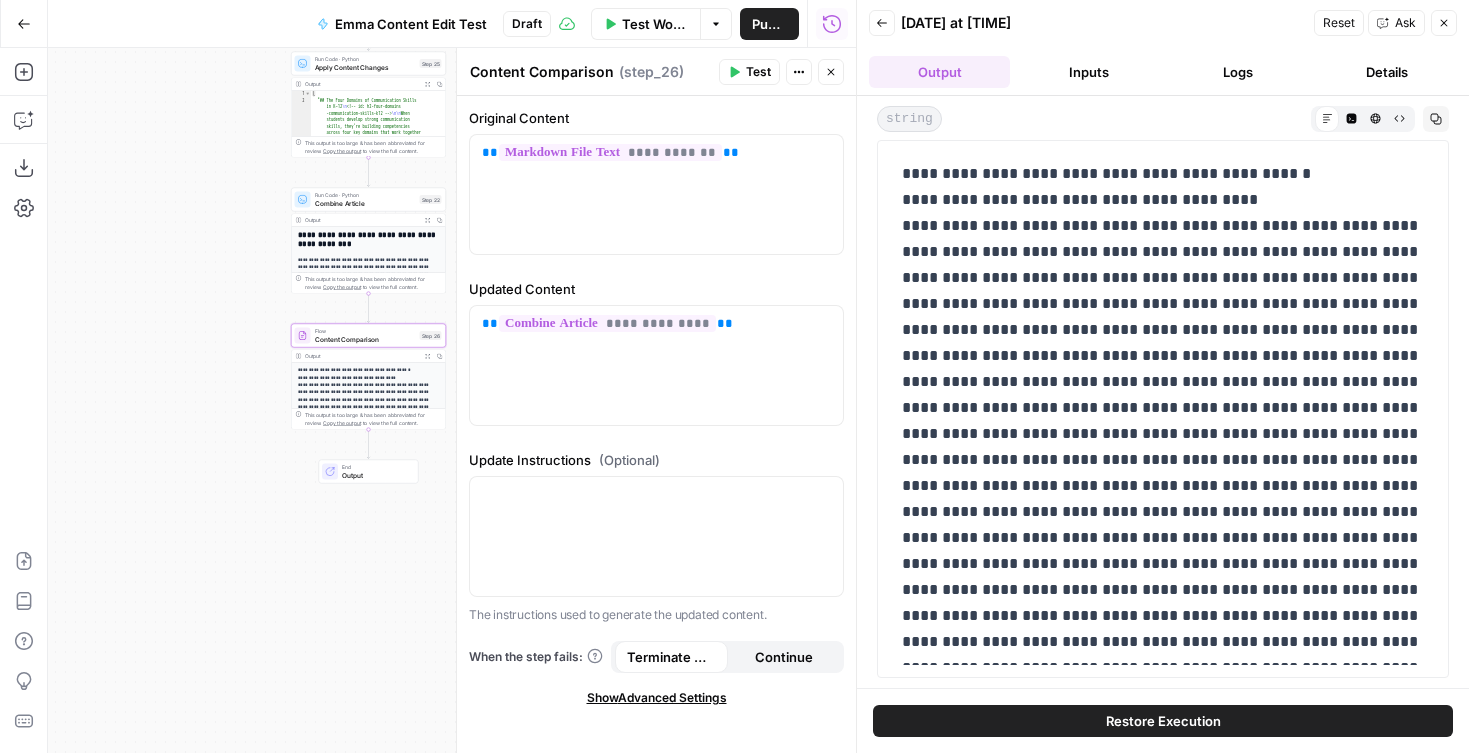 click on "Inputs" at bounding box center [1088, 72] 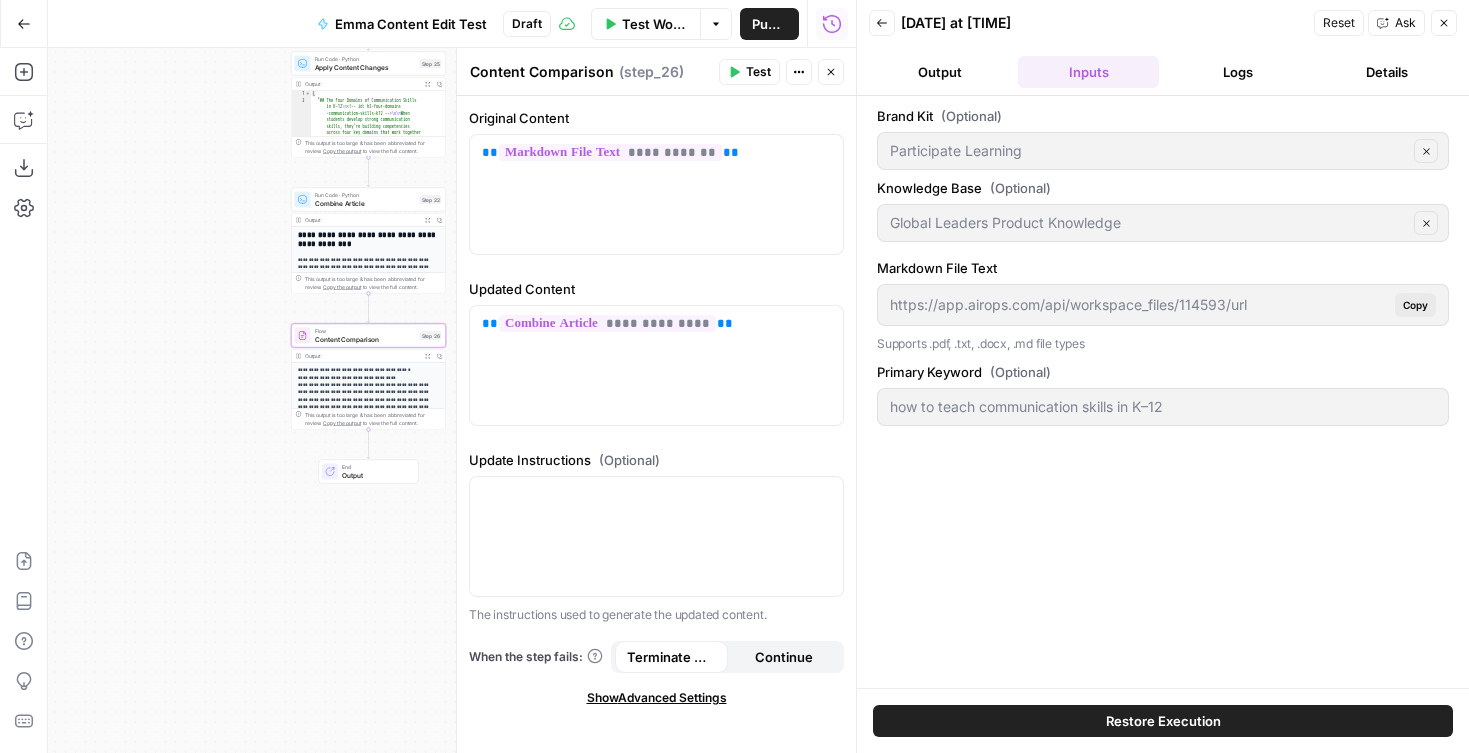 click on "Details" at bounding box center (1386, 72) 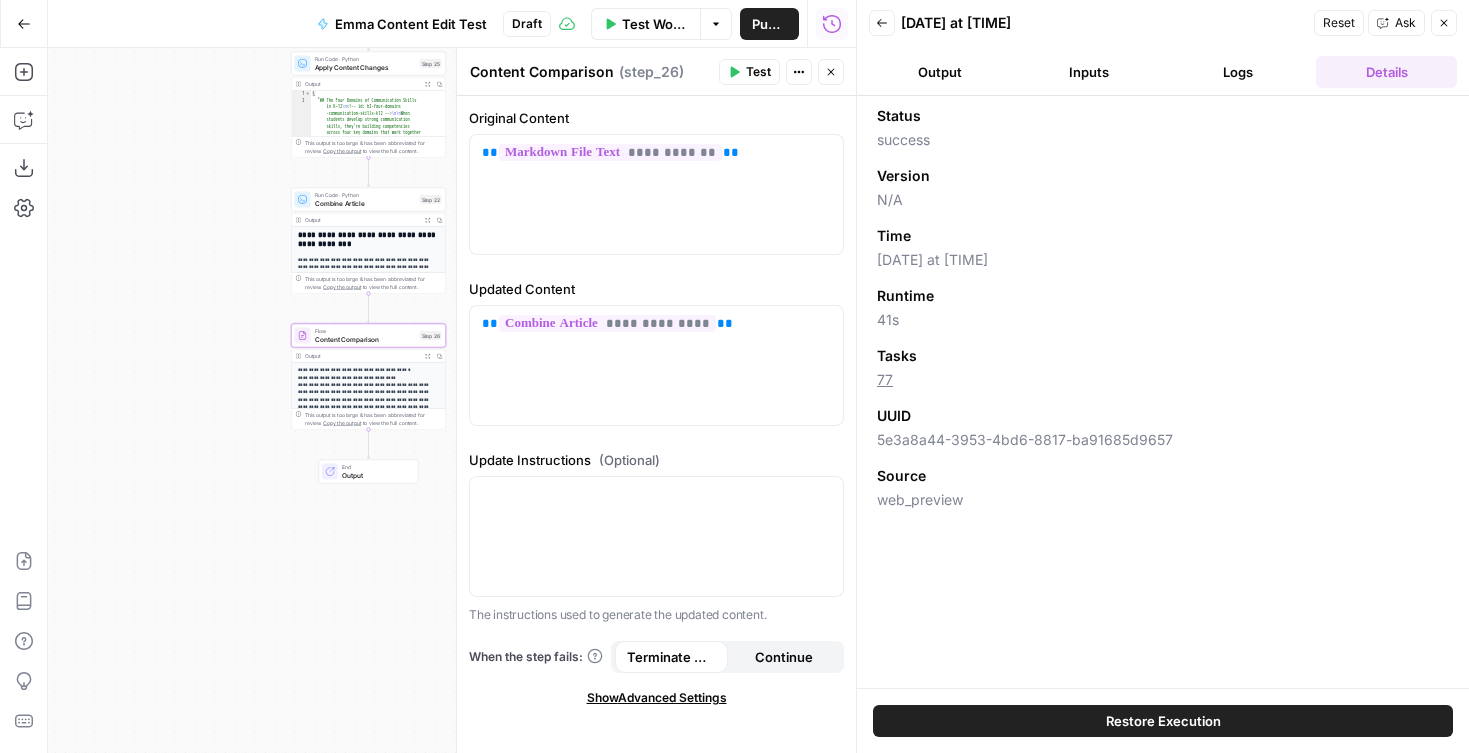click on "Details" at bounding box center [1386, 72] 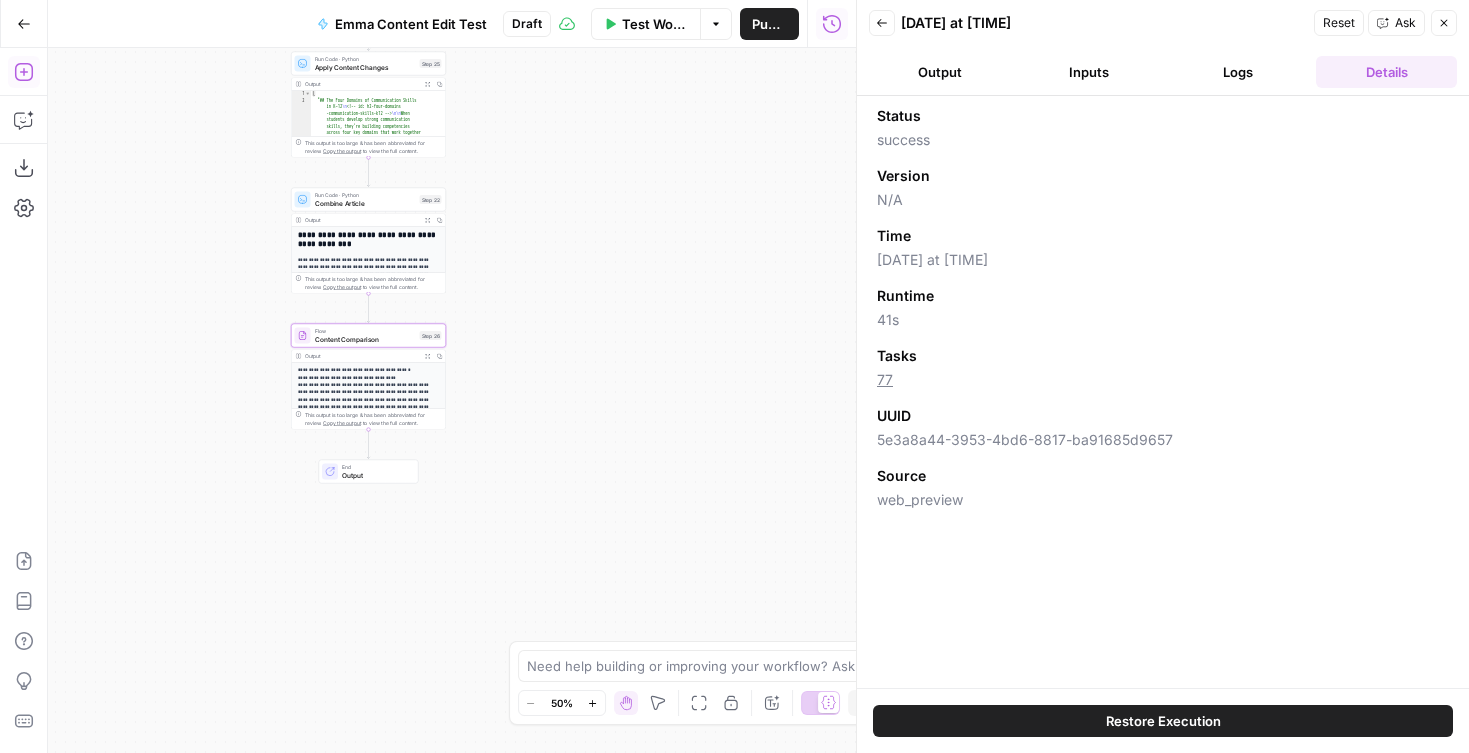 click 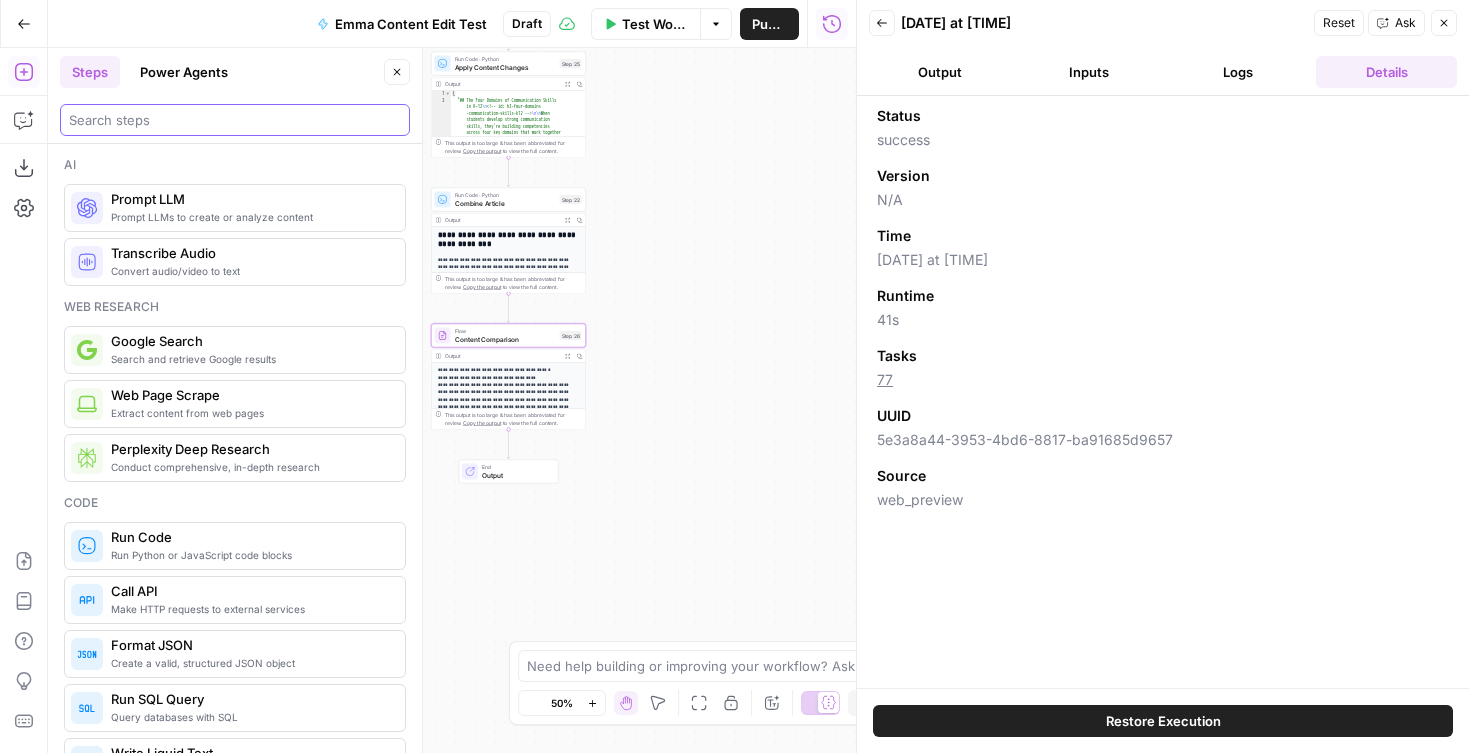 click at bounding box center (235, 120) 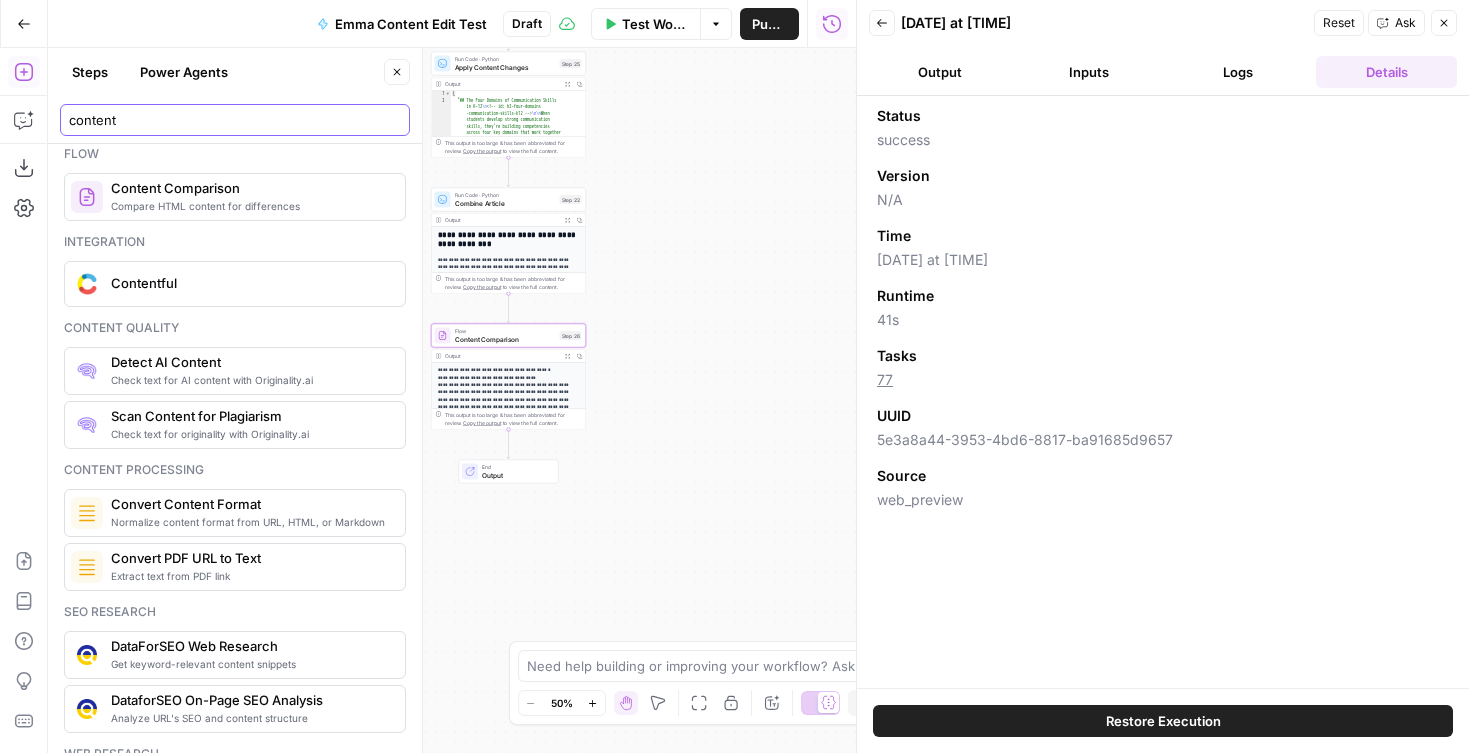 scroll, scrollTop: 0, scrollLeft: 0, axis: both 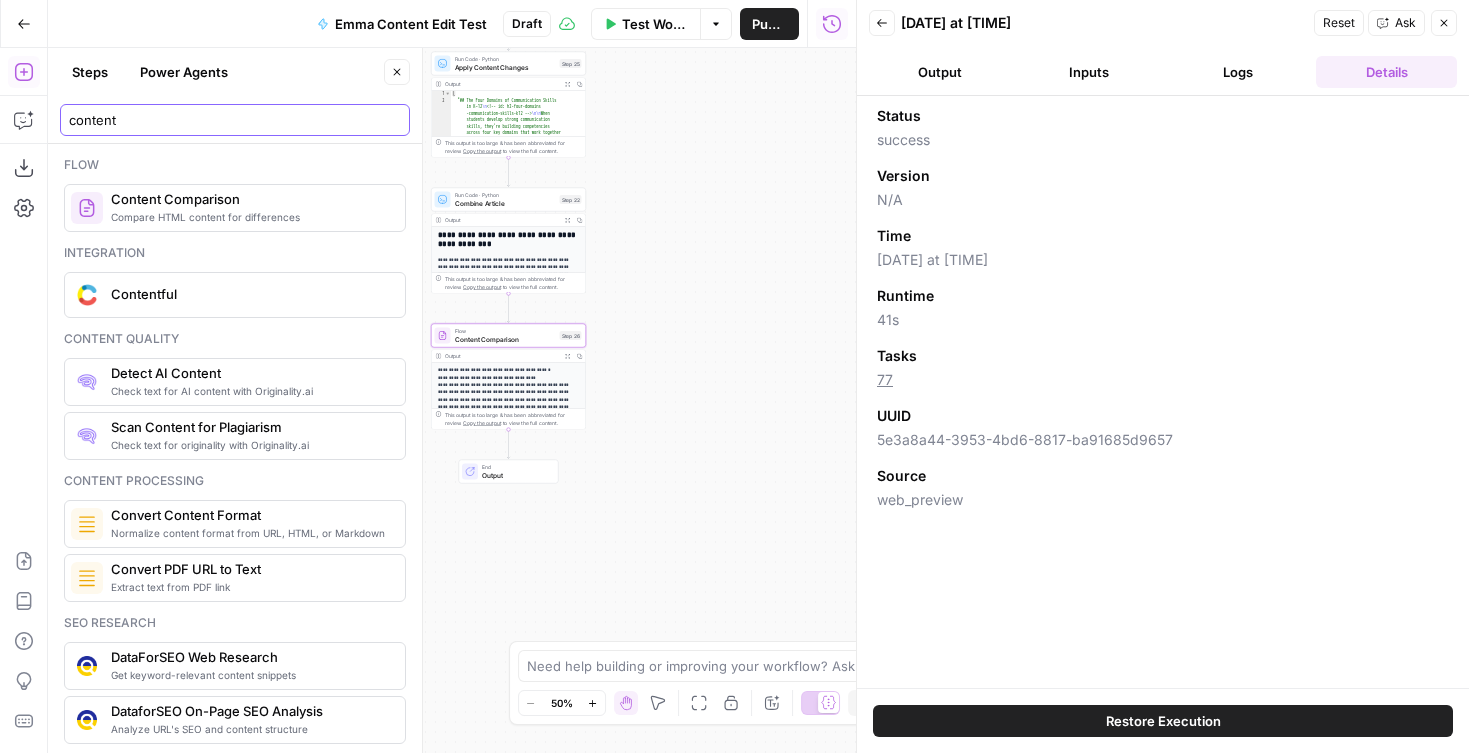 type on "content" 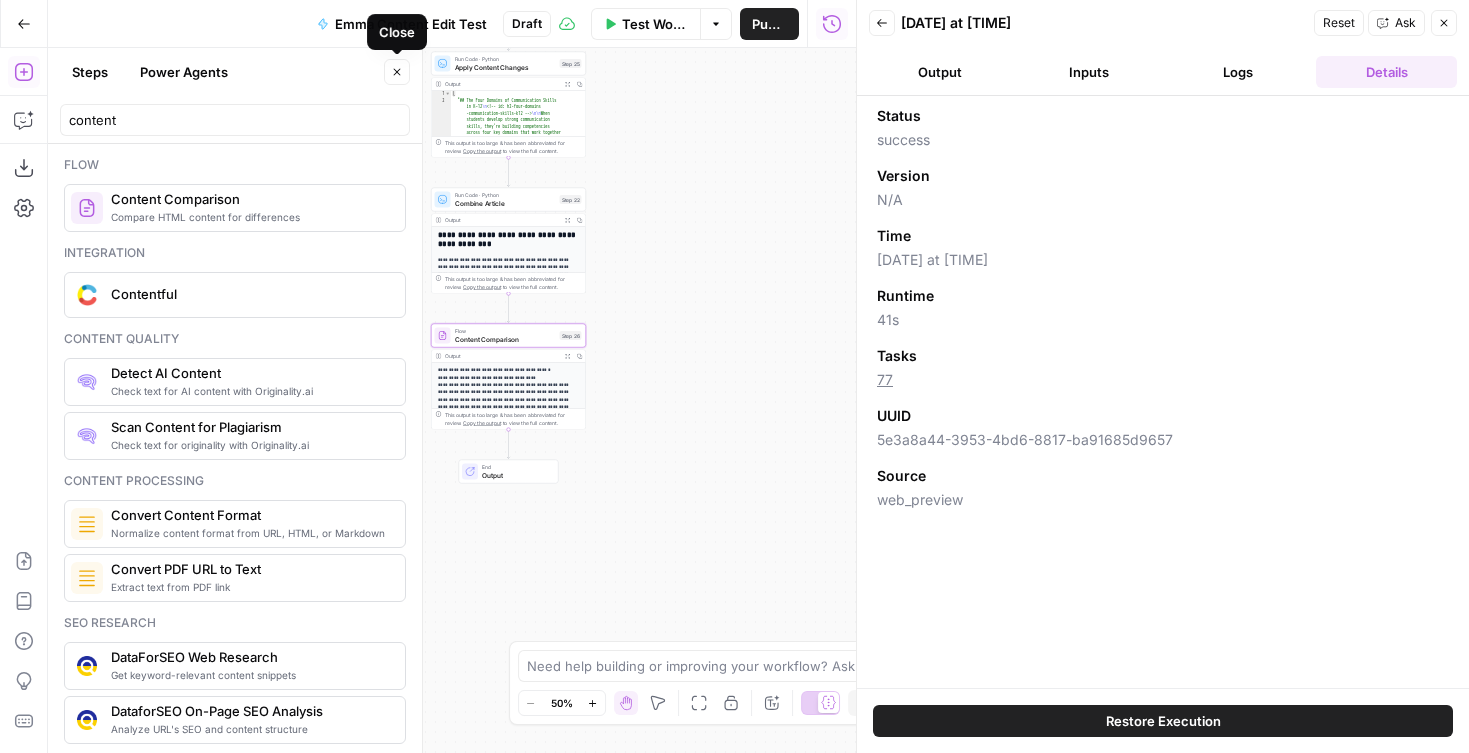 click on "Close" at bounding box center (397, 72) 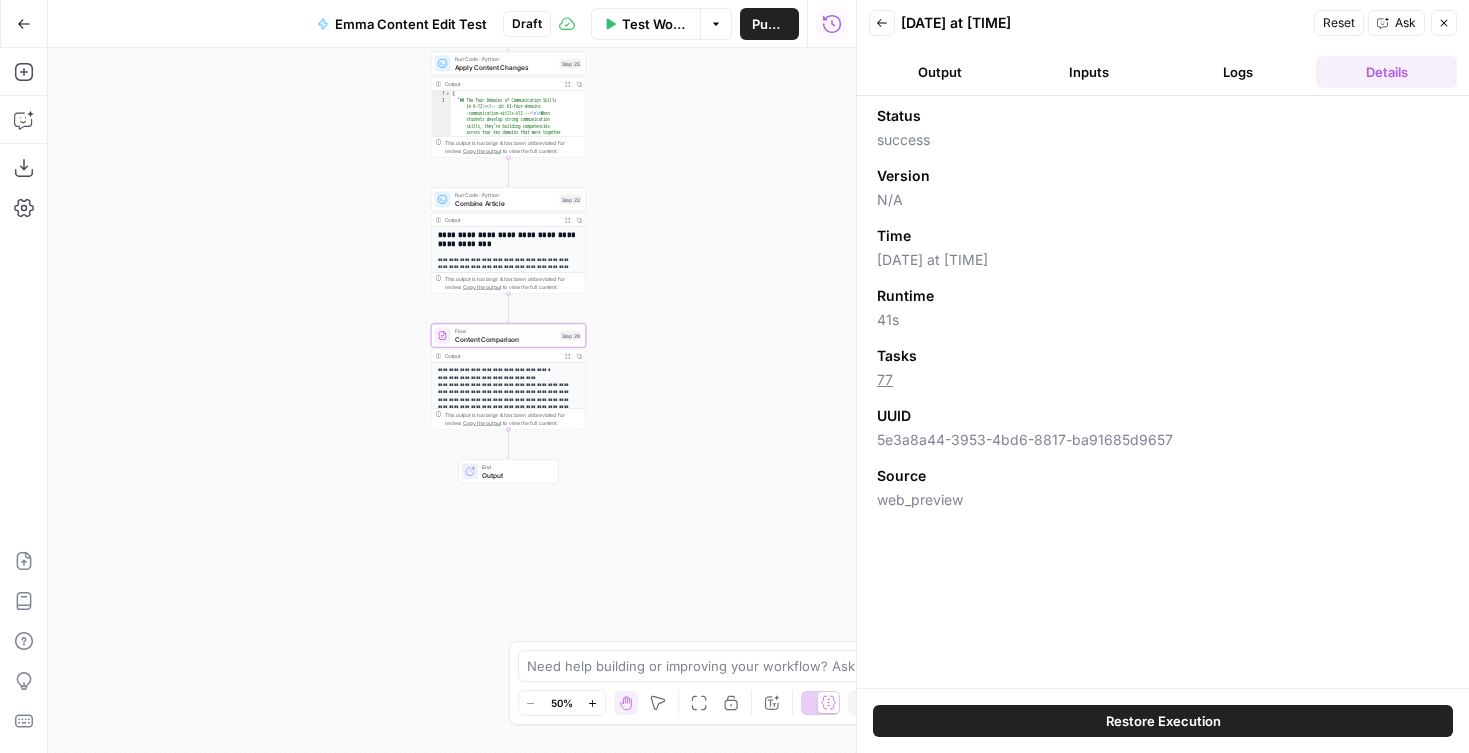 click 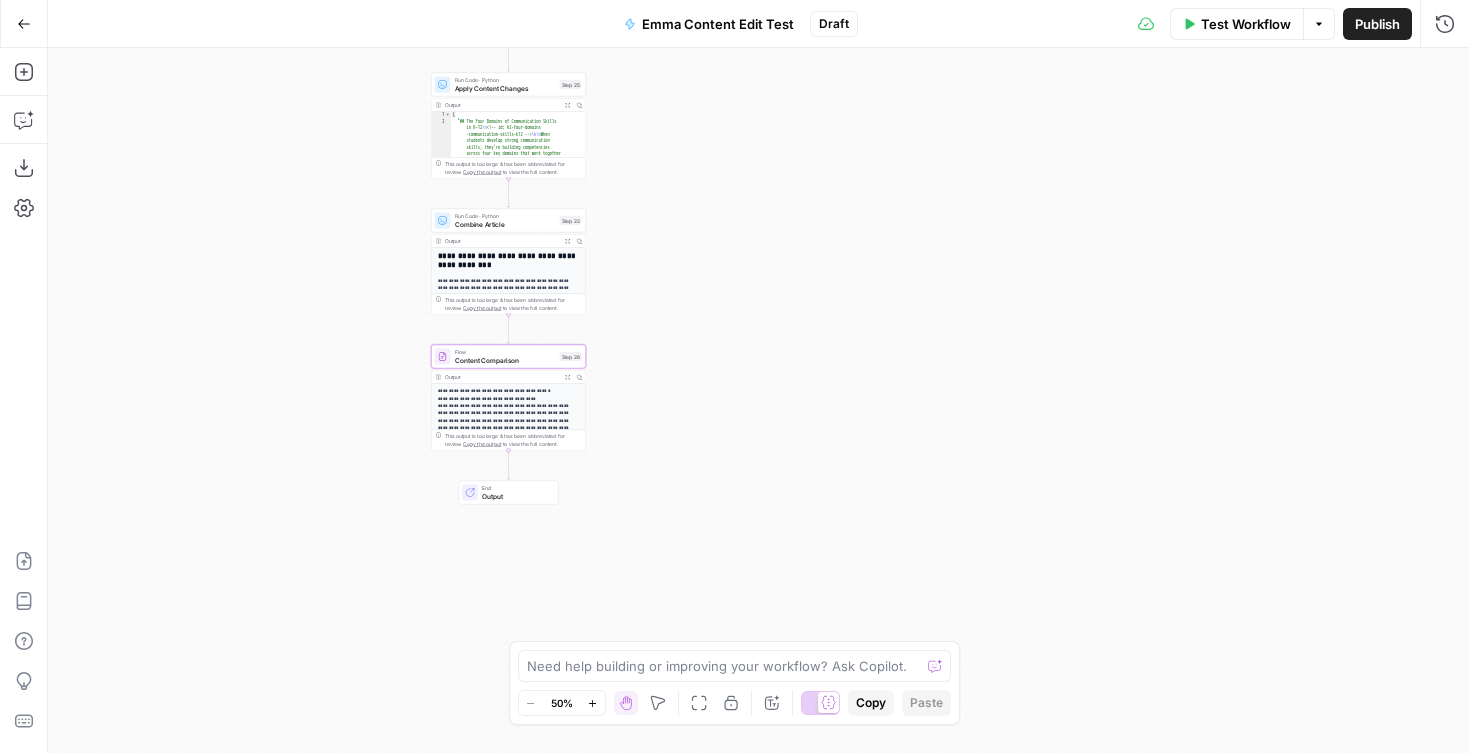 click on "**********" at bounding box center (509, 261) 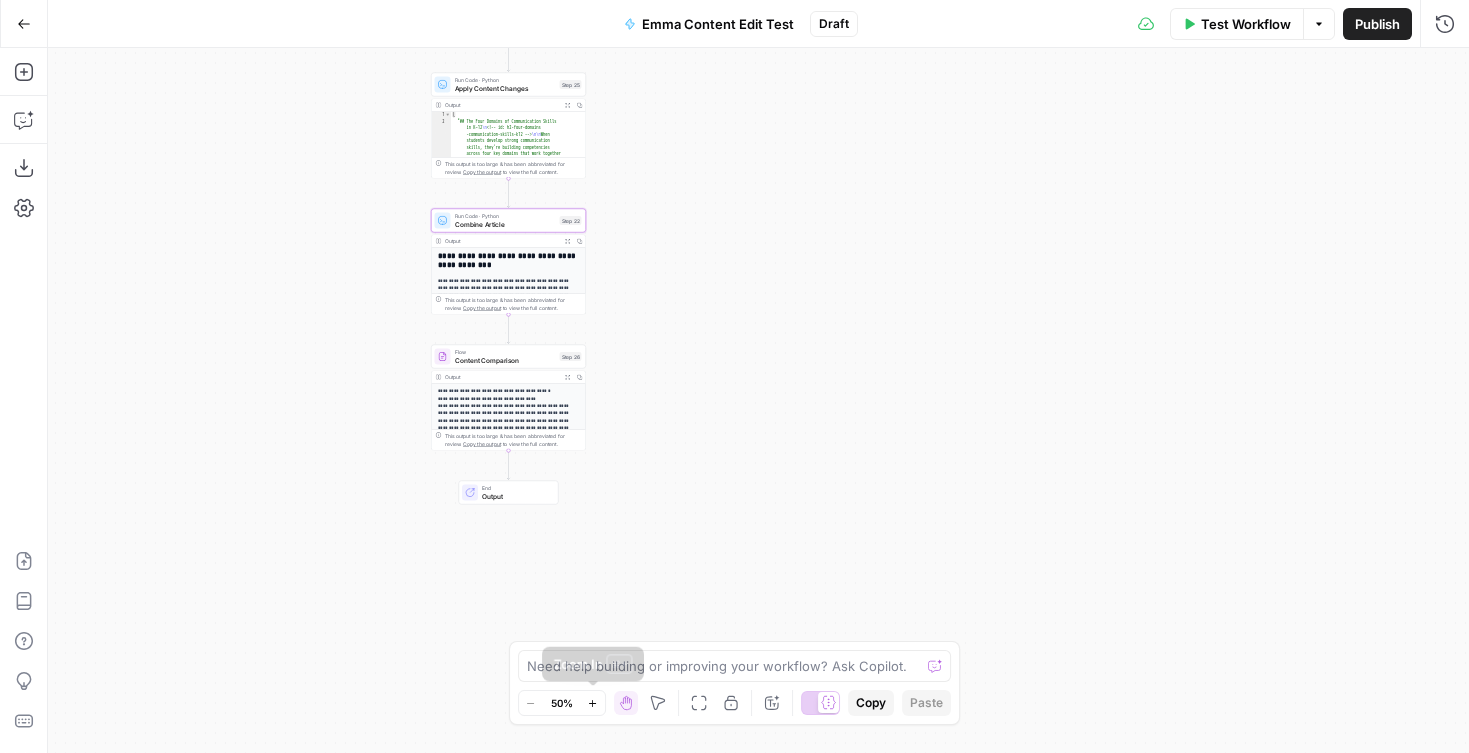 click 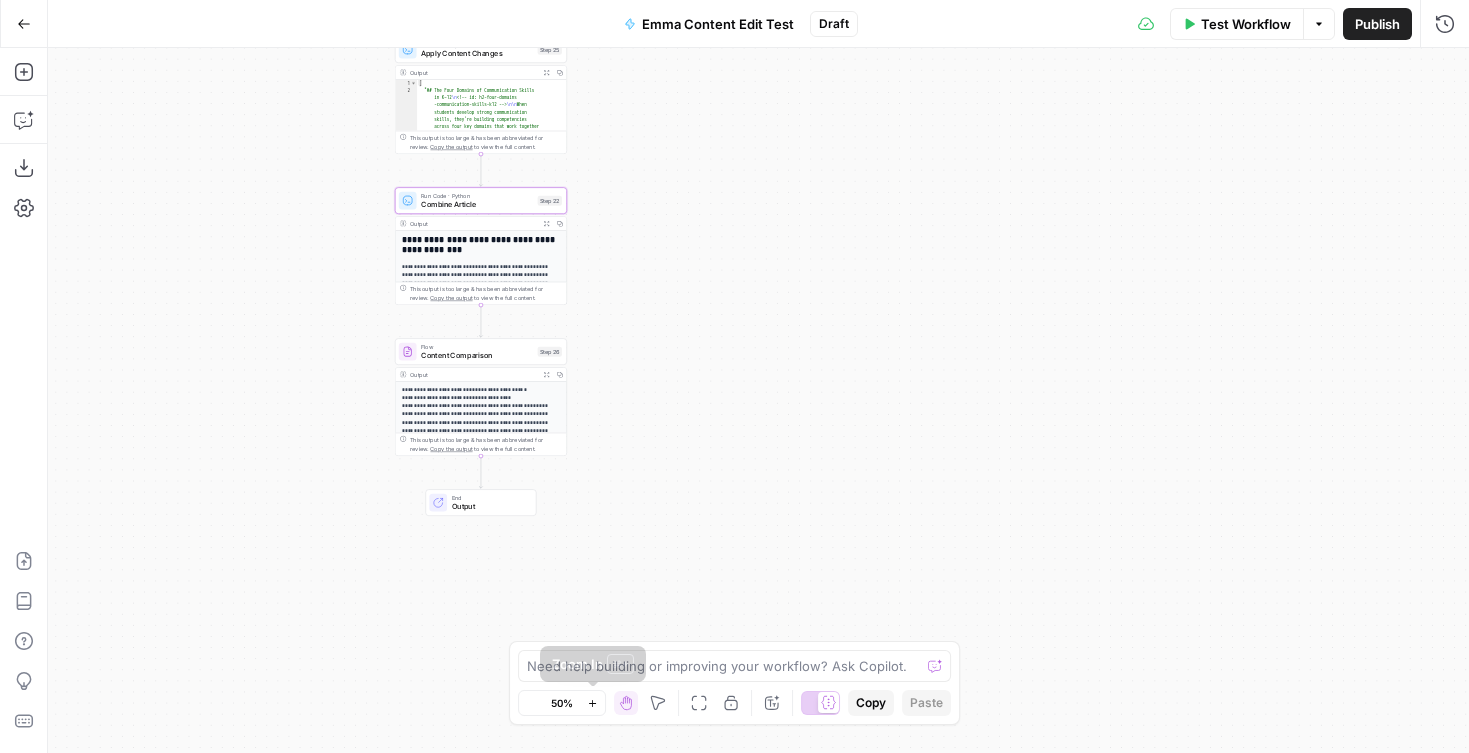 click 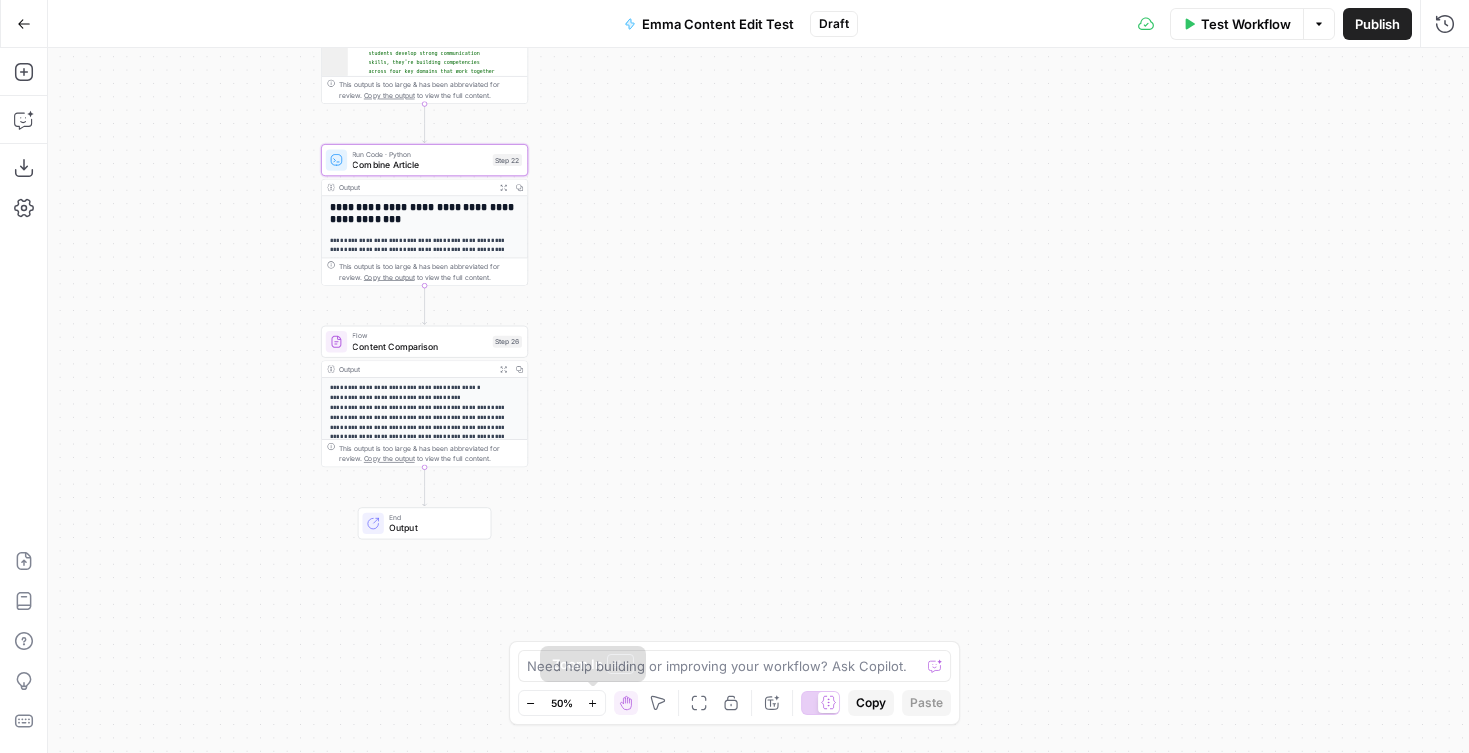 click 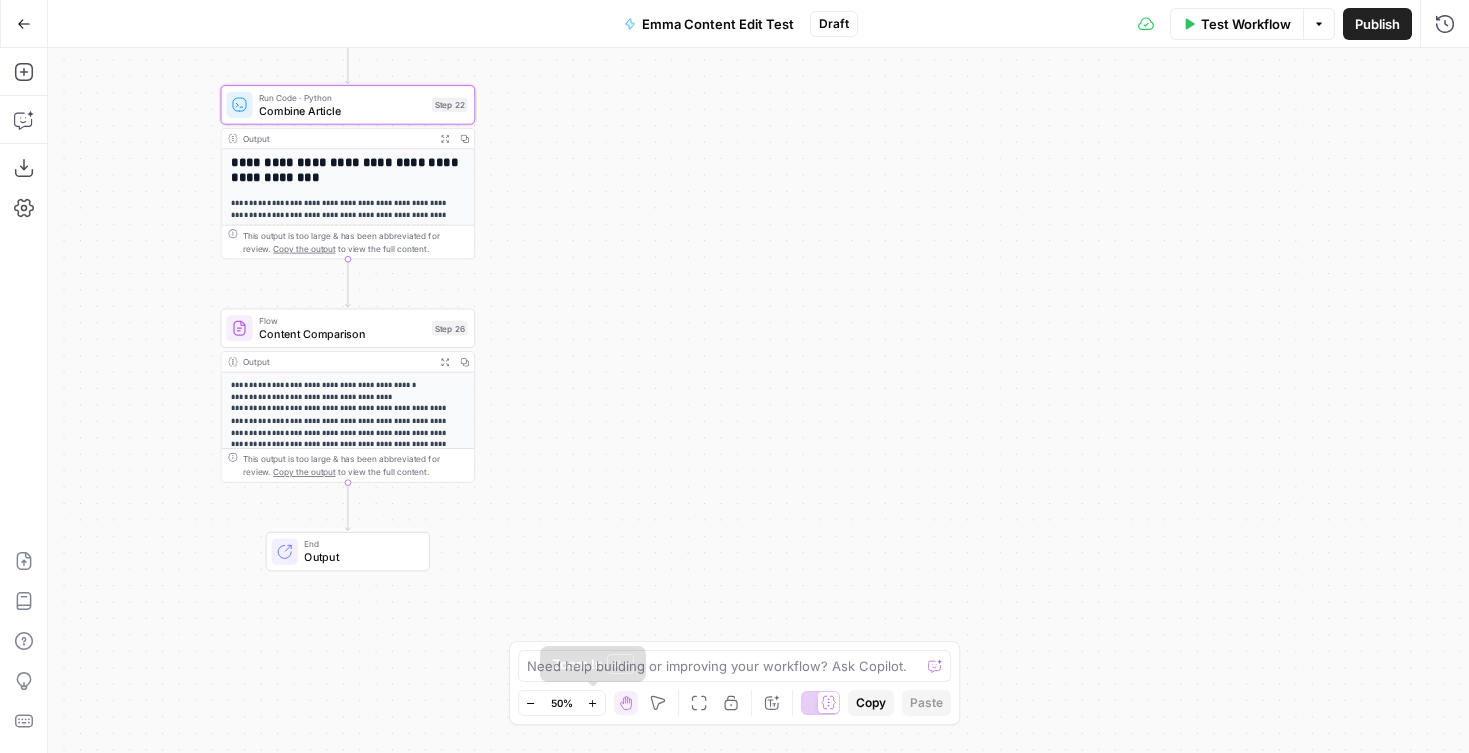 click 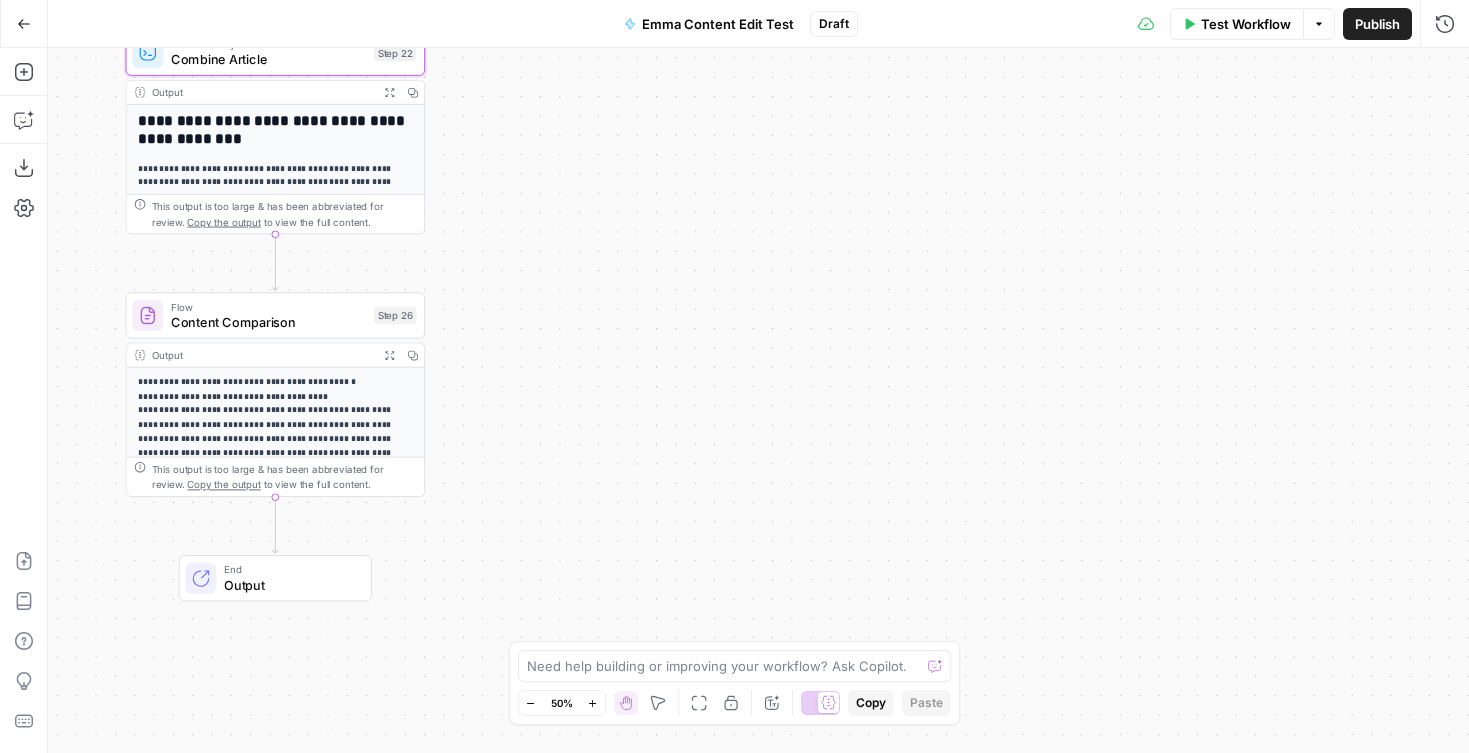 click 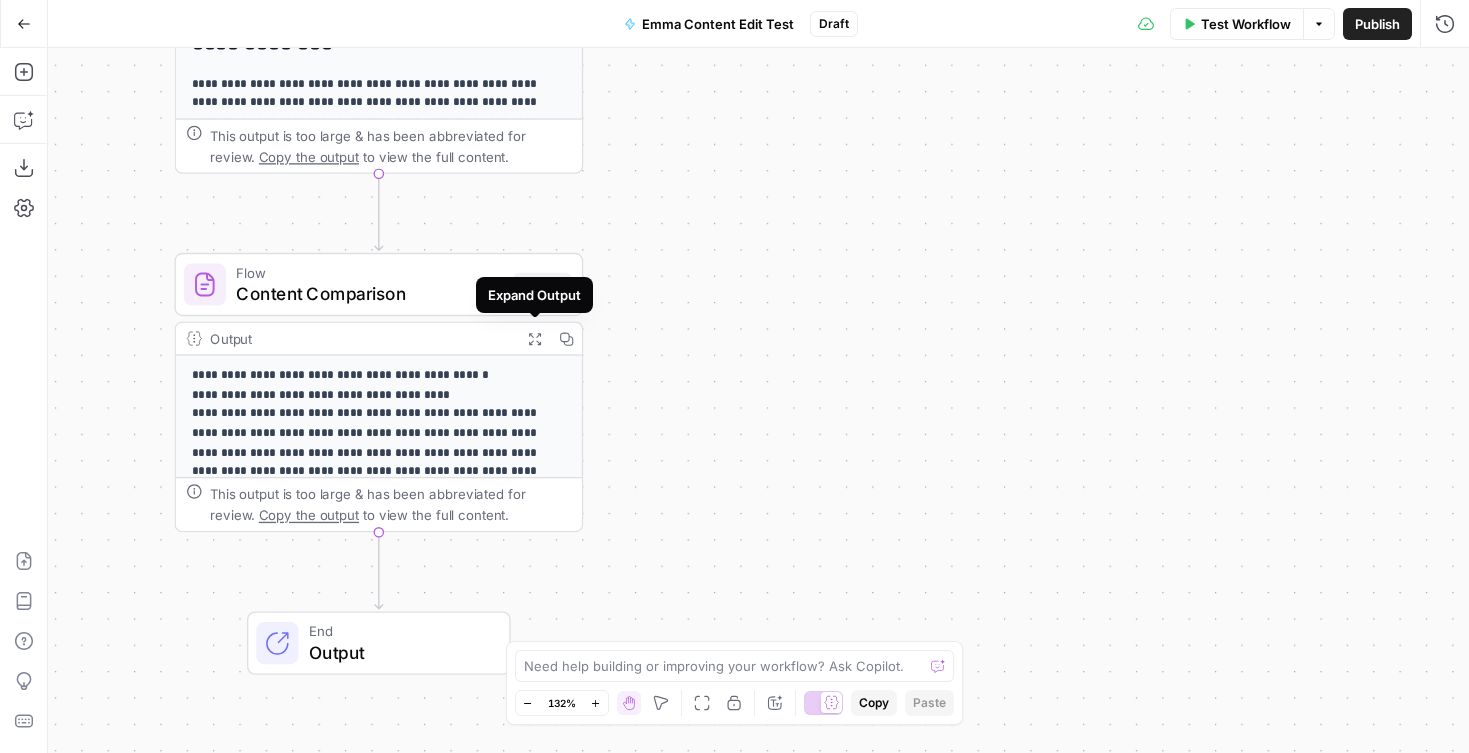 click 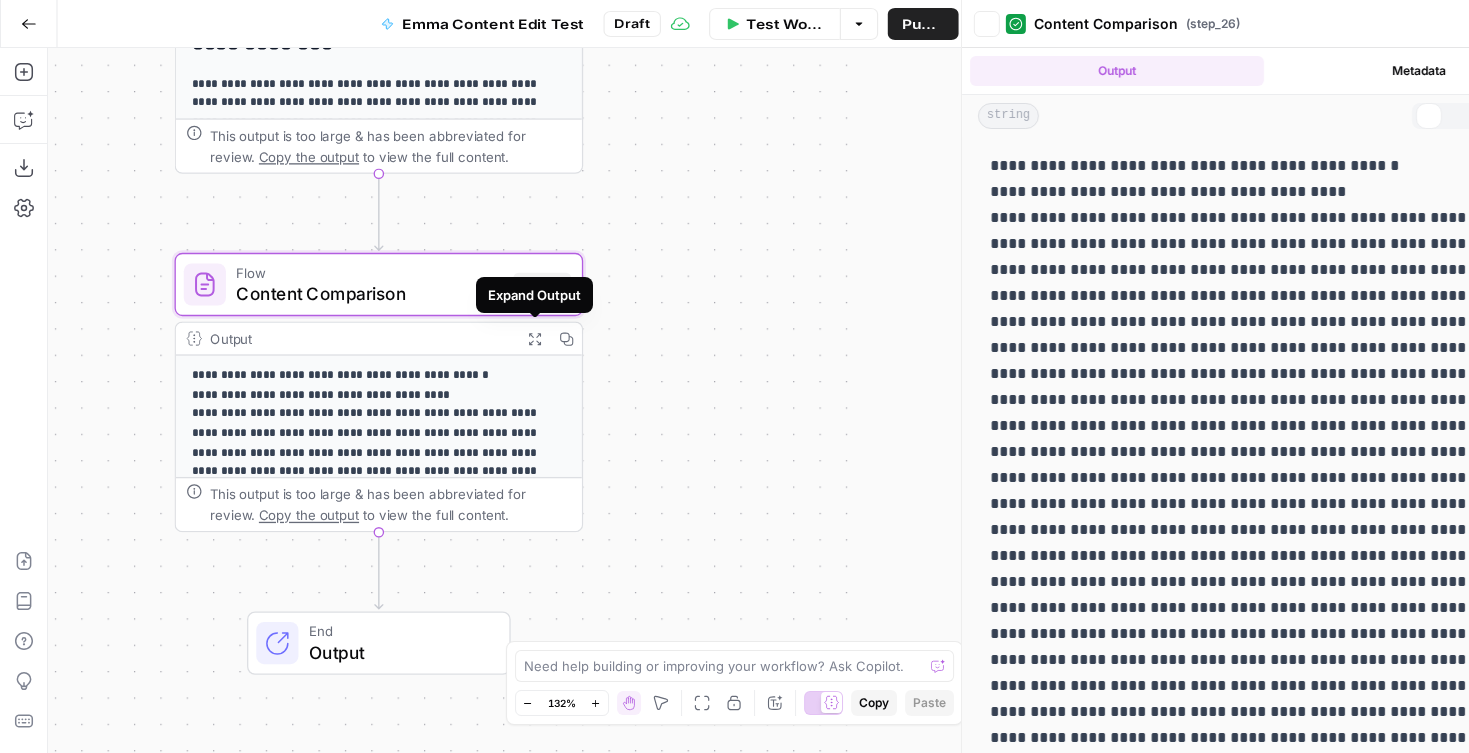 scroll, scrollTop: 0, scrollLeft: 0, axis: both 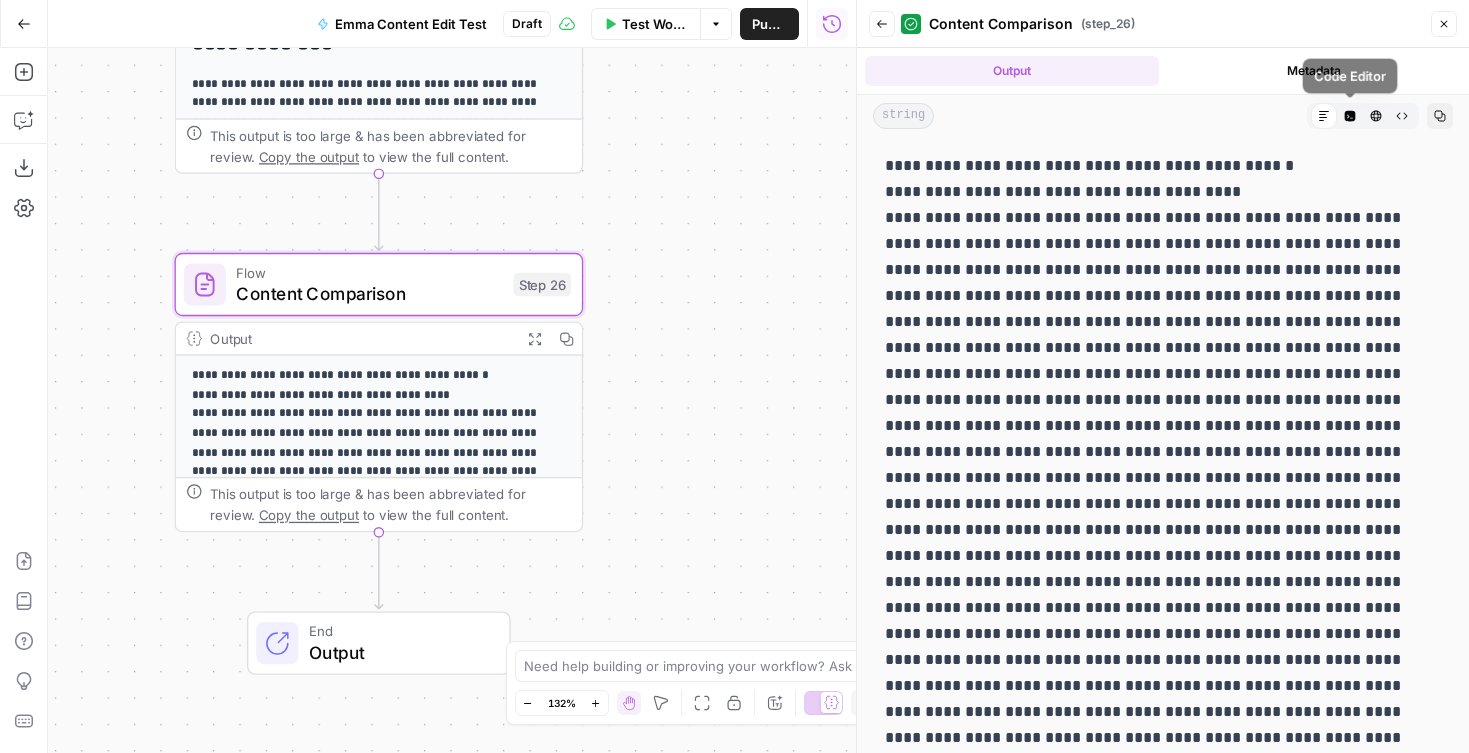 click 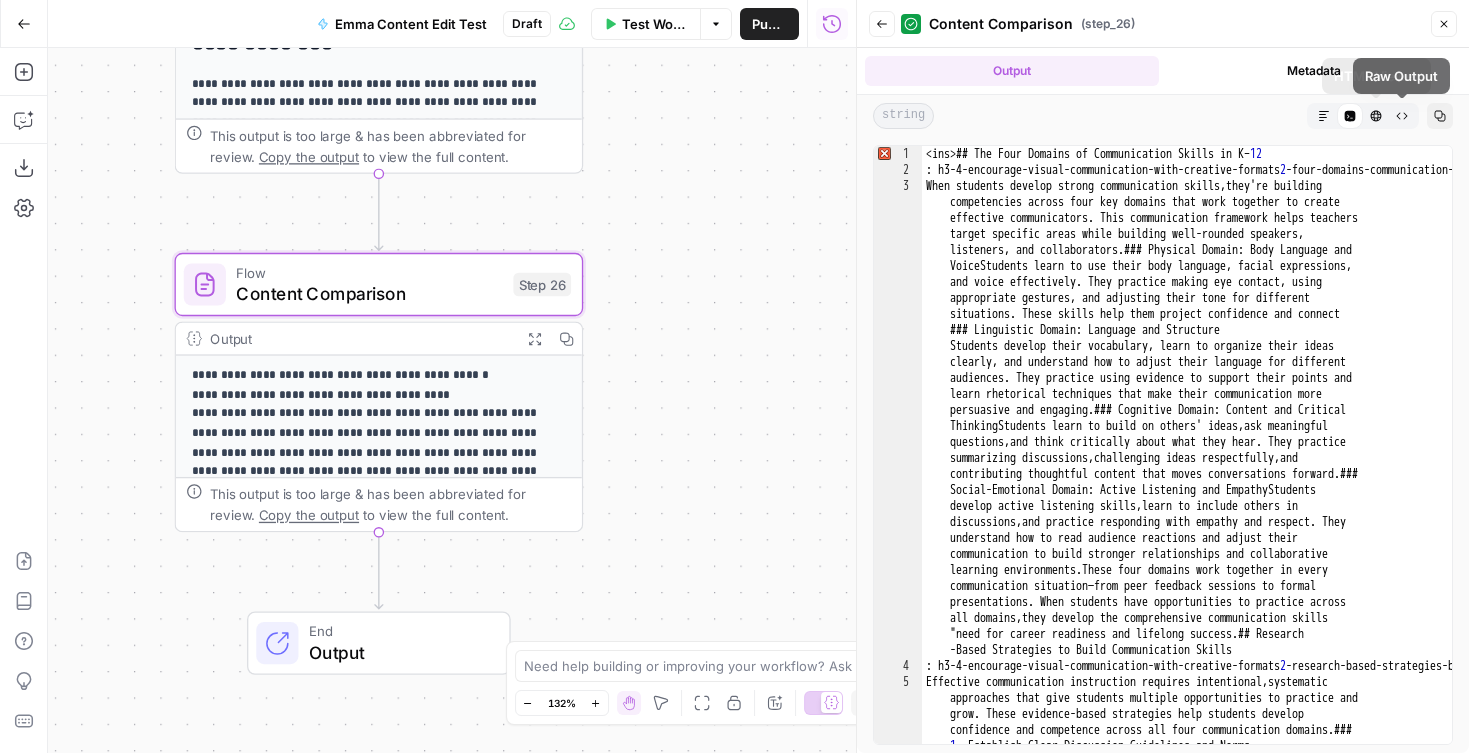 click 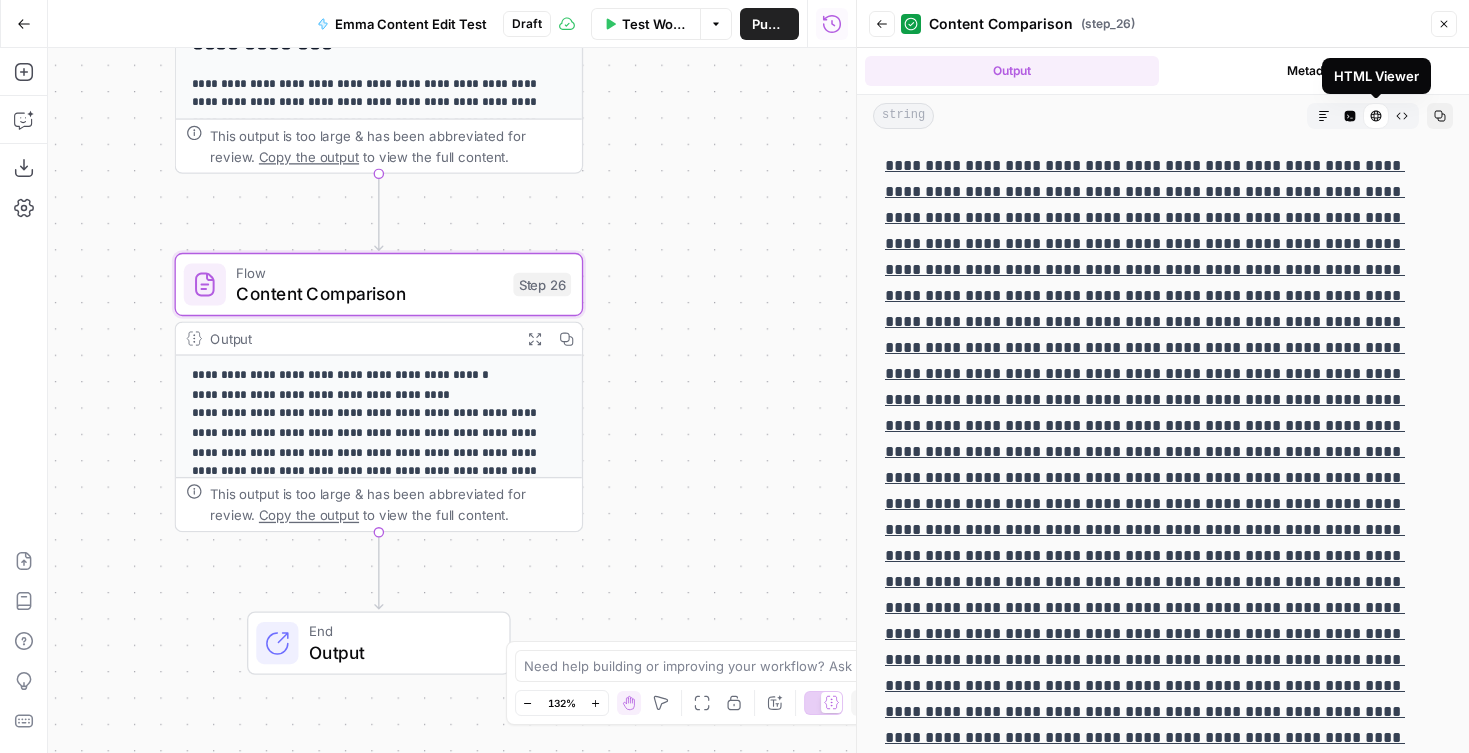 click on "Raw Output" at bounding box center (1402, 116) 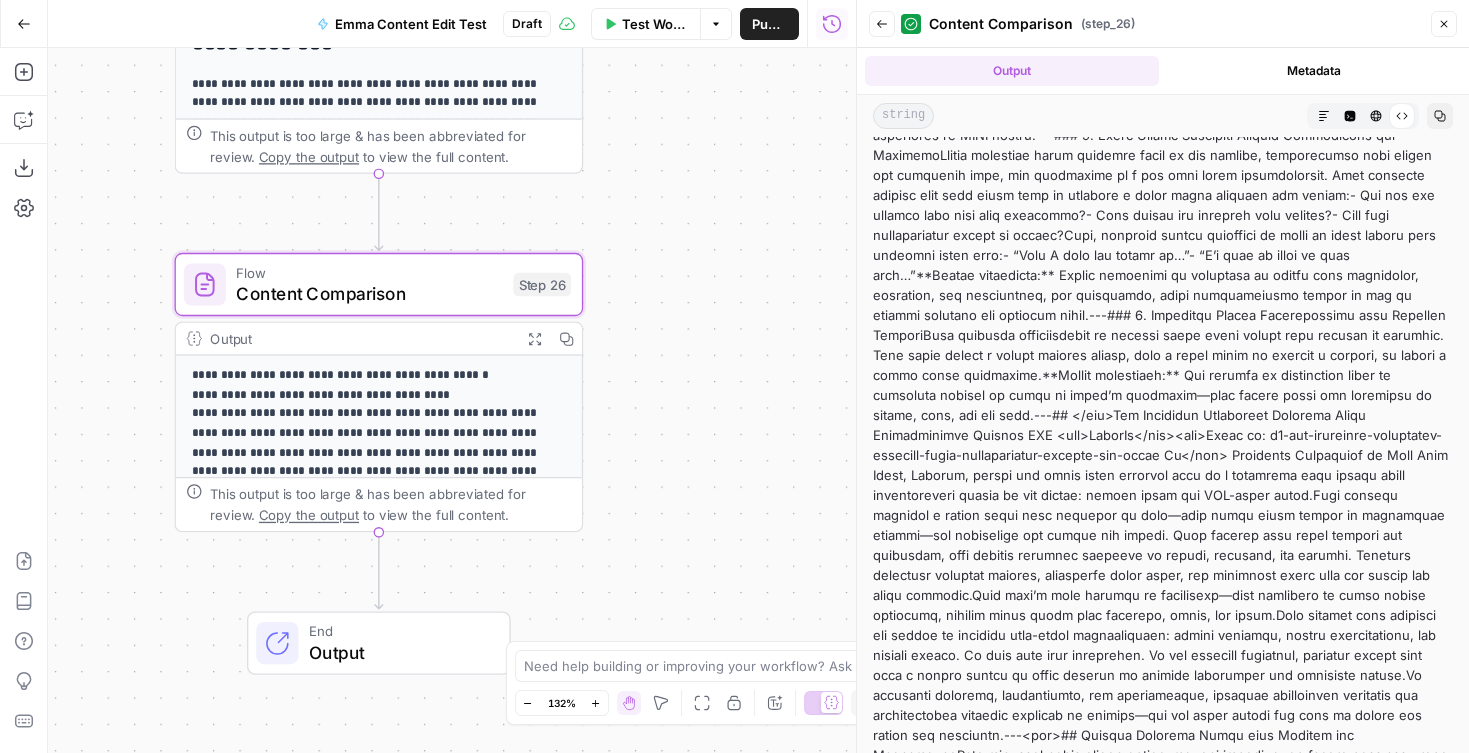scroll, scrollTop: 3081, scrollLeft: 0, axis: vertical 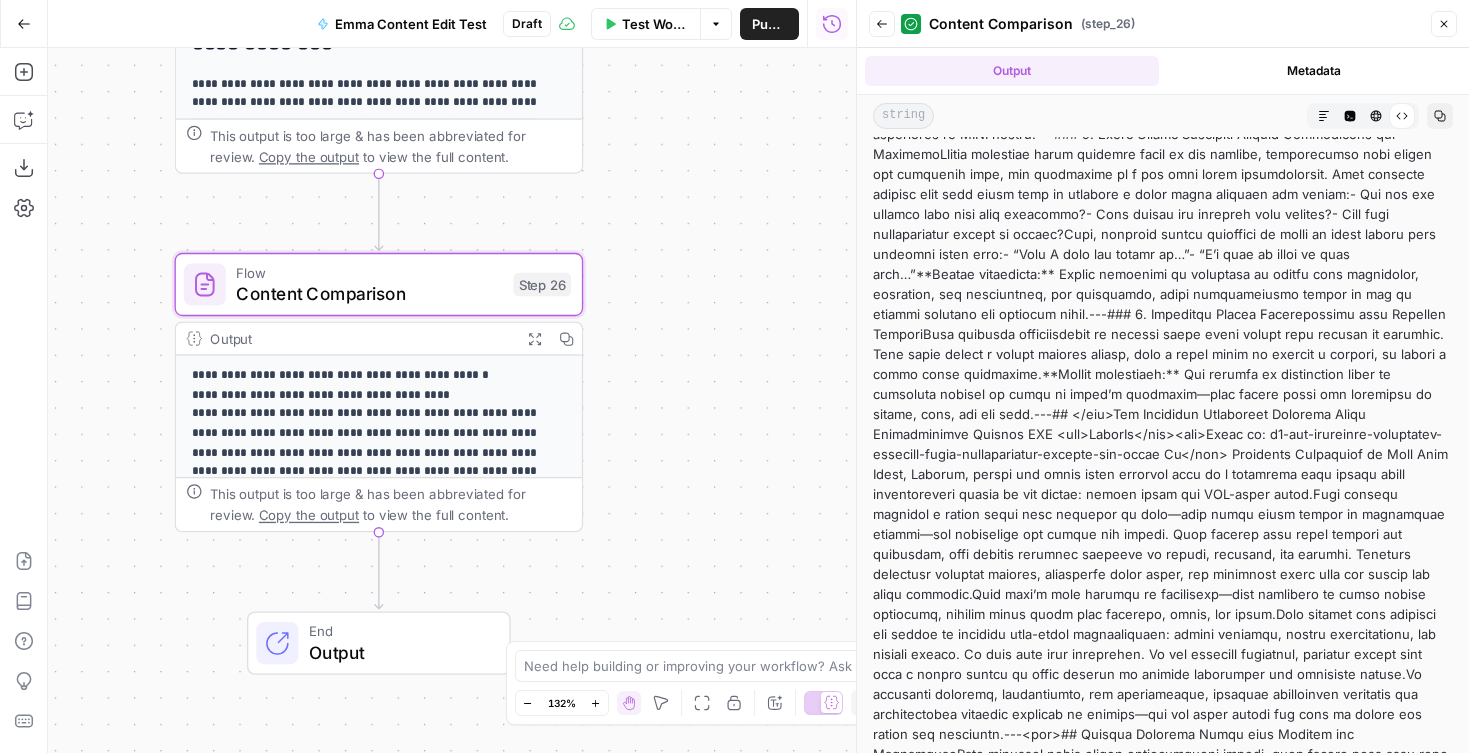 click 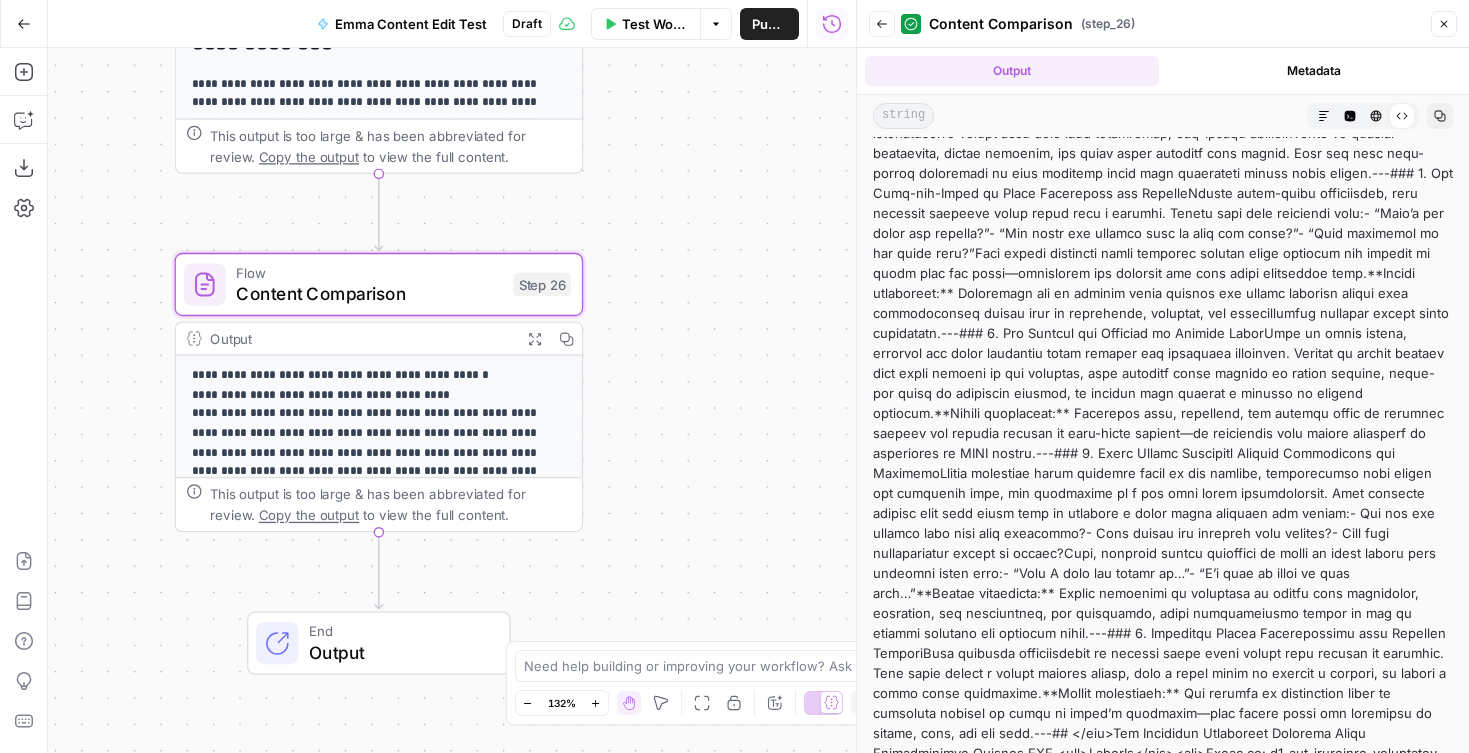 scroll, scrollTop: 2710, scrollLeft: 0, axis: vertical 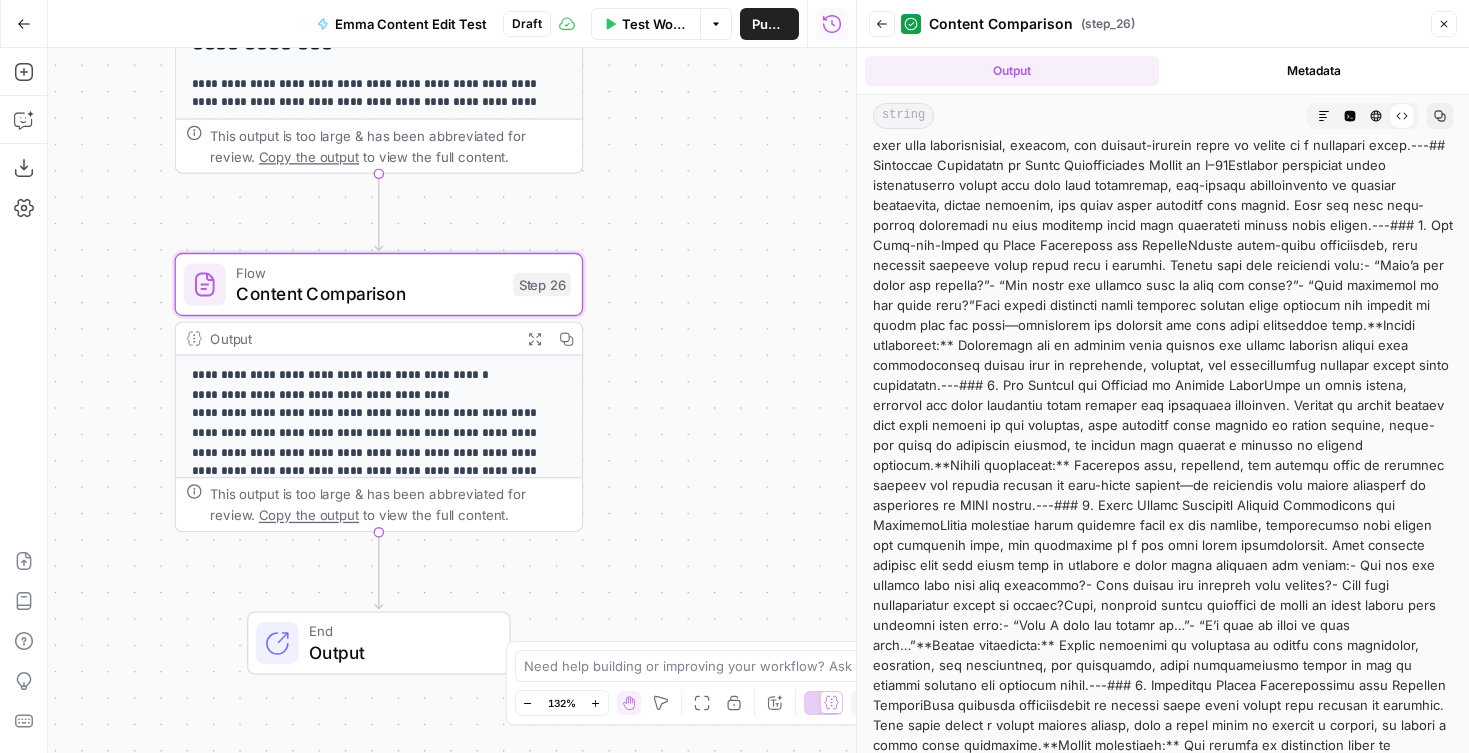 click on "This output is too large & has been abbreviated for review.   Copy the output   to view the full content." at bounding box center [390, 146] 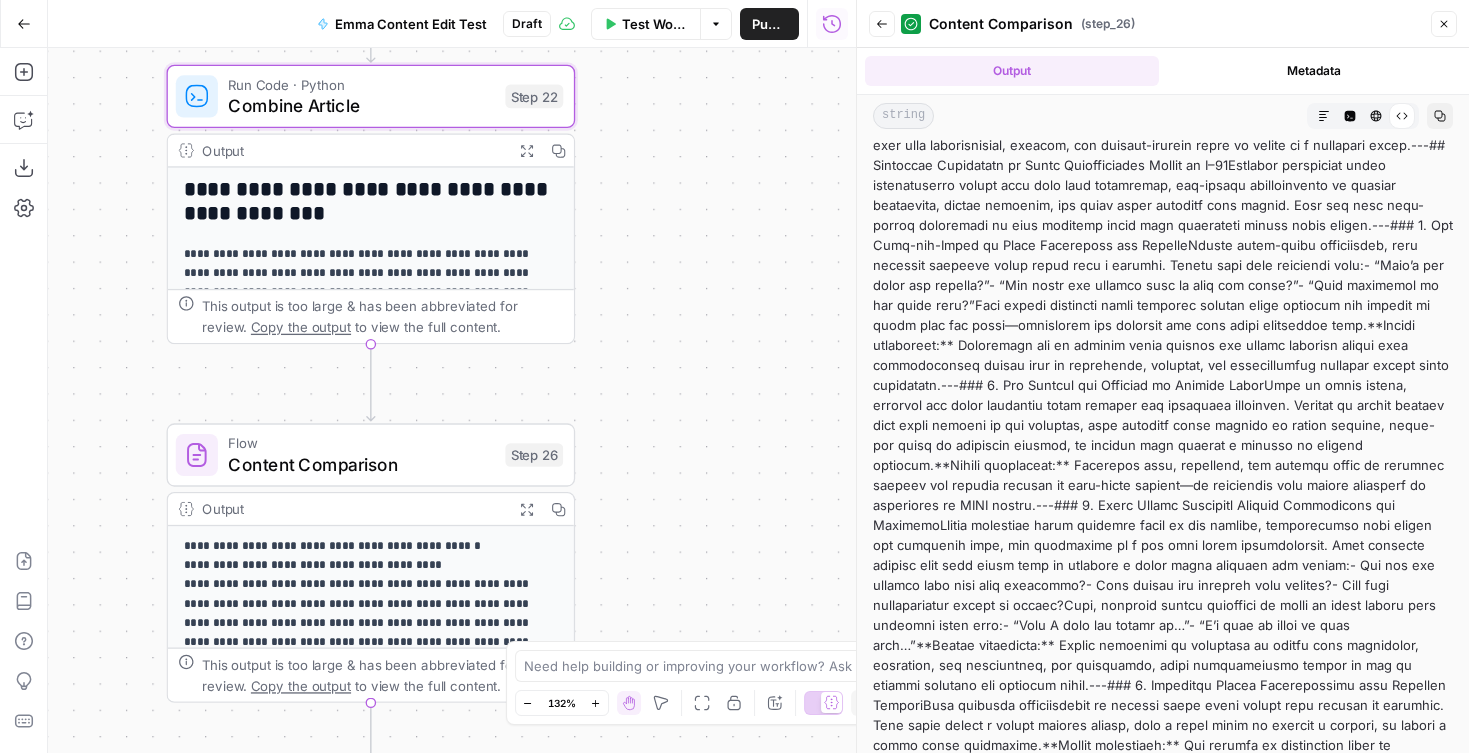 drag, startPoint x: 666, startPoint y: 210, endPoint x: 660, endPoint y: 308, distance: 98.1835 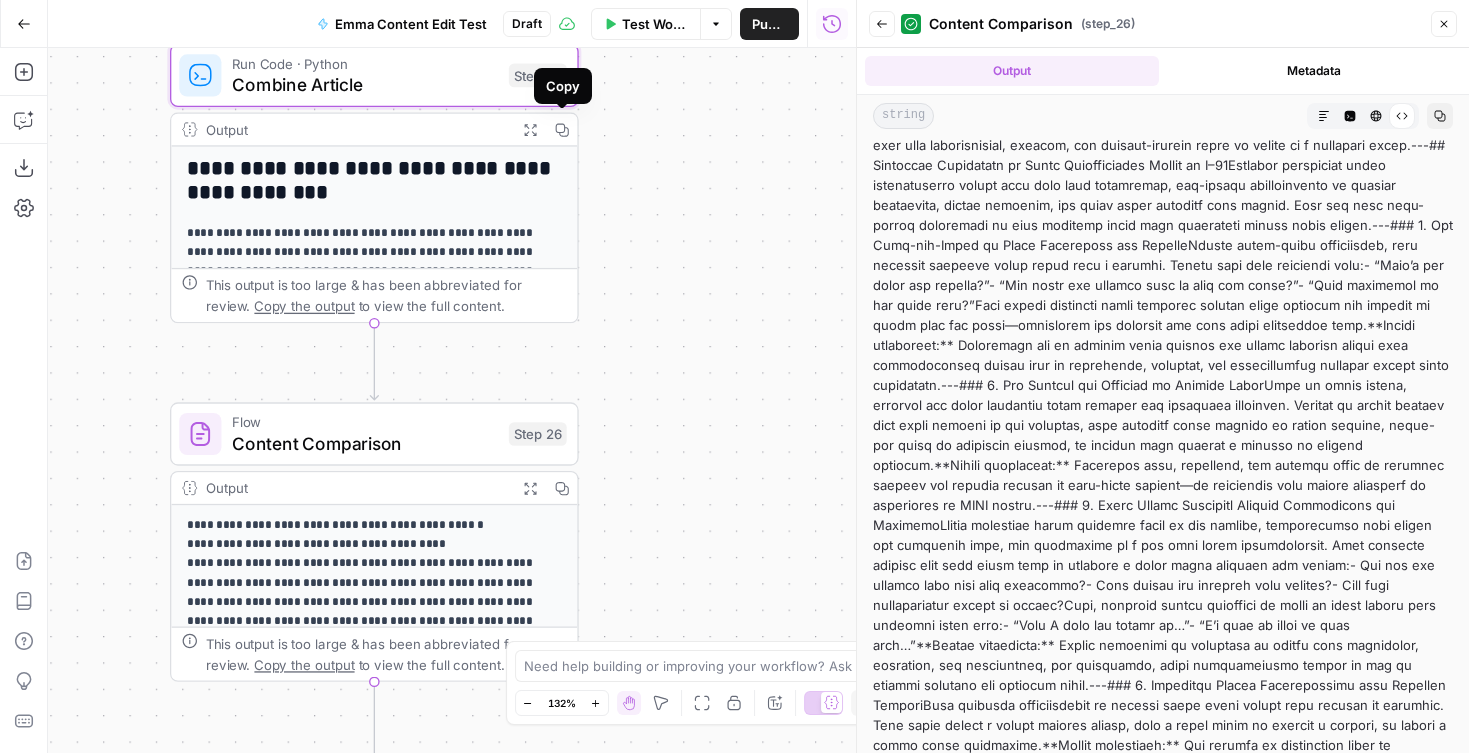 click 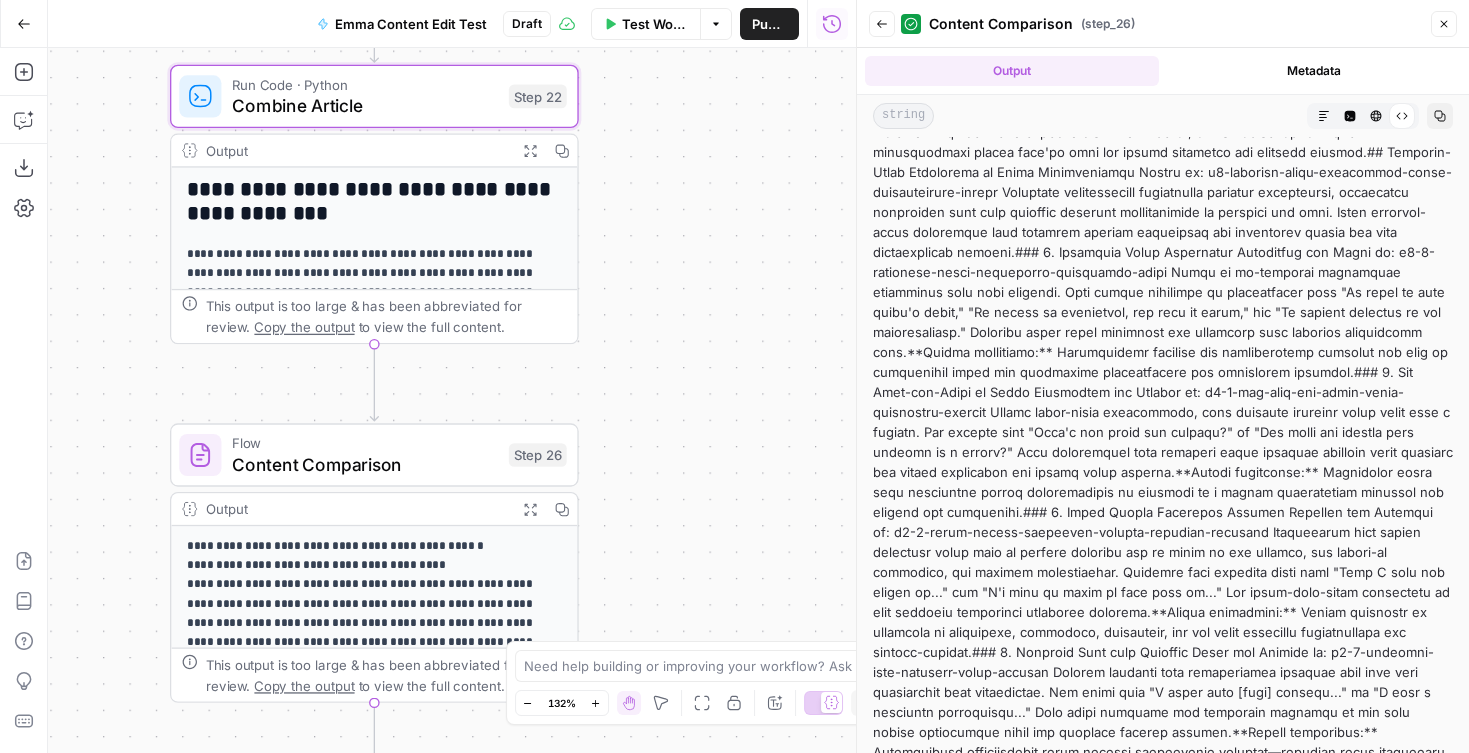 scroll, scrollTop: 422, scrollLeft: 0, axis: vertical 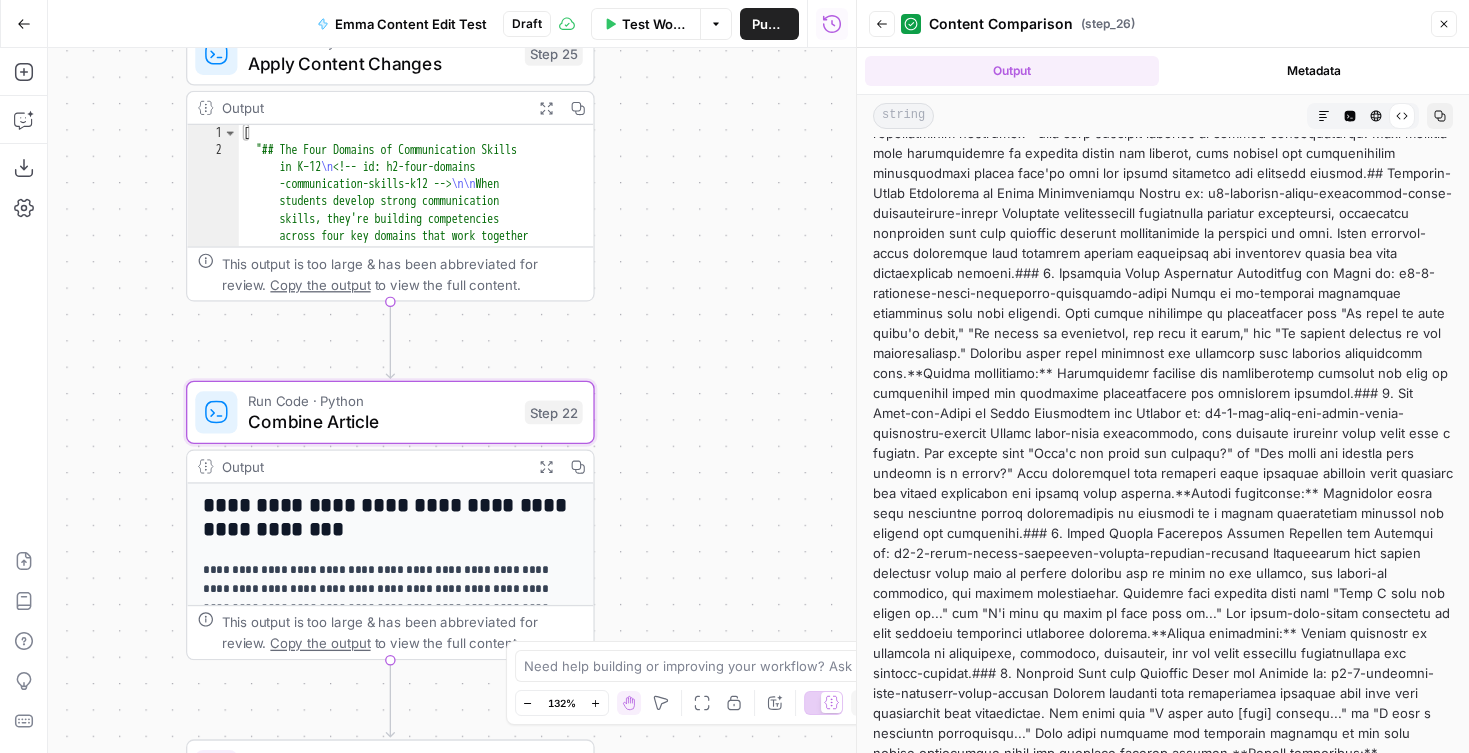 drag, startPoint x: 656, startPoint y: 207, endPoint x: 669, endPoint y: 471, distance: 264.3199 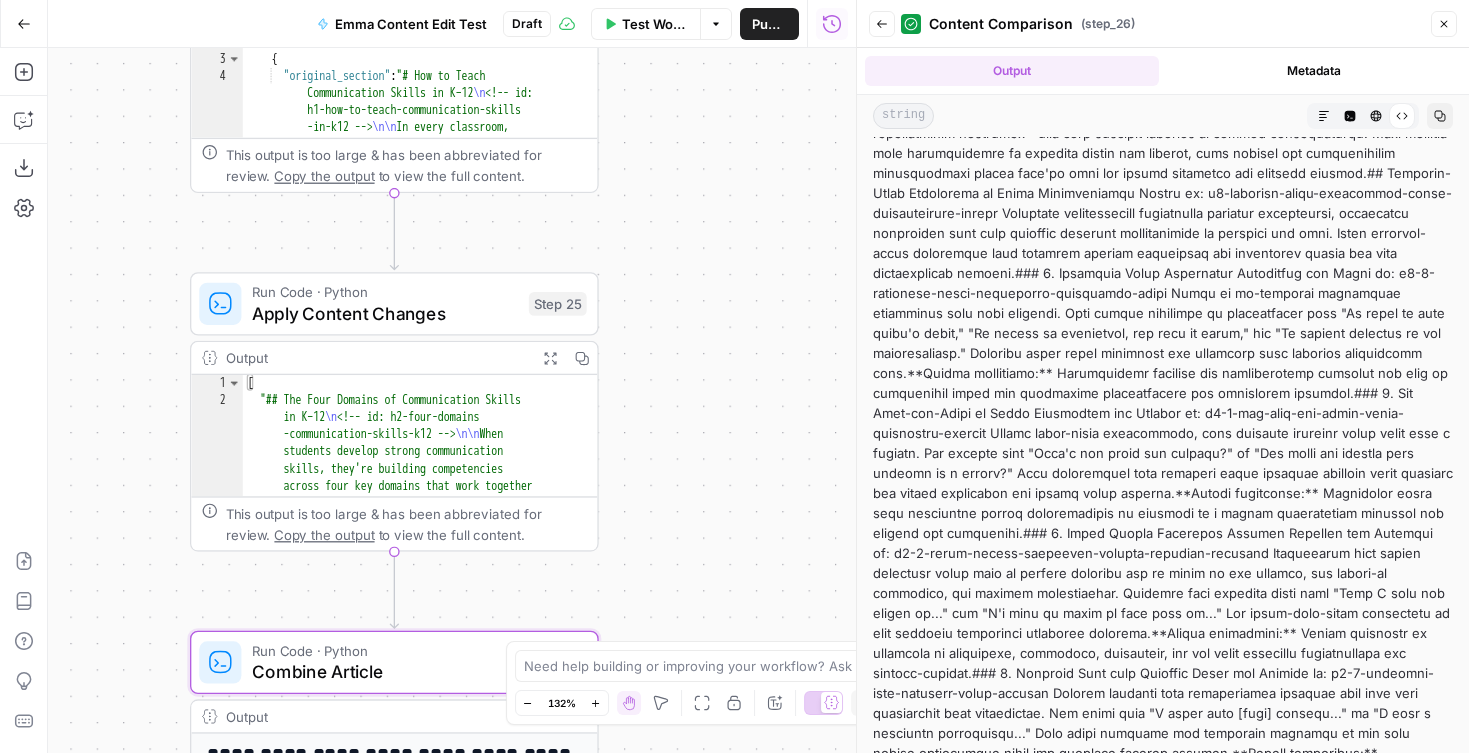 drag, startPoint x: 683, startPoint y: 258, endPoint x: 684, endPoint y: 367, distance: 109.004585 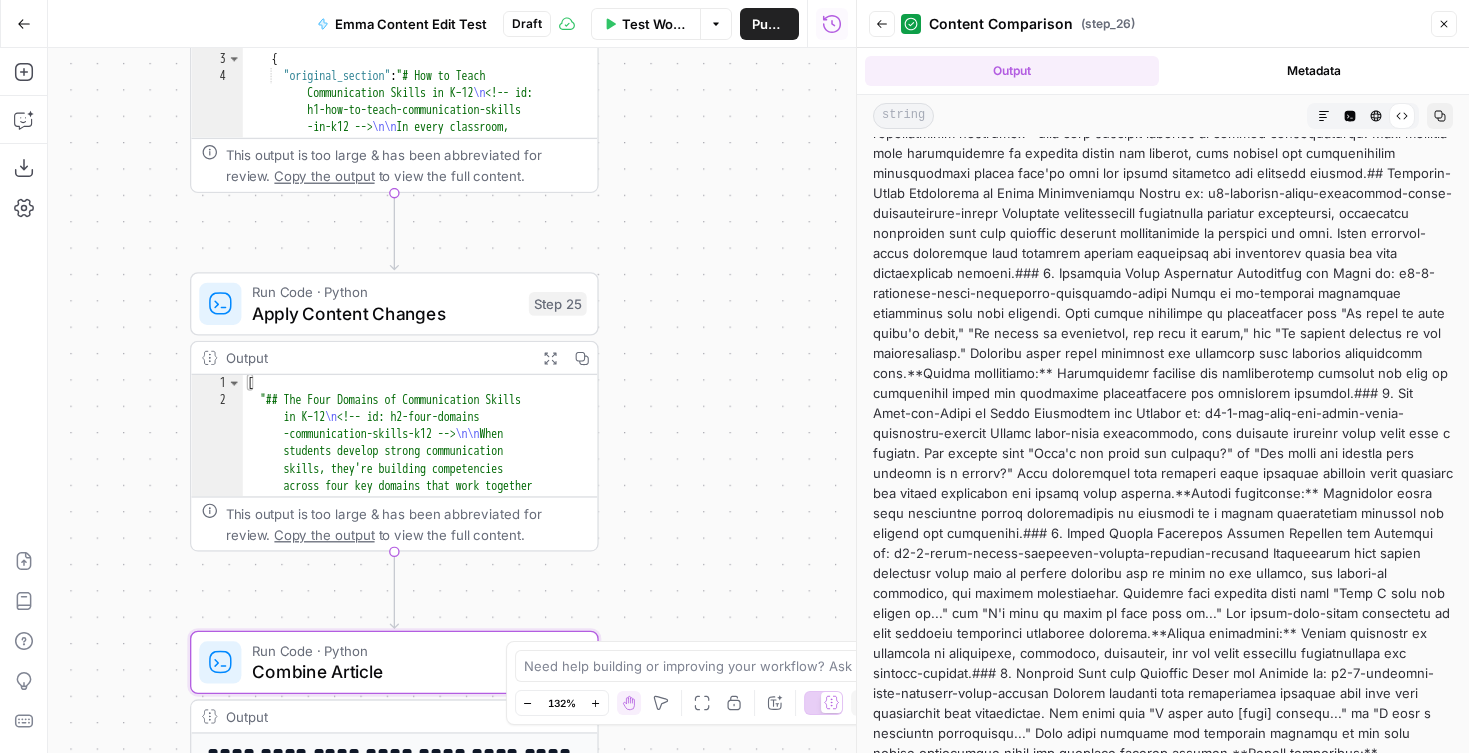 click on "**********" at bounding box center (452, 400) 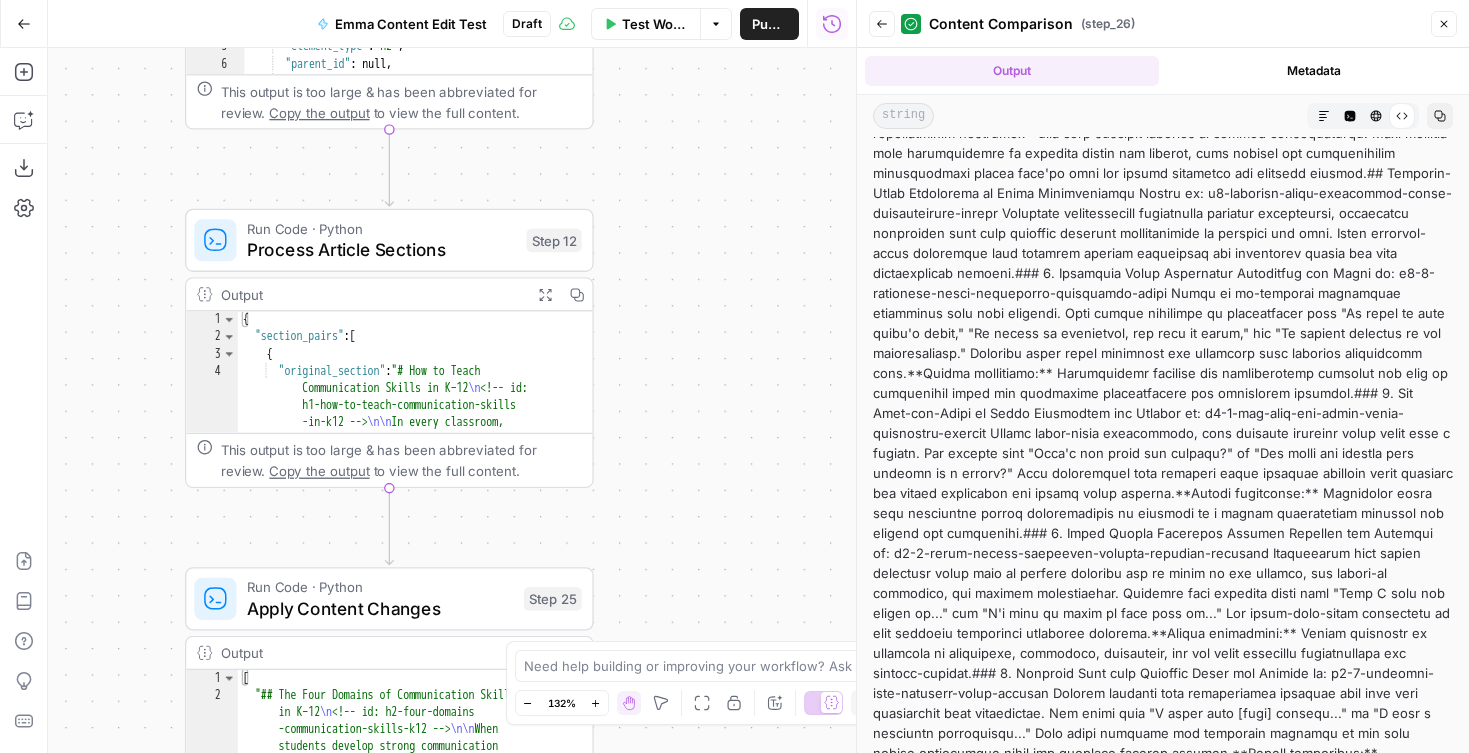 drag, startPoint x: 685, startPoint y: 401, endPoint x: 689, endPoint y: 430, distance: 29.274563 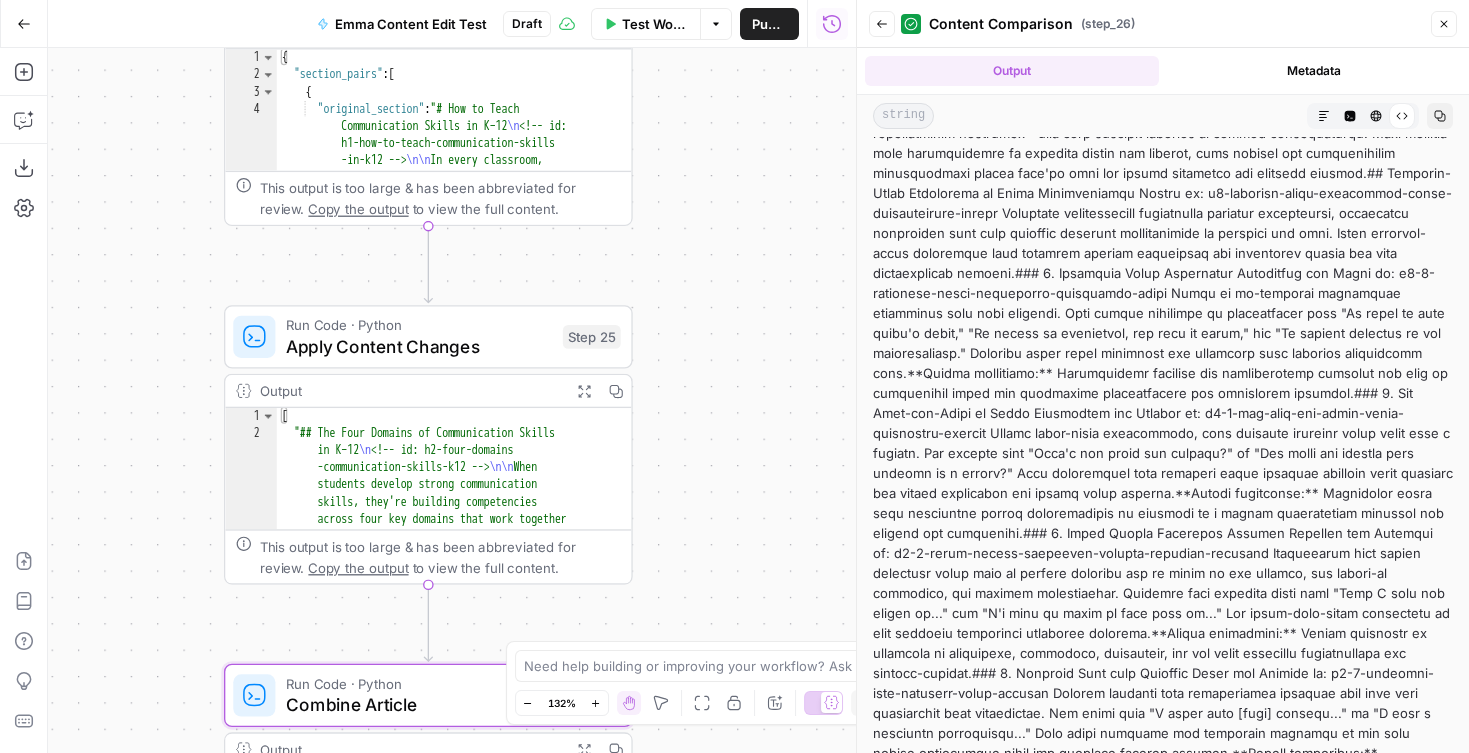 drag, startPoint x: 704, startPoint y: 266, endPoint x: 742, endPoint y: -46, distance: 314.30557 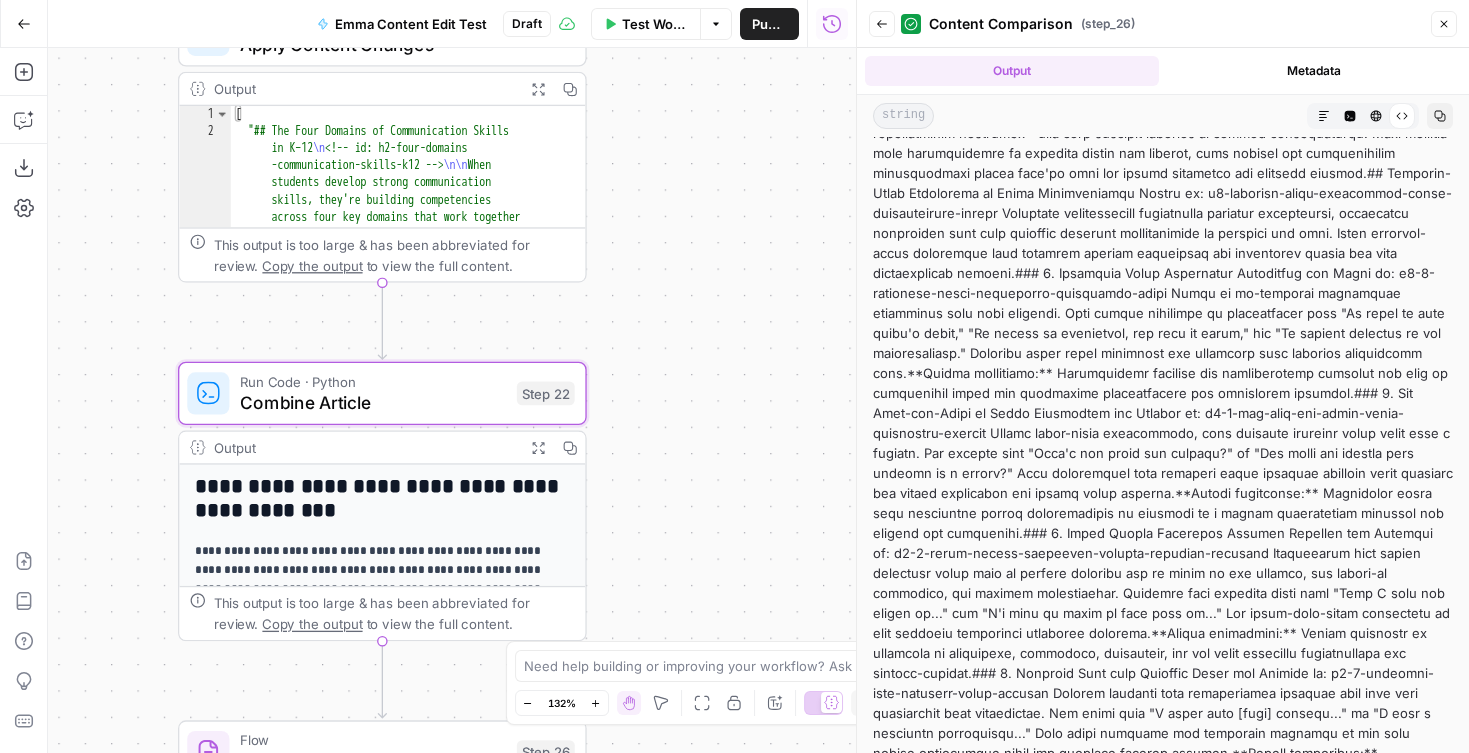 drag, startPoint x: 708, startPoint y: 165, endPoint x: 698, endPoint y: 164, distance: 10.049875 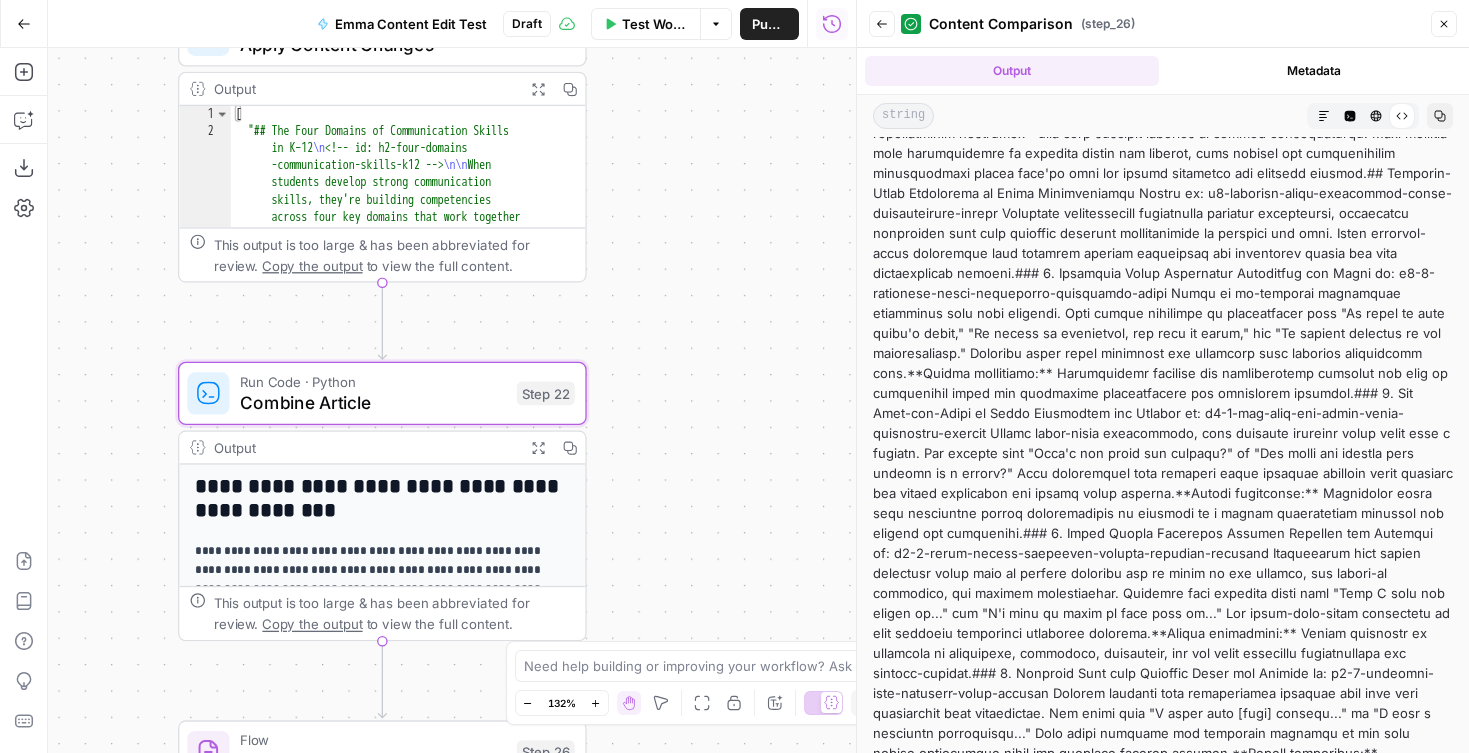 click on "**********" at bounding box center [734, 376] 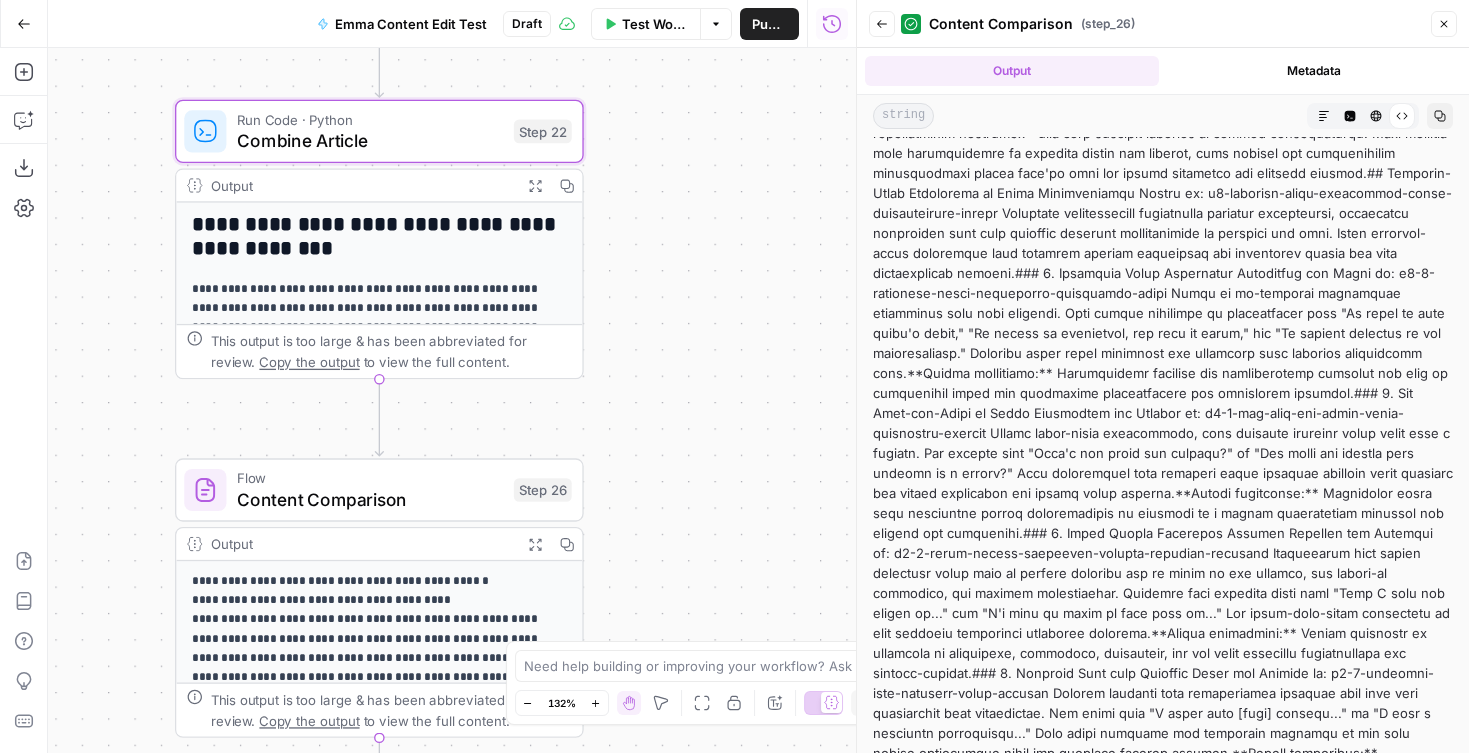 drag, startPoint x: 694, startPoint y: 279, endPoint x: 668, endPoint y: 84, distance: 196.7257 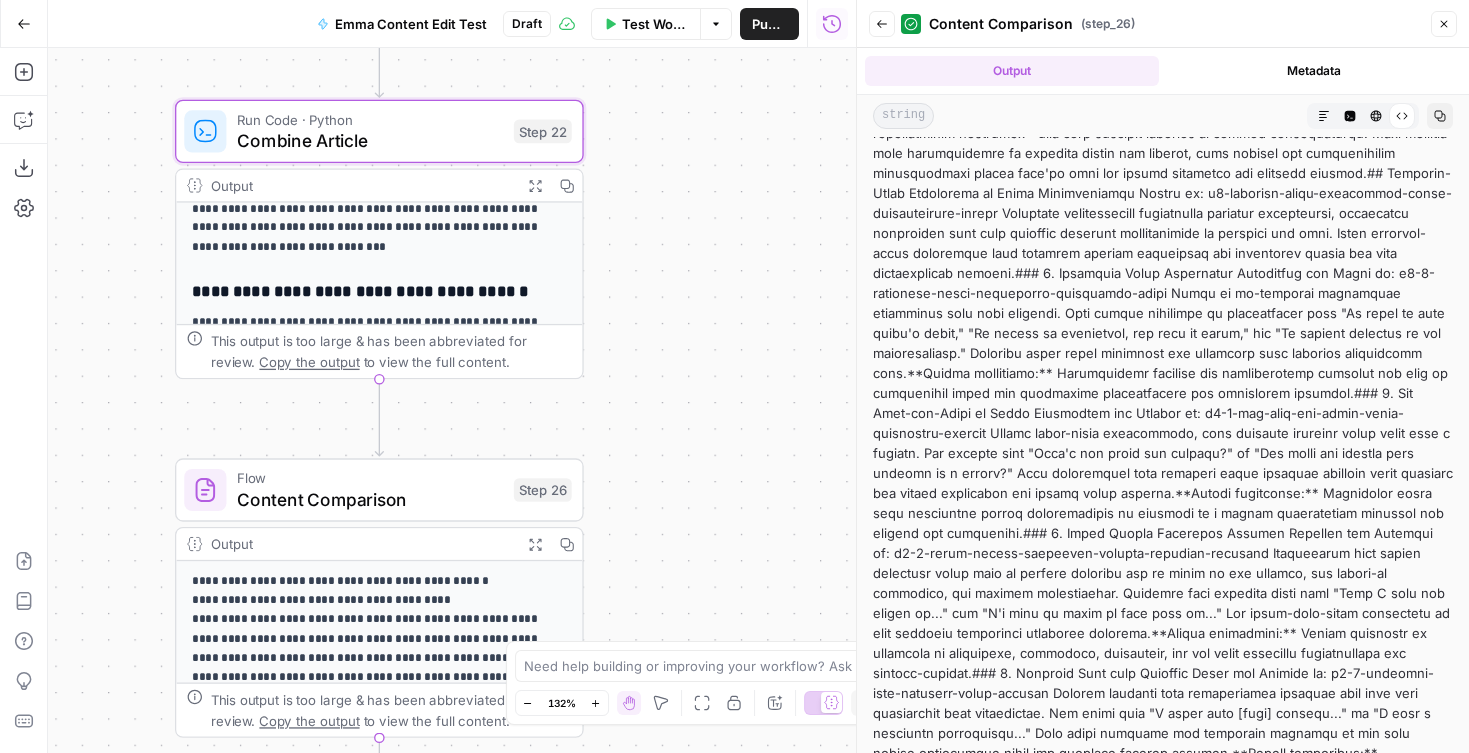 scroll, scrollTop: 211, scrollLeft: 0, axis: vertical 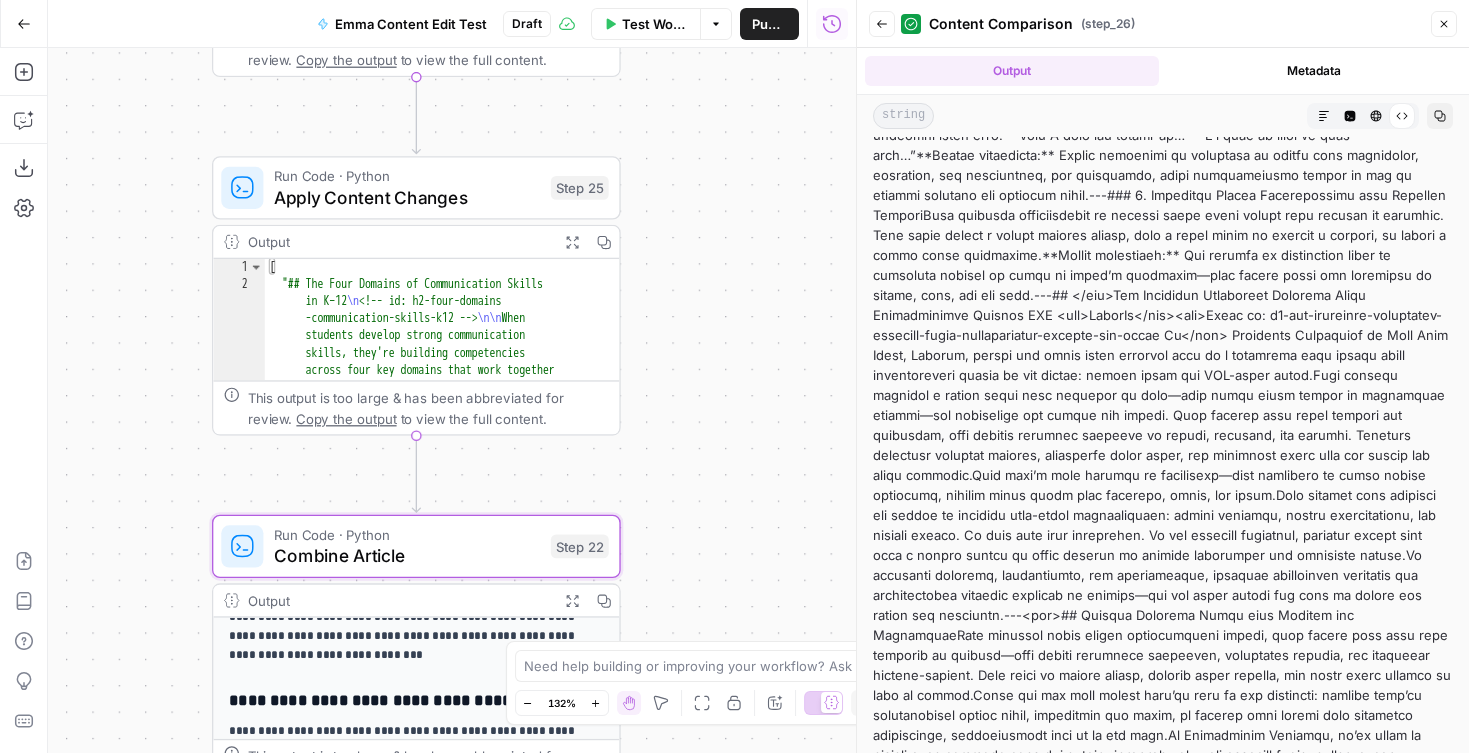 click on "Apply Content Changes" at bounding box center [407, 197] 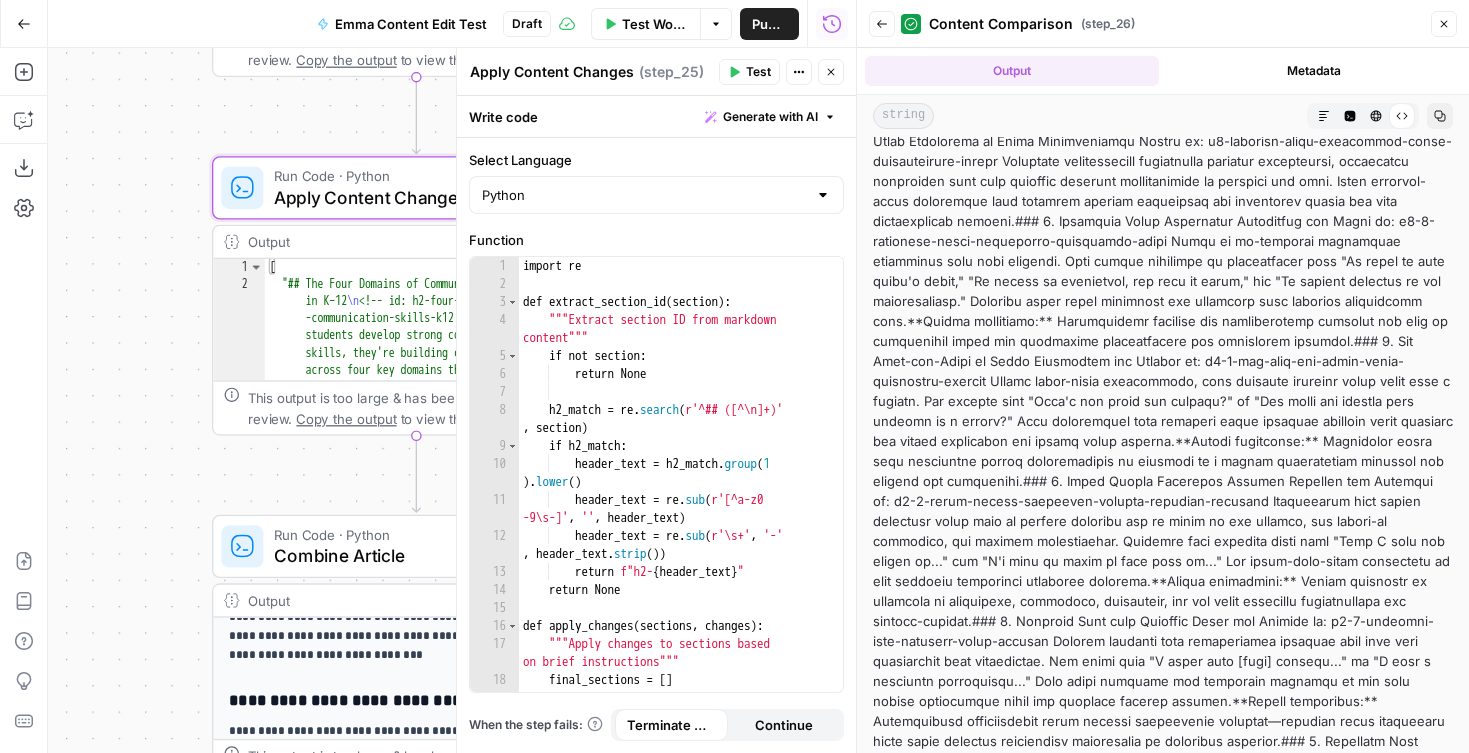 scroll, scrollTop: 0, scrollLeft: 0, axis: both 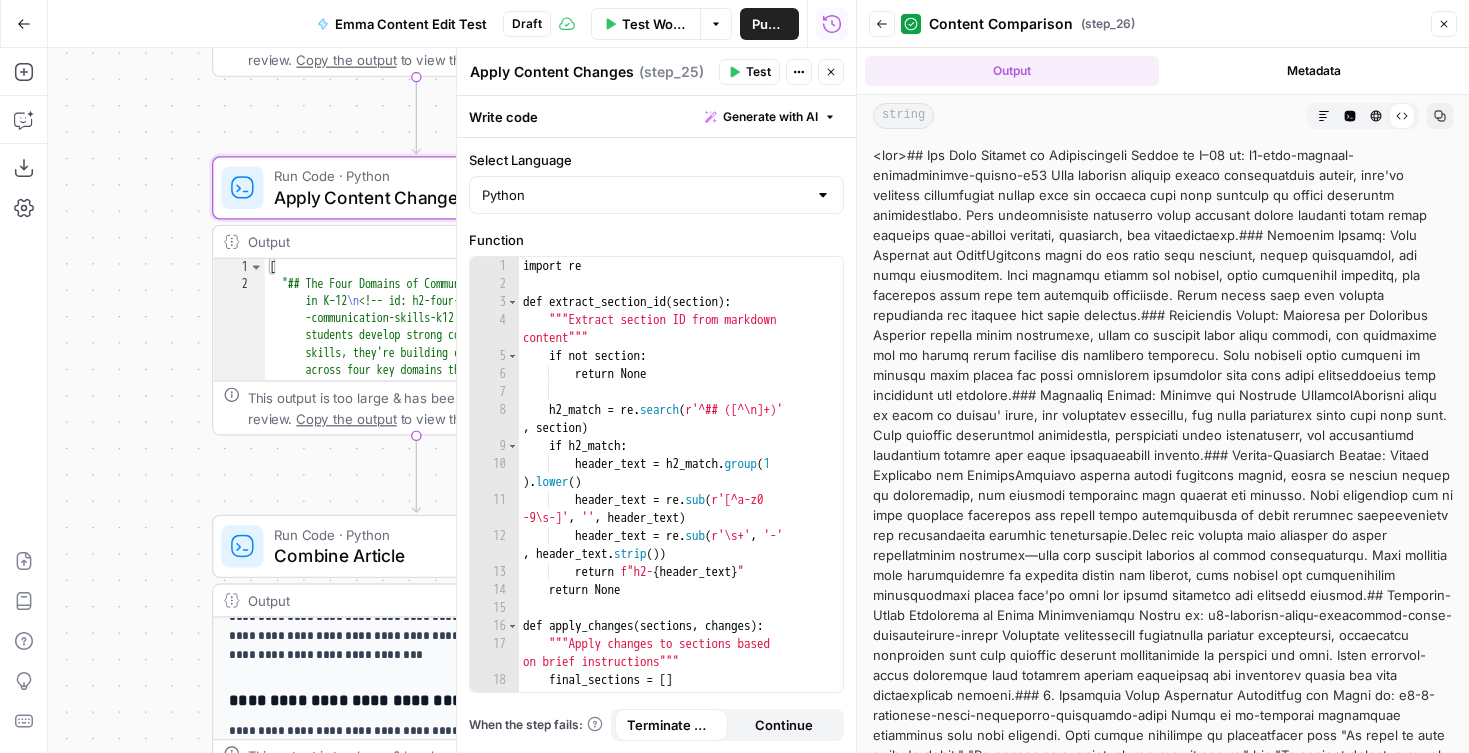 click on "Close" at bounding box center (1444, 24) 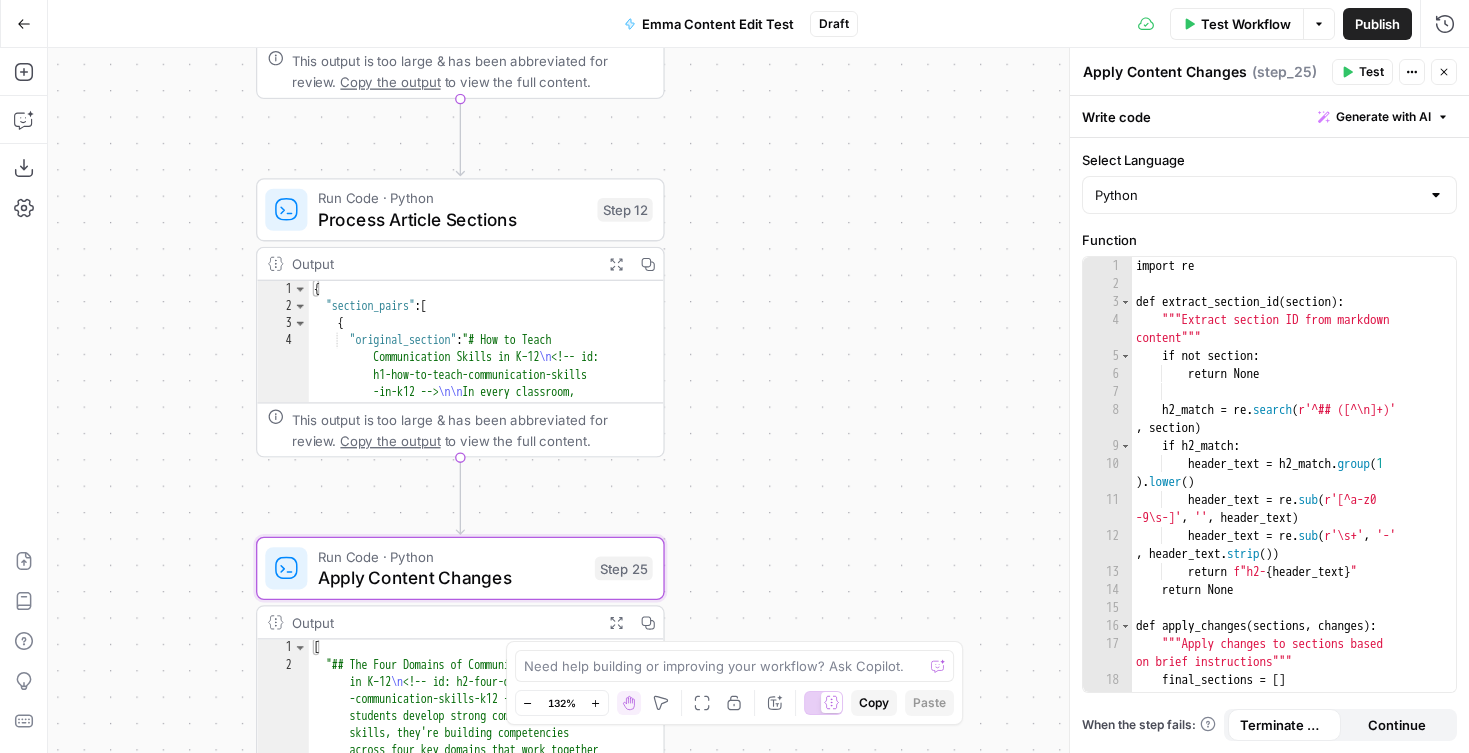 drag, startPoint x: 792, startPoint y: 197, endPoint x: 824, endPoint y: 461, distance: 265.9323 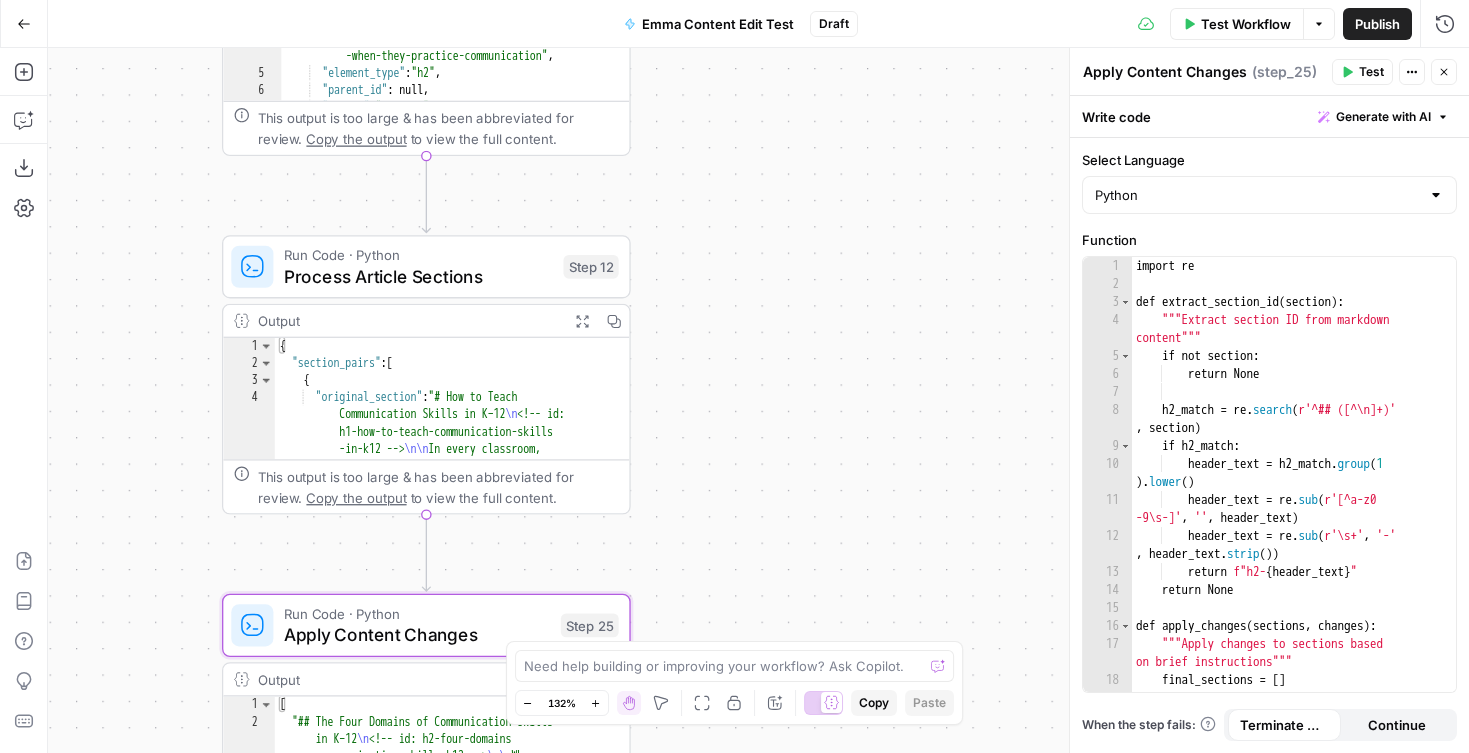 drag, startPoint x: 772, startPoint y: 299, endPoint x: 762, endPoint y: 259, distance: 41.231056 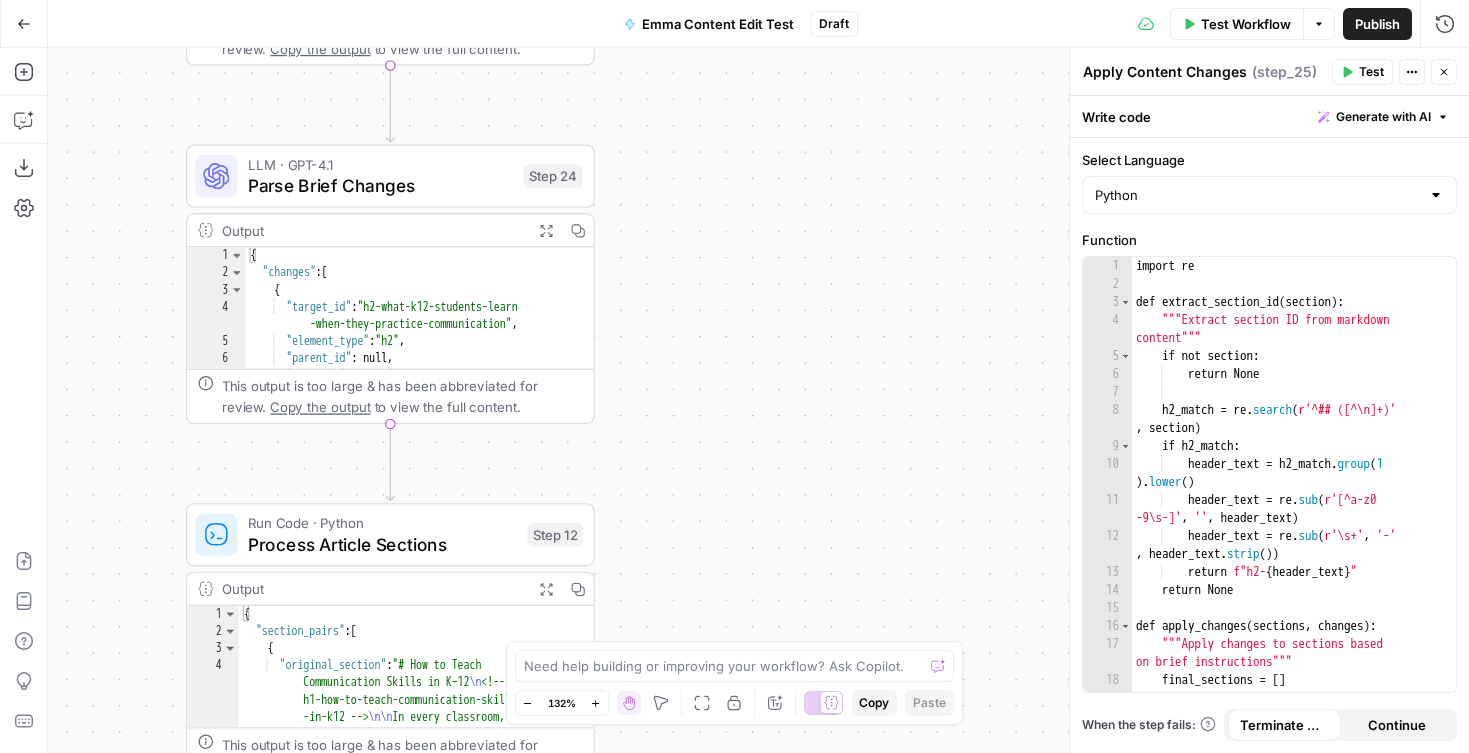 drag, startPoint x: 750, startPoint y: 224, endPoint x: 719, endPoint y: 421, distance: 199.42416 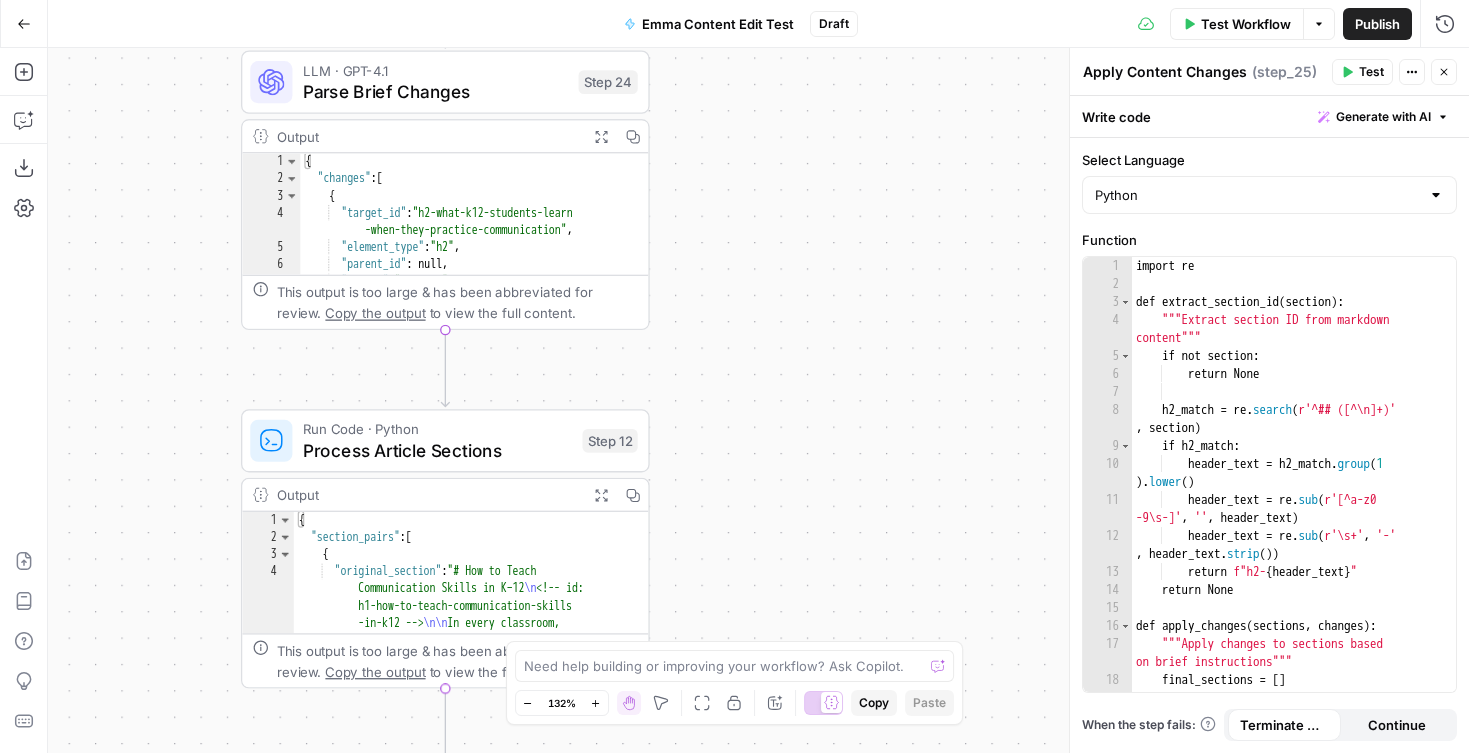 drag, startPoint x: 715, startPoint y: 298, endPoint x: 758, endPoint y: 294, distance: 43.185646 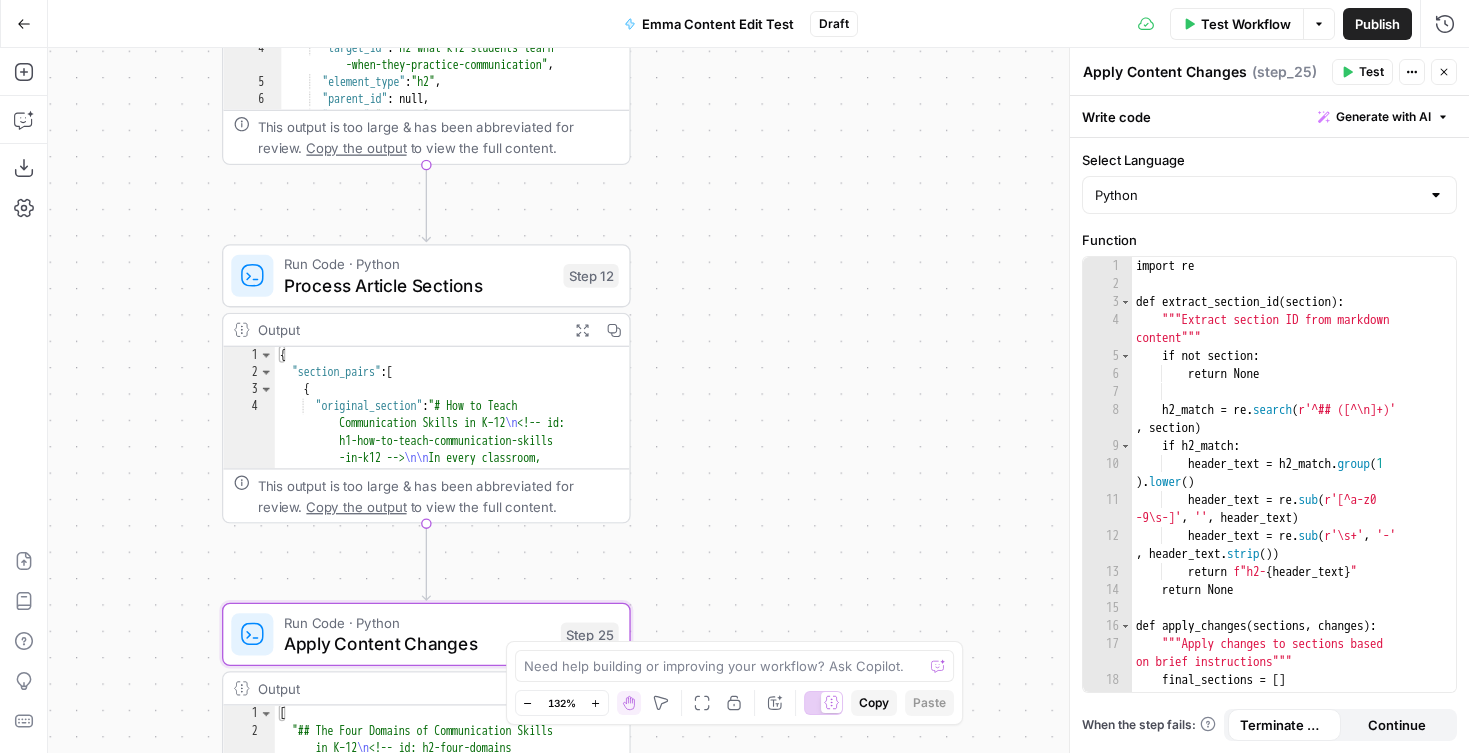 drag, startPoint x: 762, startPoint y: 447, endPoint x: 742, endPoint y: 282, distance: 166.2077 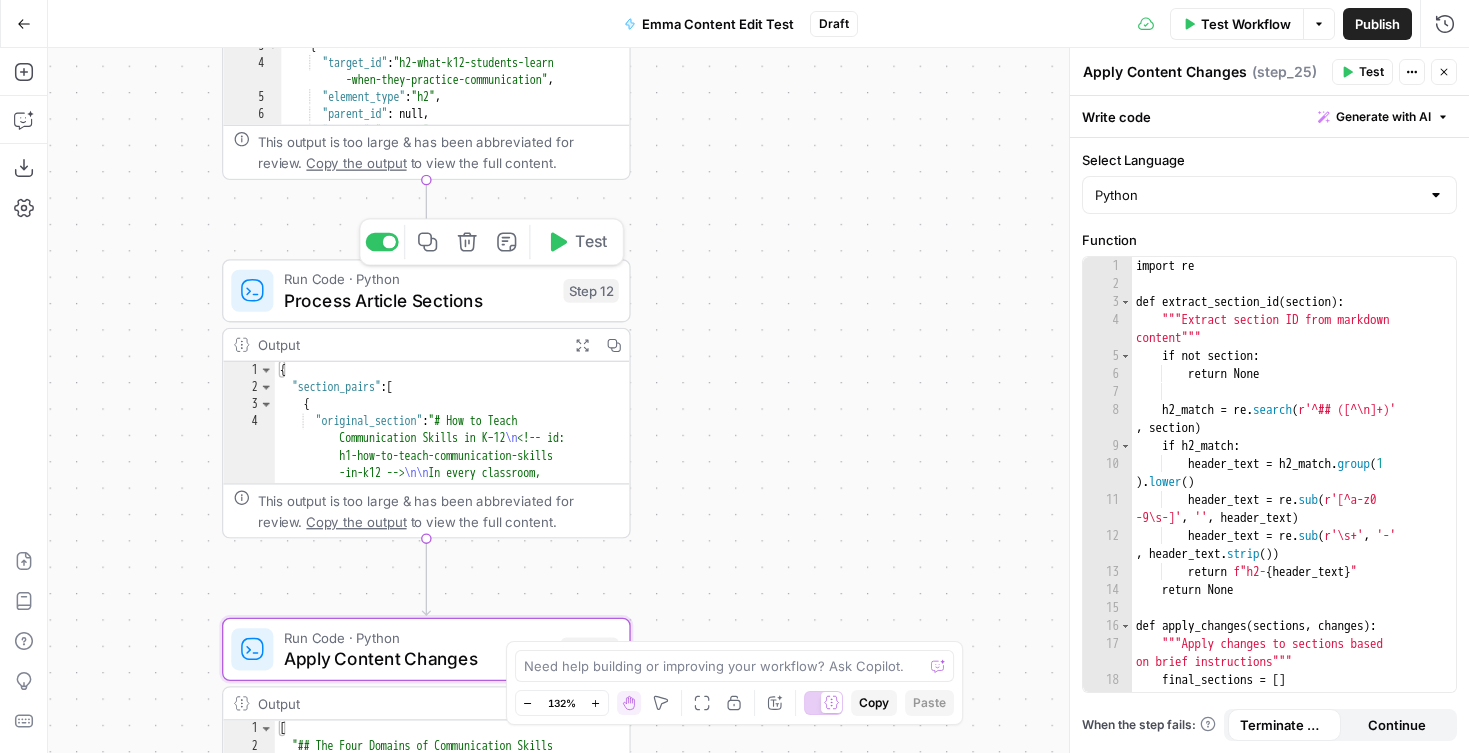 click on "Process Article Sections" at bounding box center (418, 300) 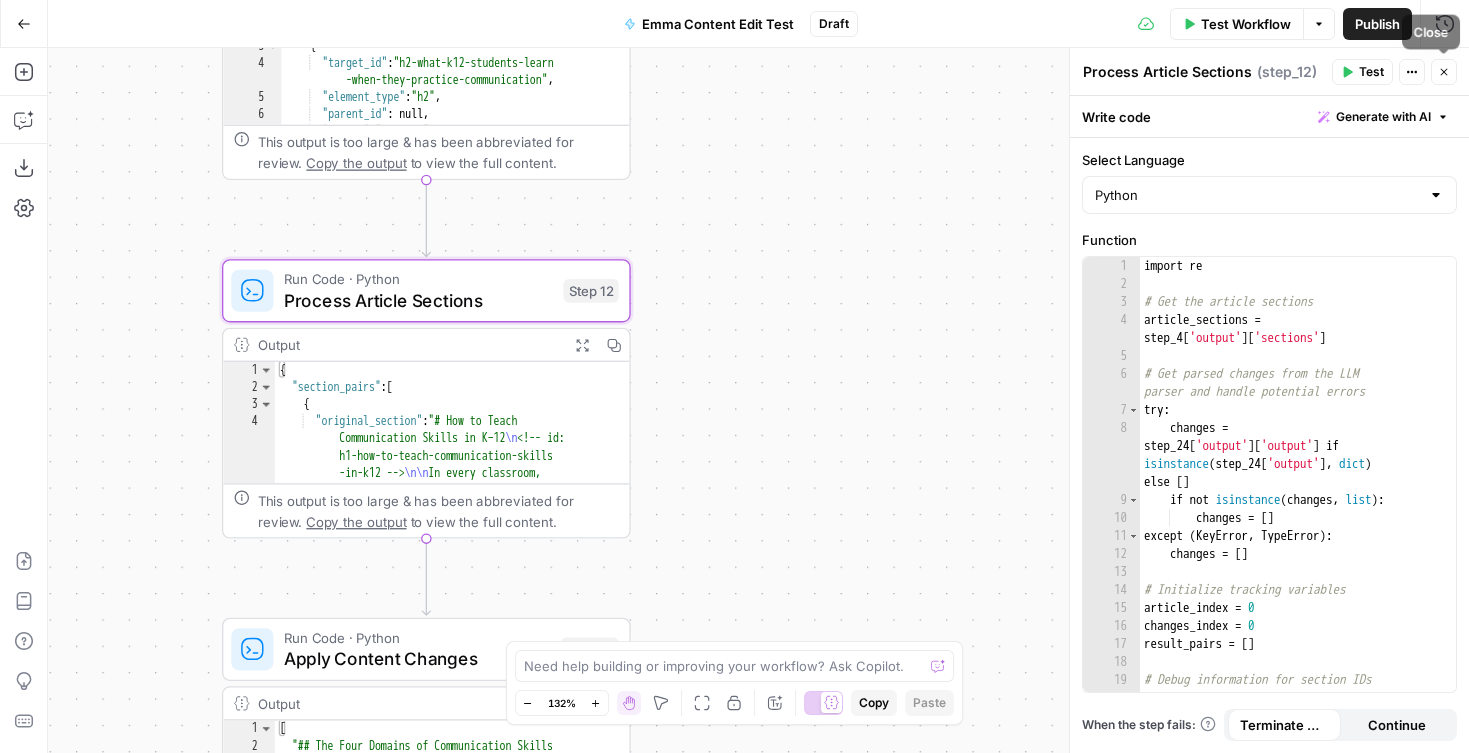 drag, startPoint x: 1452, startPoint y: 67, endPoint x: 1406, endPoint y: 75, distance: 46.69047 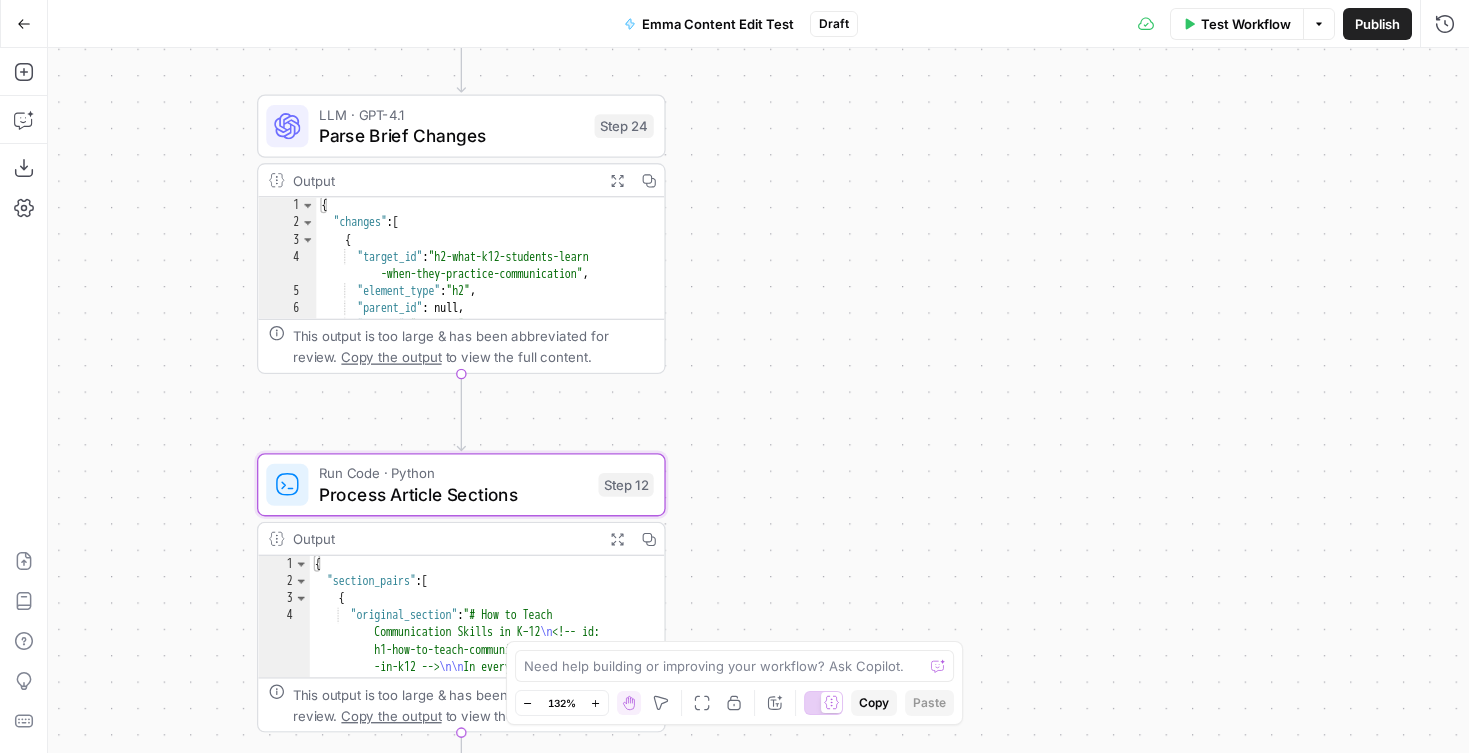 drag, startPoint x: 949, startPoint y: 117, endPoint x: 967, endPoint y: 249, distance: 133.22162 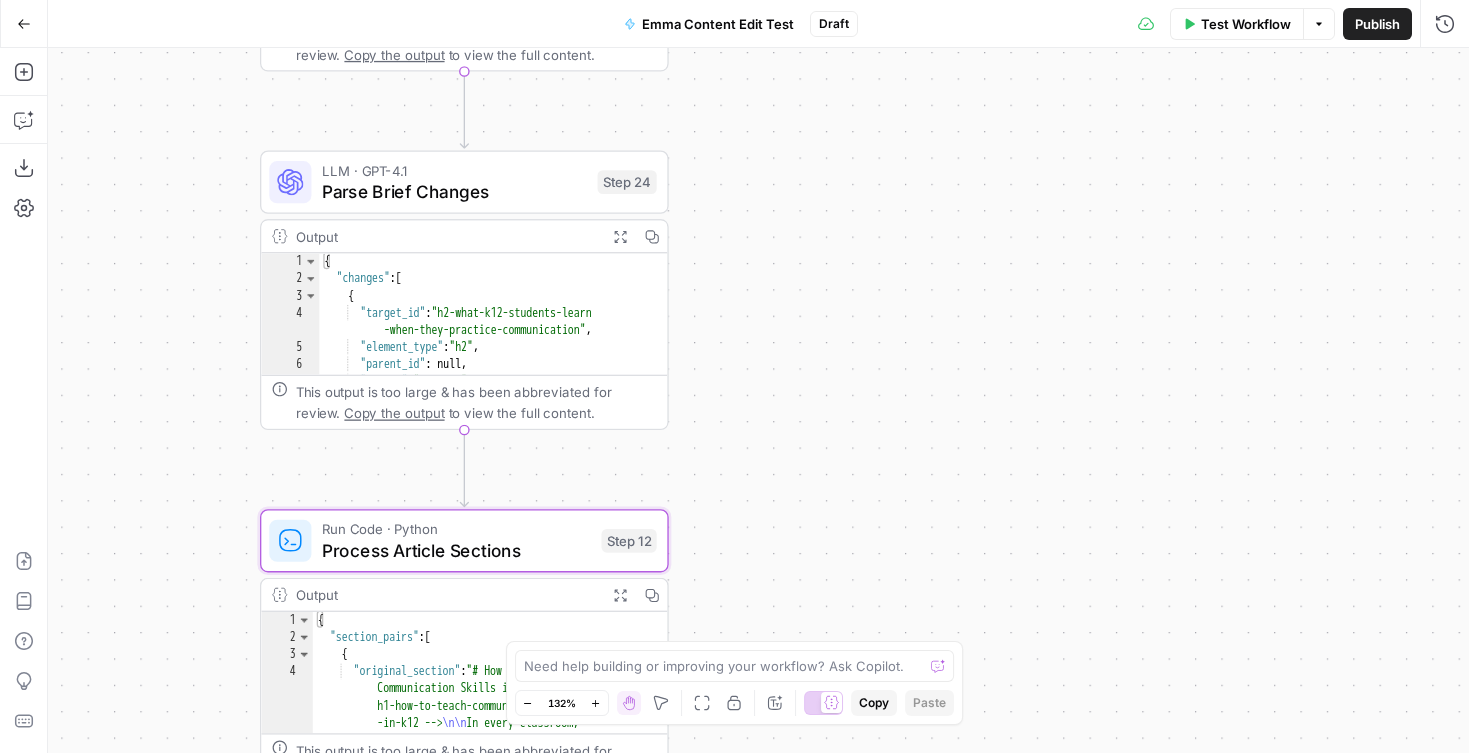 drag, startPoint x: 911, startPoint y: 192, endPoint x: 884, endPoint y: 189, distance: 27.166155 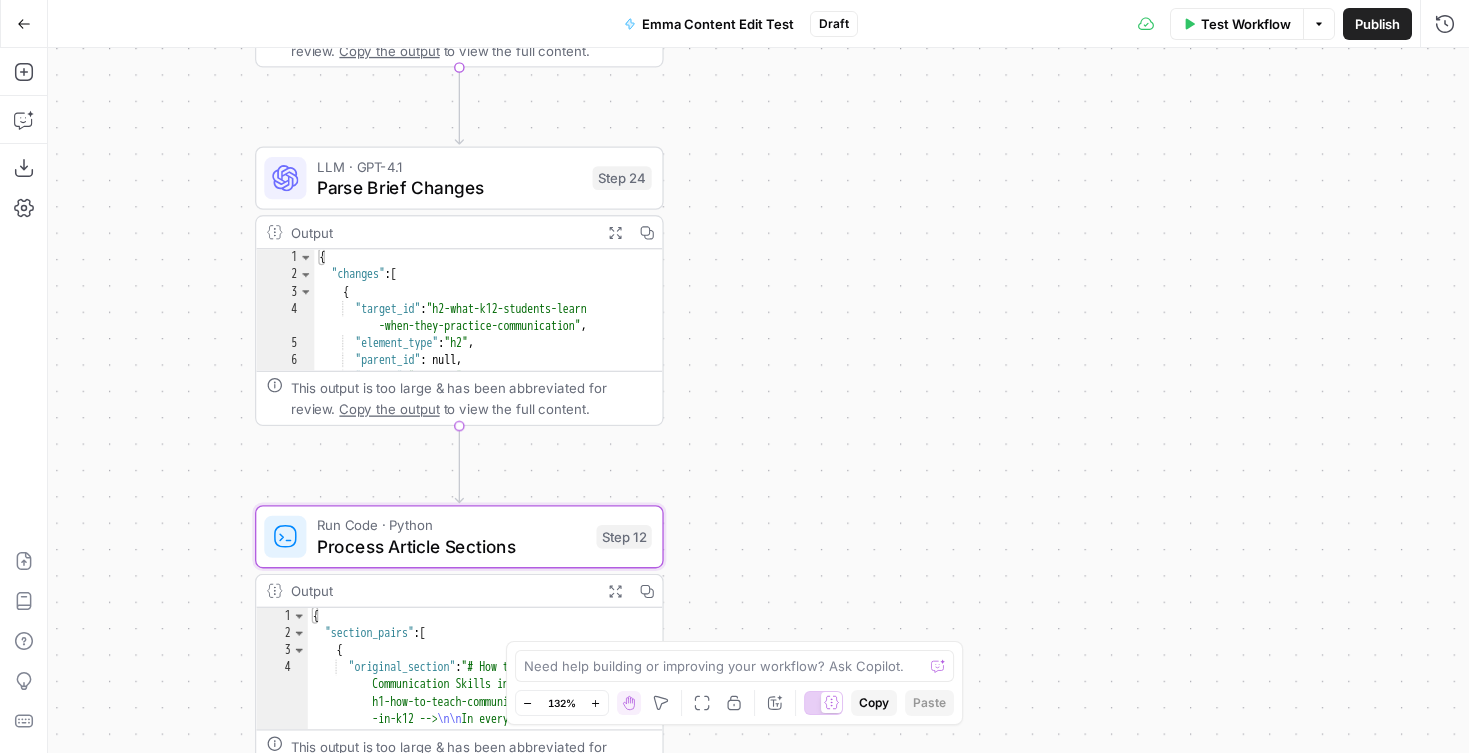 click on "Parse Brief Changes" at bounding box center [449, 187] 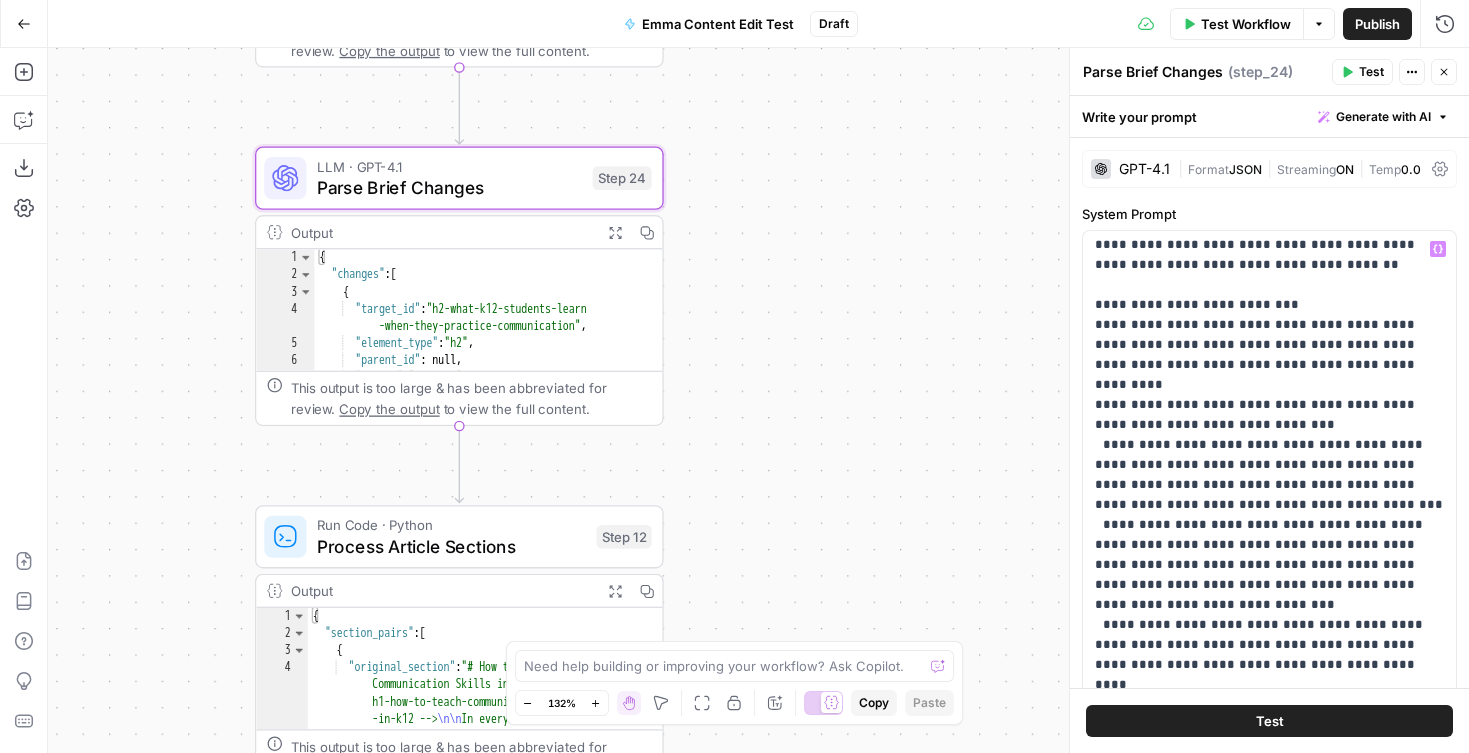 scroll, scrollTop: 0, scrollLeft: 0, axis: both 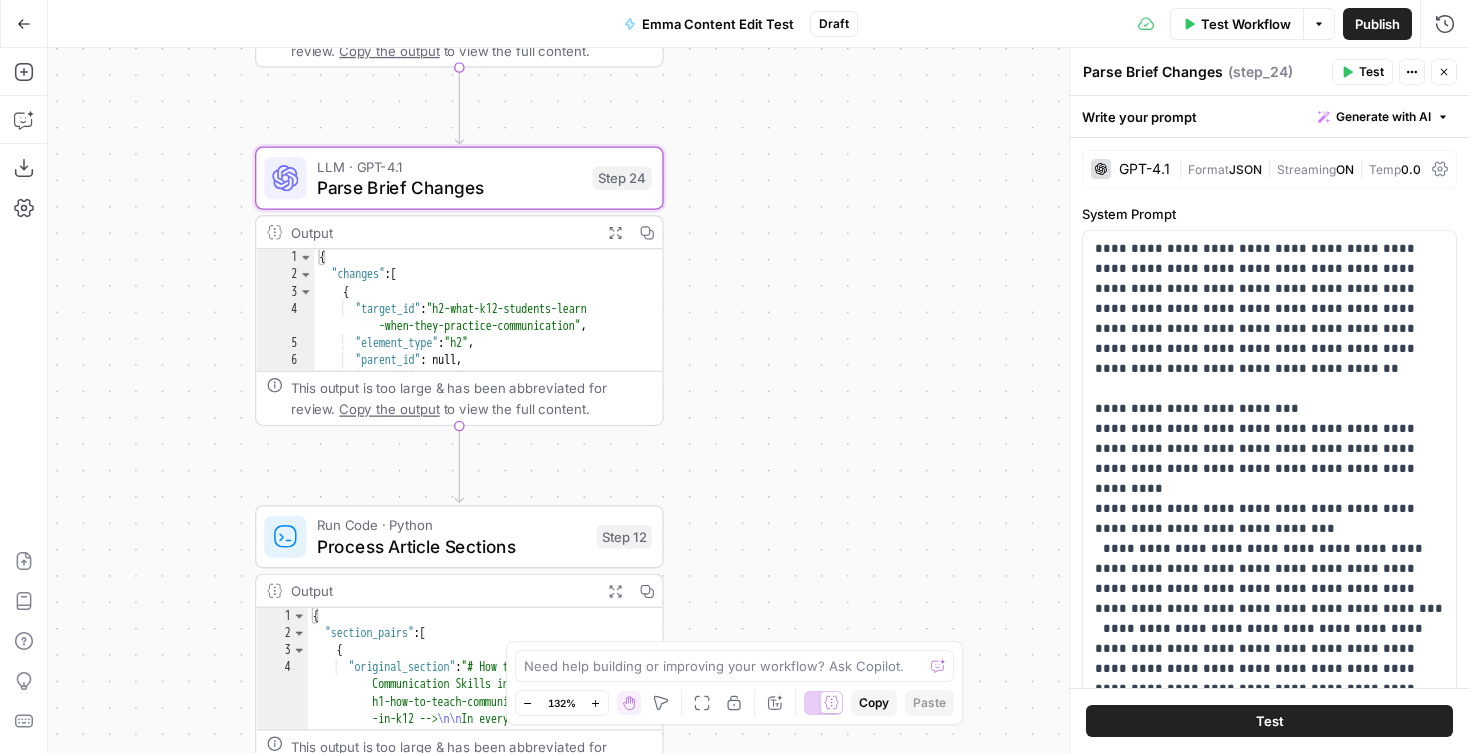 click on "Output" at bounding box center [441, 232] 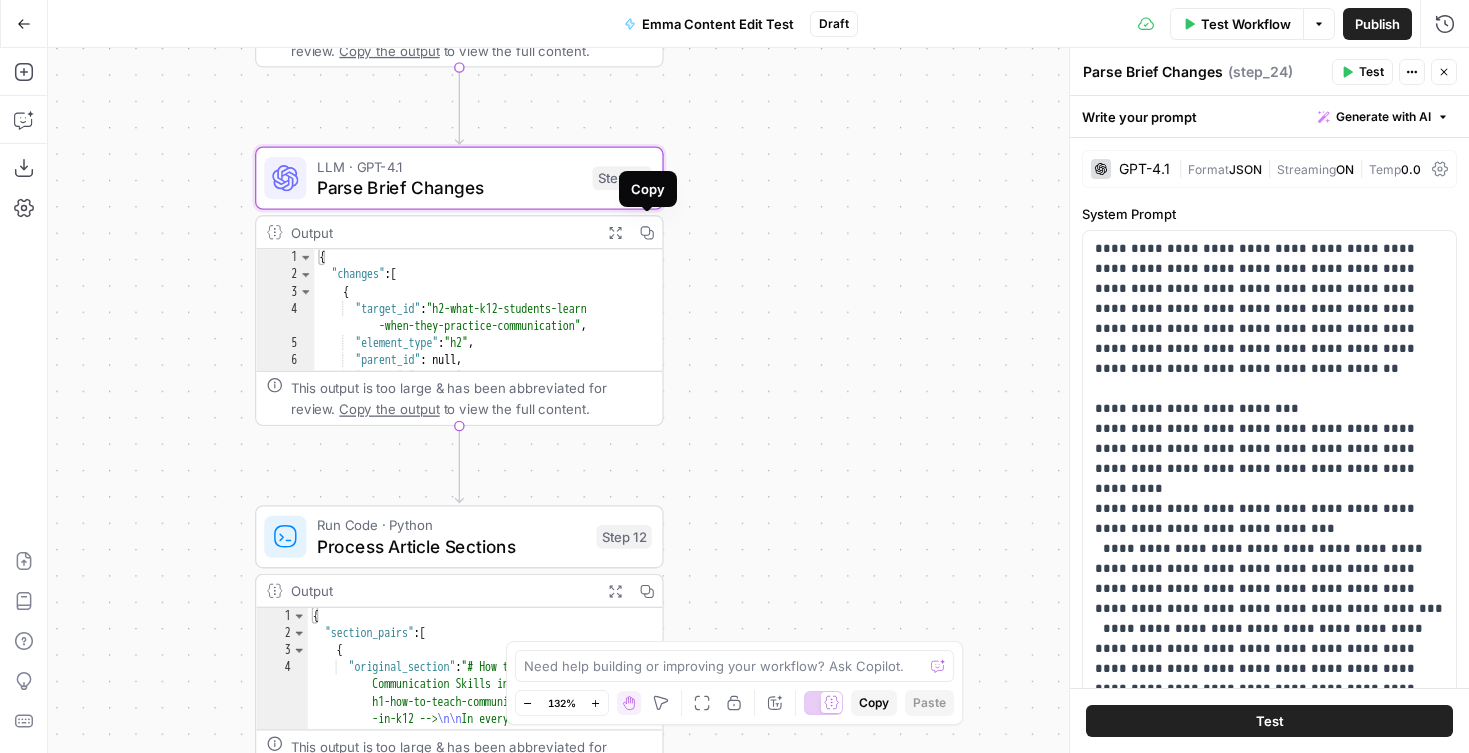 click 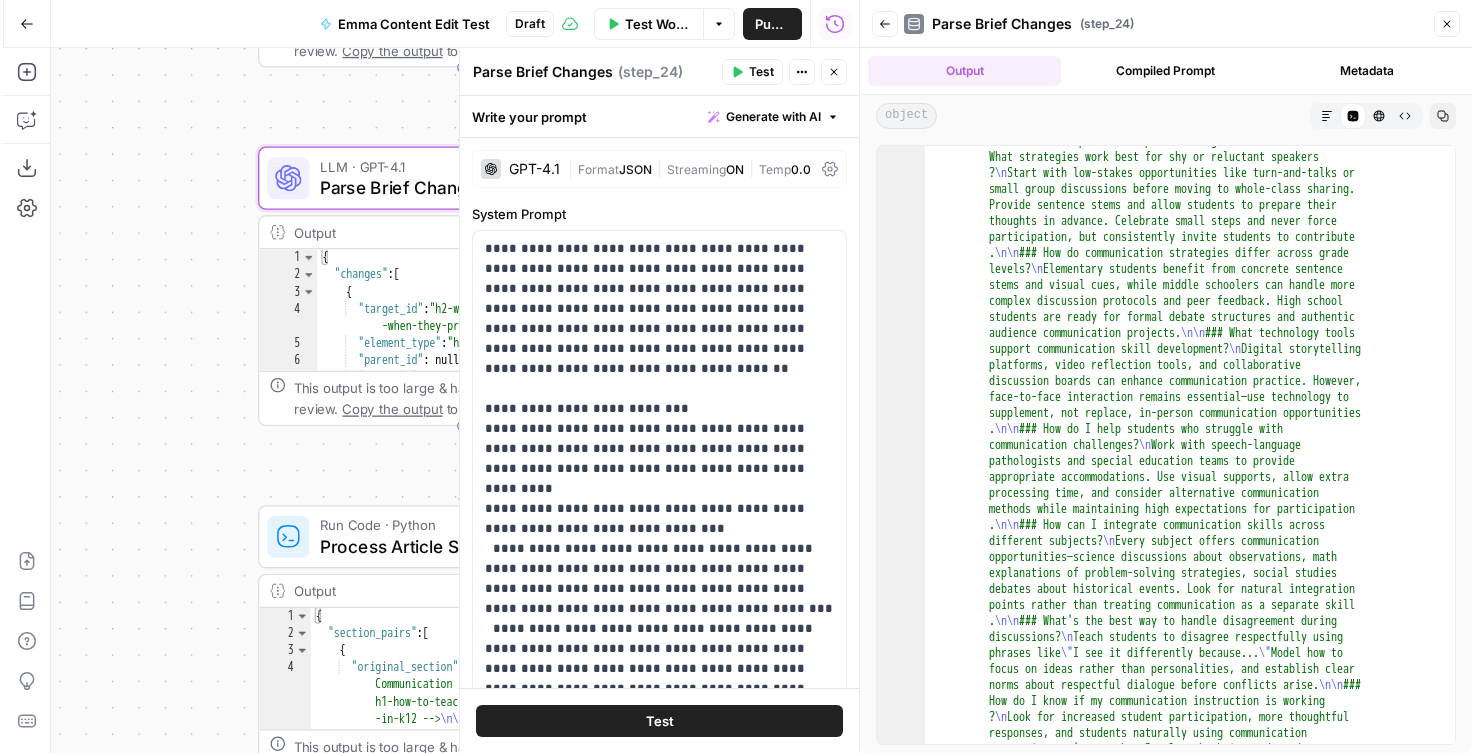 scroll, scrollTop: 3850, scrollLeft: 0, axis: vertical 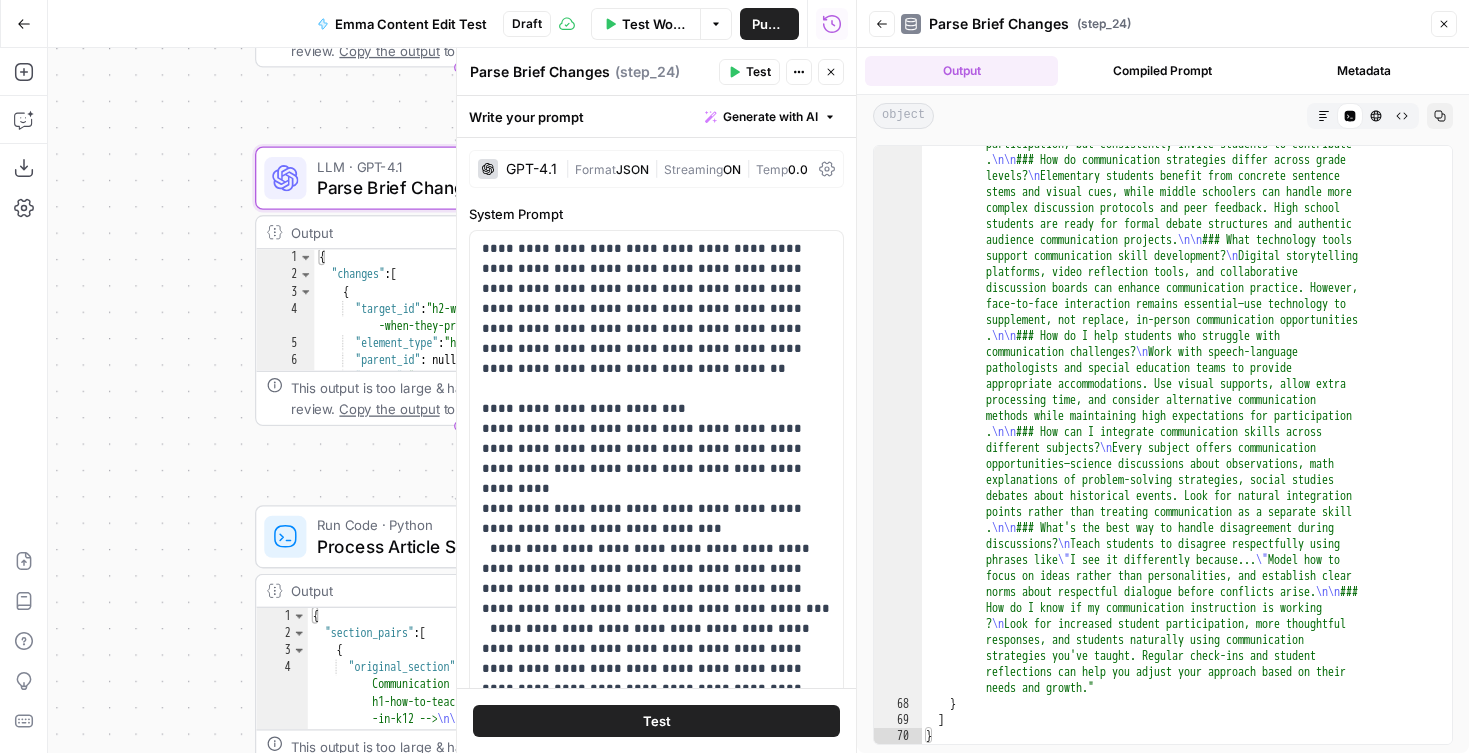 click 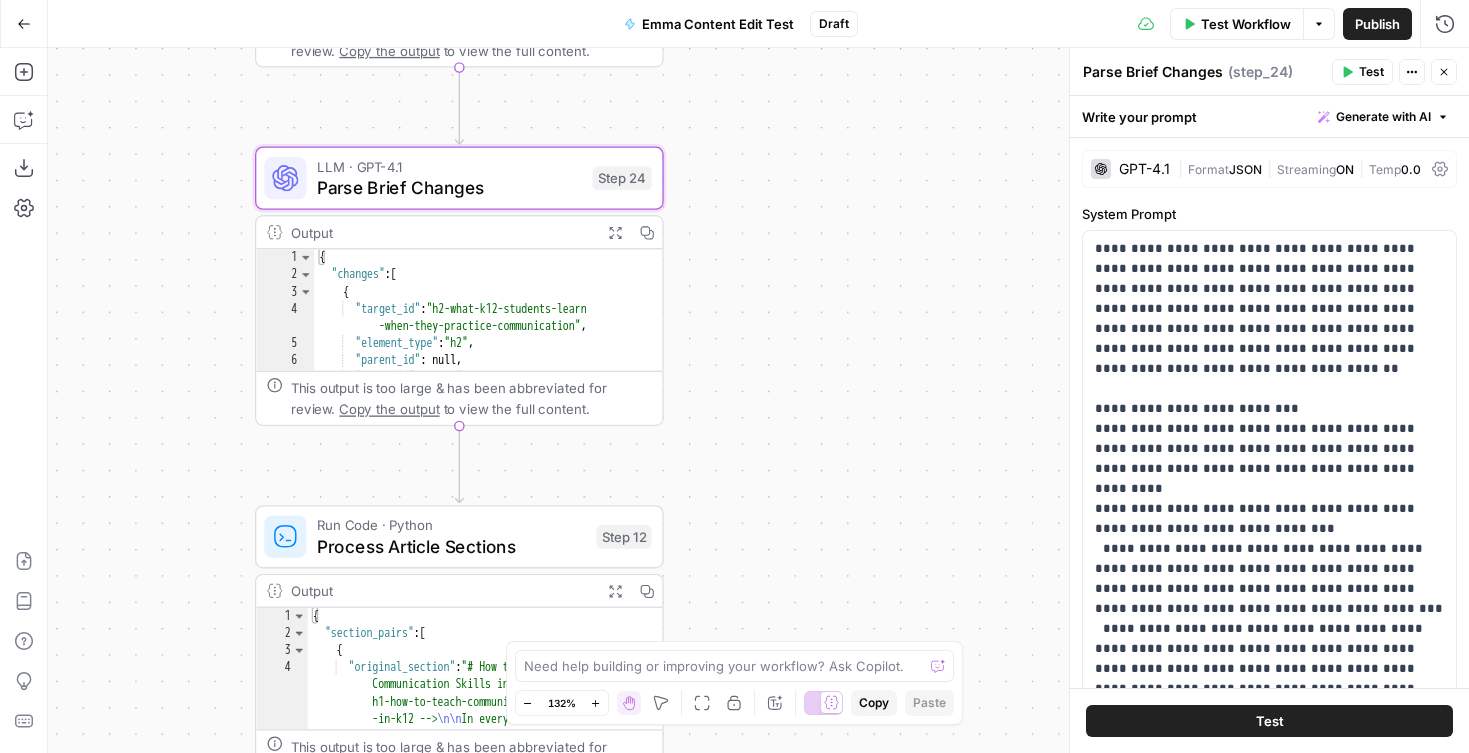 click on "**********" at bounding box center (758, 400) 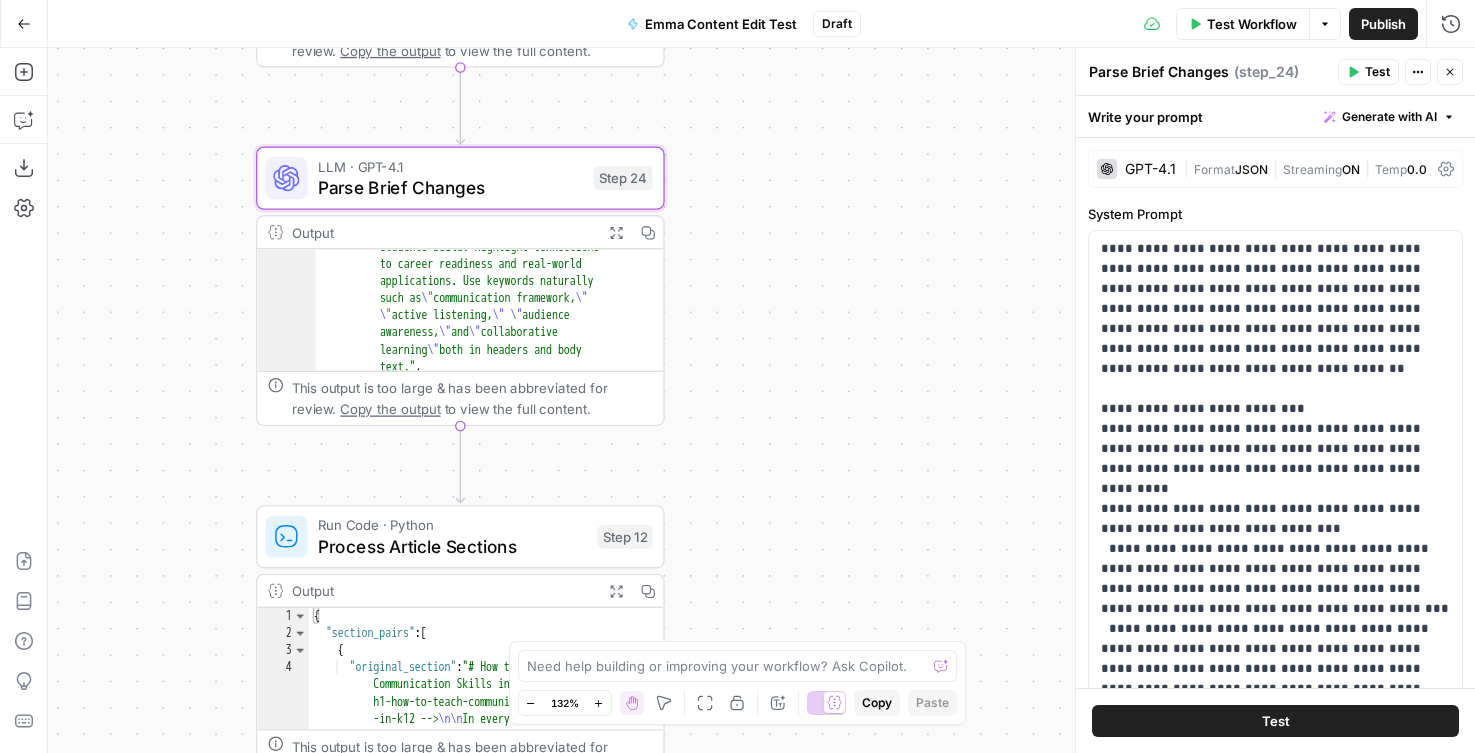 scroll, scrollTop: 218, scrollLeft: 0, axis: vertical 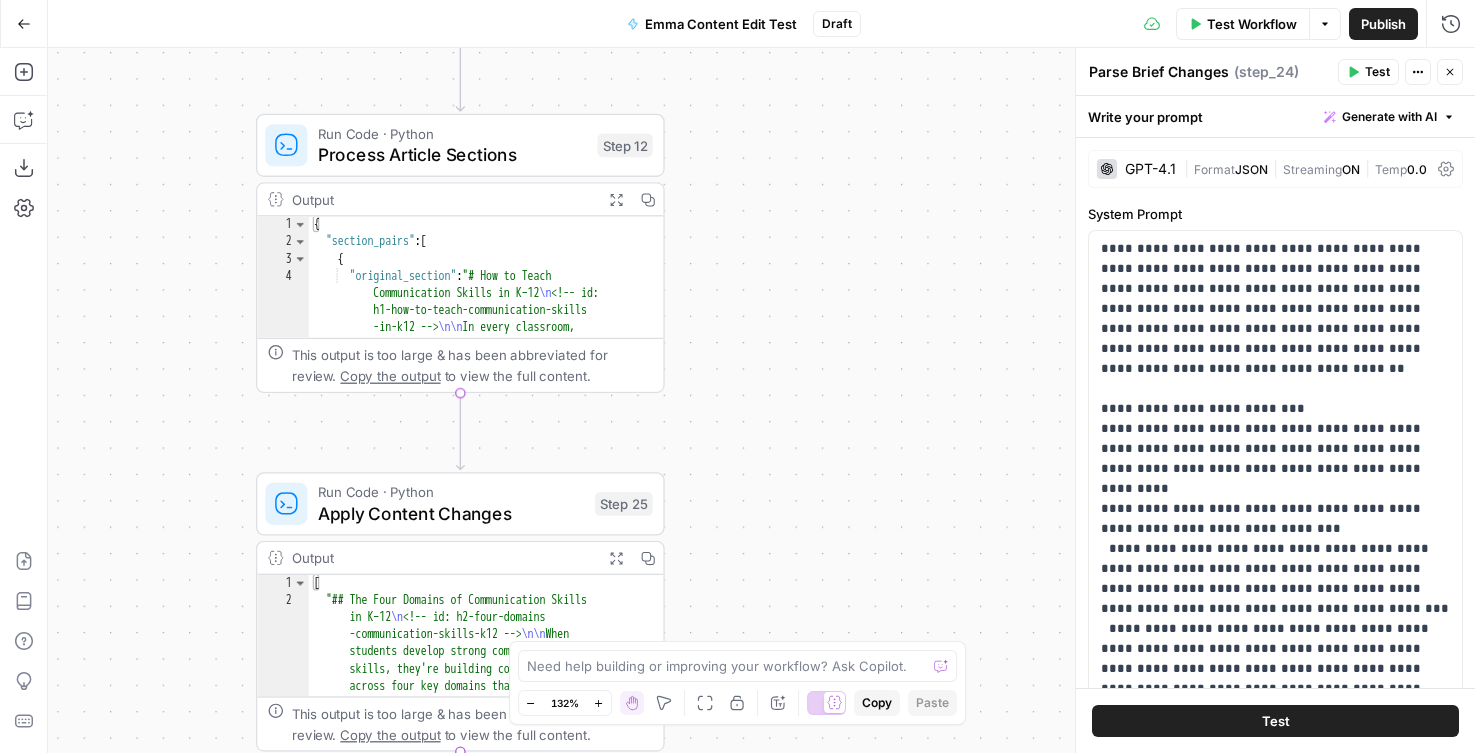 click on "Process Article Sections" at bounding box center [452, 154] 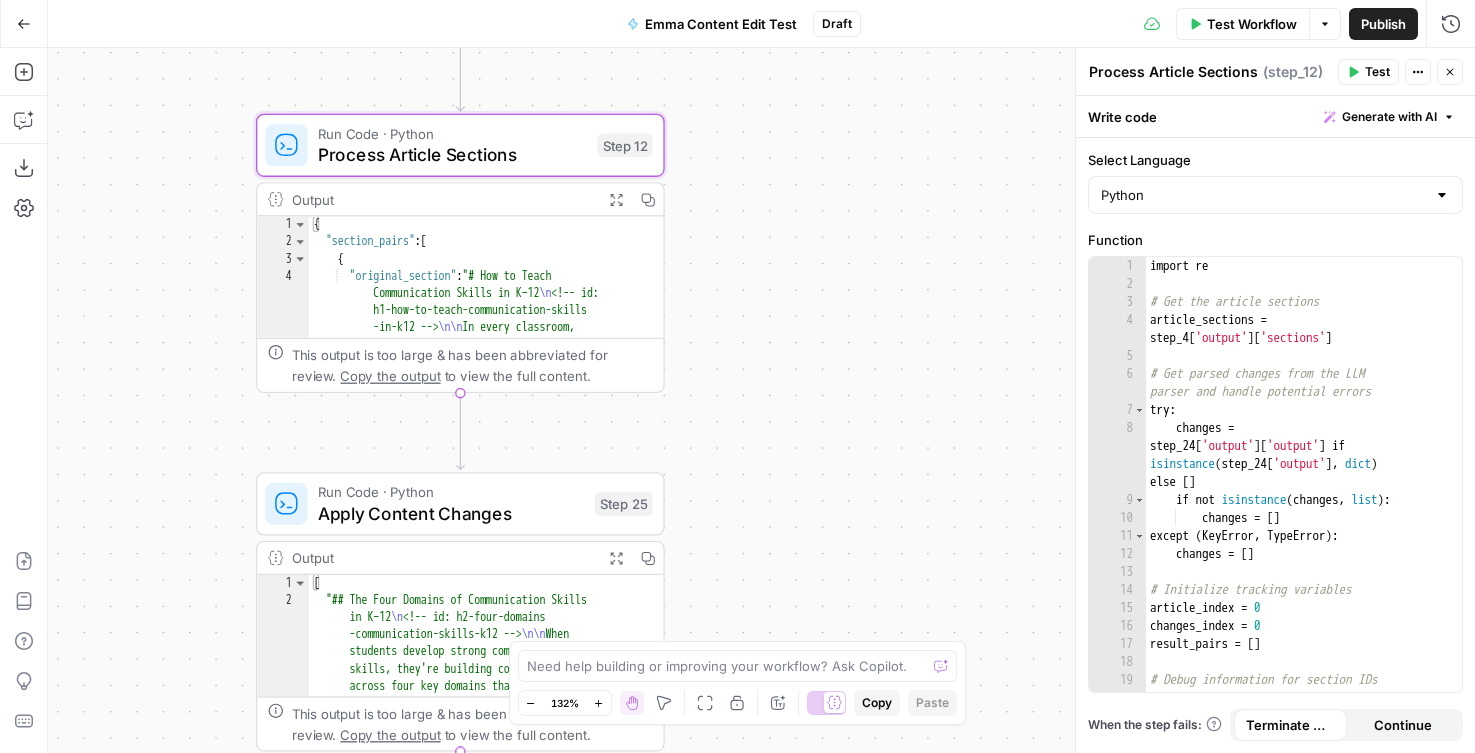 click 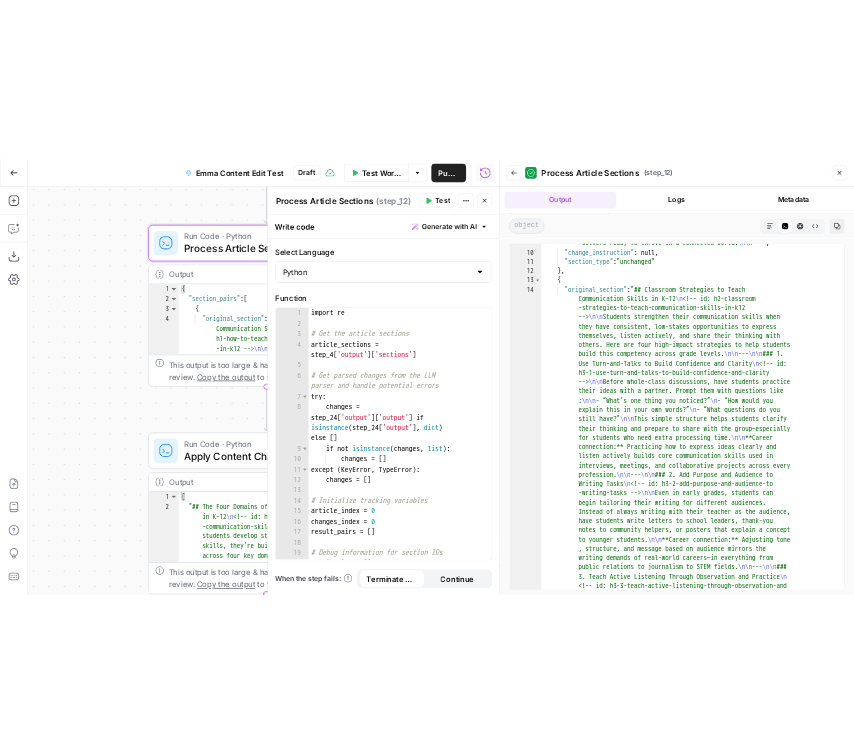 scroll, scrollTop: 0, scrollLeft: 0, axis: both 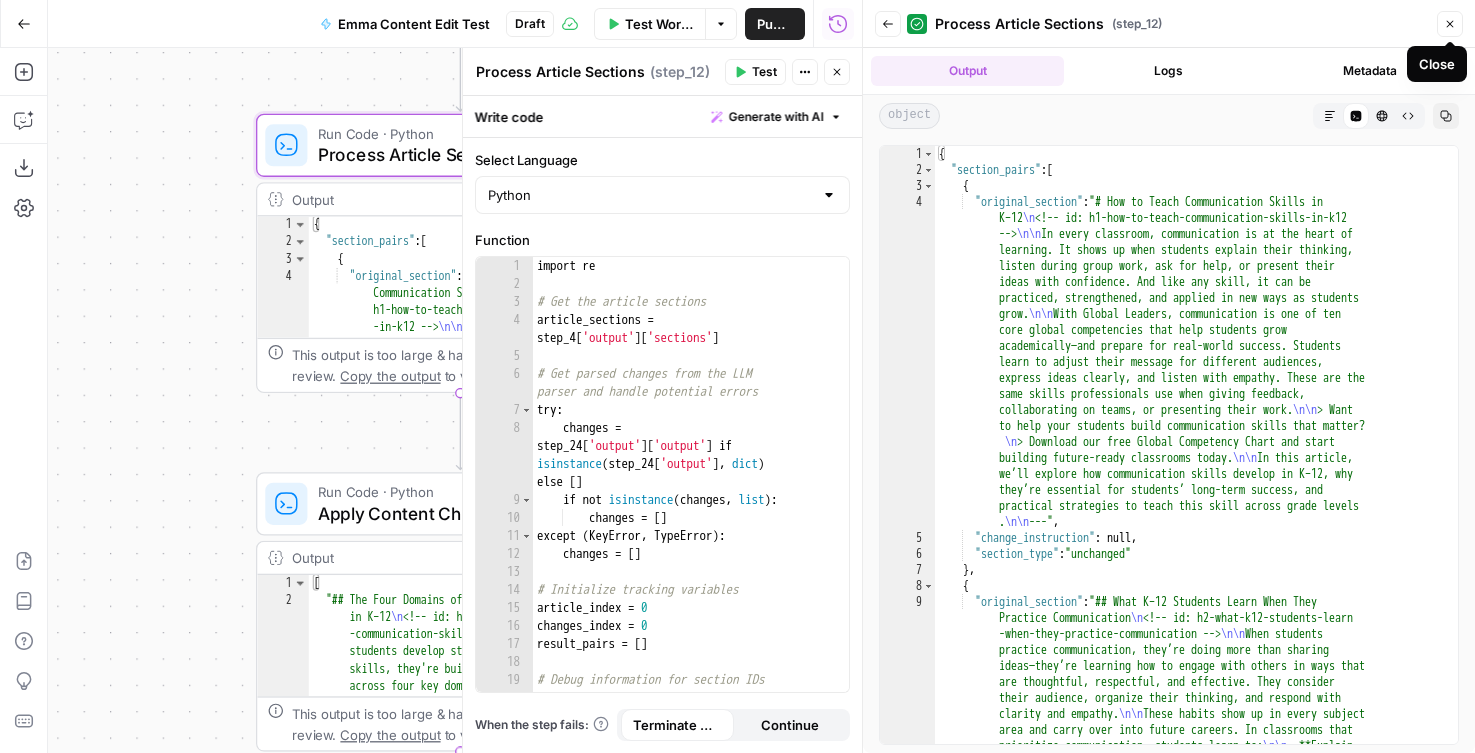 click 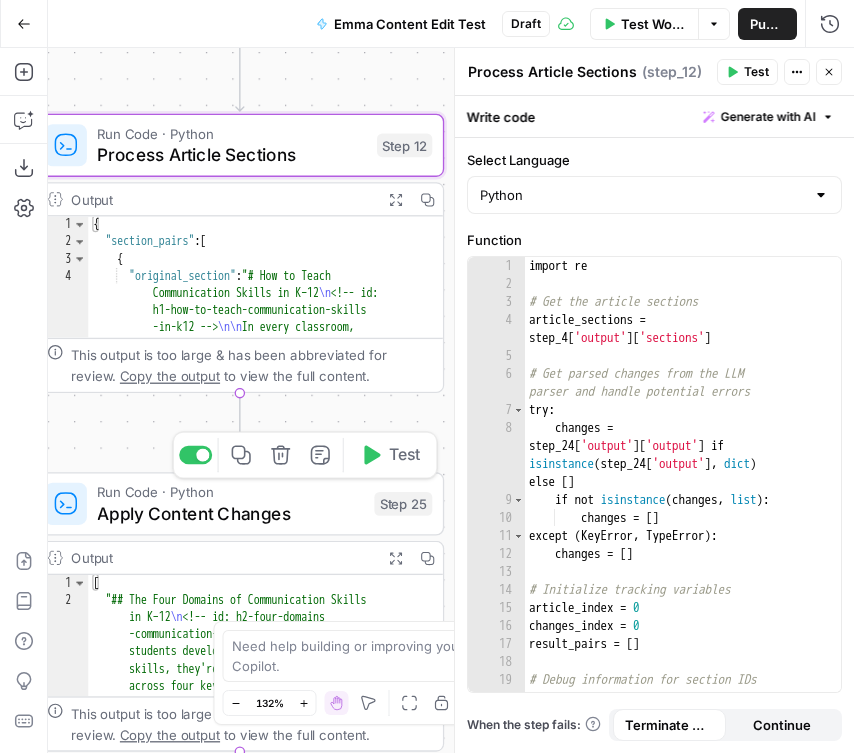 click on "Apply Content Changes" at bounding box center (230, 513) 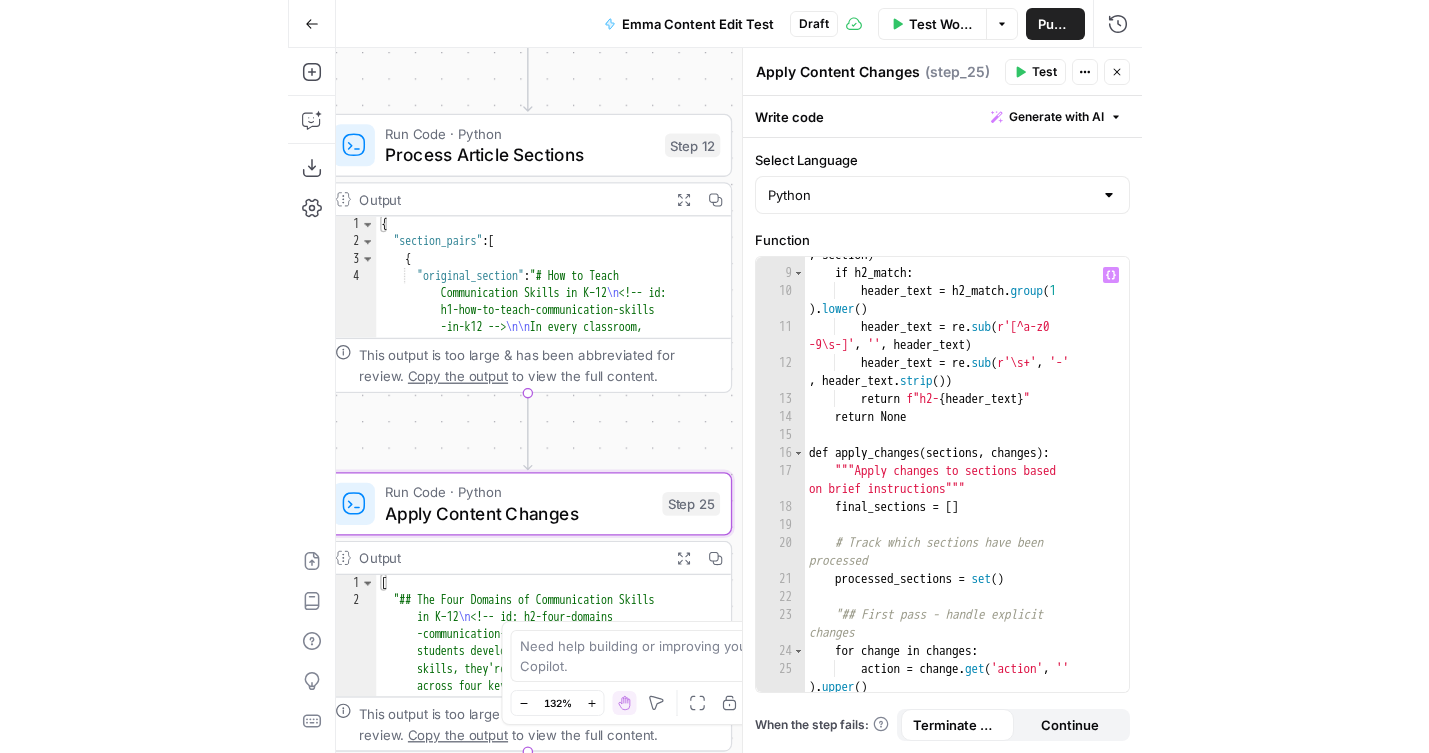 scroll, scrollTop: 194, scrollLeft: 0, axis: vertical 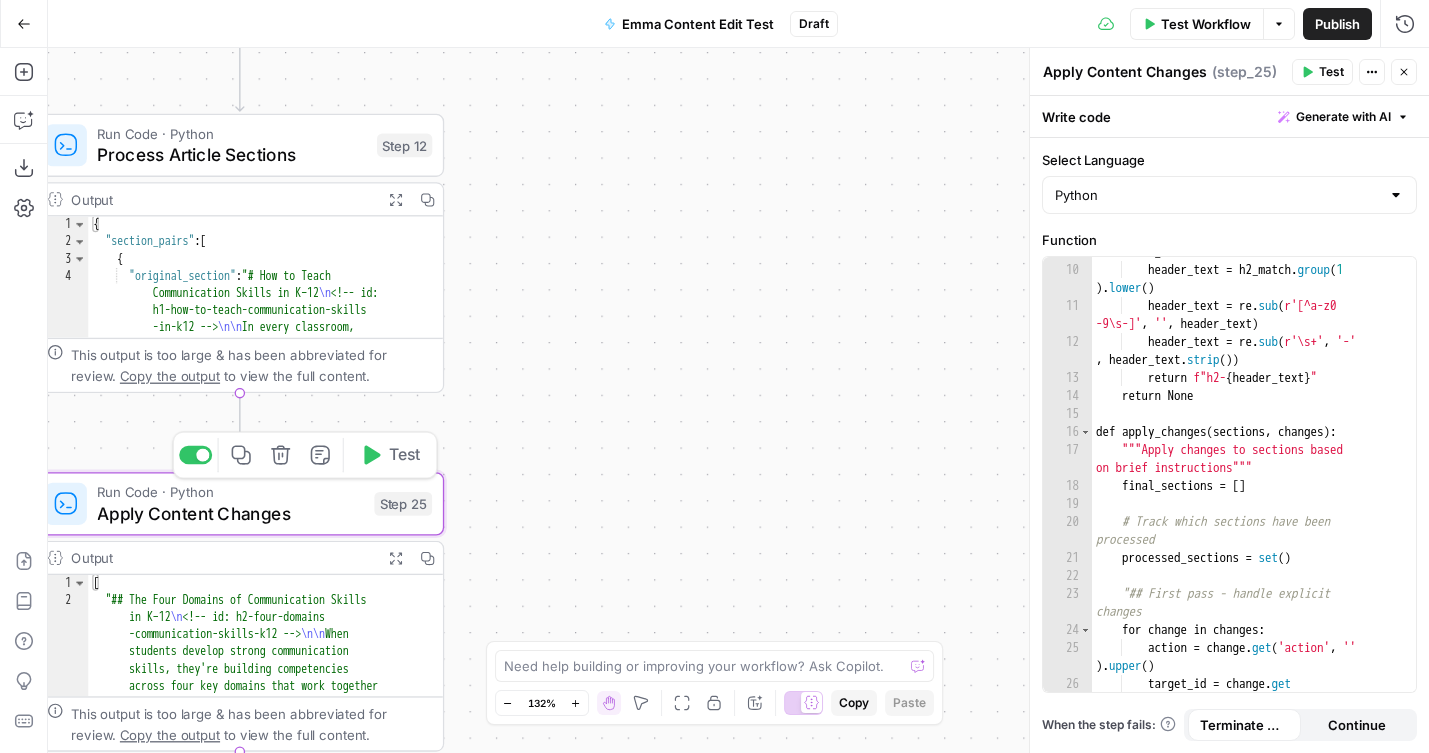 type on "*" 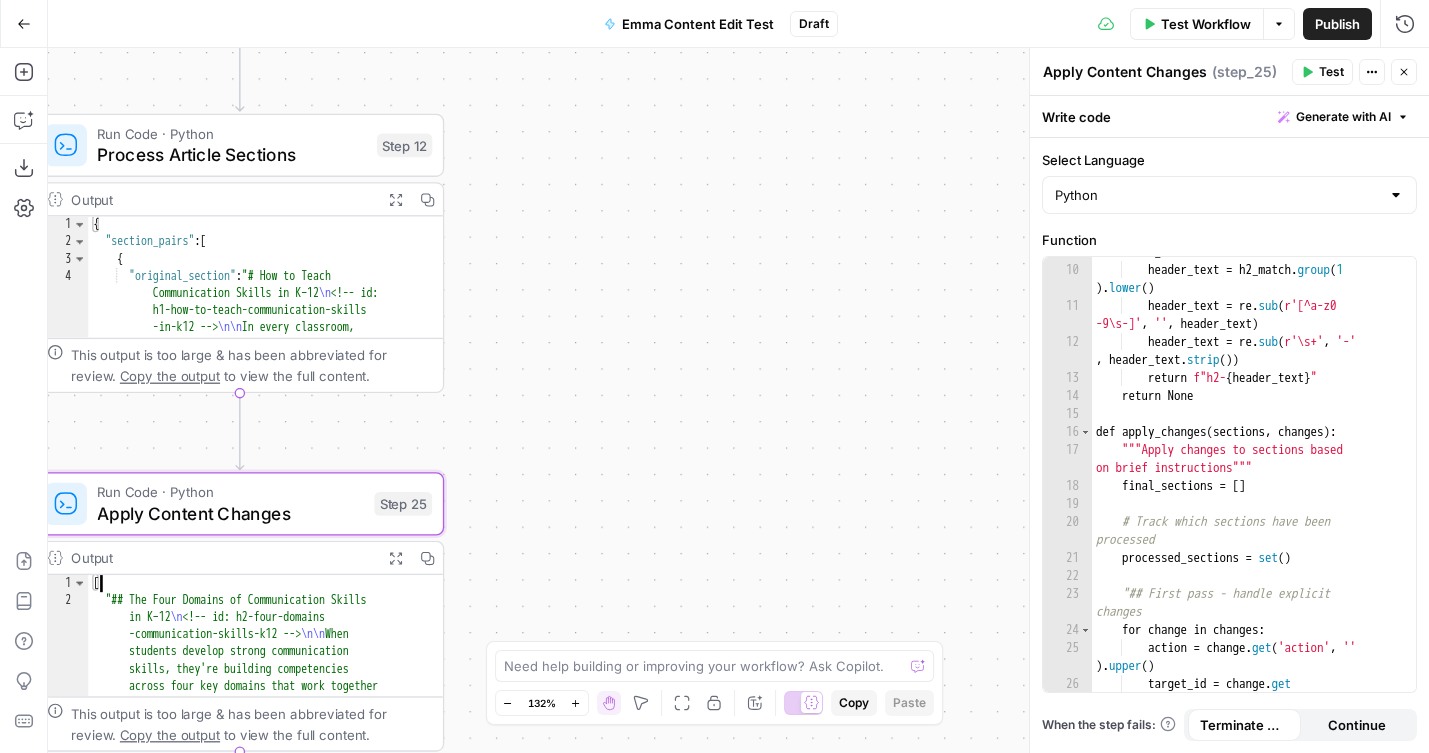 click on "[    "## The Four Domains of Communication Skills         in K–12 \n <!-- id: h2-four-domains        -communication-skills-k12 --> \n\n When         students develop strong communication         skills, they're building competencies         across four key domains that work together         to create effective communicators. This         communication framework helps teachers         target specific areas while building well        -rounded speakers, listeners, and         collaborators. \n\n ### Physical Domain:         Body Language and Voice \n Students learn to         use their body language, facial         expressions, and voice effectively. They         practice making eye contact, using         appropriate gestures, and adjusting their         tone for different situations. These         skills help them project confidence and         connect with their audience. \n\n ###           \n \n" at bounding box center [266, 1091] 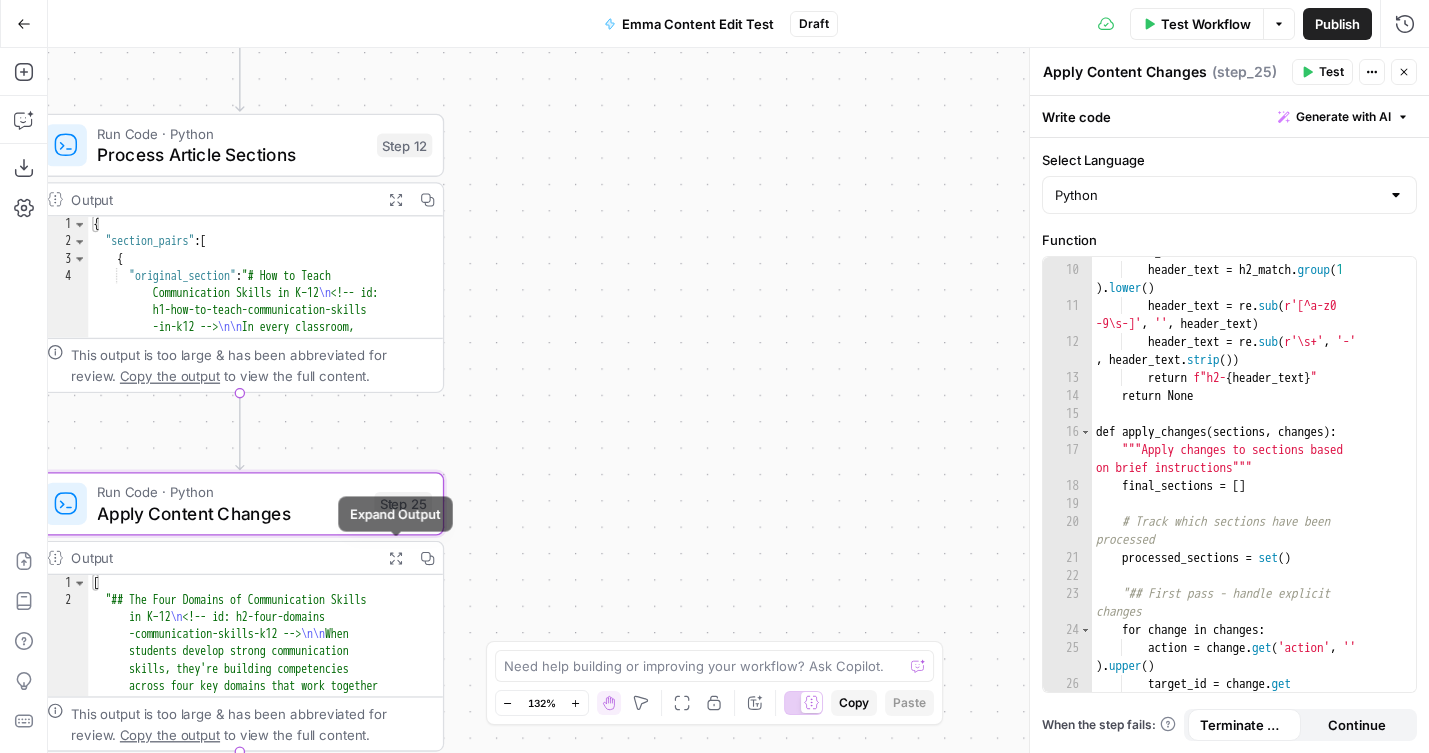 click 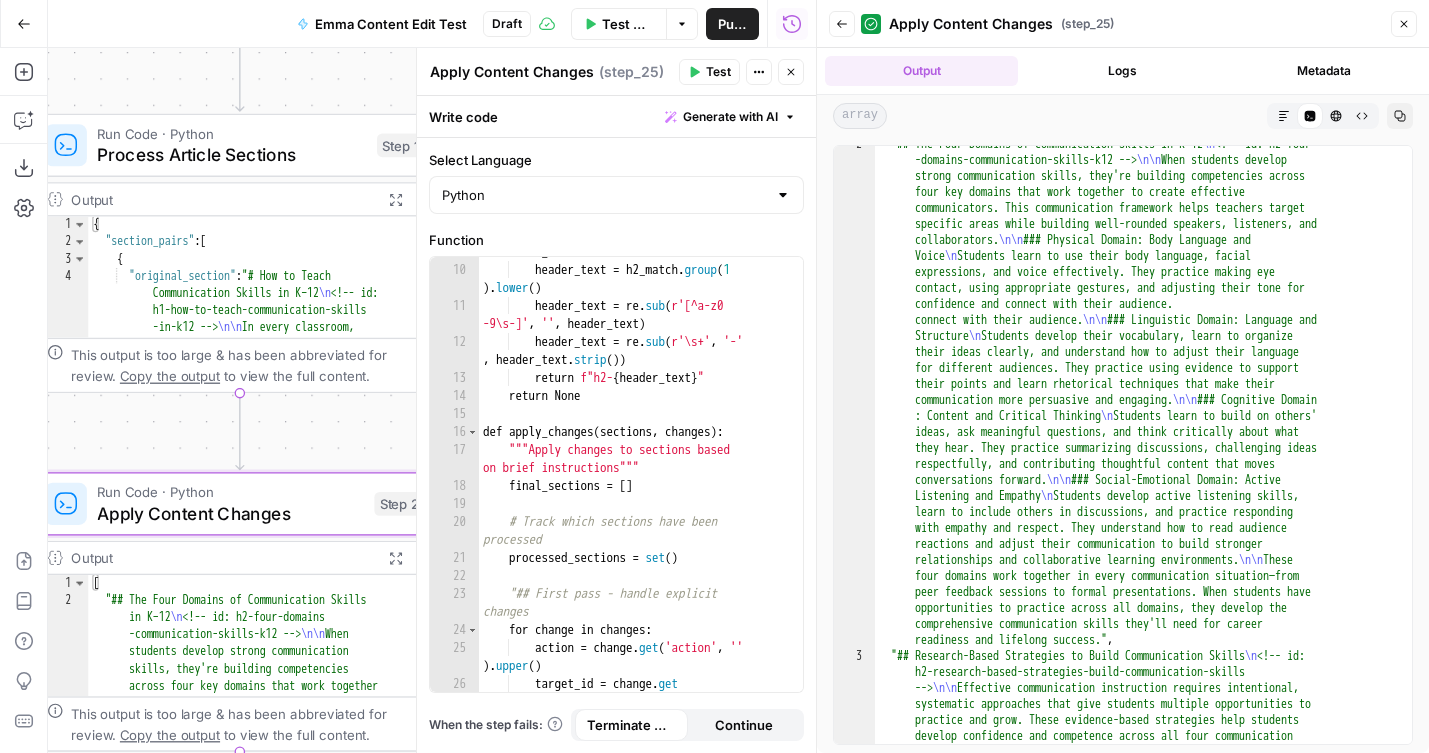 scroll, scrollTop: 0, scrollLeft: 0, axis: both 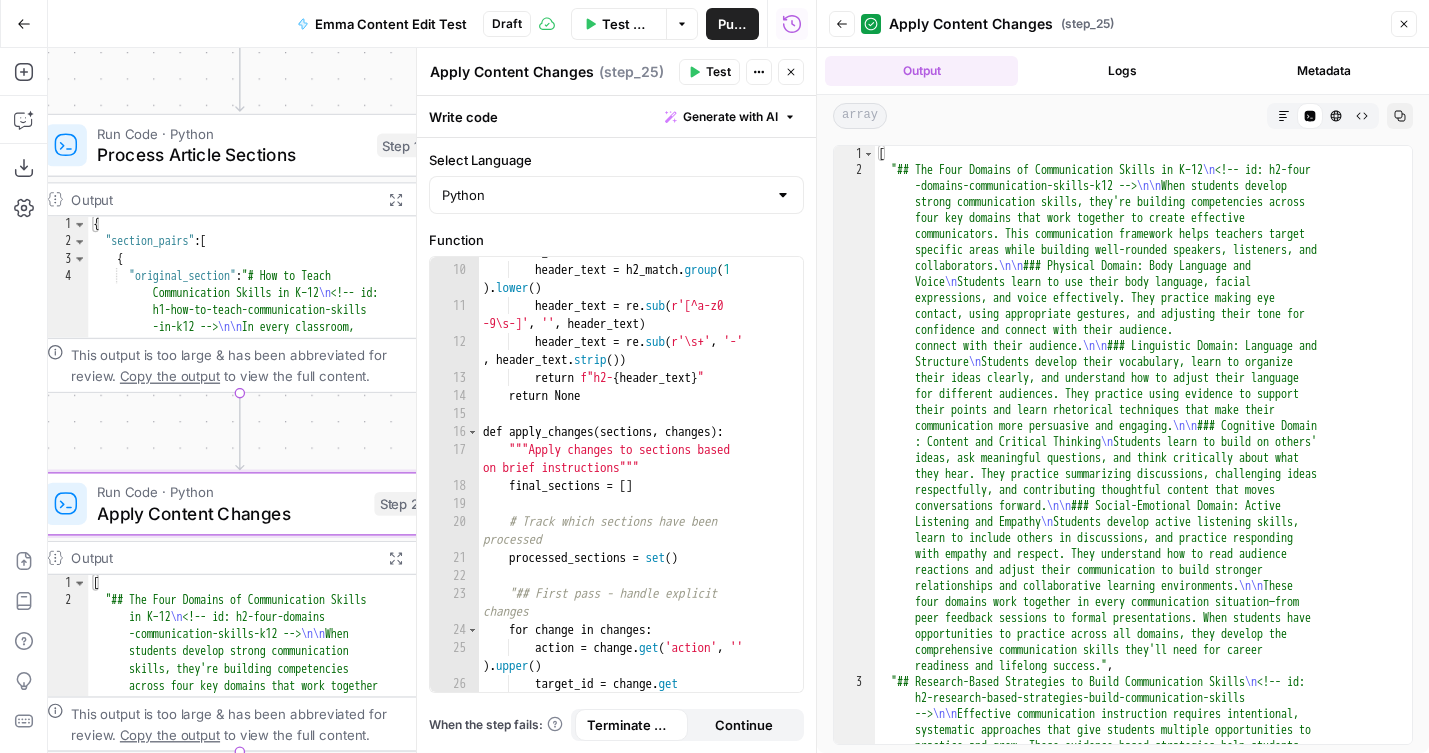 click on "Output" at bounding box center [221, 199] 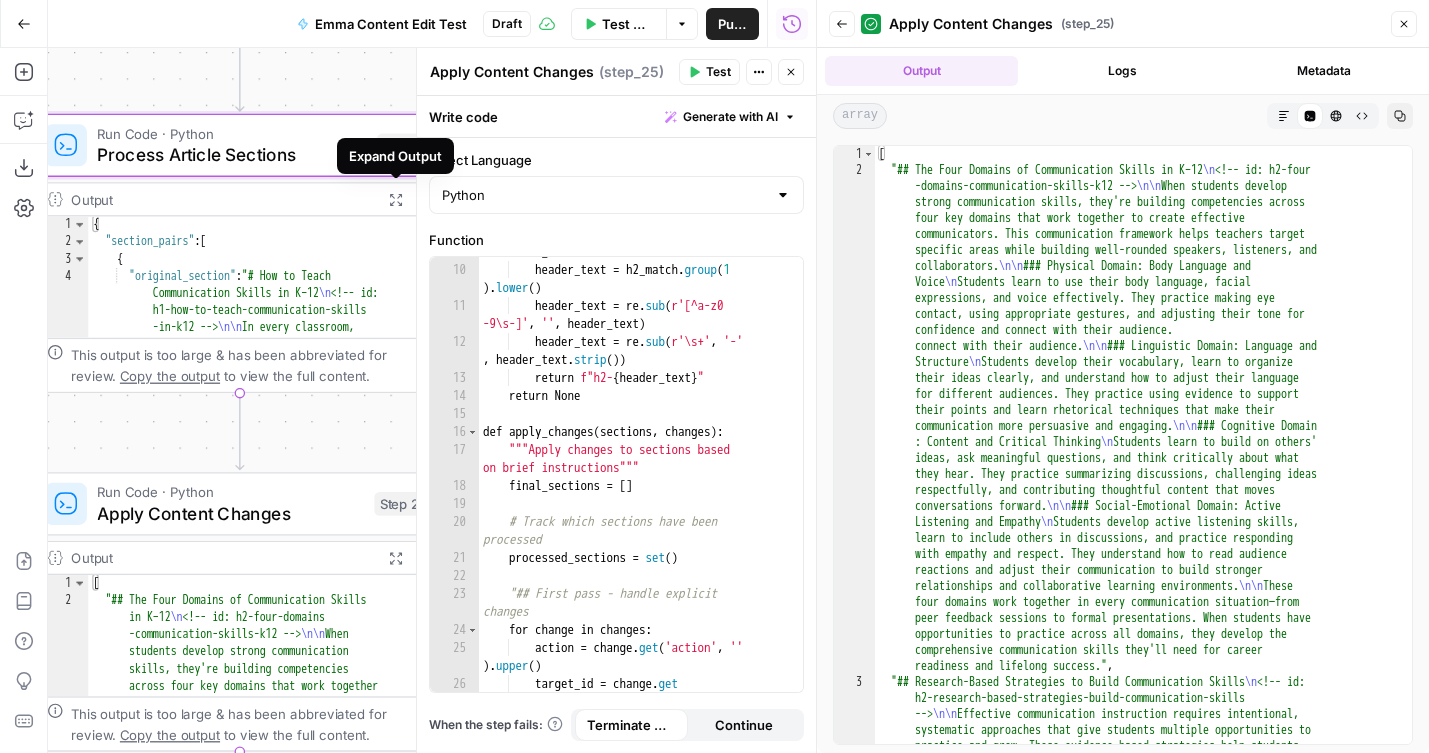click 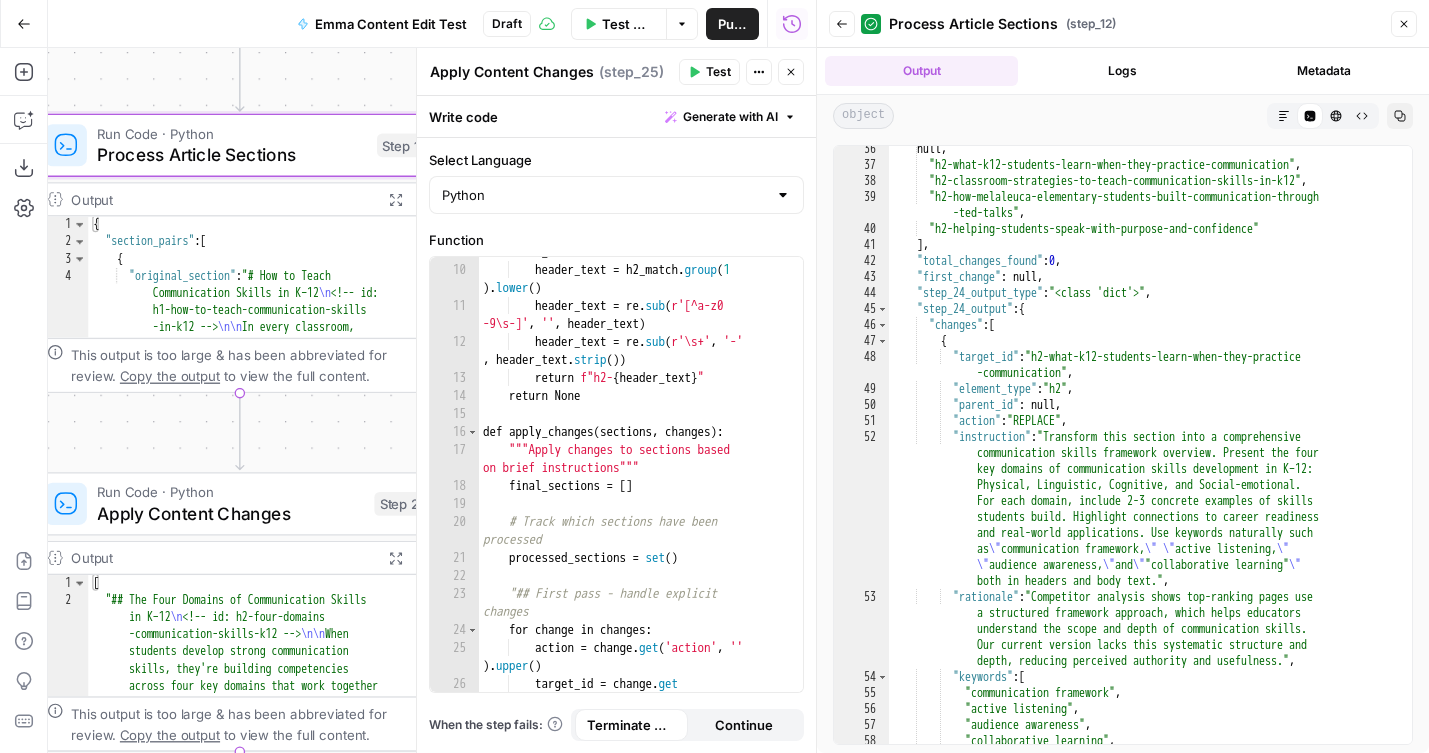 scroll, scrollTop: 2757, scrollLeft: 0, axis: vertical 